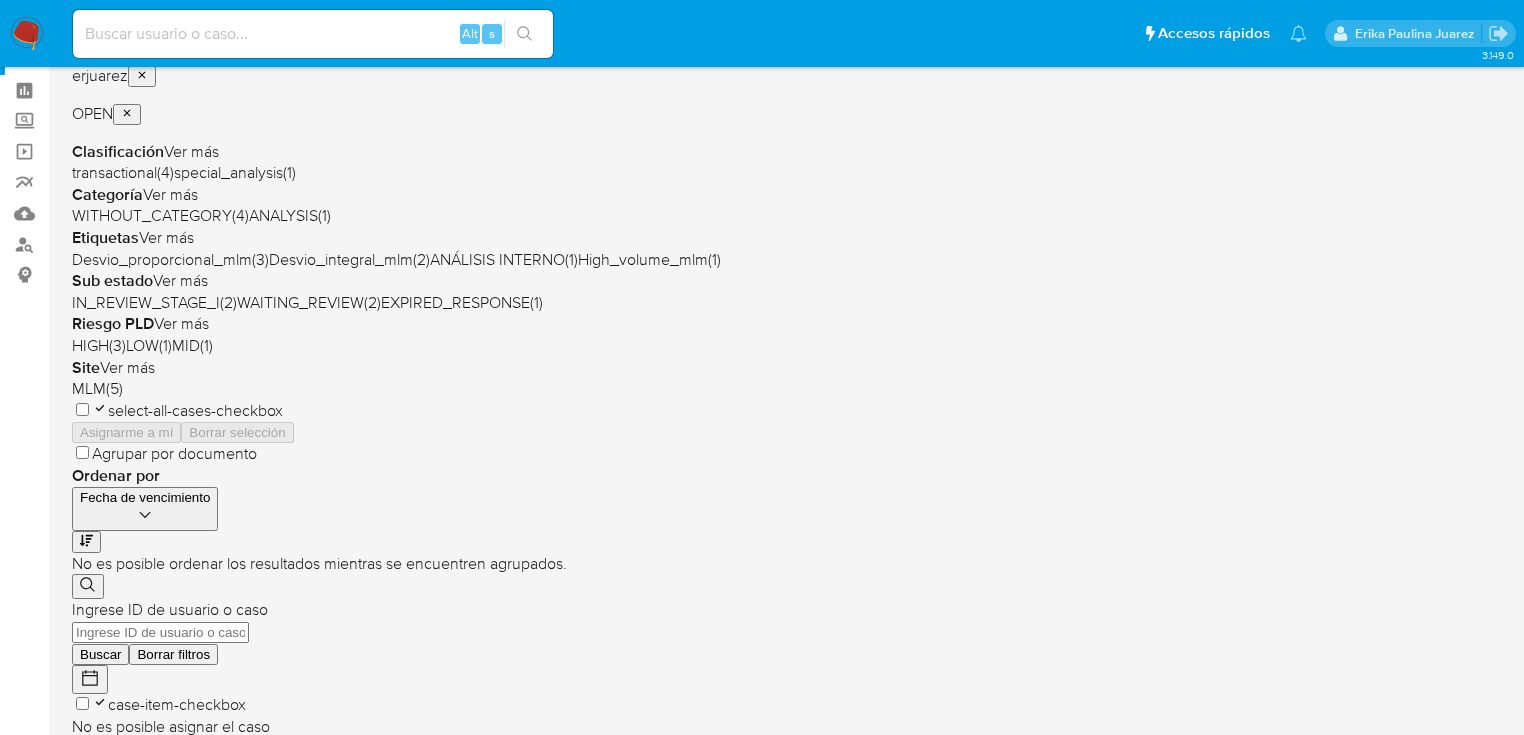 scroll, scrollTop: 160, scrollLeft: 0, axis: vertical 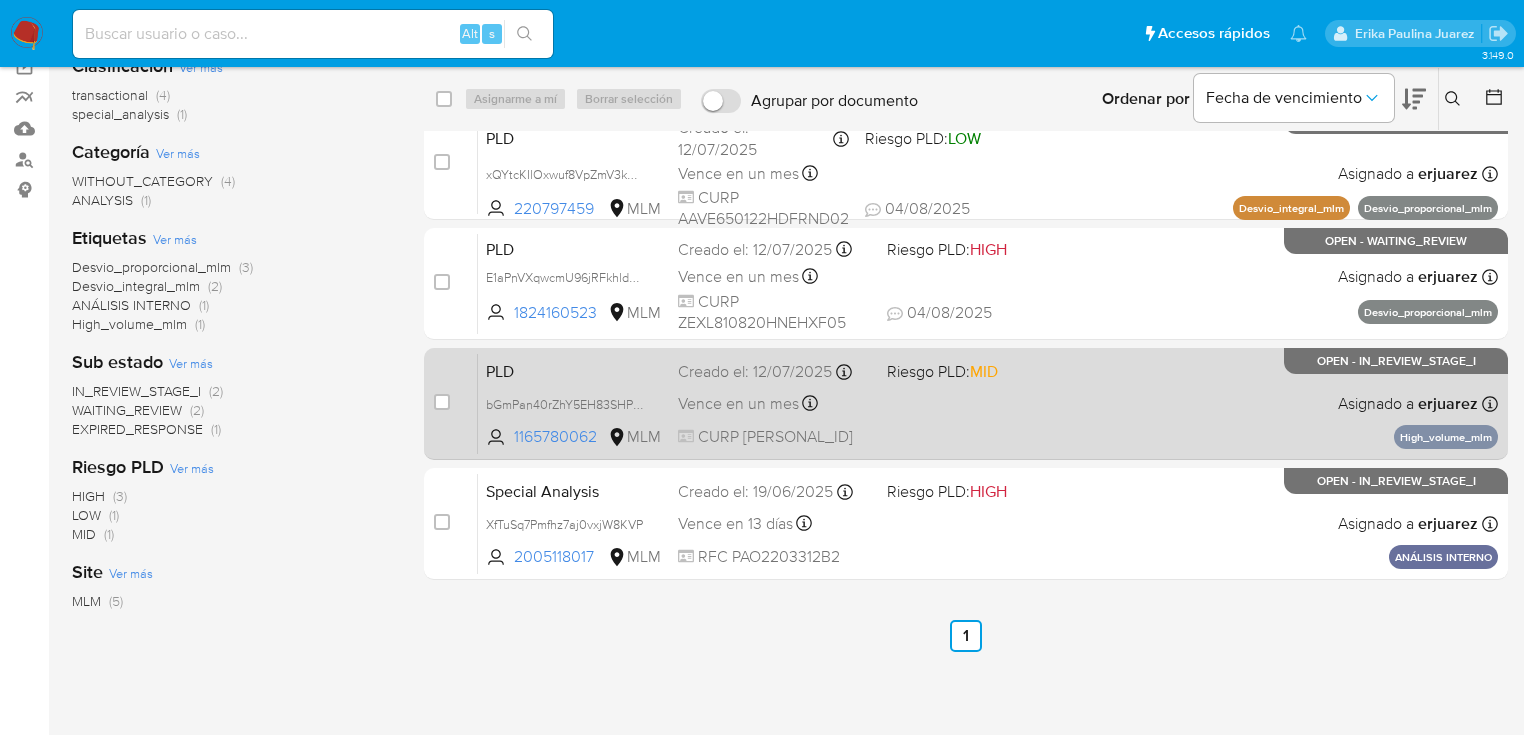 click on "PLD bGmPan40rZhY5EH83SHPHjbr 1165780062 MLM Riesgo PLD:  MID Creado el: 12/07/2025   Creado el: 12/07/2025 02:04:22 Vence en un mes   Vence el 10/09/2025 02:04:23 CURP   GOPF020520HPLNRRA0 Asignado a   erjuarez   Asignado el: 05/08/2025 09:52:12 High_volume_mlm OPEN - IN_REVIEW_STAGE_I" at bounding box center (988, 403) 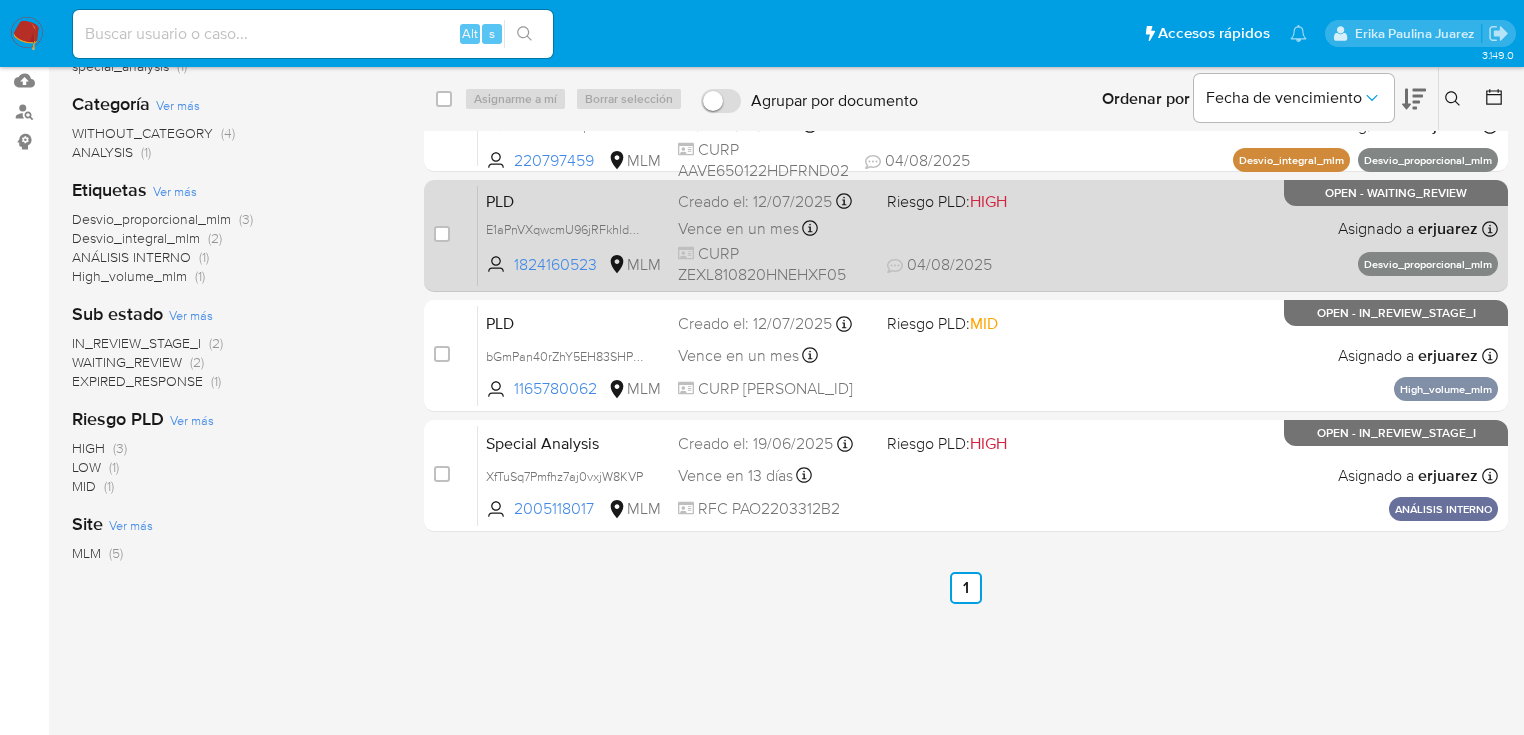 scroll, scrollTop: 240, scrollLeft: 0, axis: vertical 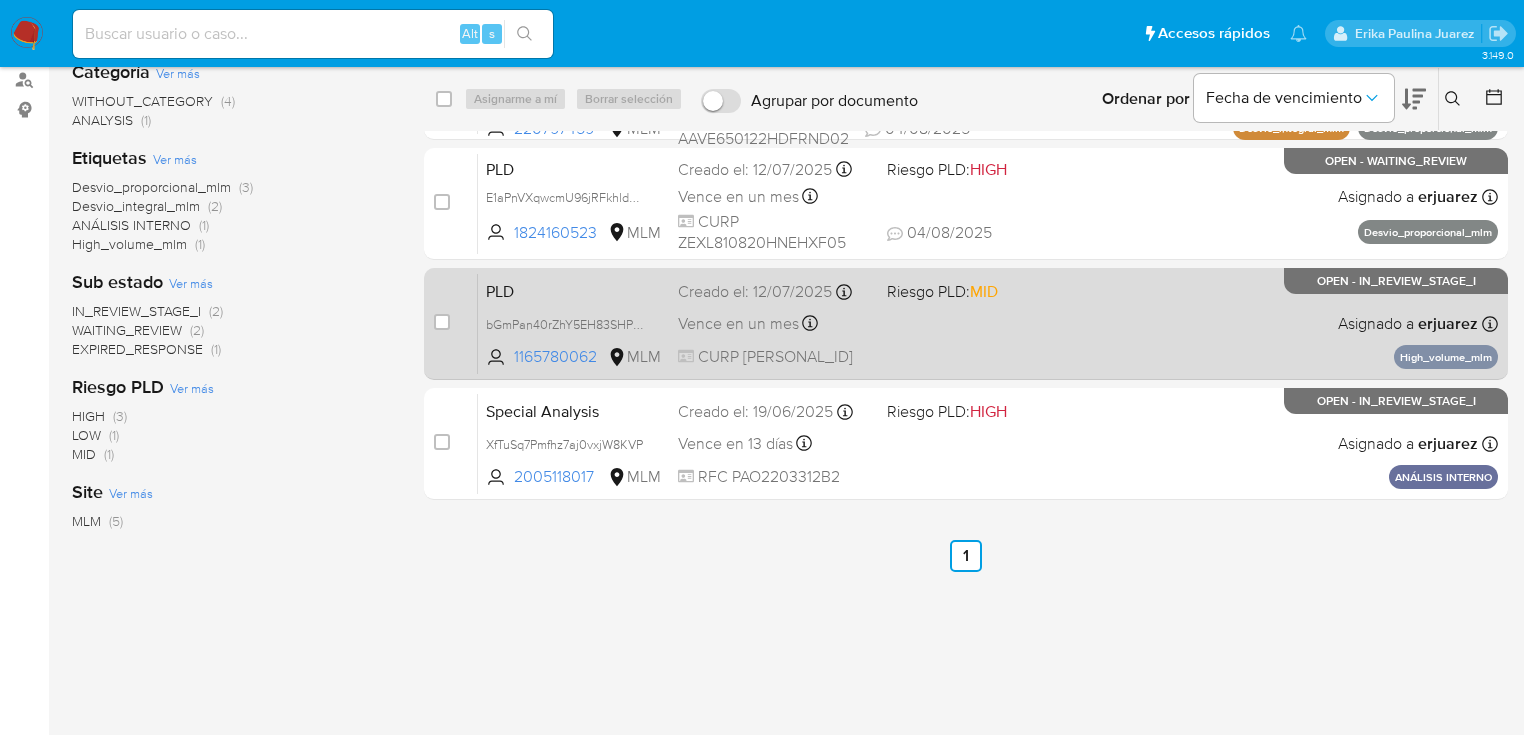 click on "CURP   GOPF020520HPLNRRA0" at bounding box center (774, 357) 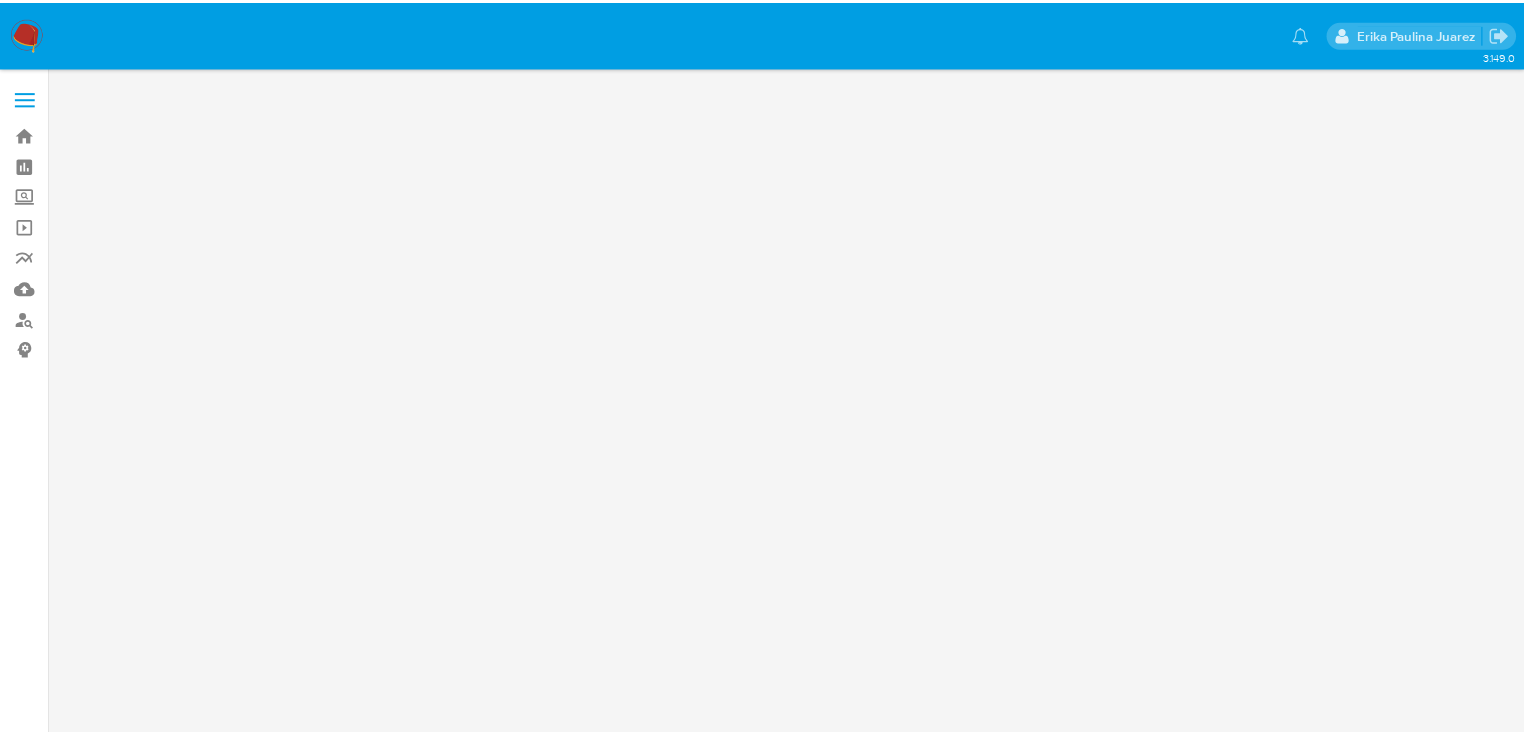 scroll, scrollTop: 0, scrollLeft: 0, axis: both 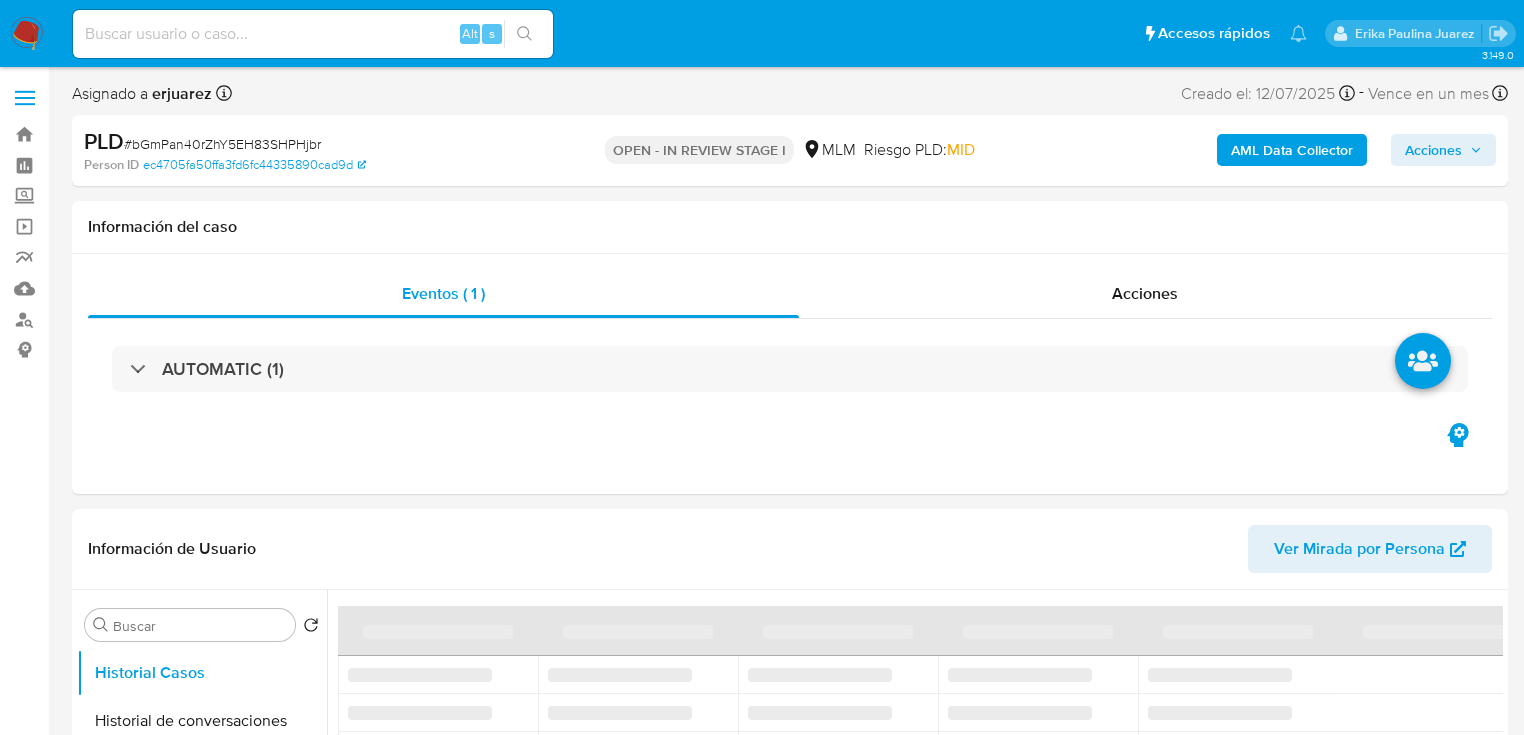 select on "10" 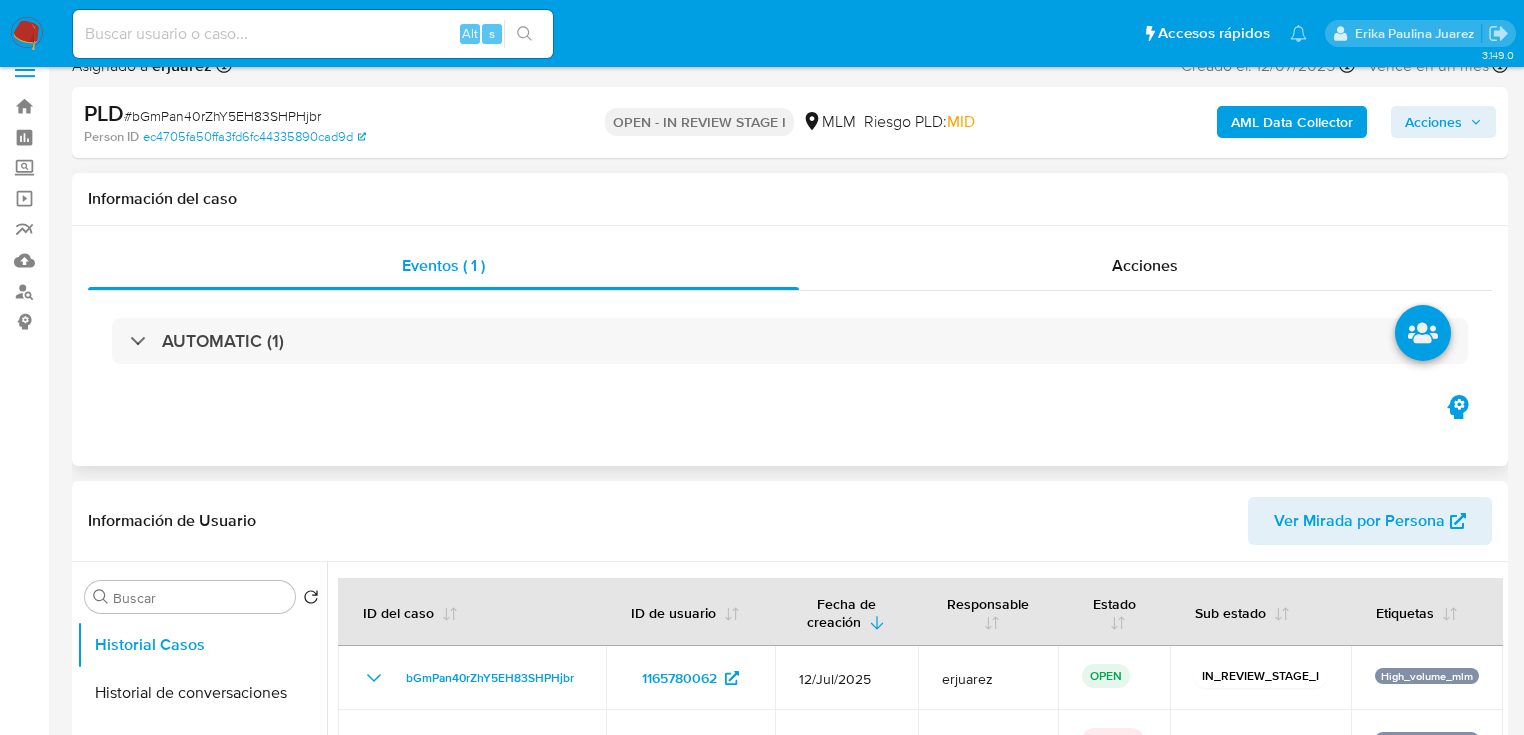 scroll, scrollTop: 0, scrollLeft: 0, axis: both 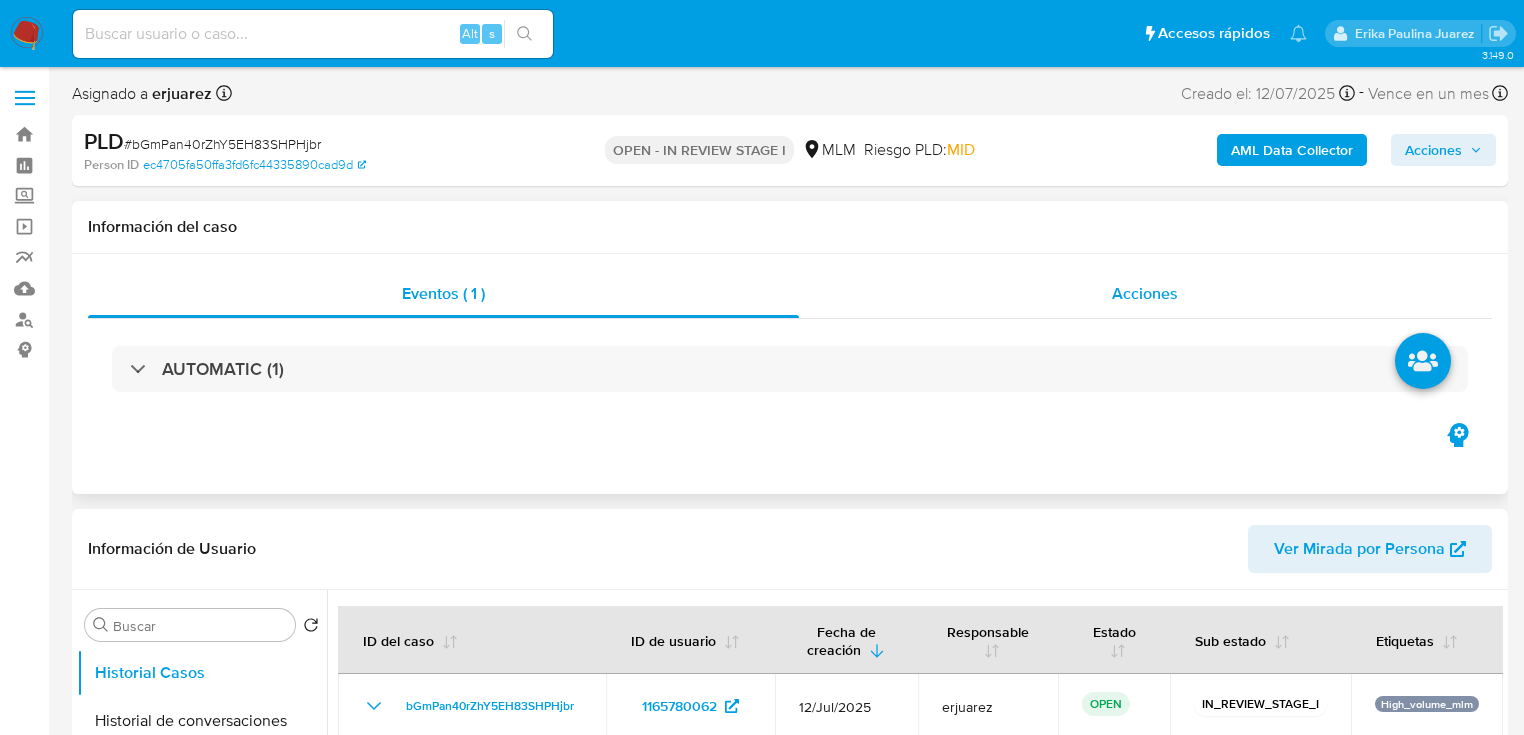 drag, startPoint x: 1165, startPoint y: 294, endPoint x: 1120, endPoint y: 296, distance: 45.044422 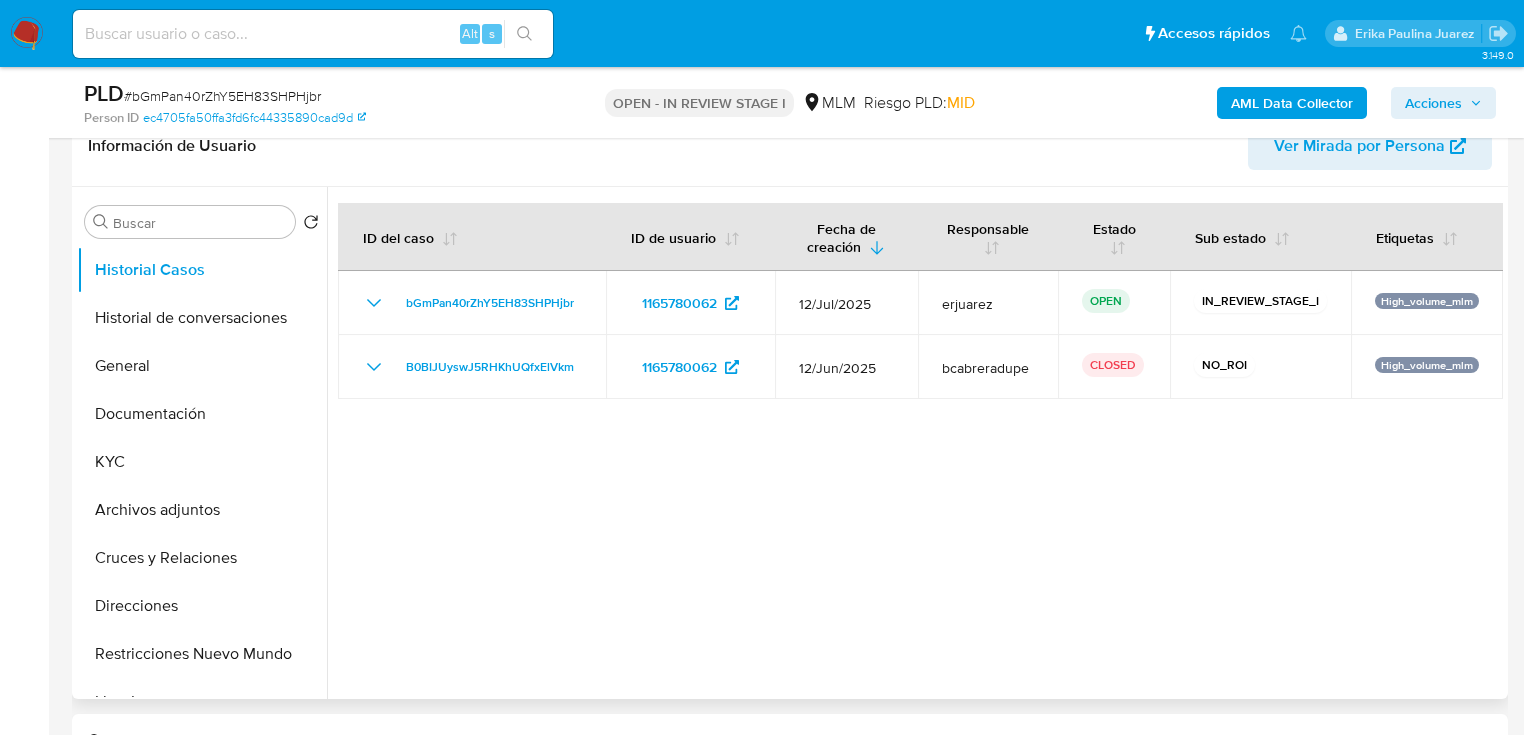 scroll, scrollTop: 480, scrollLeft: 0, axis: vertical 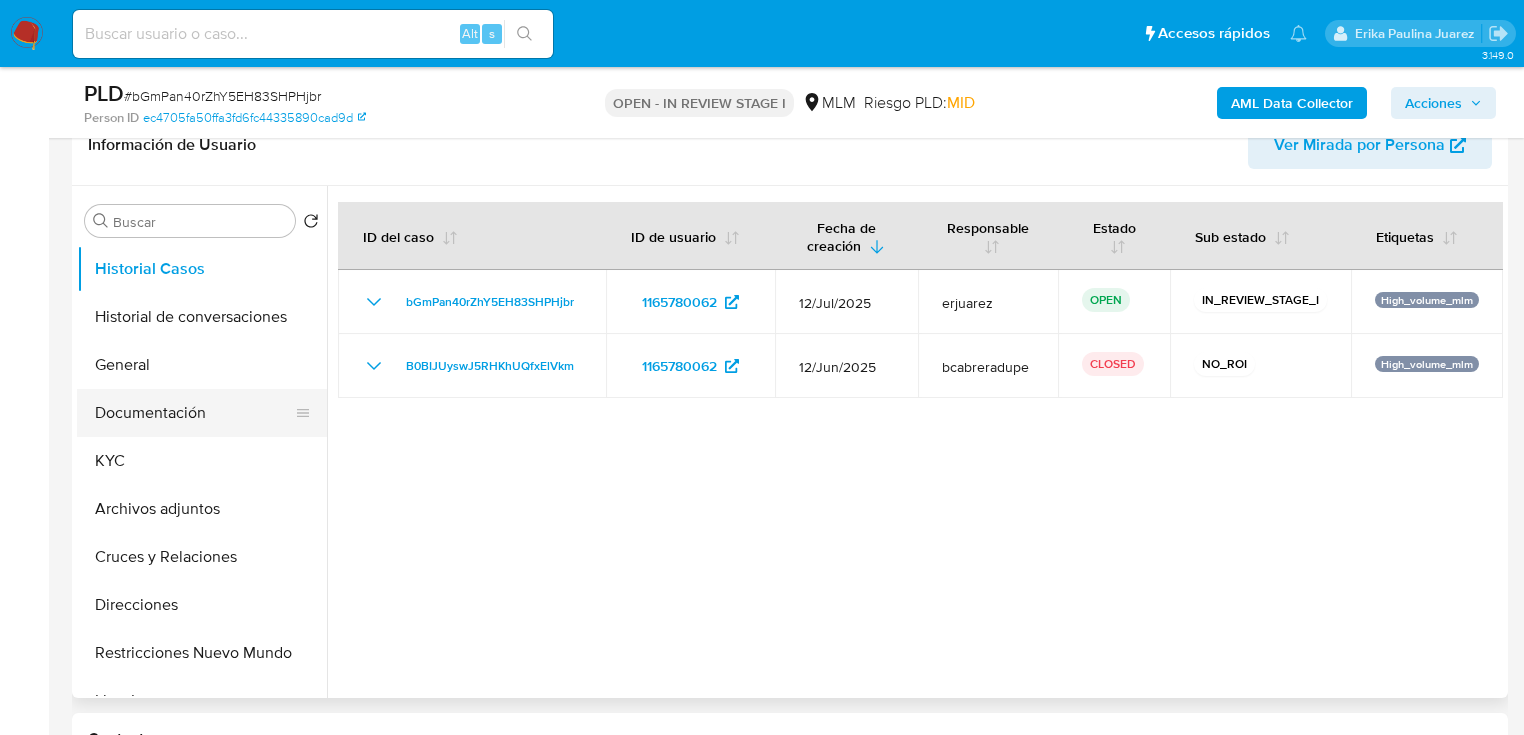 click on "Documentación" at bounding box center [194, 413] 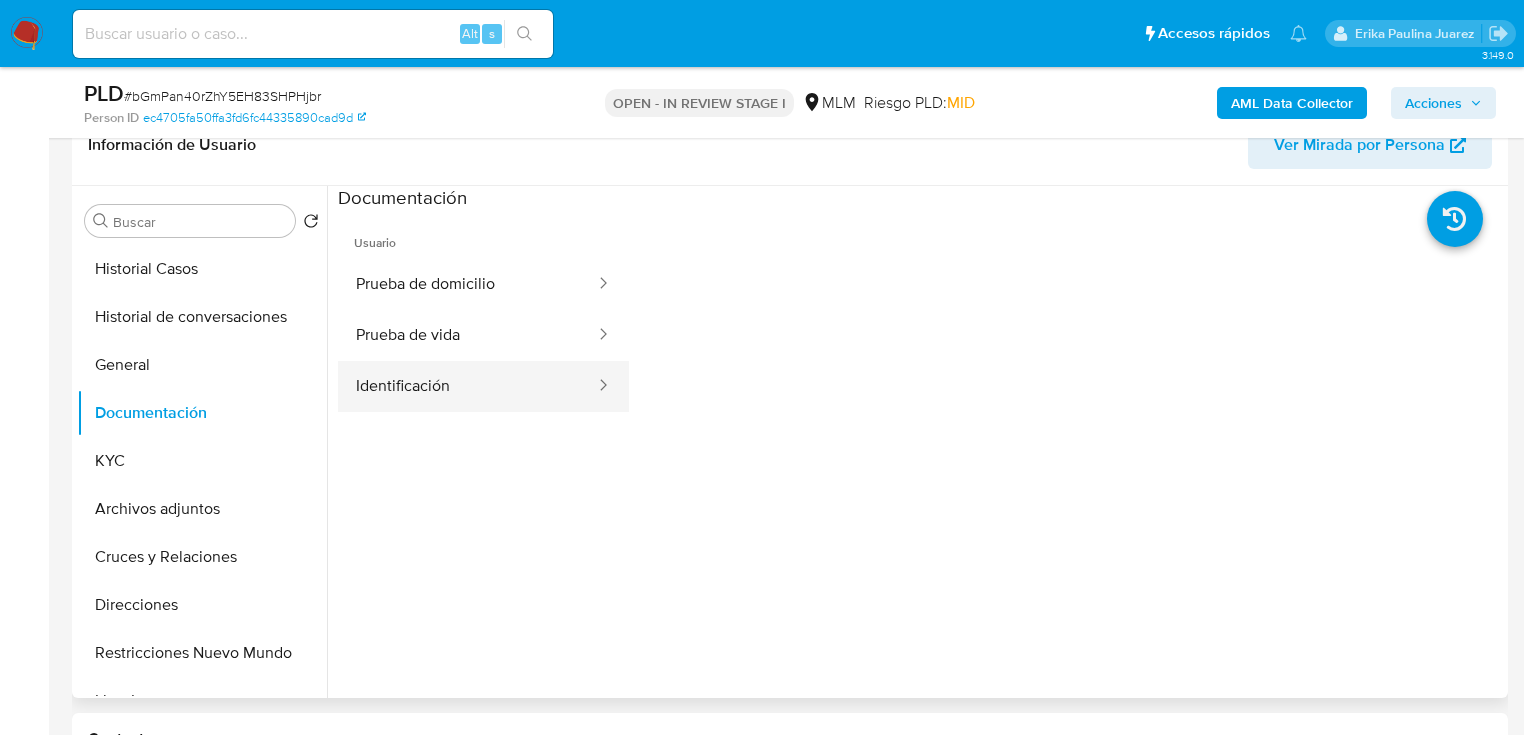 click on "Identificación" at bounding box center (467, 386) 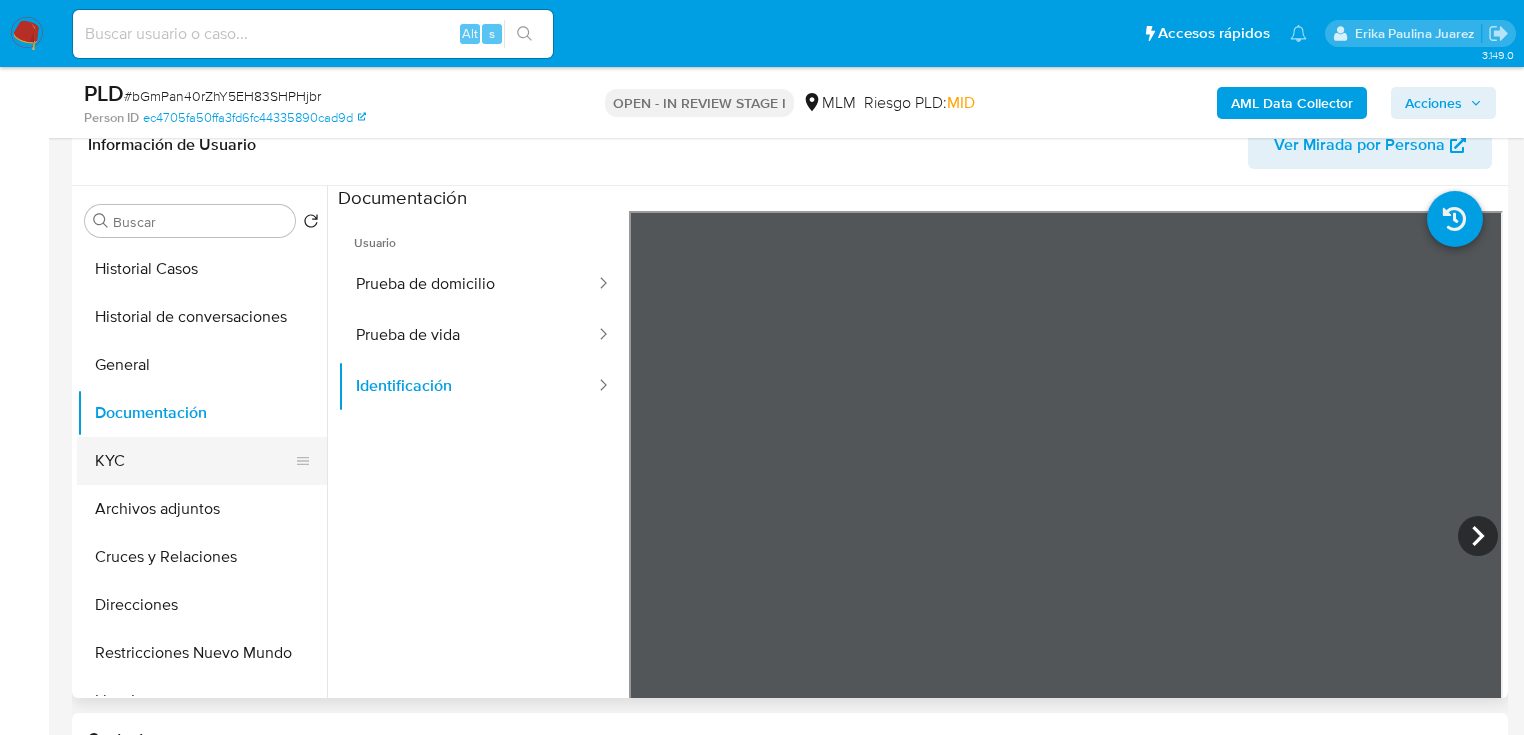 click on "KYC" at bounding box center (194, 461) 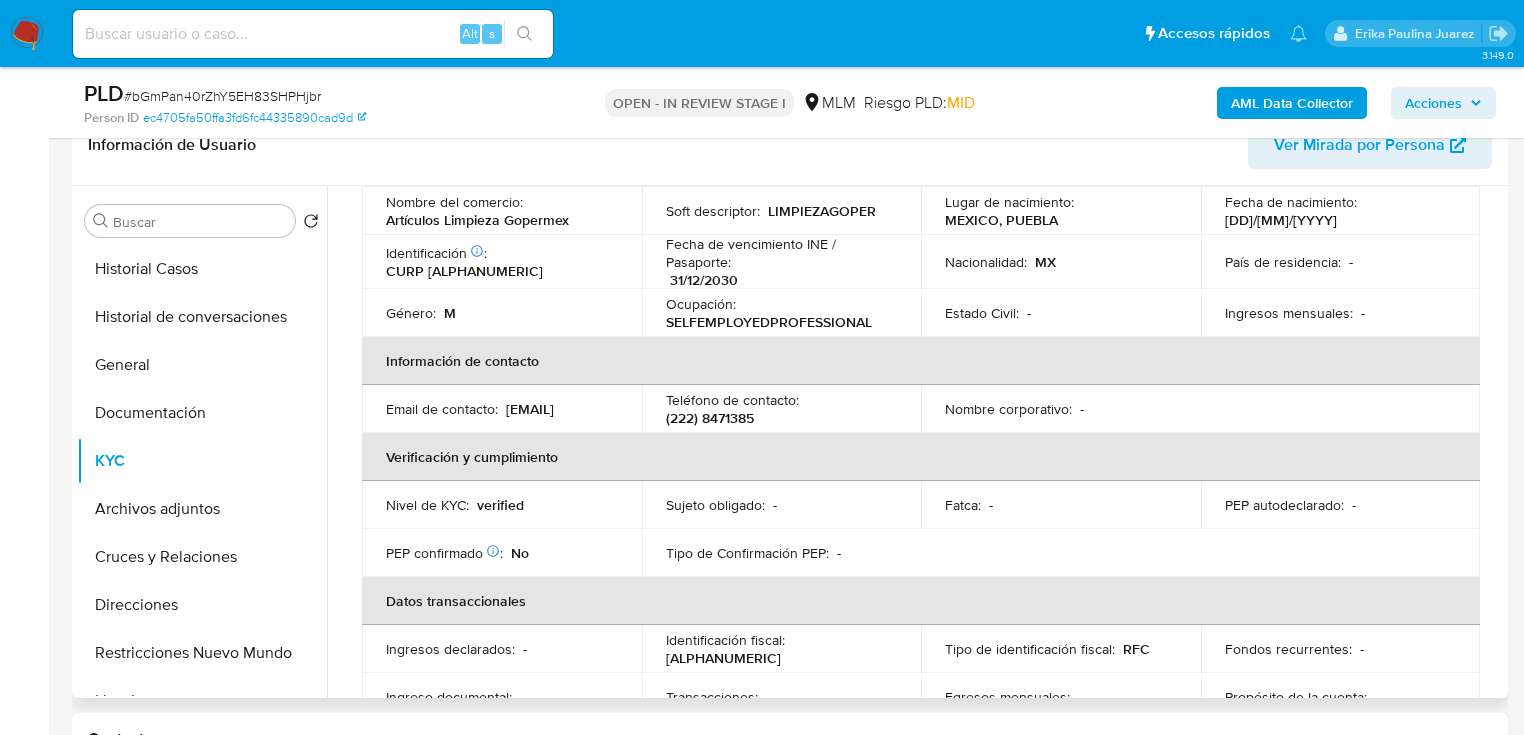 scroll, scrollTop: 240, scrollLeft: 0, axis: vertical 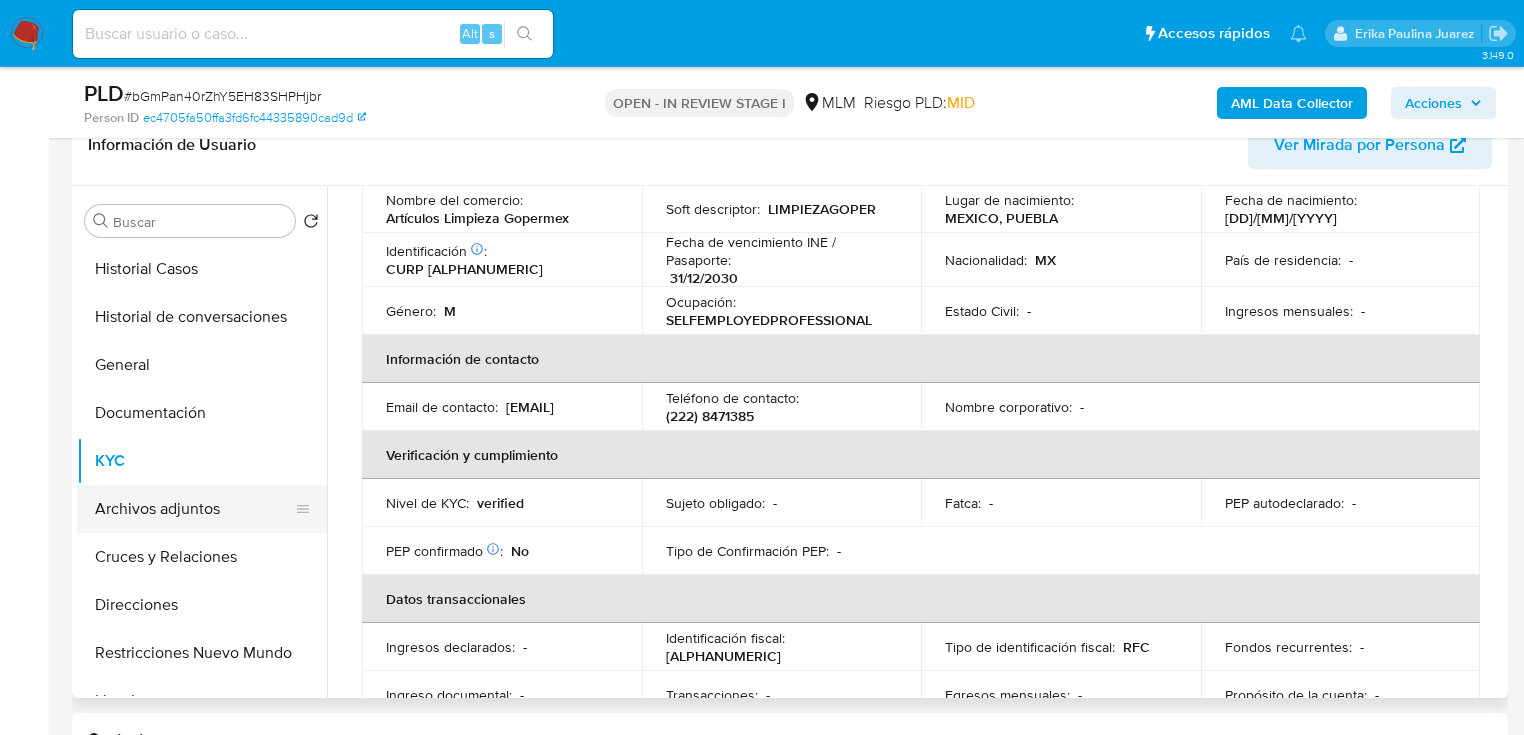 click on "Archivos adjuntos" at bounding box center (194, 509) 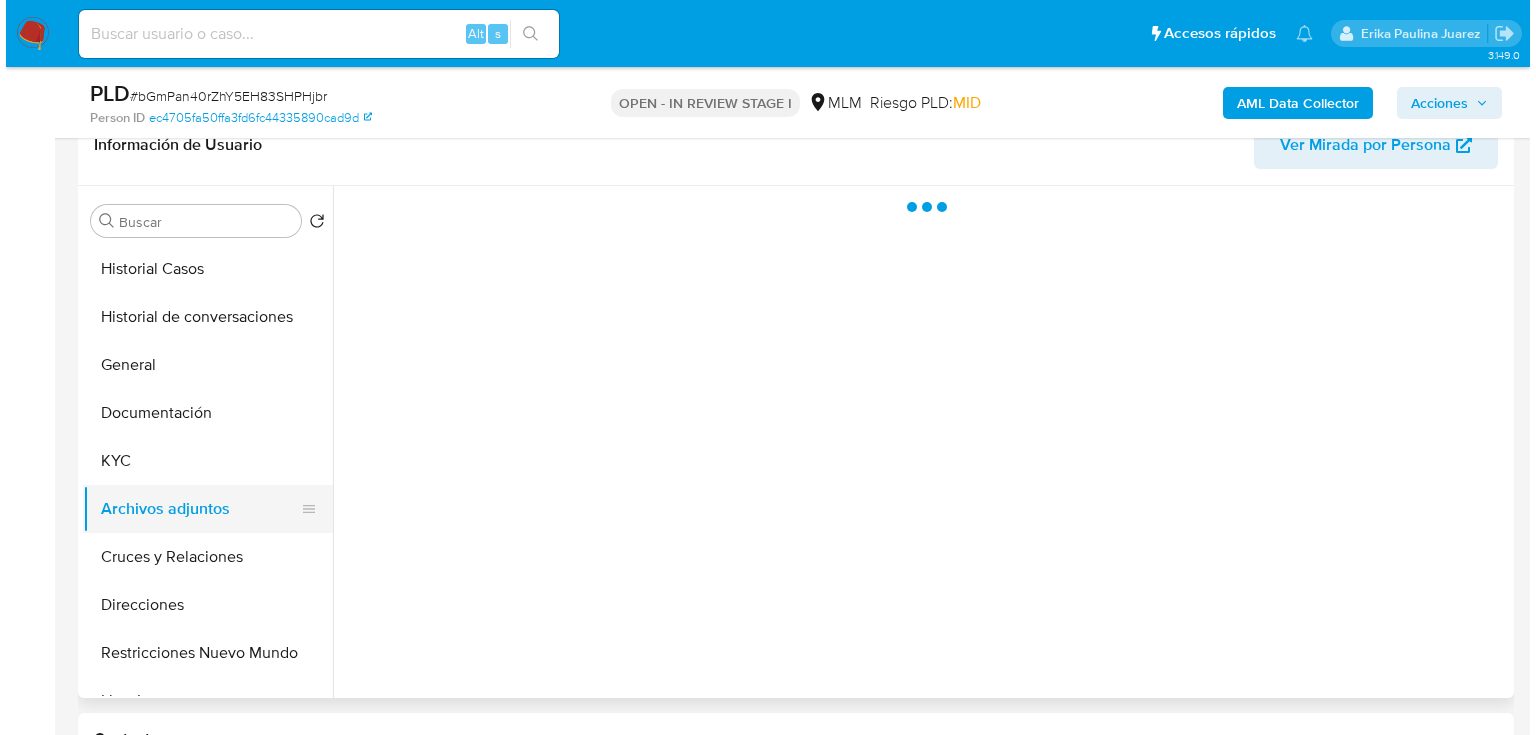scroll, scrollTop: 0, scrollLeft: 0, axis: both 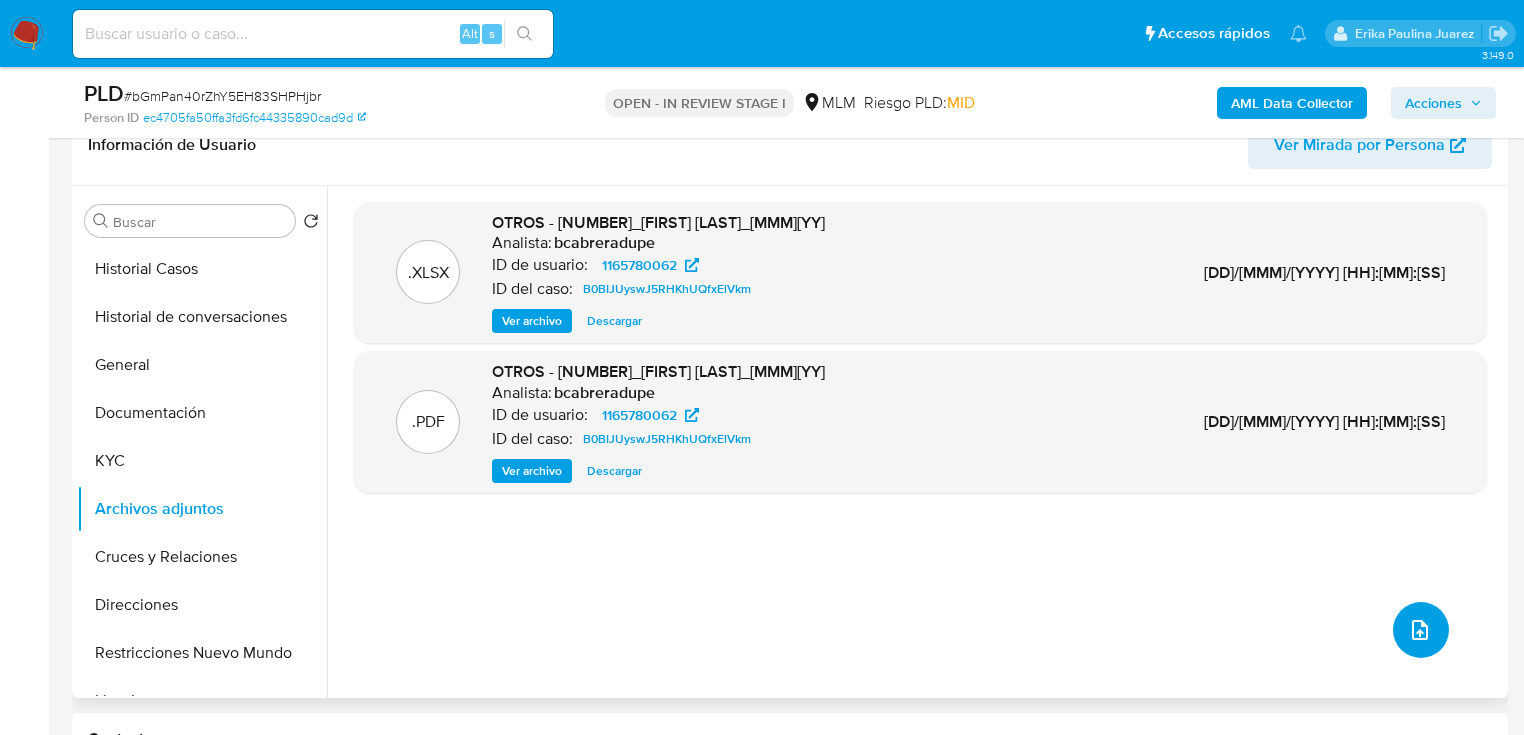 click 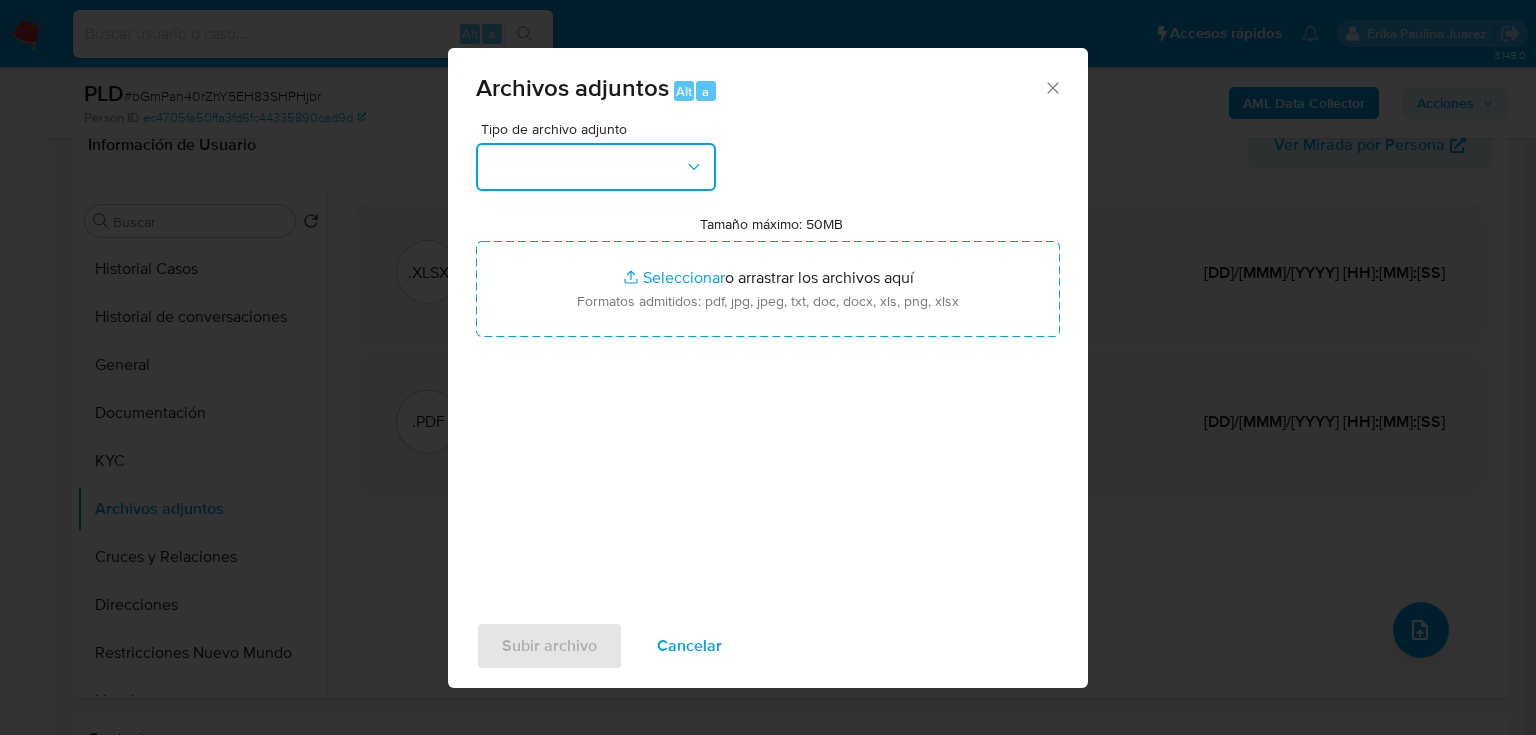 click at bounding box center [596, 167] 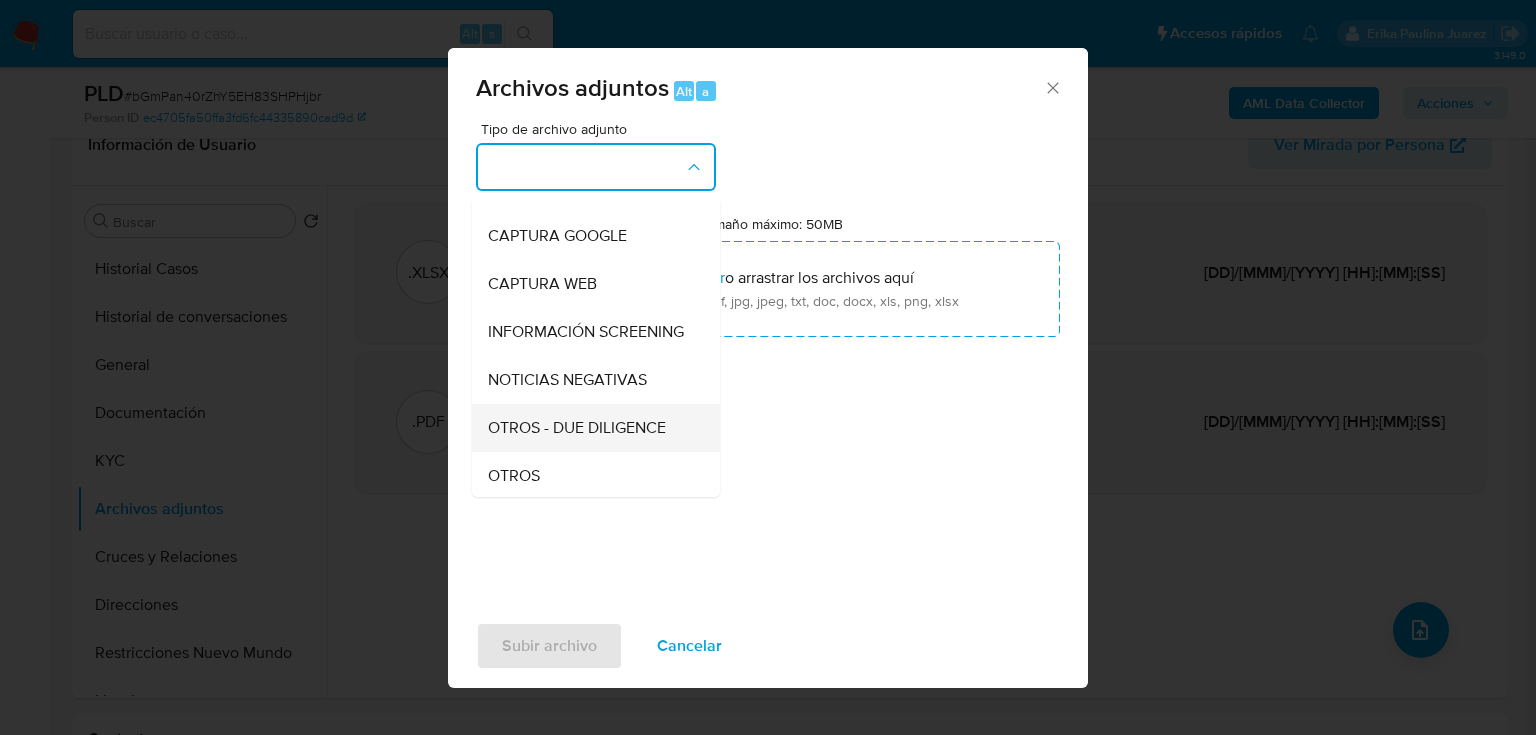 scroll, scrollTop: 160, scrollLeft: 0, axis: vertical 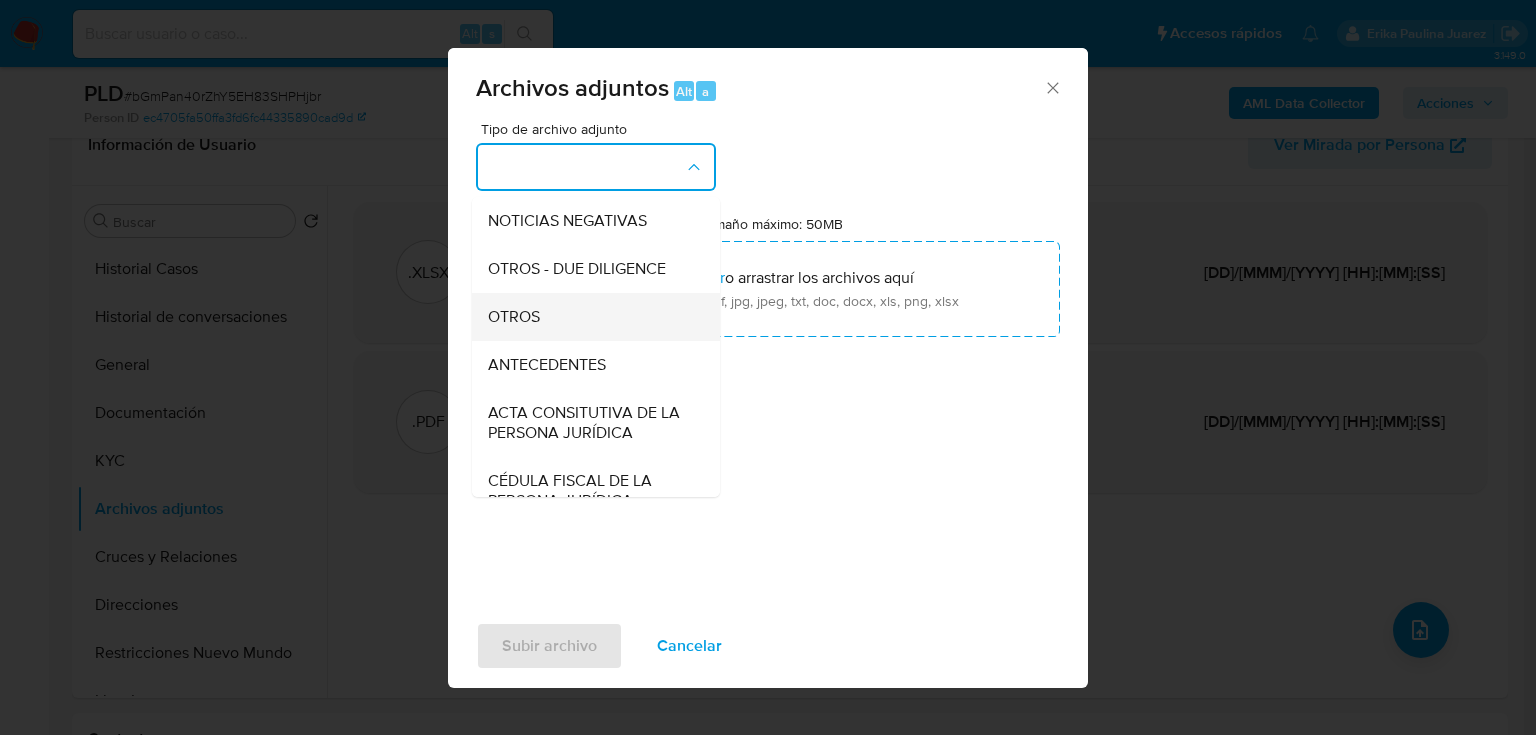 click on "OTROS" at bounding box center (514, 317) 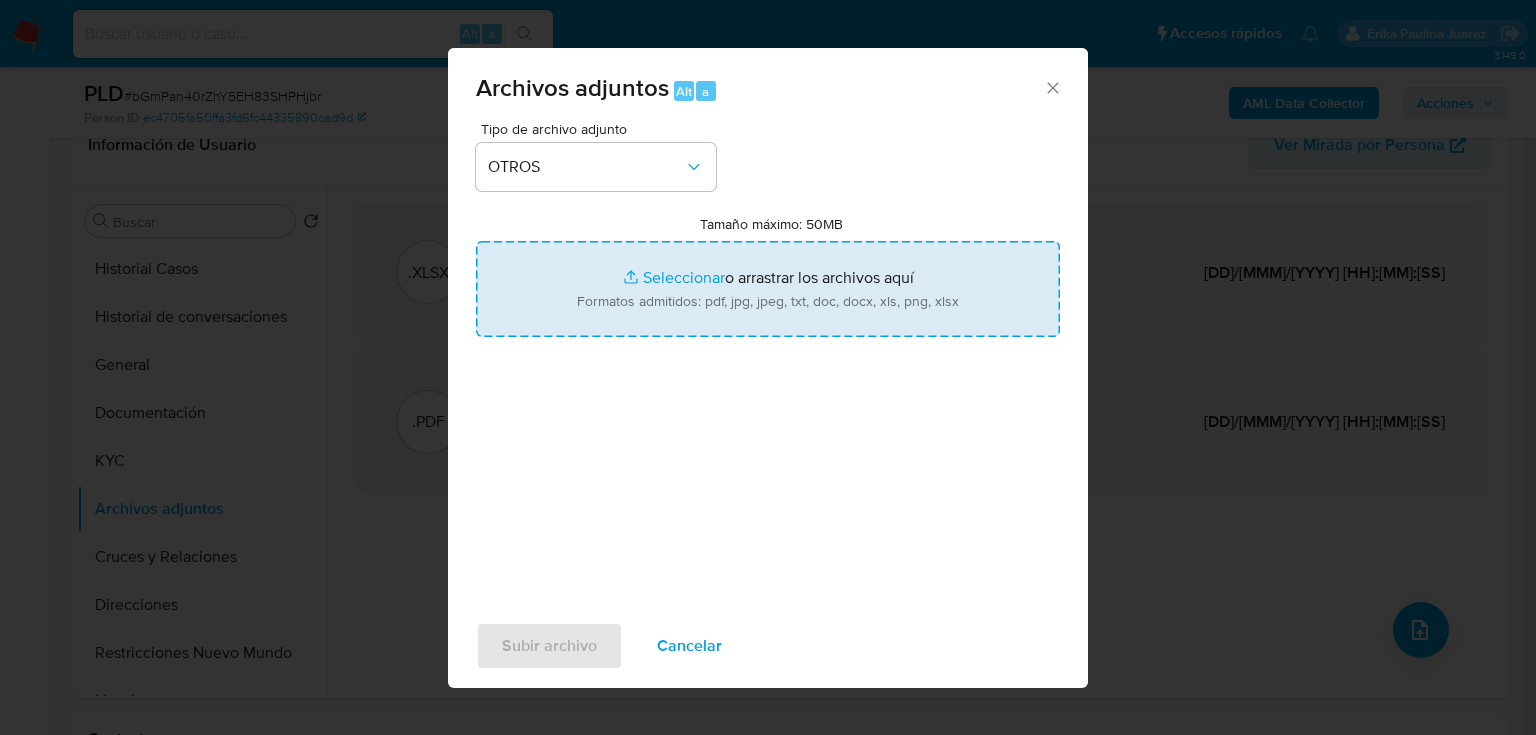 click on "Tamaño máximo: 50MB Seleccionar archivos" at bounding box center (768, 289) 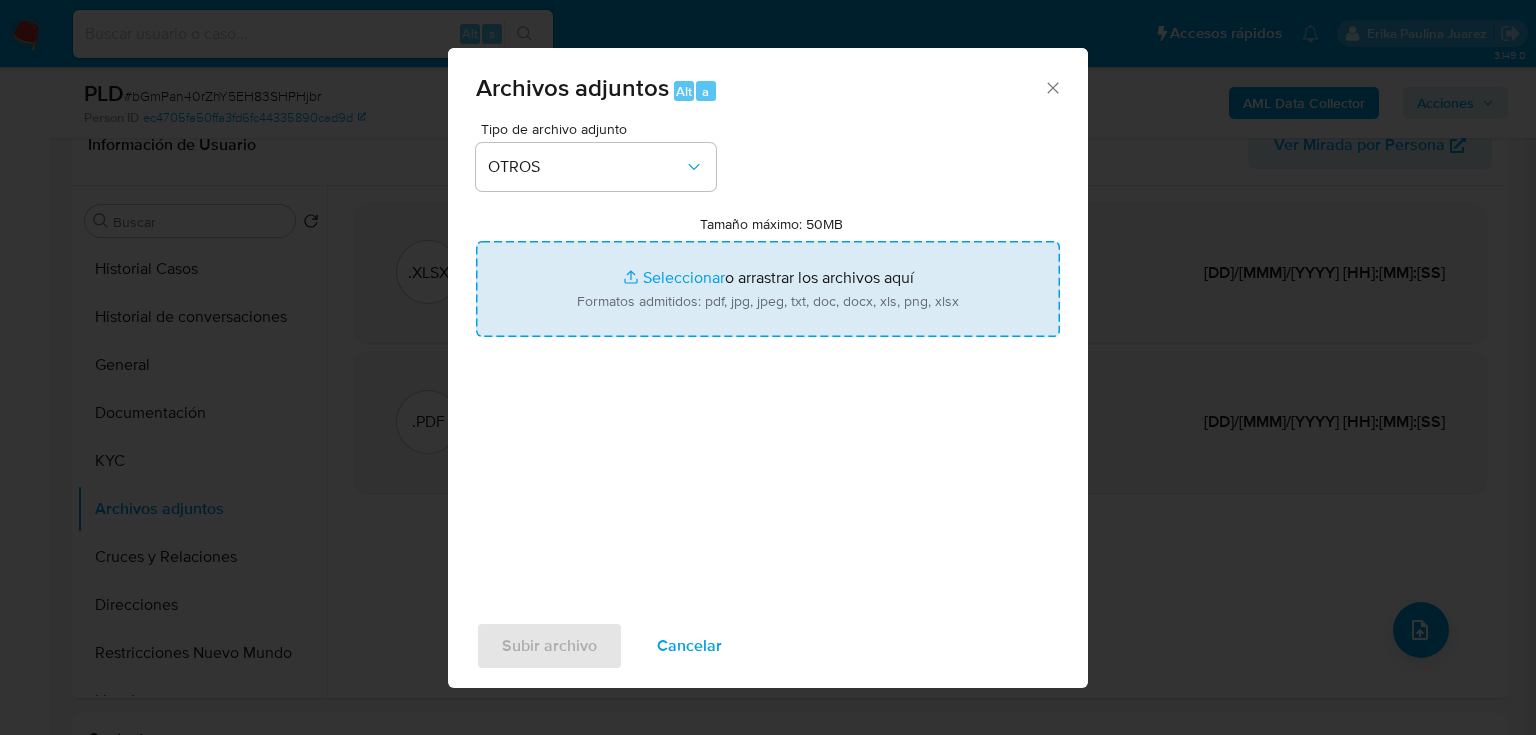 type on "C:\fakepath\[NUMBER]_[FIRST] [LAST]_[MONTH][YEAR].pdf" 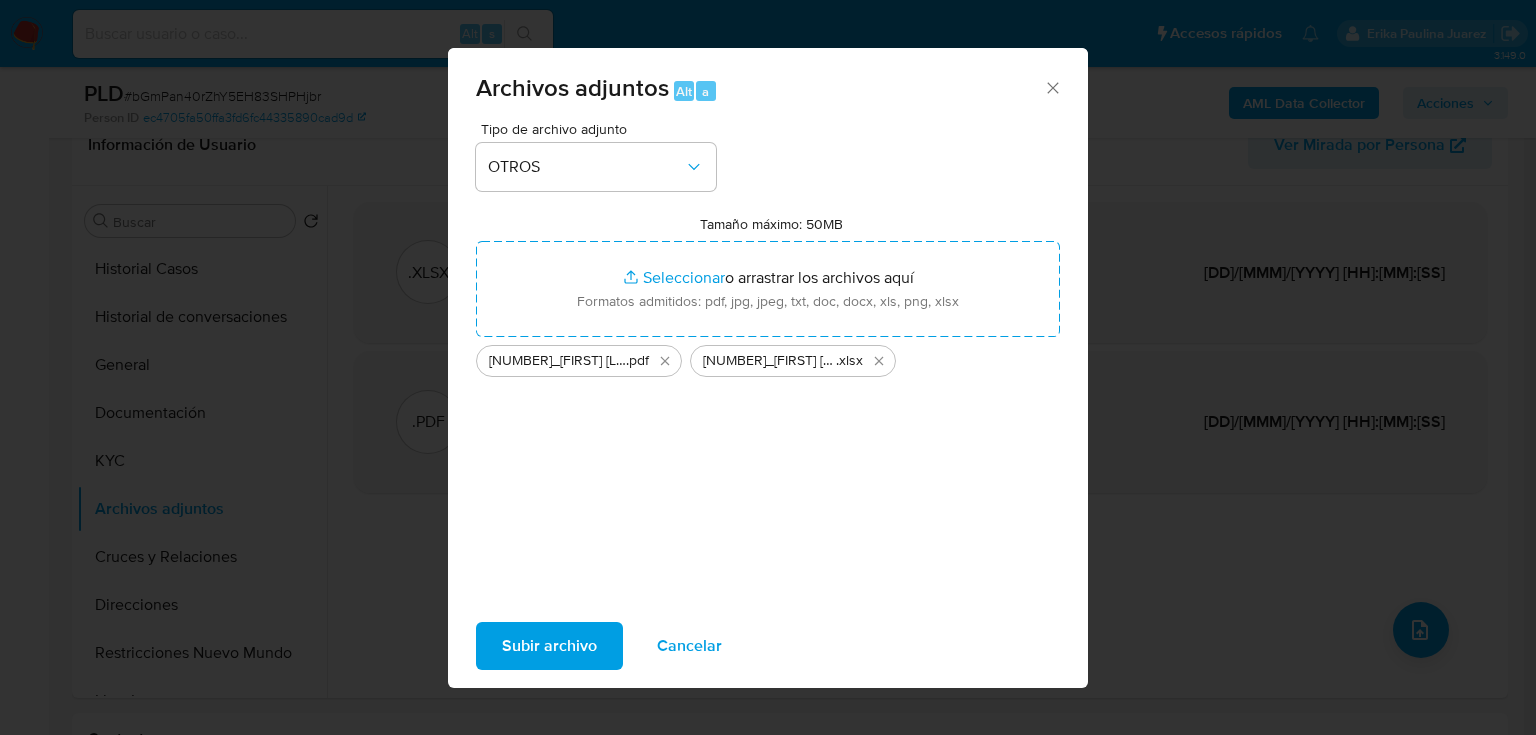 click on "Subir archivo" at bounding box center [549, 646] 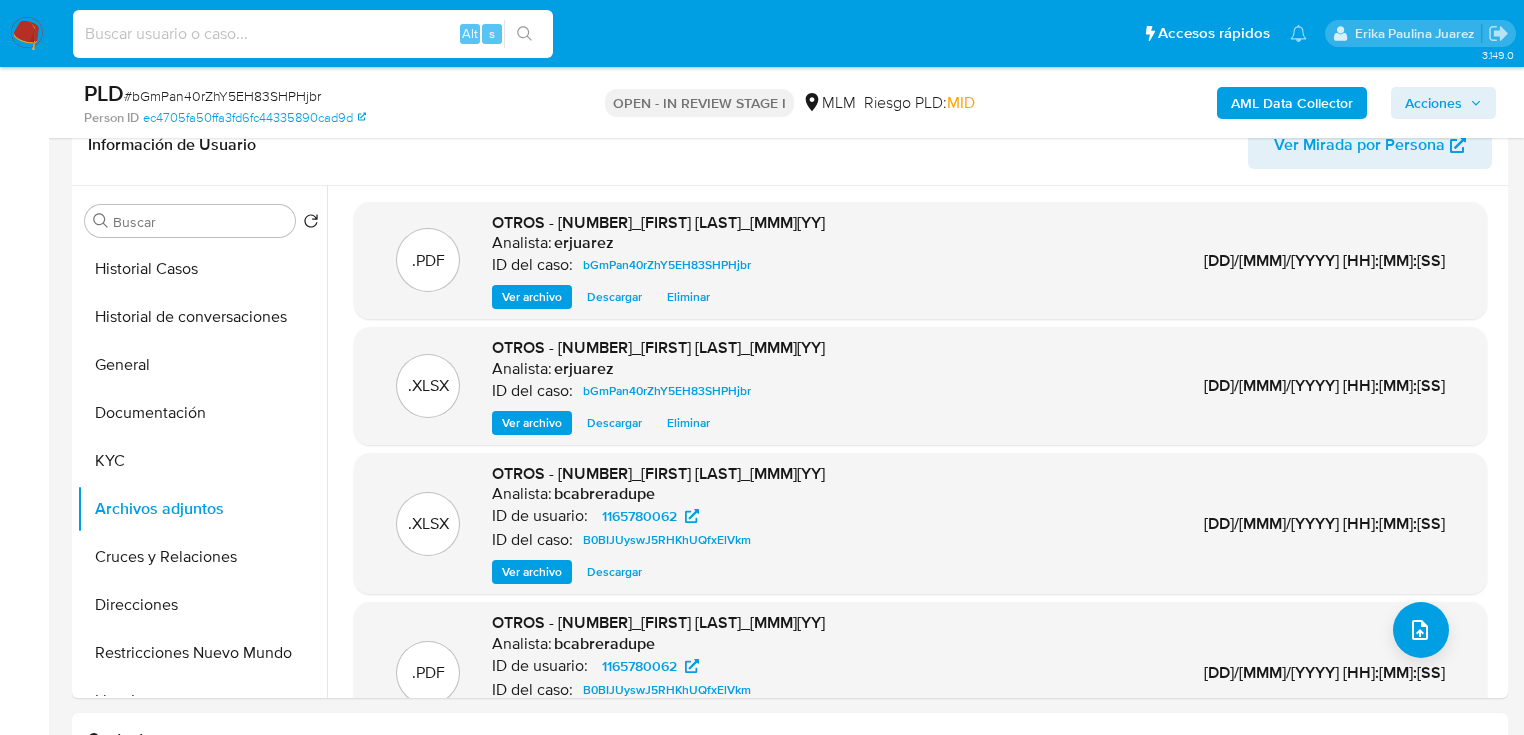 click at bounding box center (313, 34) 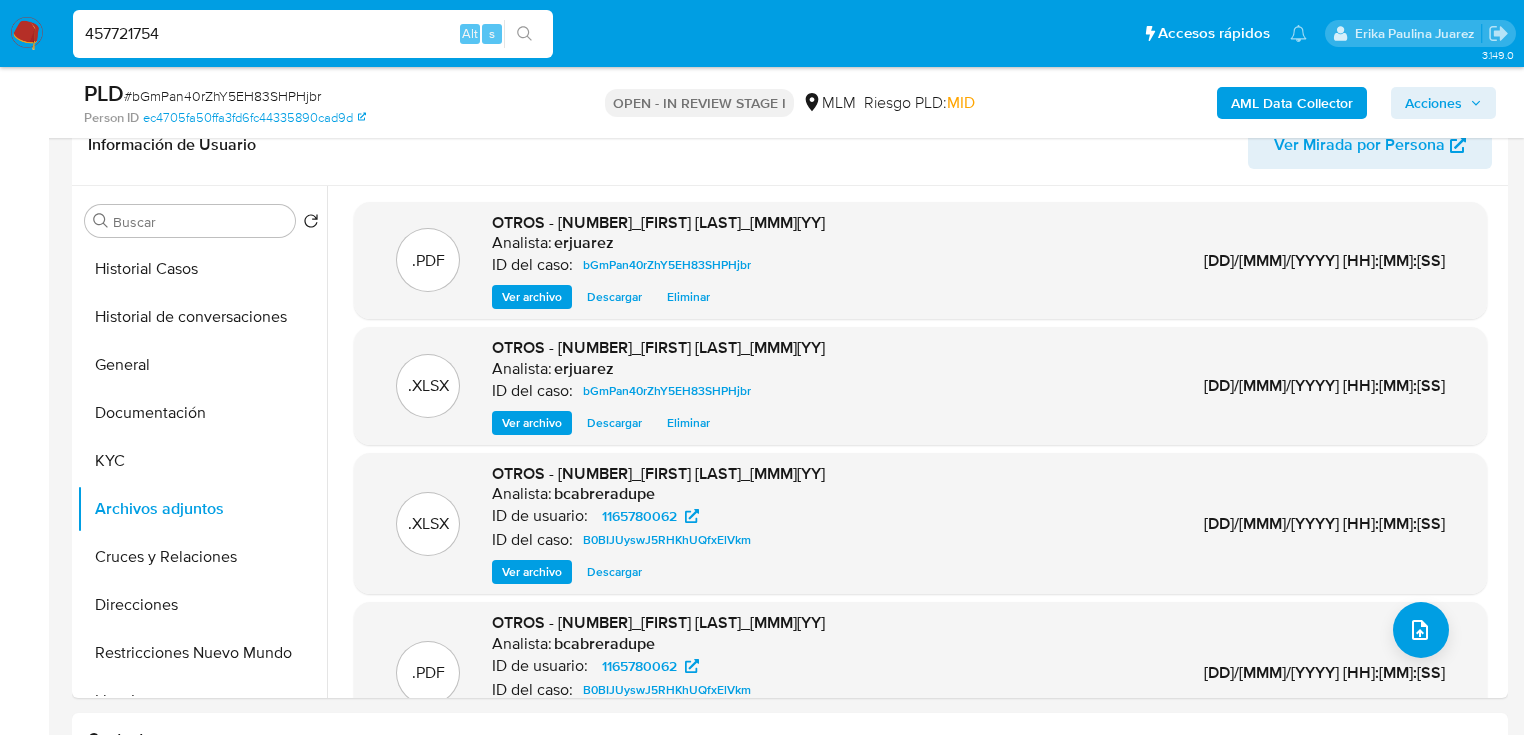 click on "457721754" at bounding box center [313, 34] 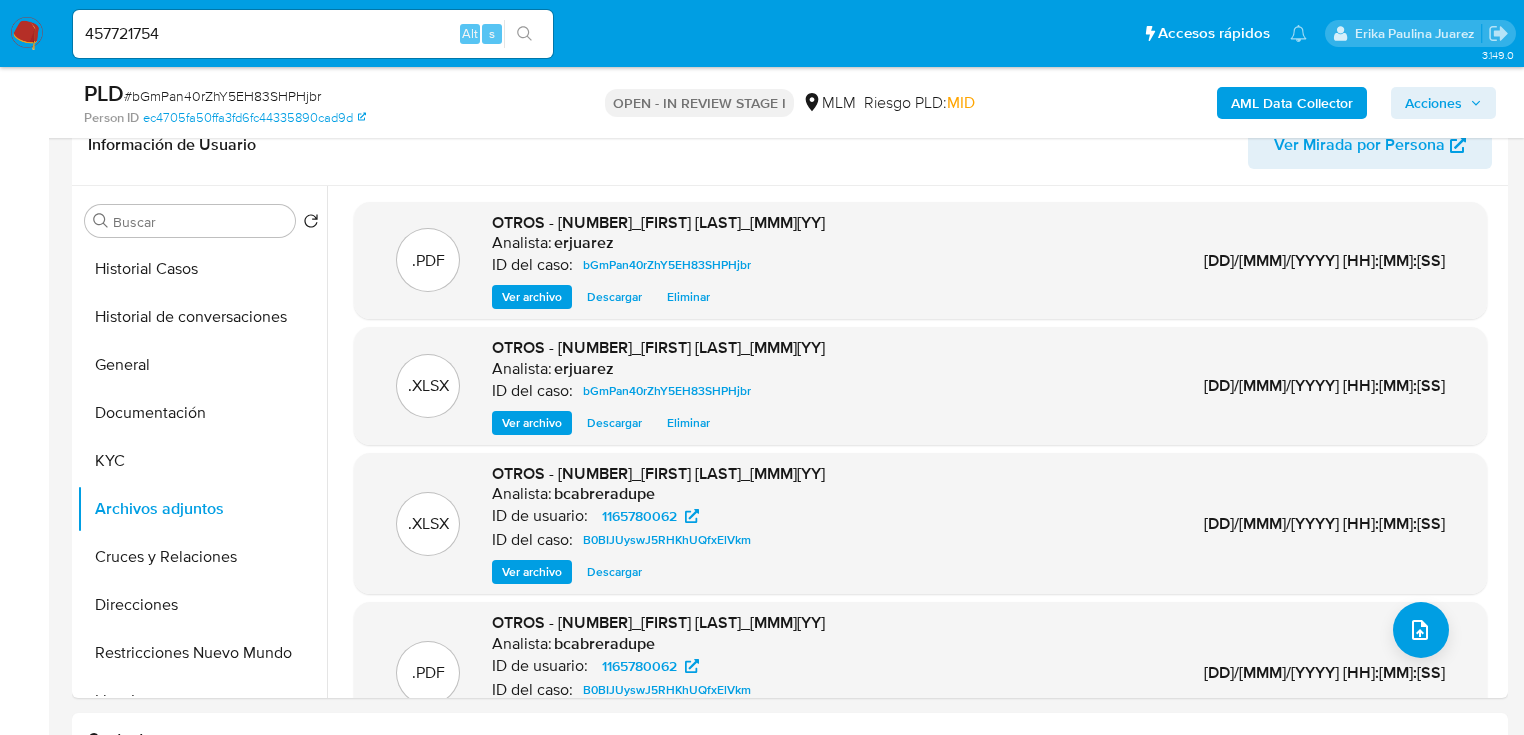 click at bounding box center [524, 34] 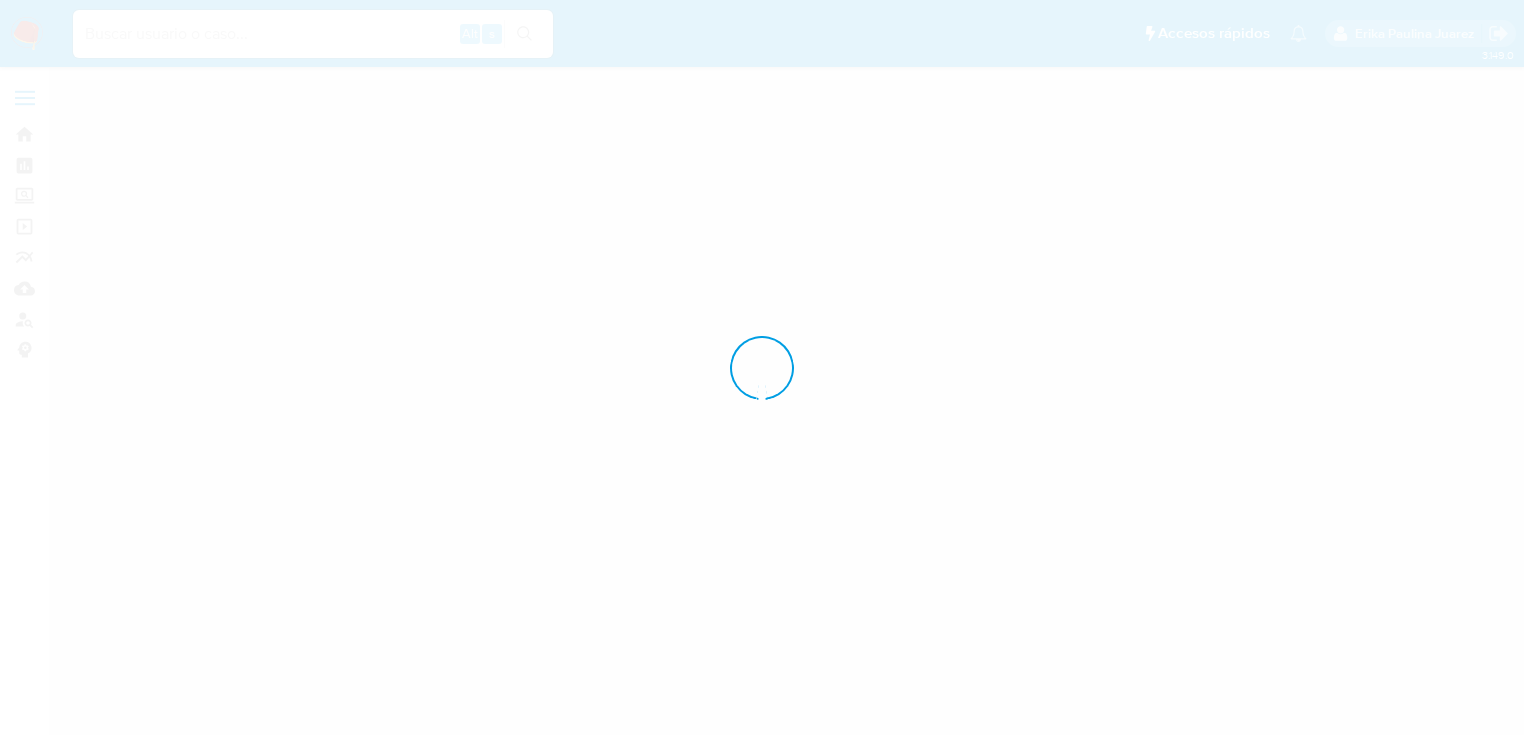 scroll, scrollTop: 0, scrollLeft: 0, axis: both 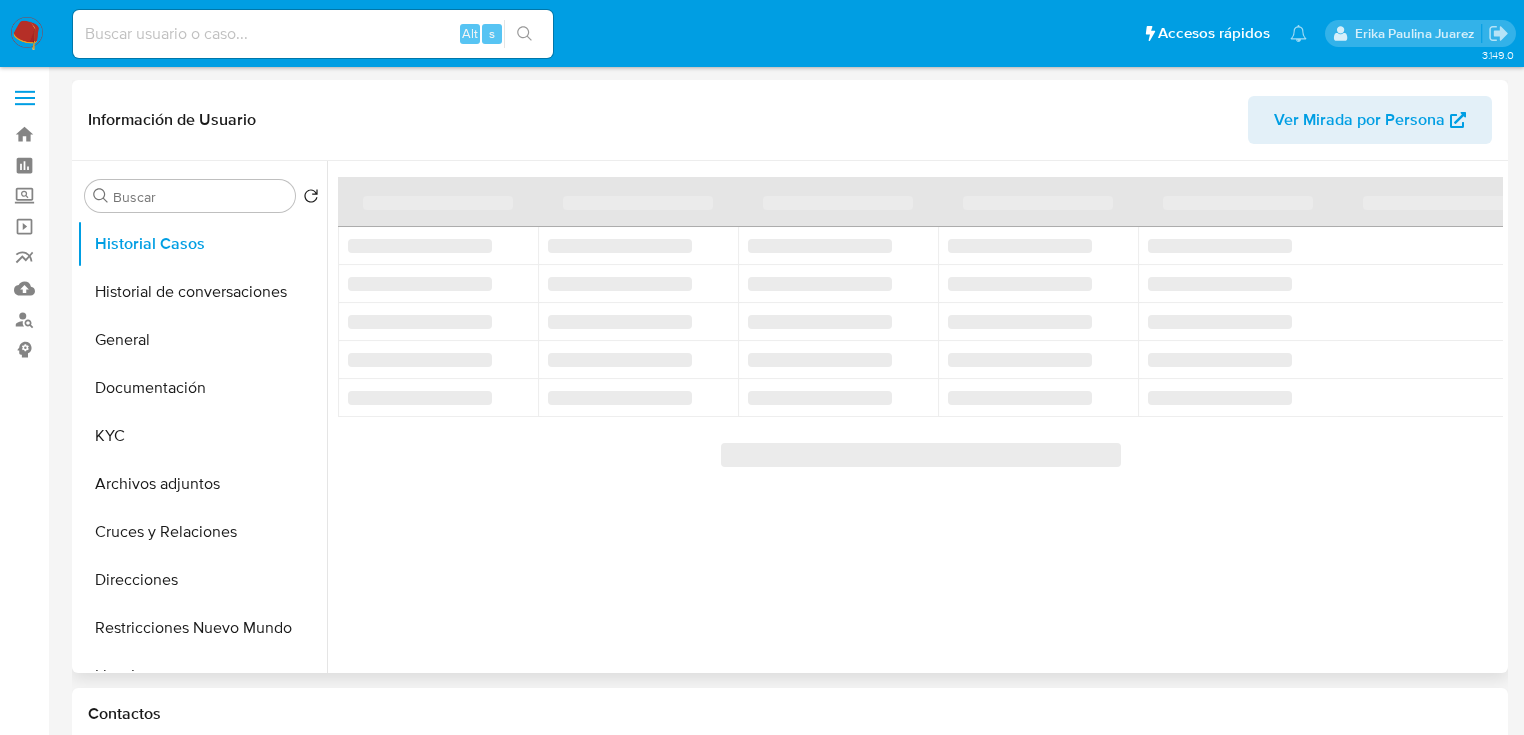 select on "10" 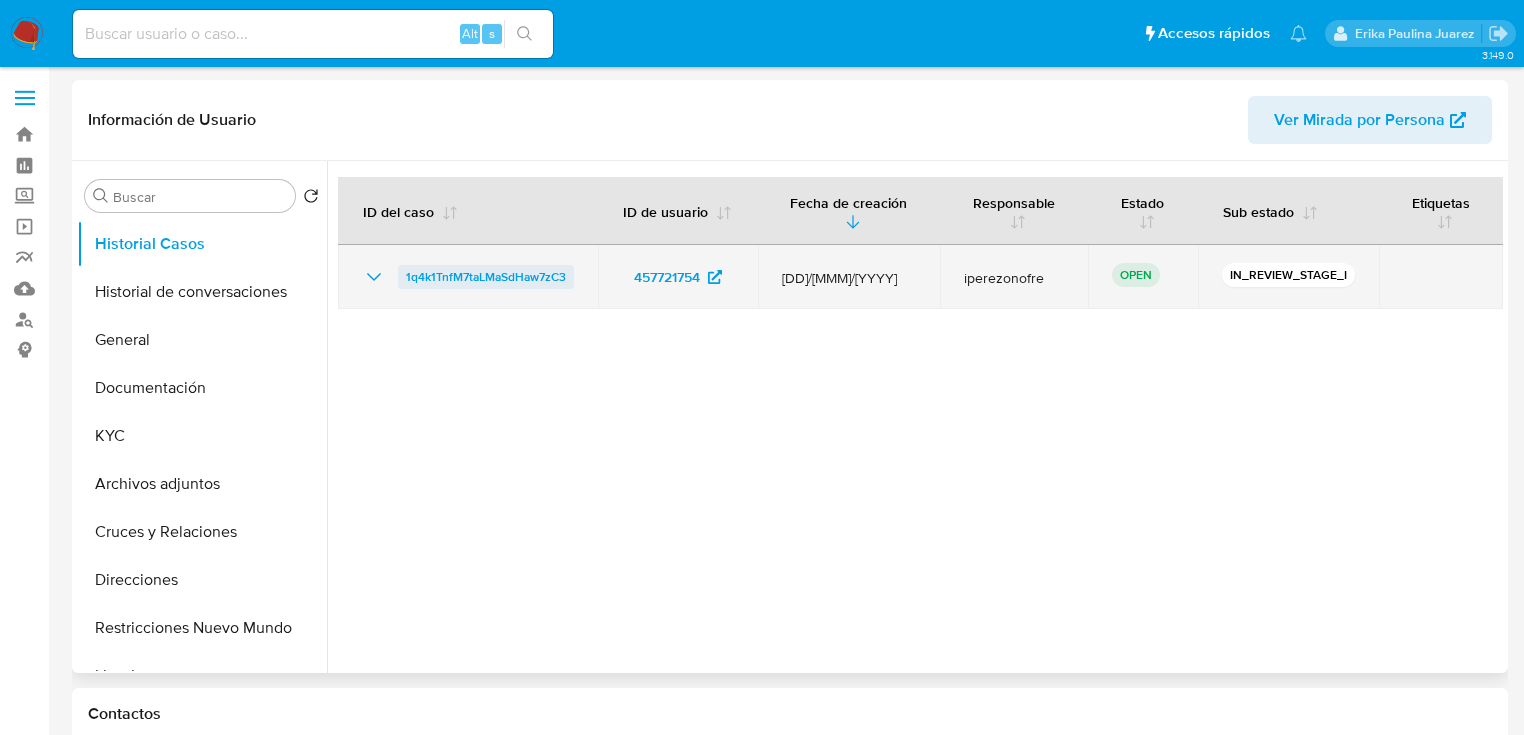 click on "1q4k1TnfM7taLMaSdHaw7zC3" at bounding box center (486, 277) 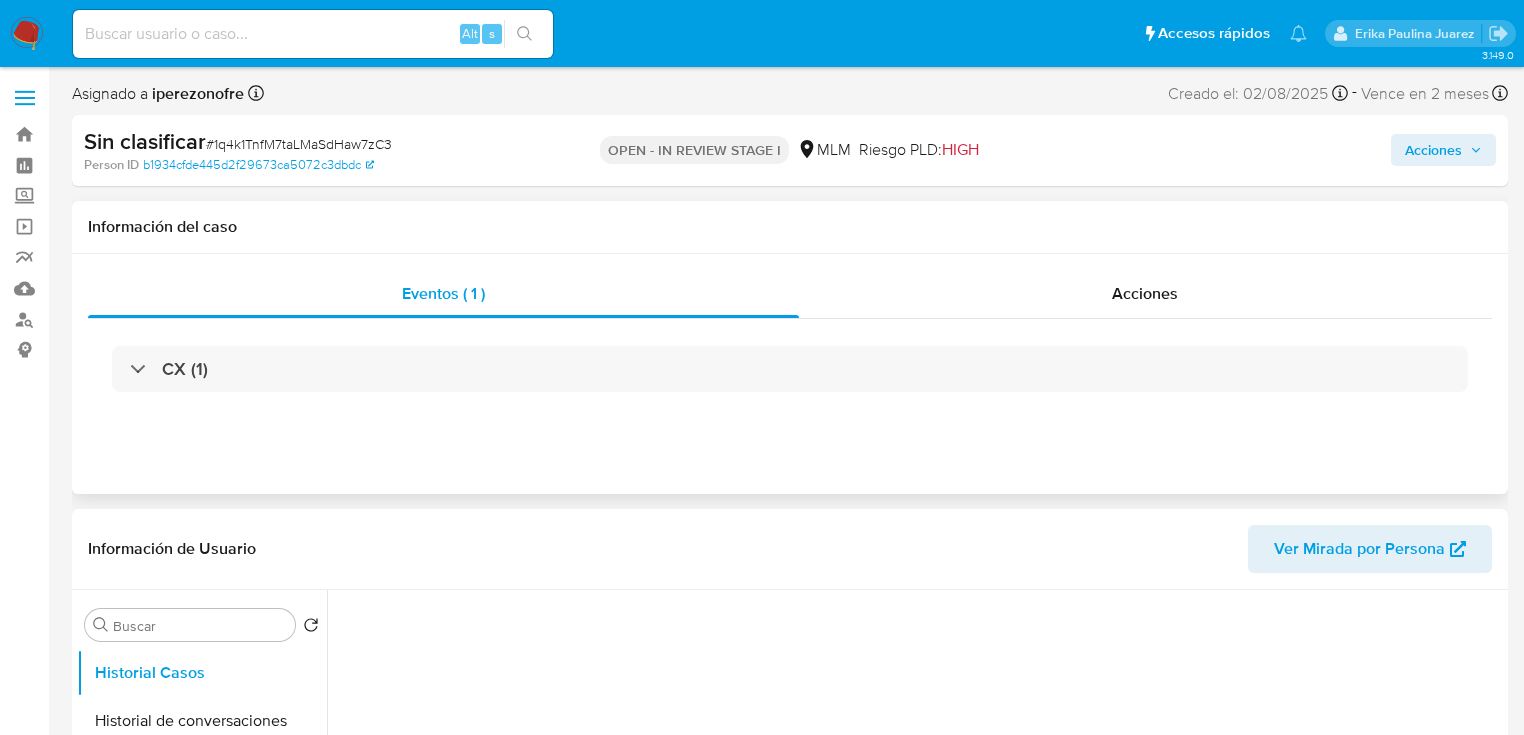 scroll, scrollTop: 80, scrollLeft: 0, axis: vertical 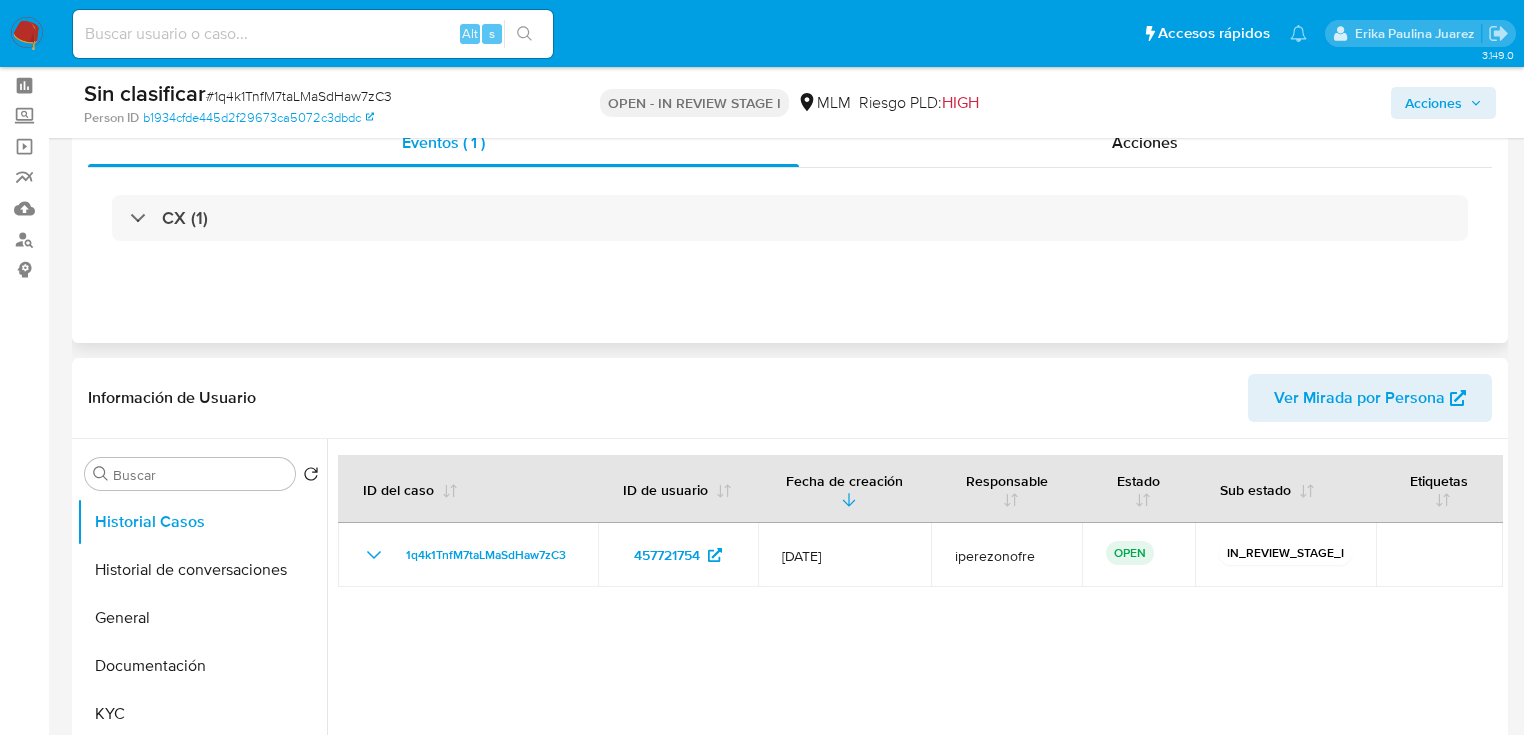 select on "10" 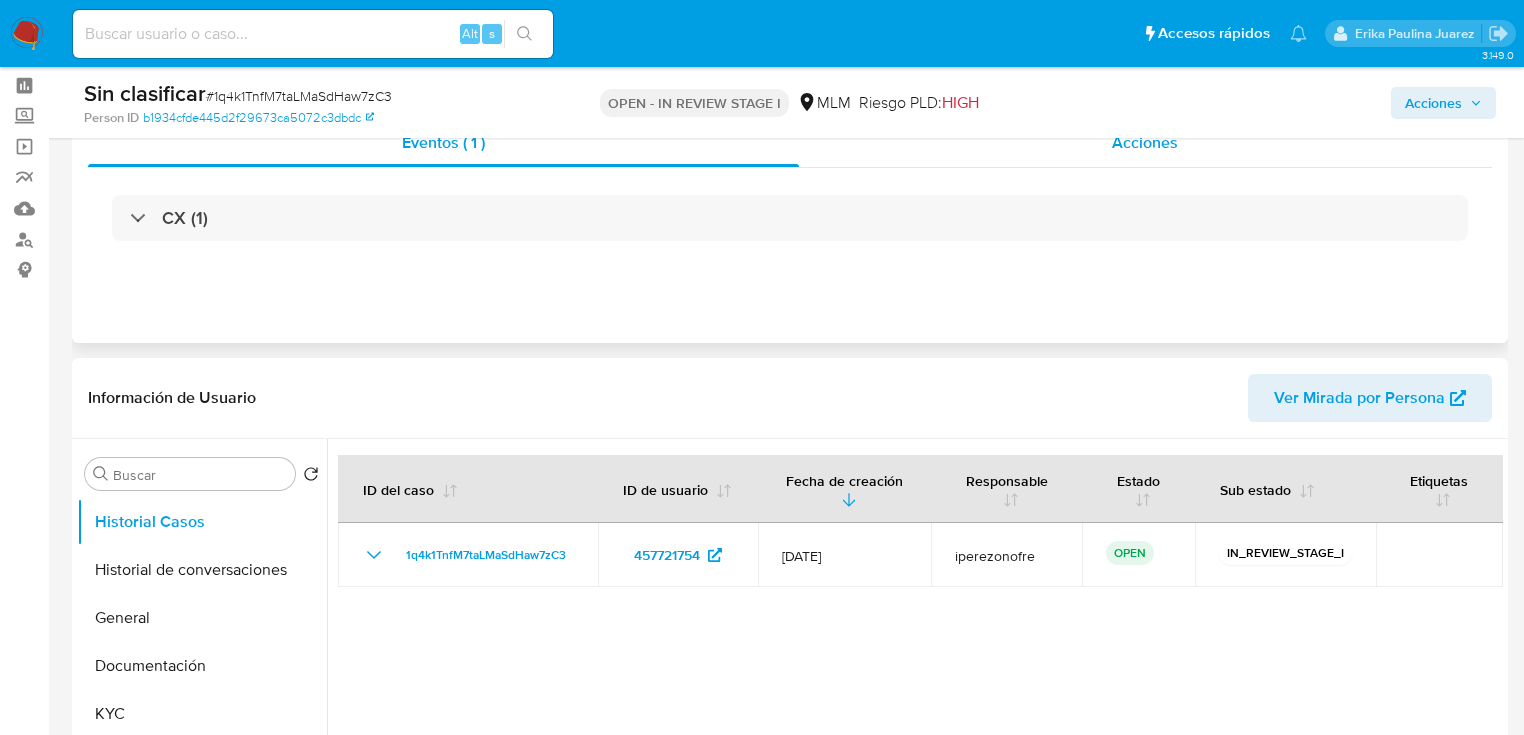 click on "Acciones" at bounding box center (1146, 143) 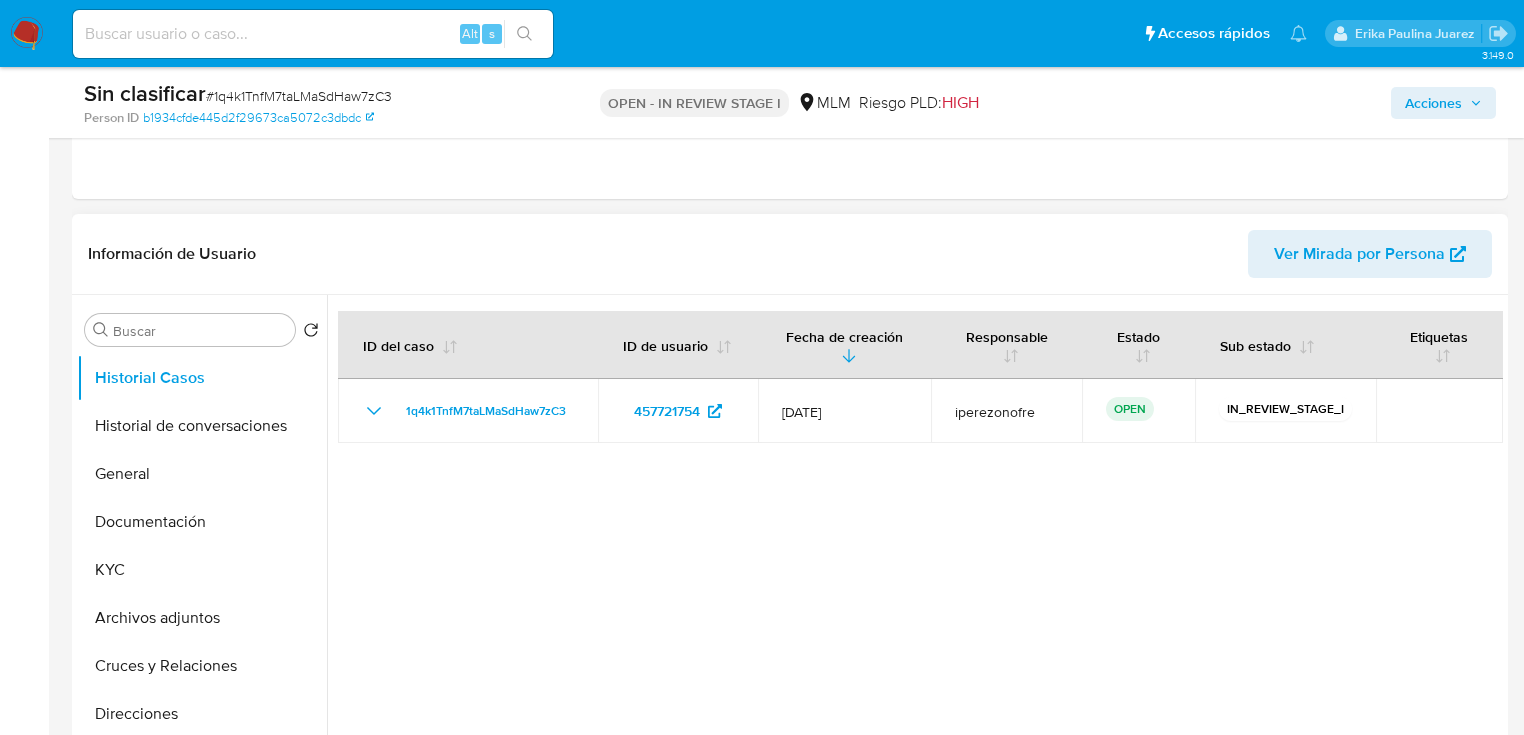 scroll, scrollTop: 400, scrollLeft: 0, axis: vertical 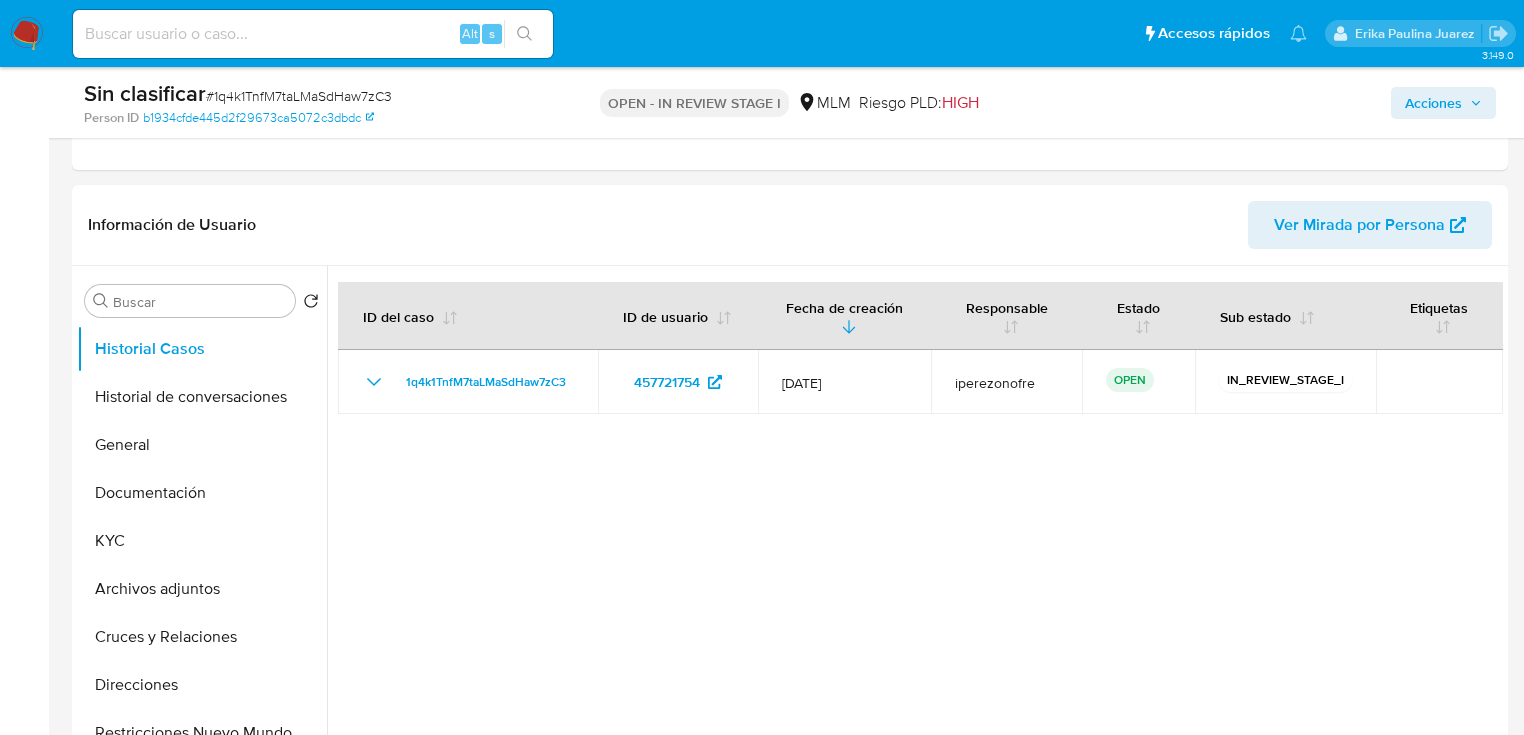 click at bounding box center (313, 34) 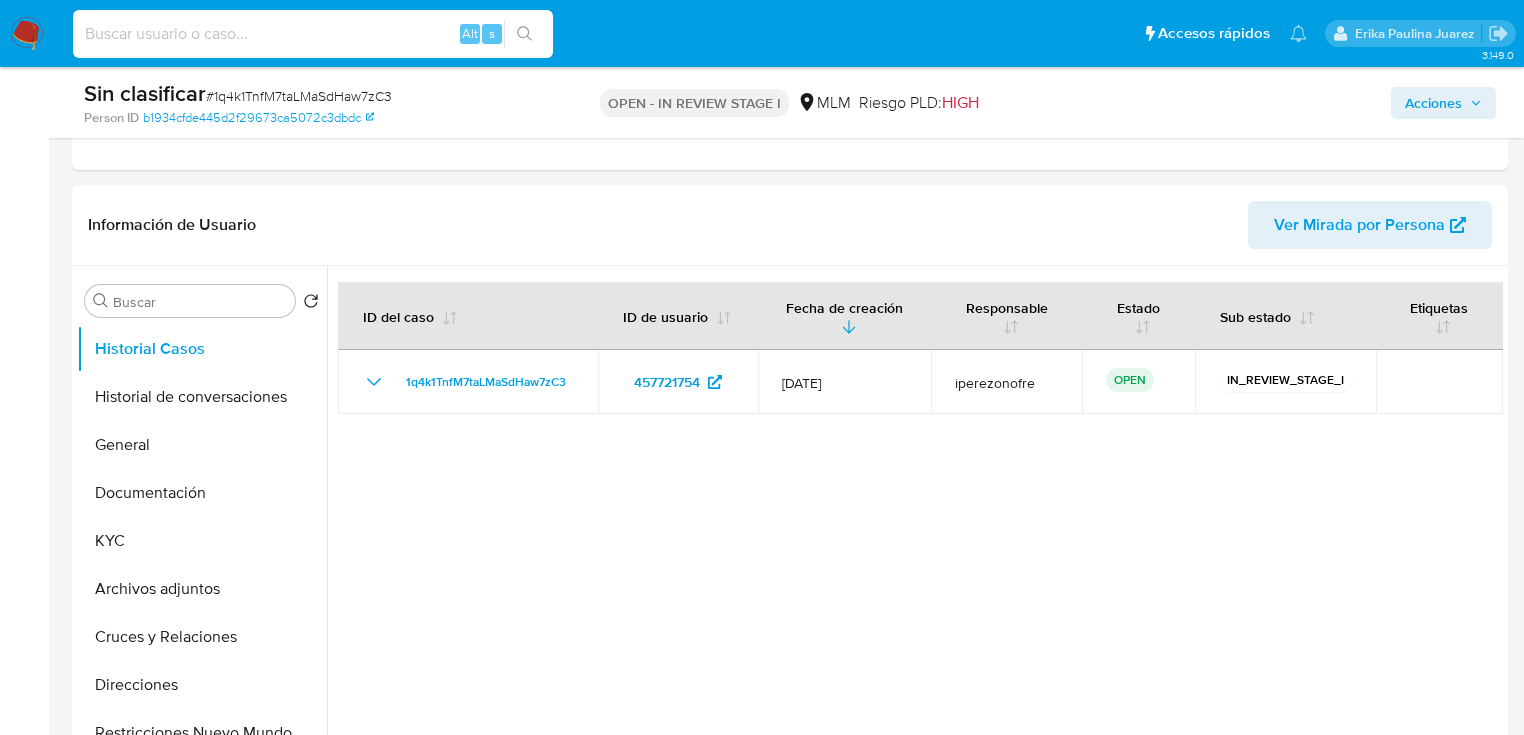 paste on "295872495" 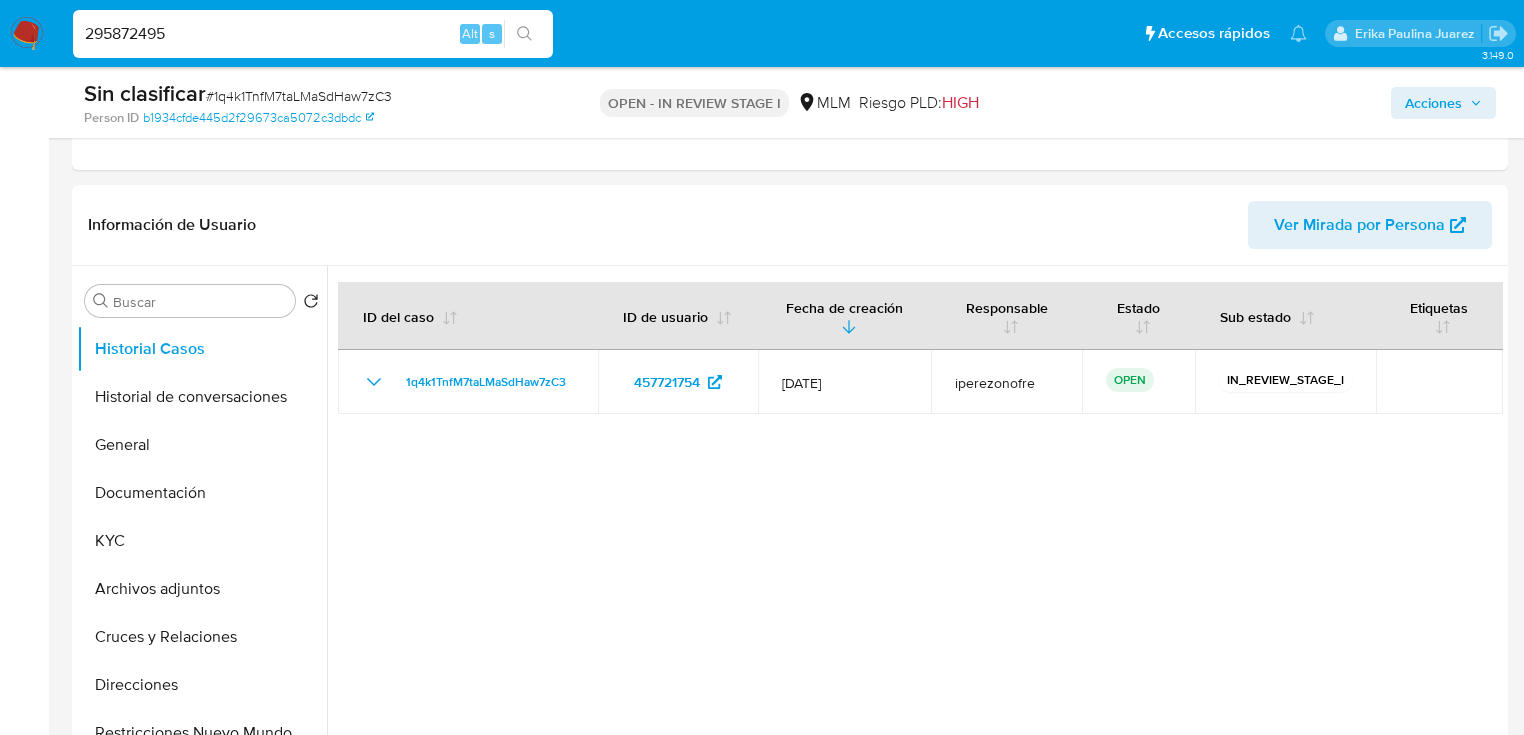type on "295872495" 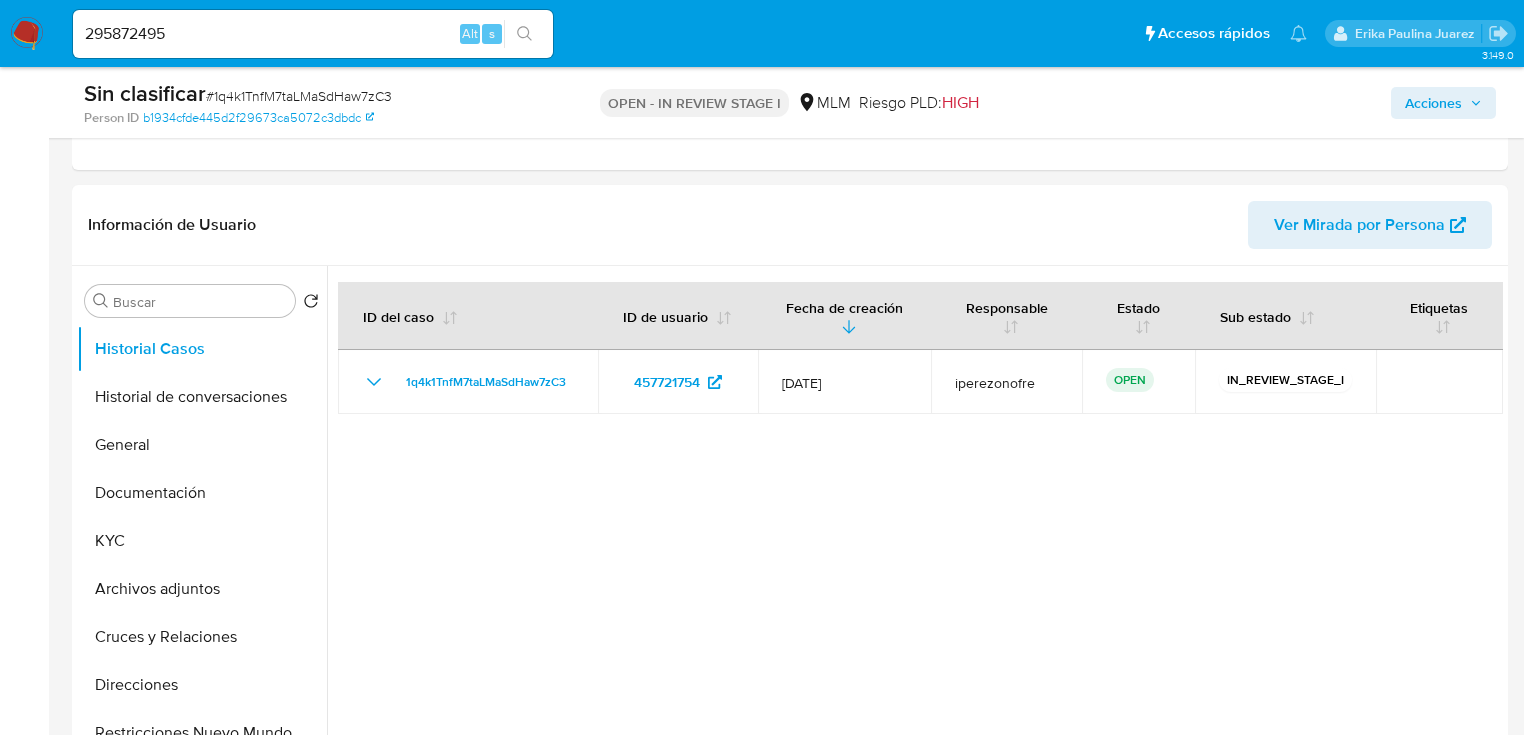 scroll, scrollTop: 0, scrollLeft: 0, axis: both 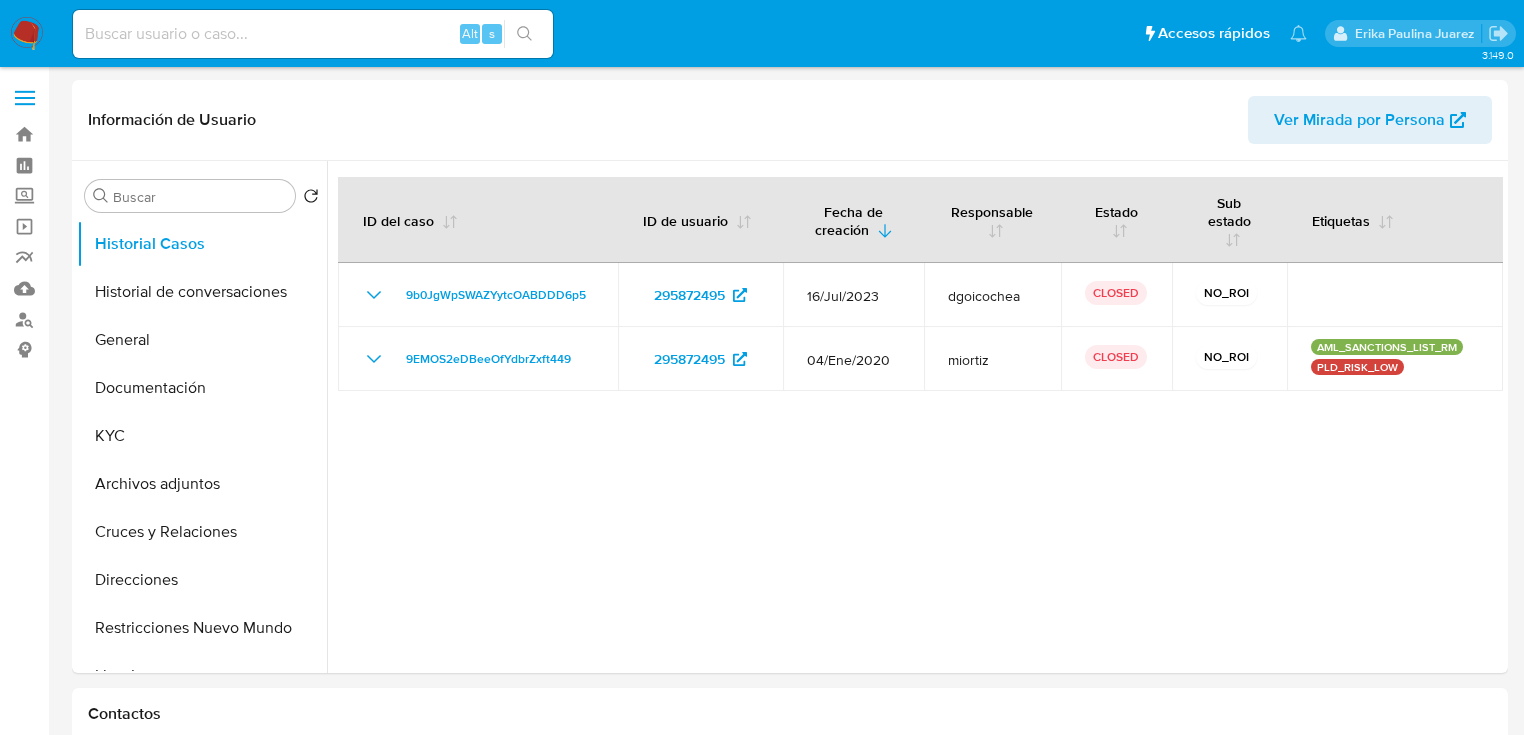 select on "10" 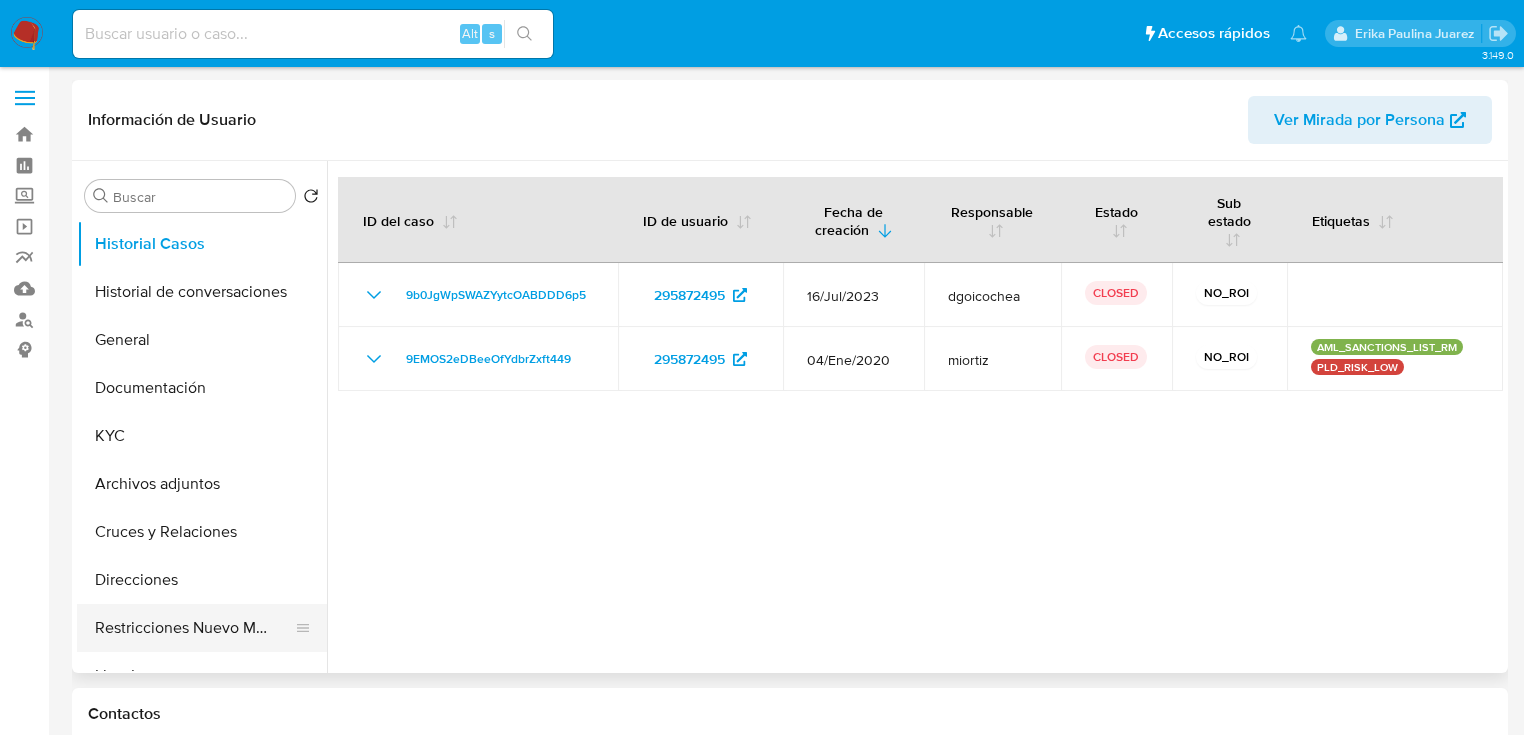 click on "Restricciones Nuevo Mundo" at bounding box center [194, 628] 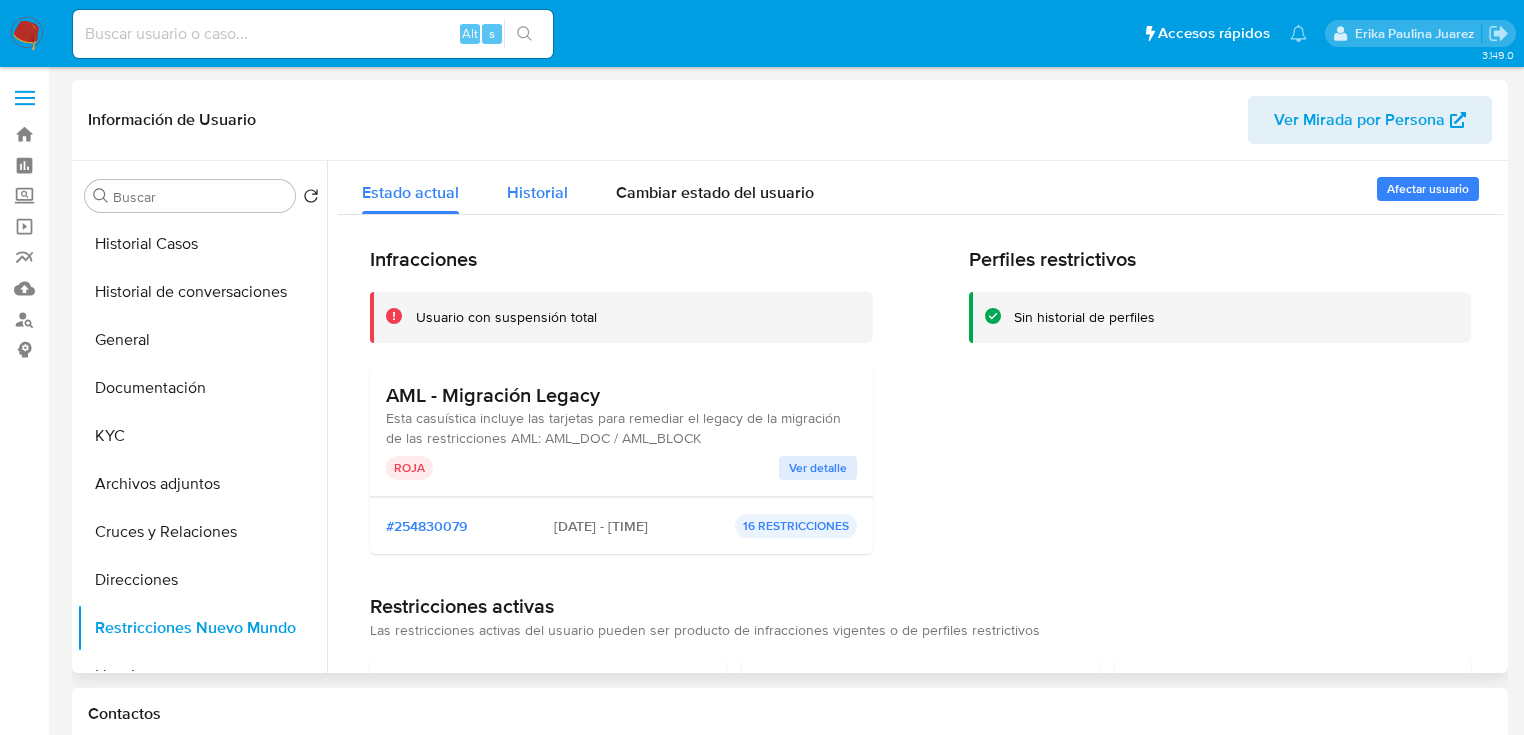 click on "Historial" at bounding box center [537, 192] 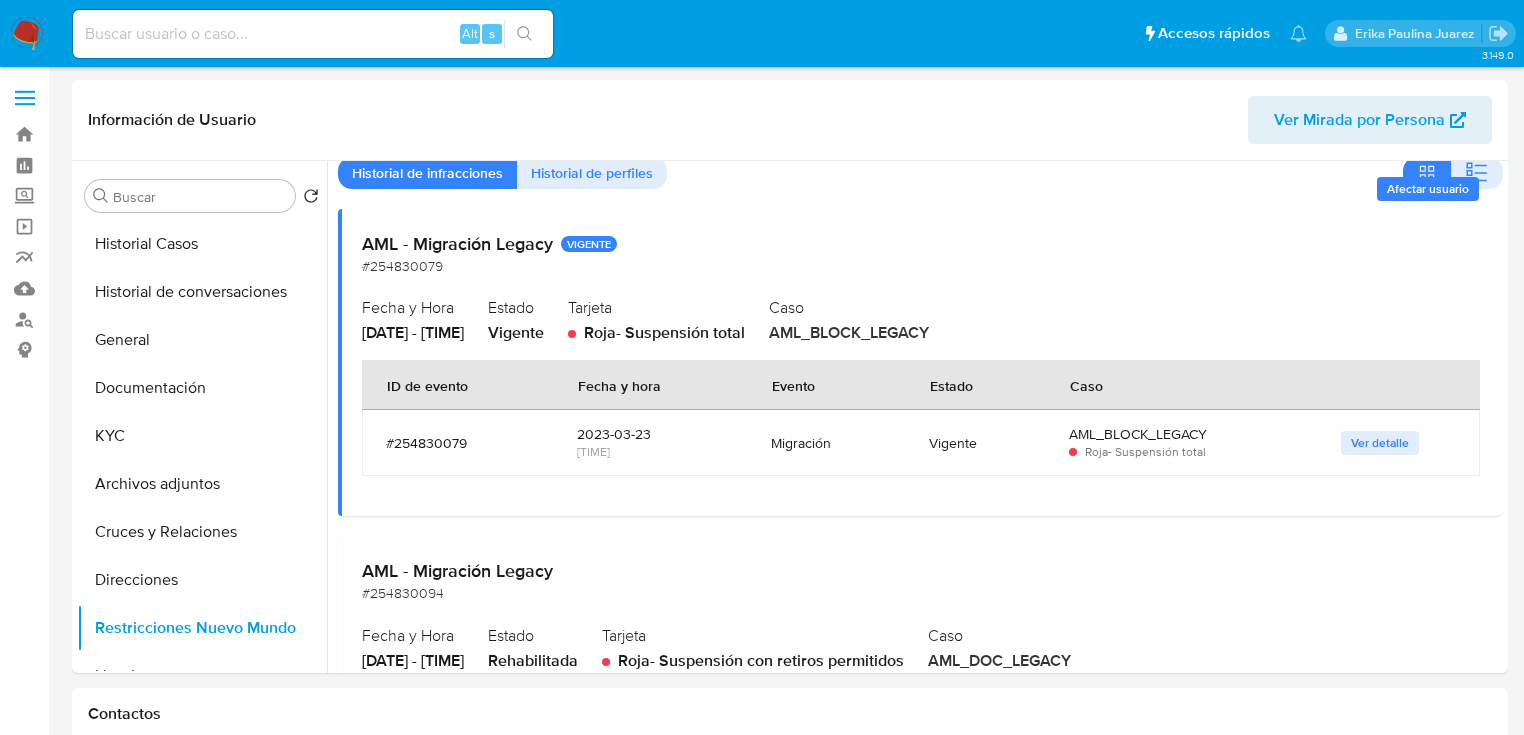 scroll, scrollTop: 0, scrollLeft: 0, axis: both 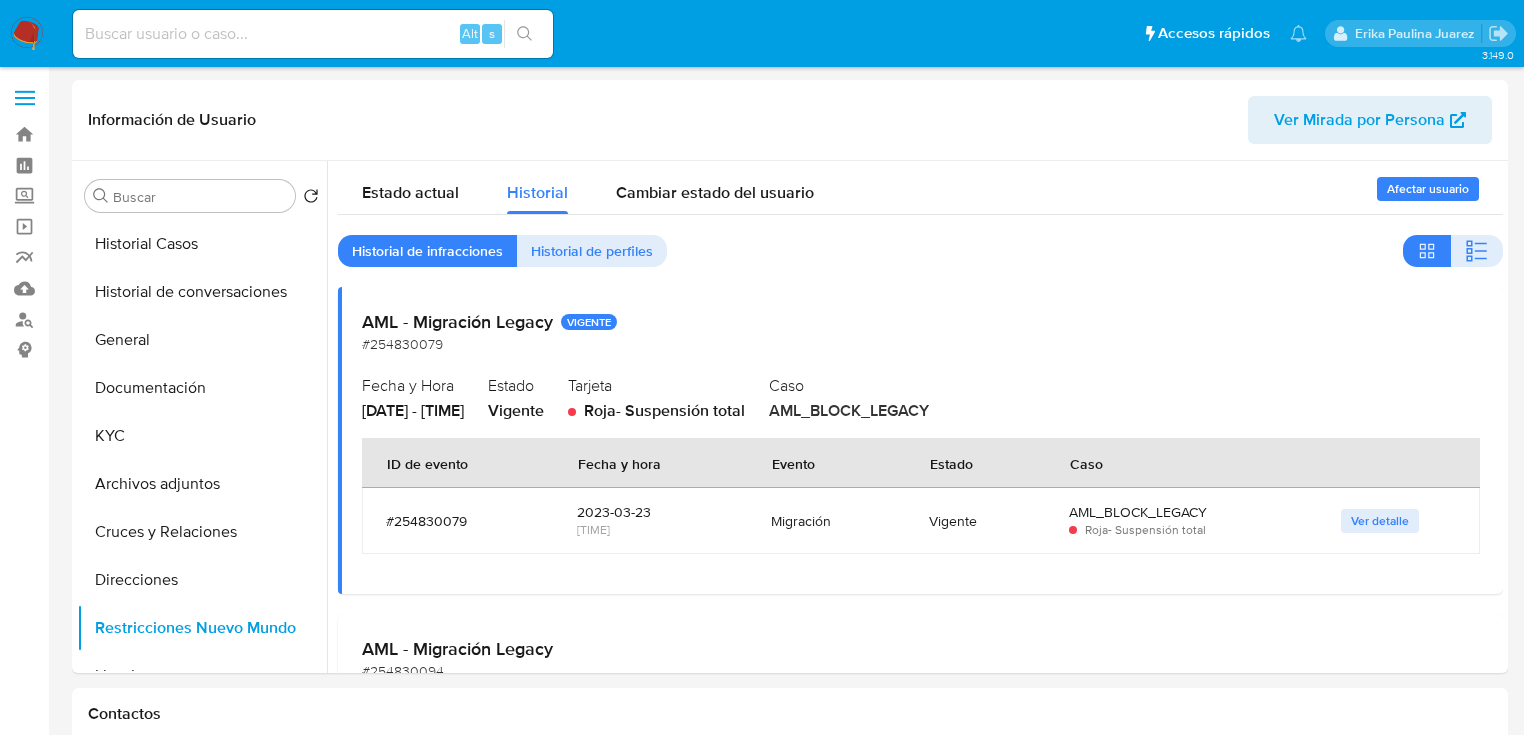 click at bounding box center (27, 34) 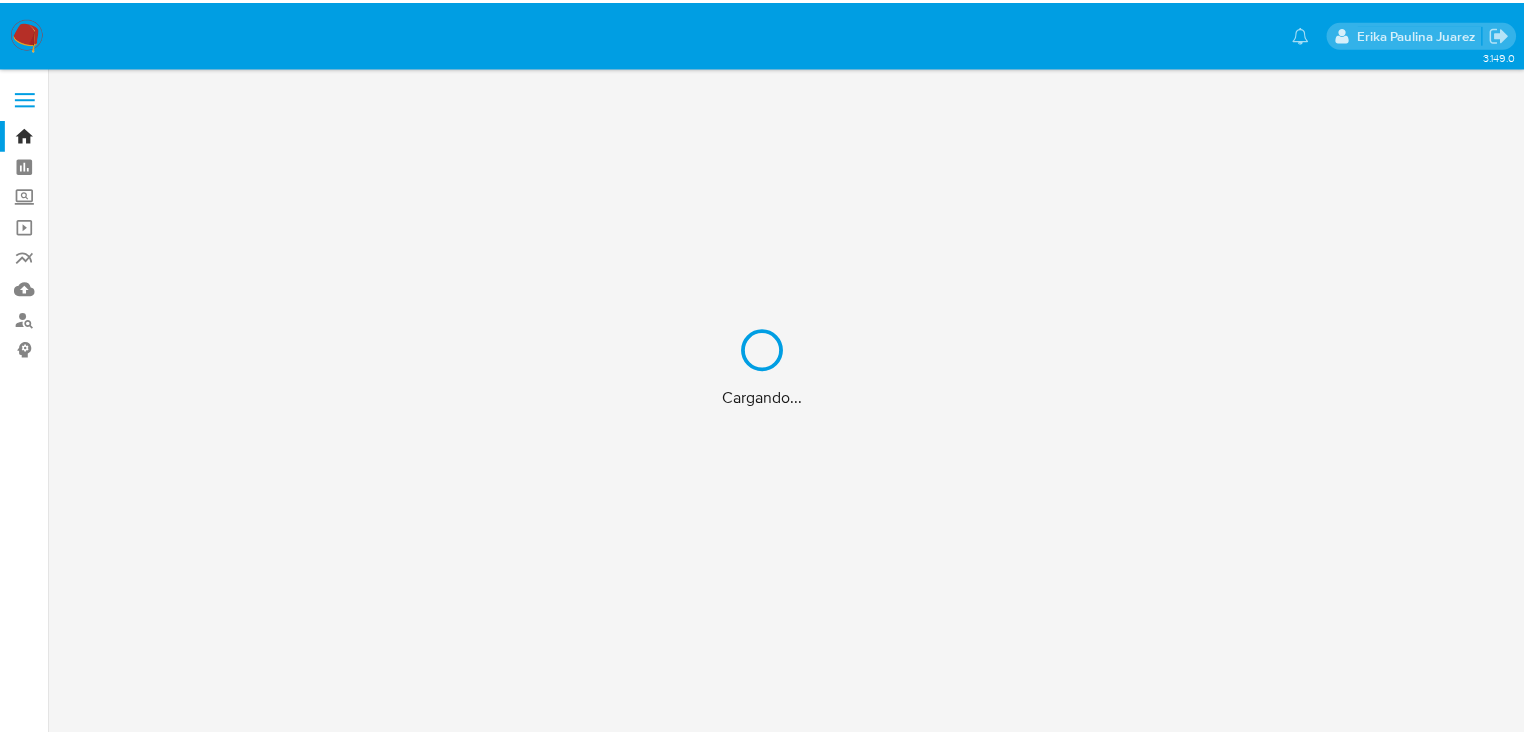 scroll, scrollTop: 0, scrollLeft: 0, axis: both 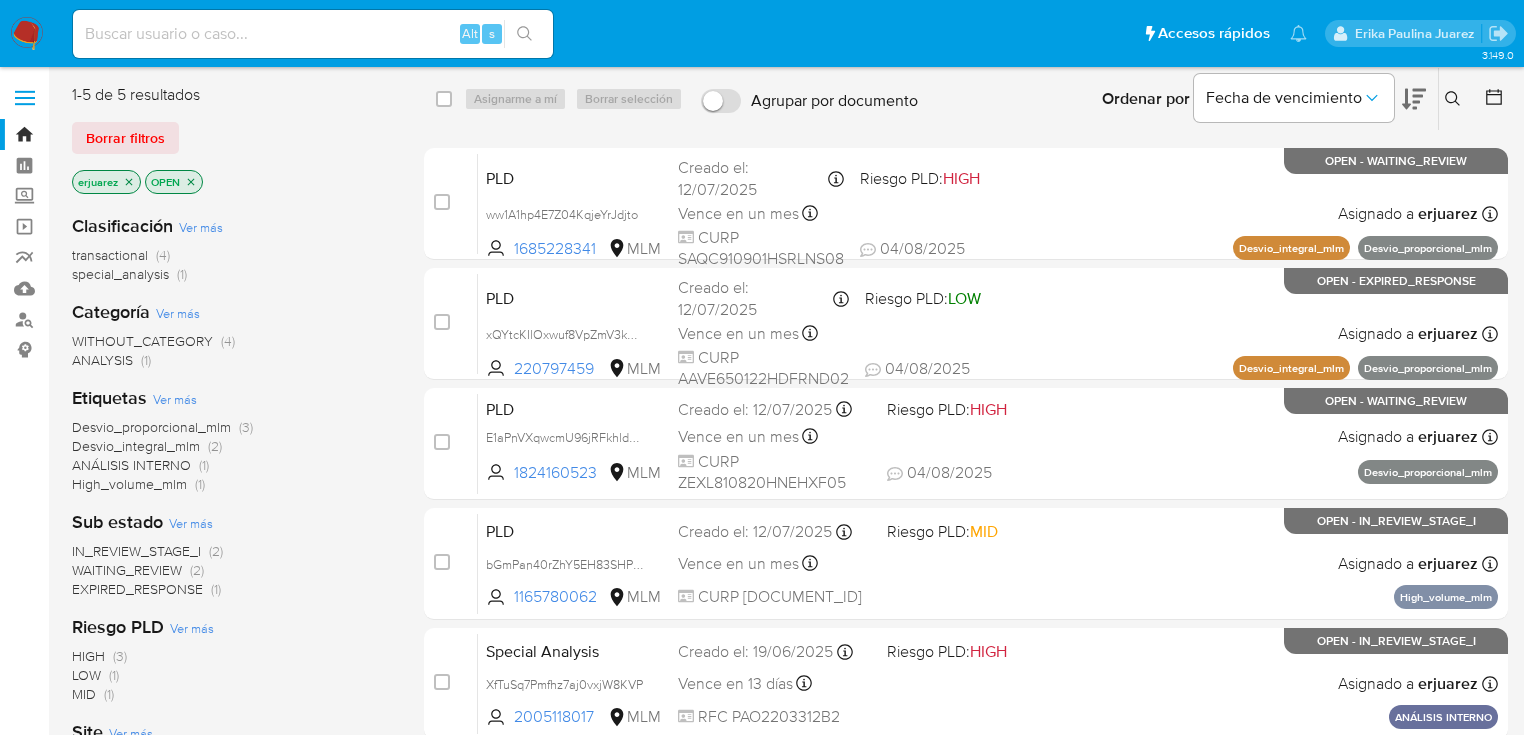 click at bounding box center (313, 34) 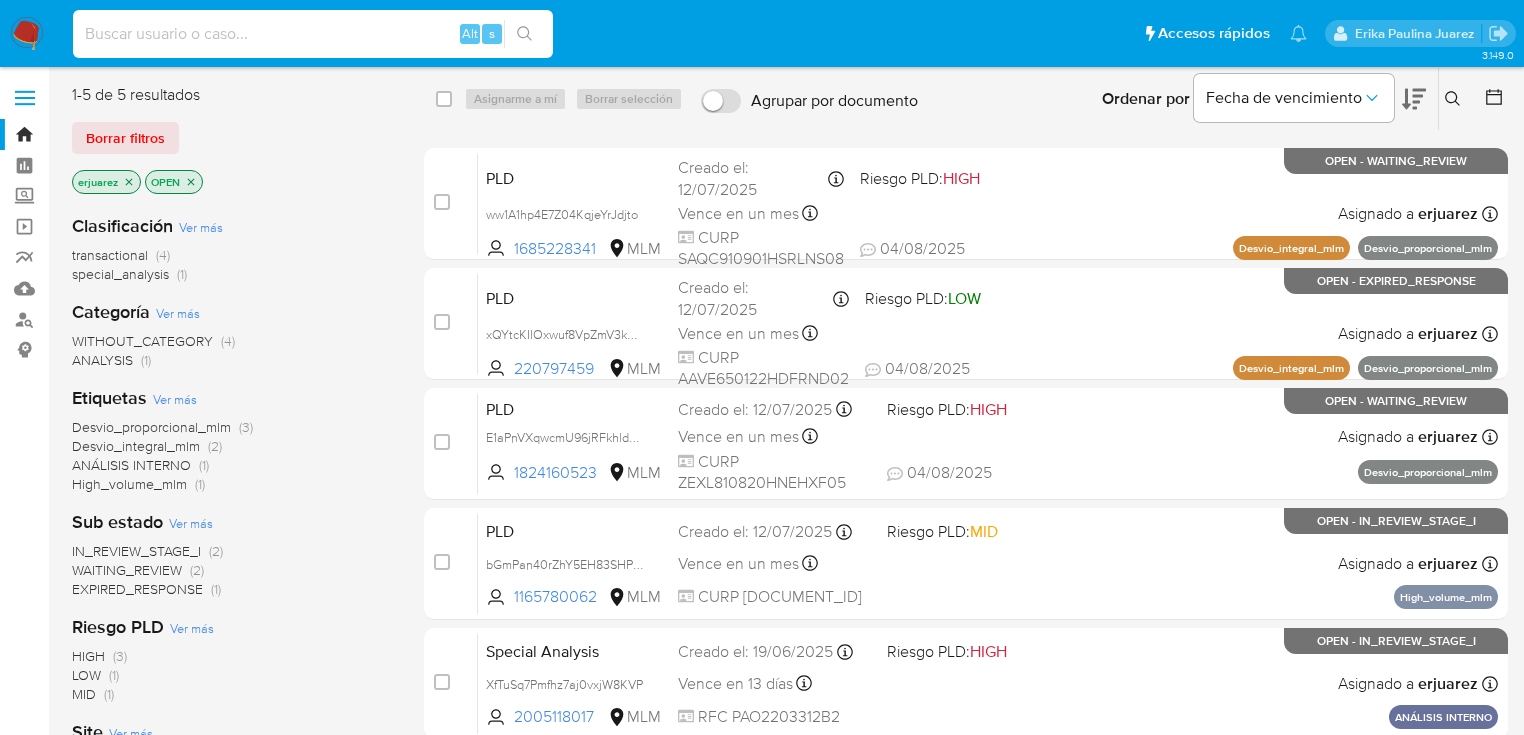 paste on "295872495" 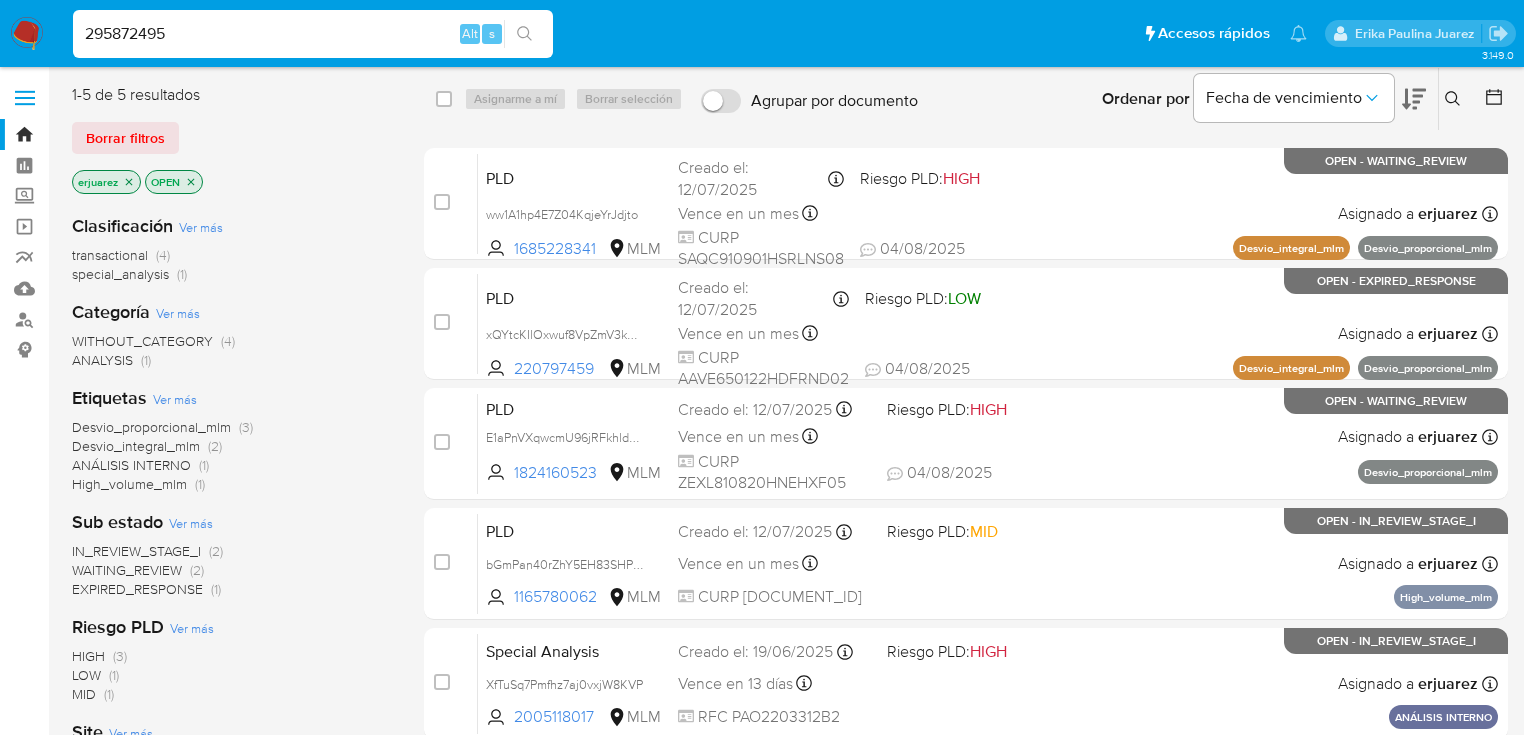 type on "295872495" 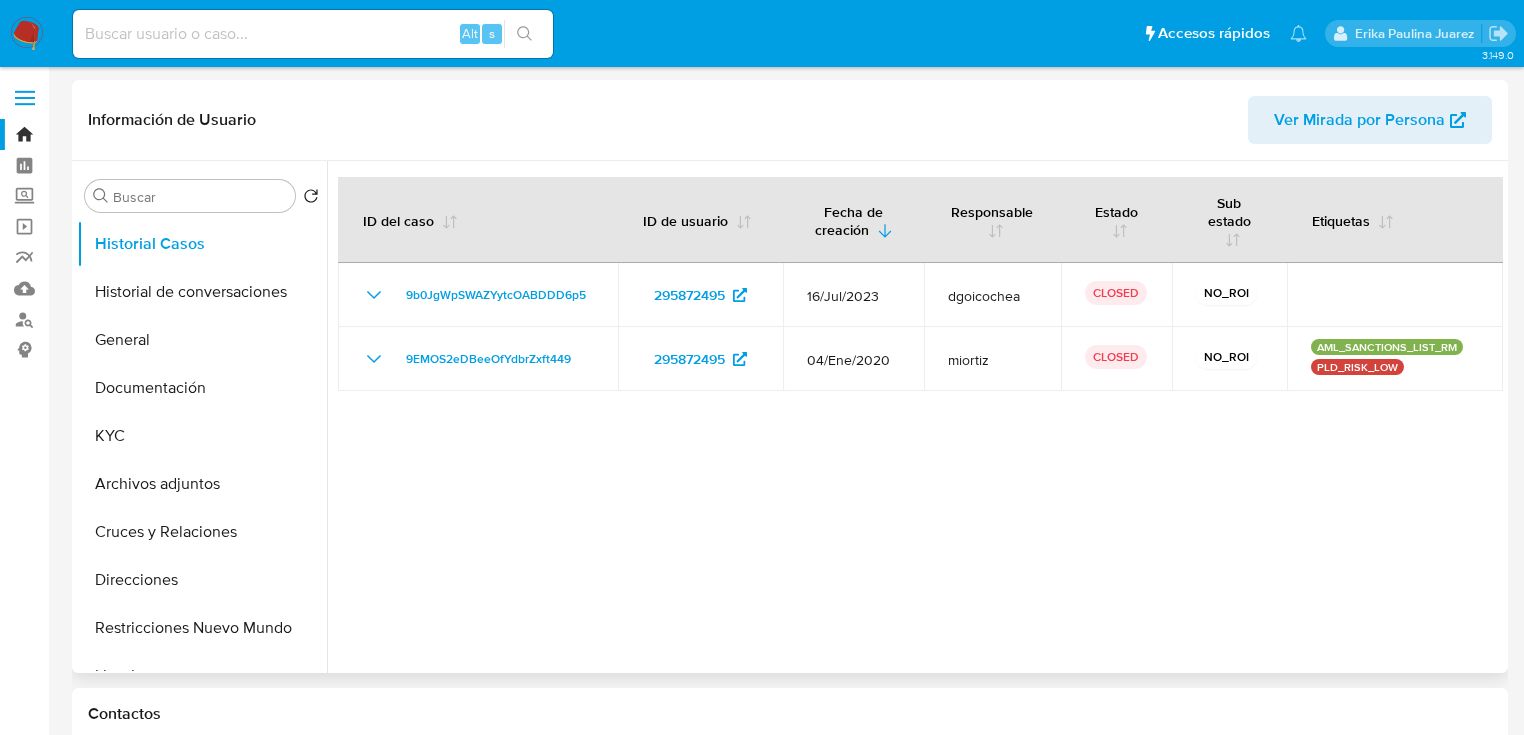 select on "10" 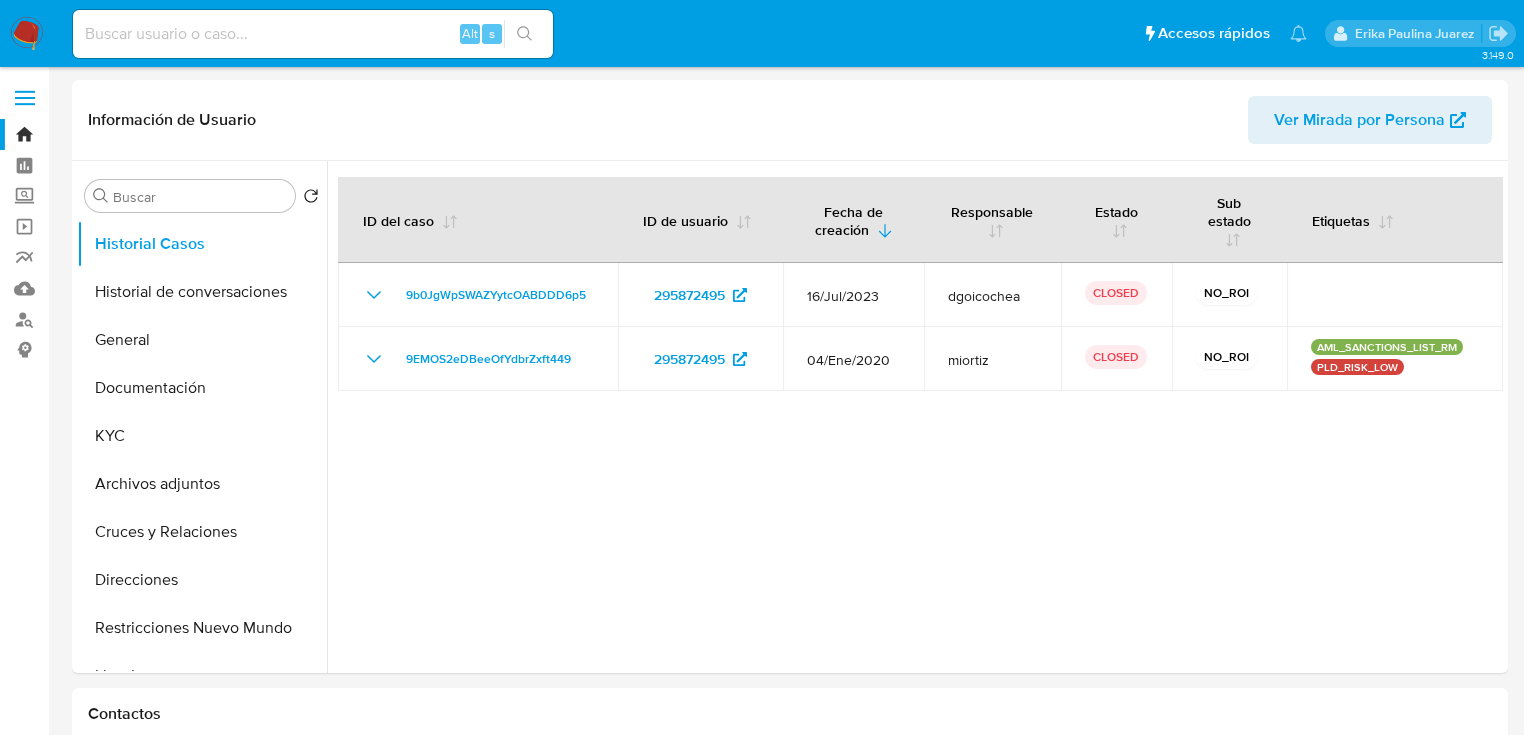 click at bounding box center (313, 34) 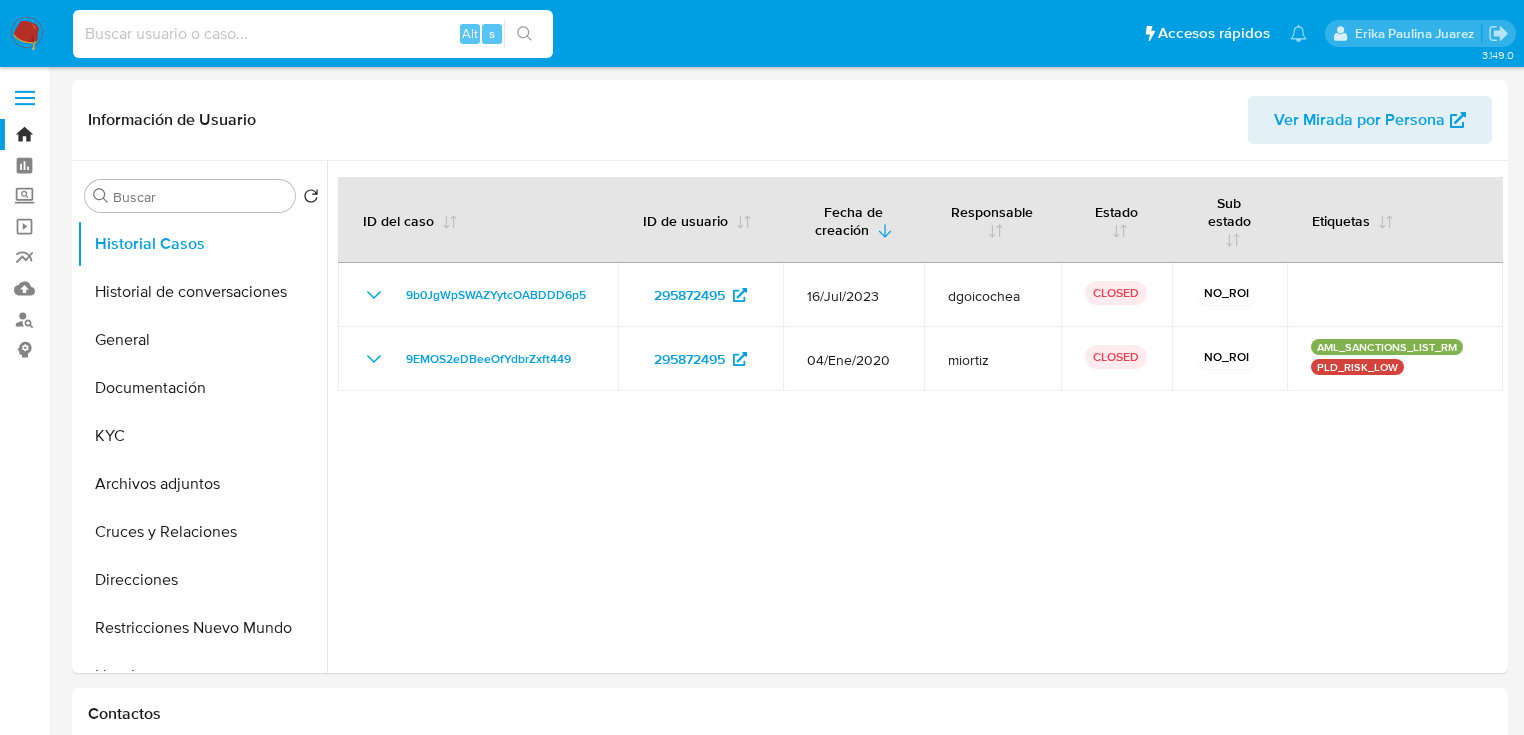 click at bounding box center (313, 34) 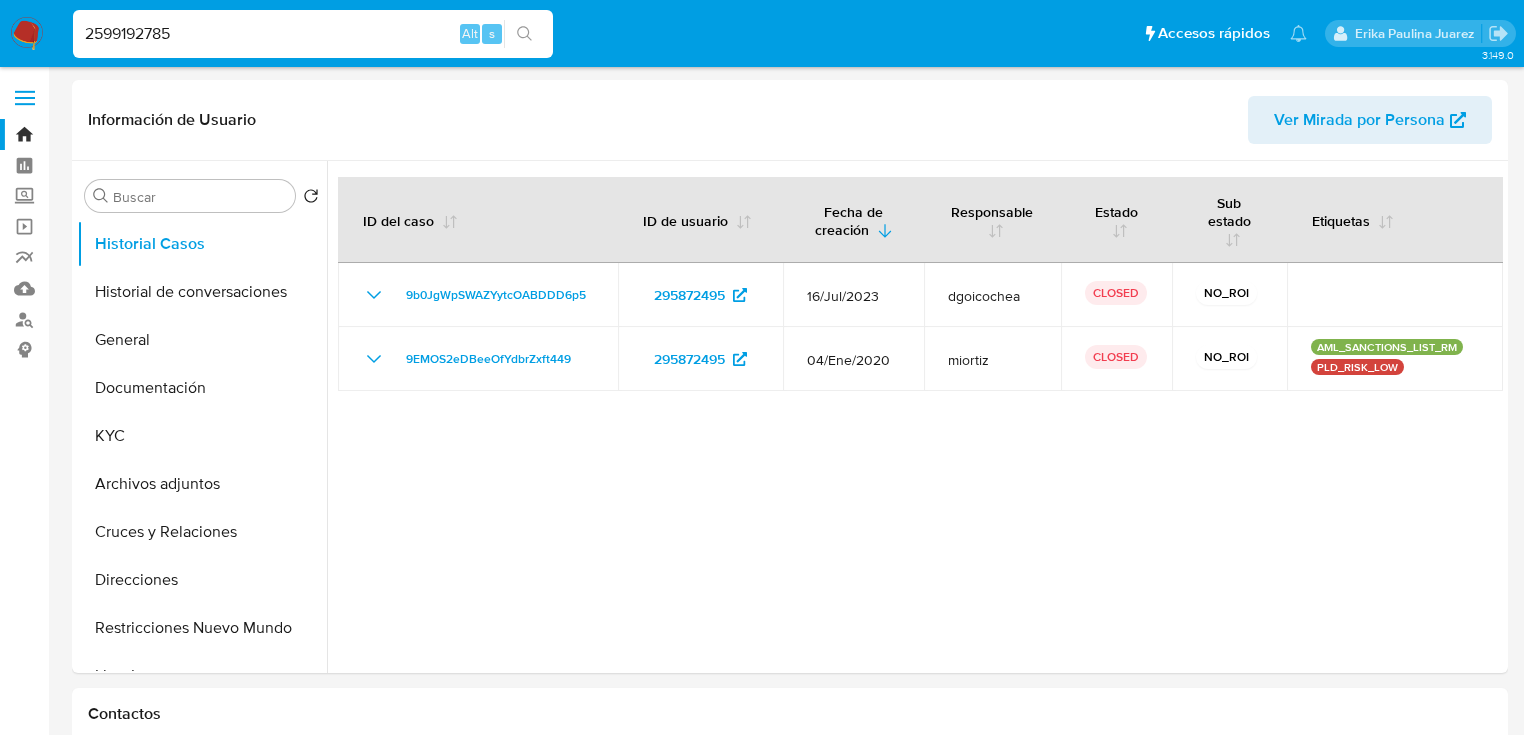 type on "2599192785" 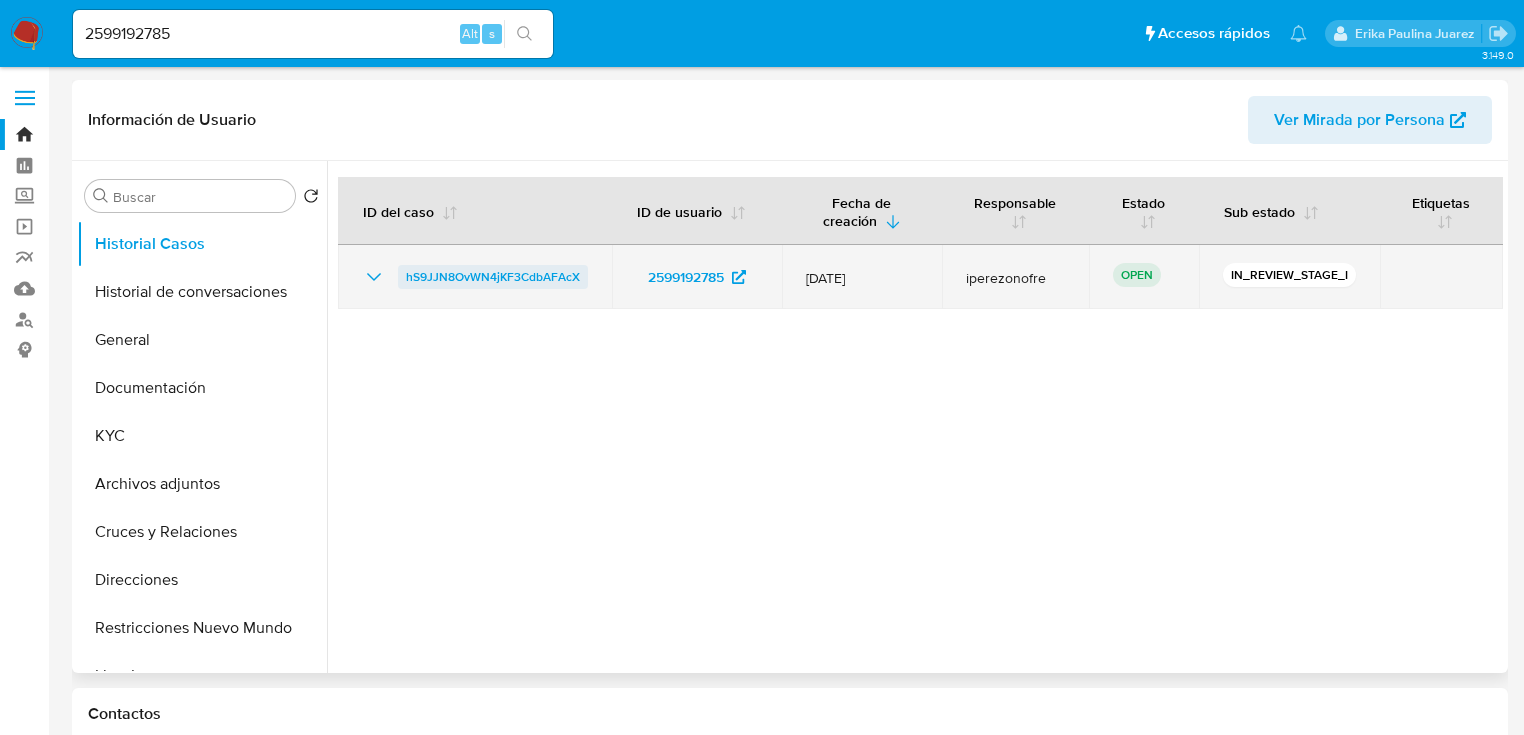 select on "10" 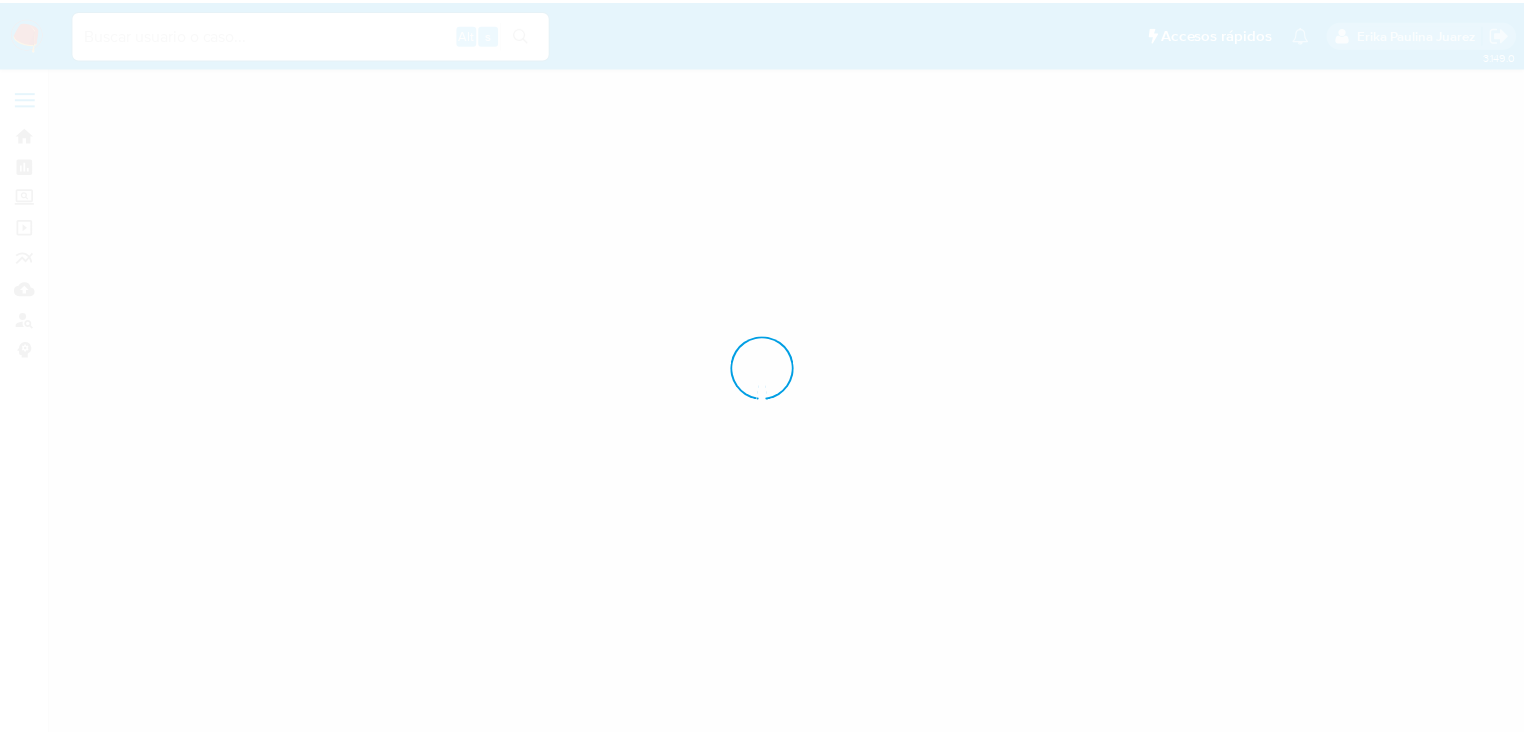 scroll, scrollTop: 0, scrollLeft: 0, axis: both 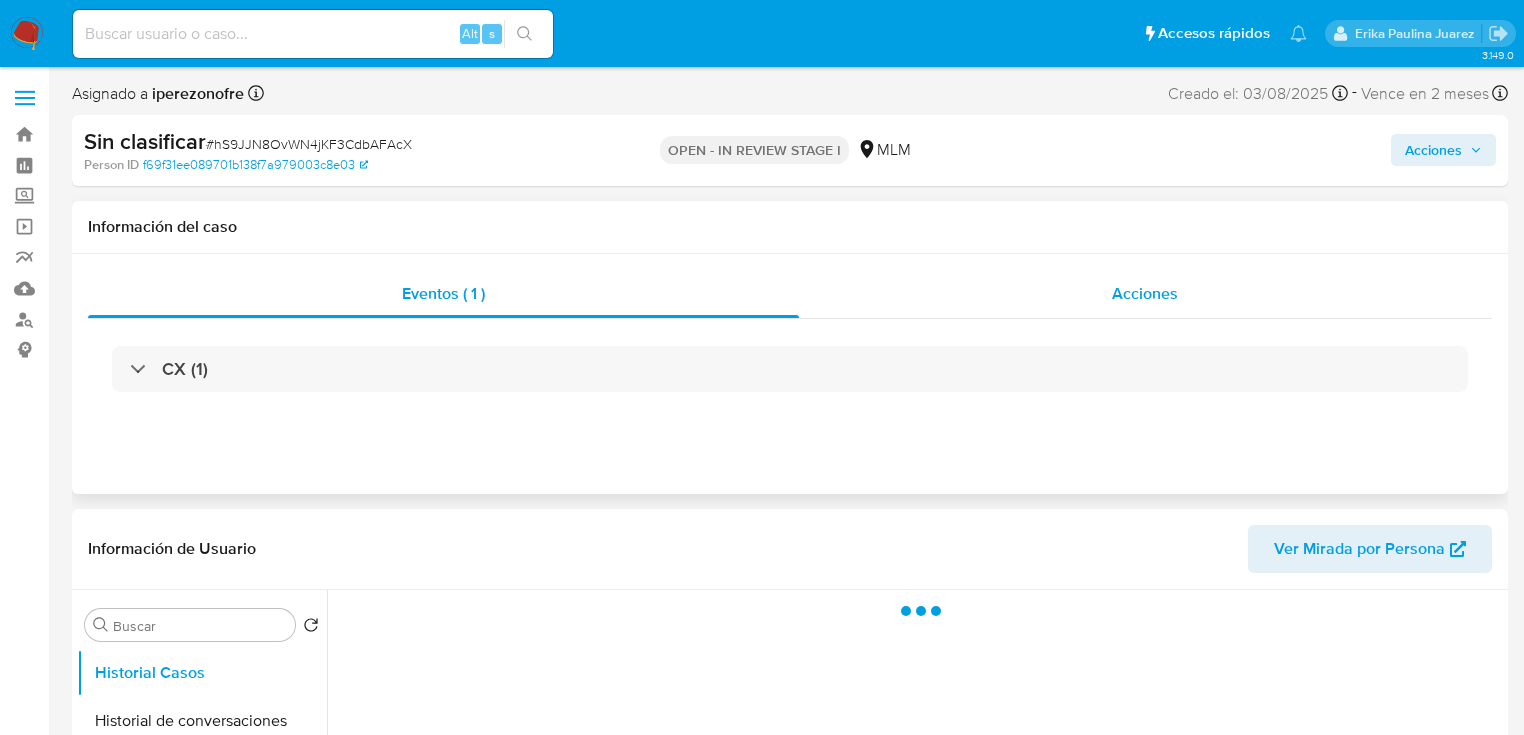 click on "Acciones" at bounding box center (1146, 294) 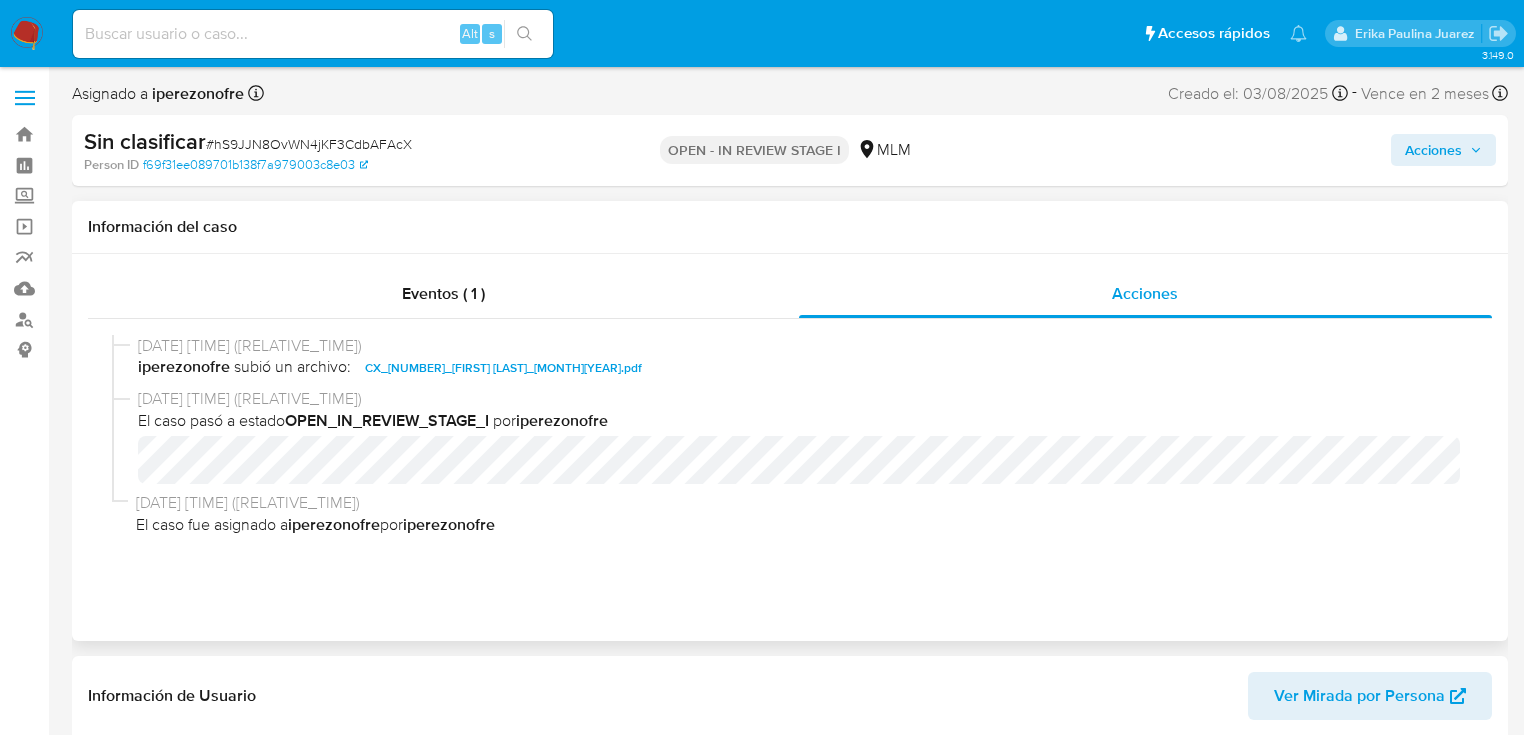 select on "10" 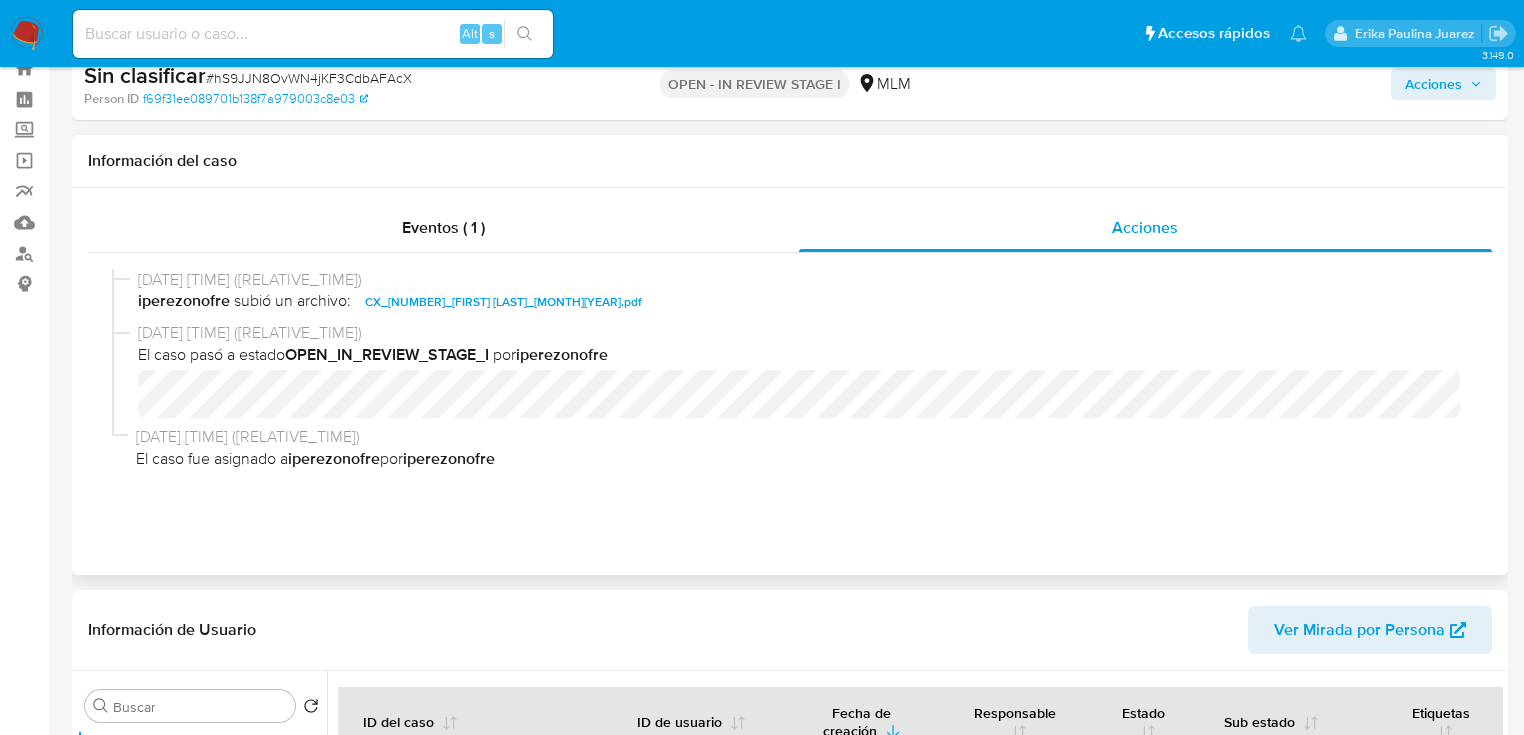 scroll, scrollTop: 0, scrollLeft: 0, axis: both 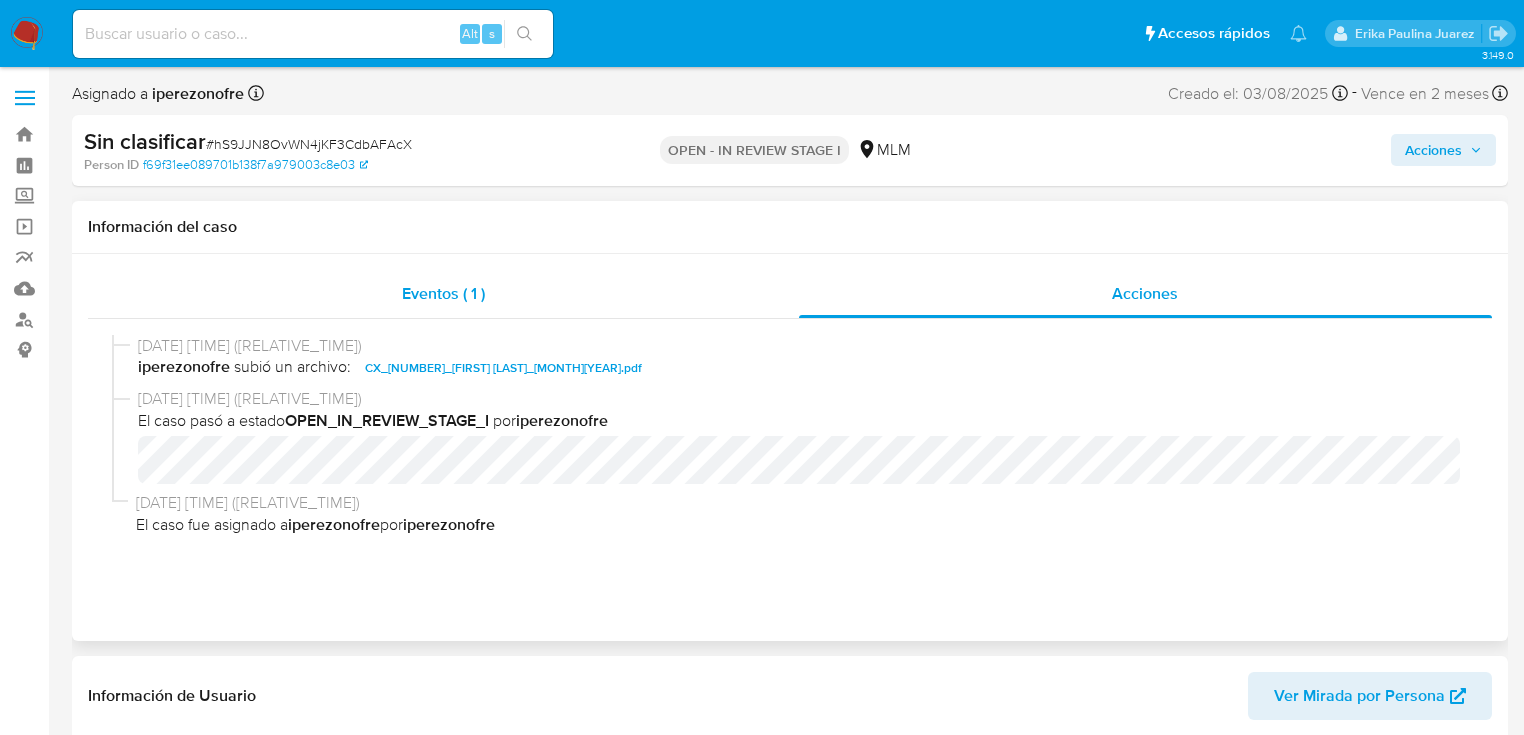 click on "Eventos ( 1 )" at bounding box center [443, 293] 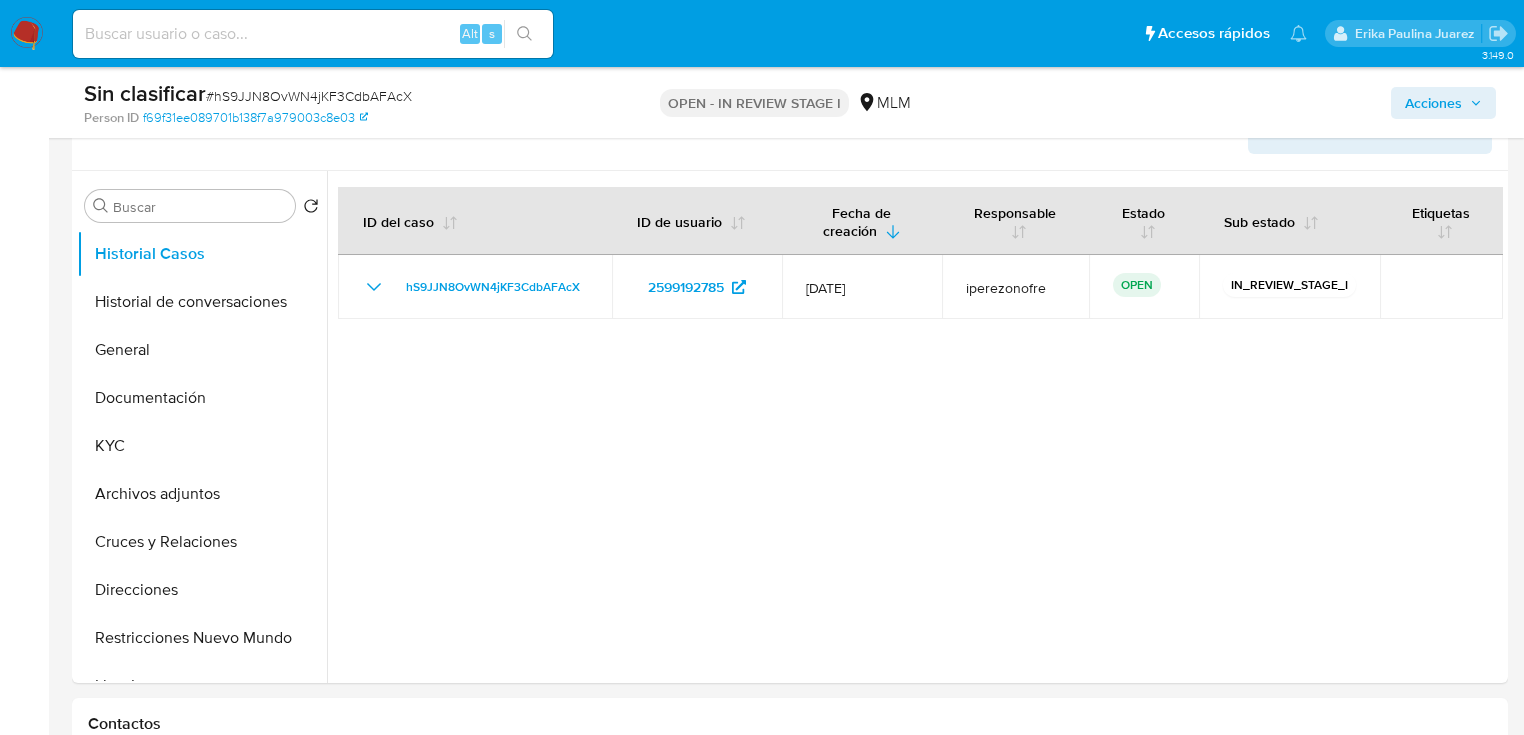 scroll, scrollTop: 320, scrollLeft: 0, axis: vertical 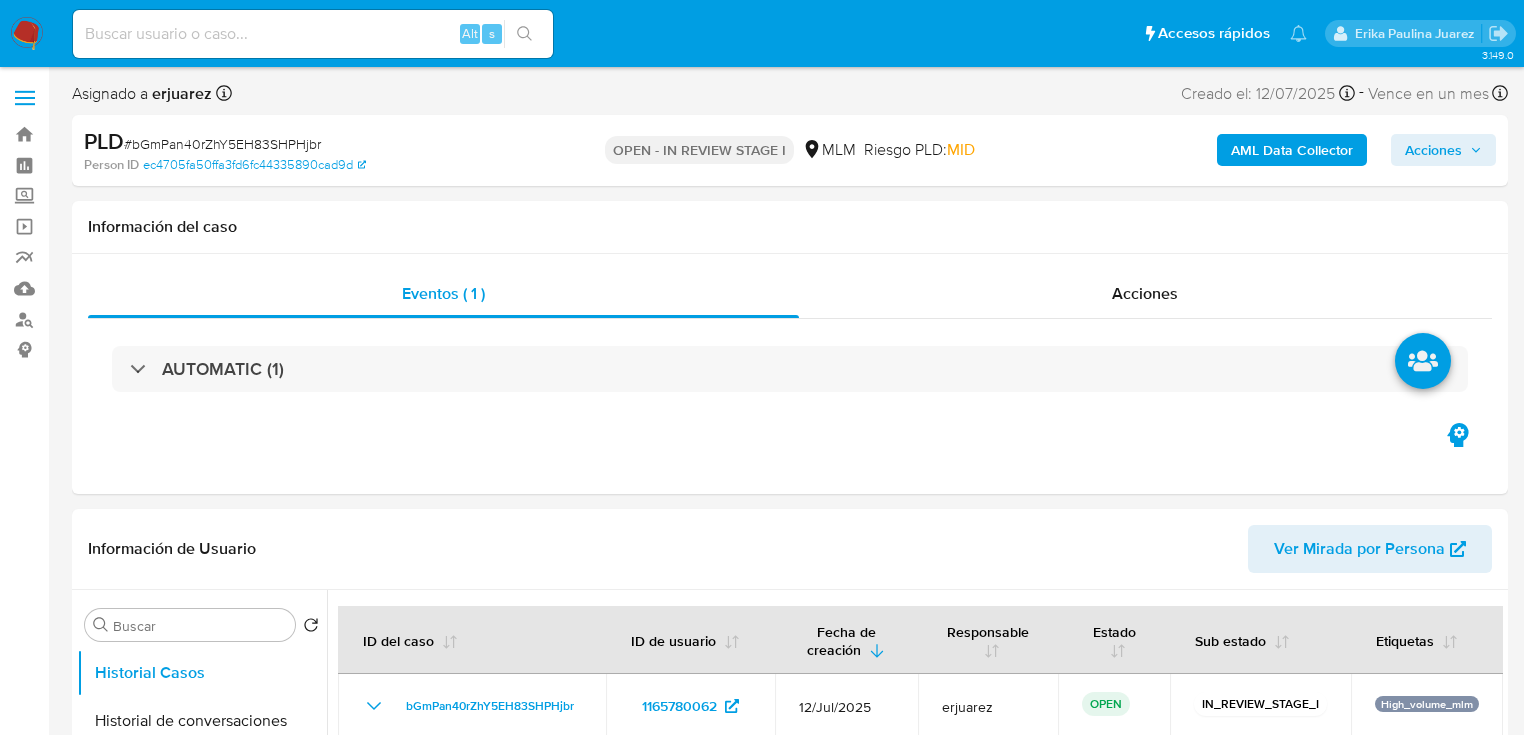 select on "10" 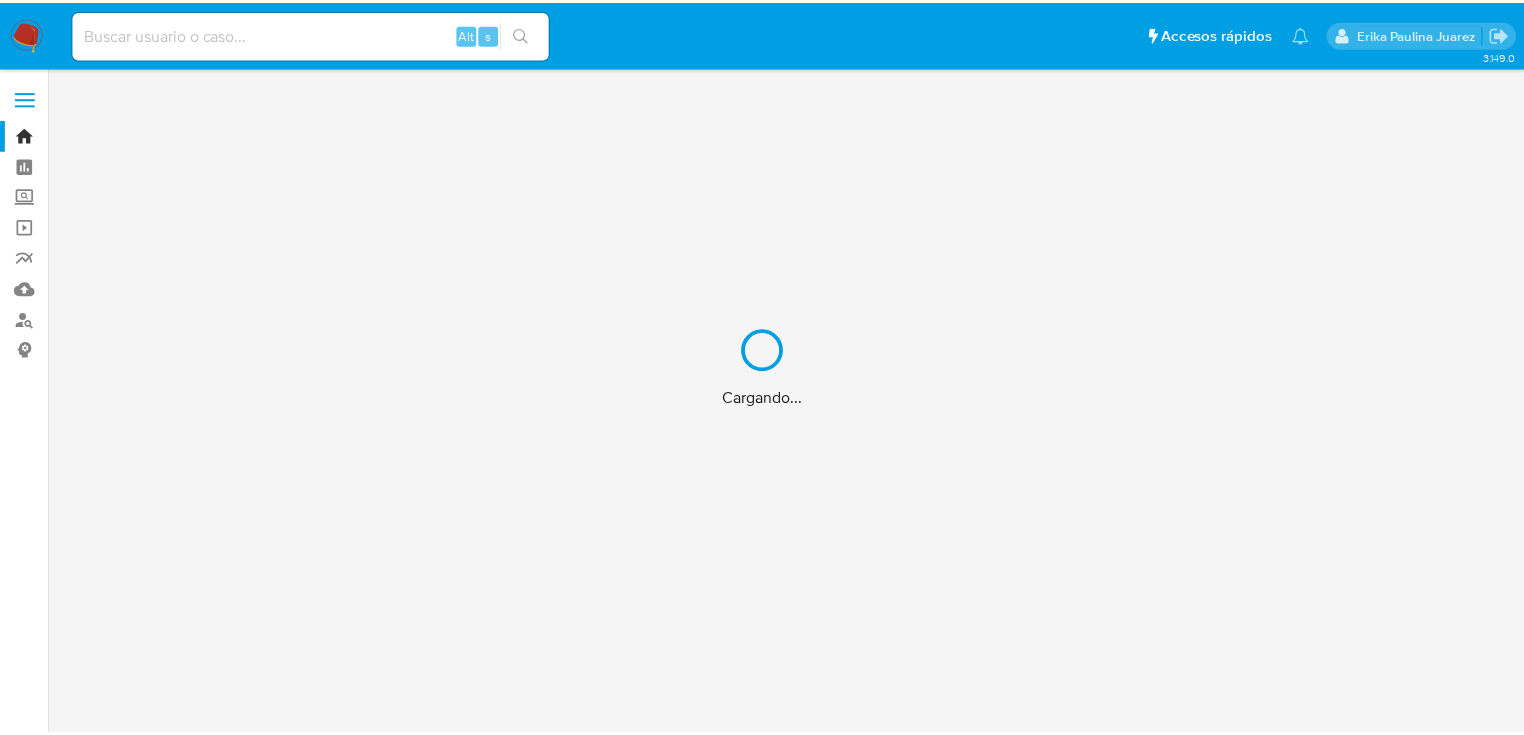 scroll, scrollTop: 0, scrollLeft: 0, axis: both 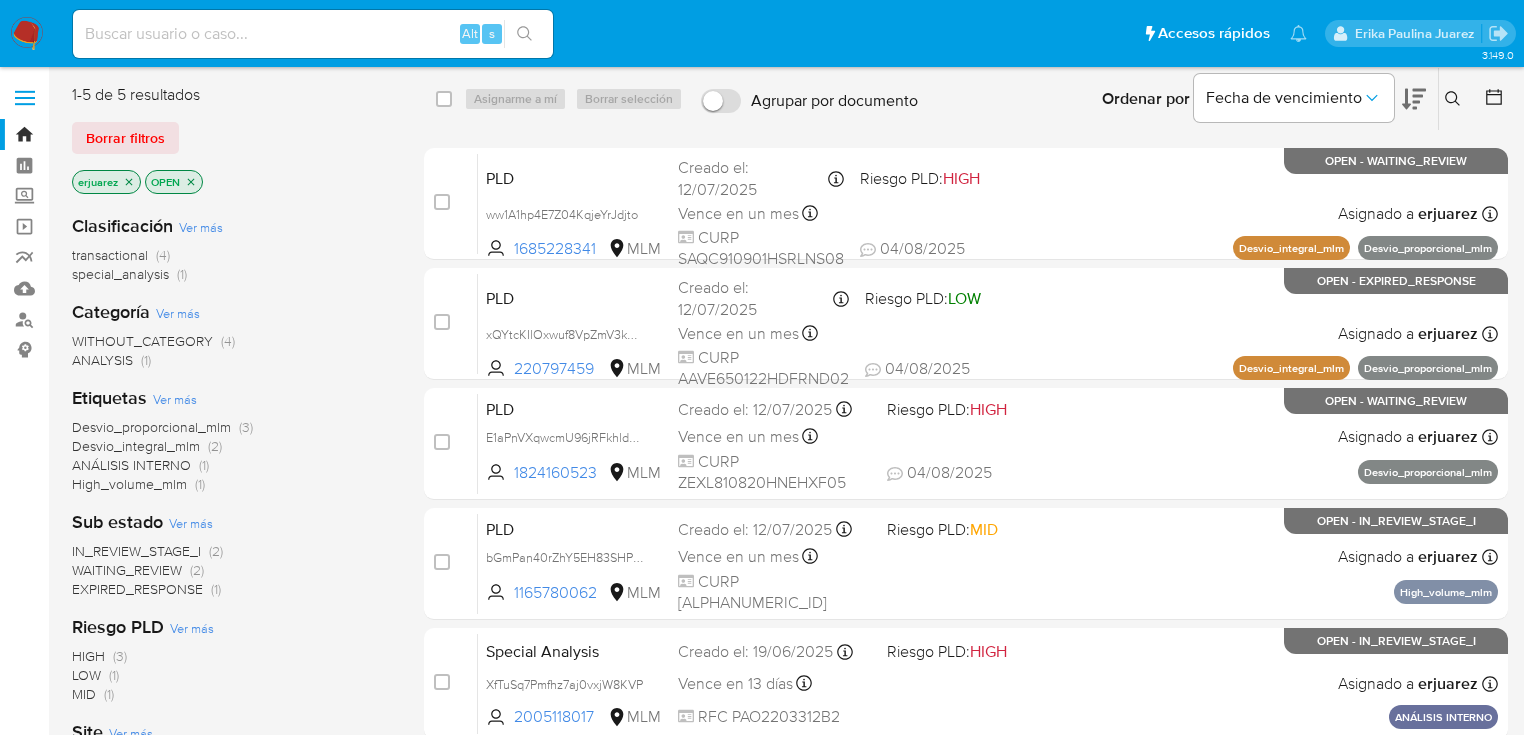 click at bounding box center (27, 34) 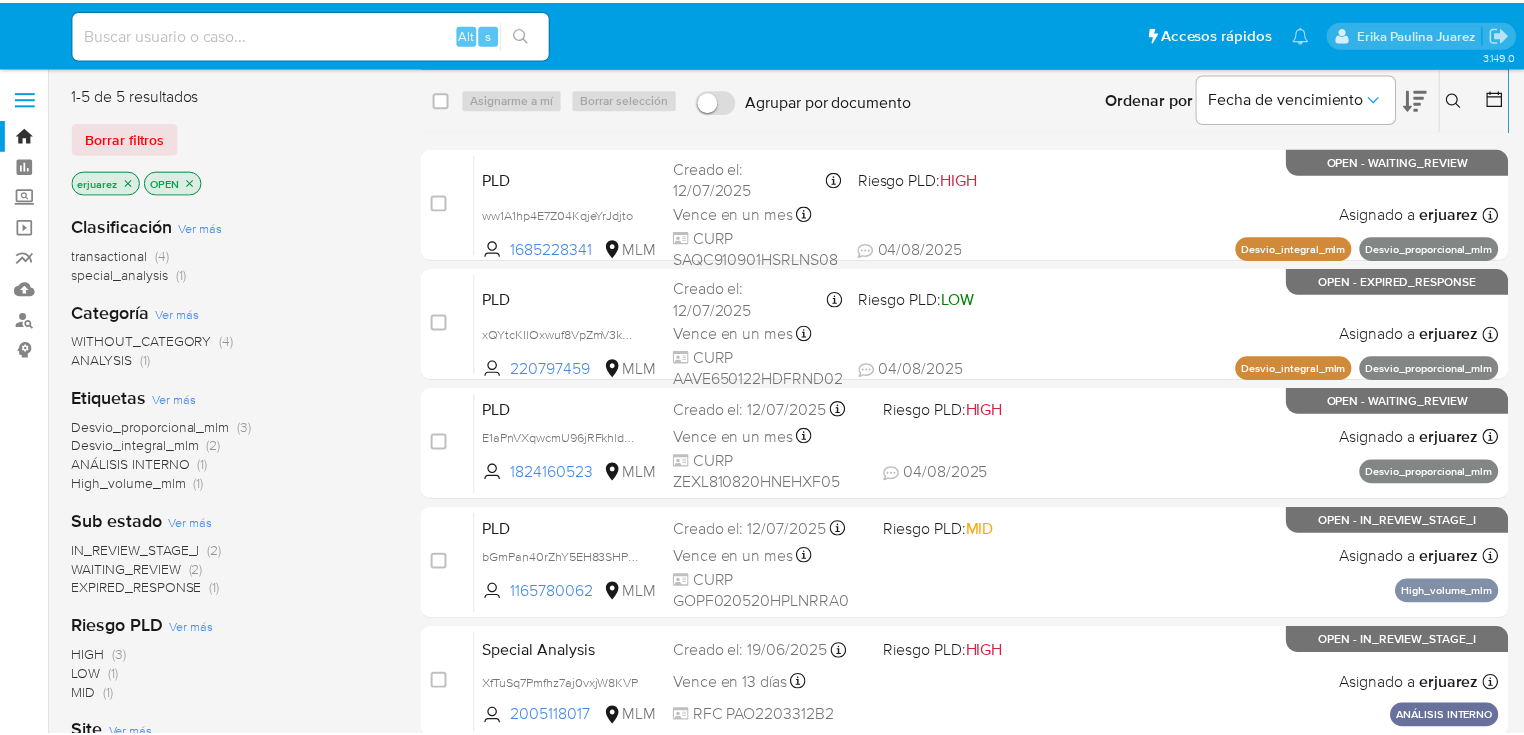 scroll, scrollTop: 0, scrollLeft: 0, axis: both 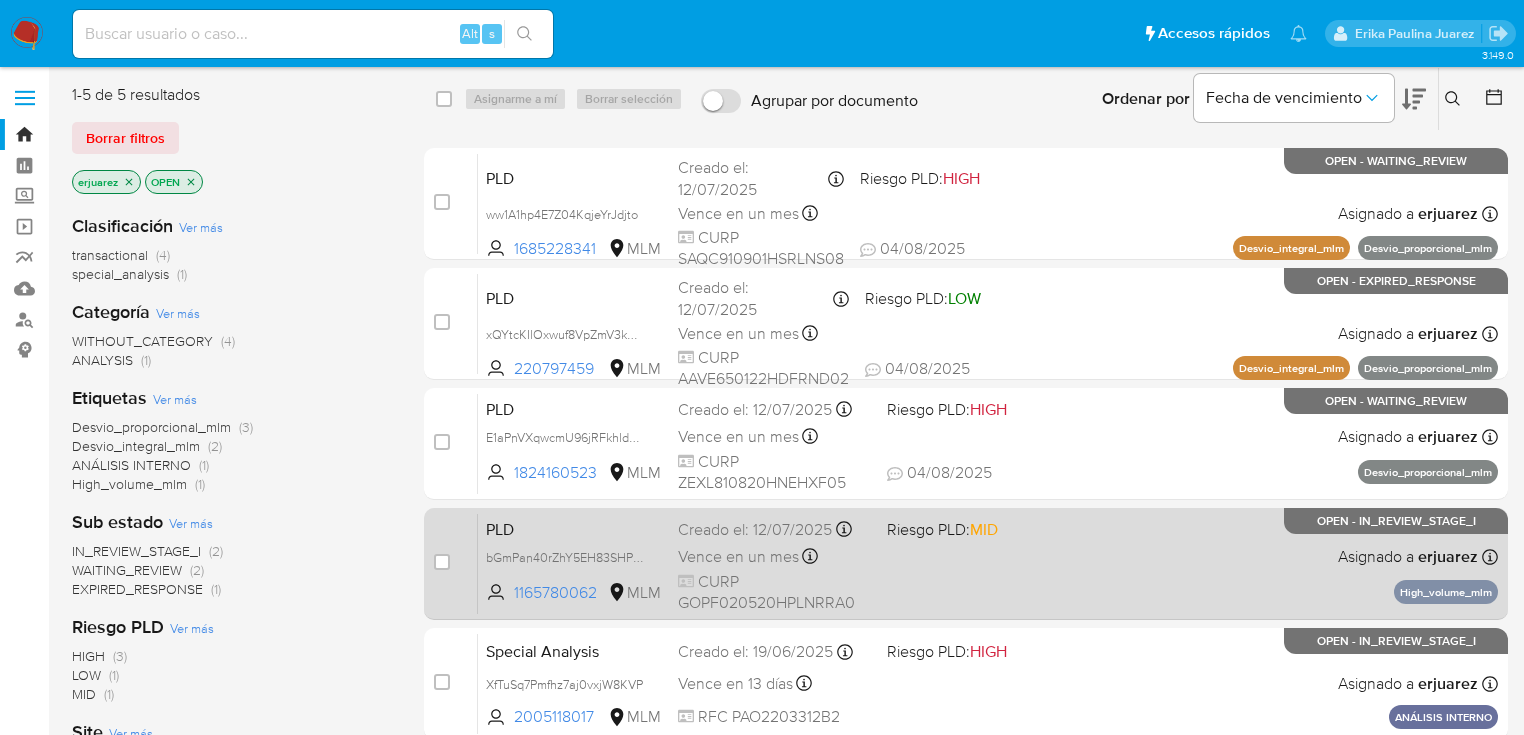 click on "CURP   [PERSONAL_ID]" at bounding box center (774, 592) 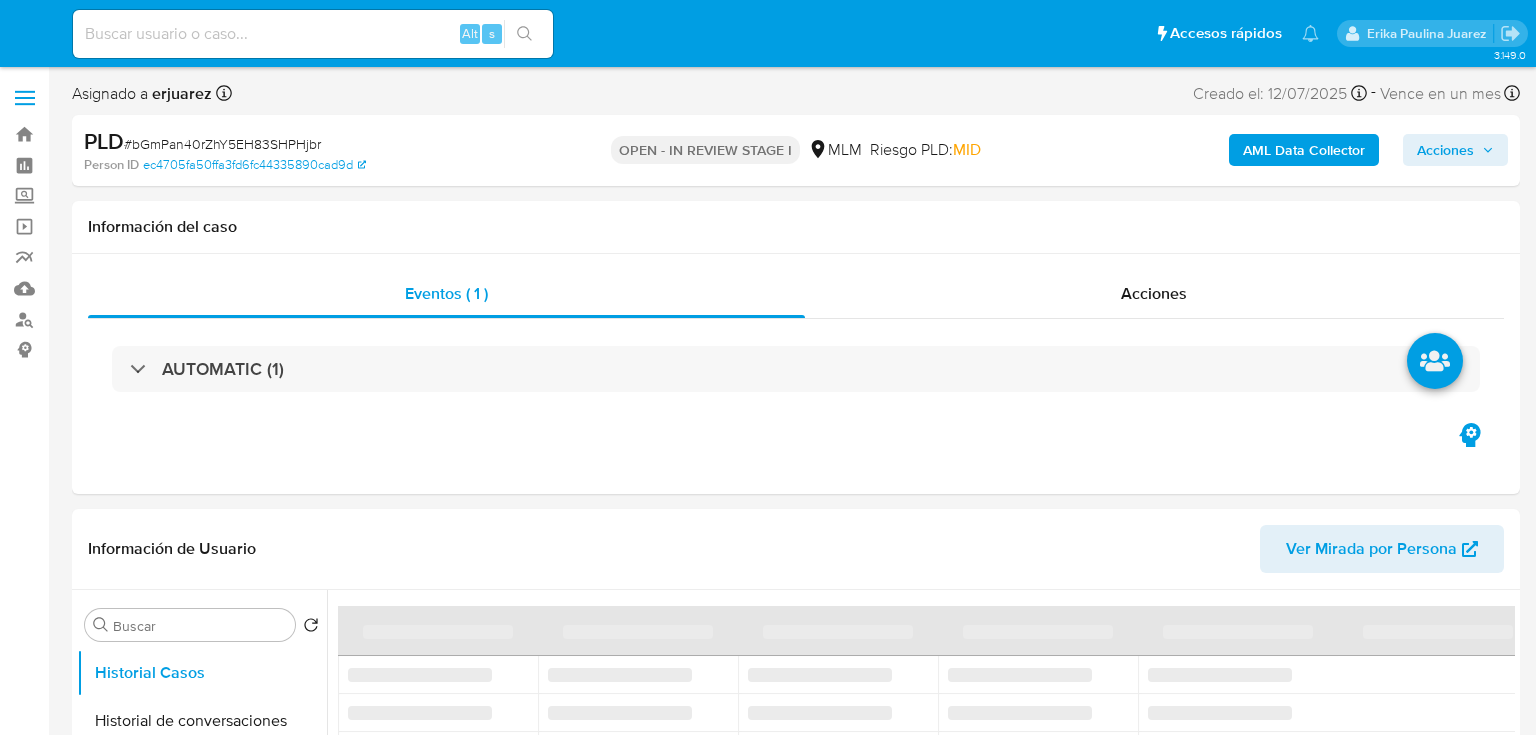 select on "10" 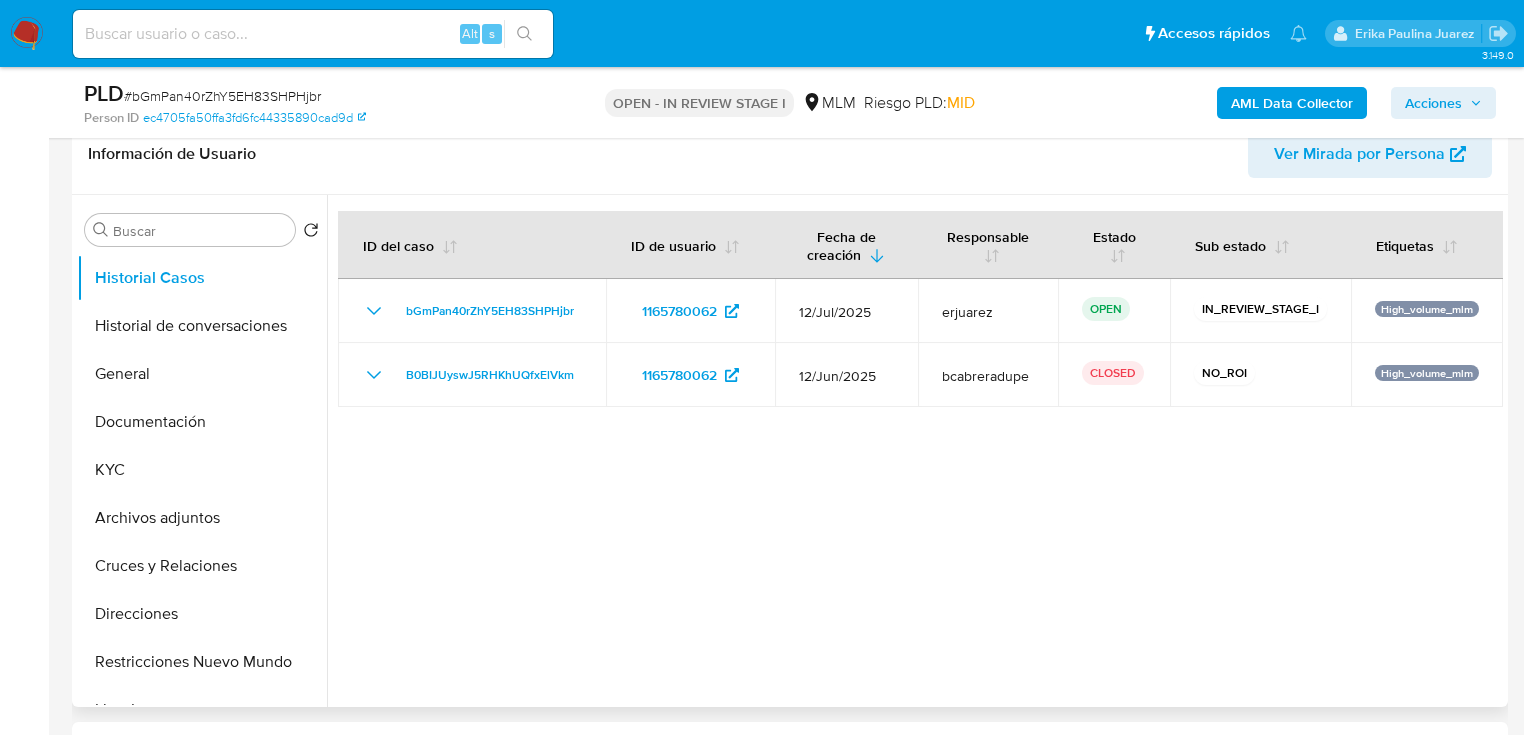 scroll, scrollTop: 480, scrollLeft: 0, axis: vertical 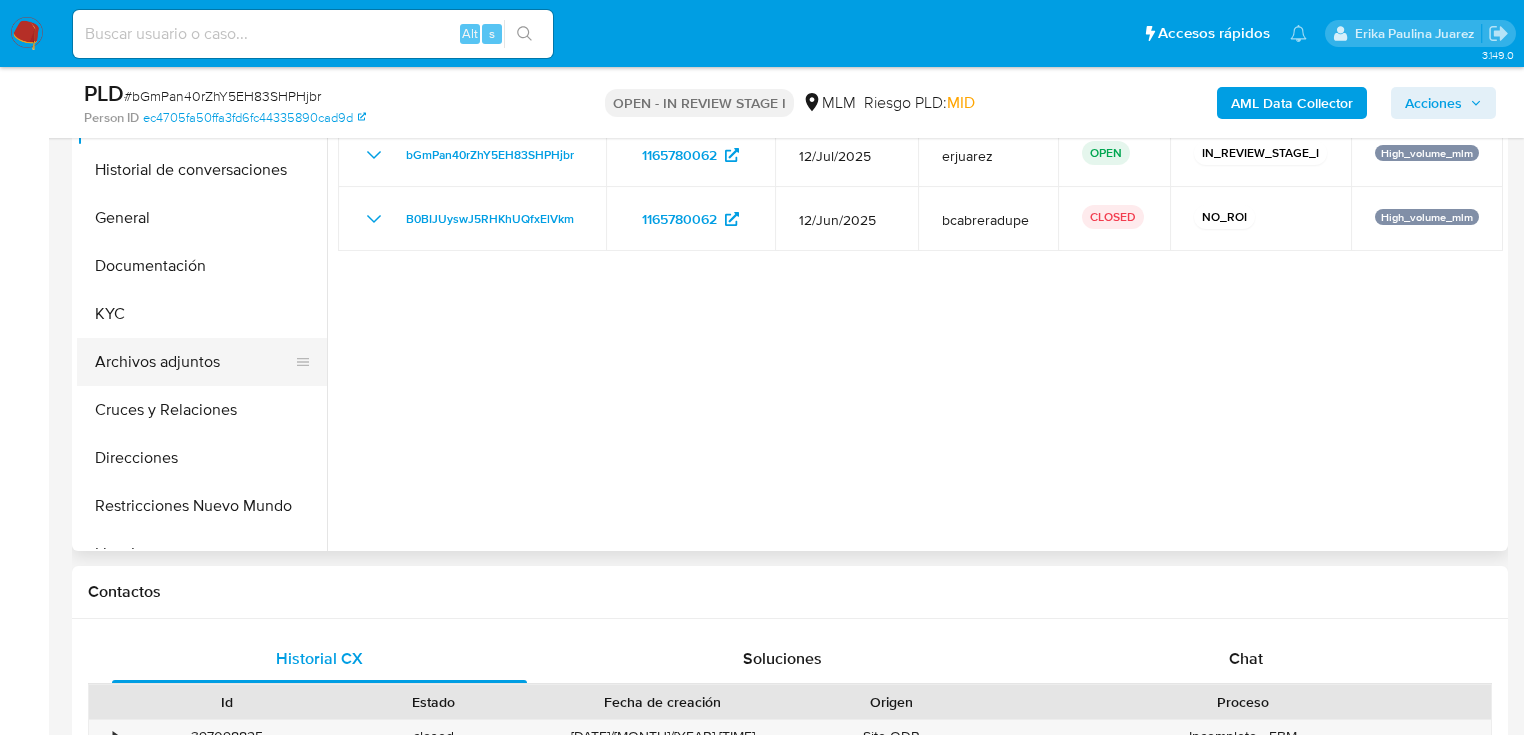 click on "Archivos adjuntos" at bounding box center (194, 362) 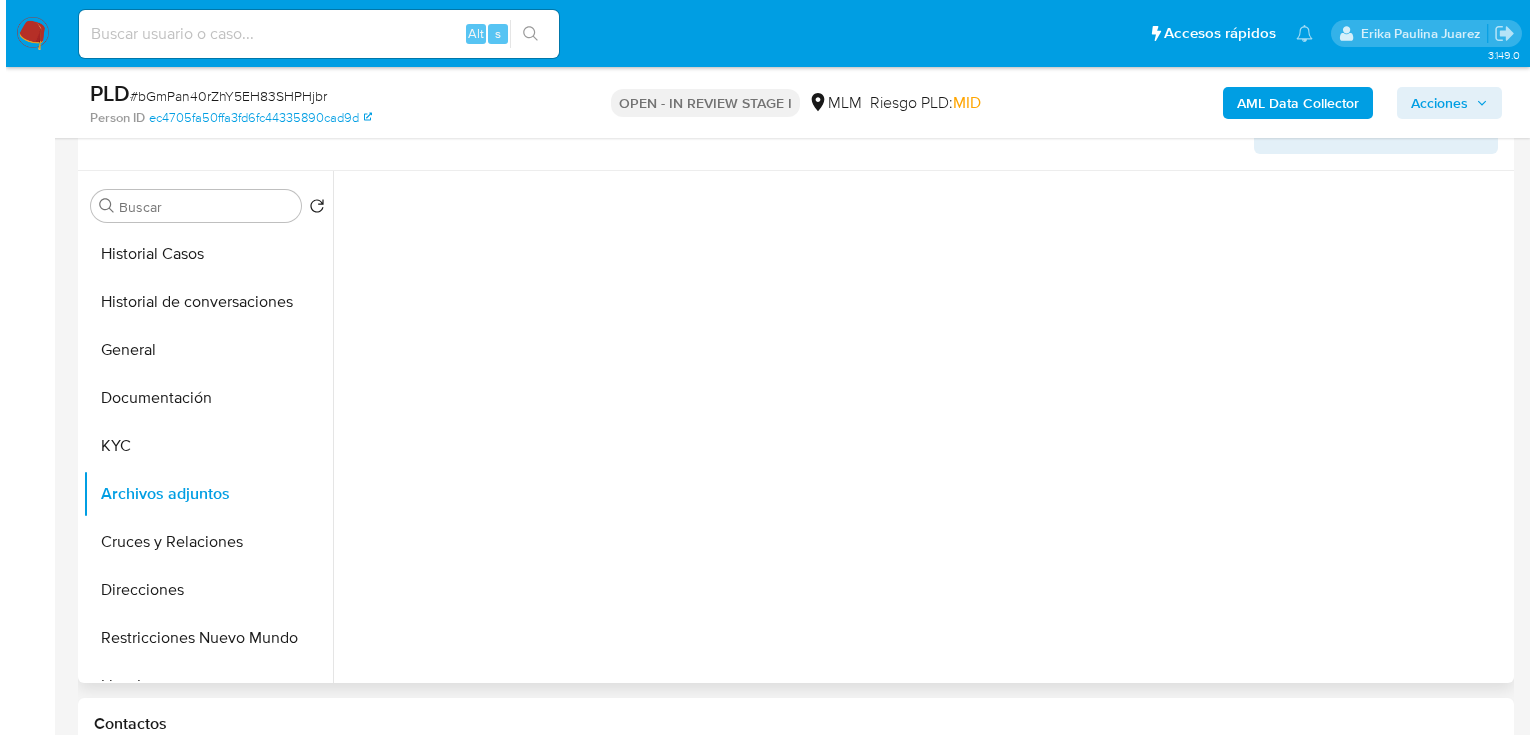 scroll, scrollTop: 320, scrollLeft: 0, axis: vertical 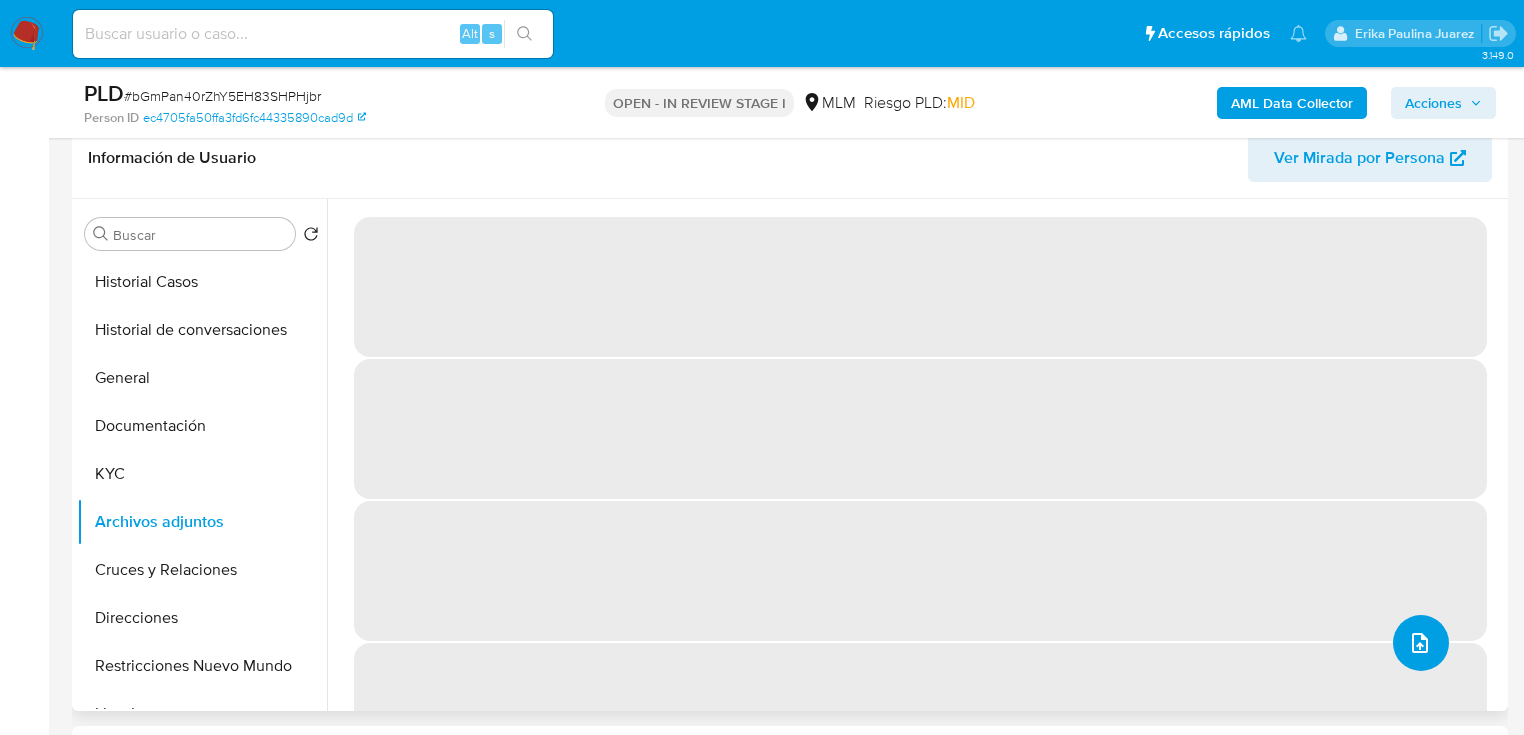 click at bounding box center (1421, 643) 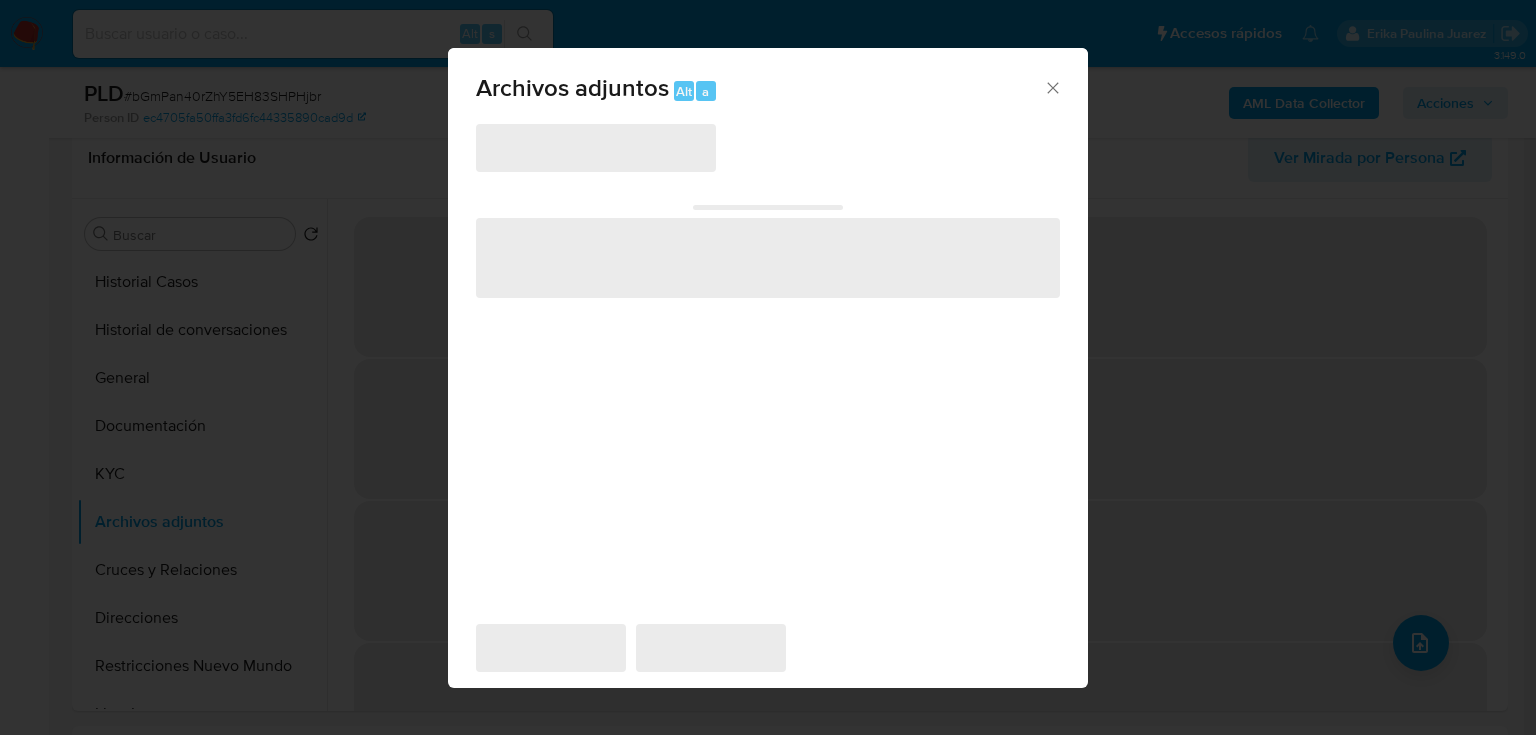 click on "‌" at bounding box center [596, 148] 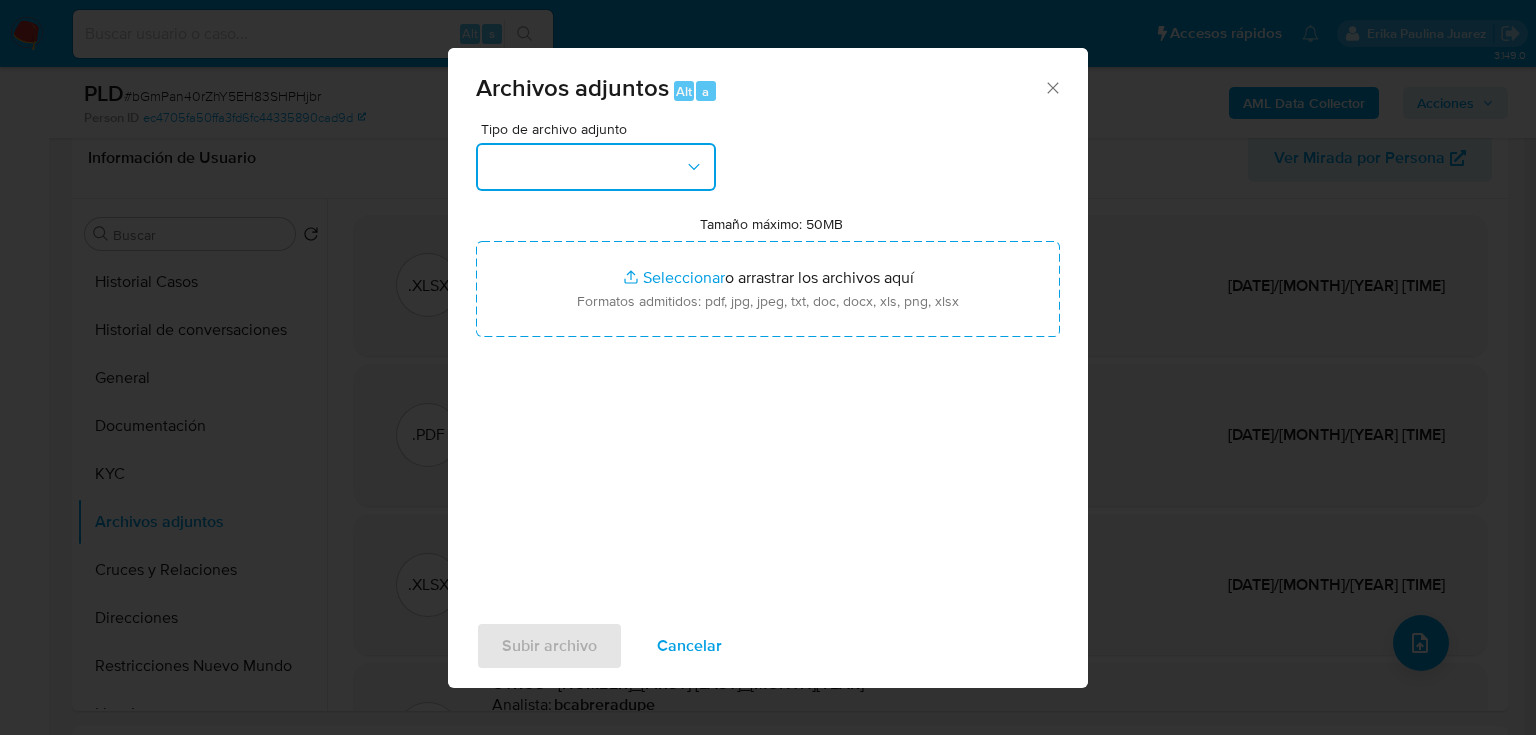 click at bounding box center (596, 167) 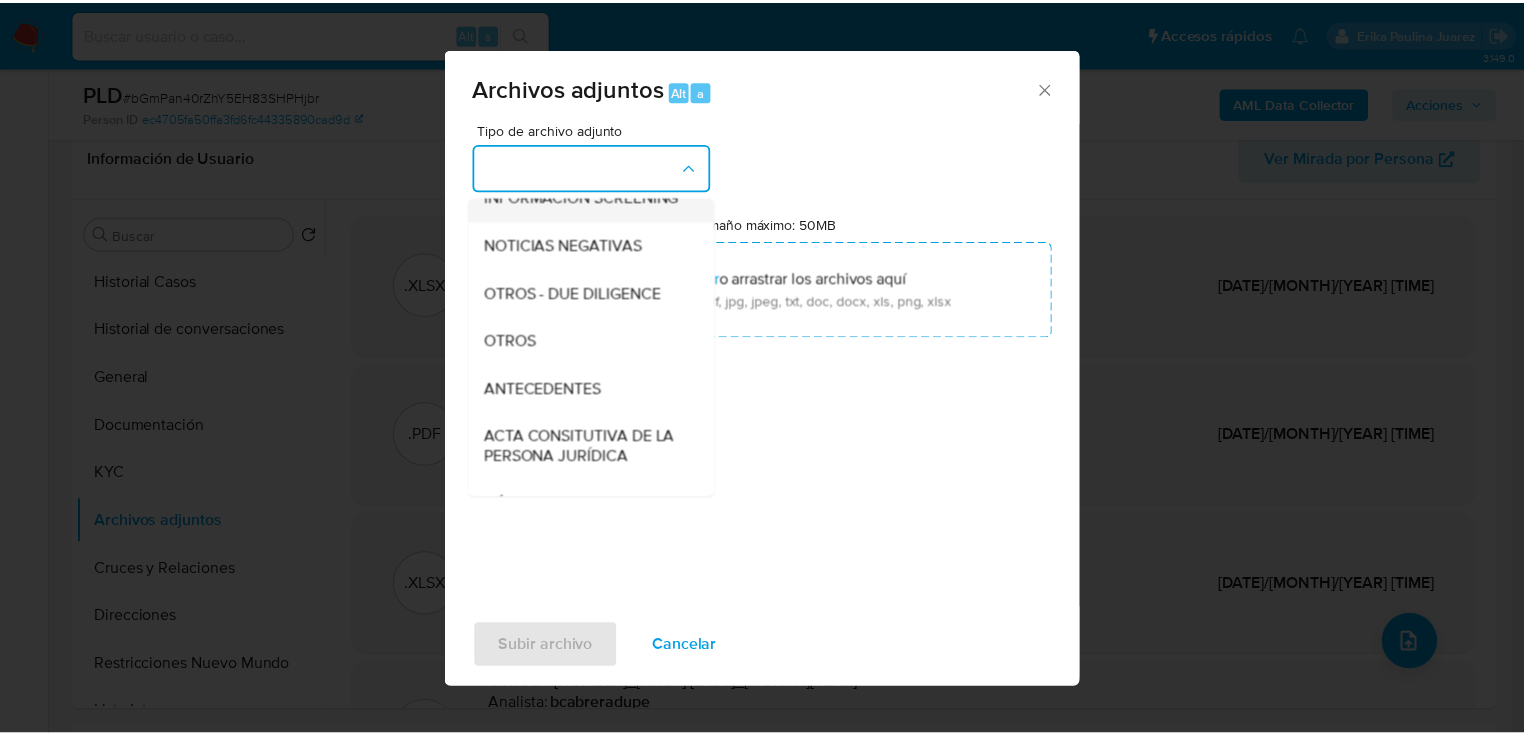 scroll, scrollTop: 240, scrollLeft: 0, axis: vertical 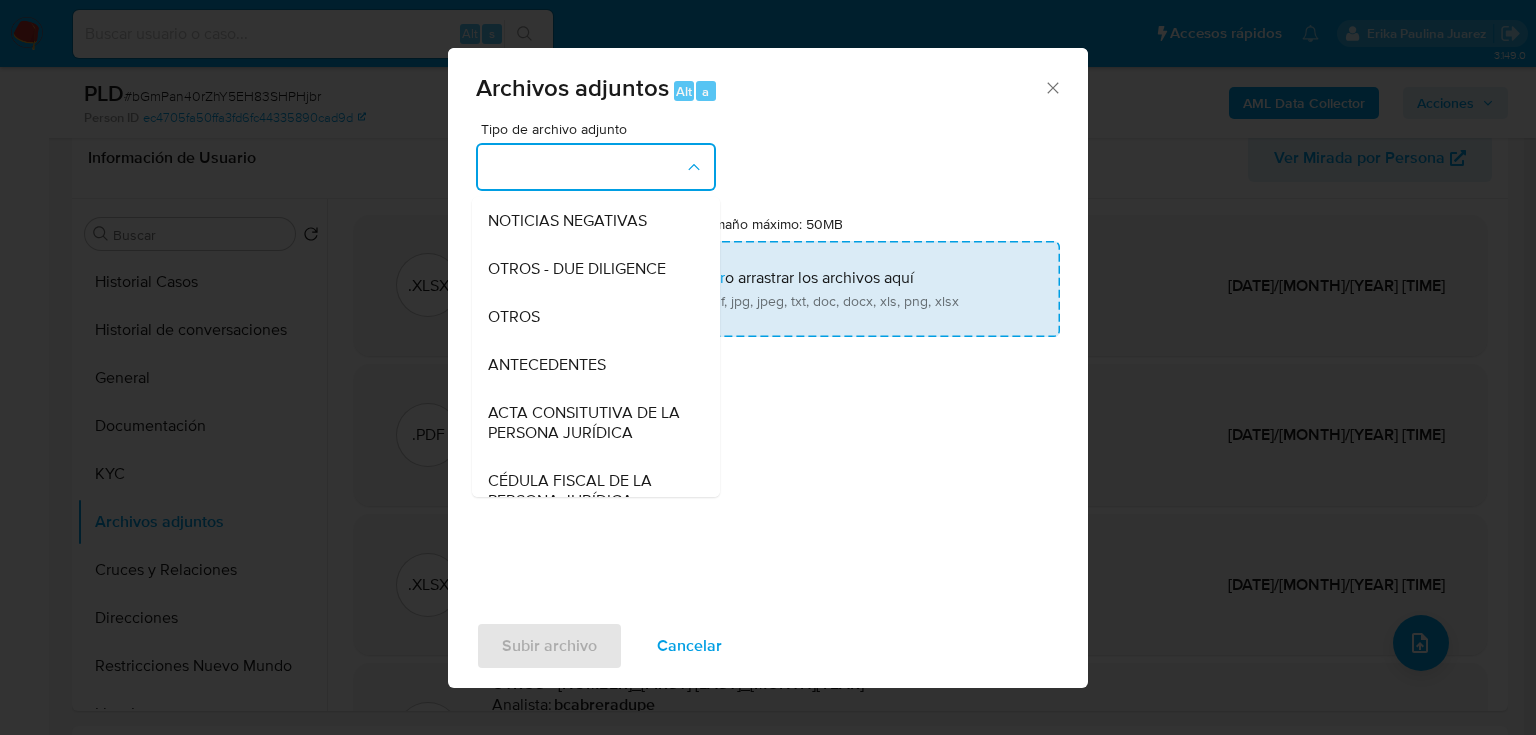 drag, startPoint x: 511, startPoint y: 336, endPoint x: 580, endPoint y: 288, distance: 84.05355 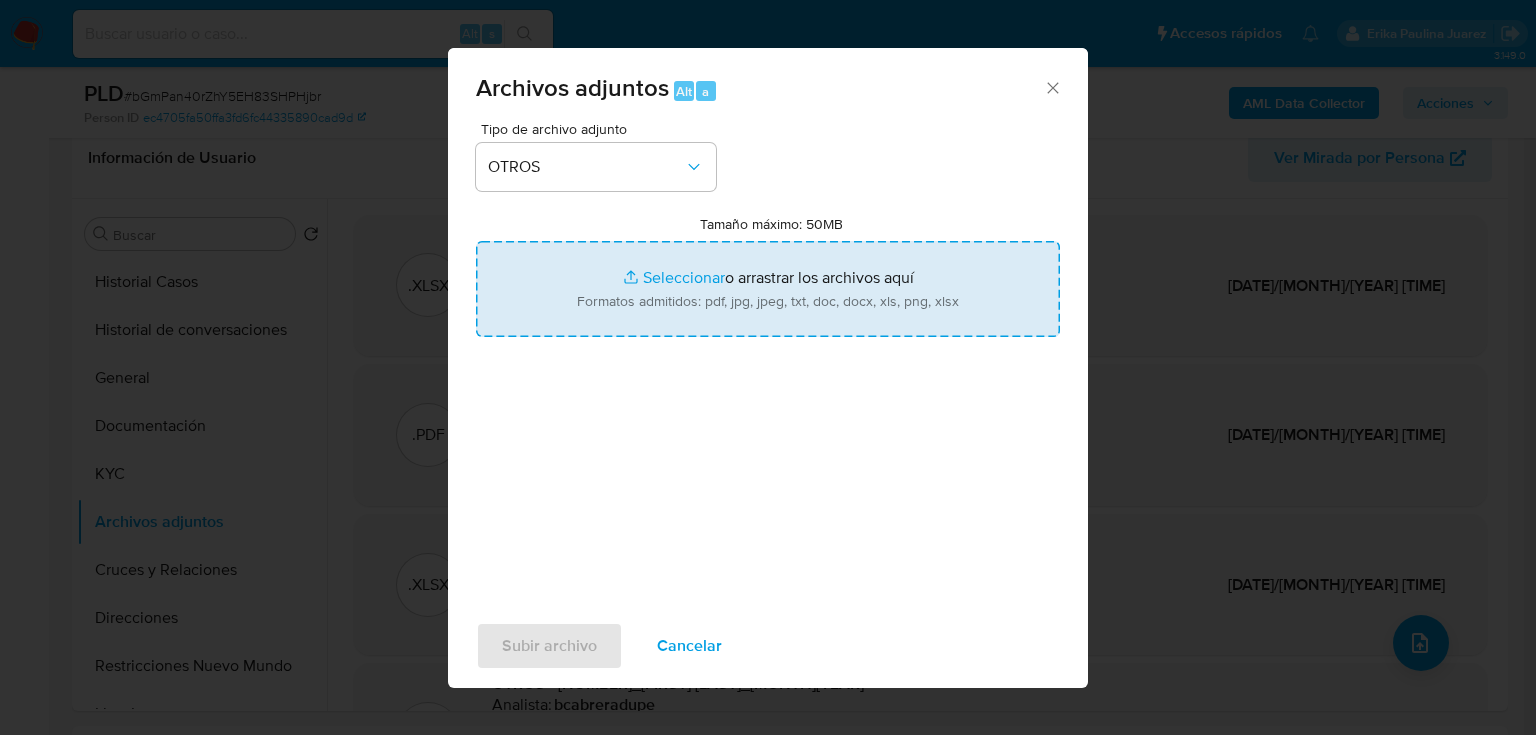 click on "Tamaño máximo: 50MB Seleccionar archivos" at bounding box center [768, 289] 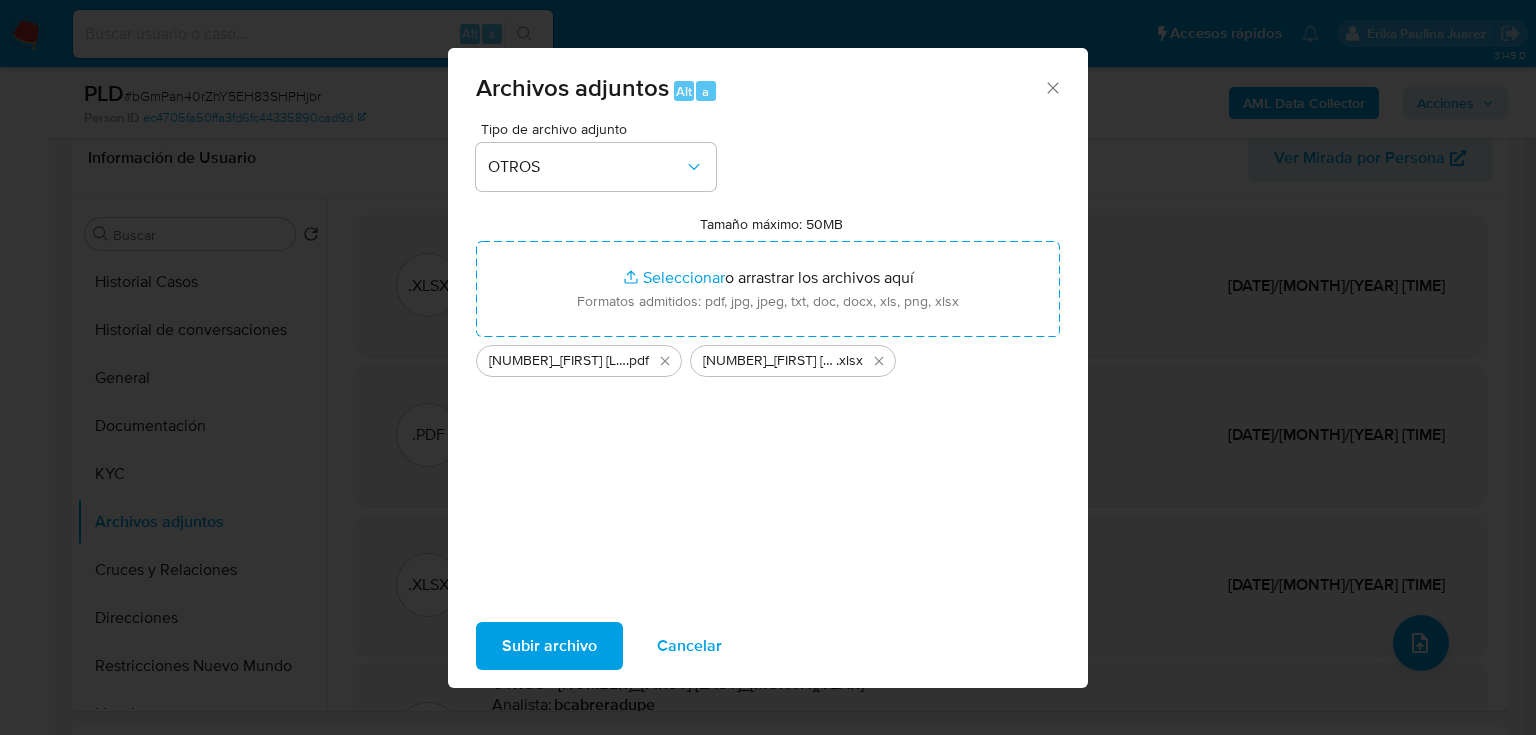 click on "Subir archivo" at bounding box center [549, 646] 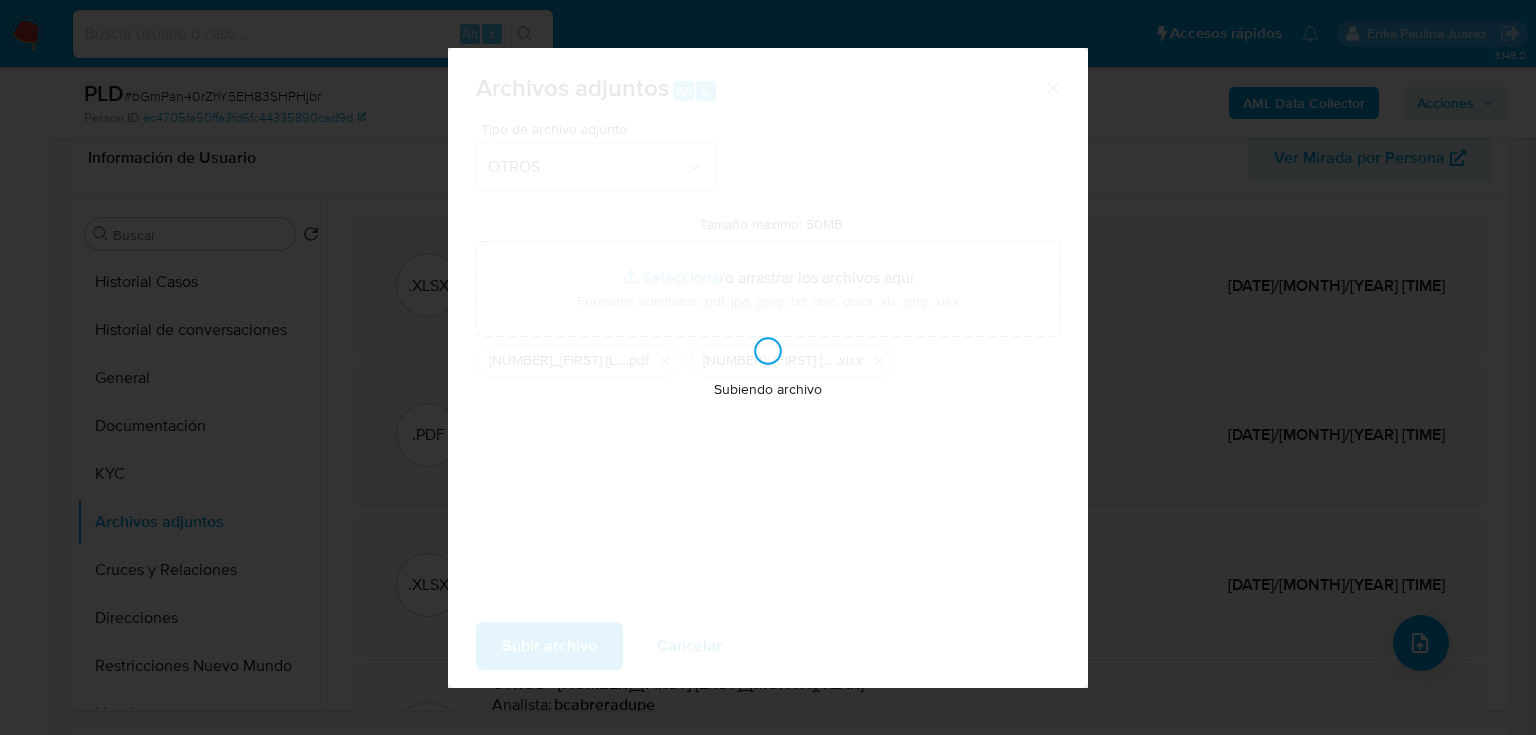click on "Archivos adjuntos Alt a Tipo de archivo adjunto OTROS Tamaño máximo: 50MB Seleccionar archivos Seleccionar  o arrastrar los archivos aquí Formatos admitidos: pdf, jpg, jpeg, txt, doc, docx, xls, png, xlsx 1165780062_Fernando Gonzalez Perez_Jul25 .pdf 1165780062_Fernando Gonzalez Perez_Jul25 .xlsx Subiendo archivo Subir archivo Cancelar" at bounding box center (768, 367) 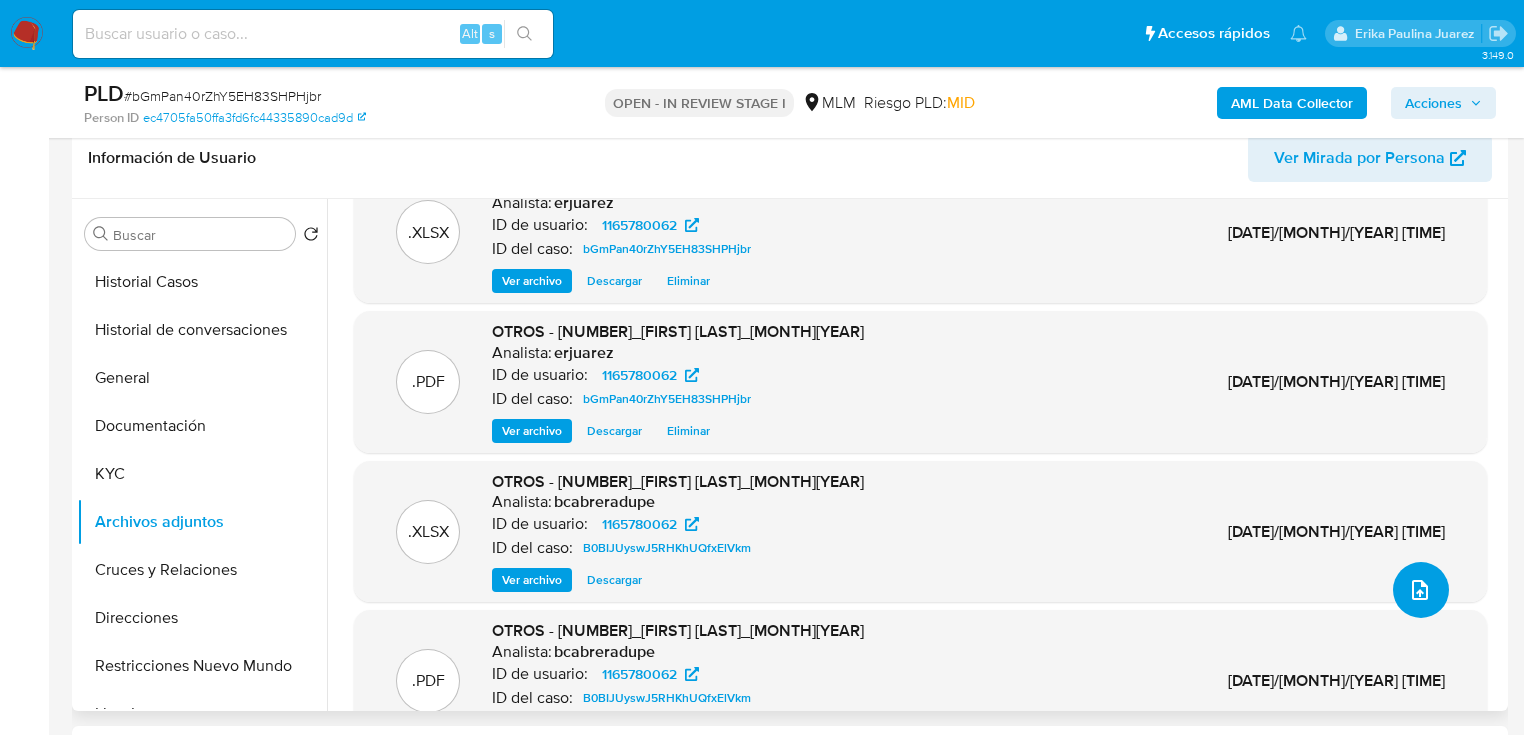 scroll, scrollTop: 112, scrollLeft: 0, axis: vertical 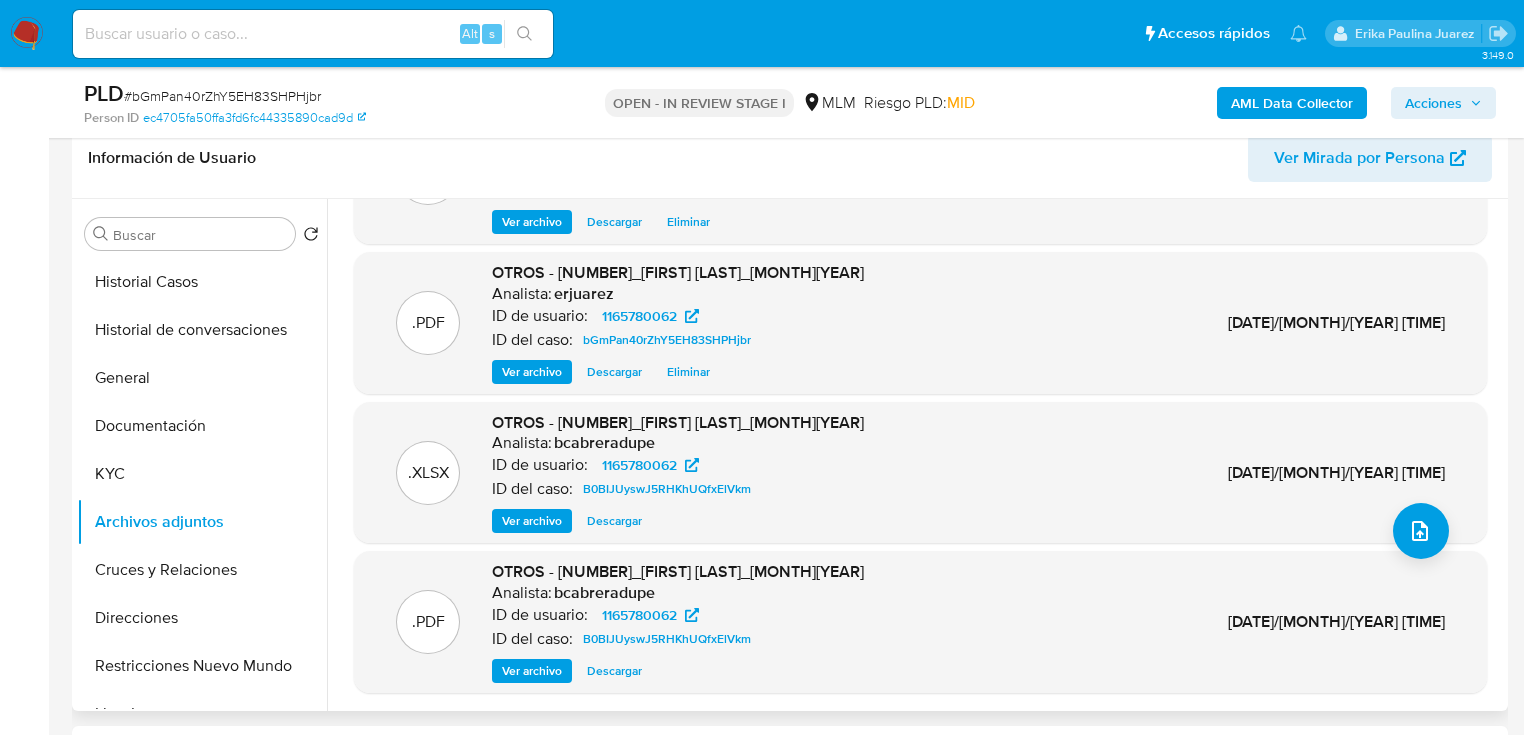 click on "Ver archivo" at bounding box center [532, 372] 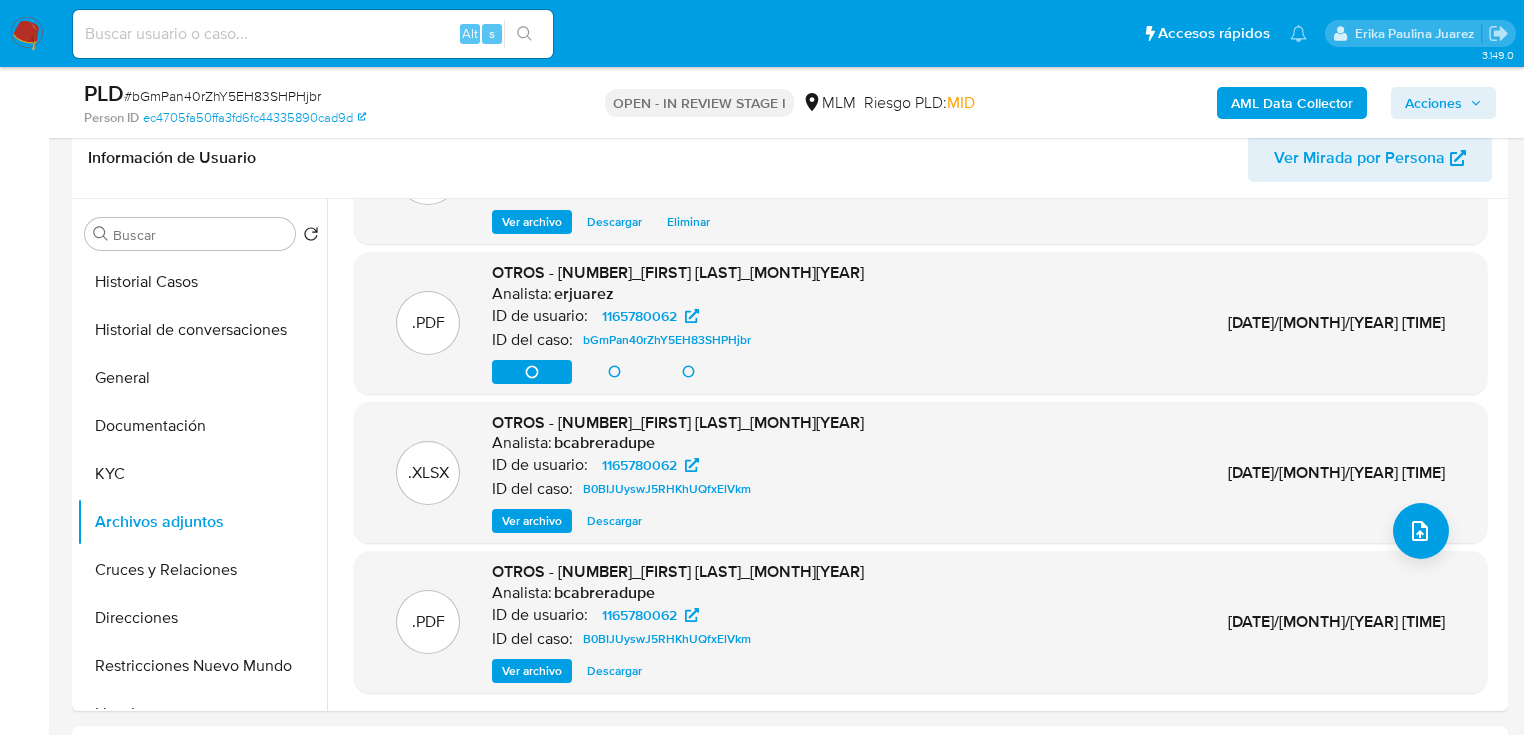 click on "Pausado Ver notificaciones Alt s Accesos rápidos   Presiona las siguientes teclas para acceder a algunas de las funciones Buscar caso o usuario Alt s Volver al home Alt h Agregar un comentario Alt c Ir a la resolucion de un caso Alt r Agregar un archivo adjunto Alt a Solicitar KYC challenge Alt 3 Agregar restricción Alt 4 Eliminar restricción Alt 5 Erika Paulina Juarez" at bounding box center [762, 33] 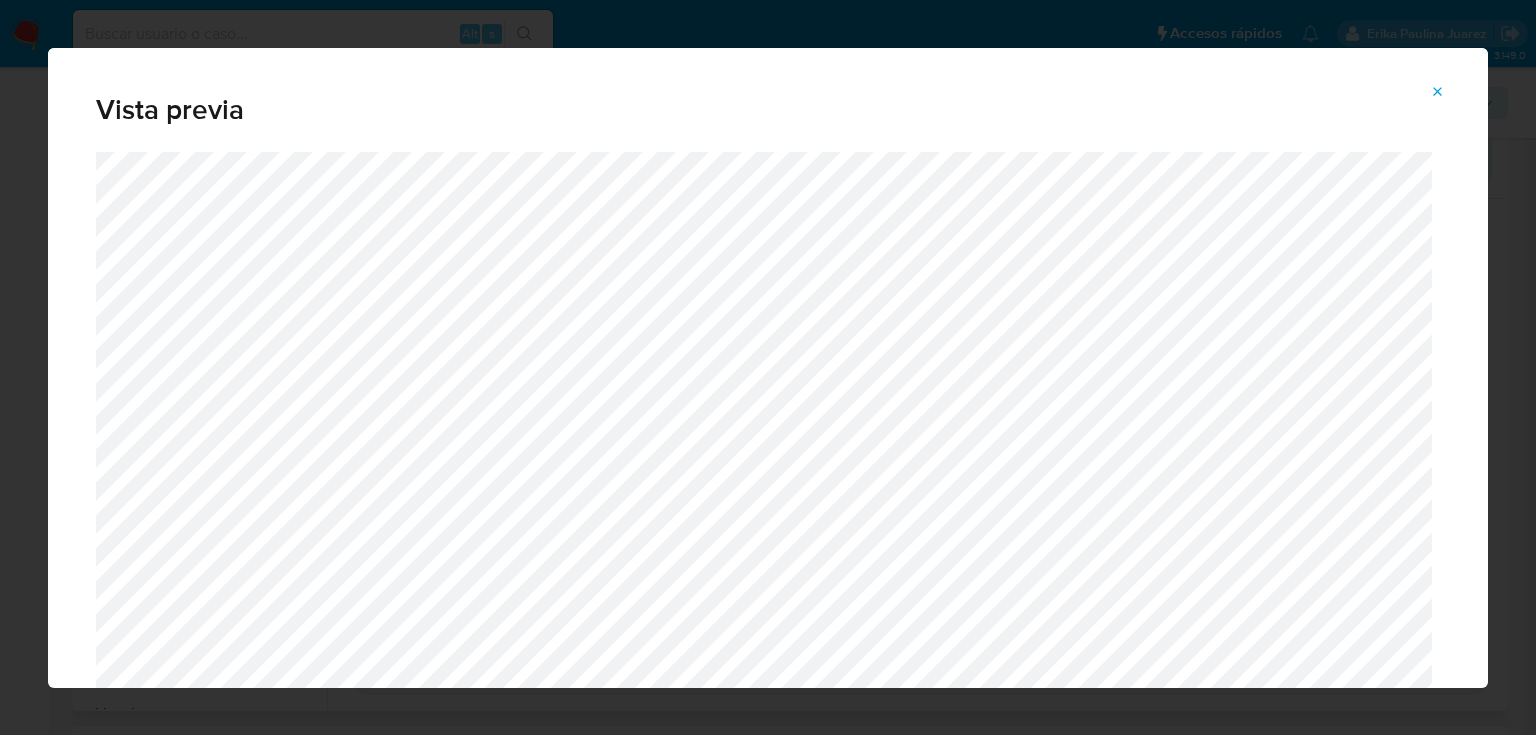 click at bounding box center [1438, 92] 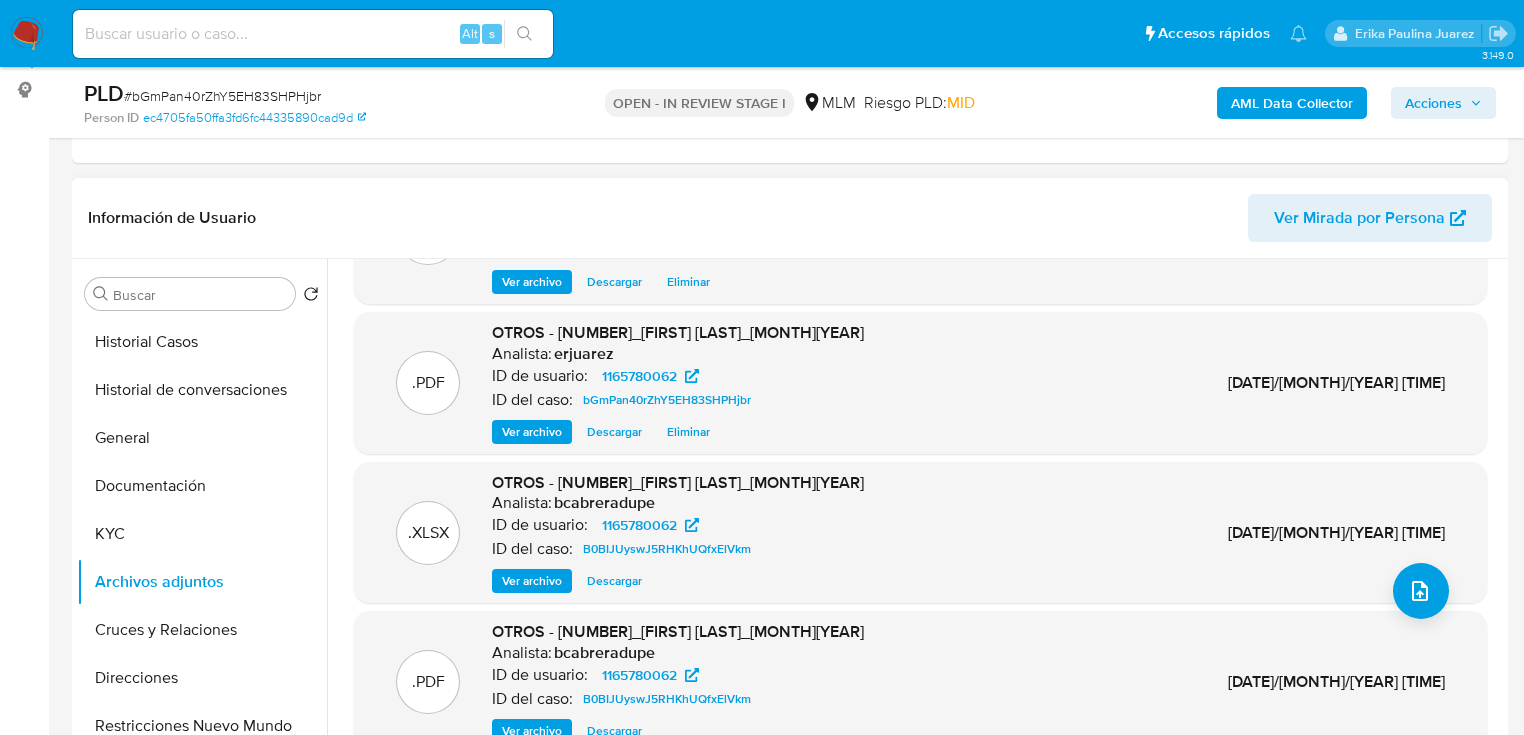 scroll, scrollTop: 240, scrollLeft: 0, axis: vertical 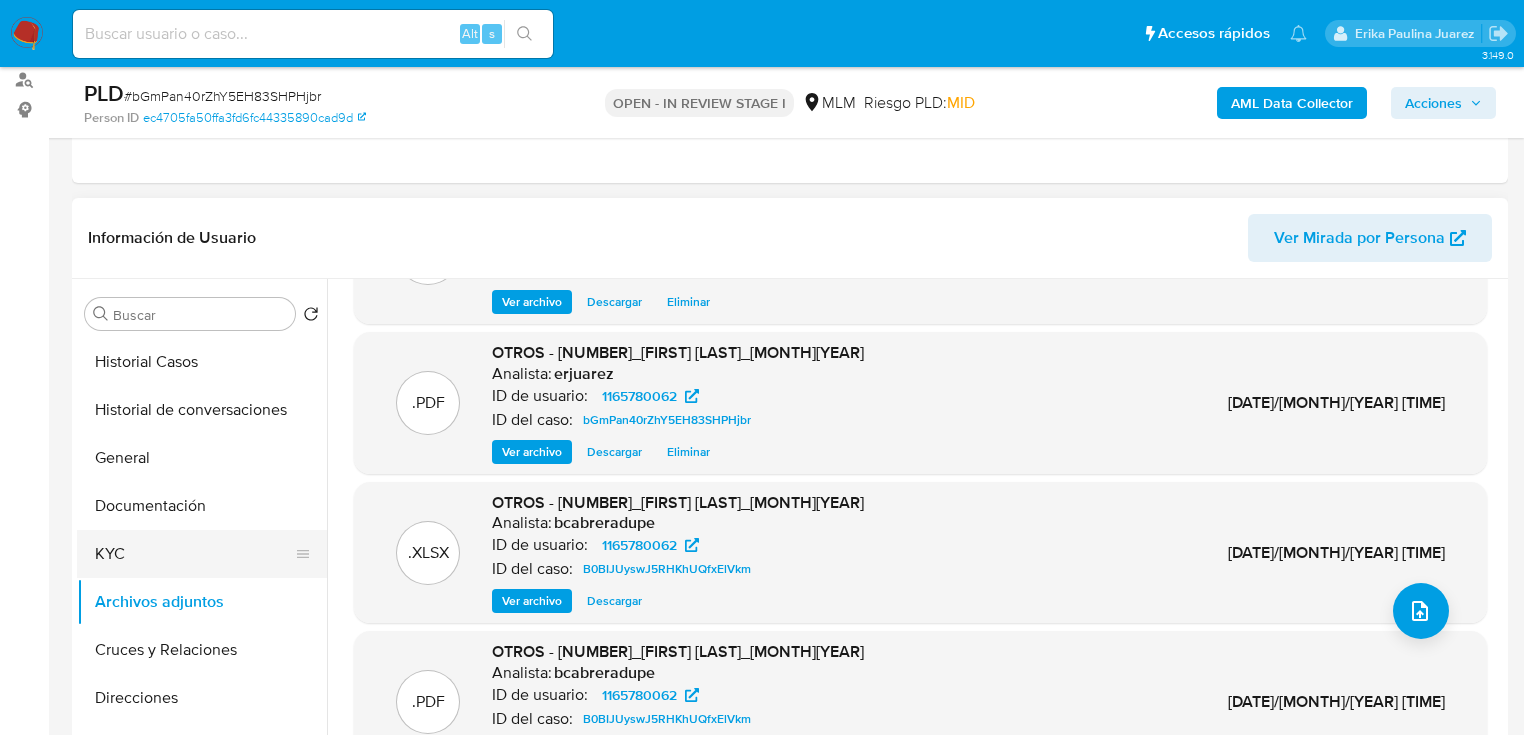 drag, startPoint x: 167, startPoint y: 403, endPoint x: 148, endPoint y: 568, distance: 166.09033 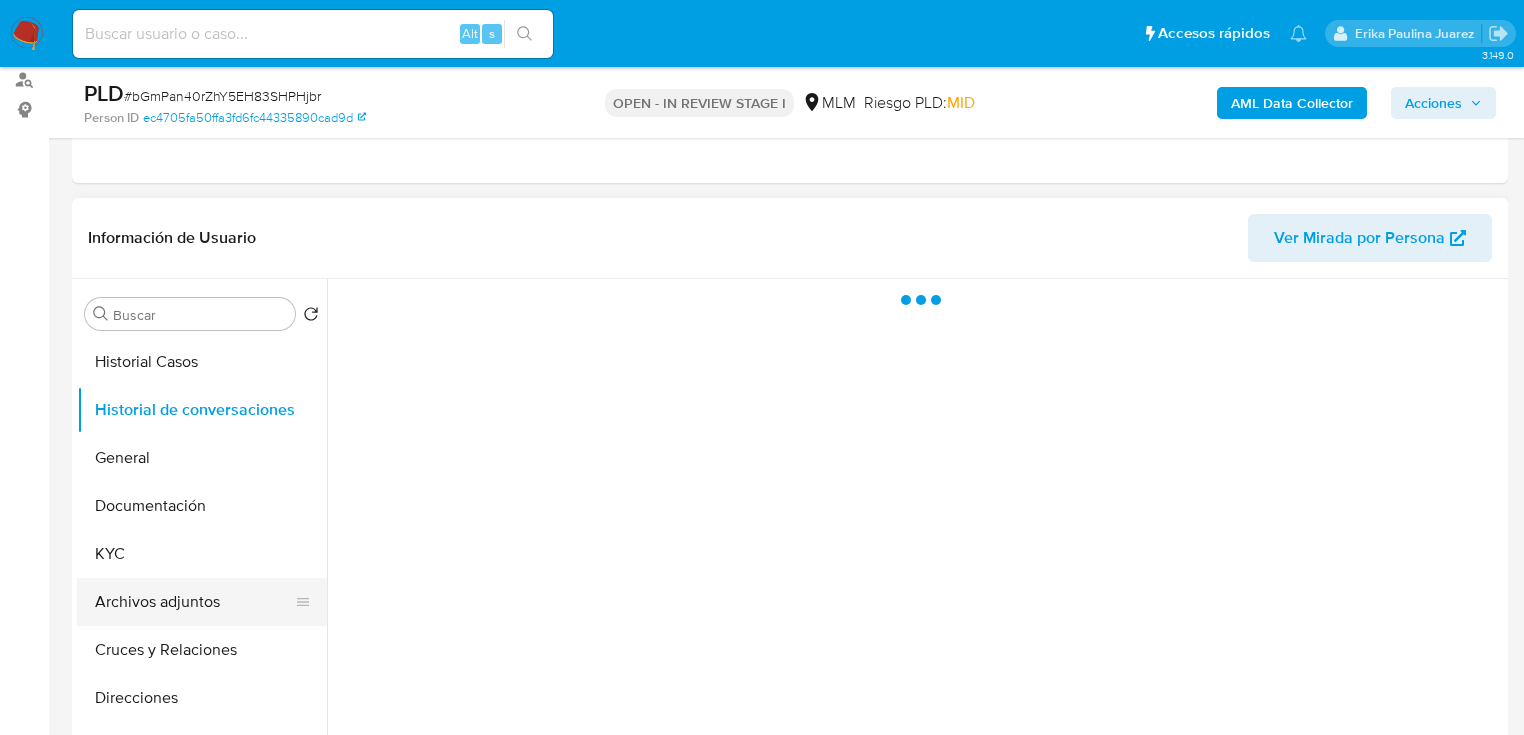 scroll, scrollTop: 0, scrollLeft: 0, axis: both 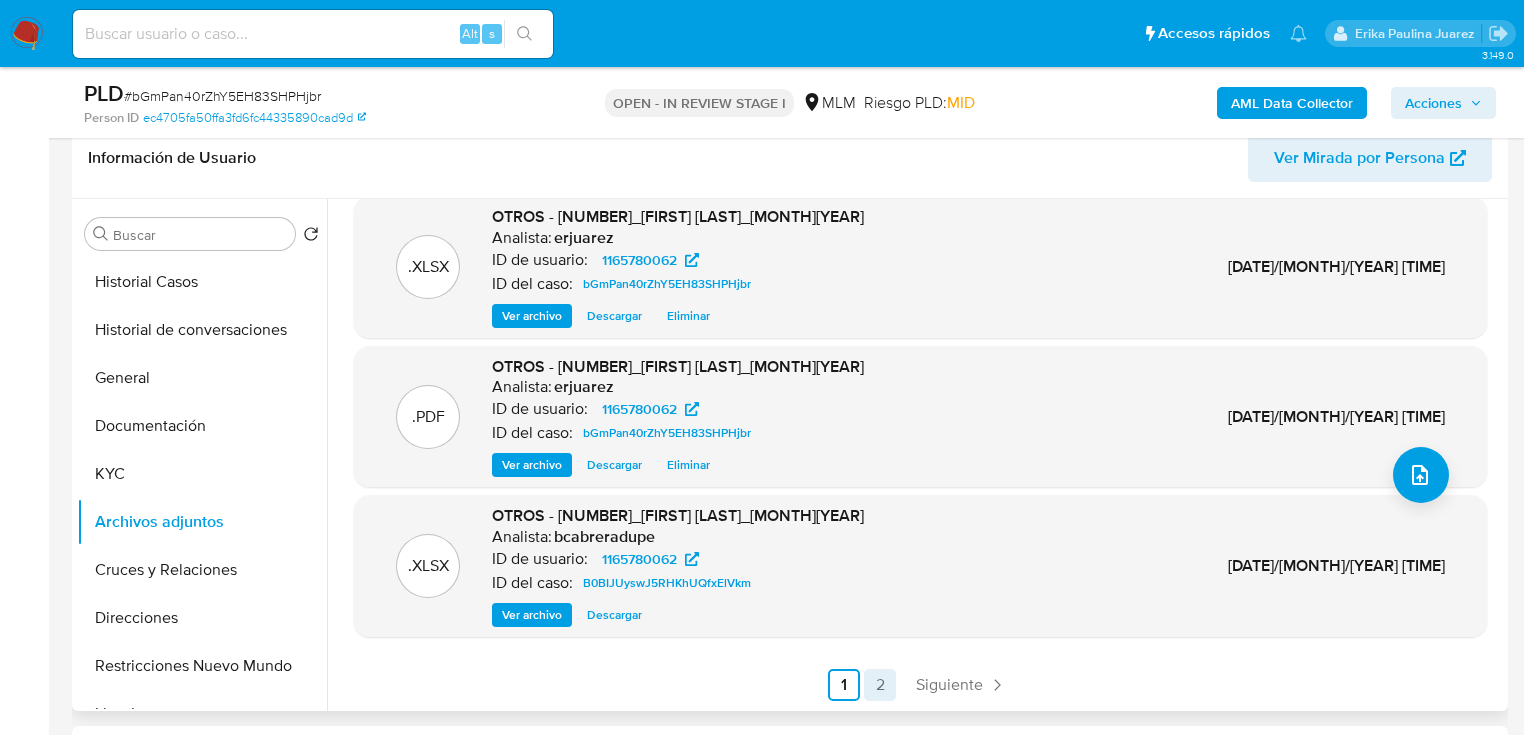 click on "2" at bounding box center (880, 685) 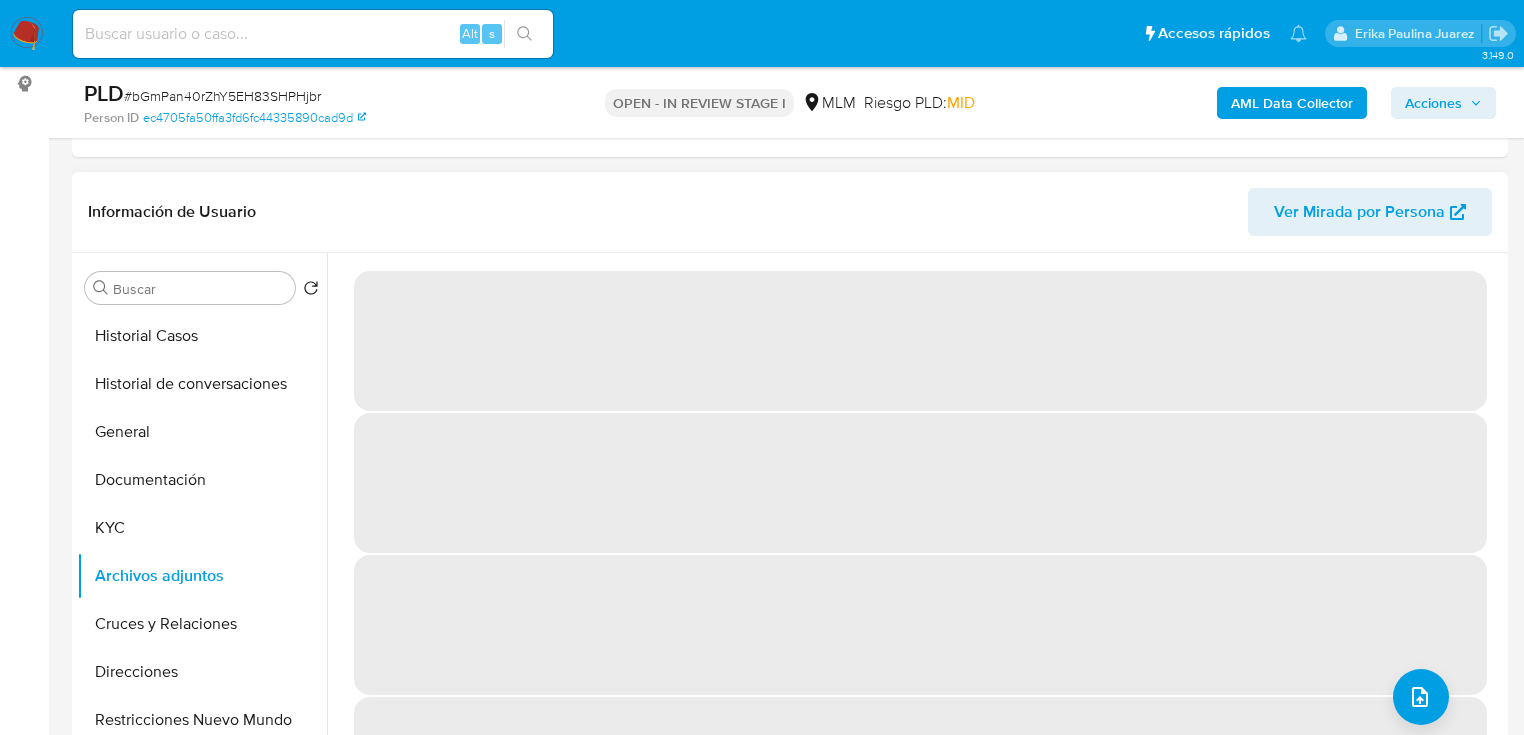 scroll, scrollTop: 240, scrollLeft: 0, axis: vertical 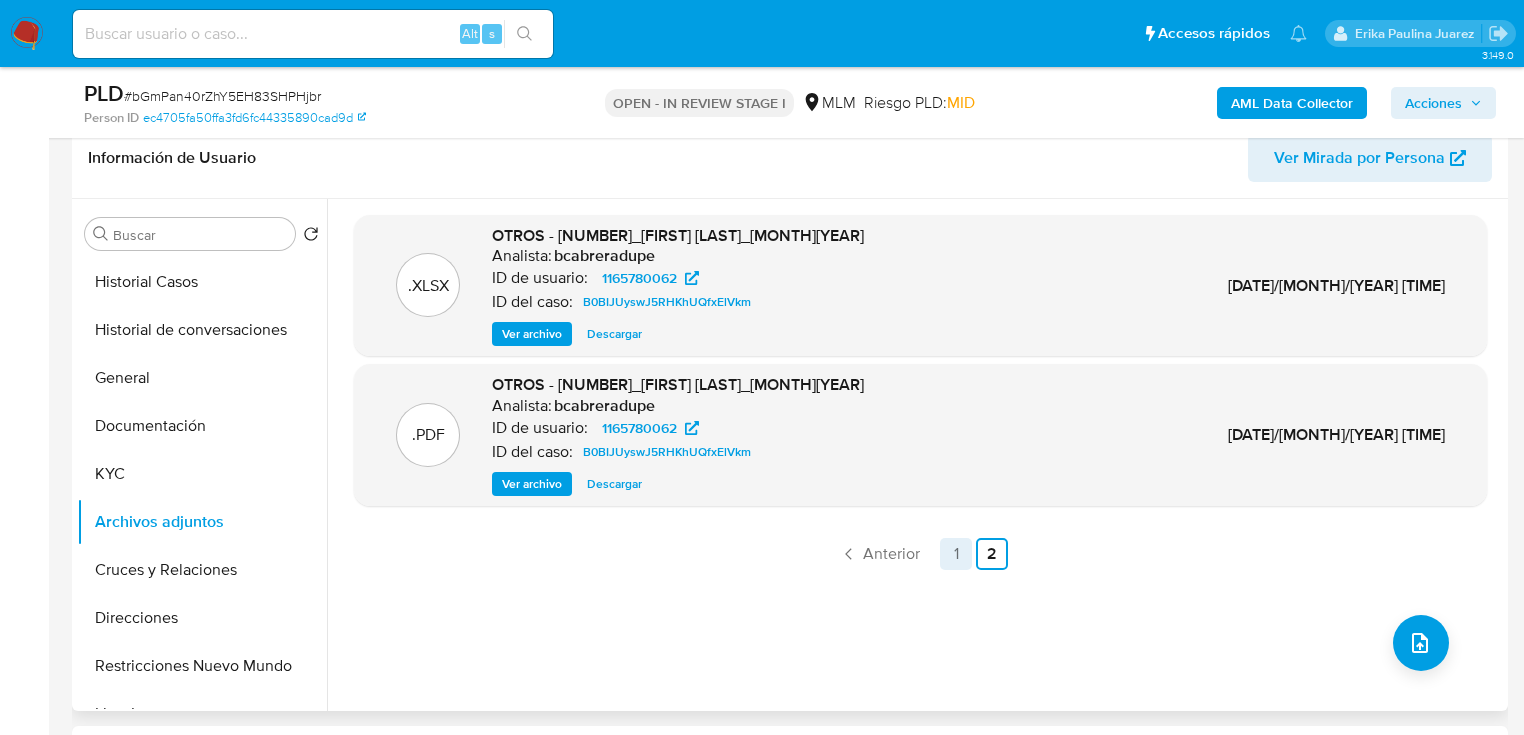 click on "1" at bounding box center (956, 554) 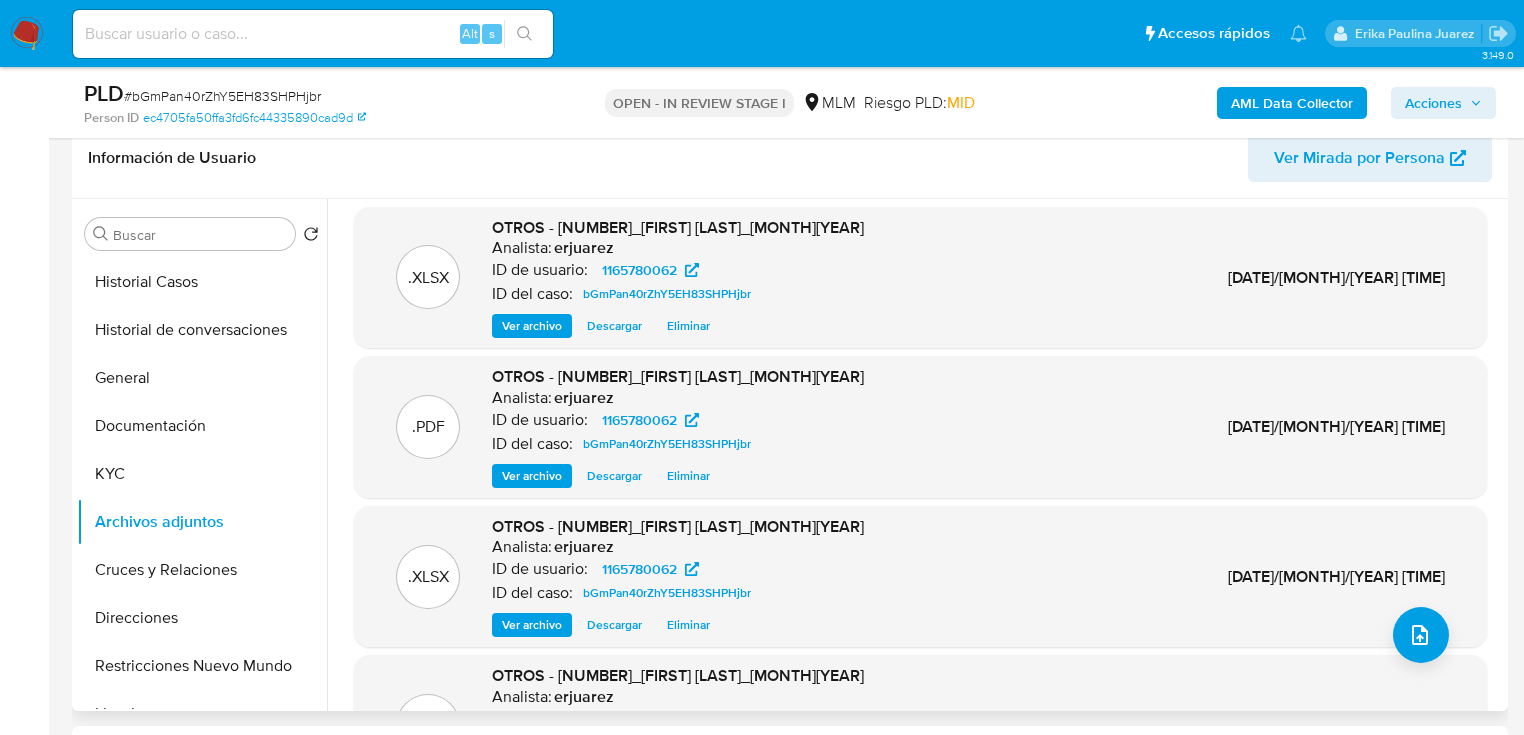 scroll, scrollTop: 88, scrollLeft: 0, axis: vertical 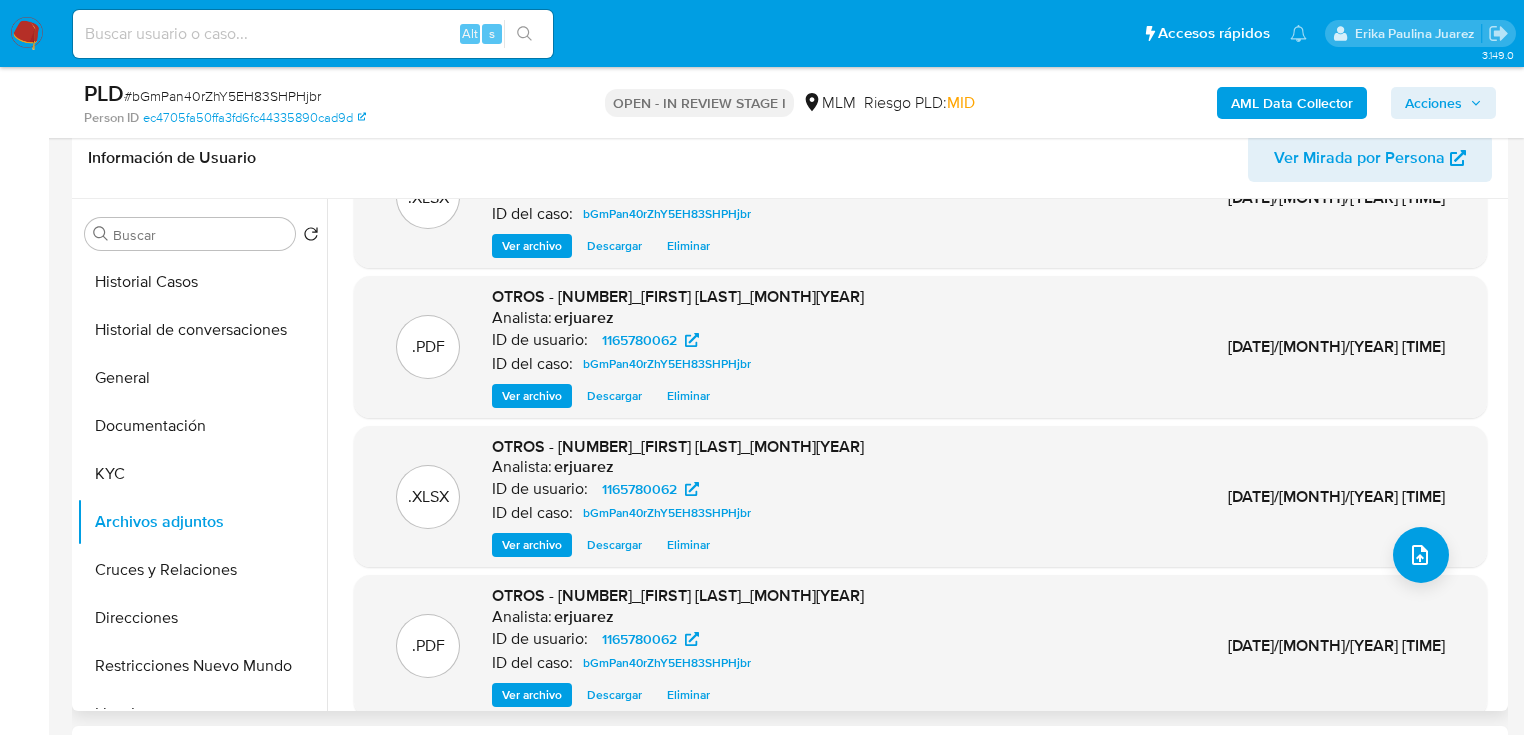 click on "Eliminar" at bounding box center (688, 545) 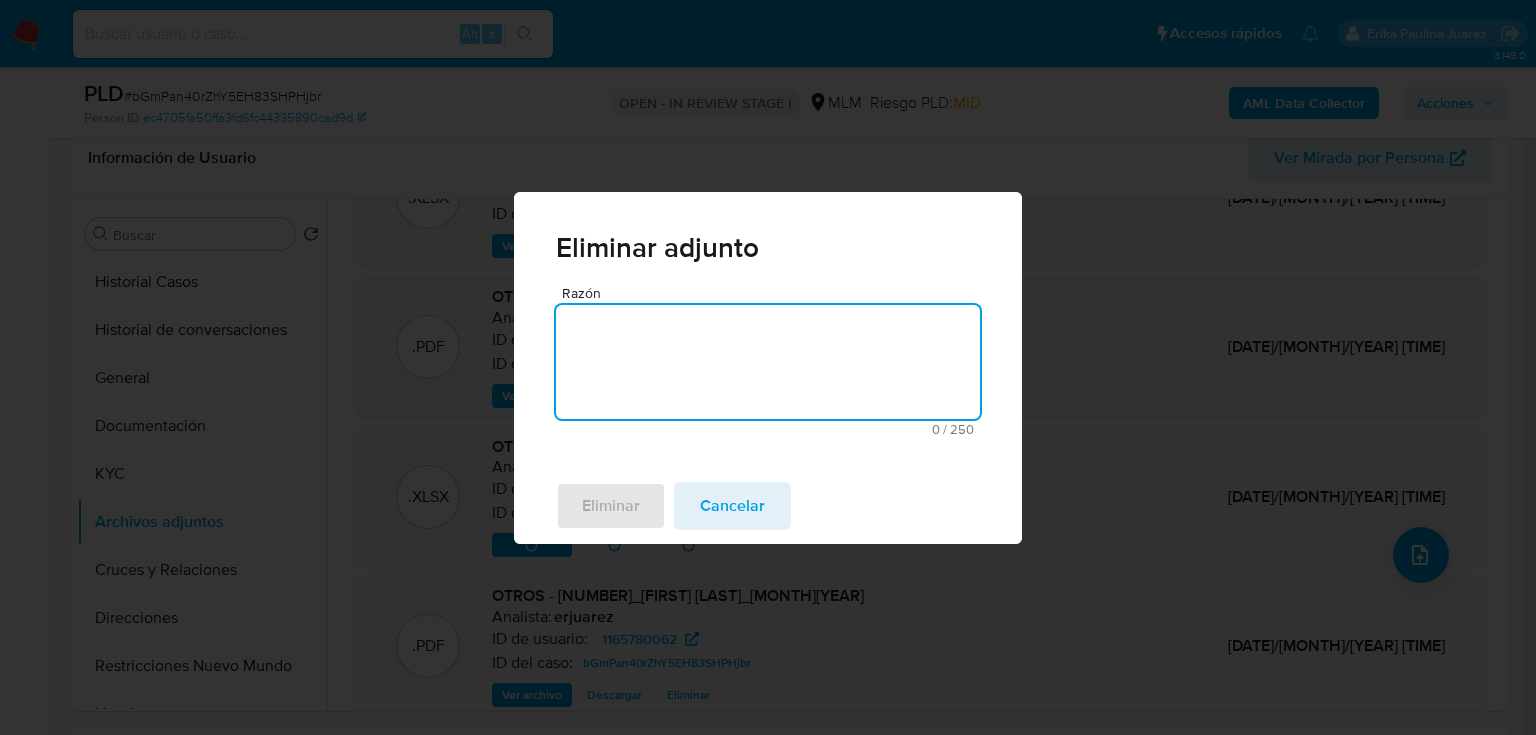 click on "Razón" at bounding box center [768, 362] 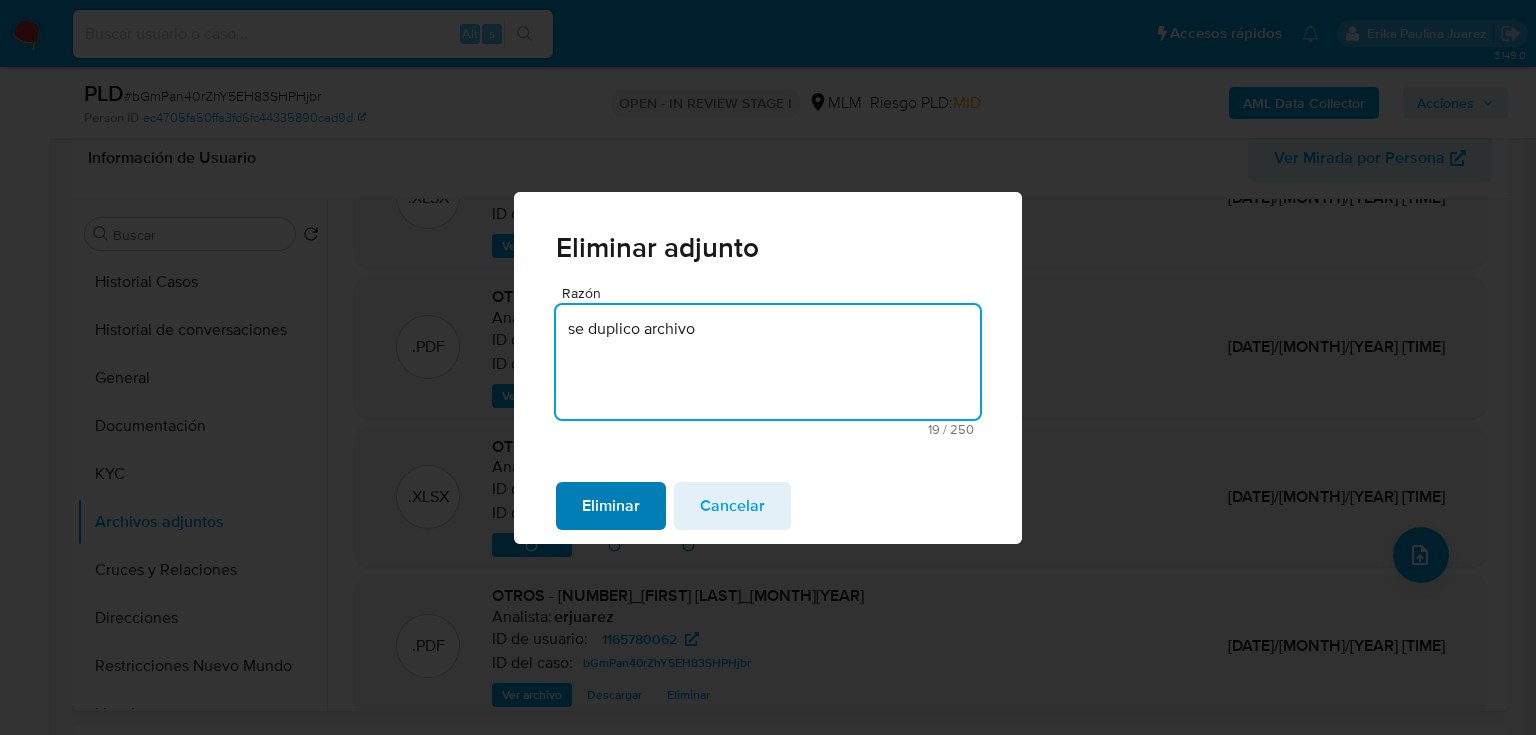 type on "se duplico archivo" 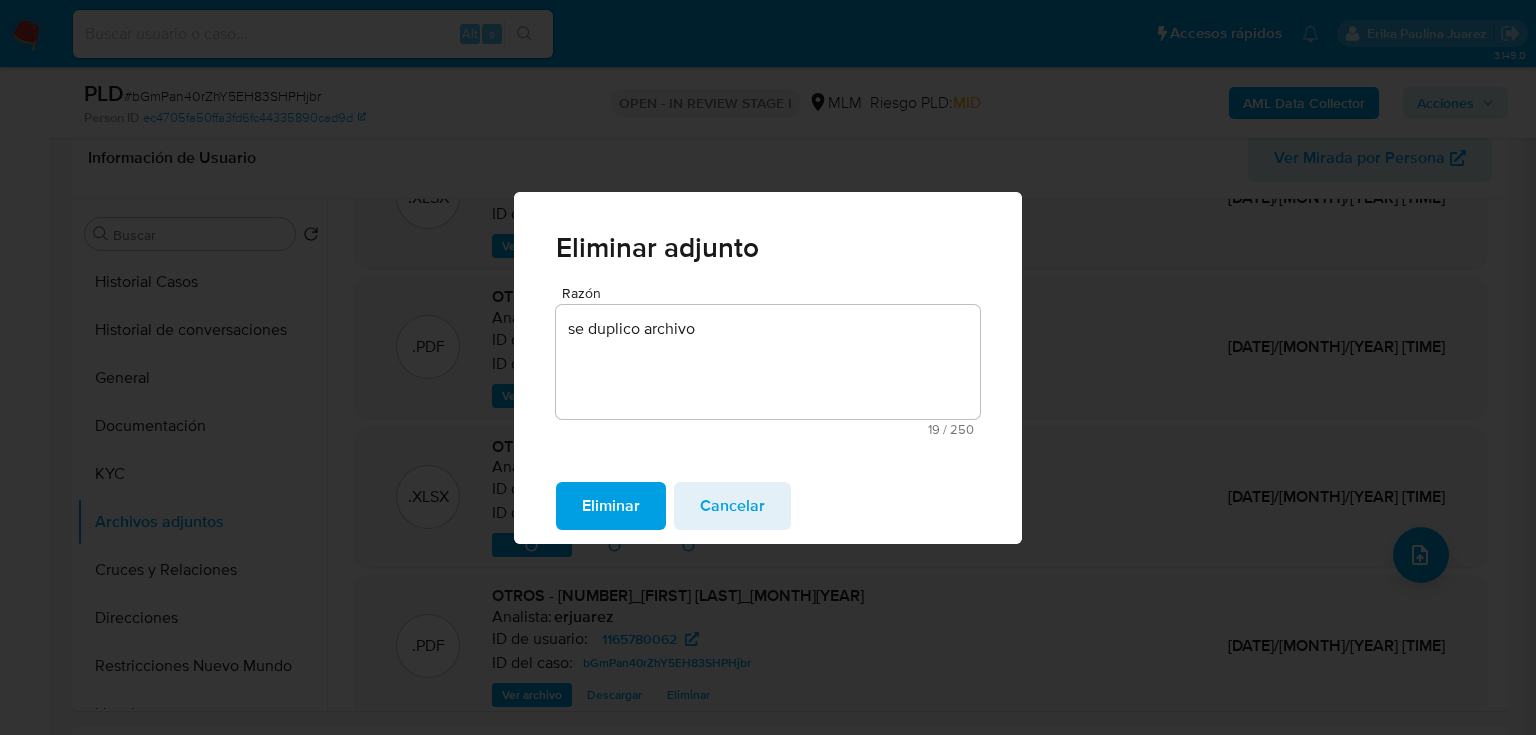 click on "Eliminar" at bounding box center [611, 506] 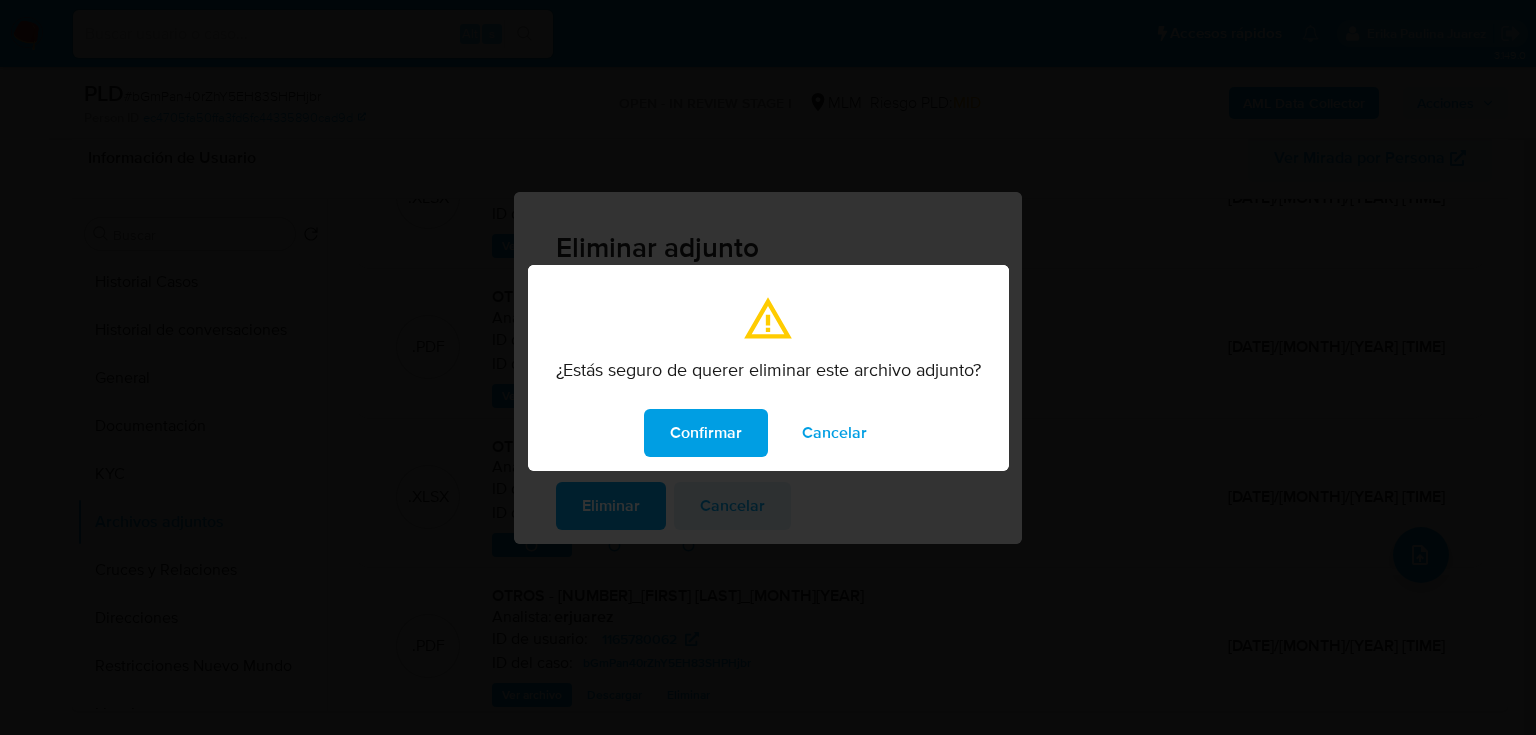 click on "Confirmar" at bounding box center [706, 433] 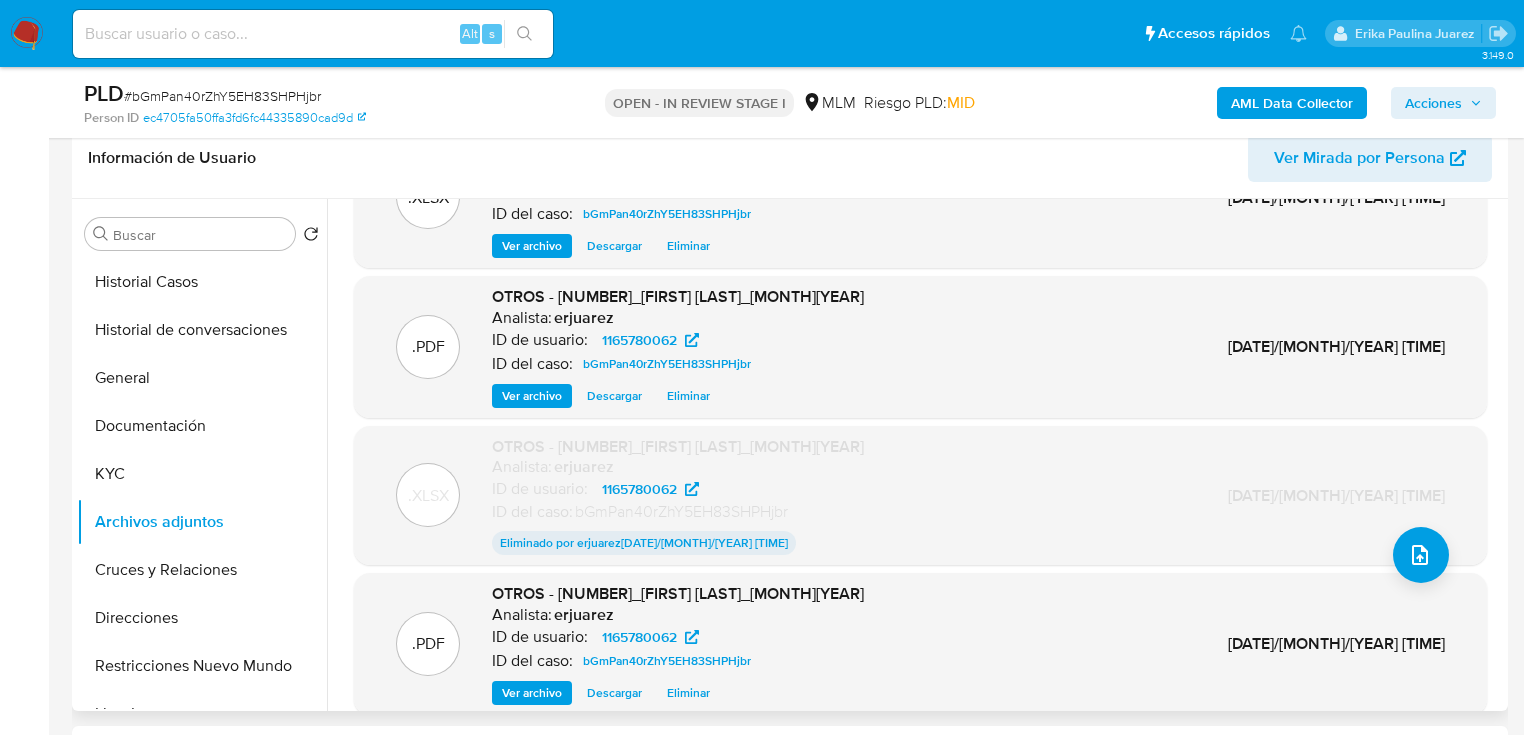 click on "Eliminar" at bounding box center (688, 693) 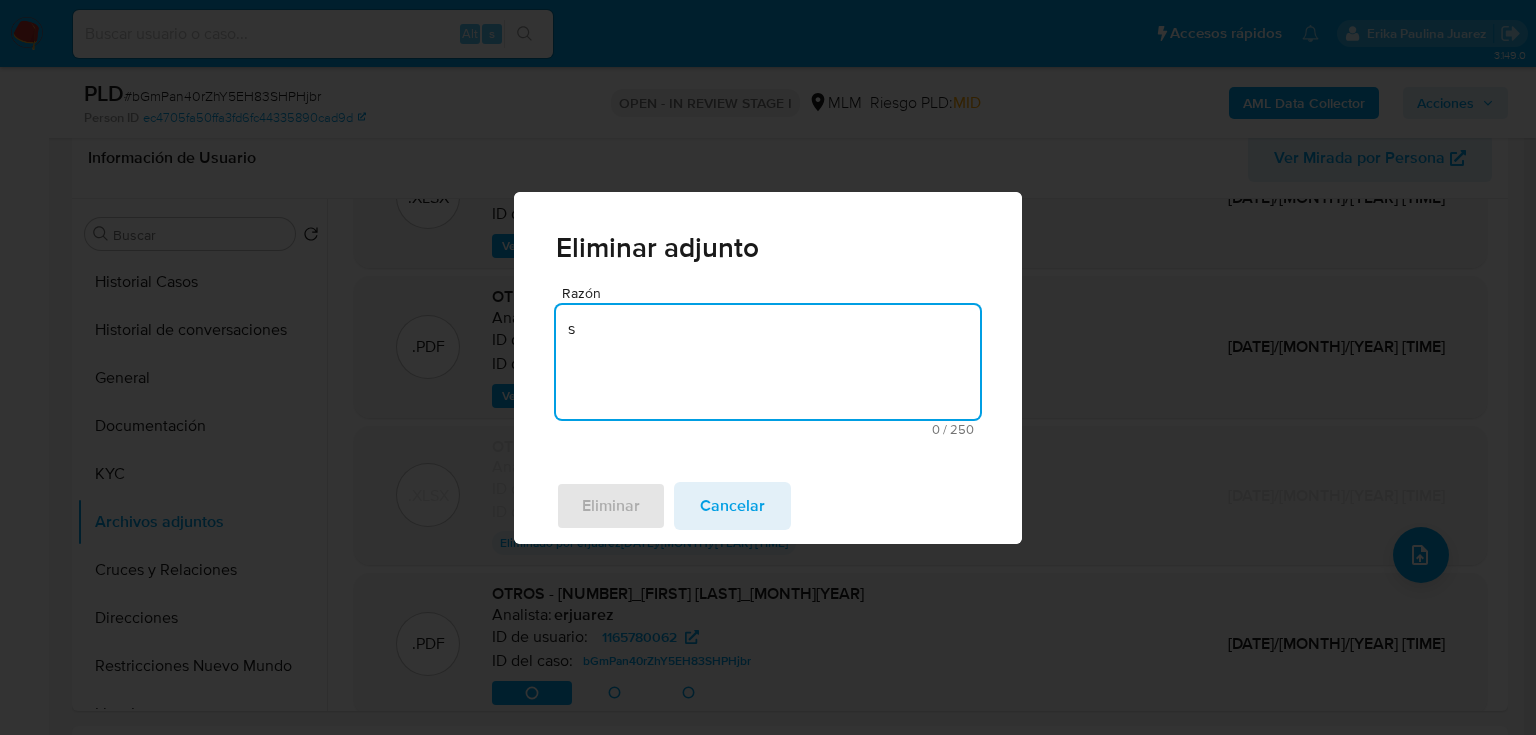 click on "s" at bounding box center (768, 362) 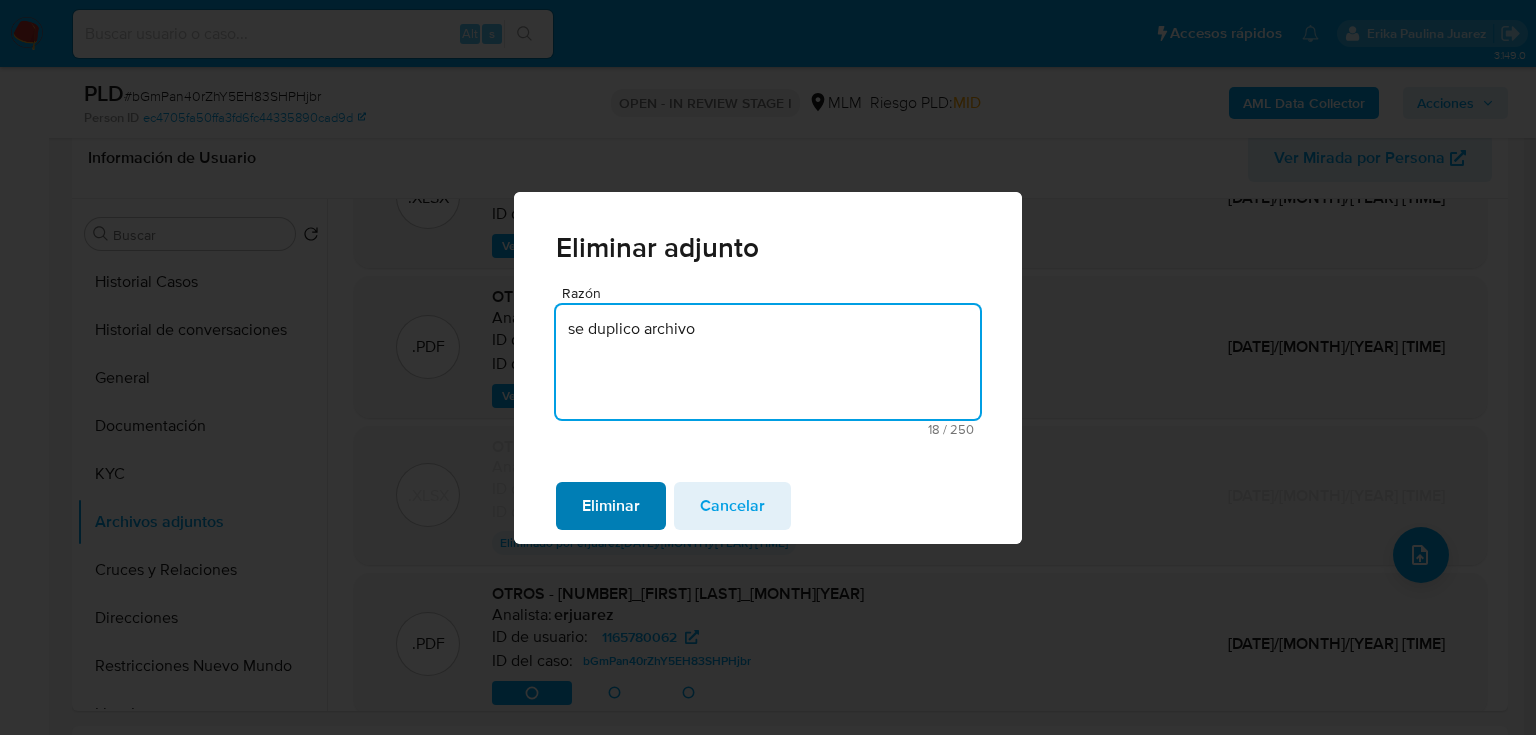 type on "se duplico archivo" 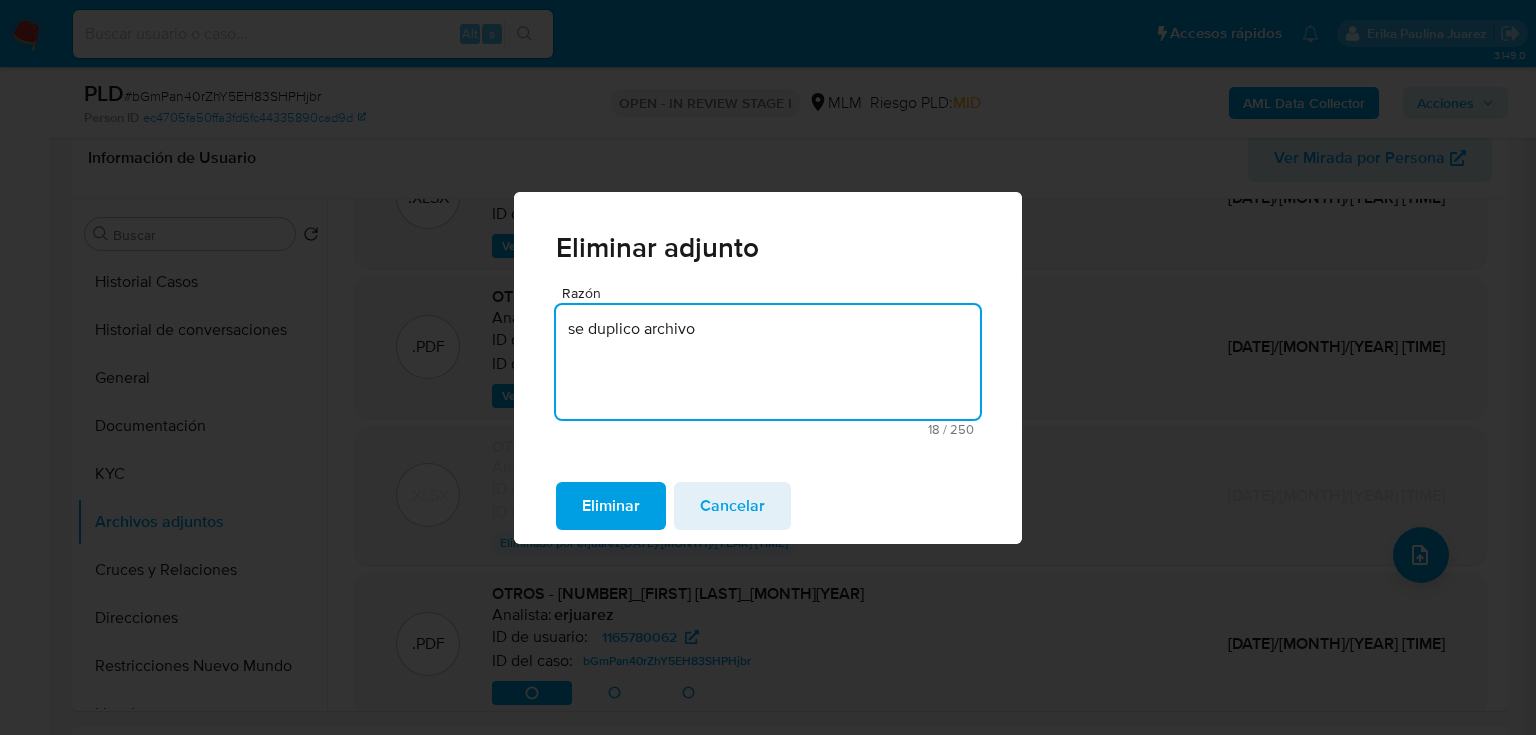 click on "Eliminar" at bounding box center (611, 506) 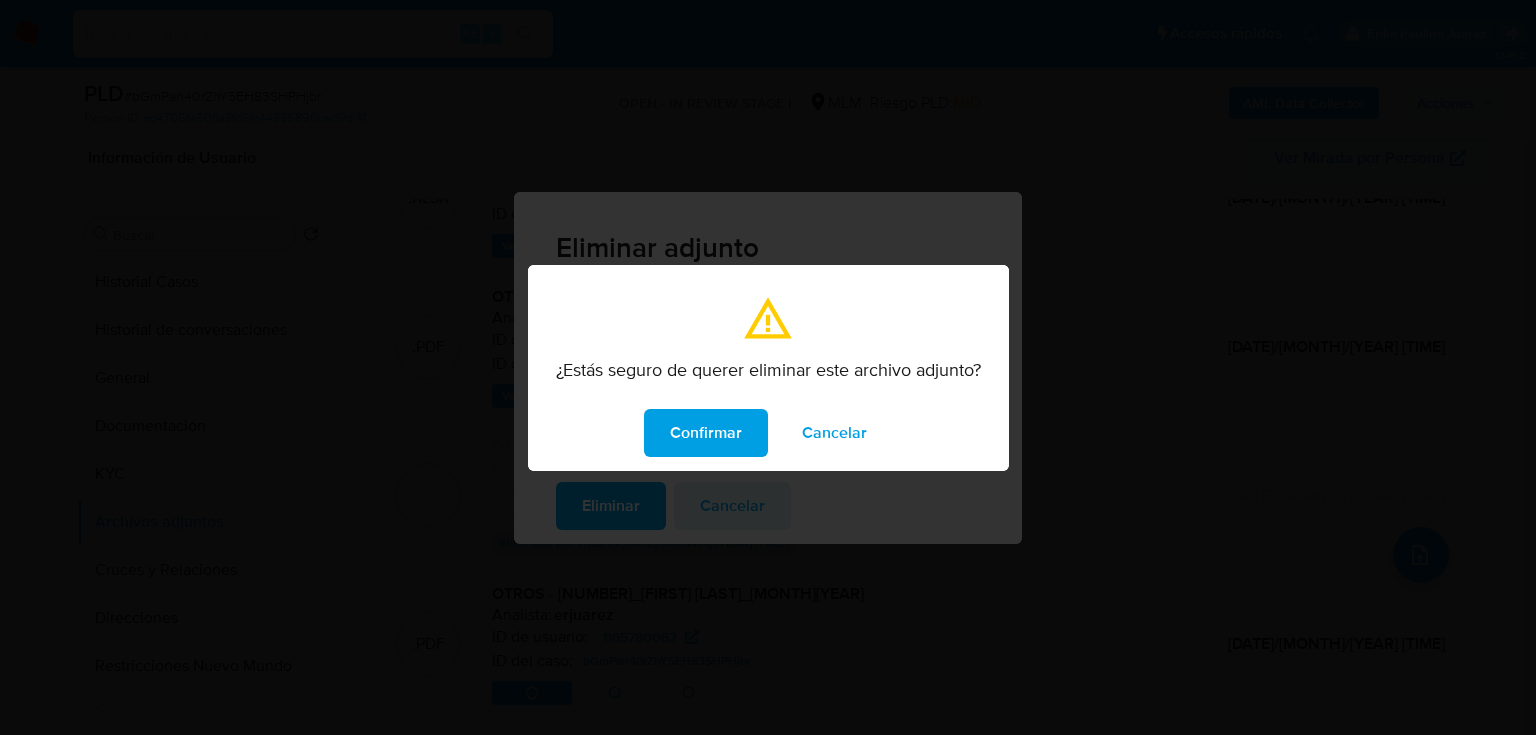 drag, startPoint x: 734, startPoint y: 413, endPoint x: 756, endPoint y: 412, distance: 22.022715 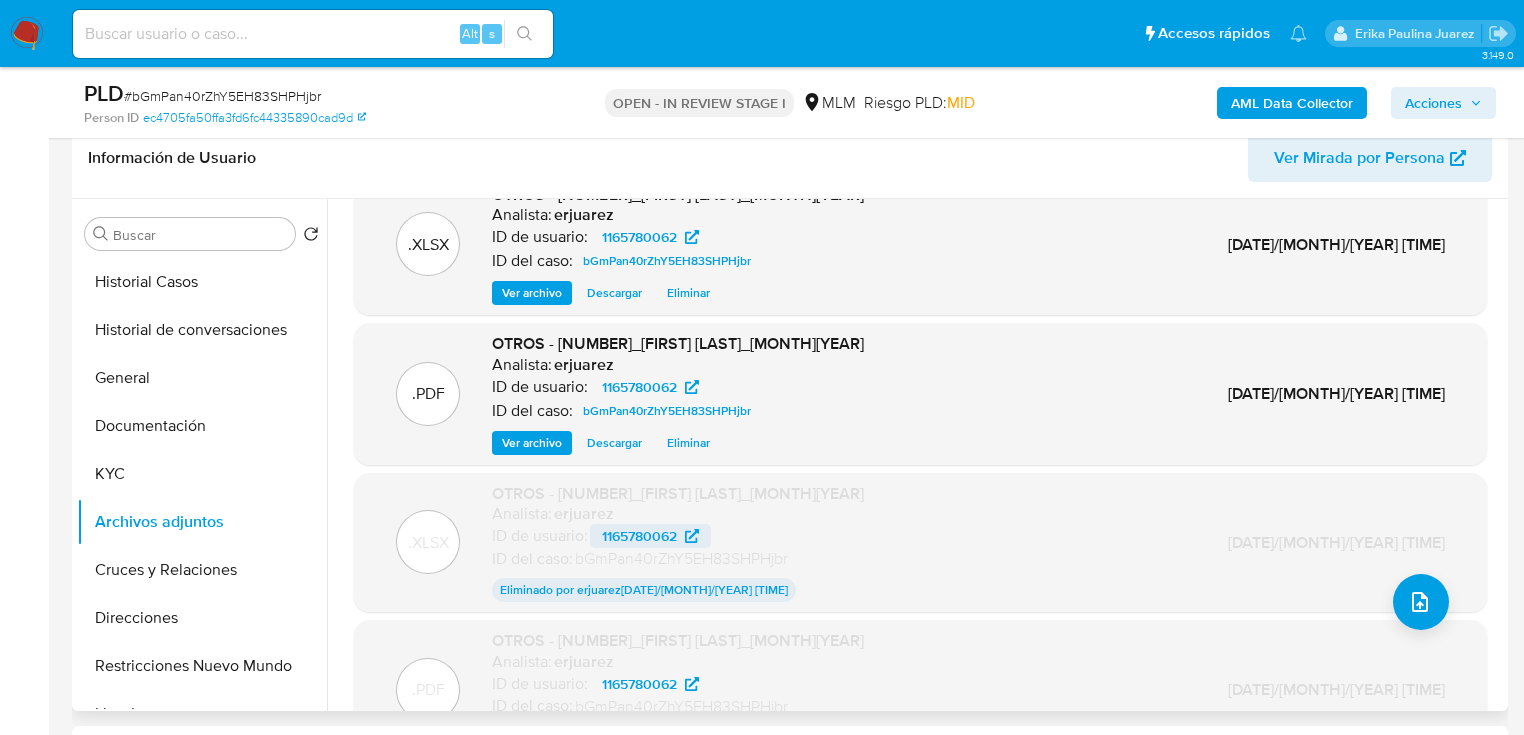 scroll, scrollTop: 0, scrollLeft: 0, axis: both 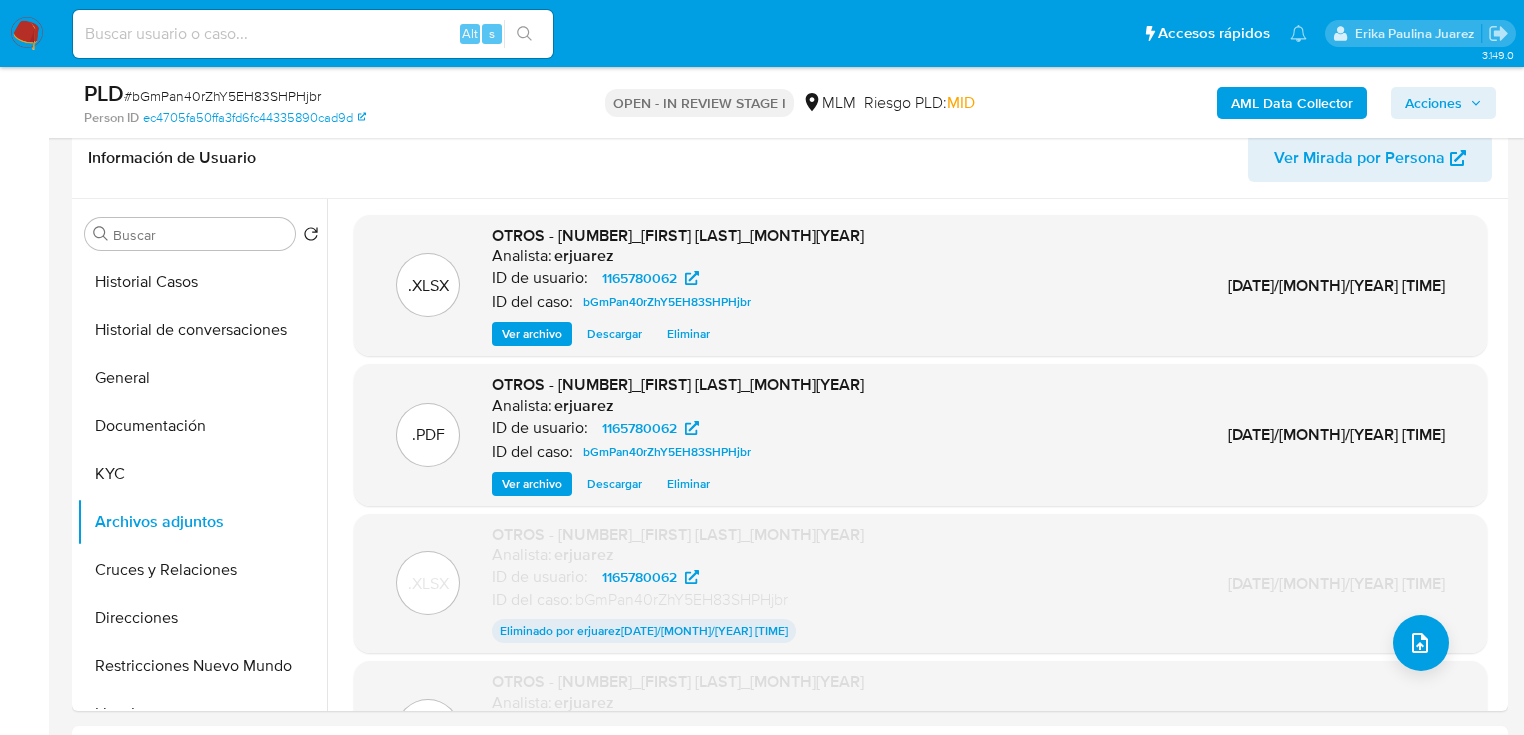 click at bounding box center [27, 34] 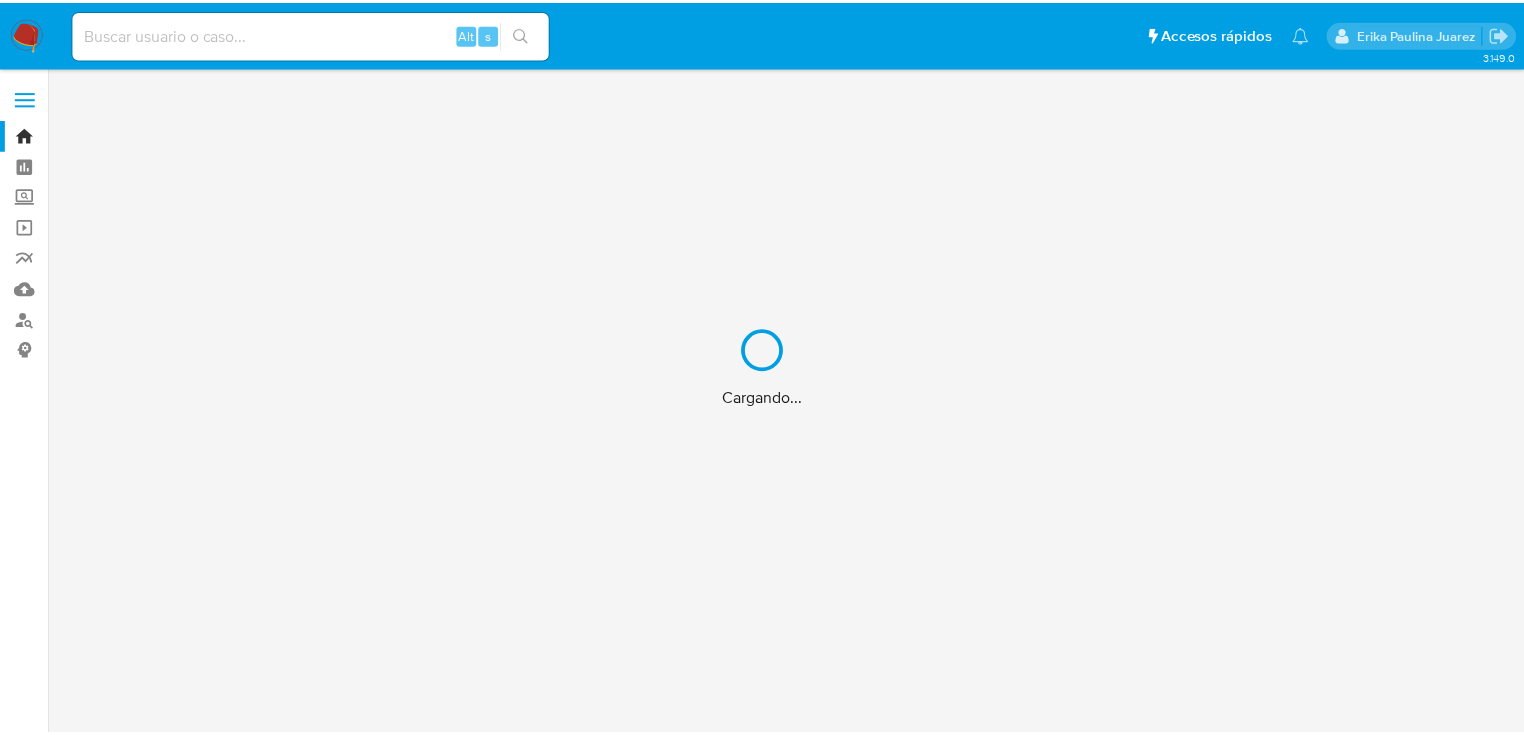 scroll, scrollTop: 0, scrollLeft: 0, axis: both 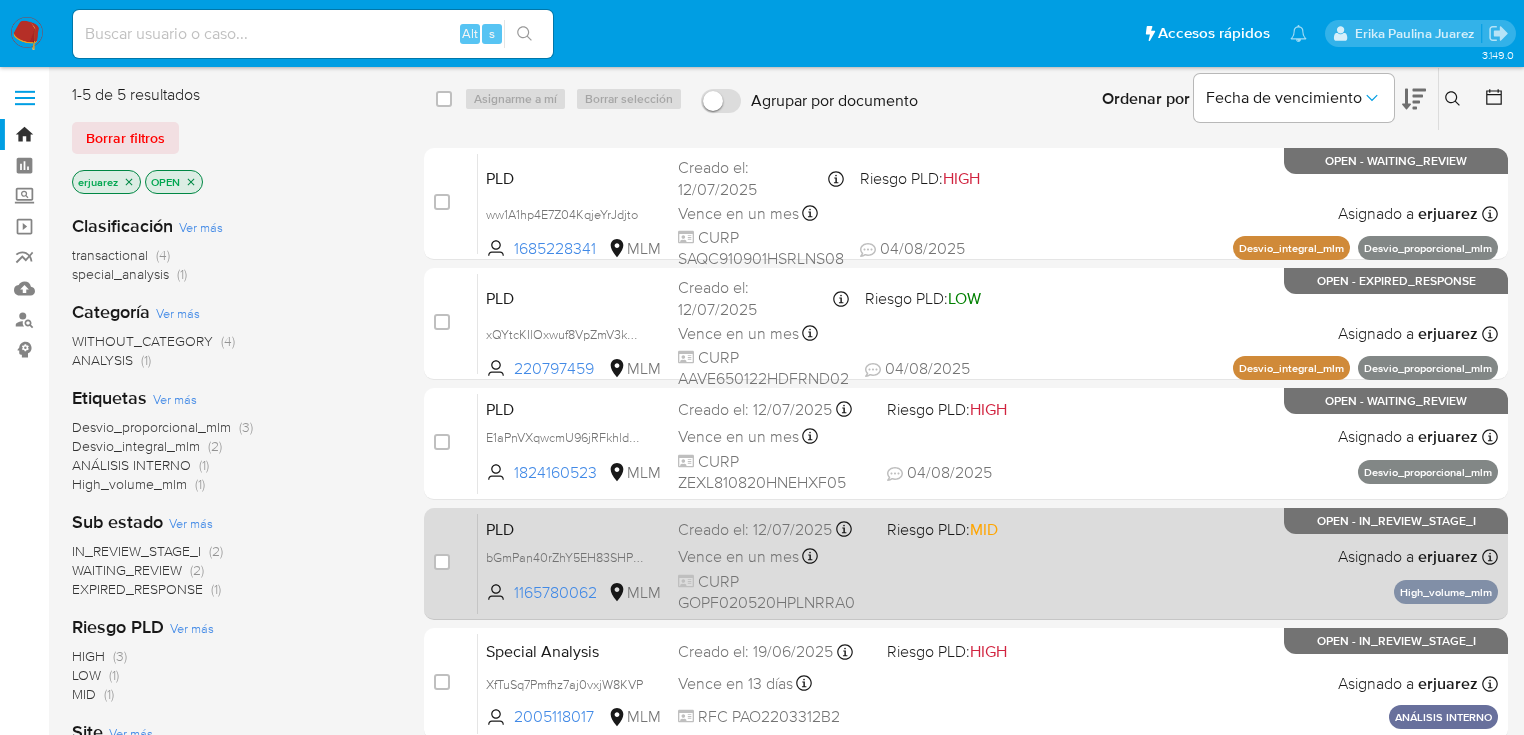 click on "PLD bGmPan40rZhY5EH83SHPHjbr 1165780062 MLM Riesgo PLD:  MID Creado el: 12/07/2025   Creado el: 12/07/2025 02:04:22 Vence en un mes   Vence el 10/09/2025 02:04:23 CURP   GOPF020520HPLNRRA0 Asignado a   erjuarez   Asignado el: 05/08/2025 09:52:12 High_volume_mlm OPEN - IN_REVIEW_STAGE_I" at bounding box center (988, 563) 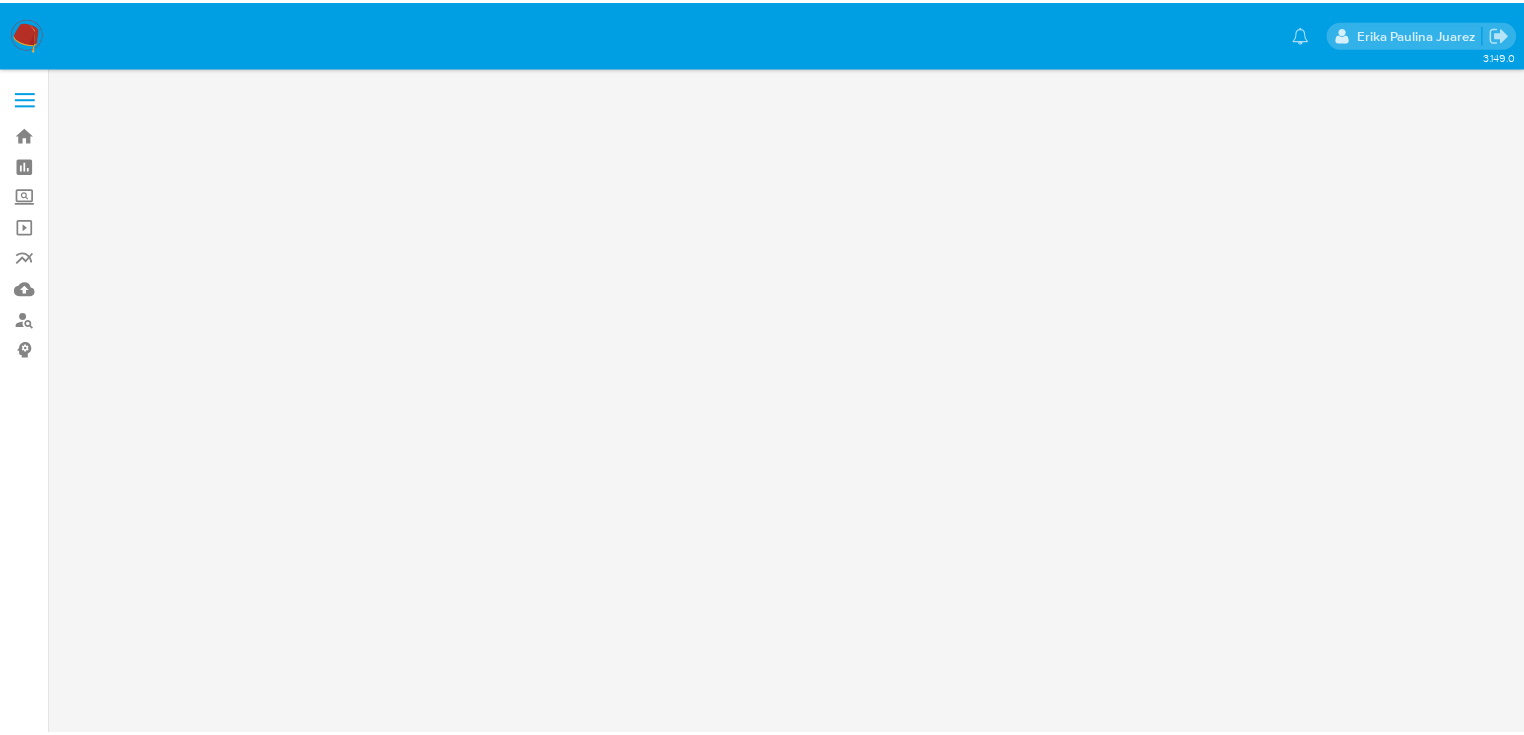 scroll, scrollTop: 0, scrollLeft: 0, axis: both 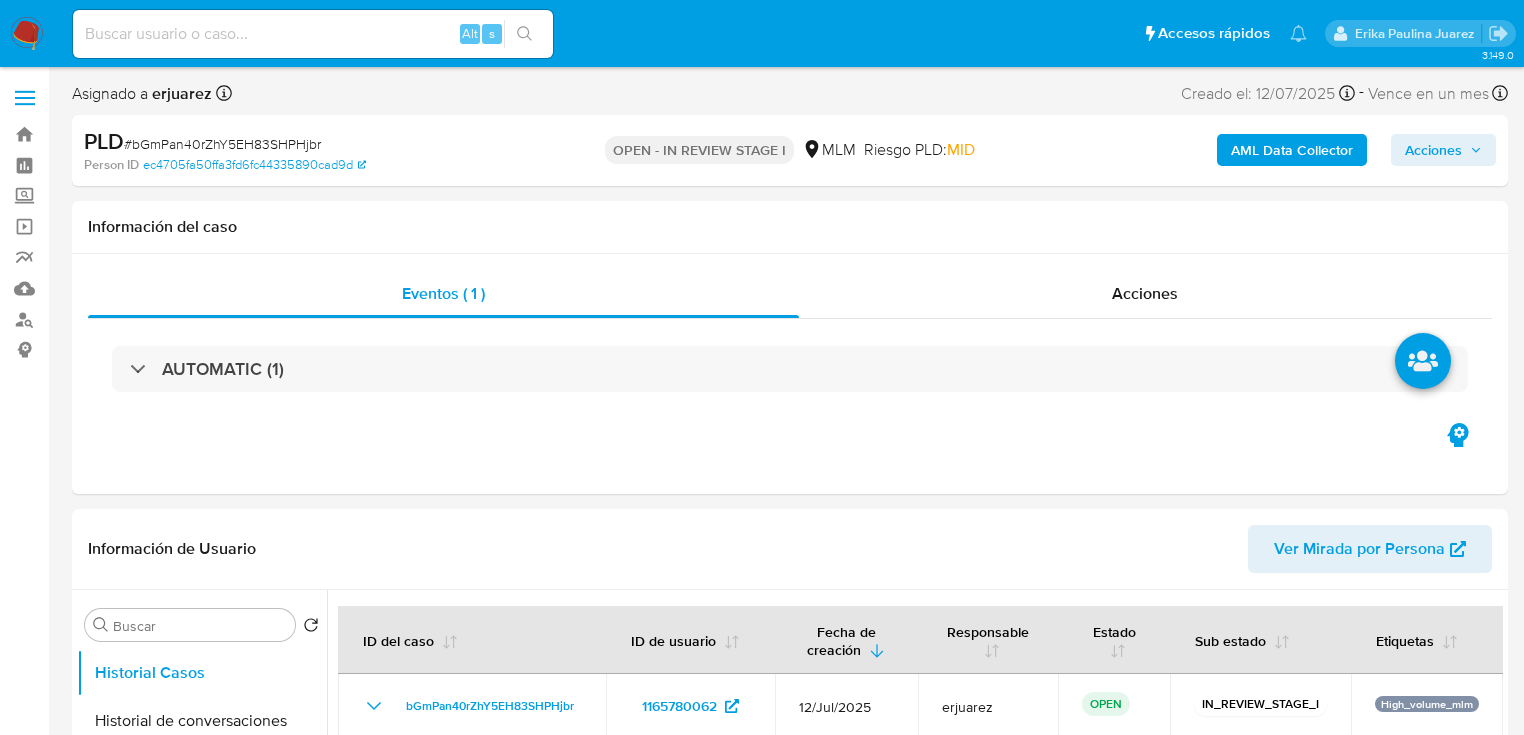 select on "10" 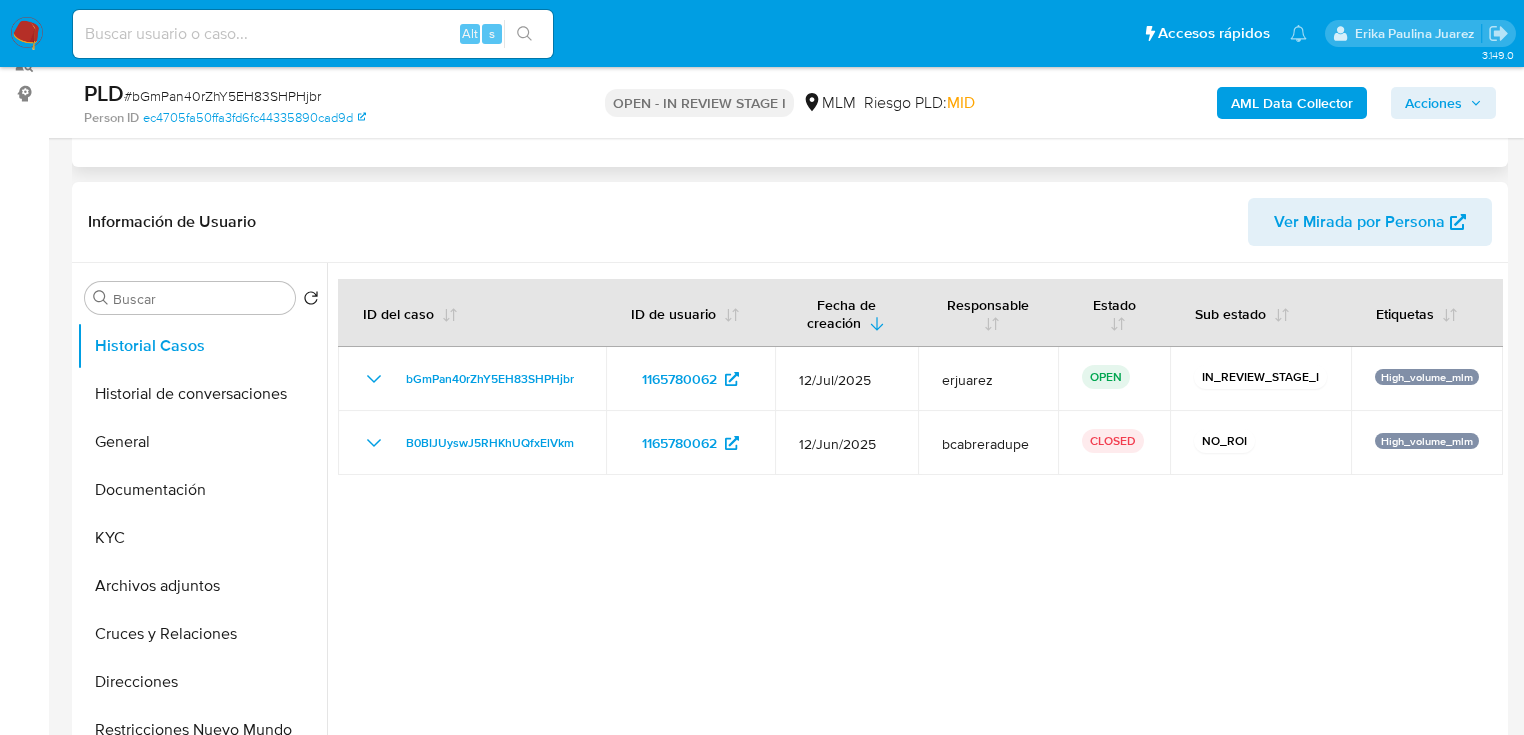 scroll, scrollTop: 320, scrollLeft: 0, axis: vertical 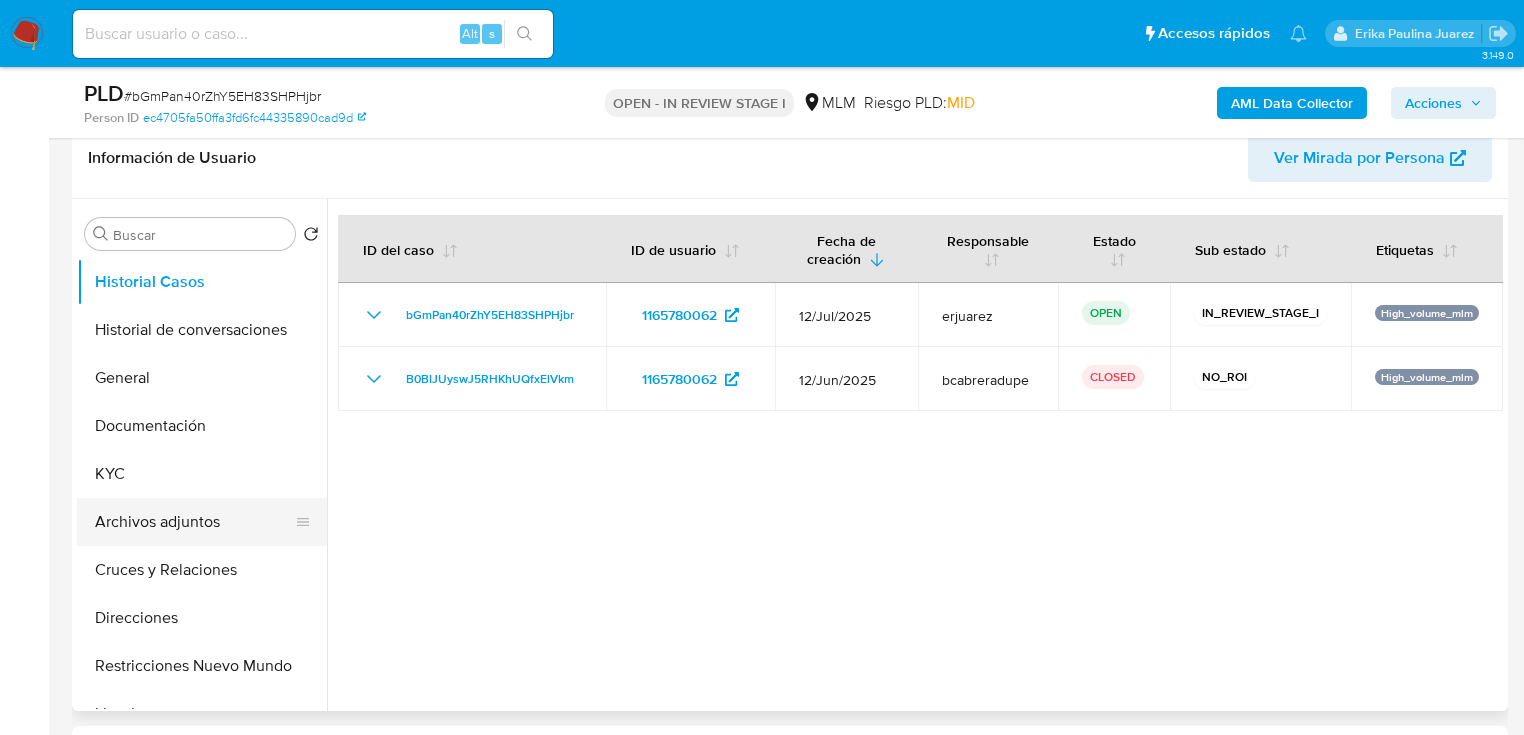 click on "Archivos adjuntos" at bounding box center [194, 522] 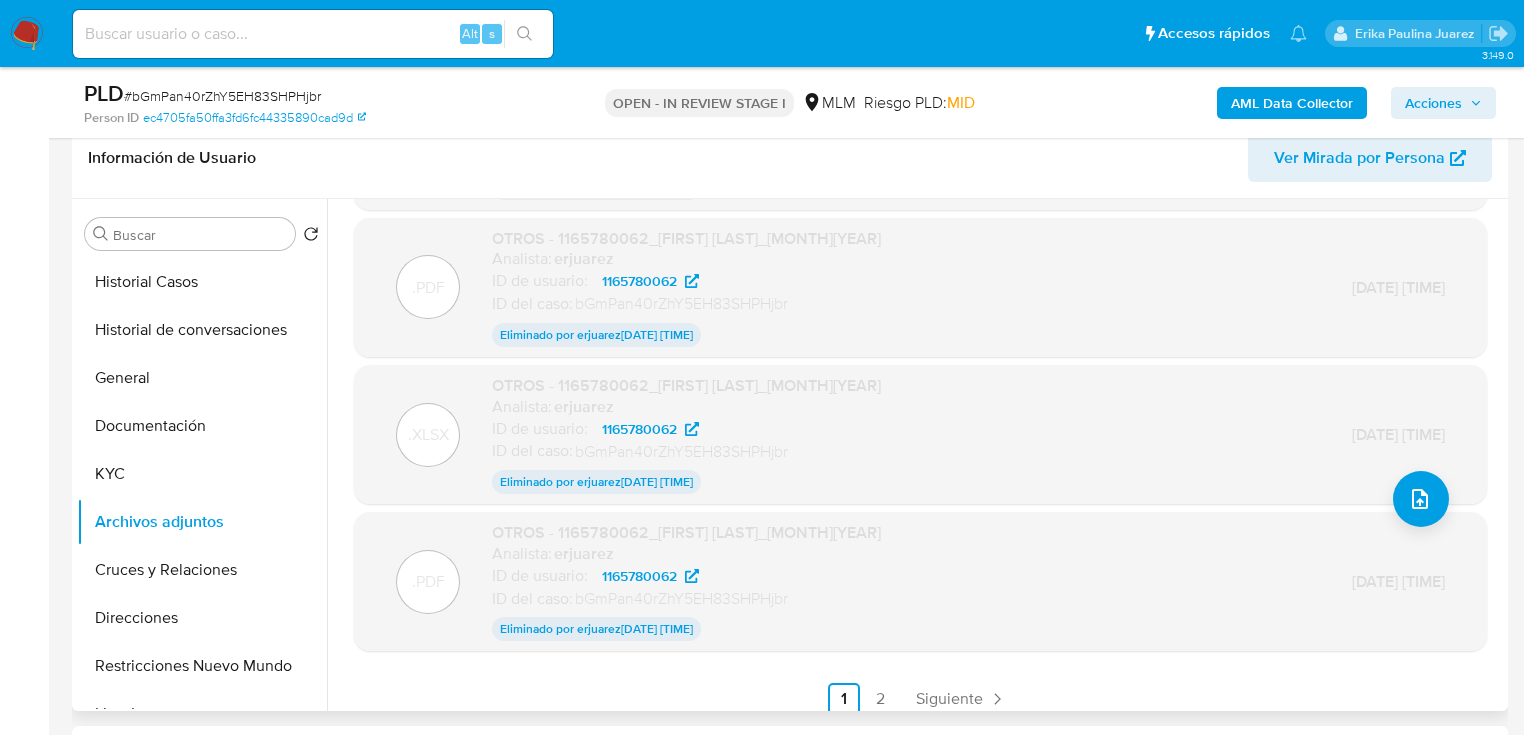 scroll, scrollTop: 158, scrollLeft: 0, axis: vertical 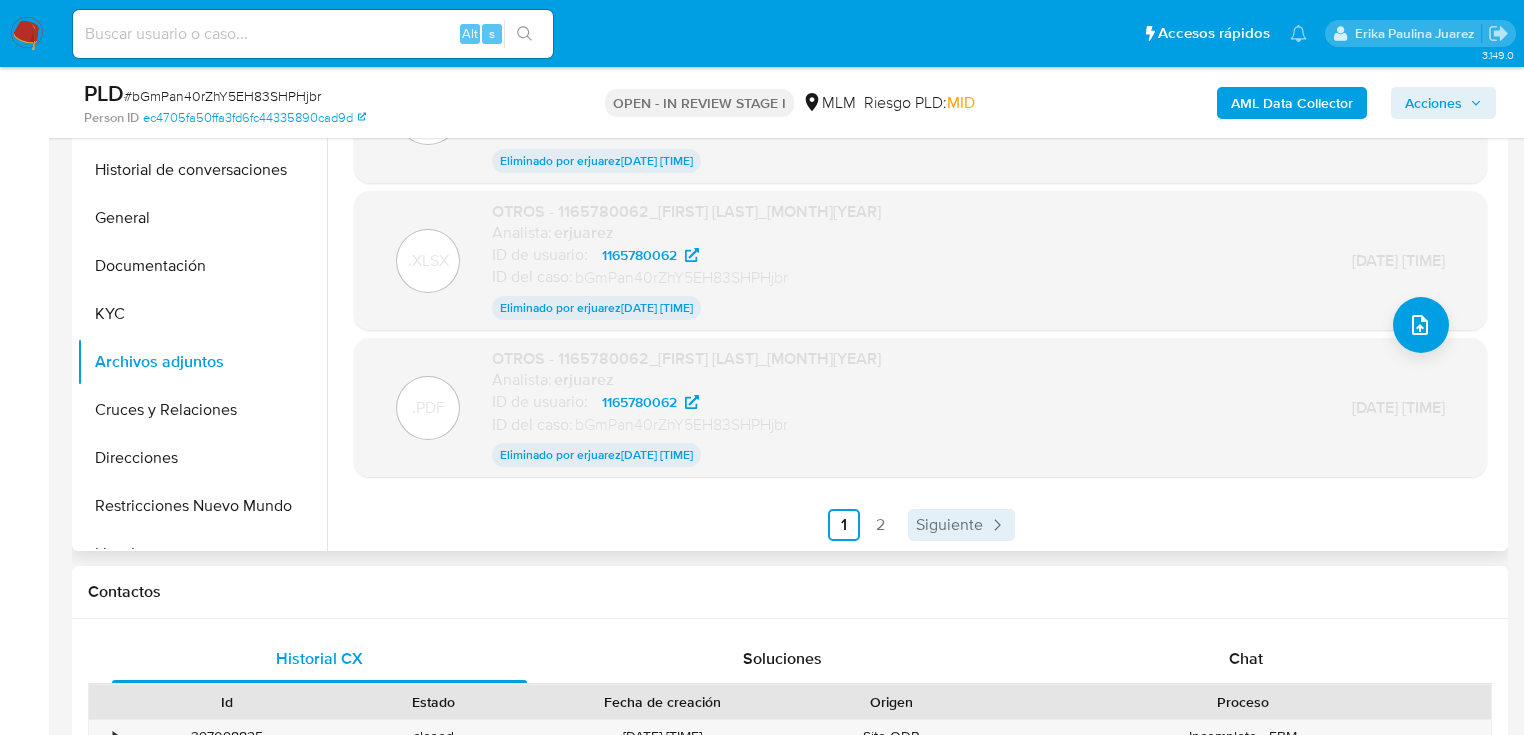 click on "Siguiente" at bounding box center (961, 525) 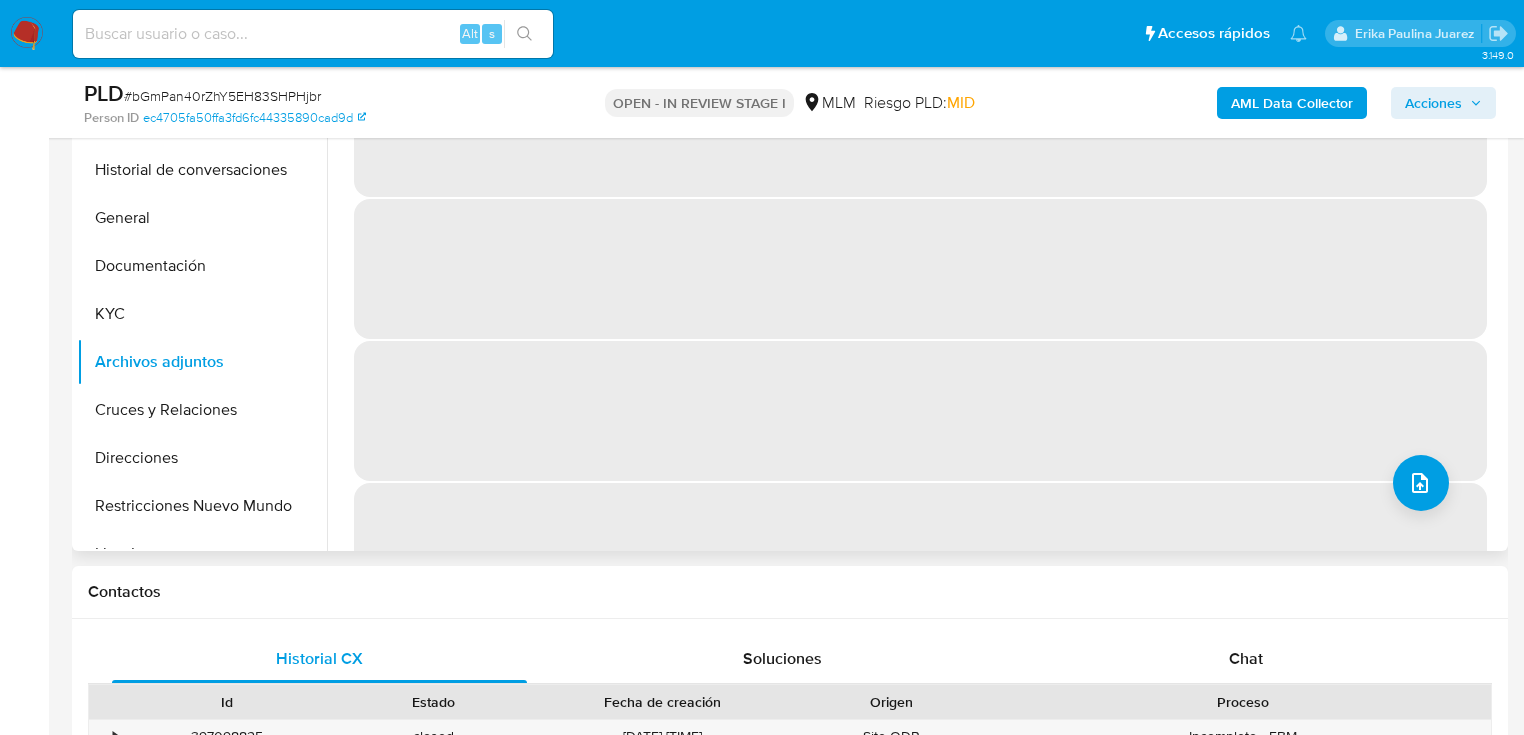 scroll, scrollTop: 320, scrollLeft: 0, axis: vertical 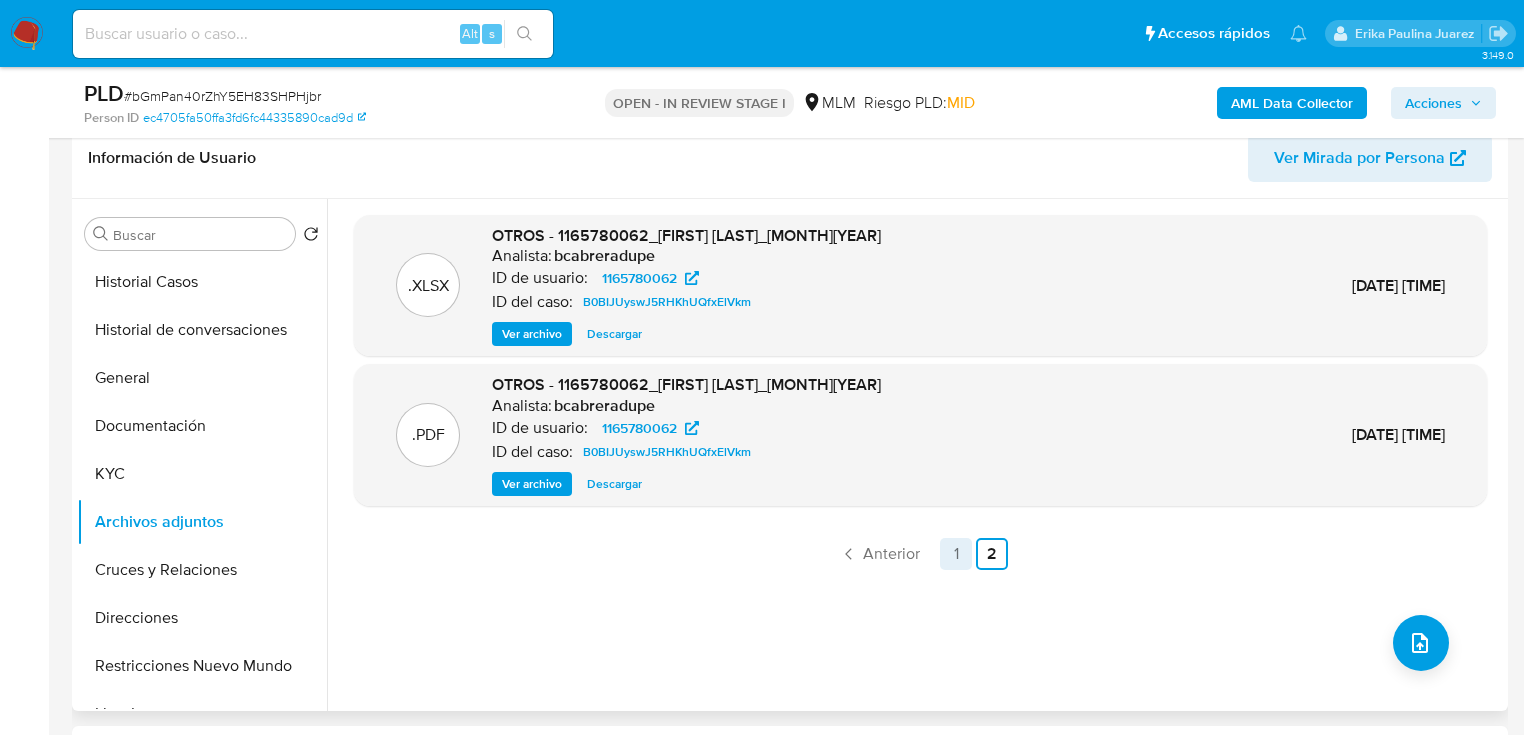 click on "1" at bounding box center [956, 554] 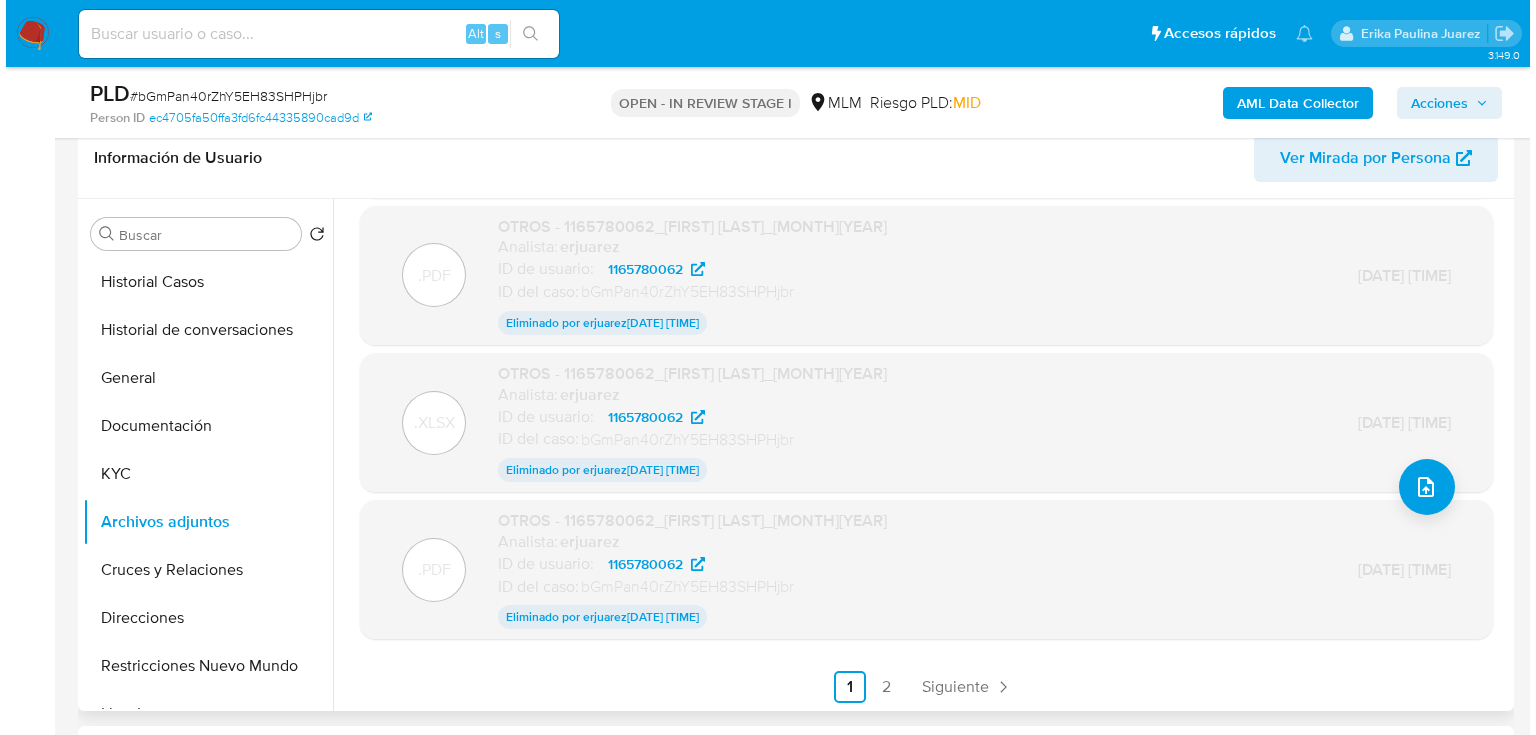 scroll, scrollTop: 158, scrollLeft: 0, axis: vertical 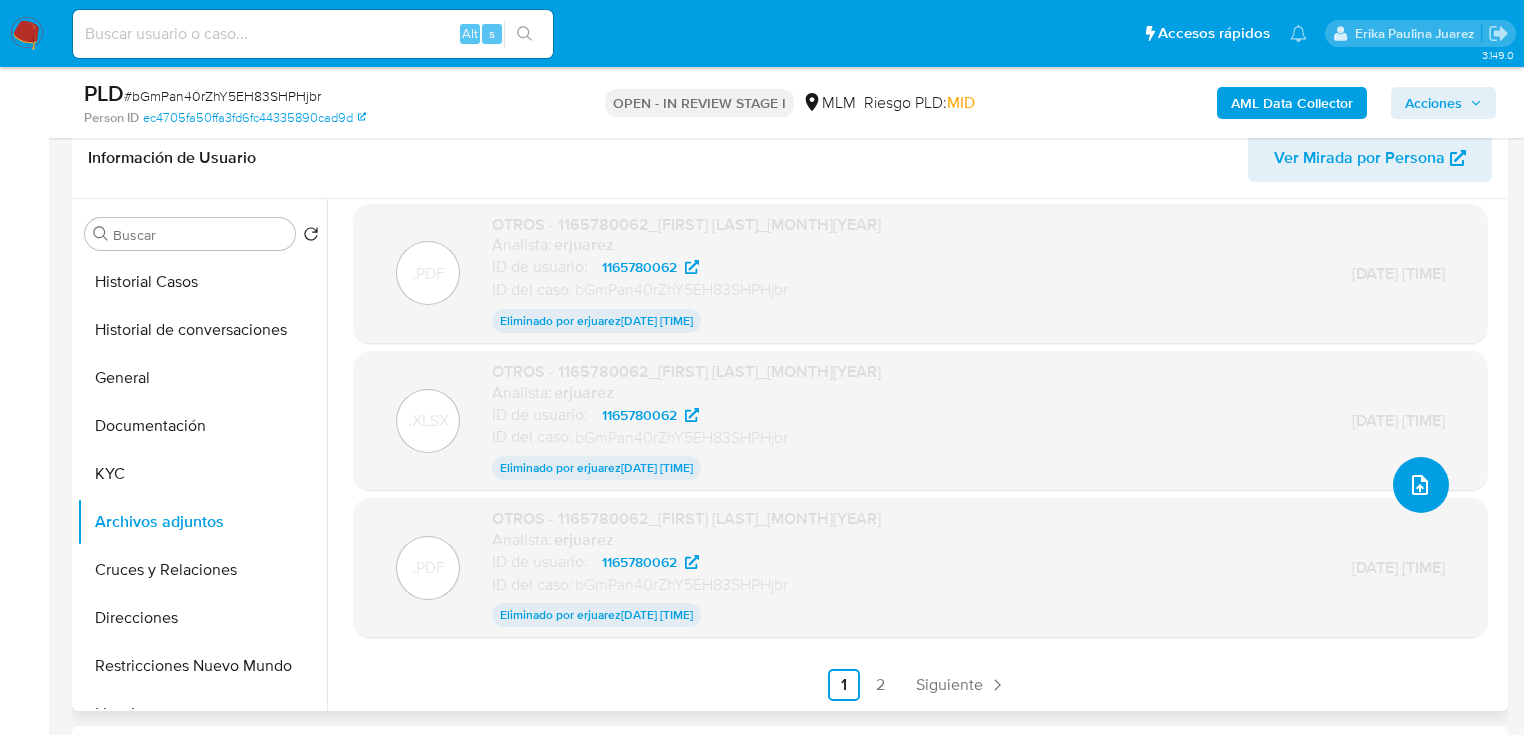 click at bounding box center (1421, 485) 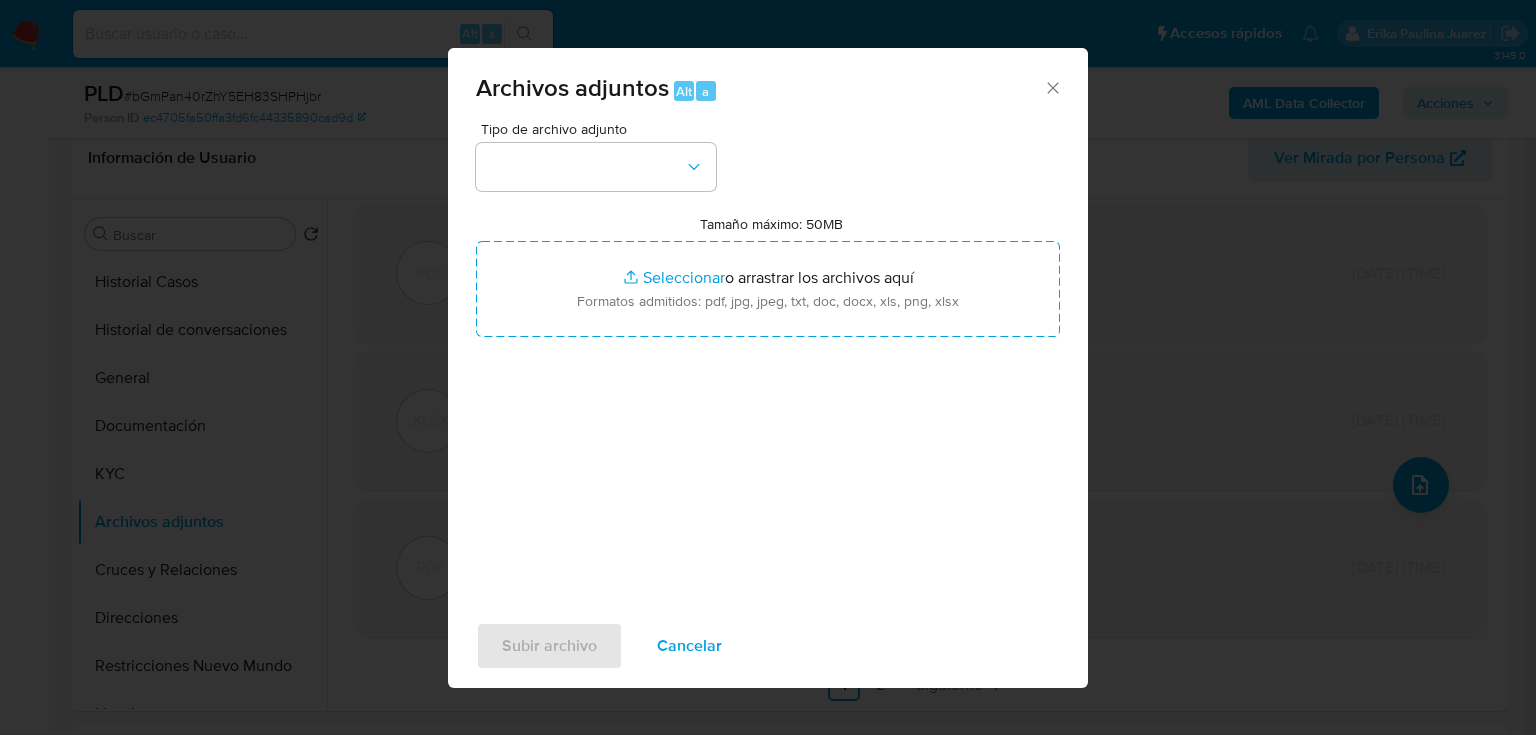 click at bounding box center [596, 167] 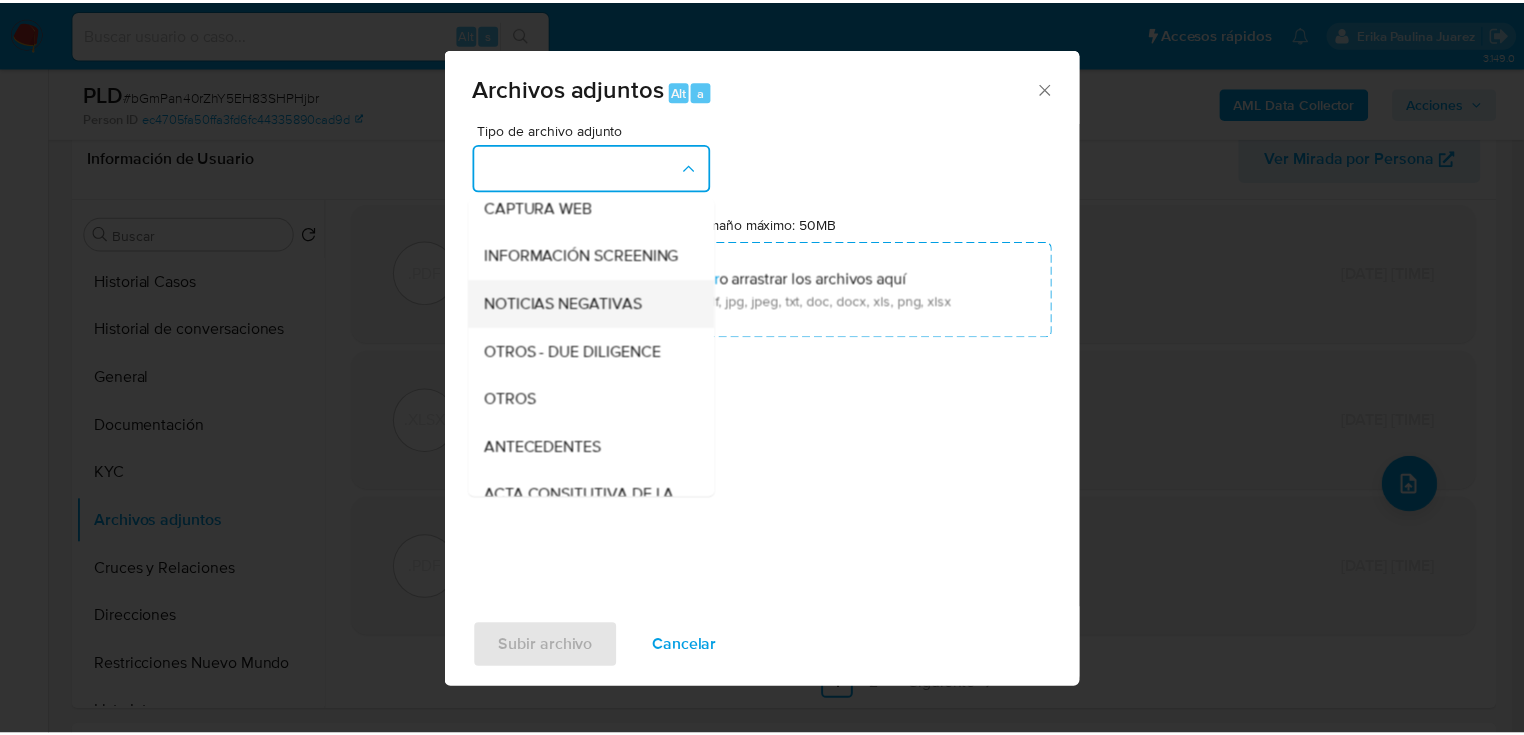 scroll, scrollTop: 160, scrollLeft: 0, axis: vertical 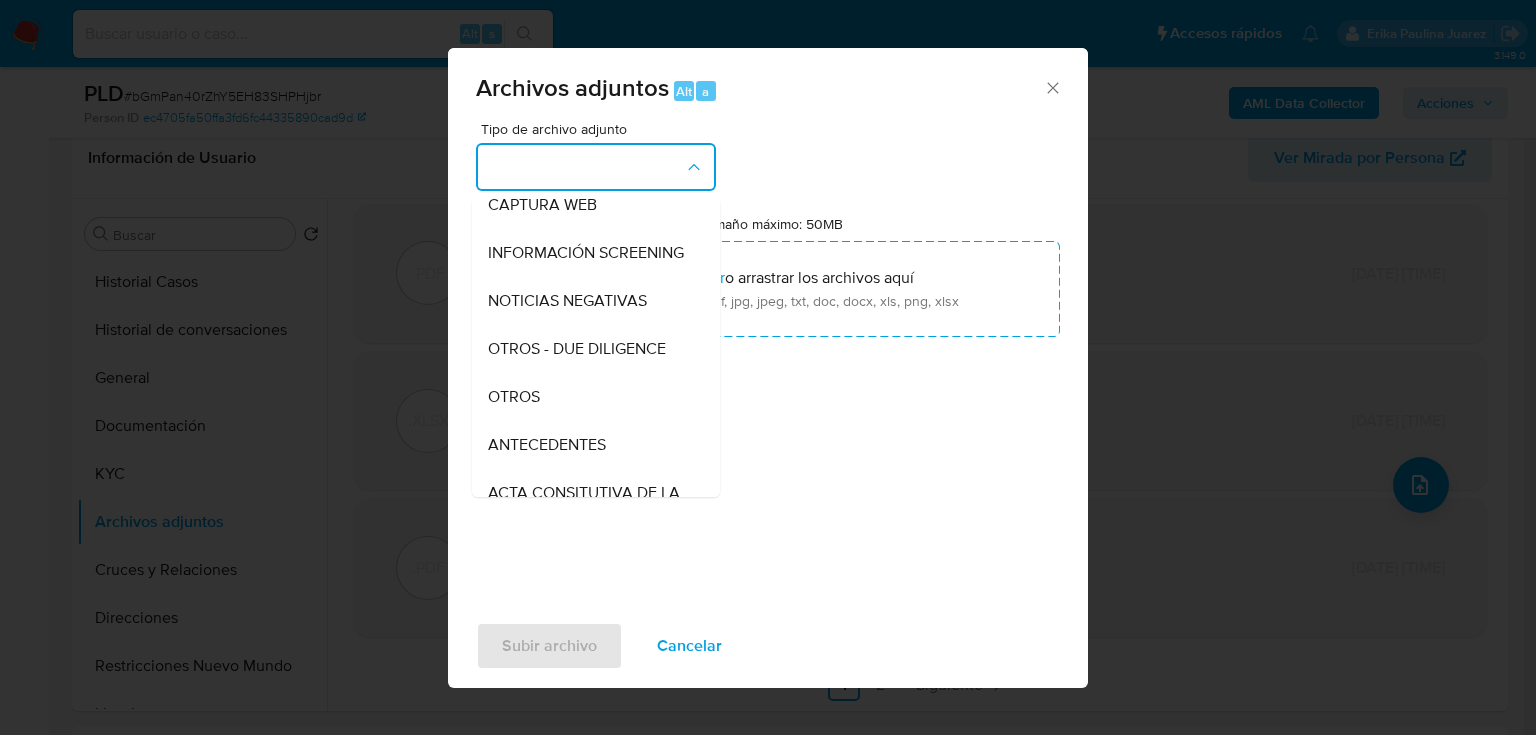 drag, startPoint x: 531, startPoint y: 412, endPoint x: 544, endPoint y: 404, distance: 15.264338 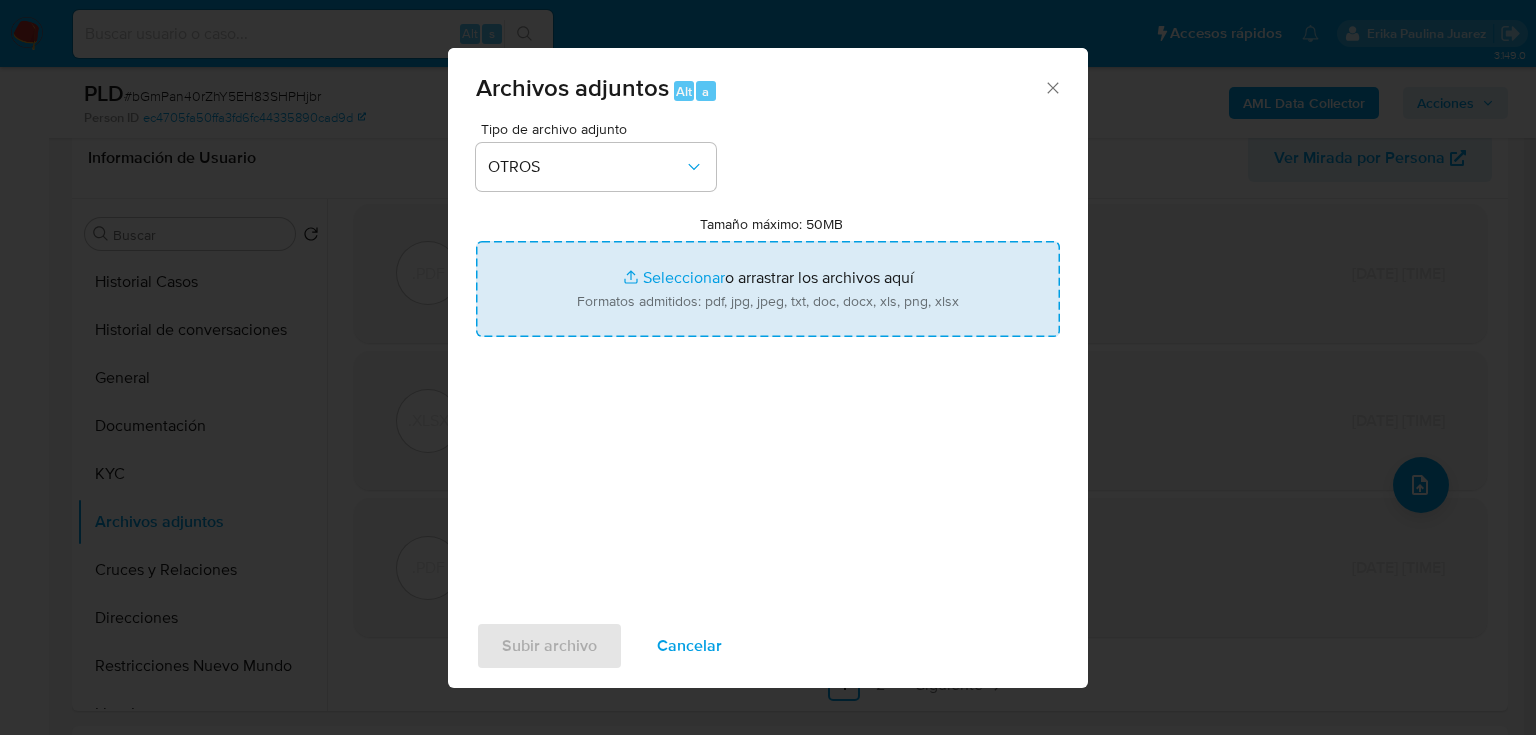 click on "Tamaño máximo: 50MB Seleccionar archivos" at bounding box center [768, 289] 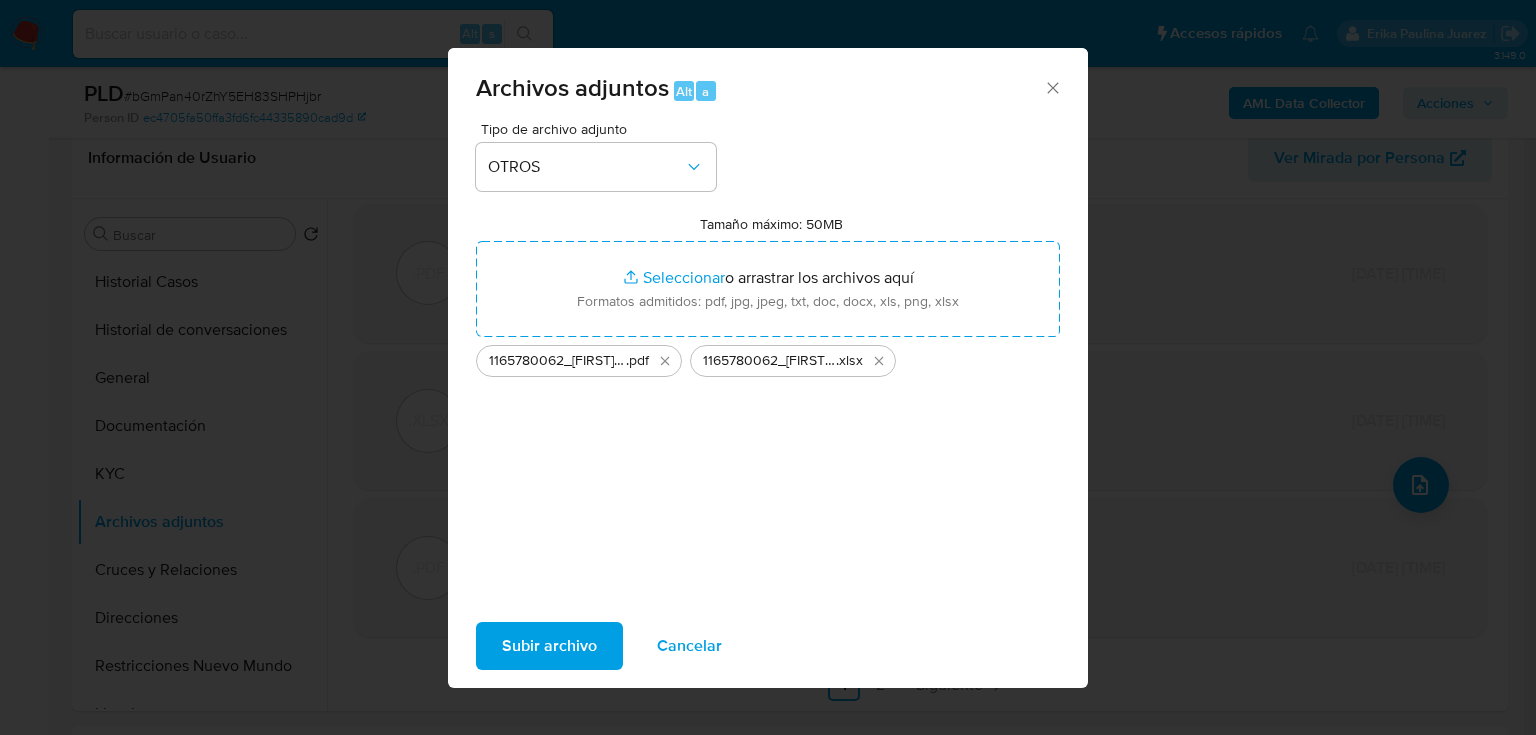 click on "Subir archivo" at bounding box center (549, 646) 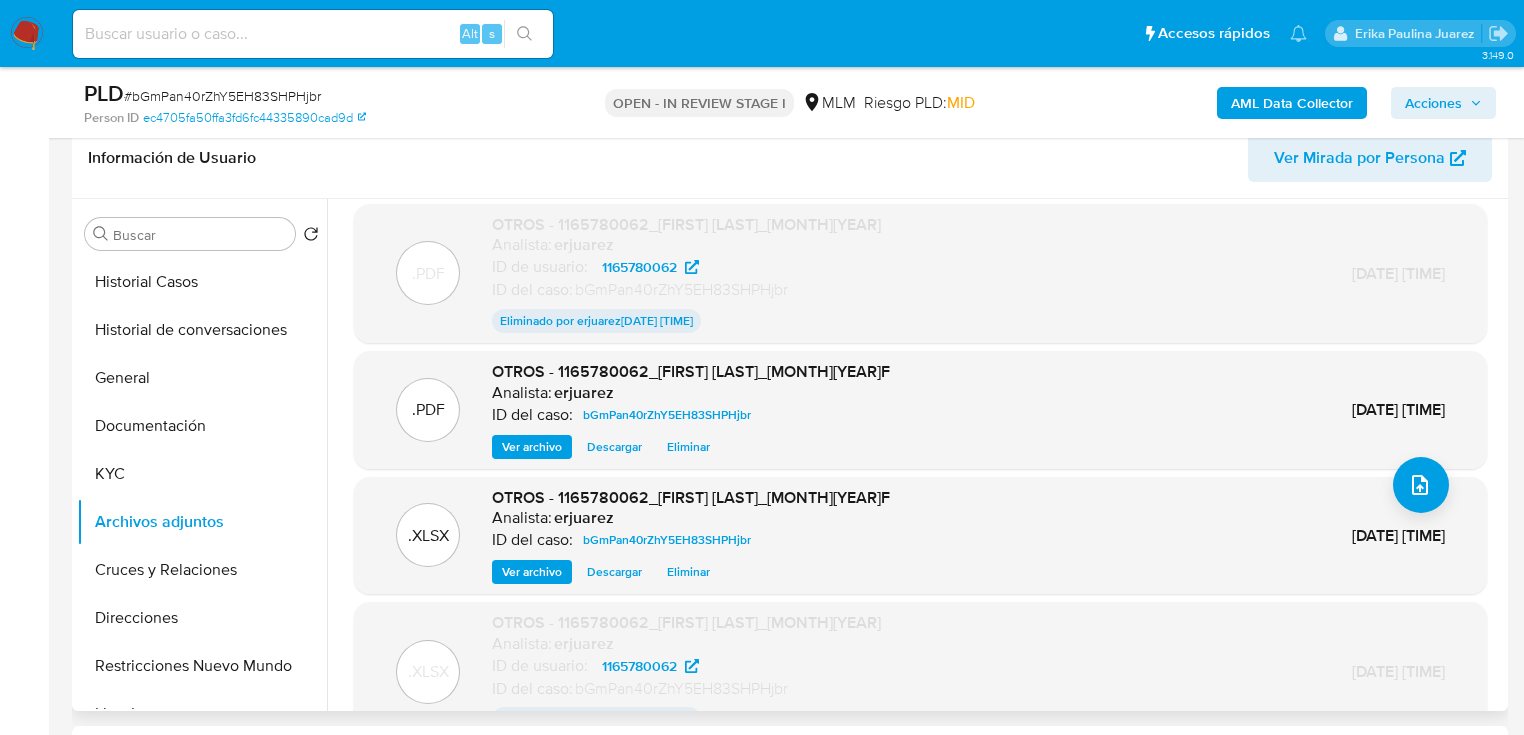 click on "Ver archivo" at bounding box center (532, 447) 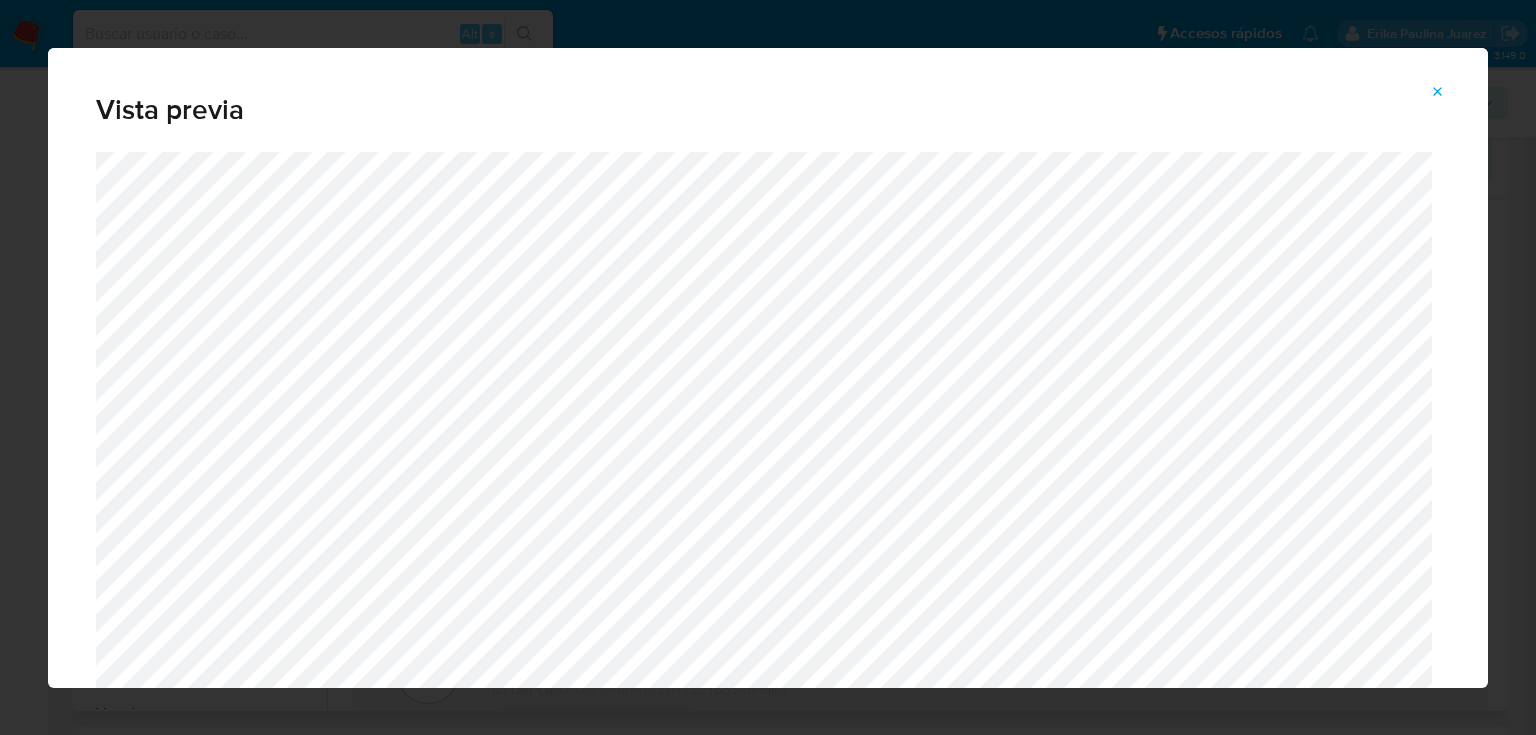 click 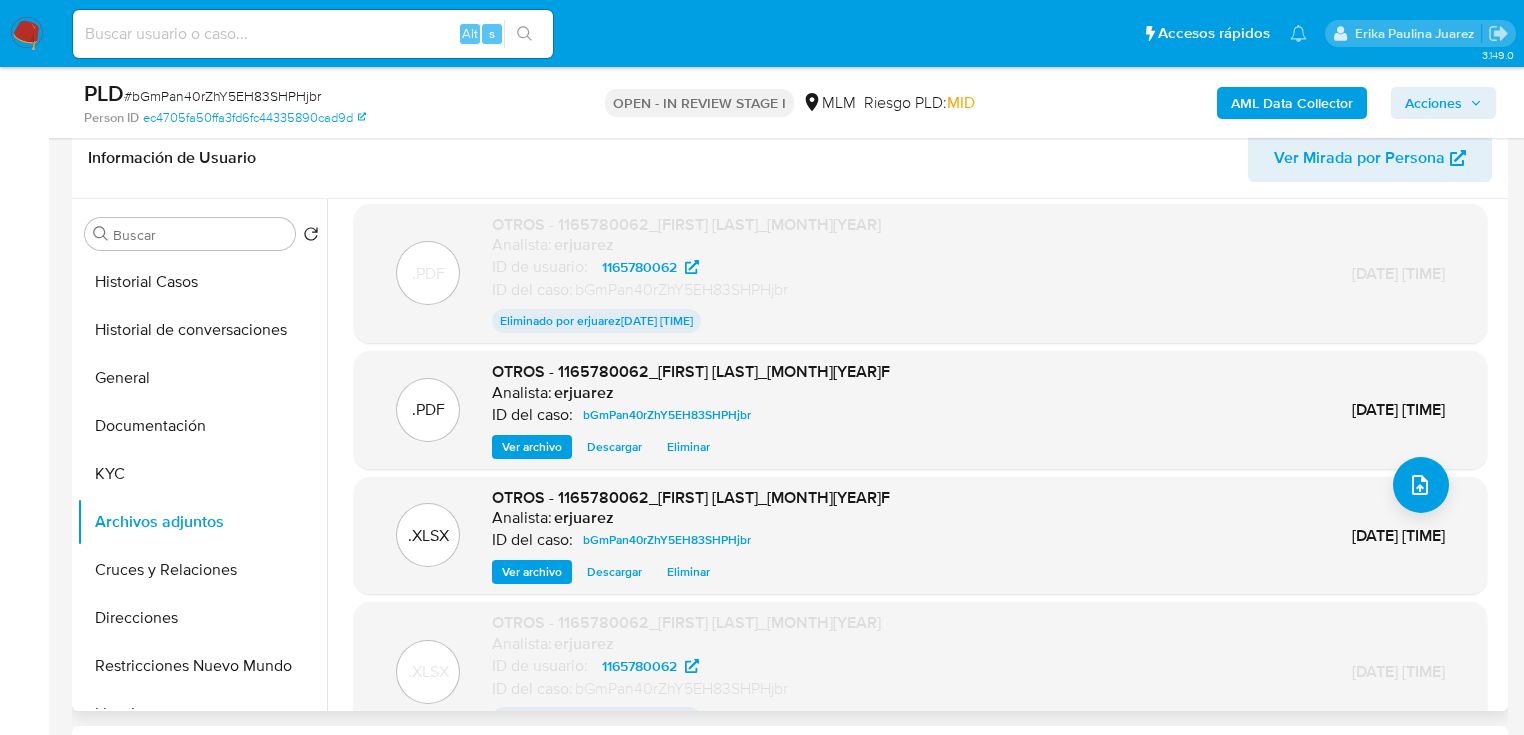 click on "Acciones" at bounding box center [1433, 103] 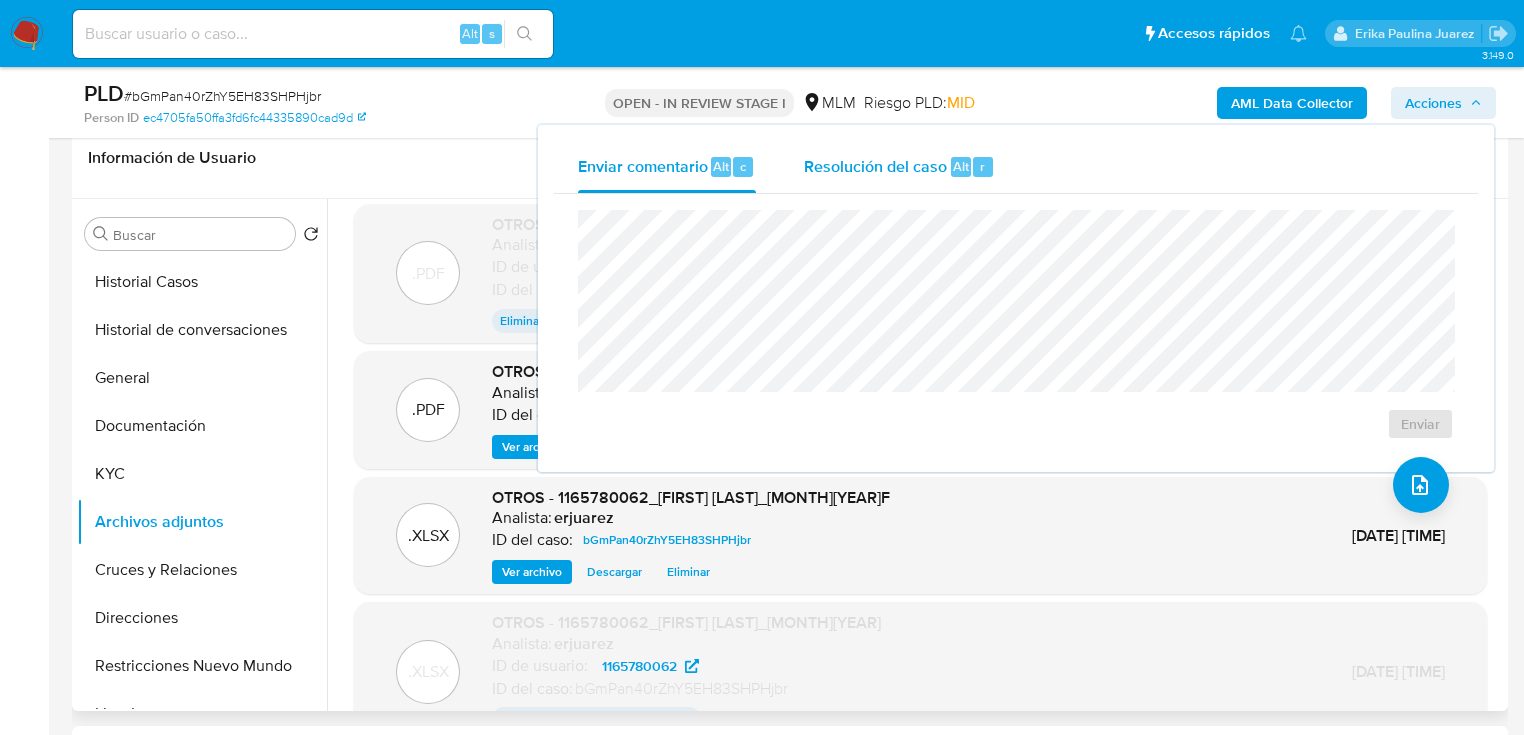 click on "Resolución del caso" at bounding box center [875, 165] 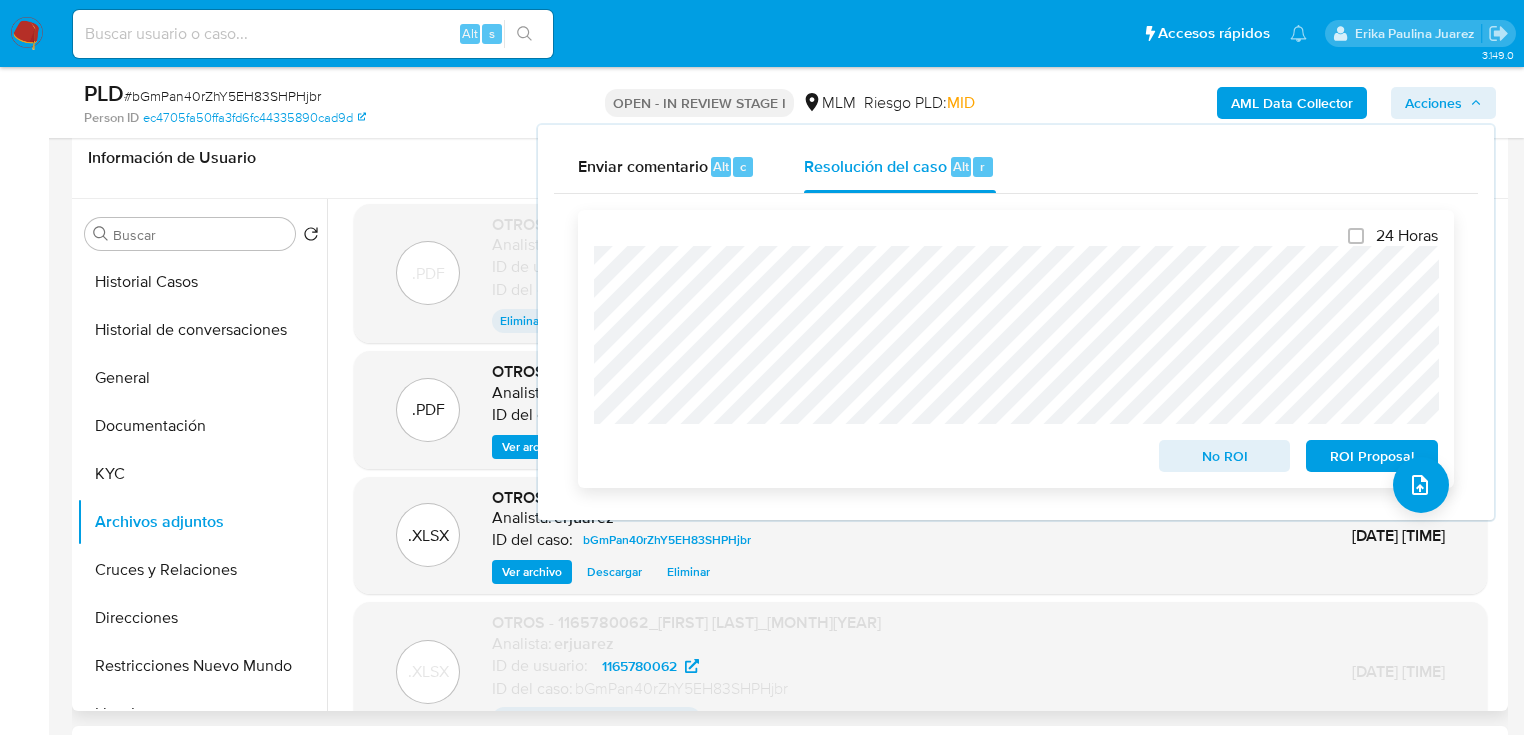 click on "No ROI" at bounding box center [1225, 456] 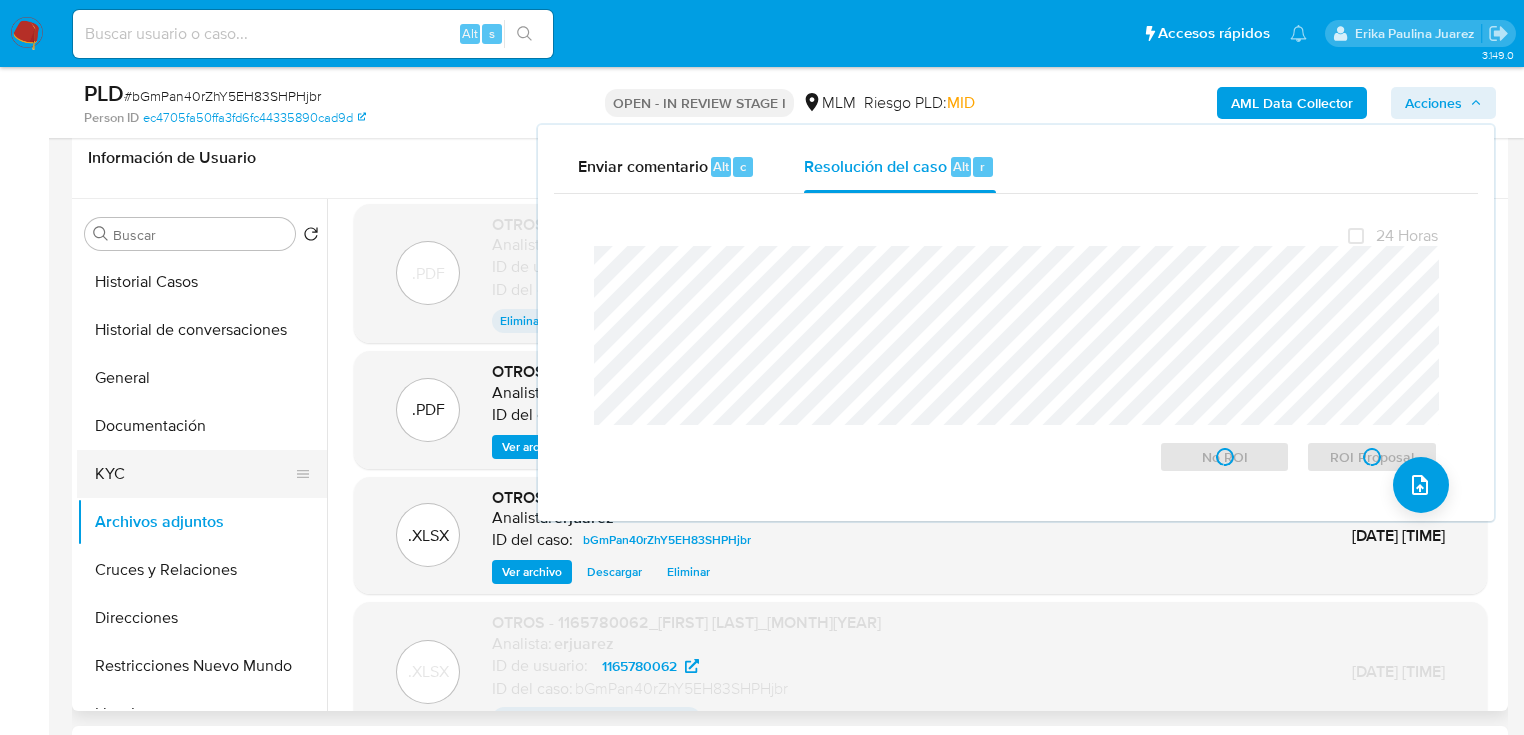click on "KYC" at bounding box center [194, 474] 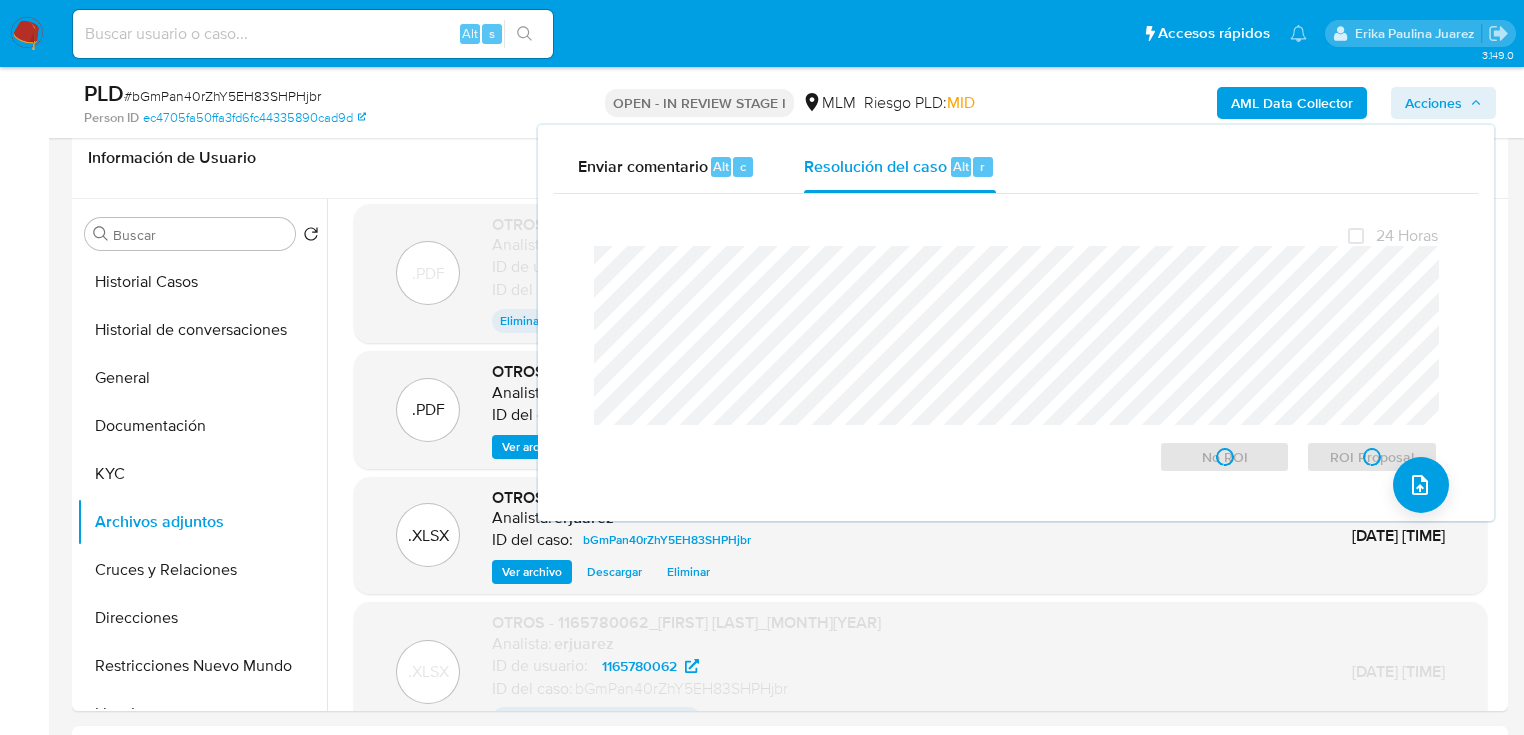 scroll, scrollTop: 0, scrollLeft: 0, axis: both 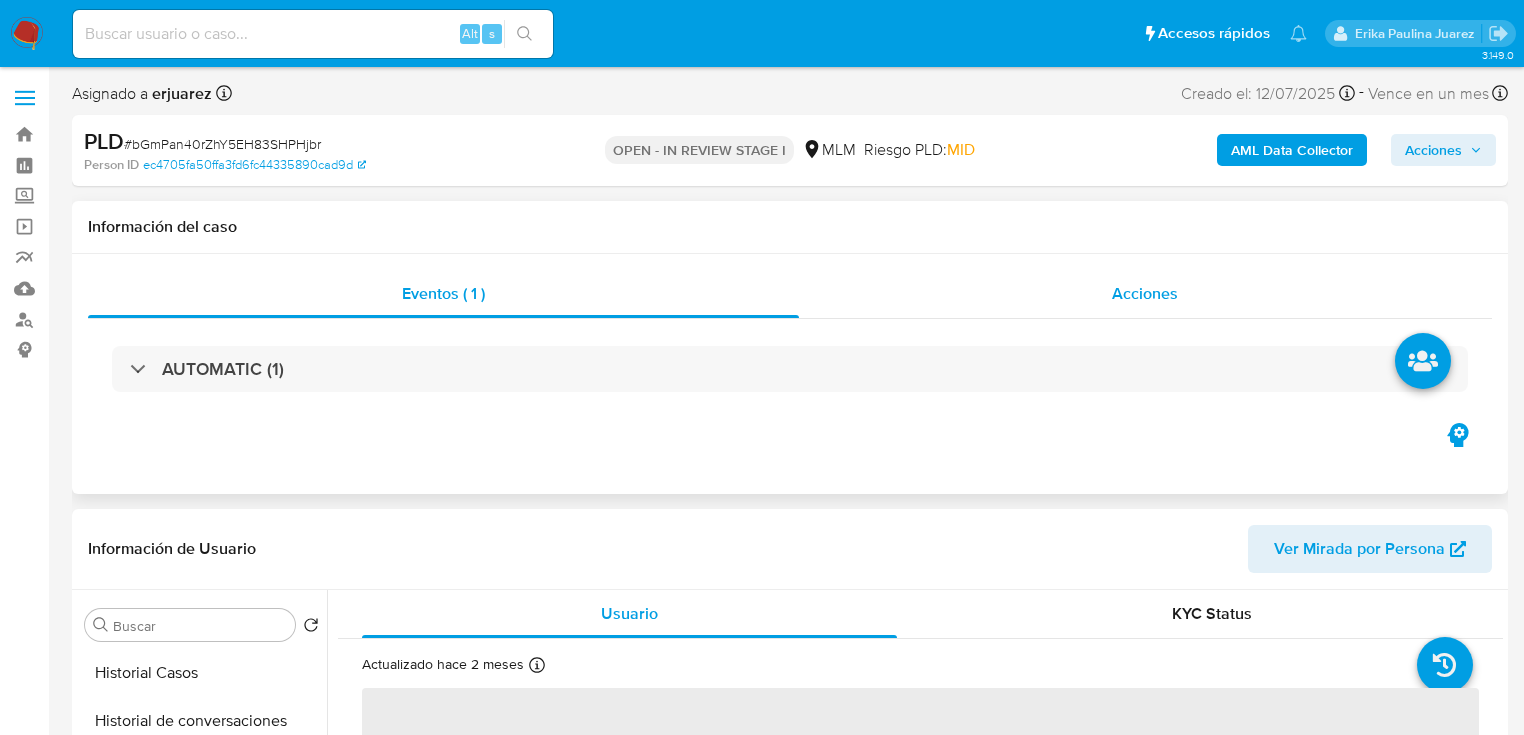 click on "Acciones" at bounding box center (1146, 294) 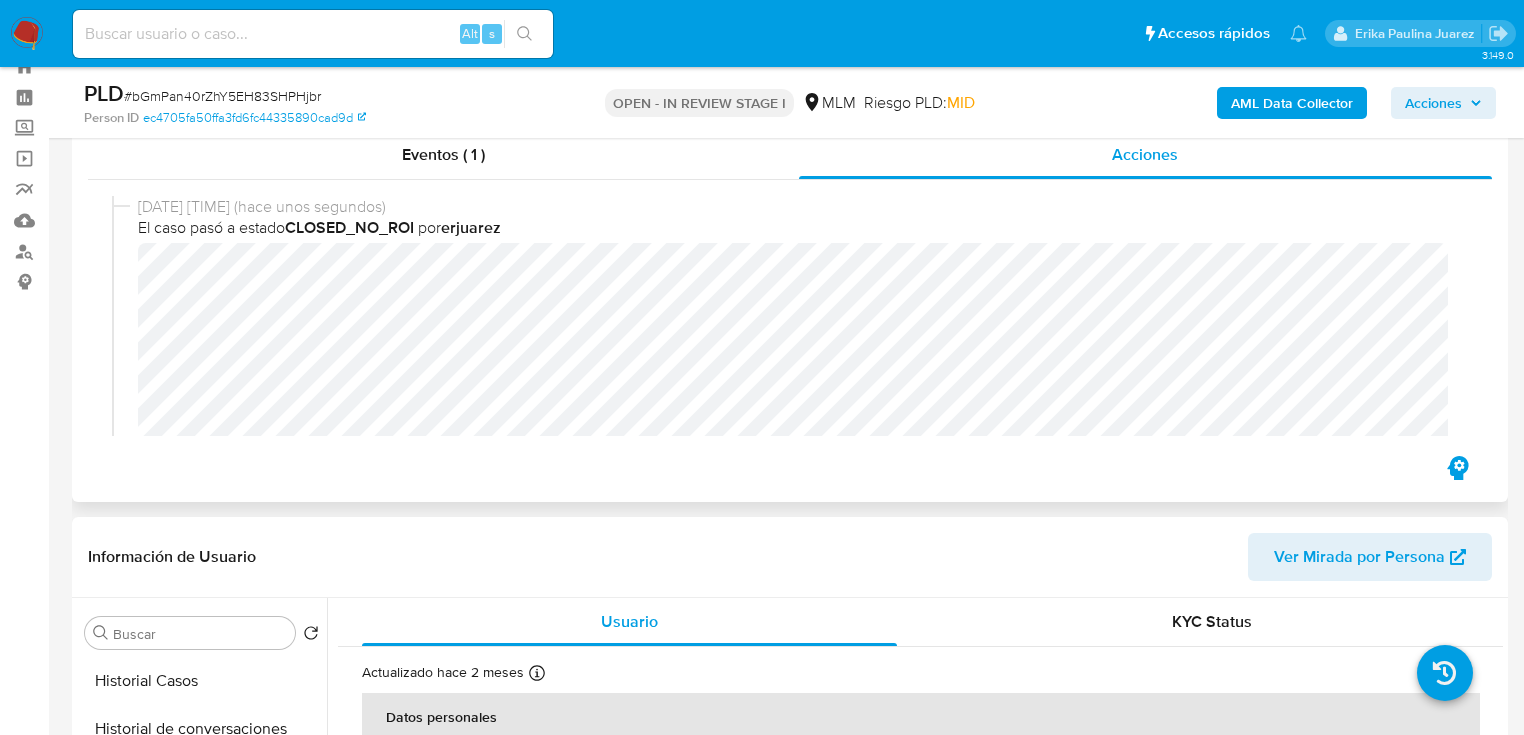 scroll, scrollTop: 160, scrollLeft: 0, axis: vertical 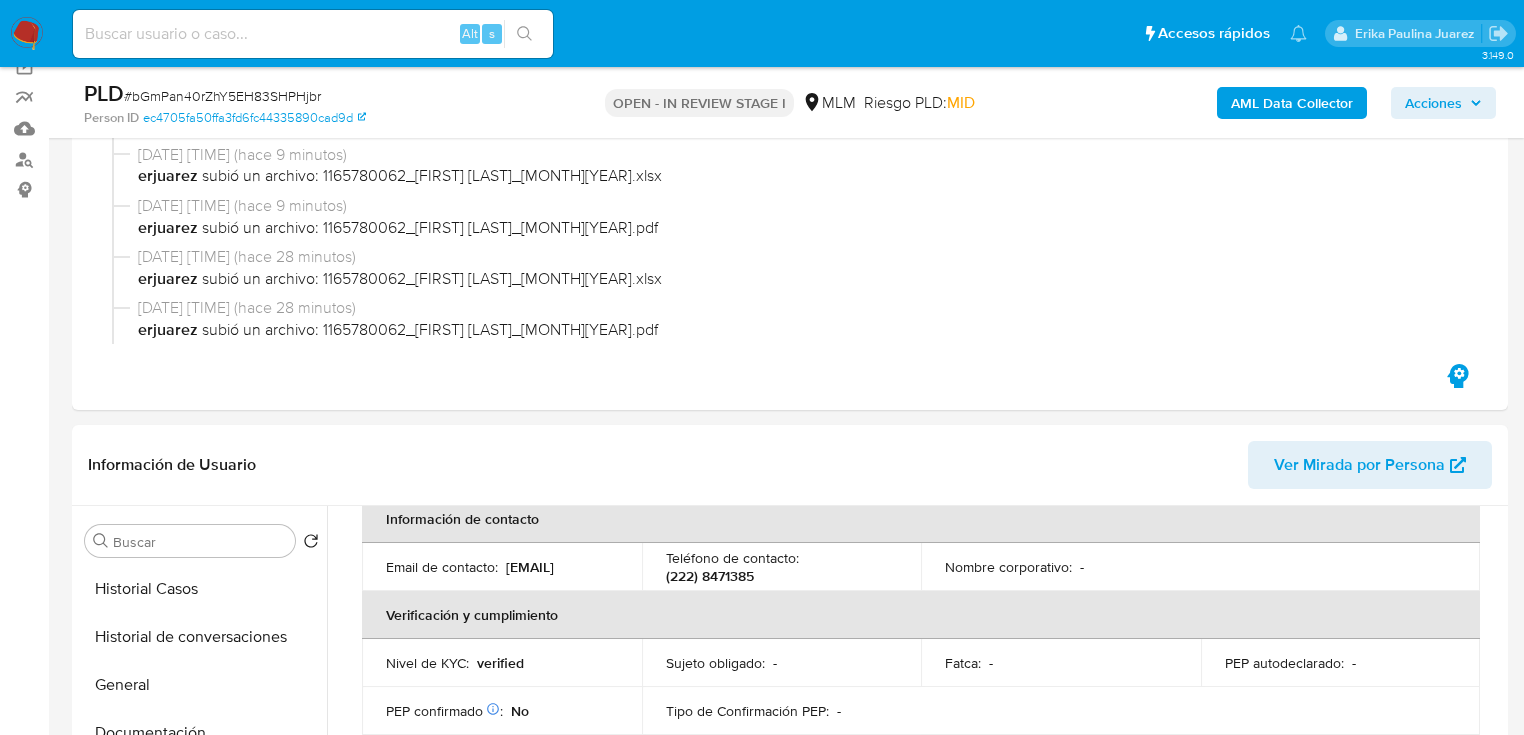 click at bounding box center (27, 34) 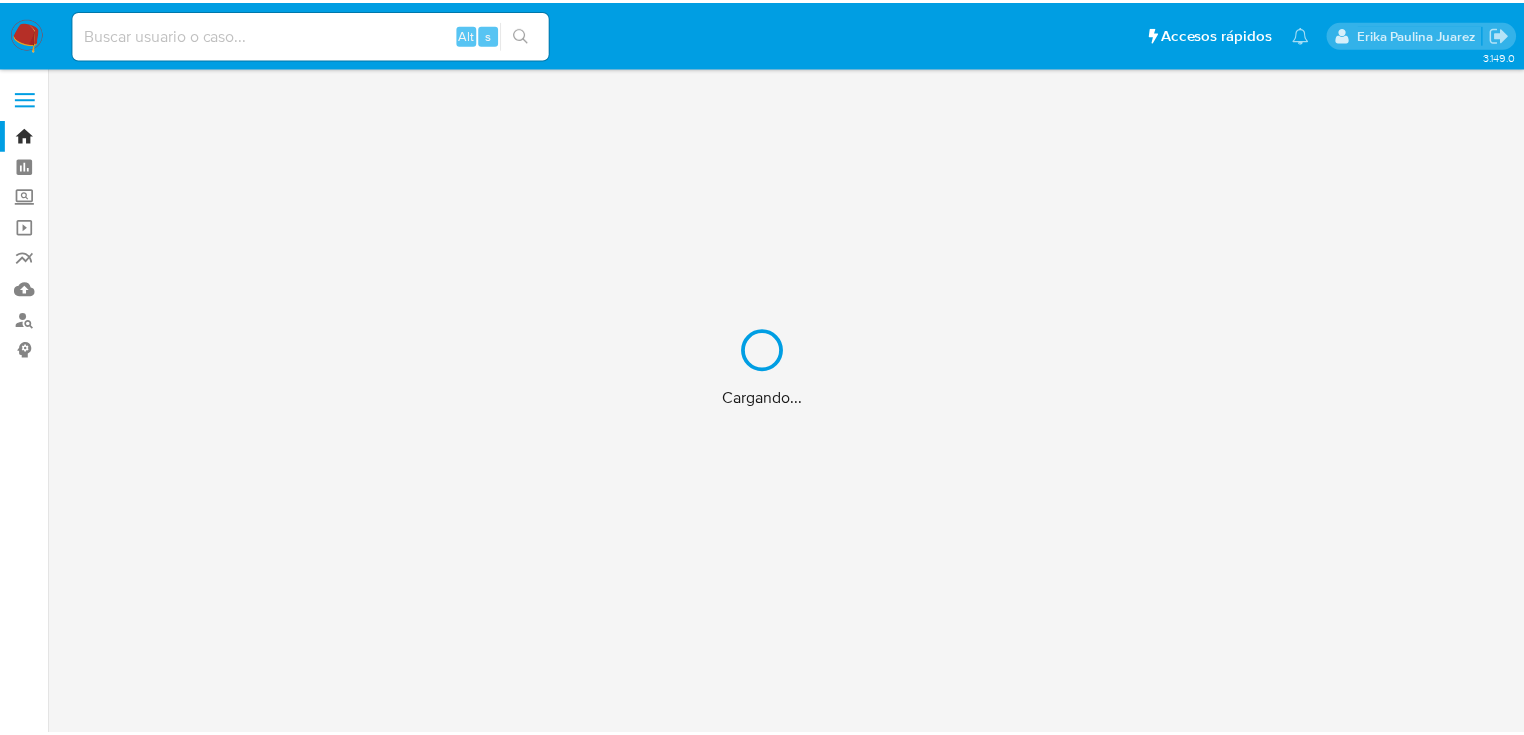 scroll, scrollTop: 0, scrollLeft: 0, axis: both 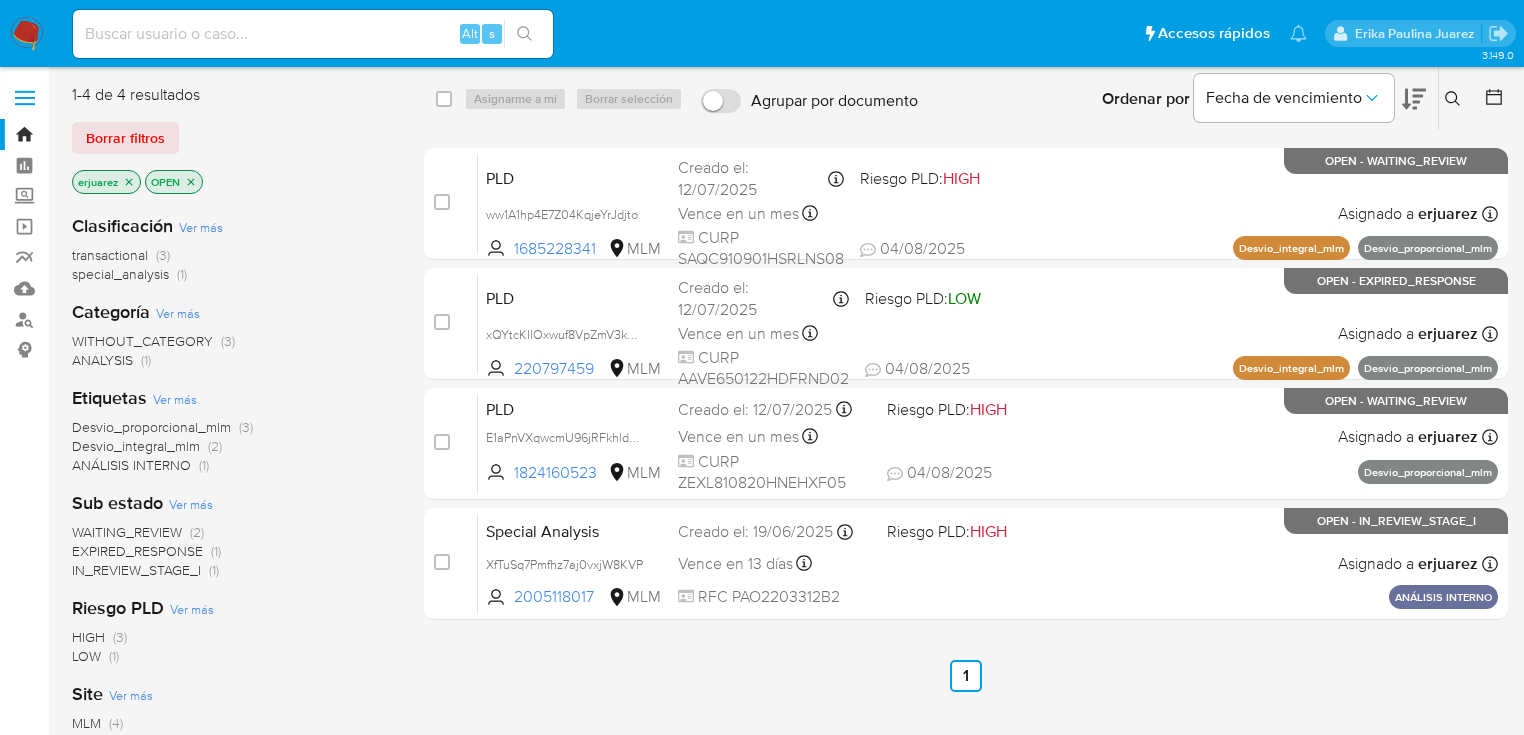 click 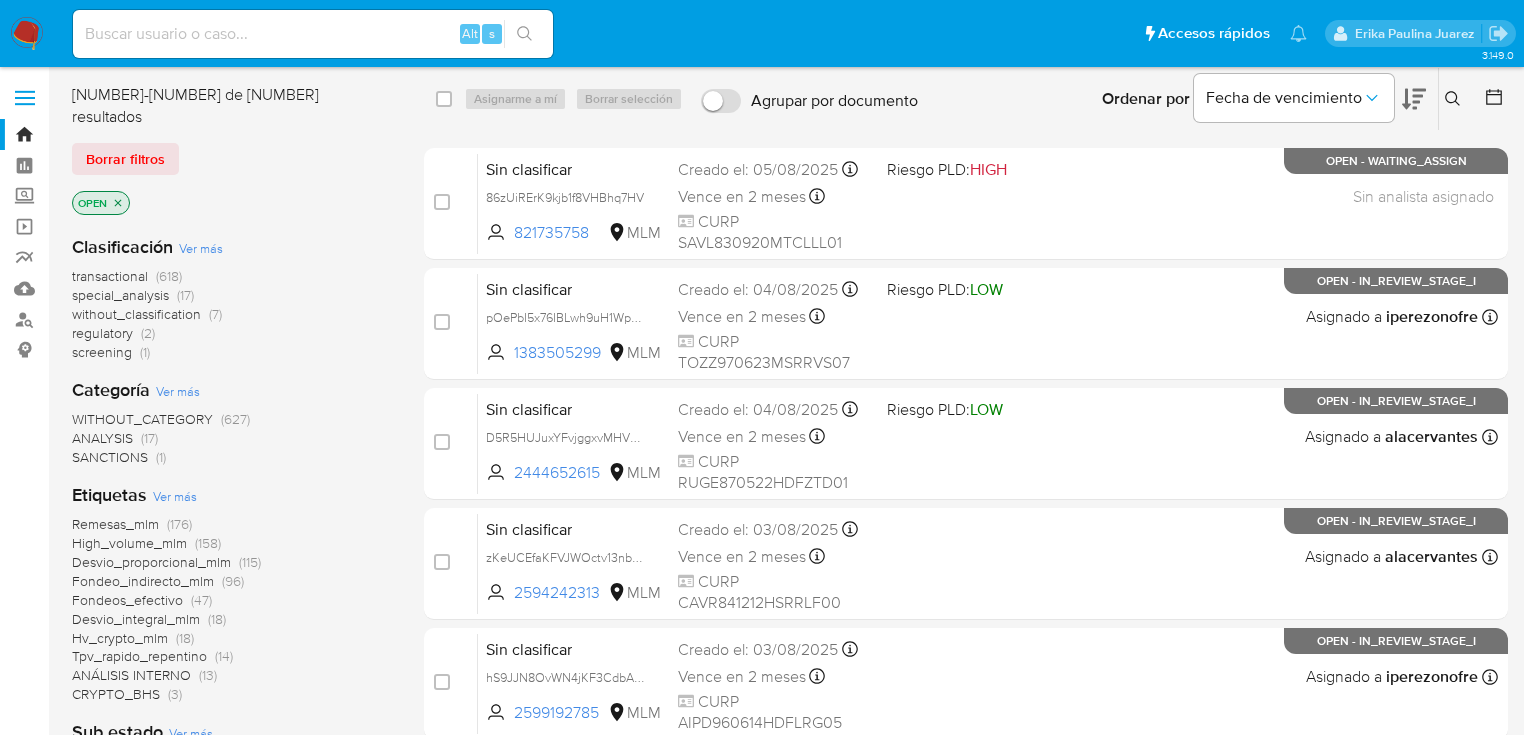 drag, startPoint x: 1450, startPoint y: 93, endPoint x: 1233, endPoint y: 124, distance: 219.20311 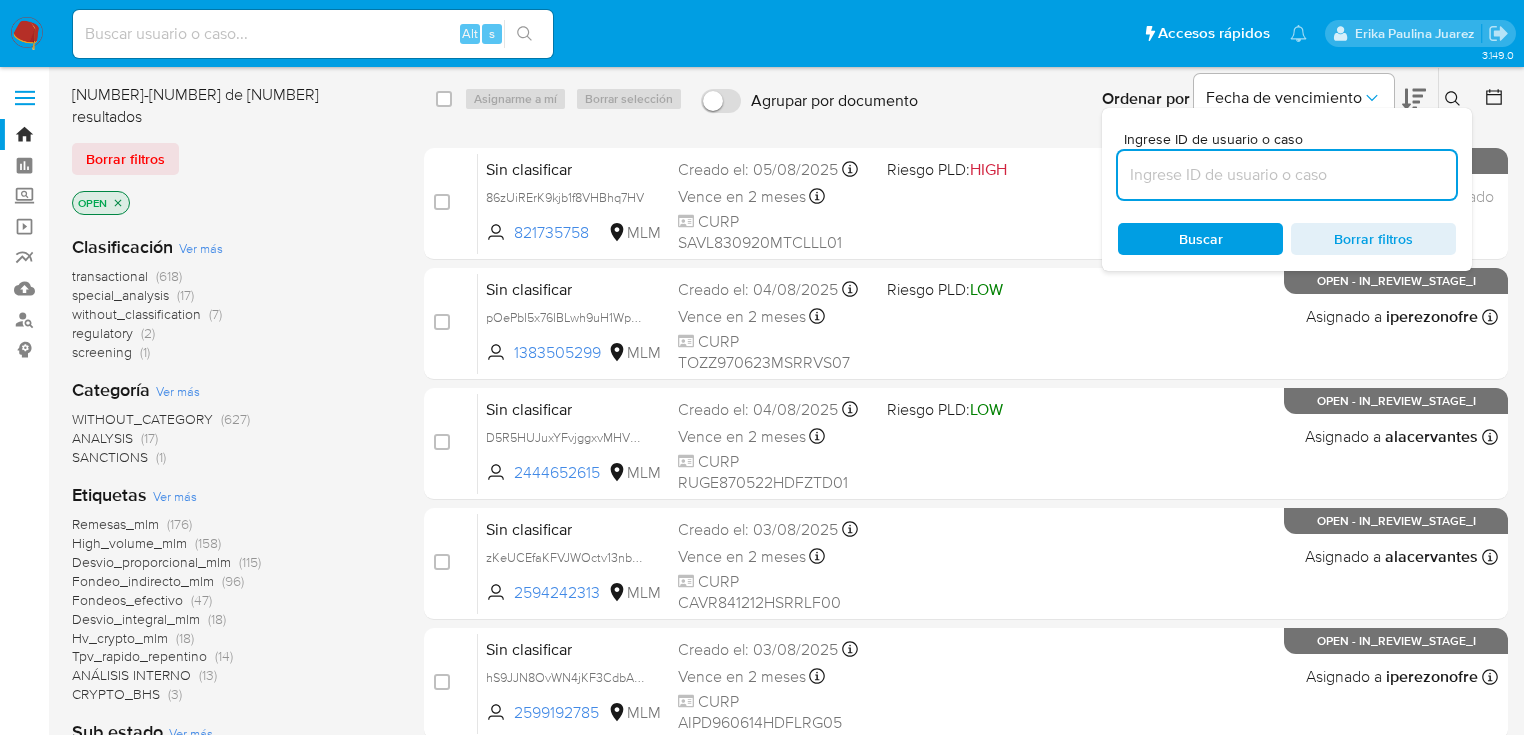 click at bounding box center (1287, 175) 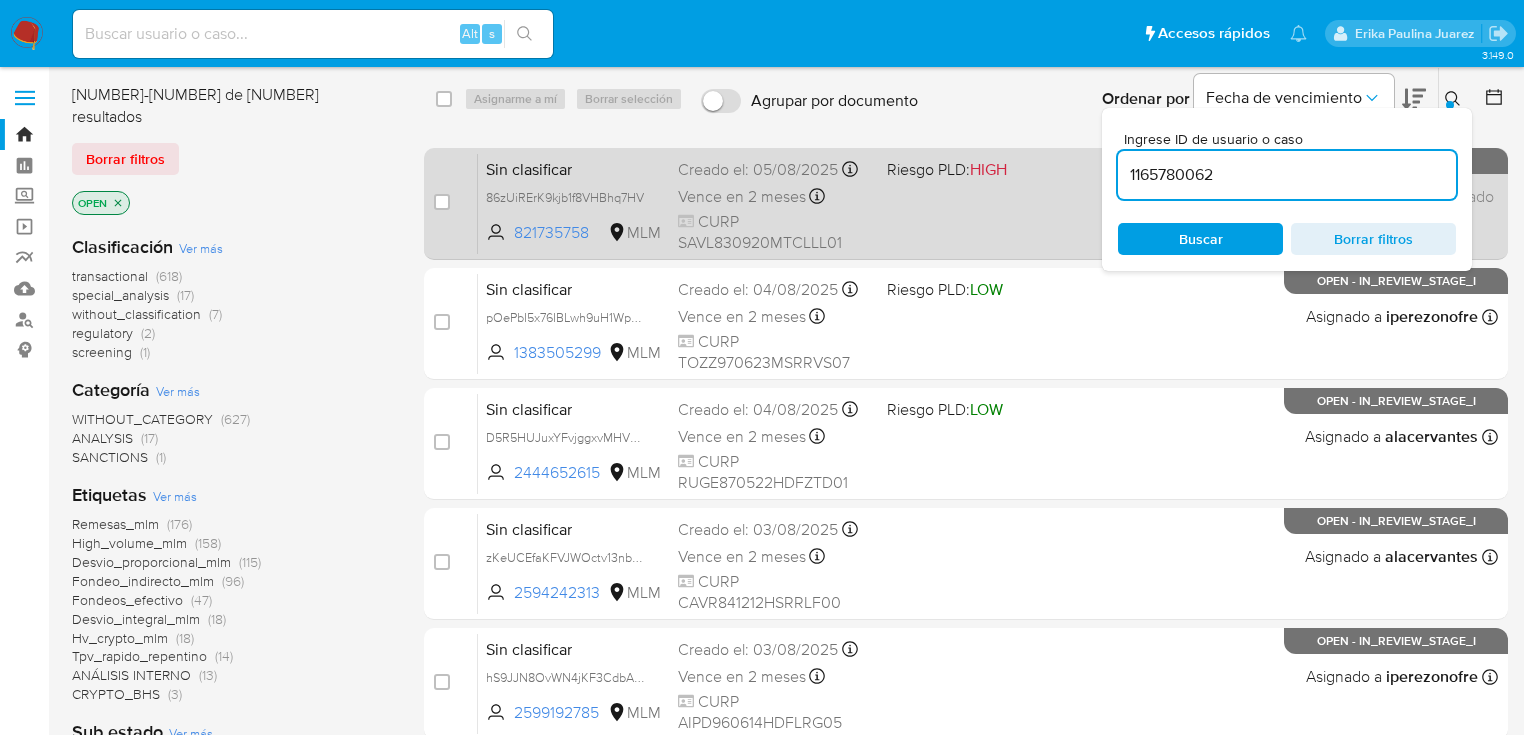 type on "1165780062" 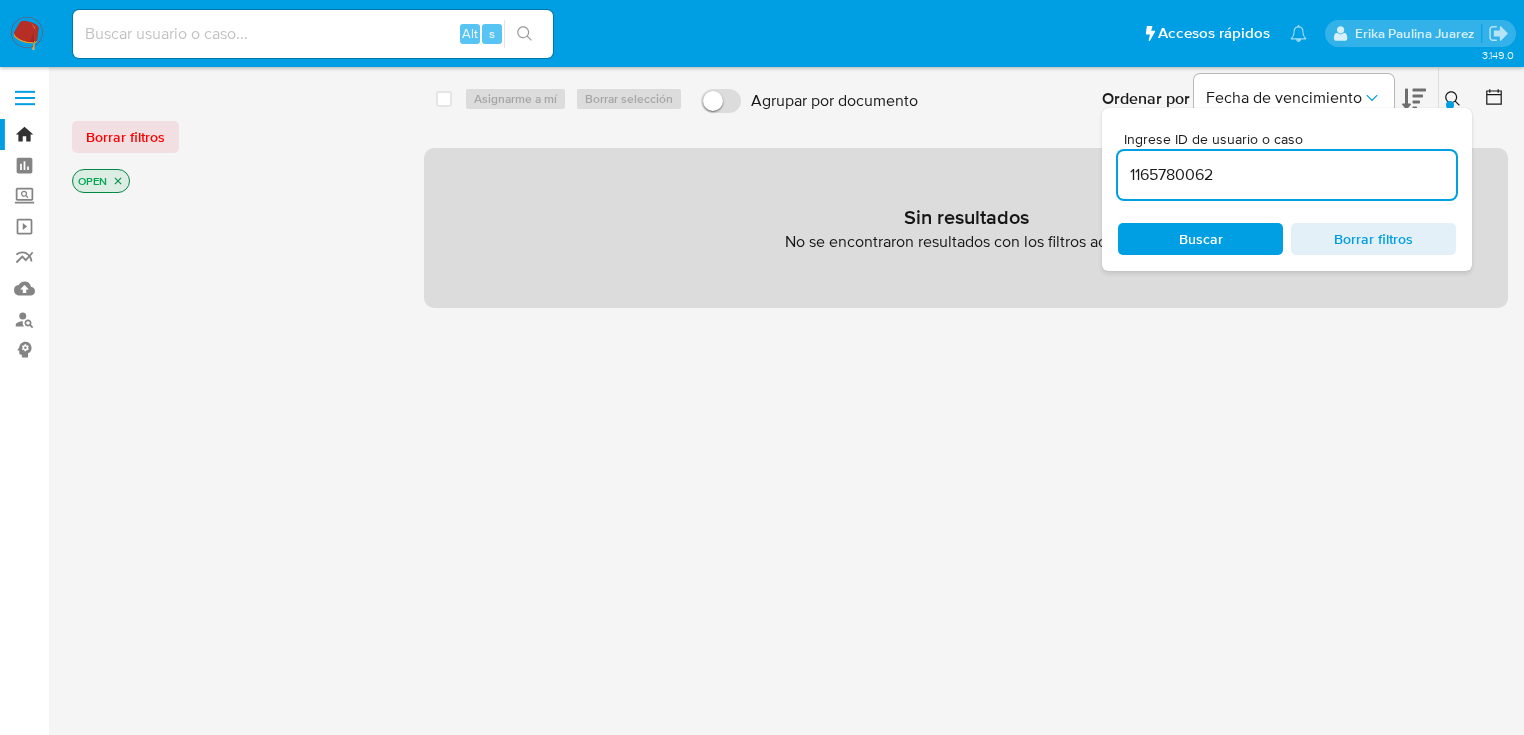 click on "1165780062" at bounding box center [1287, 175] 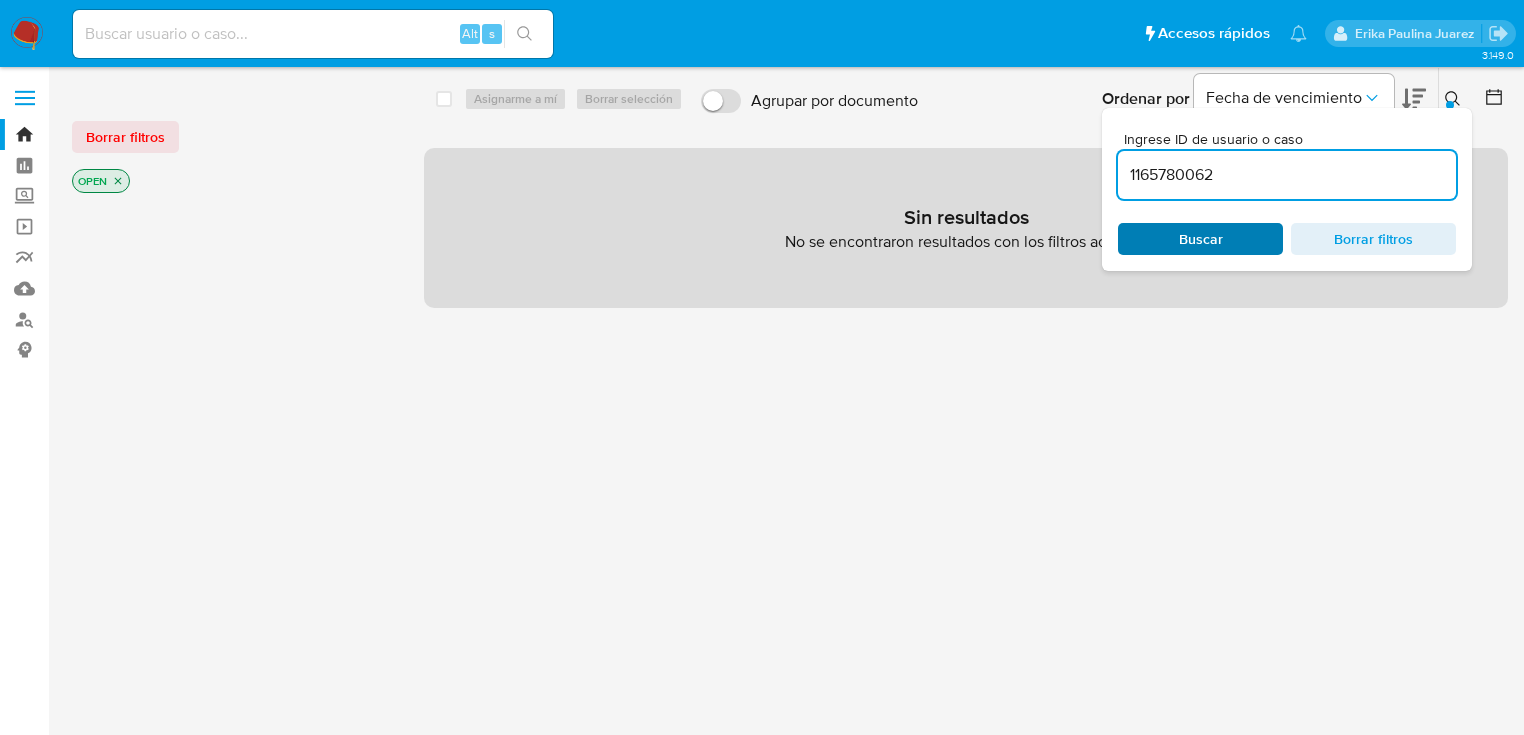click on "Buscar" at bounding box center (1200, 239) 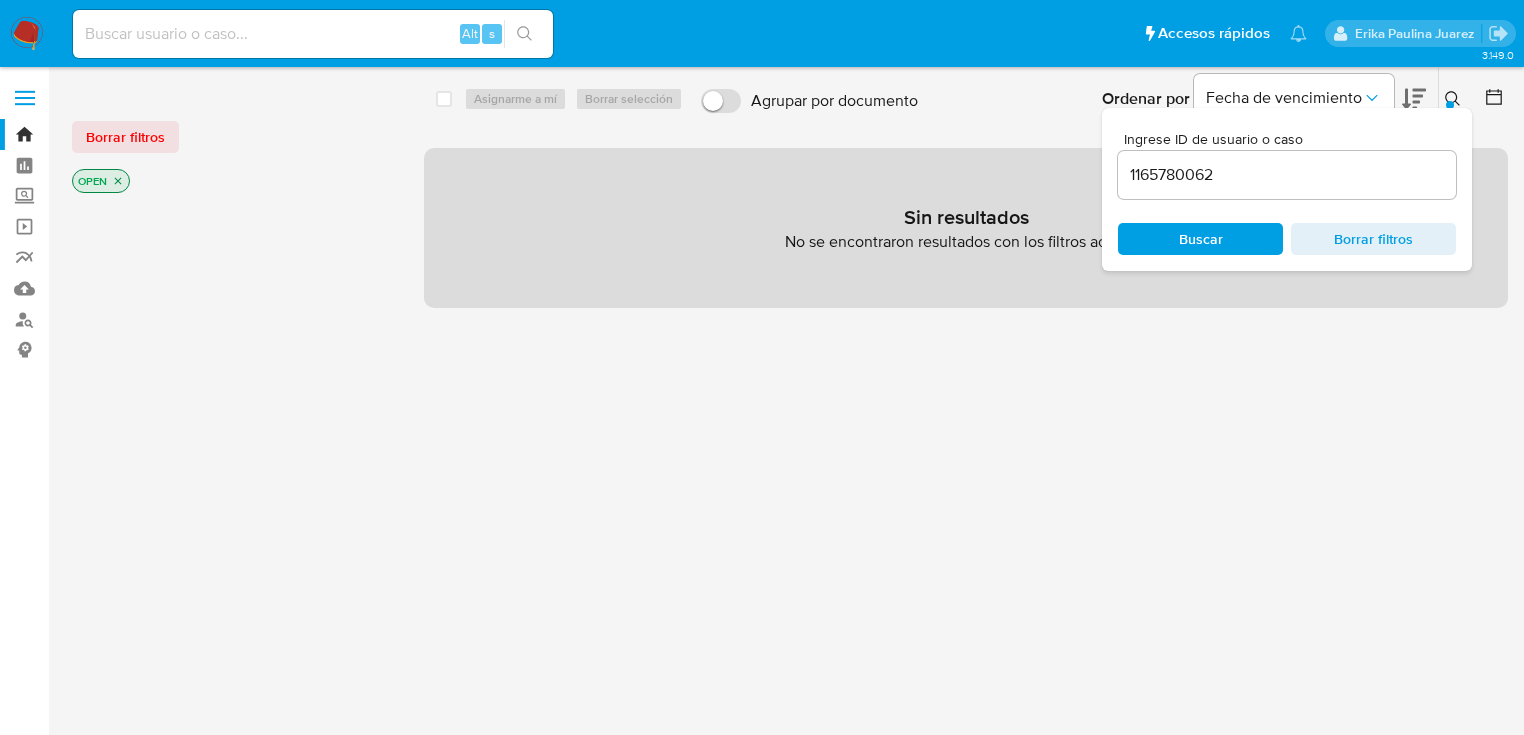 drag, startPoint x: 12, startPoint y: 16, endPoint x: 11, endPoint y: 3, distance: 13.038404 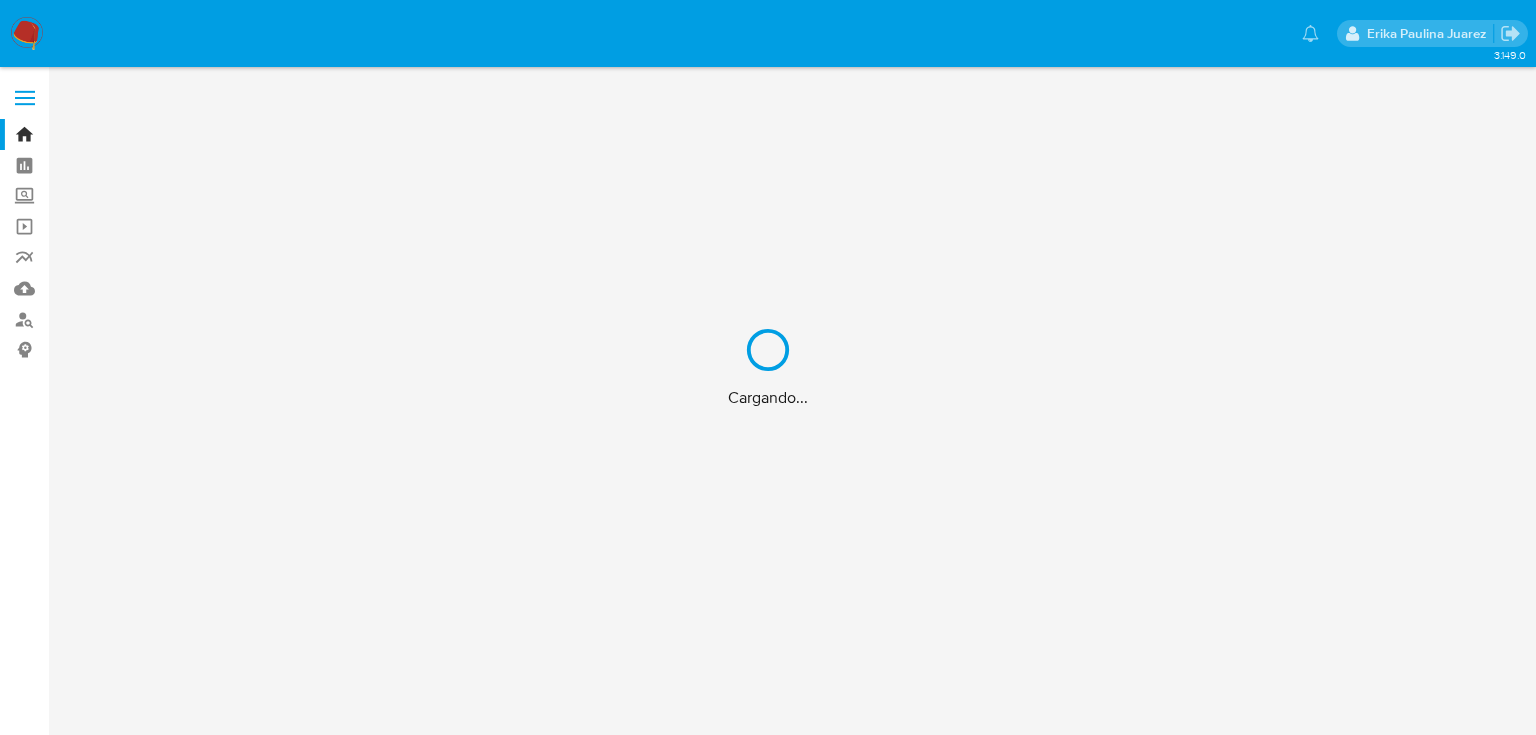 scroll, scrollTop: 0, scrollLeft: 0, axis: both 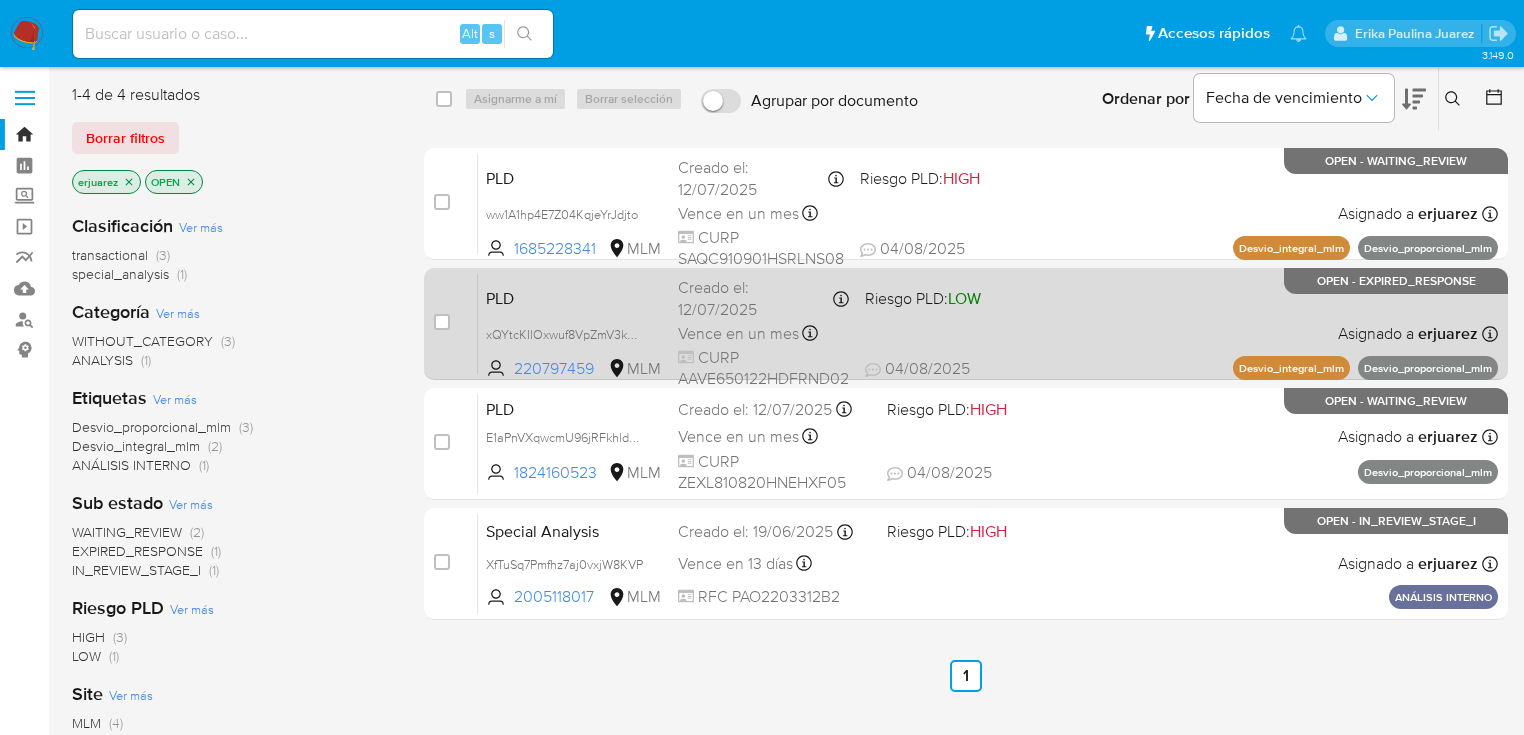 click on "PLD xQYtcKIlOxwuf8VpZmV3kQ9Z 220797459 MLM Riesgo PLD:  LOW Creado el: [DATE]   Creado el: [DATE] [TIME] Vence en un mes   Vence el [DATE] [TIME] CURP   AAVE650122HDFRND02 [DATE]   [DATE] [TIME] Asignado a   erjuarez   Asignado el: [DATE] [TIME] Desvio_integral_mlm Desvio_proporcional_mlm OPEN - EXPIRED_RESPONSE" at bounding box center (988, 323) 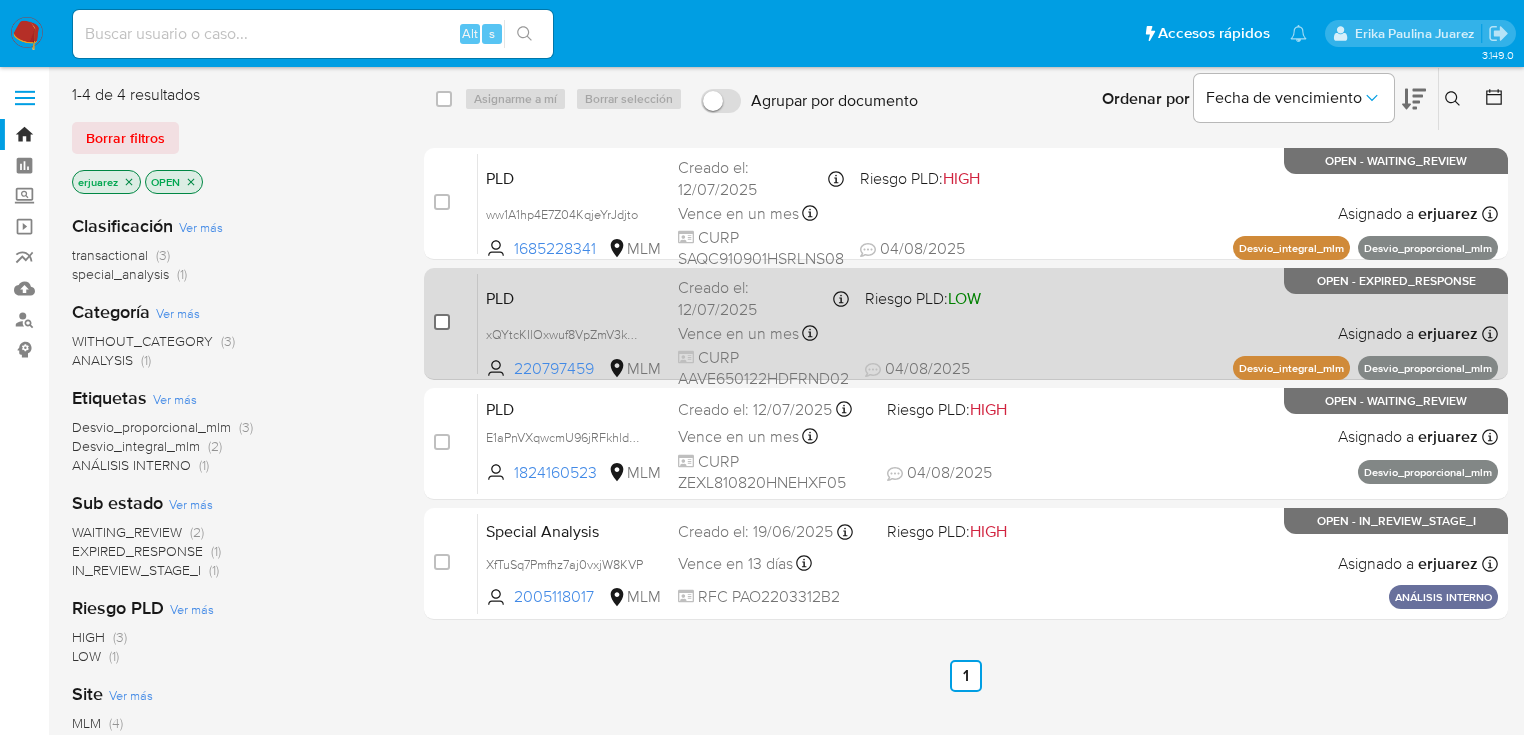 click at bounding box center (442, 322) 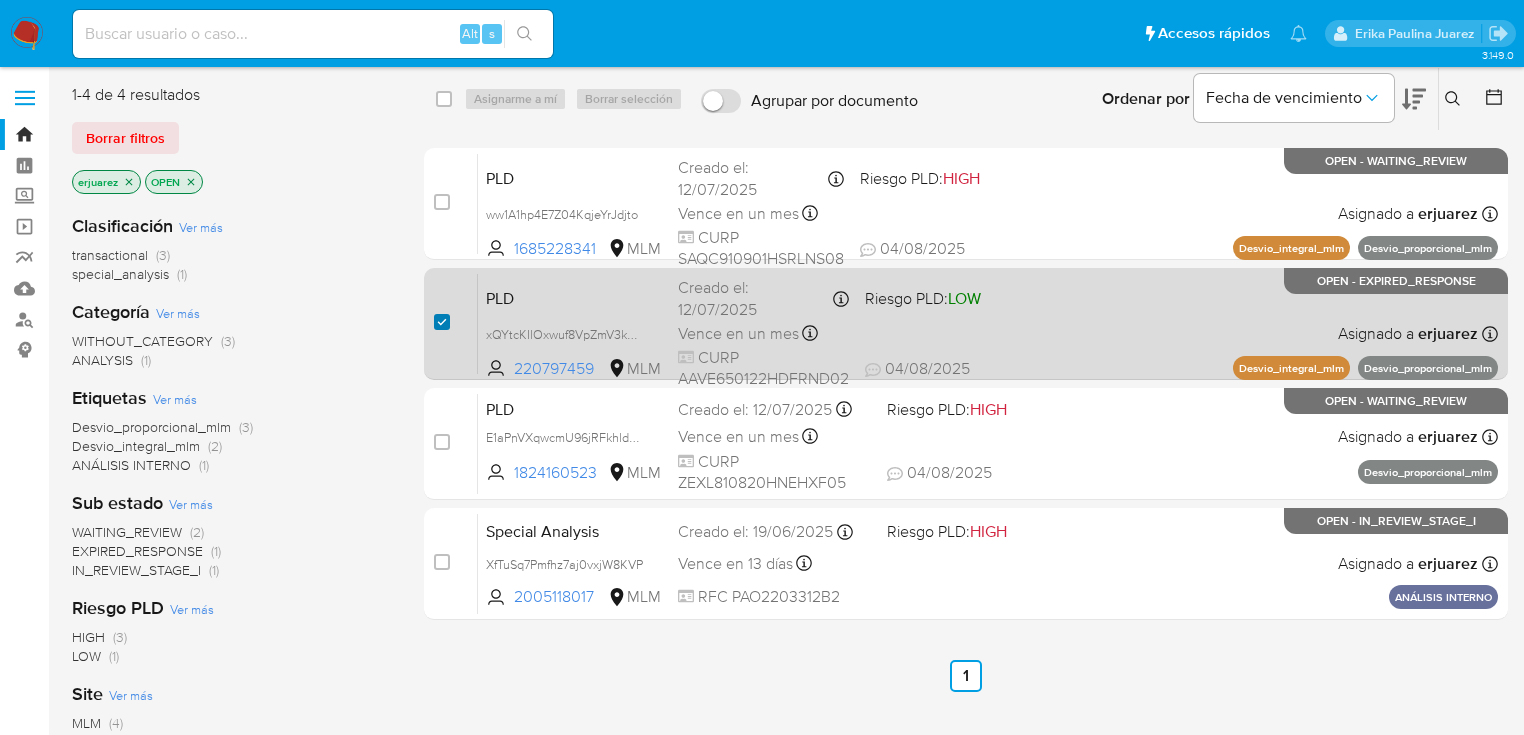 checkbox on "true" 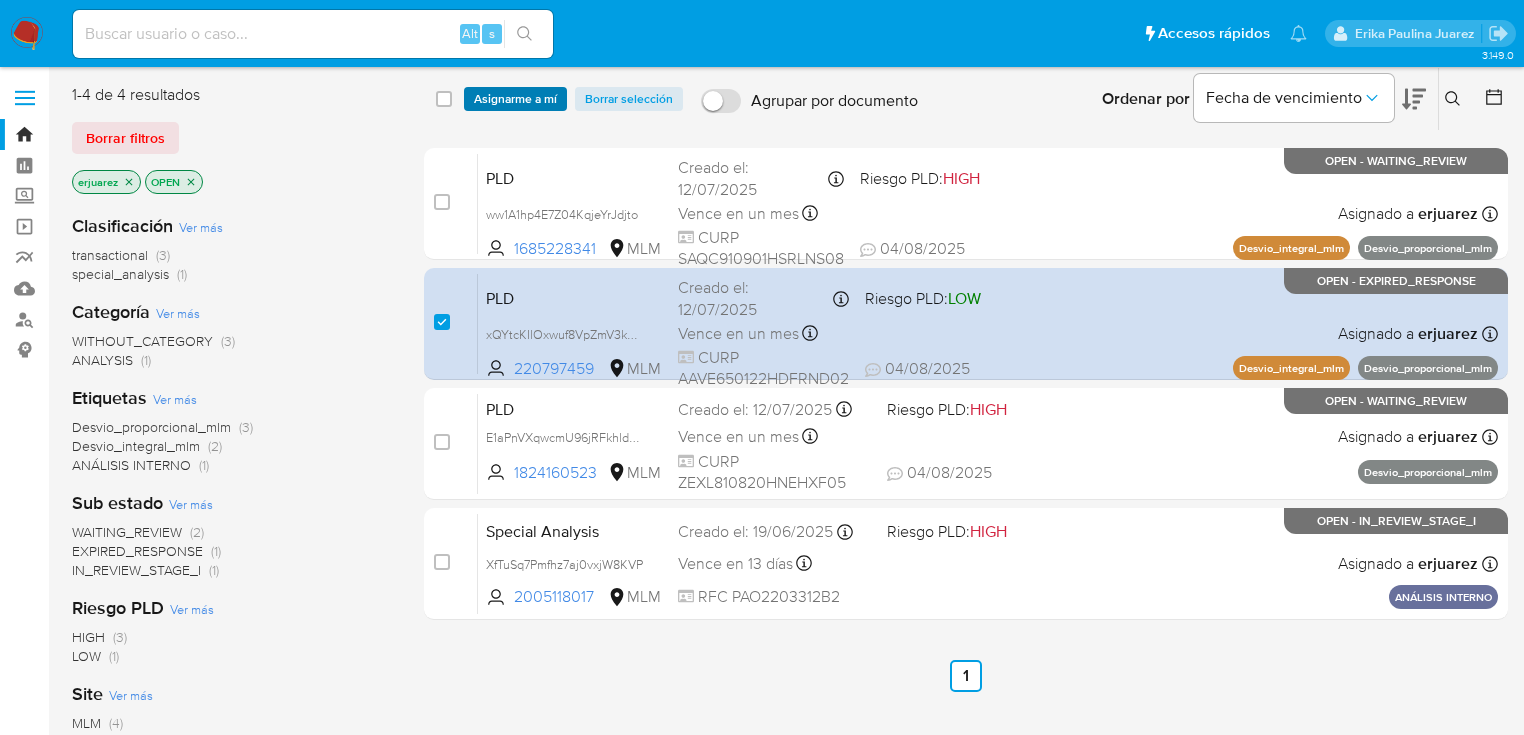 click on "Asignarme a mí" at bounding box center (515, 99) 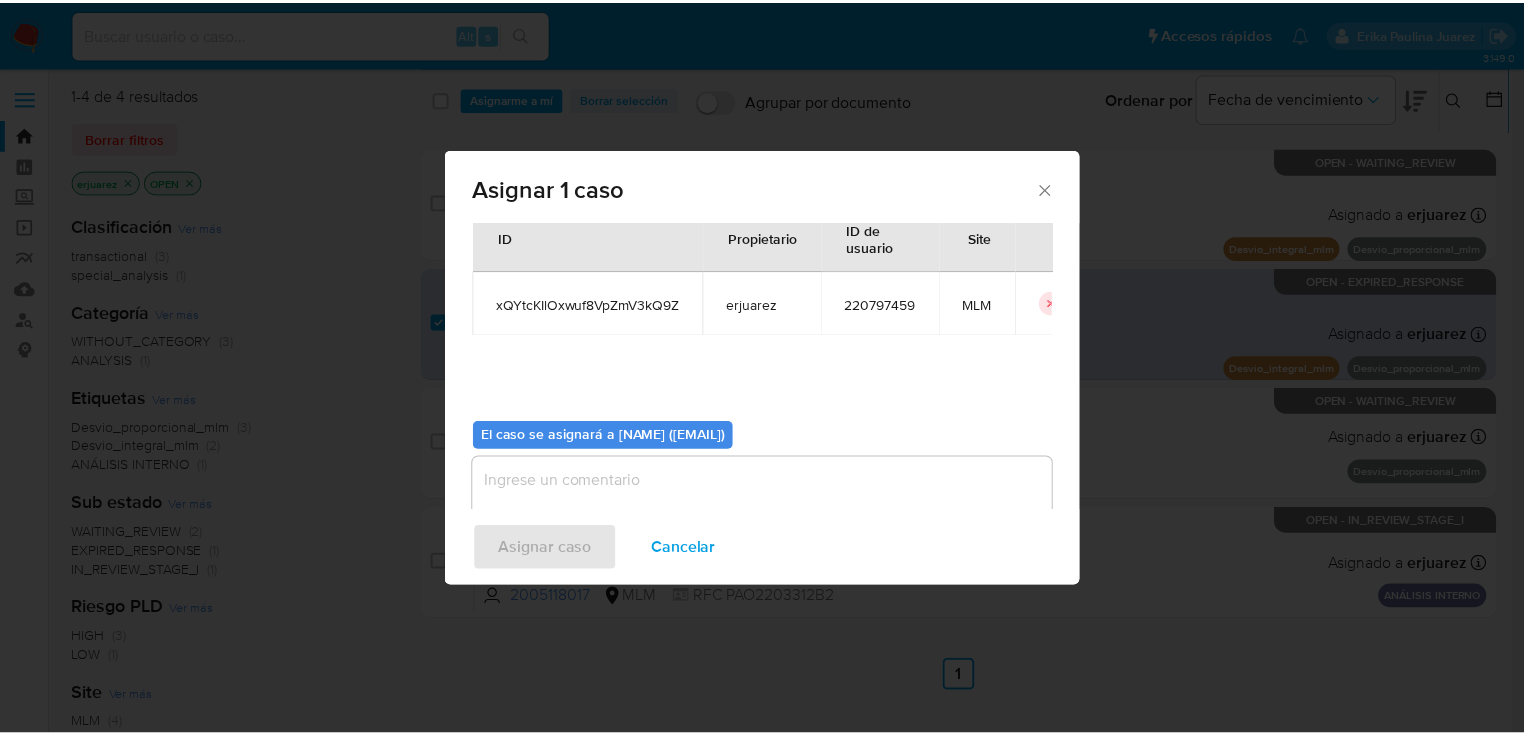 scroll, scrollTop: 103, scrollLeft: 0, axis: vertical 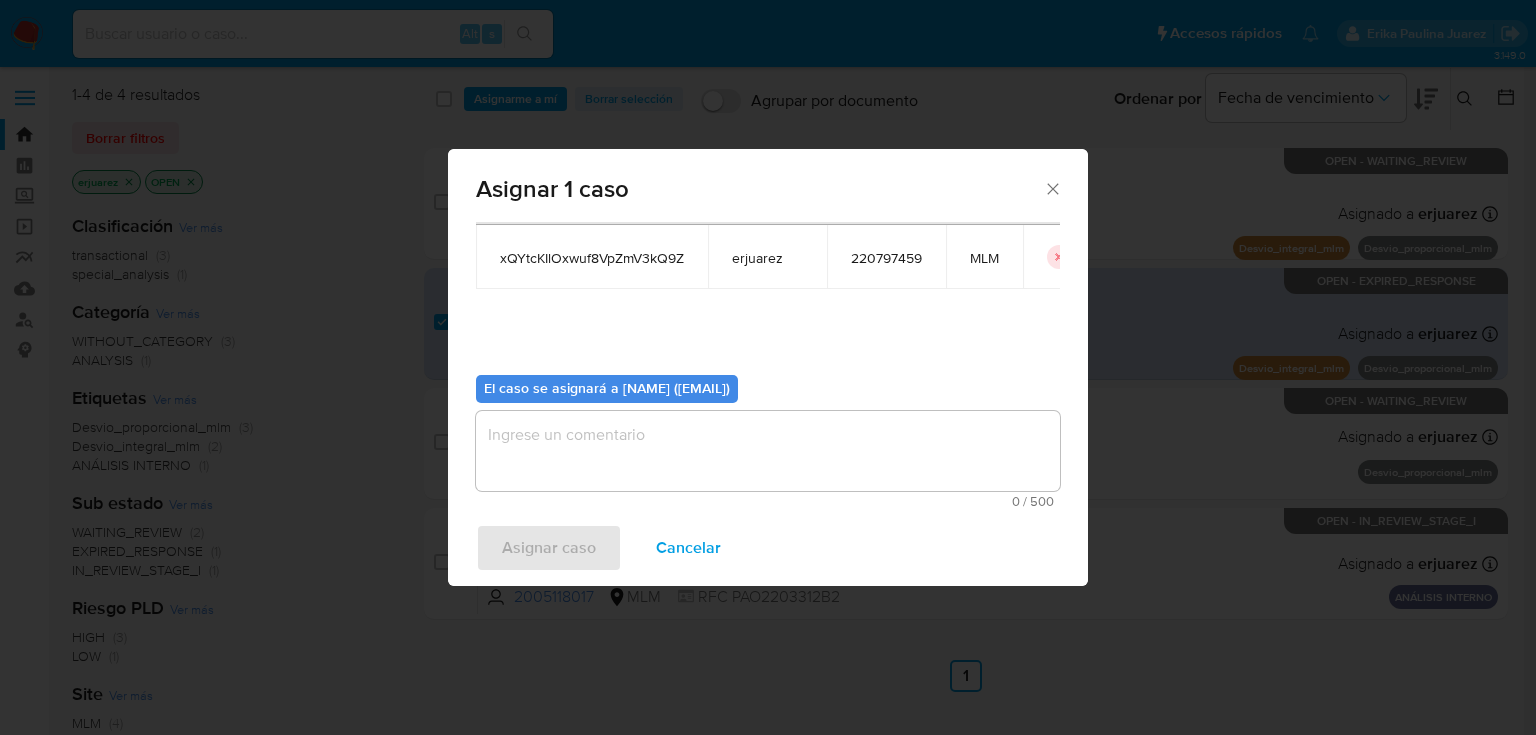 drag, startPoint x: 605, startPoint y: 502, endPoint x: 604, endPoint y: 448, distance: 54.00926 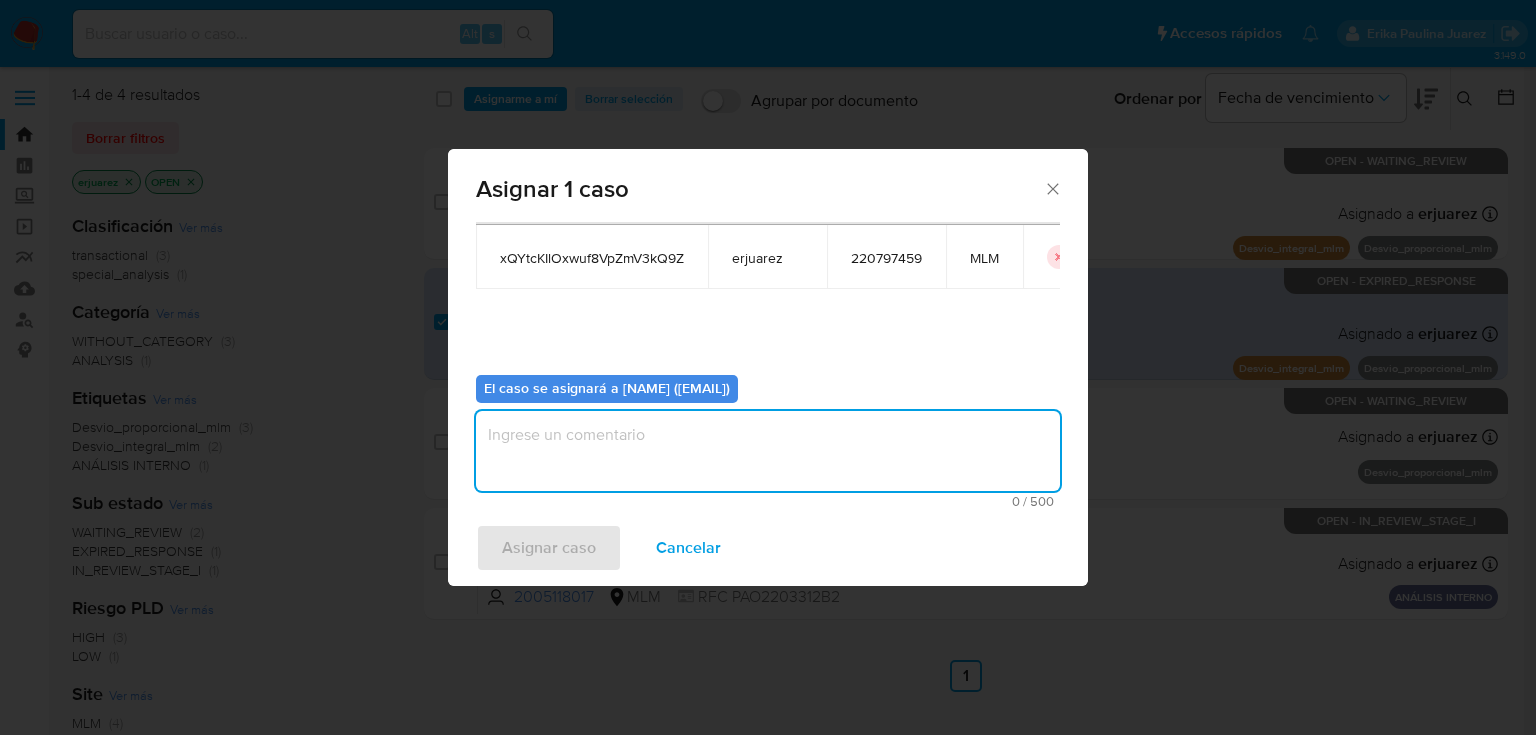 click at bounding box center [768, 451] 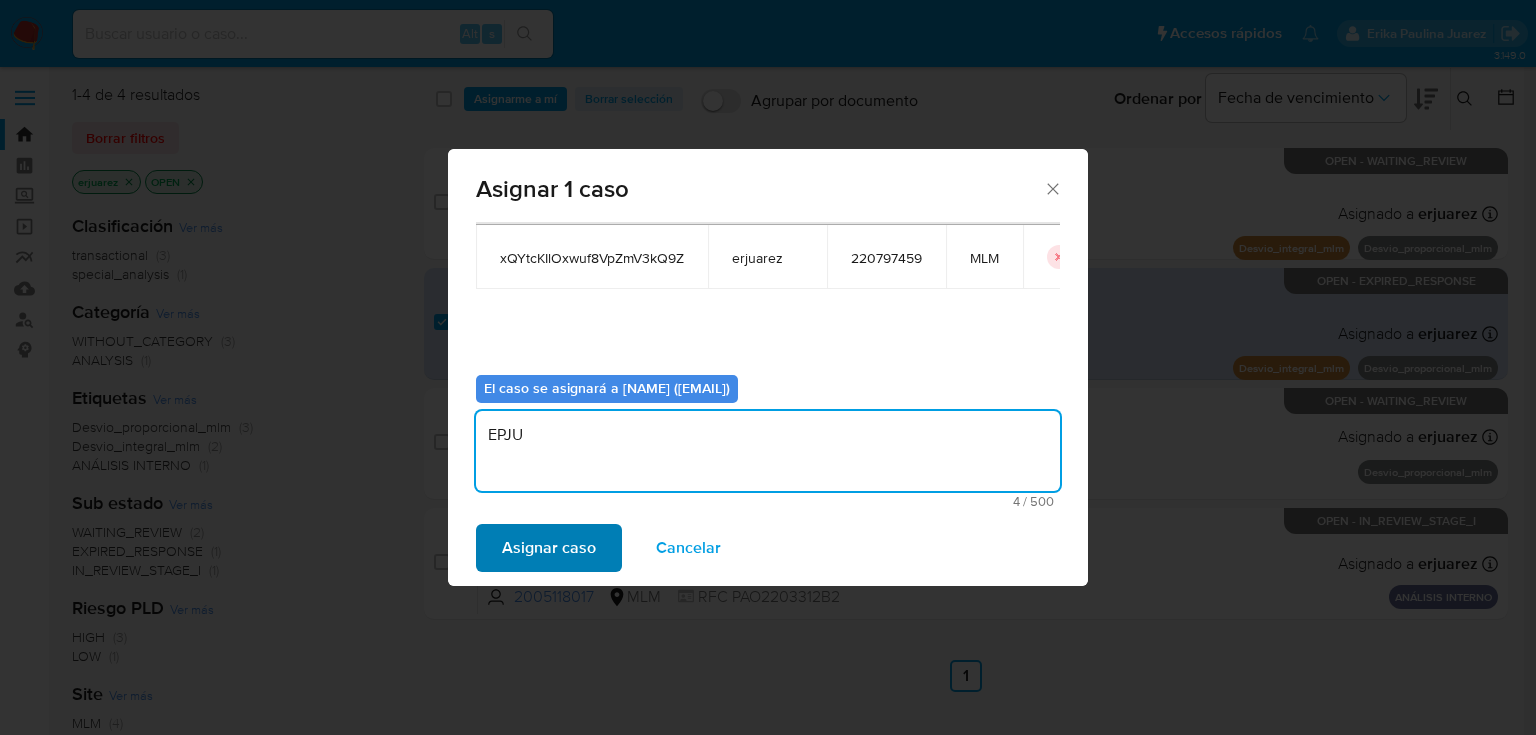 type on "EPJU" 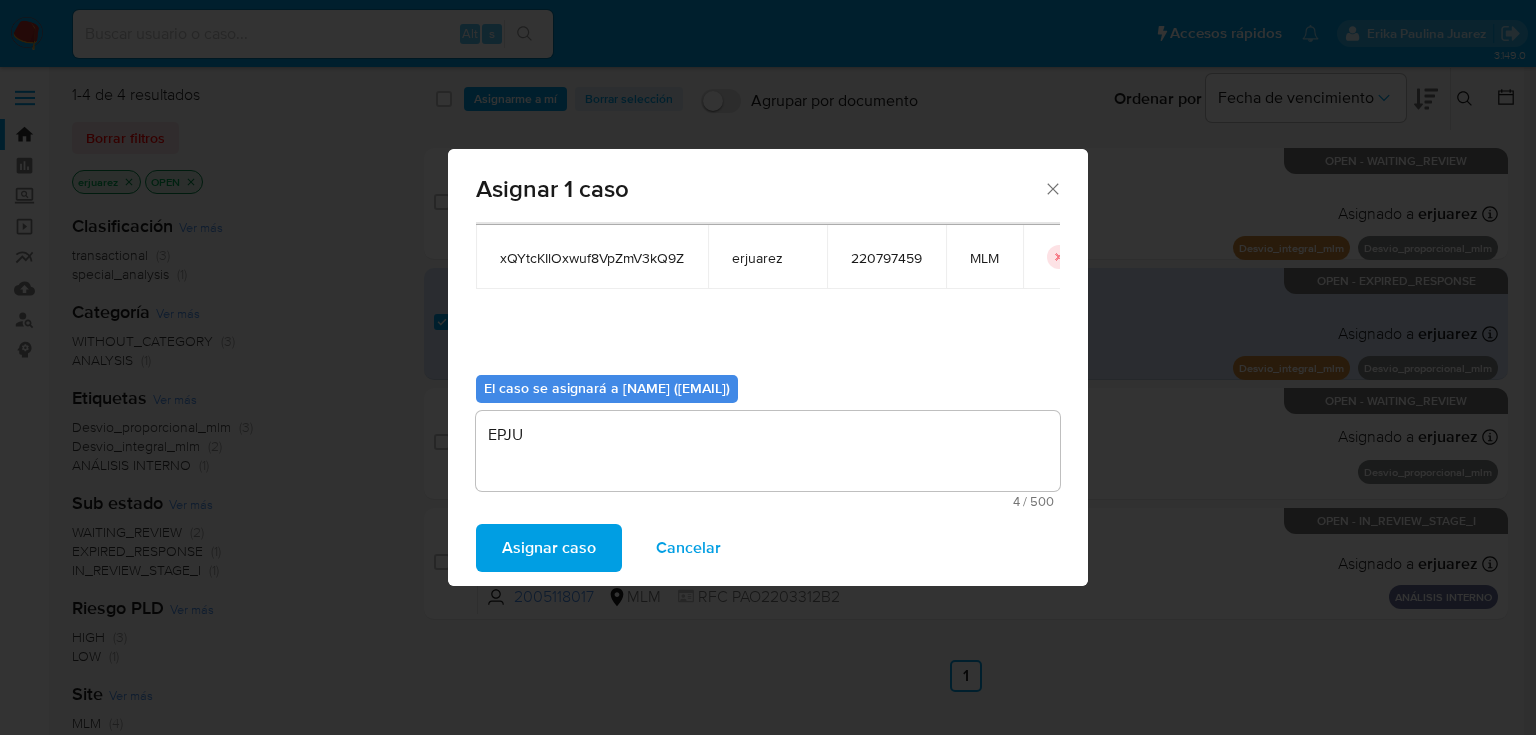 click on "Asignar caso" at bounding box center (549, 548) 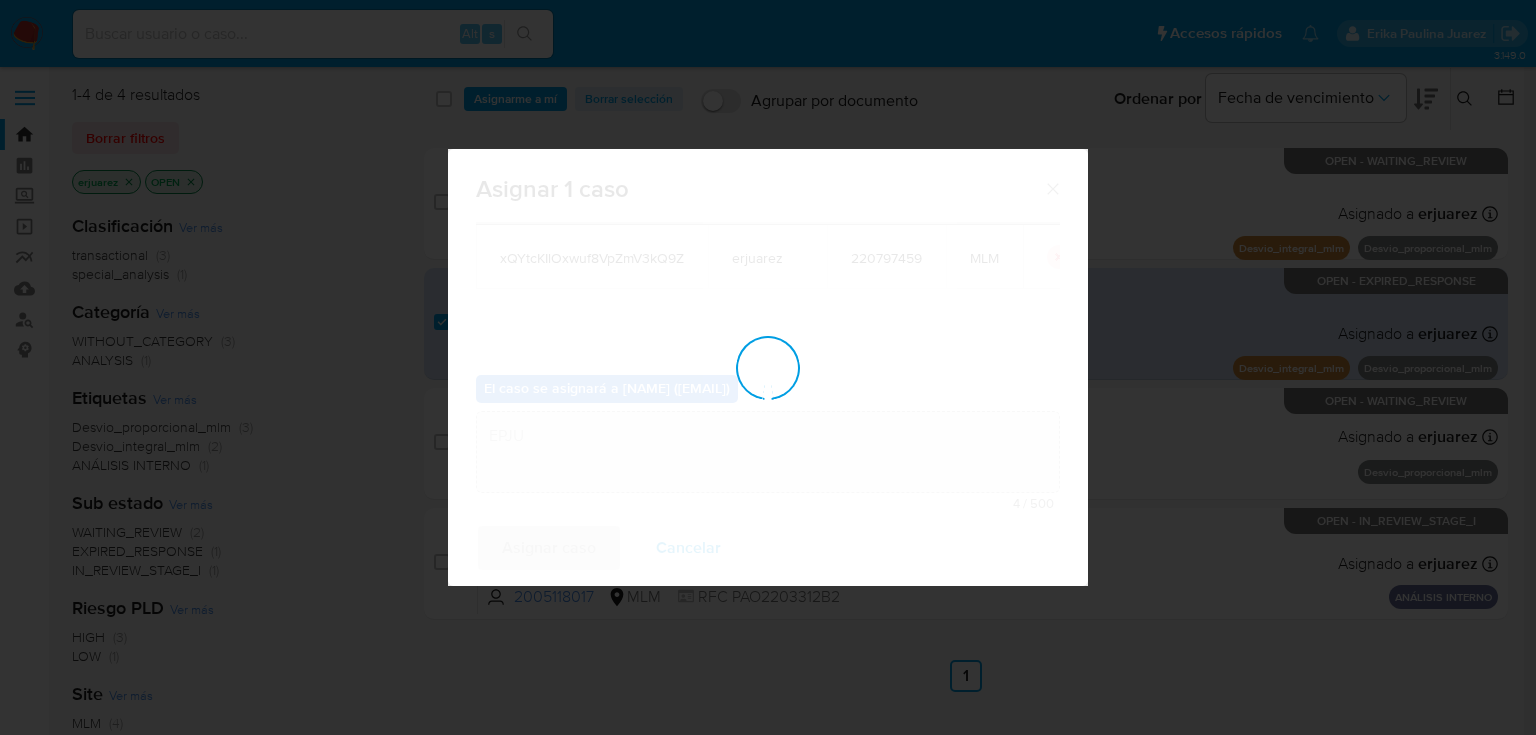 type 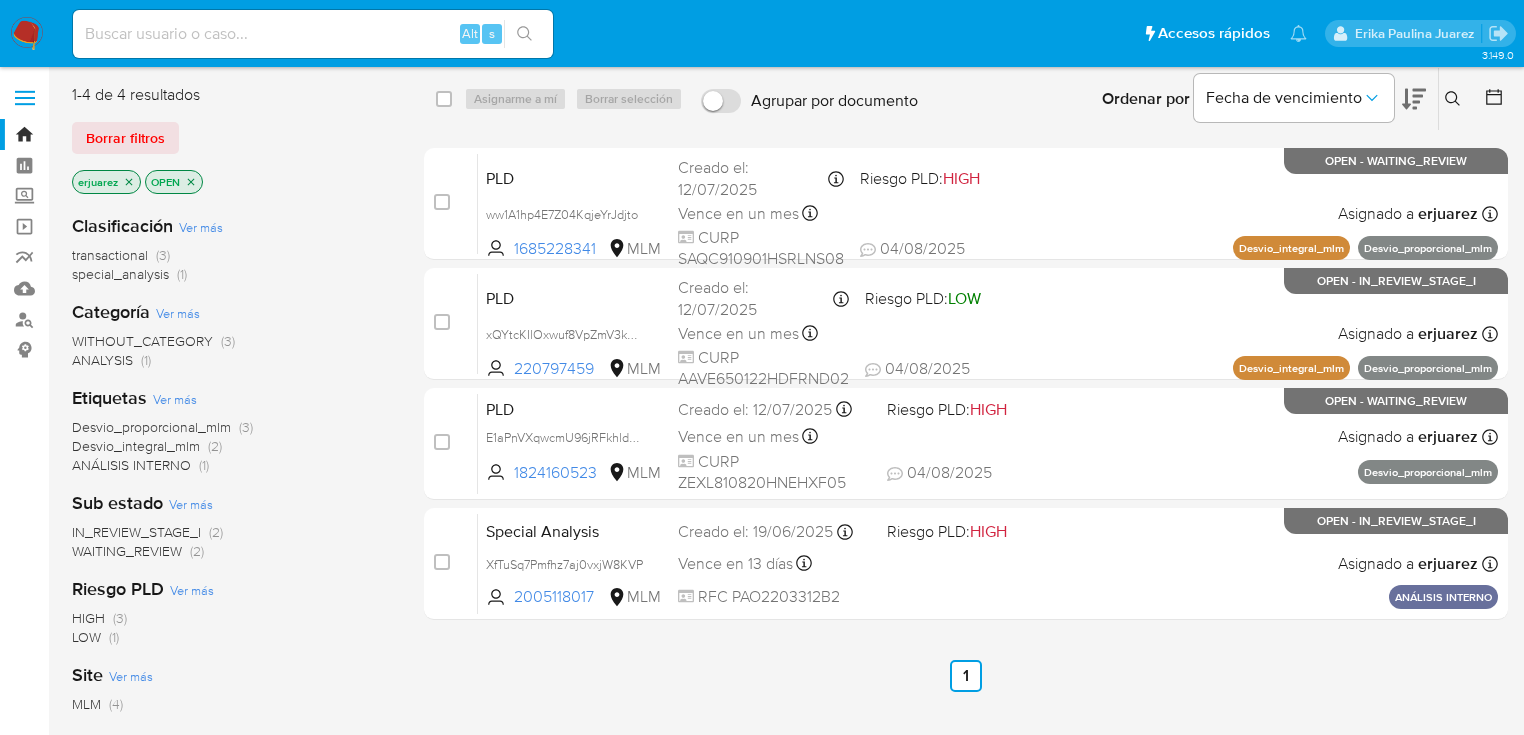 click 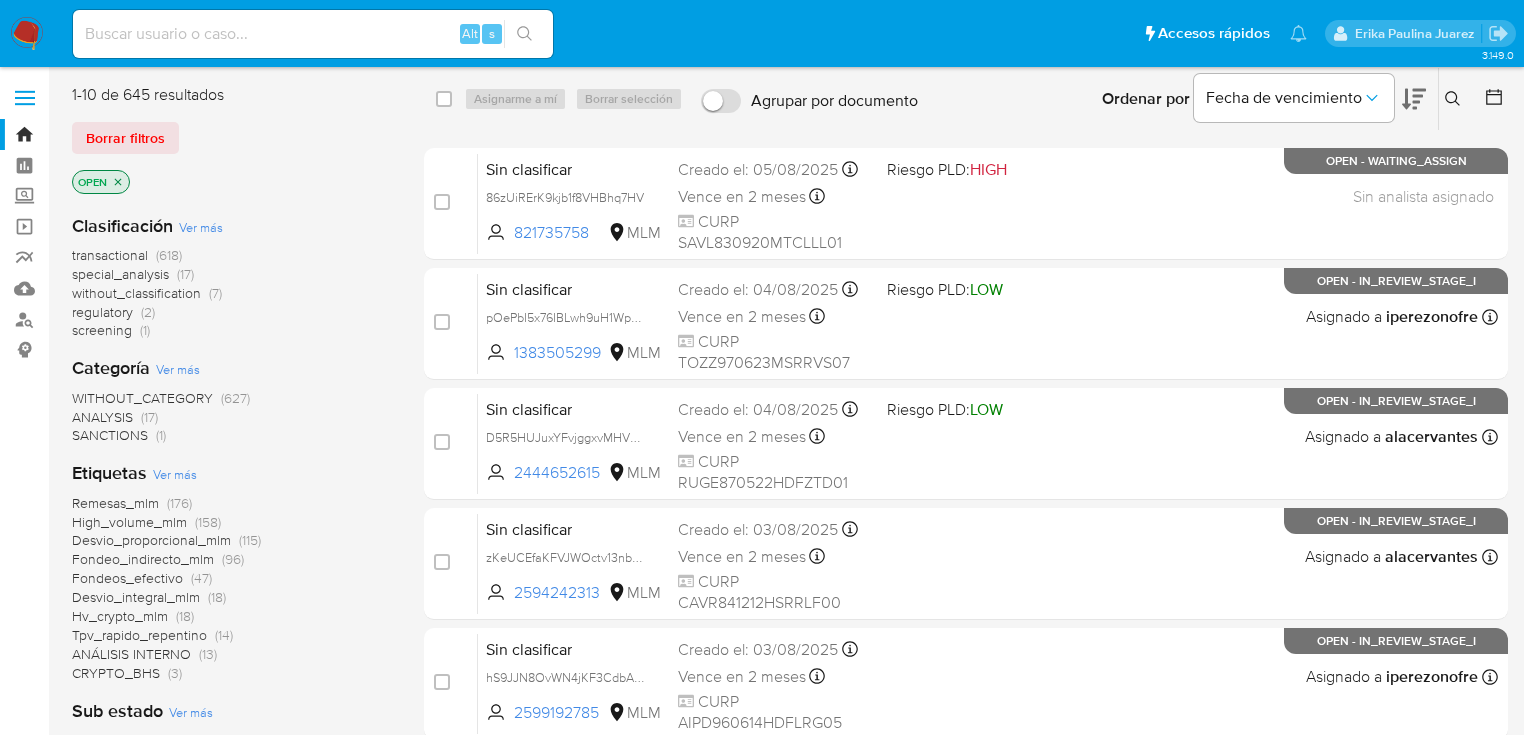 click at bounding box center [27, 34] 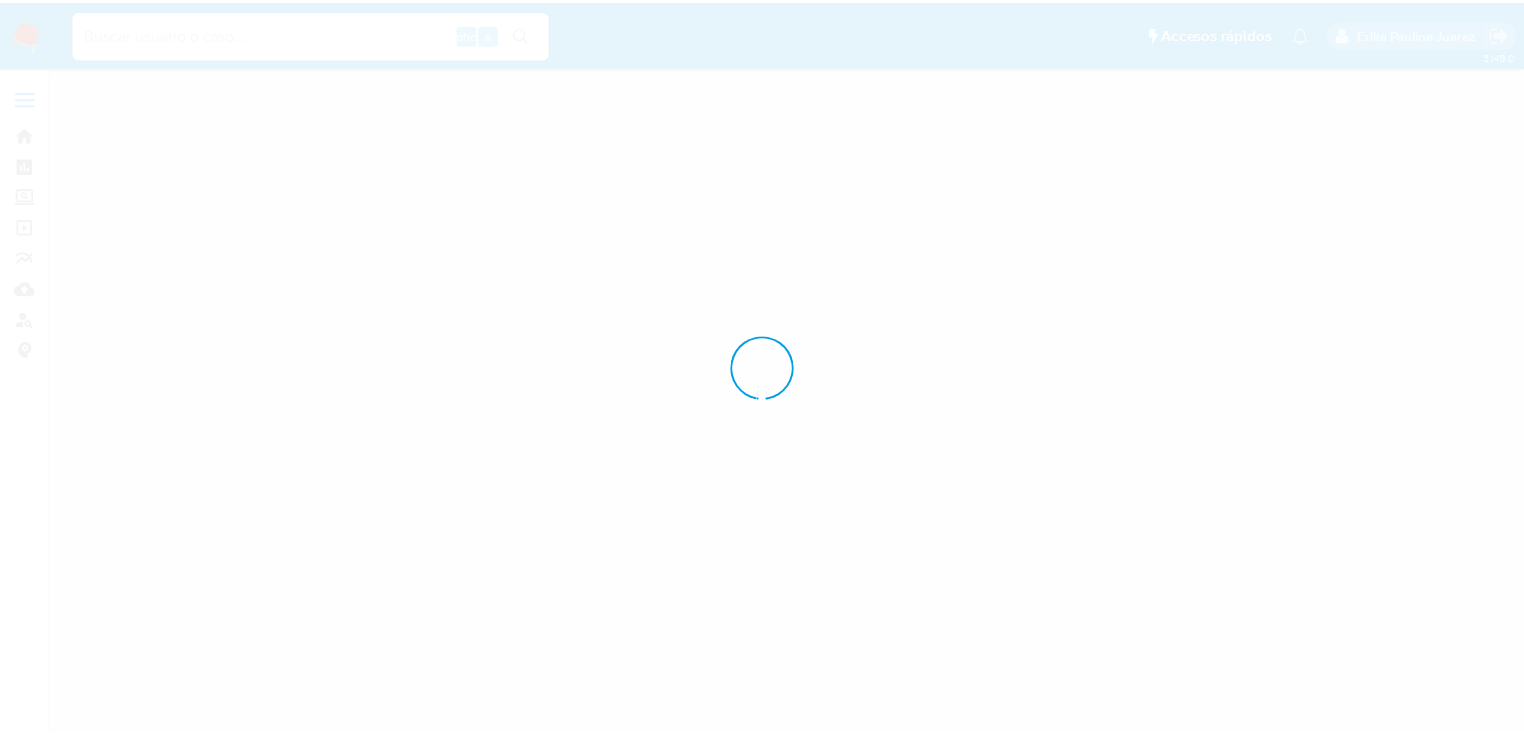 scroll, scrollTop: 0, scrollLeft: 0, axis: both 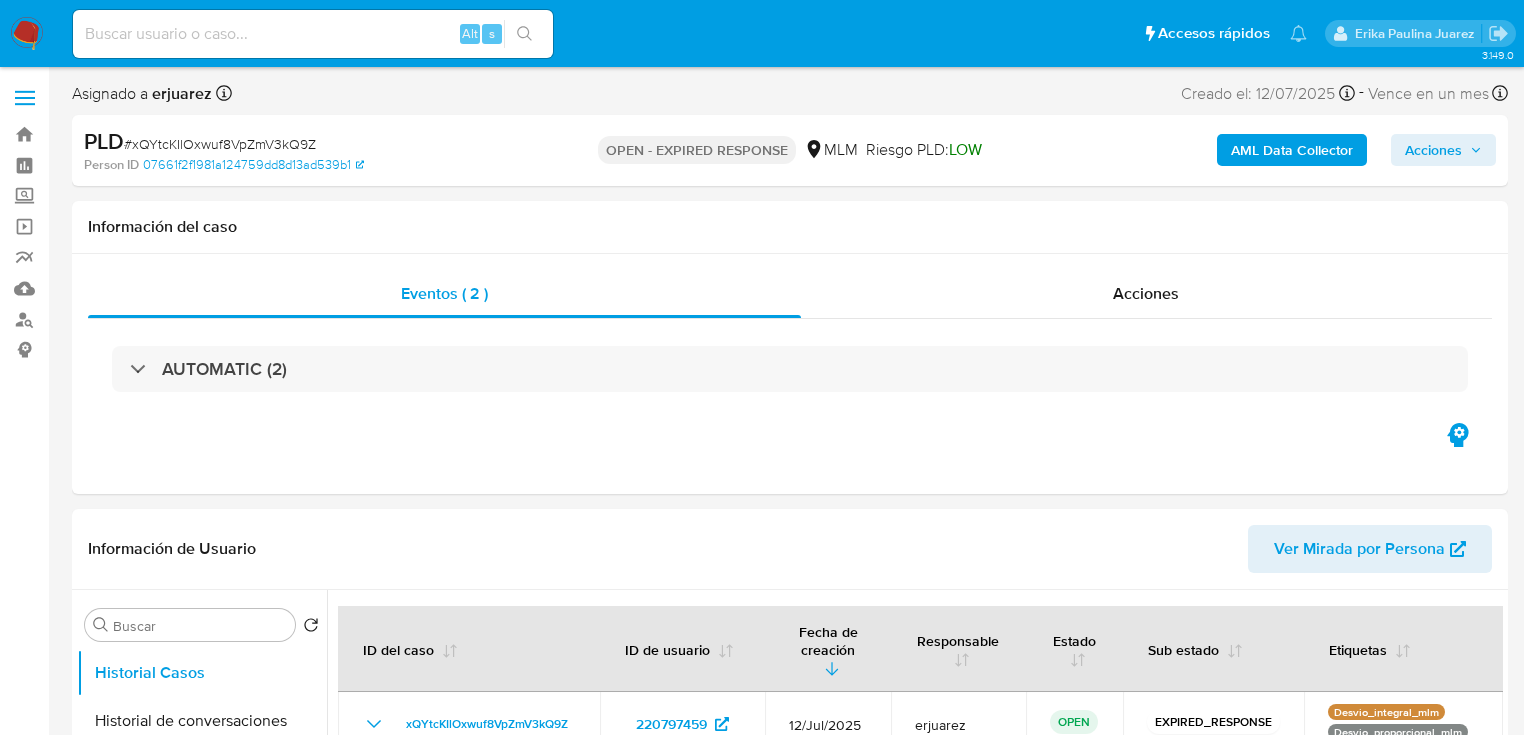 select on "10" 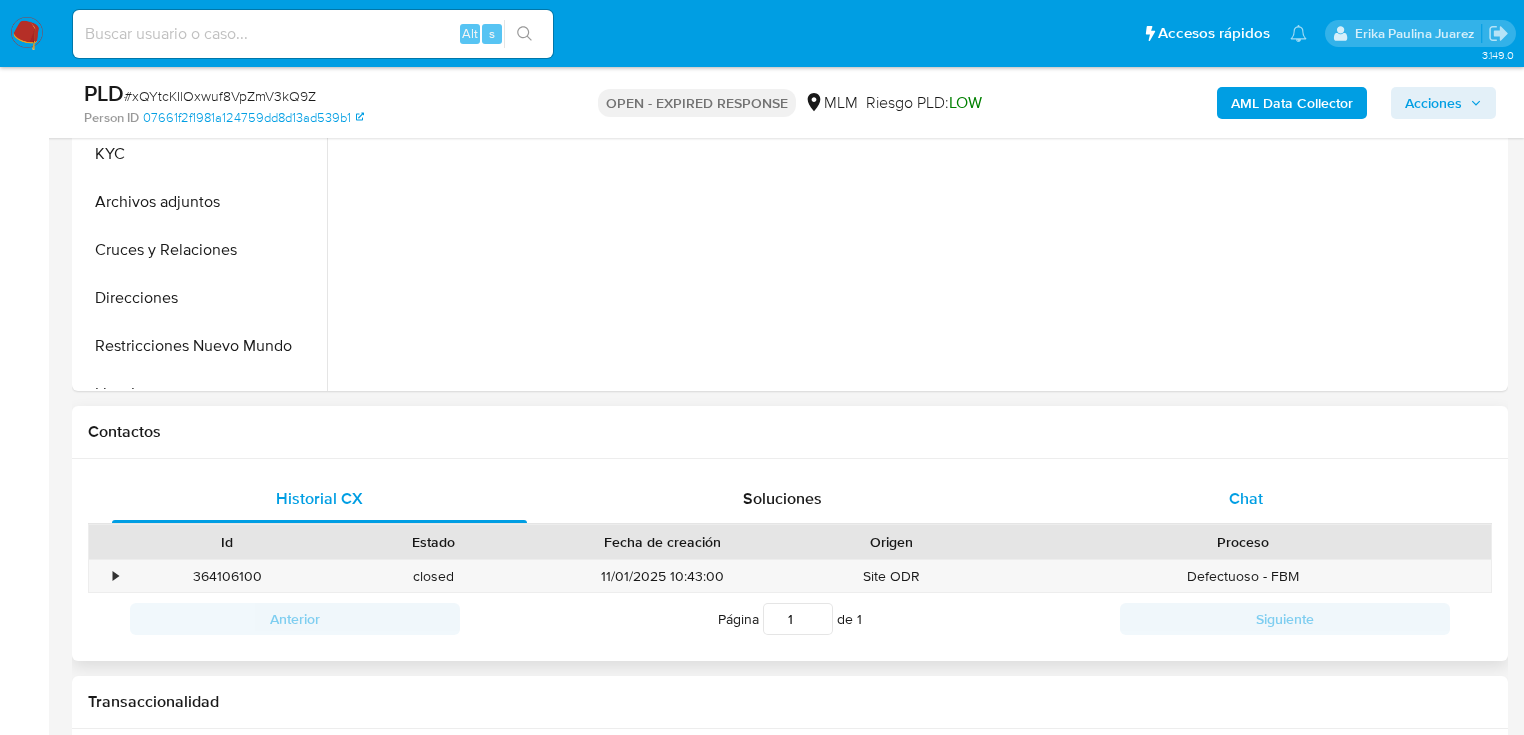 click on "Chat" at bounding box center [1246, 499] 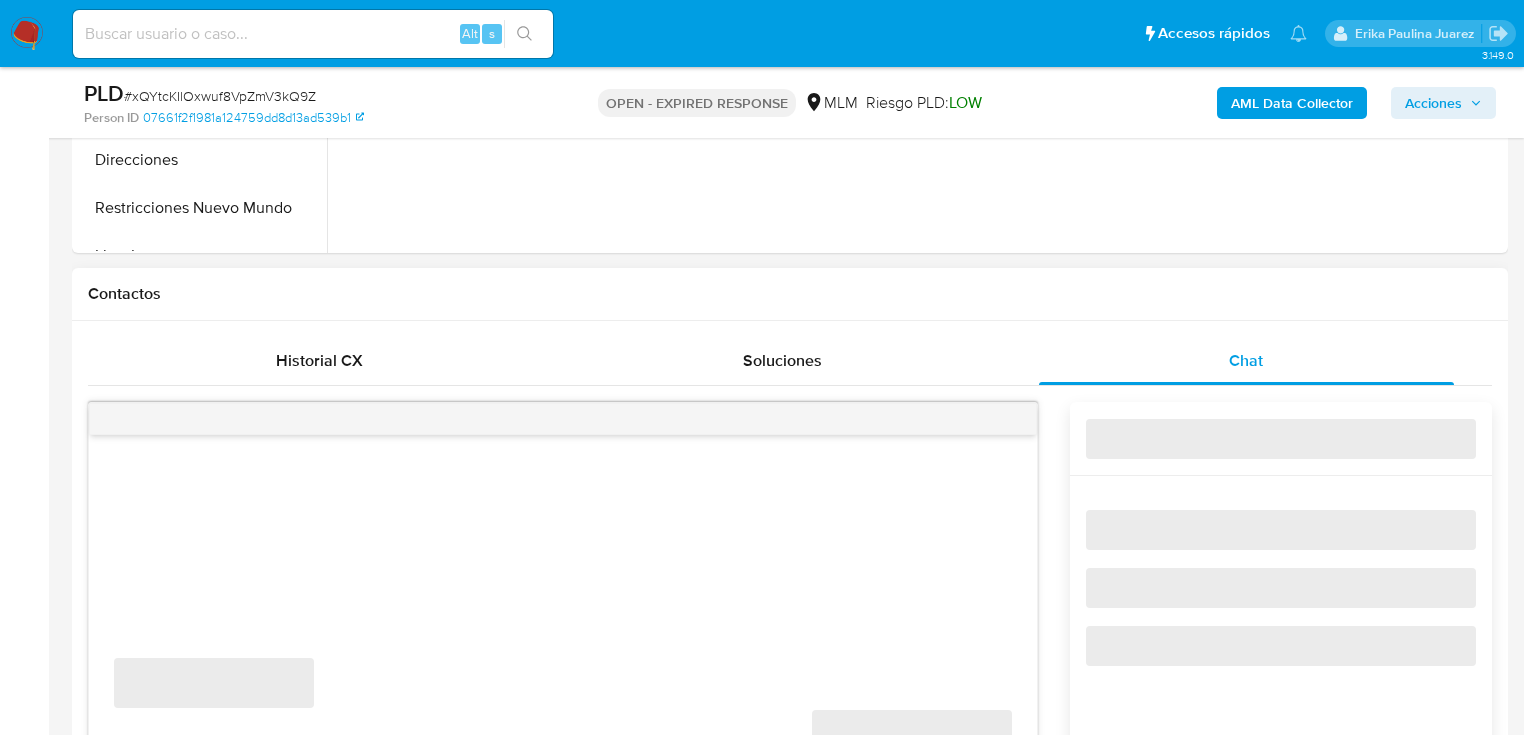scroll, scrollTop: 1040, scrollLeft: 0, axis: vertical 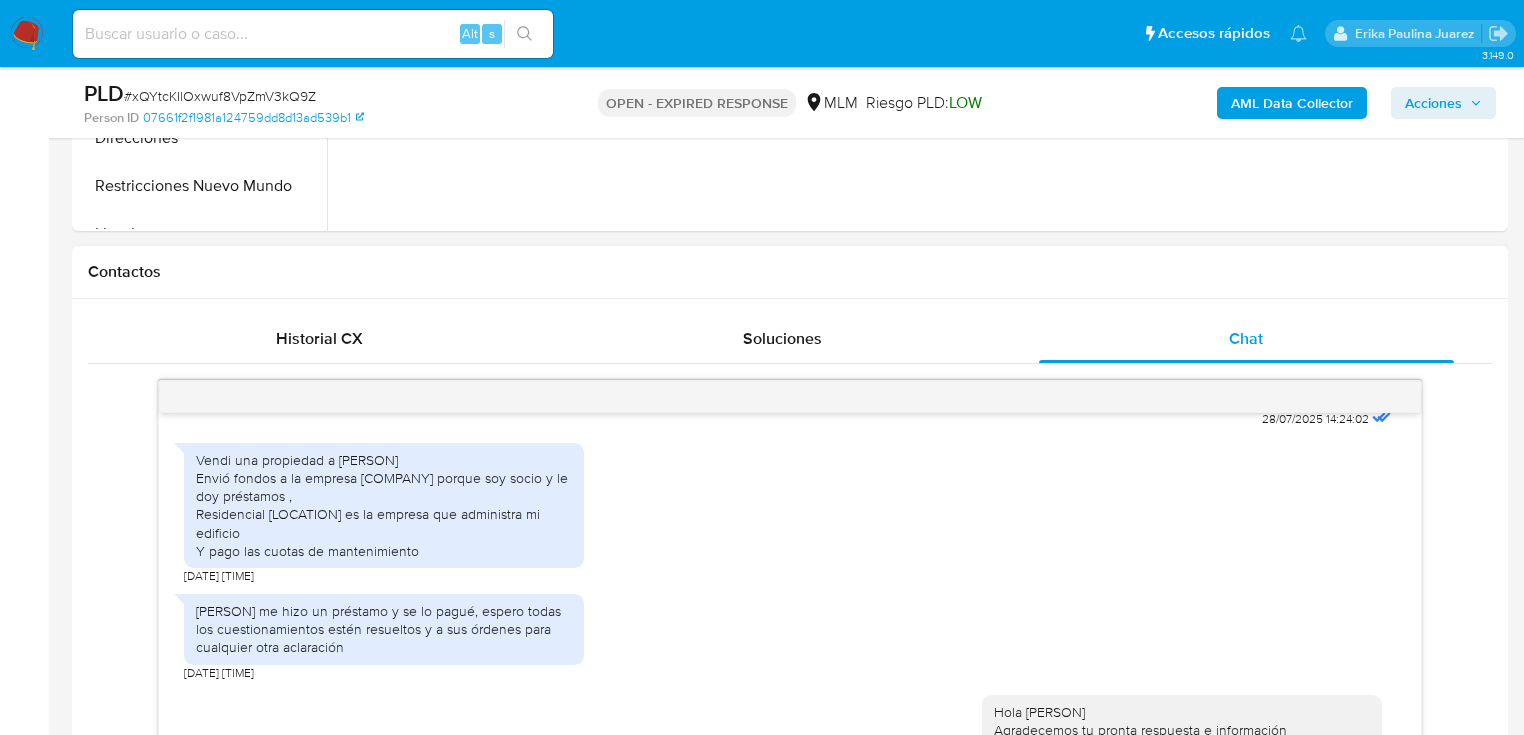 click at bounding box center [790, 397] 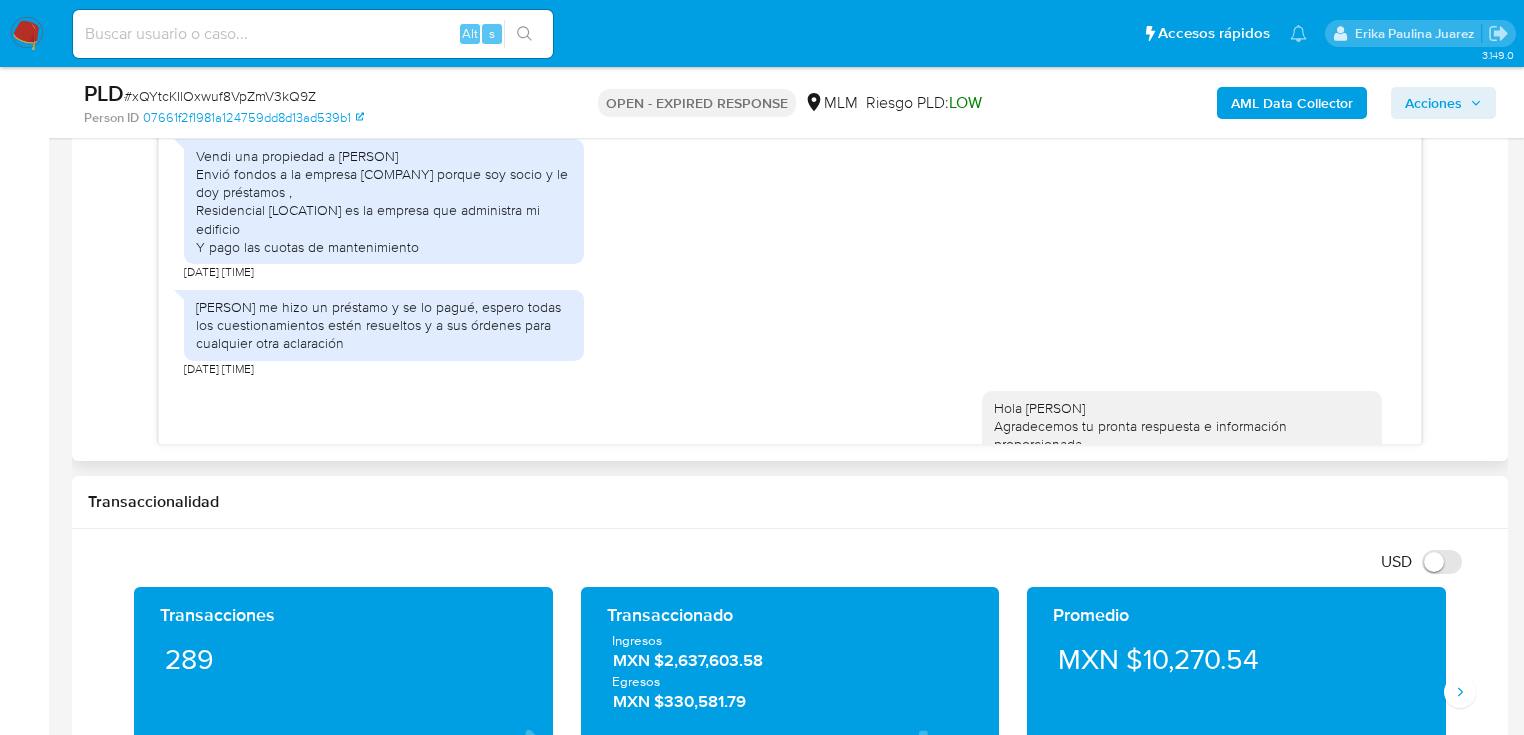 scroll, scrollTop: 1120, scrollLeft: 0, axis: vertical 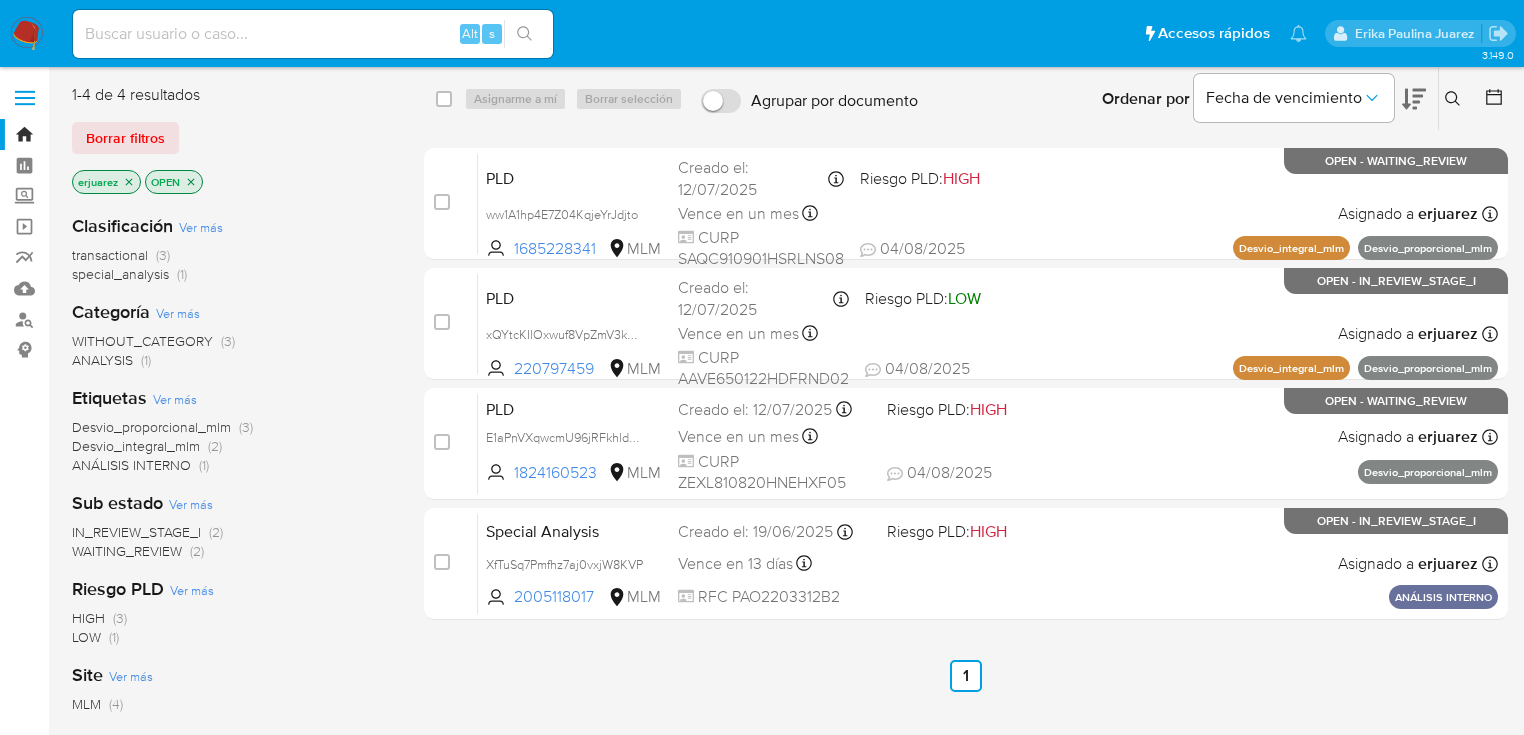 drag, startPoint x: 1452, startPoint y: 96, endPoint x: 1310, endPoint y: 152, distance: 152.64337 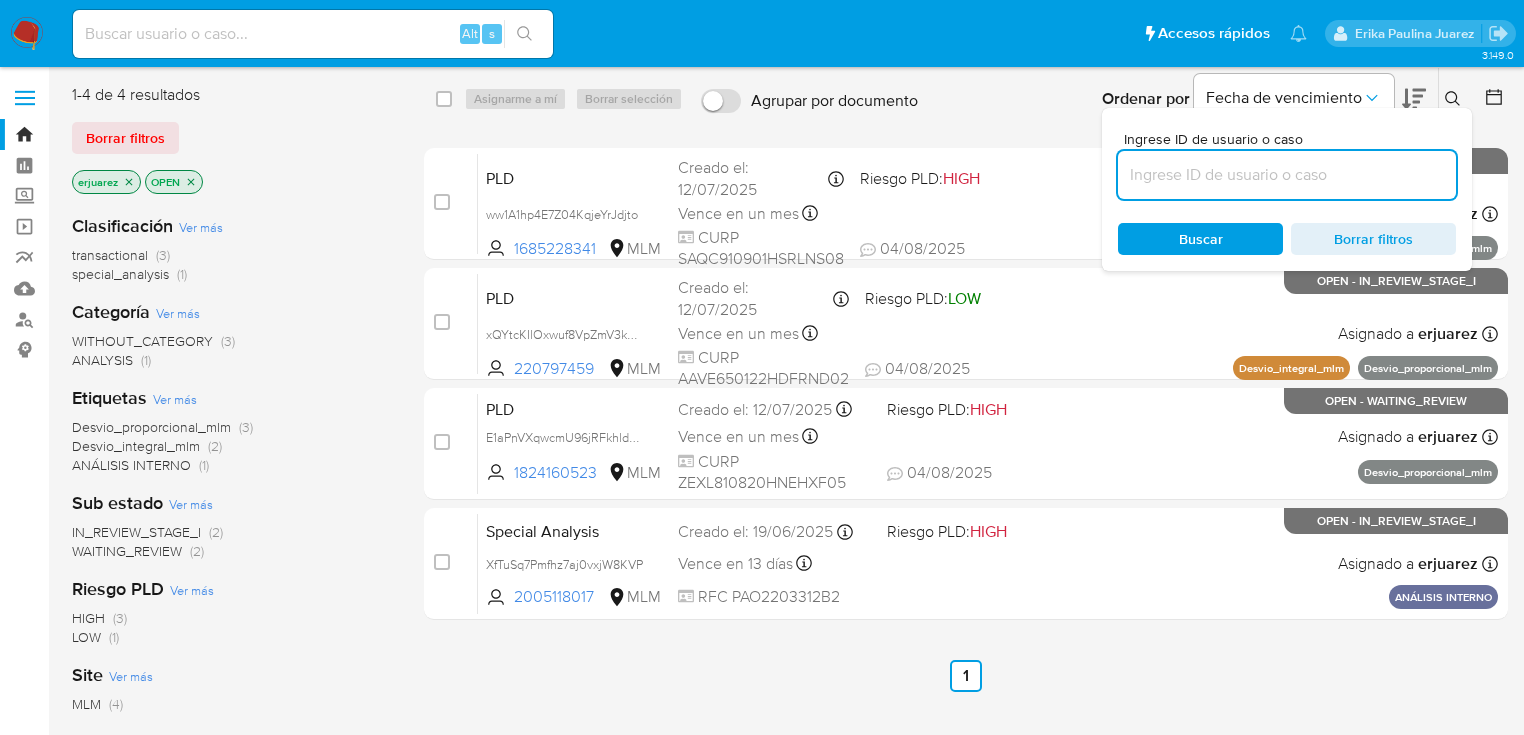 click at bounding box center [1287, 175] 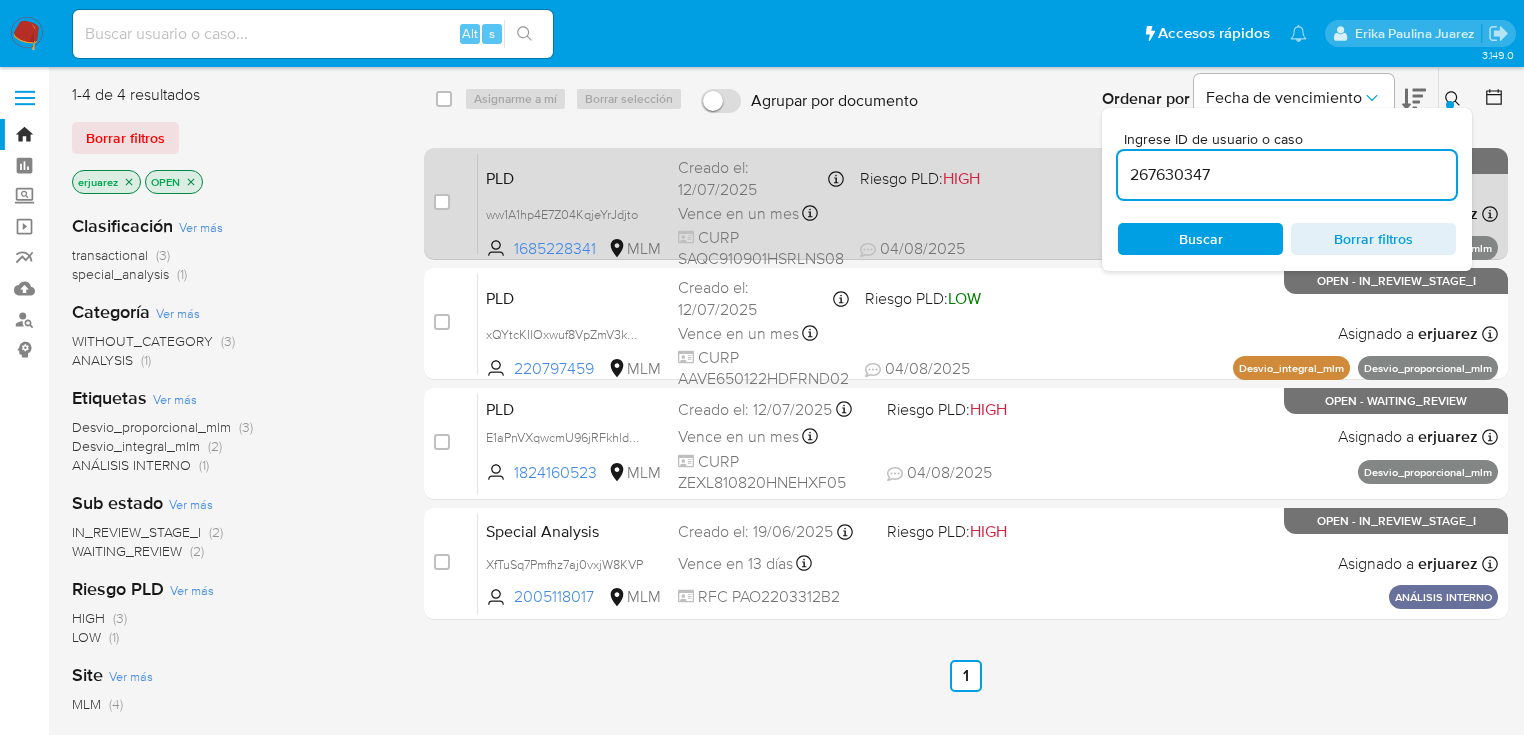 type on "267630347" 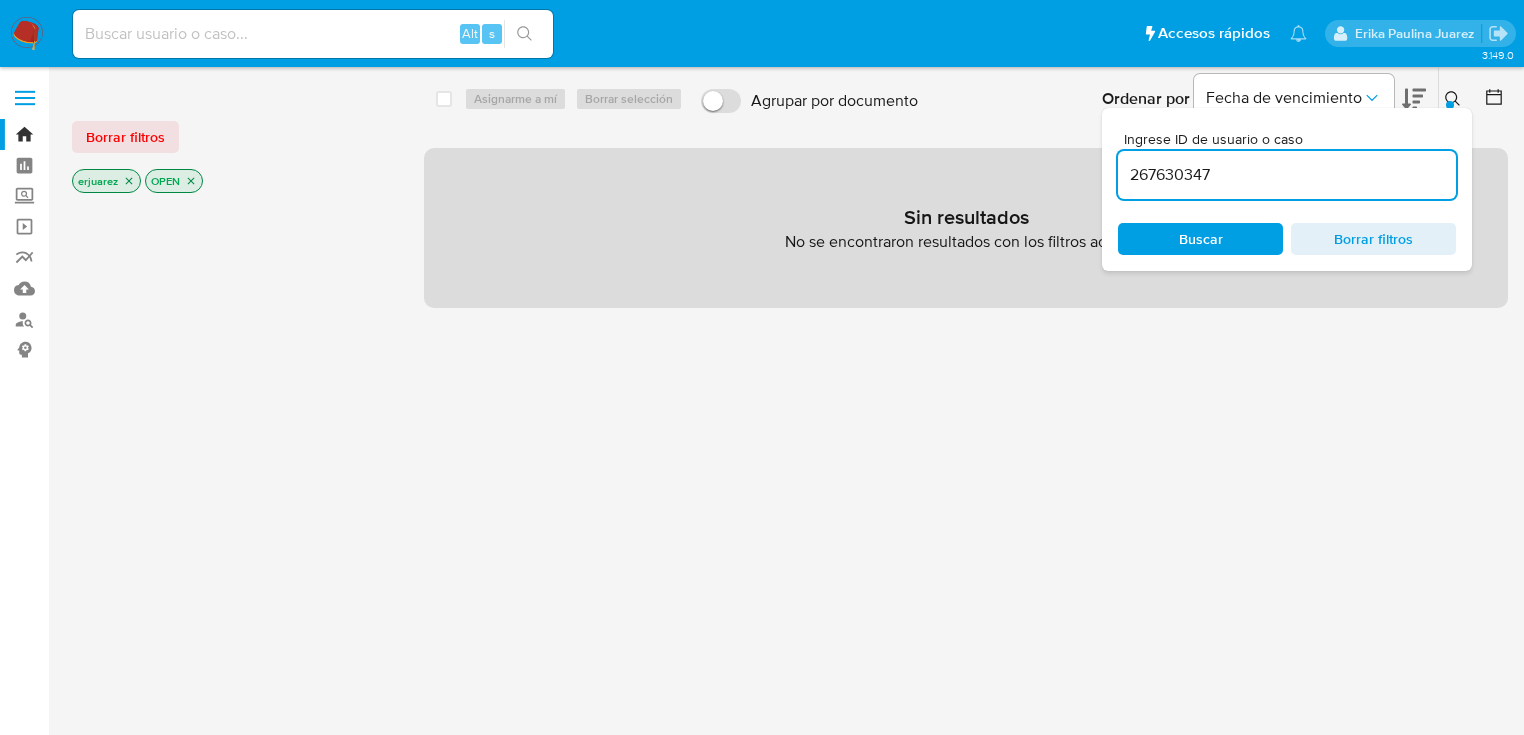 click 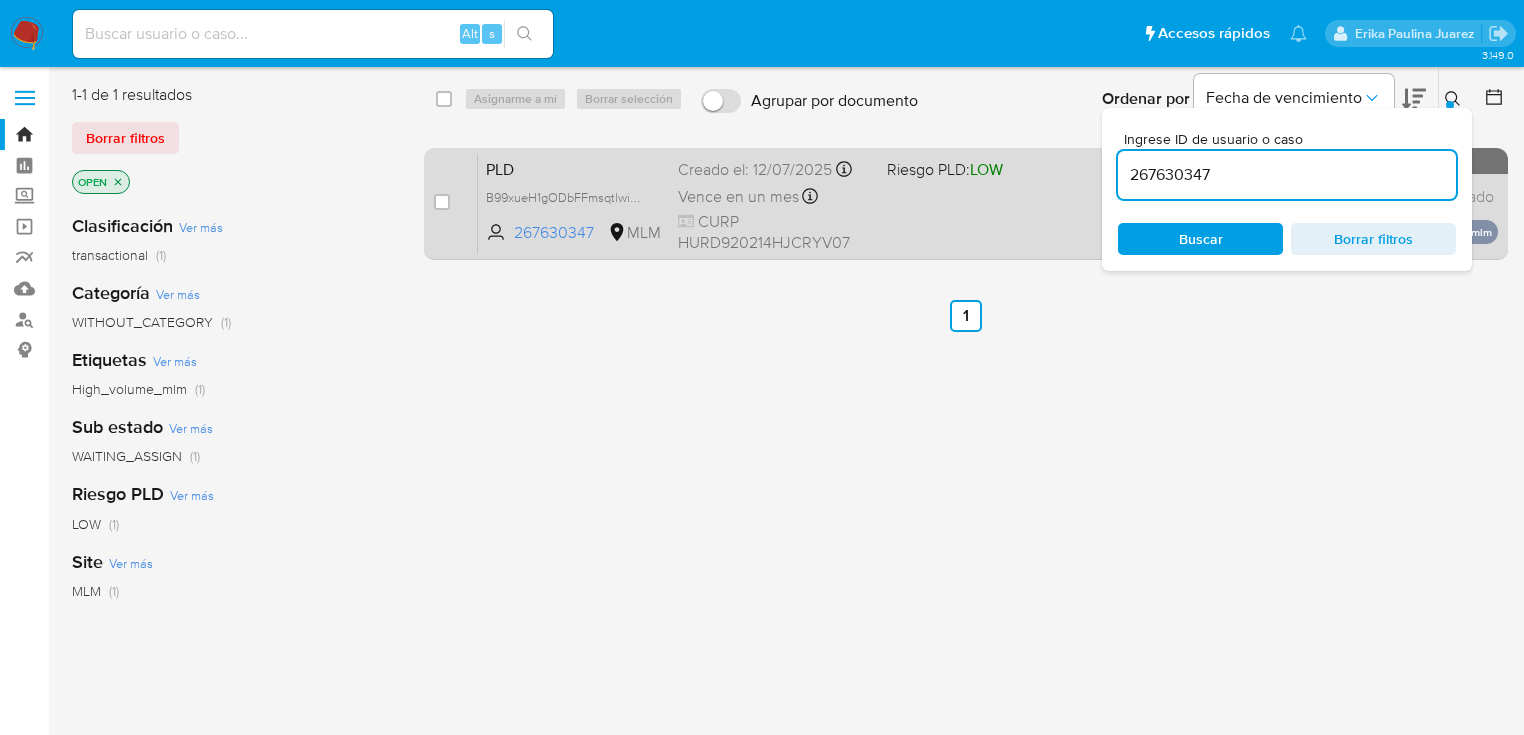 click on "PLD B99xueH1gODbFFmsqtlwisZv 267630347 MLM Riesgo PLD:  LOW Creado el: 12/07/2025   Creado el: 12/07/2025 02:07:21 Vence en un mes   Vence el 10/09/2025 02:07:21 CURP   HURD920214HJCRYV07 Sin analista asignado   Asignado el: - High_volume_mlm OPEN - WAITING_ASSIGN" at bounding box center (988, 203) 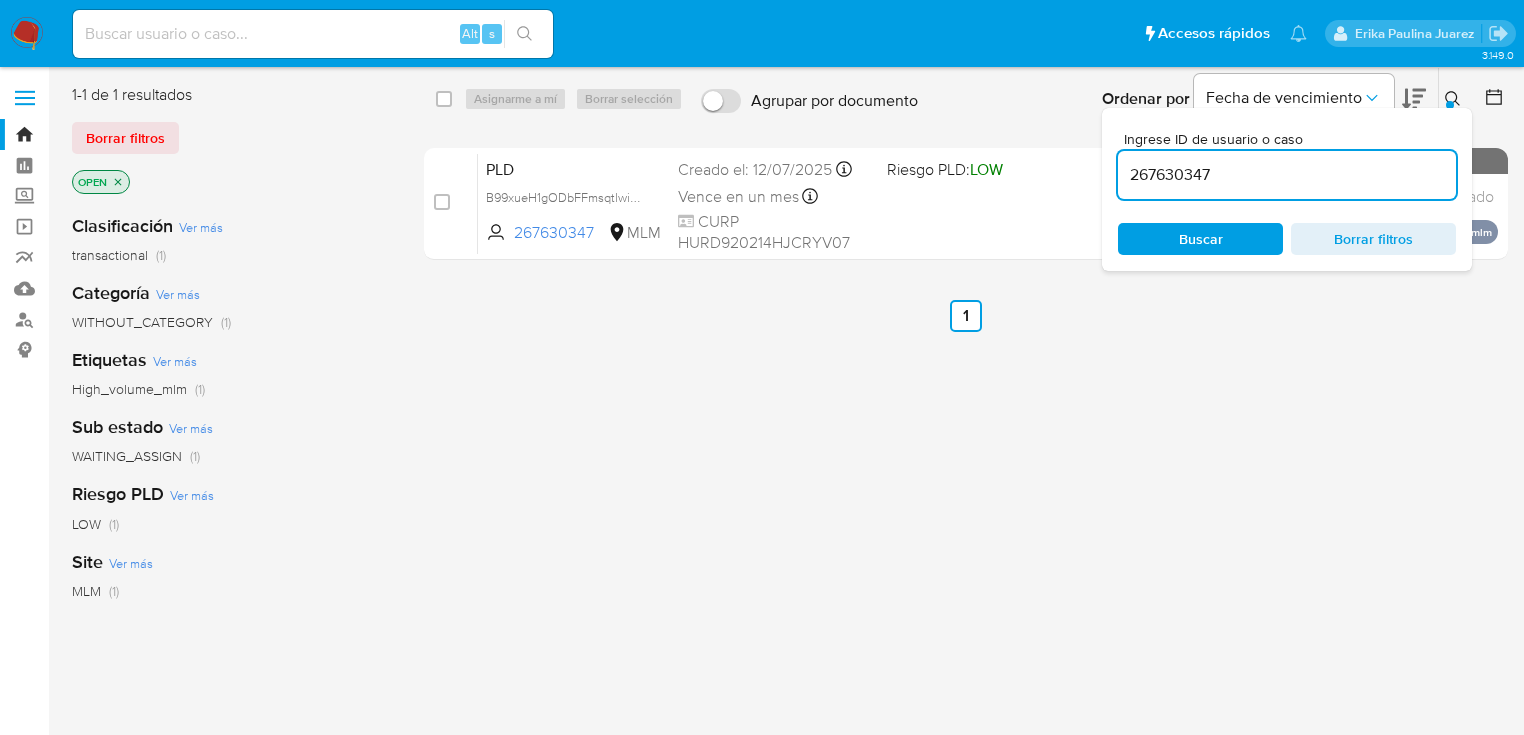 click at bounding box center [27, 34] 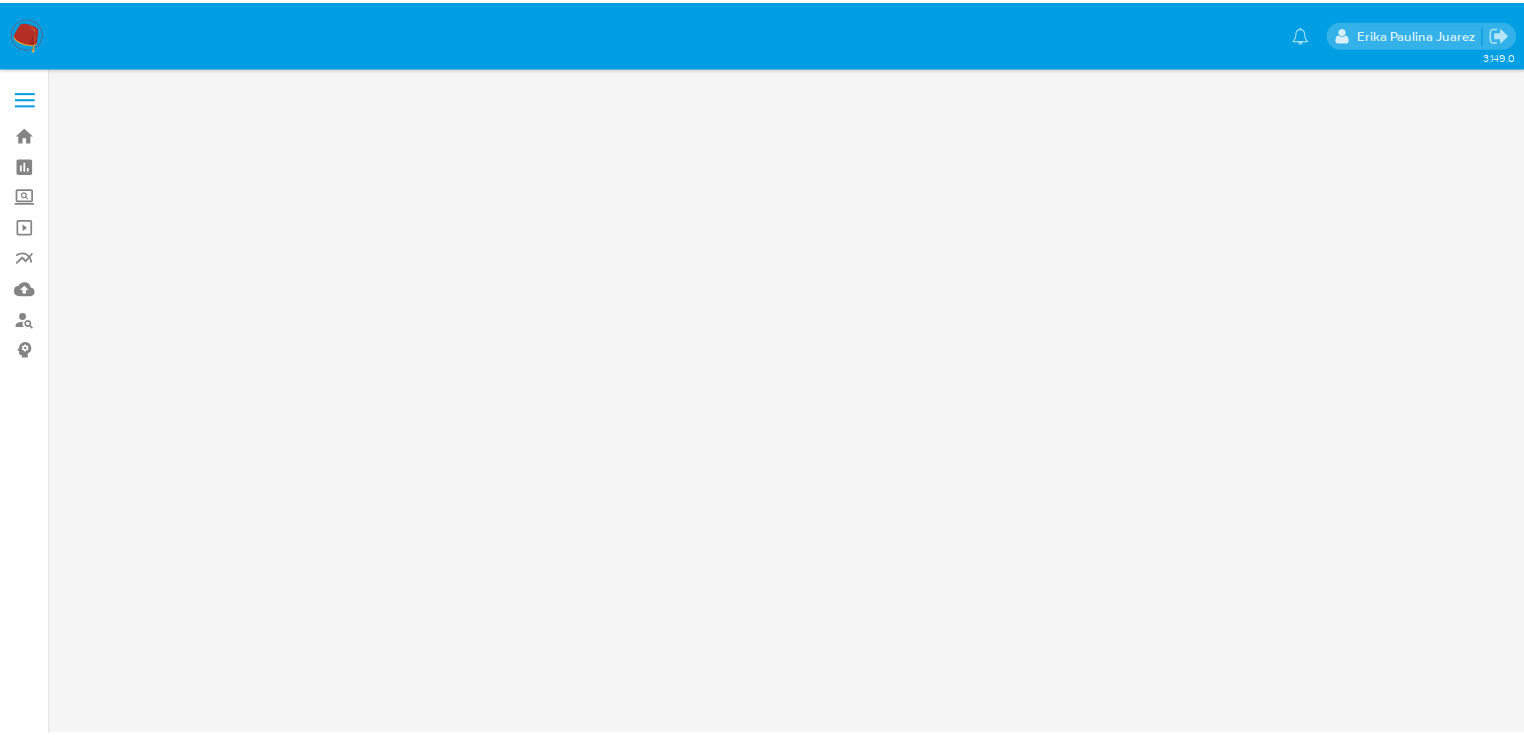 scroll, scrollTop: 0, scrollLeft: 0, axis: both 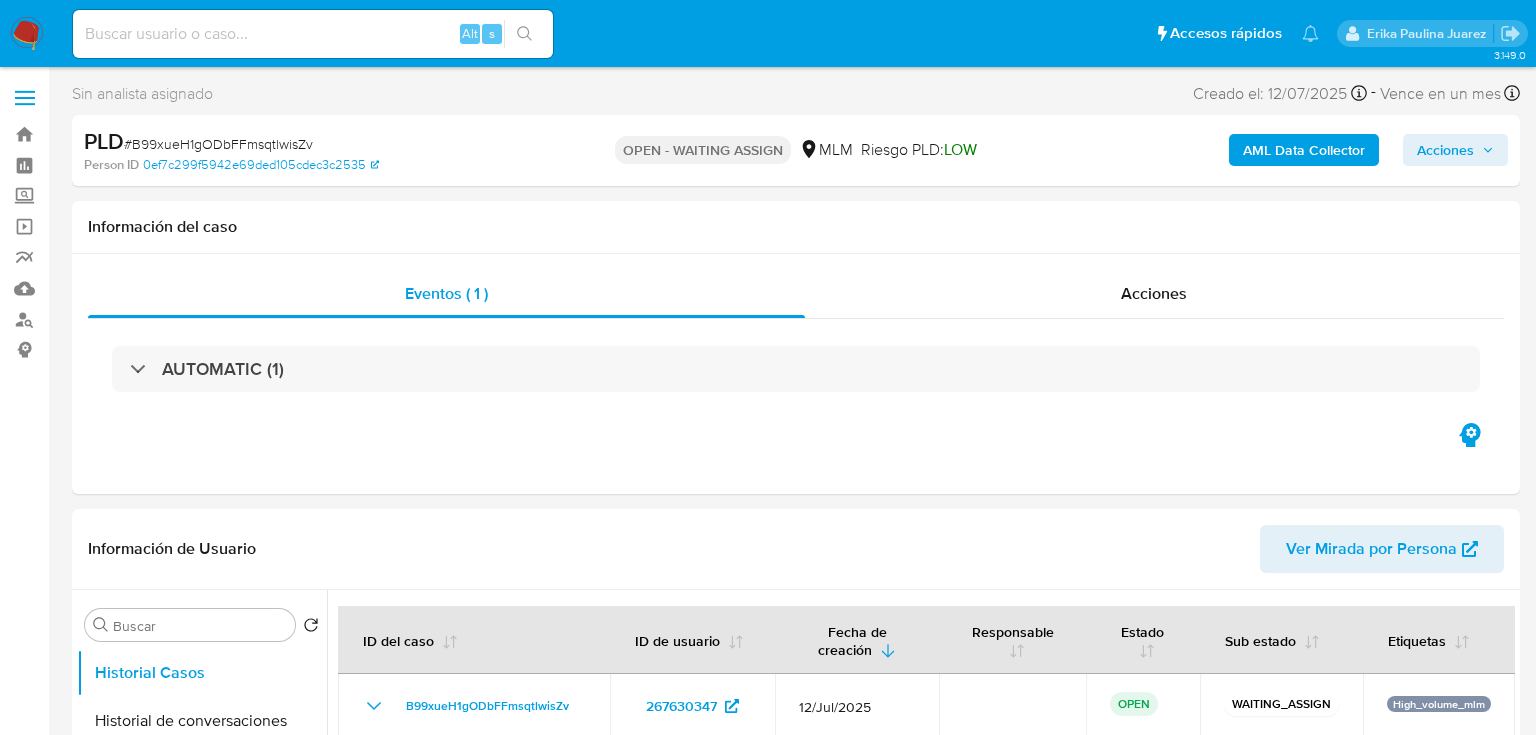 select on "10" 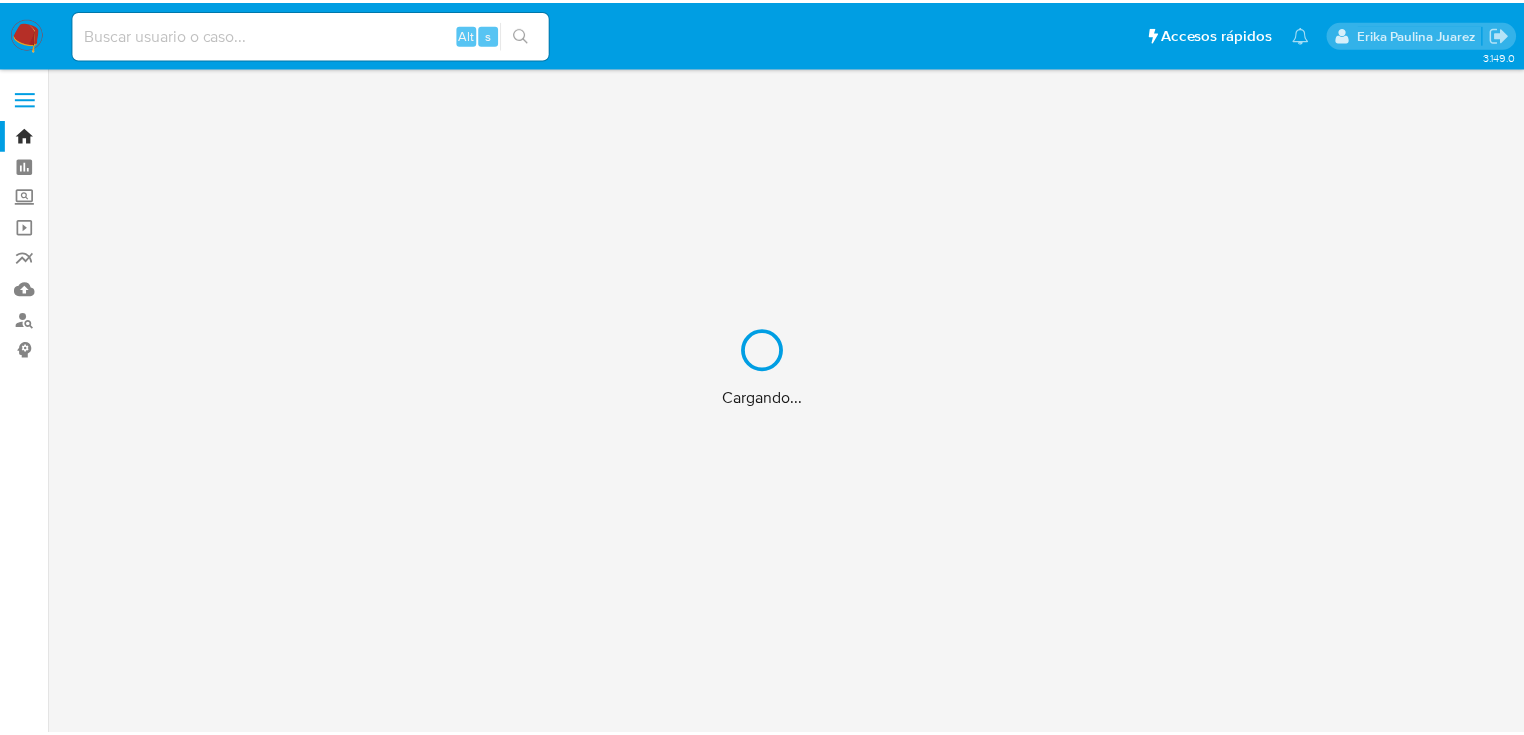 scroll, scrollTop: 0, scrollLeft: 0, axis: both 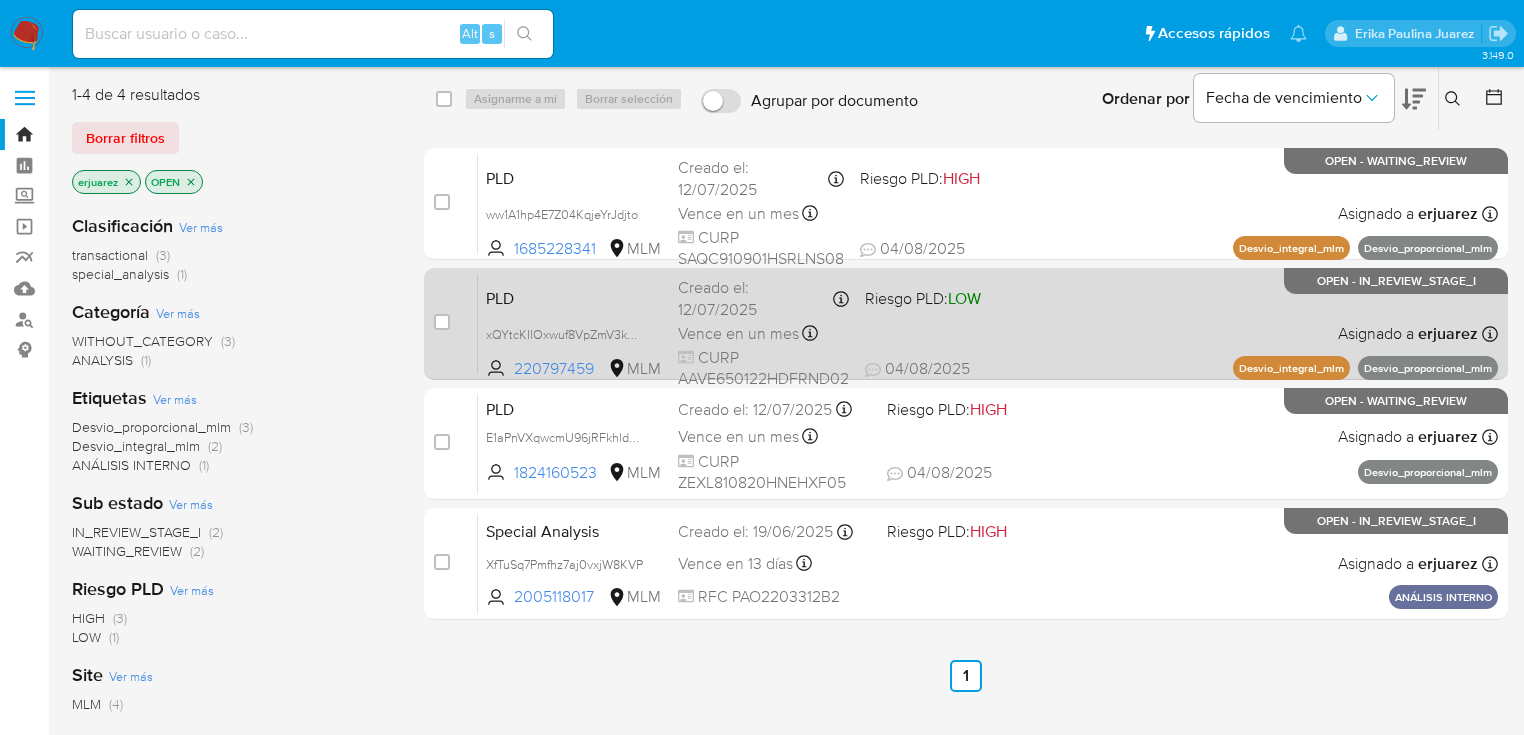 click on "PLD xQYtcKIlOxwuf8VpZmV3kQ9Z 220797459 MLM Riesgo PLD:  LOW Creado el: [DATE]   Creado el: [DATE] [TIME] Vence en un mes   Vence el [DATE] [TIME] CURP   [NAME] [DATE]   [DATE] [TIME] Asignado a   [NAME]   Asignado el: [DATE] [TIME] Desvio_integral_mlm Desvio_proporcional_mlm OPEN - IN_REVIEW_STAGE_I" at bounding box center [988, 323] 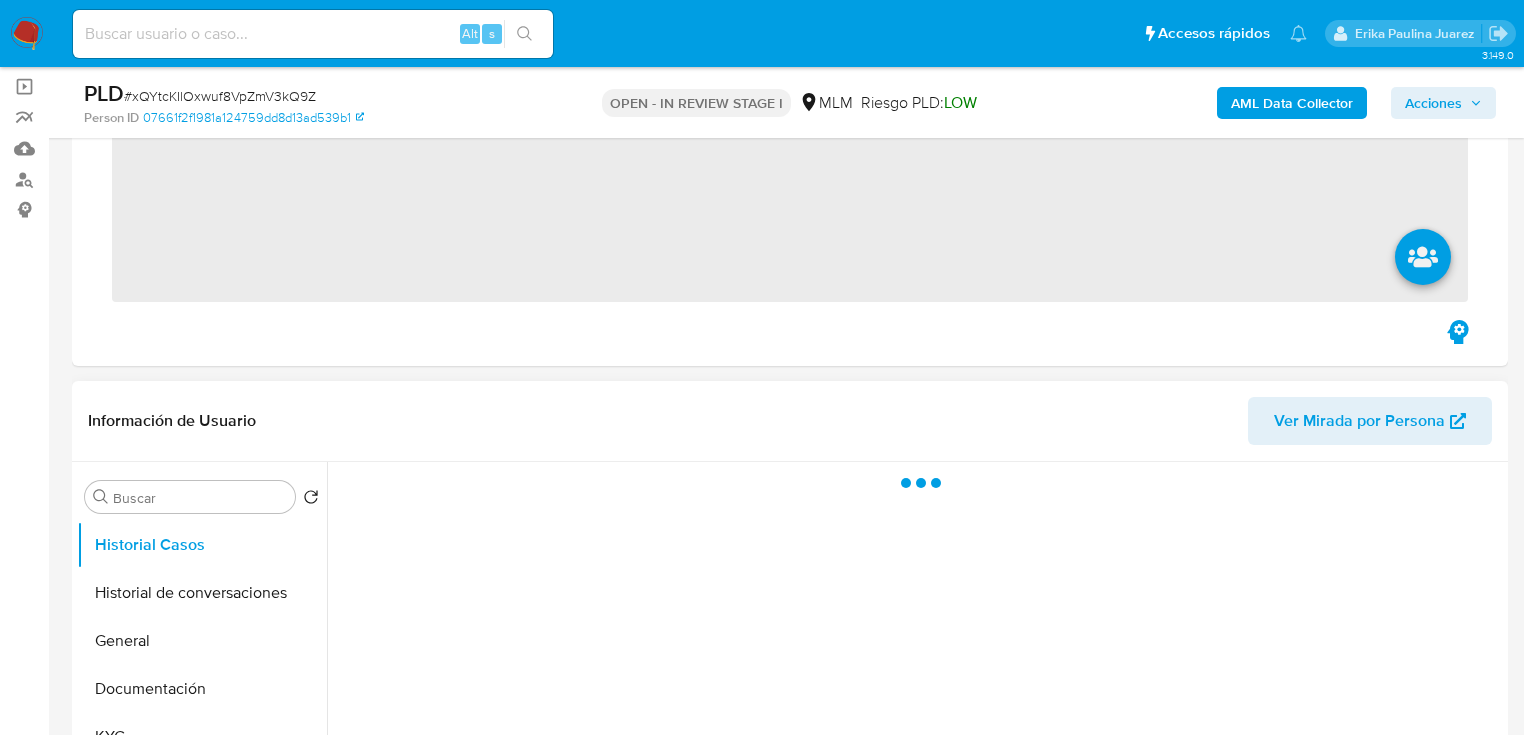 scroll, scrollTop: 480, scrollLeft: 0, axis: vertical 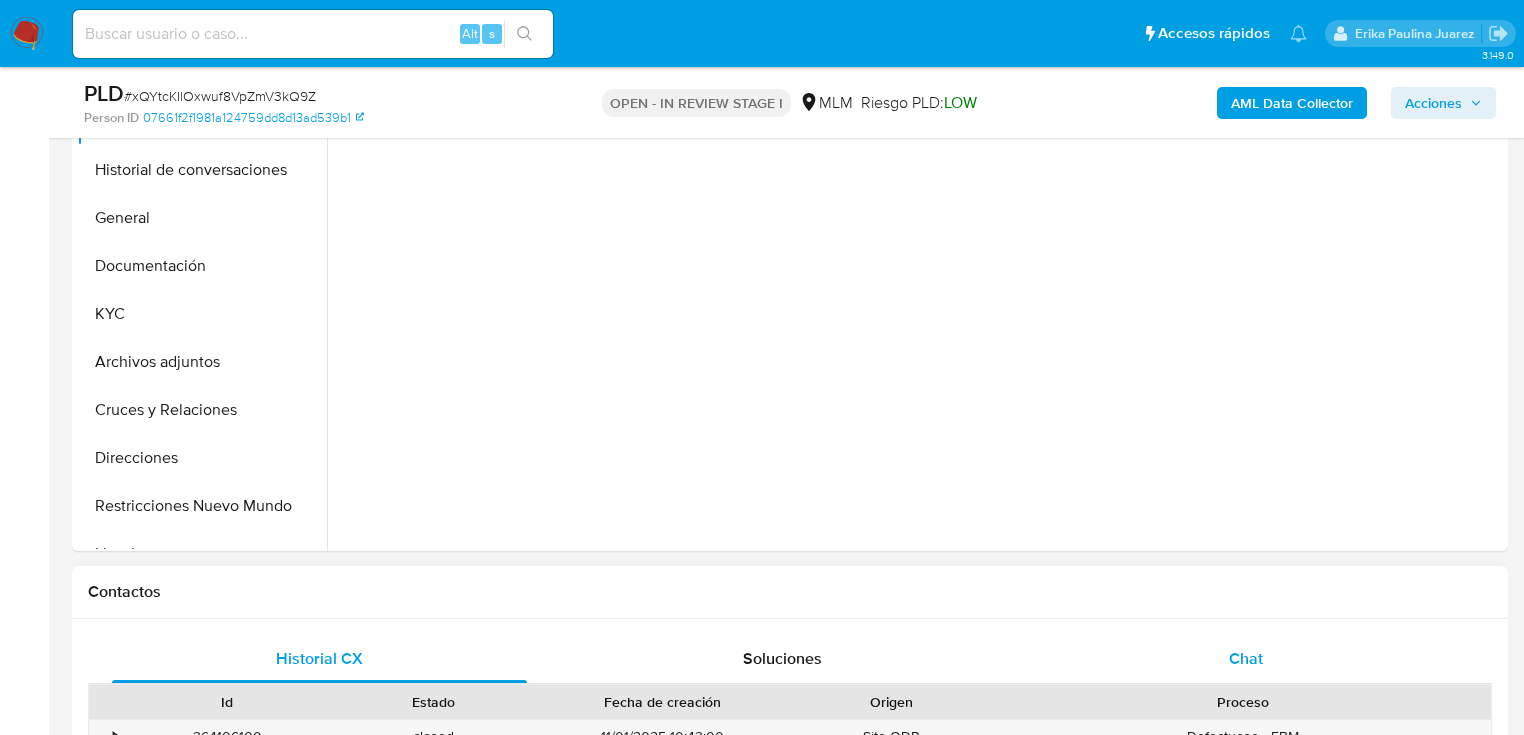 click on "Chat" at bounding box center (1246, 658) 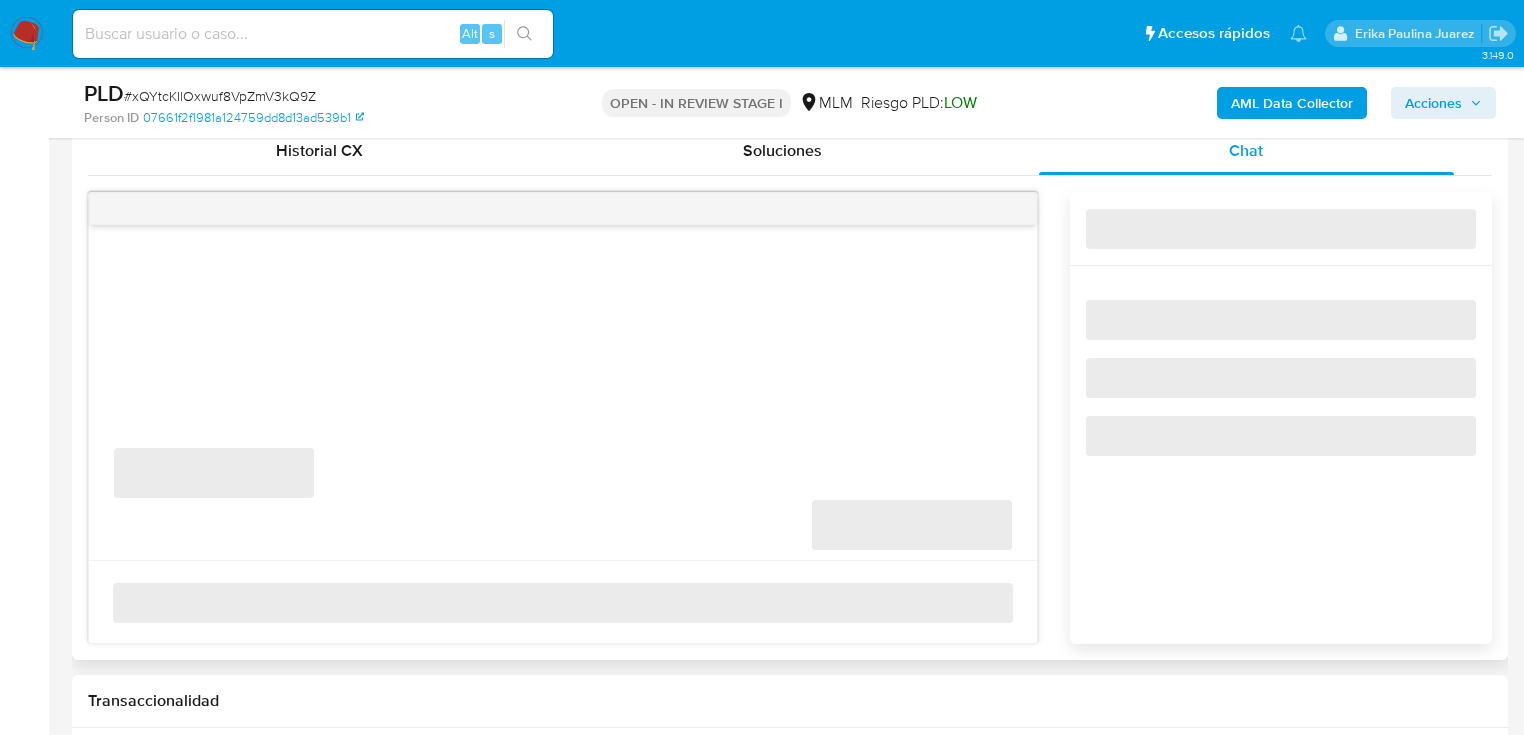 select on "10" 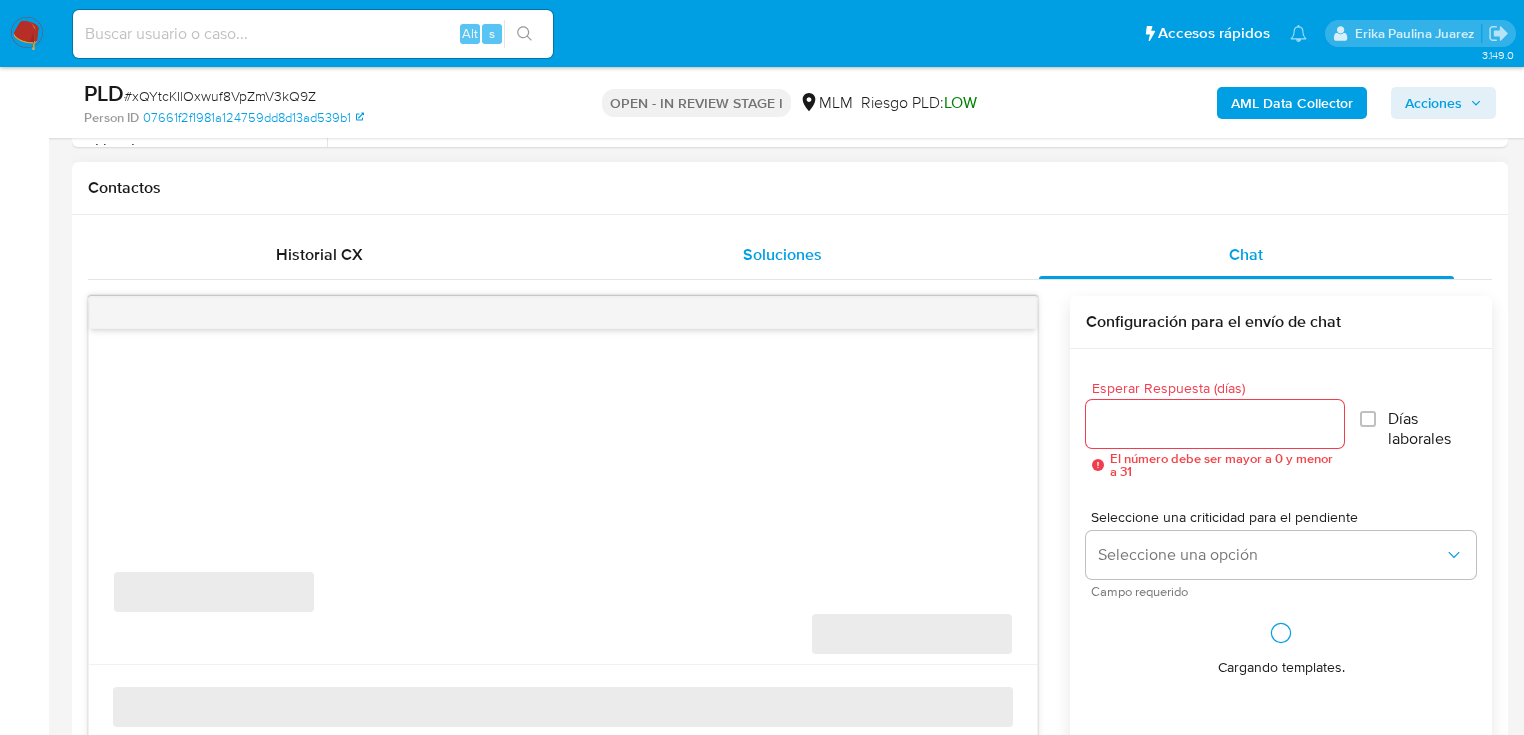 scroll, scrollTop: 880, scrollLeft: 0, axis: vertical 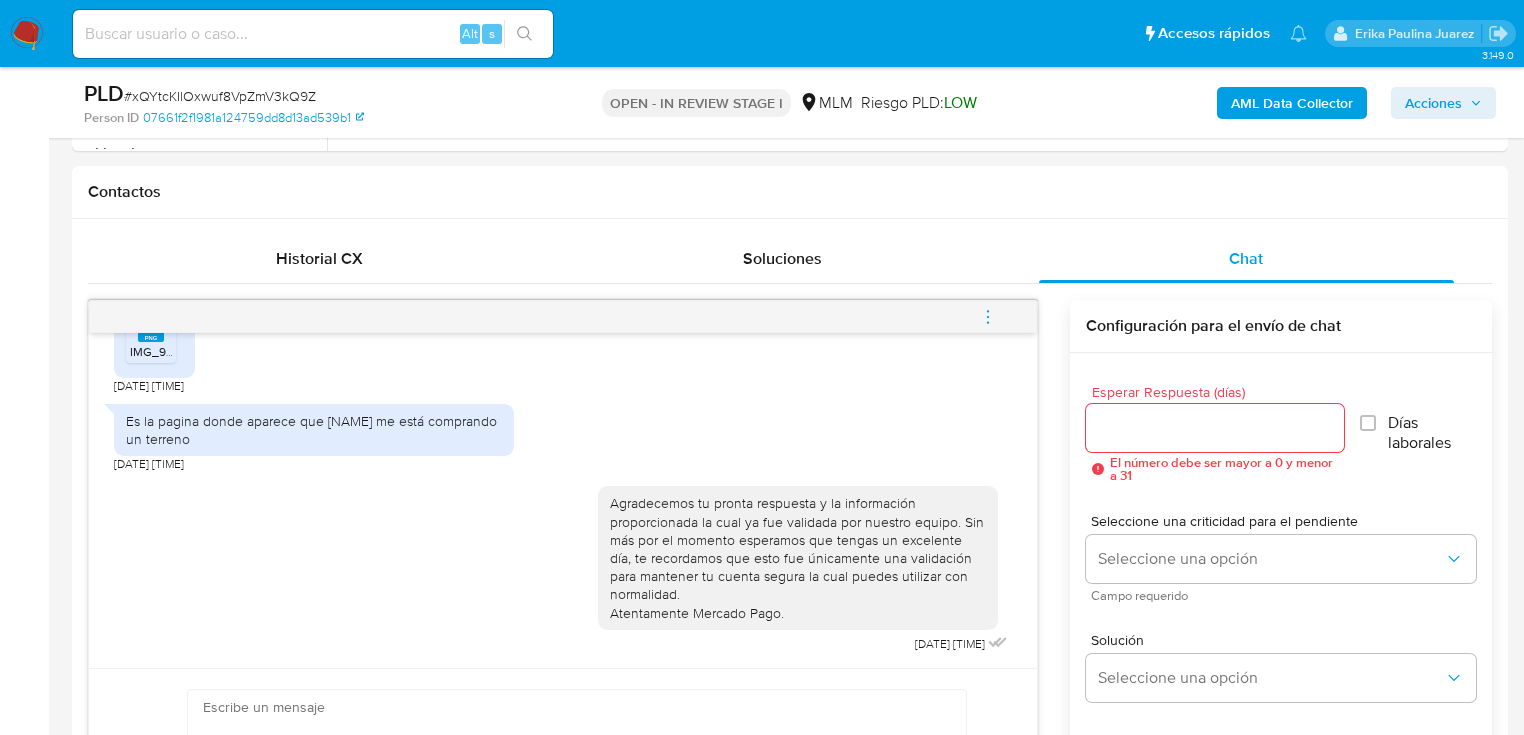 click 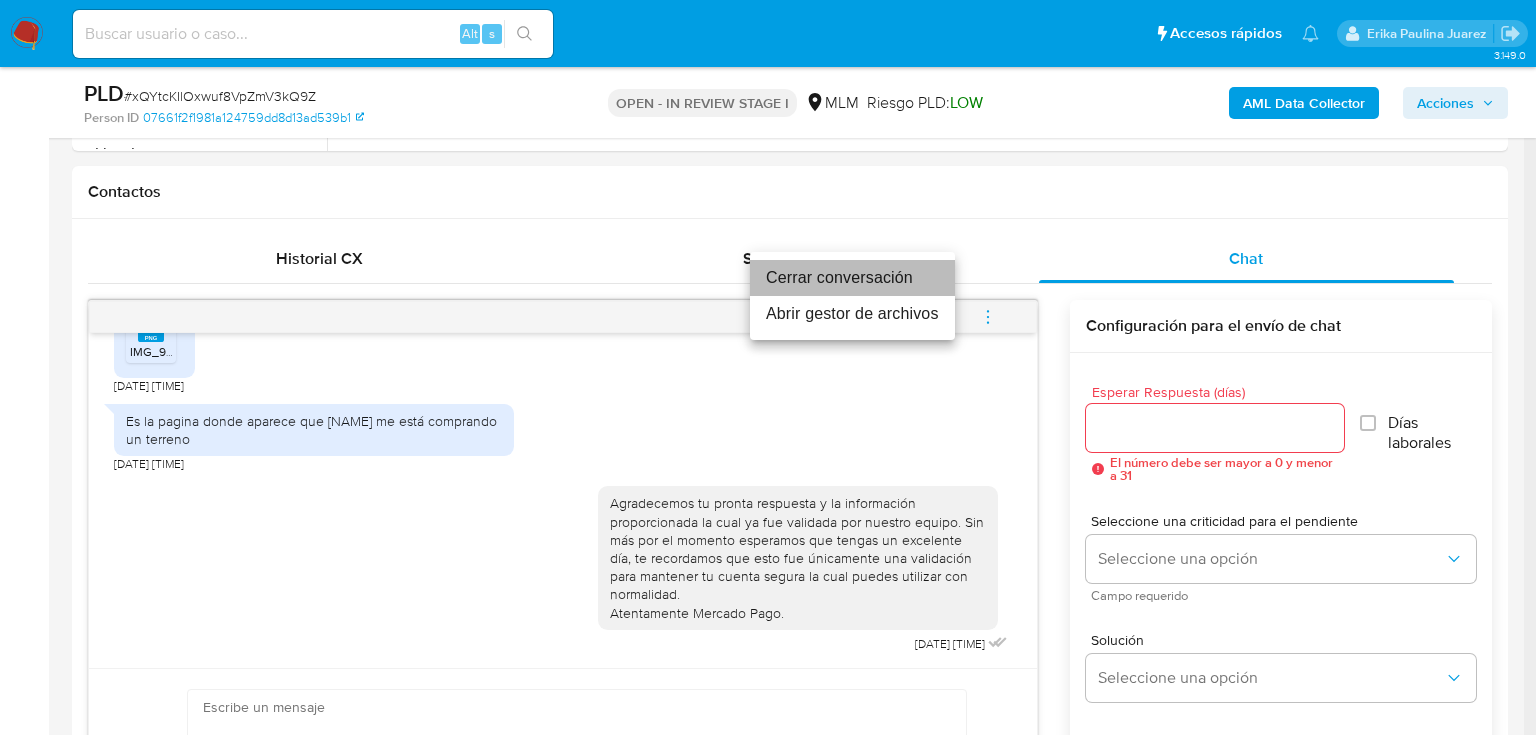 click on "Cerrar conversación" at bounding box center (852, 278) 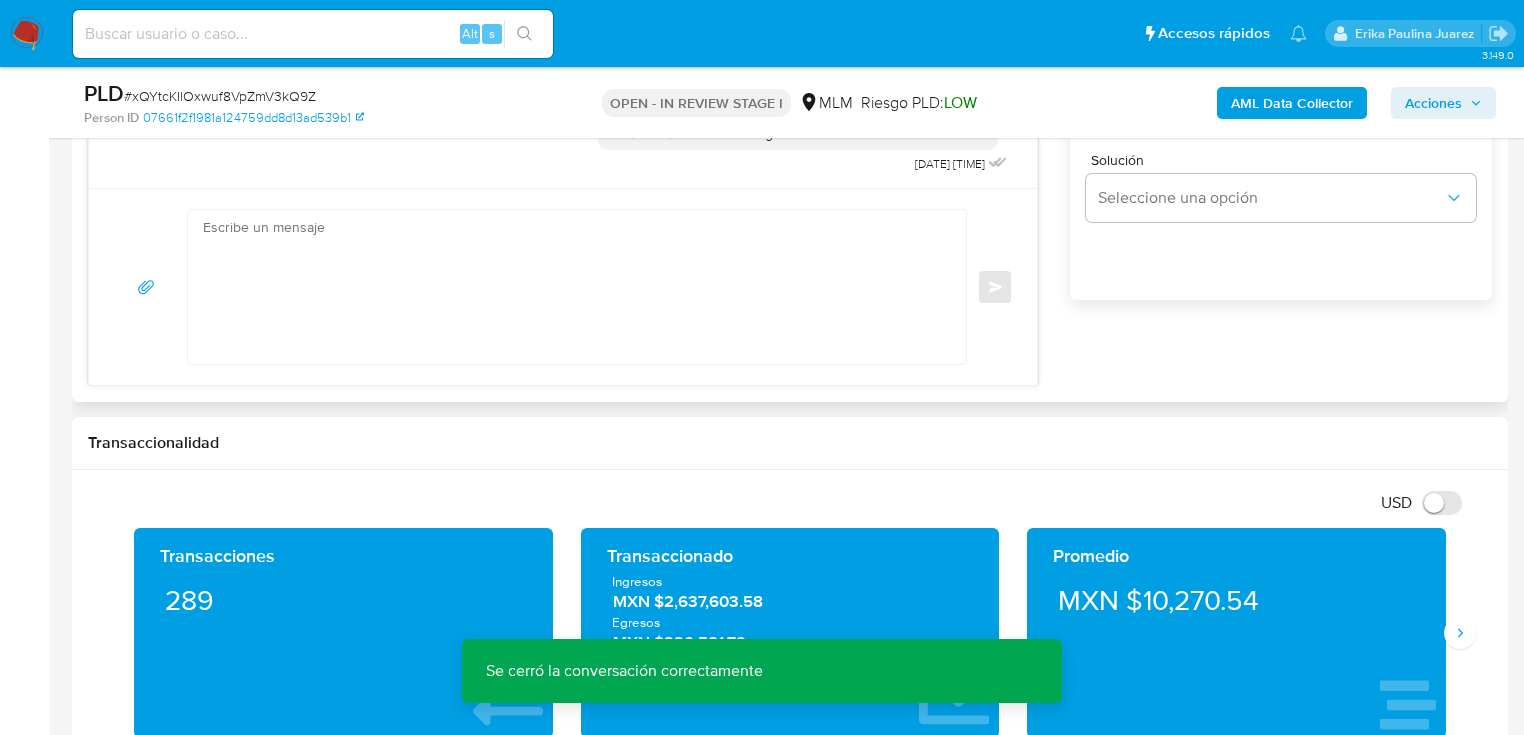 click at bounding box center [572, 287] 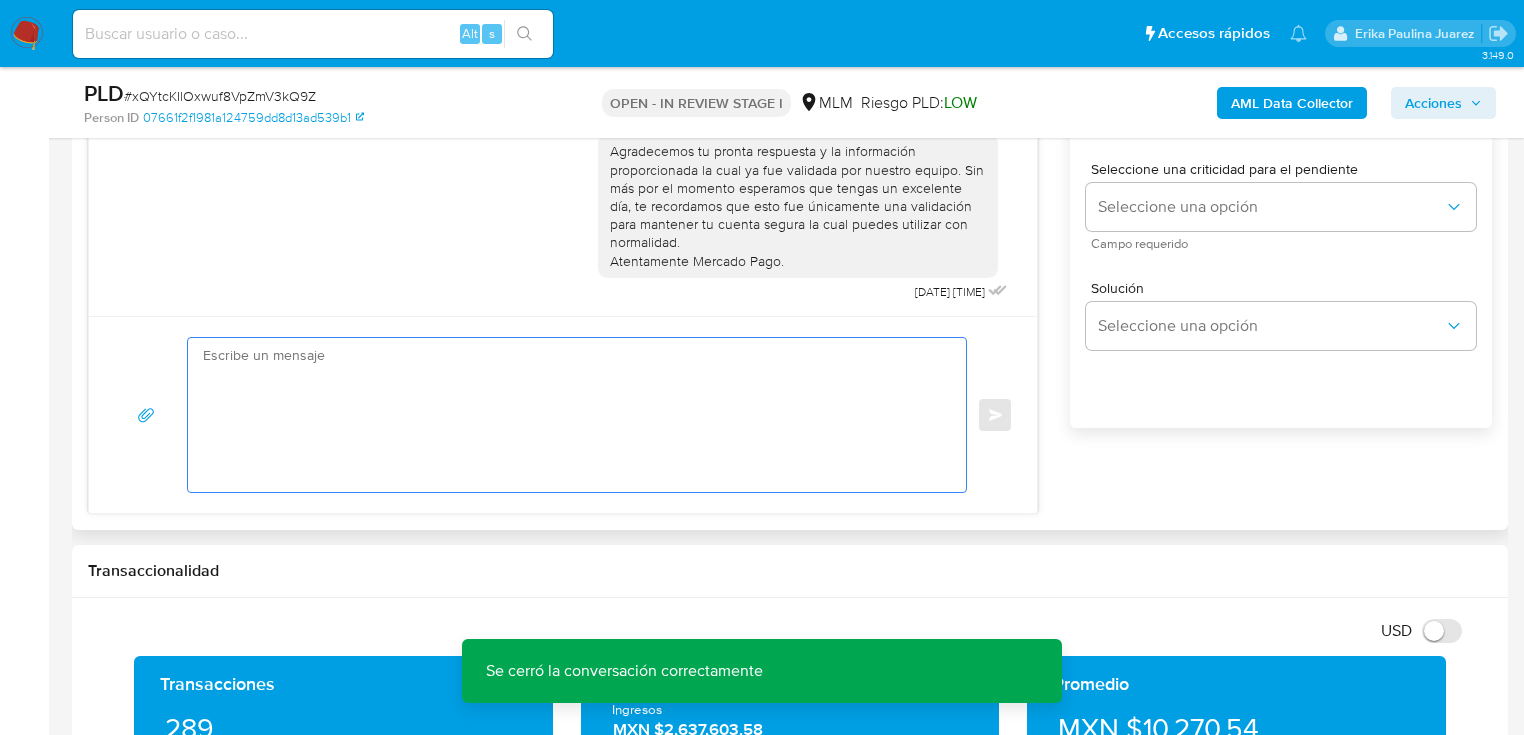 scroll, scrollTop: 1200, scrollLeft: 0, axis: vertical 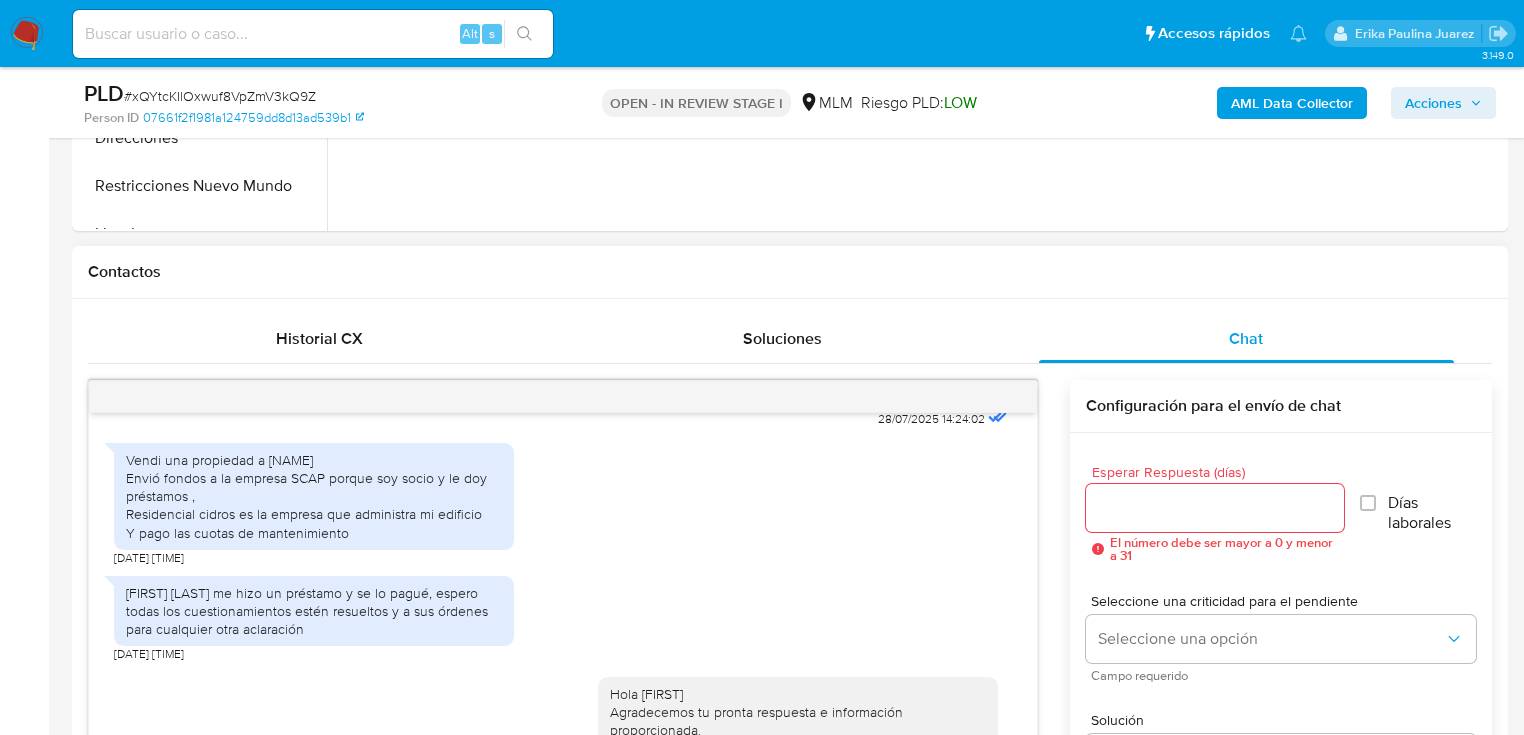 click at bounding box center [563, 397] 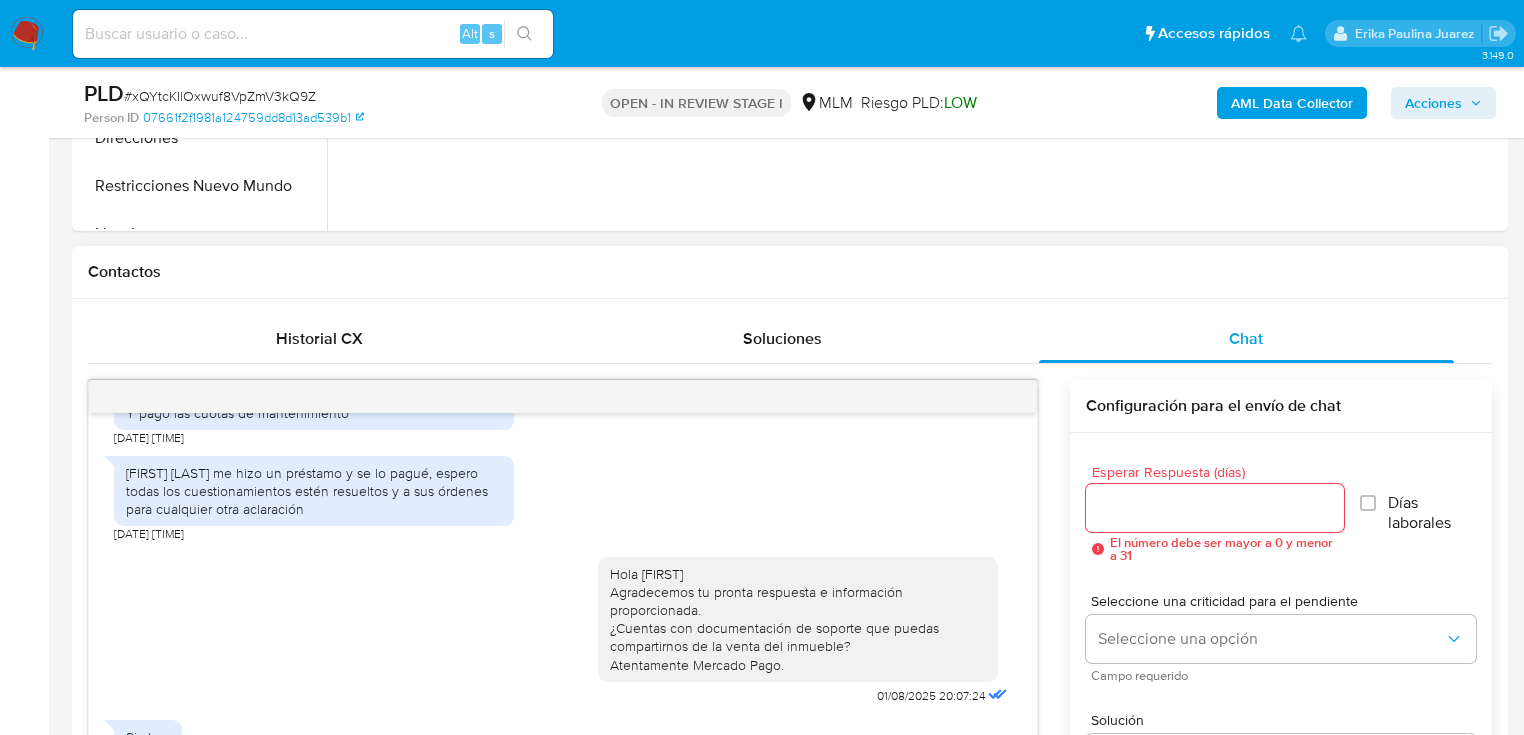 scroll, scrollTop: 739, scrollLeft: 0, axis: vertical 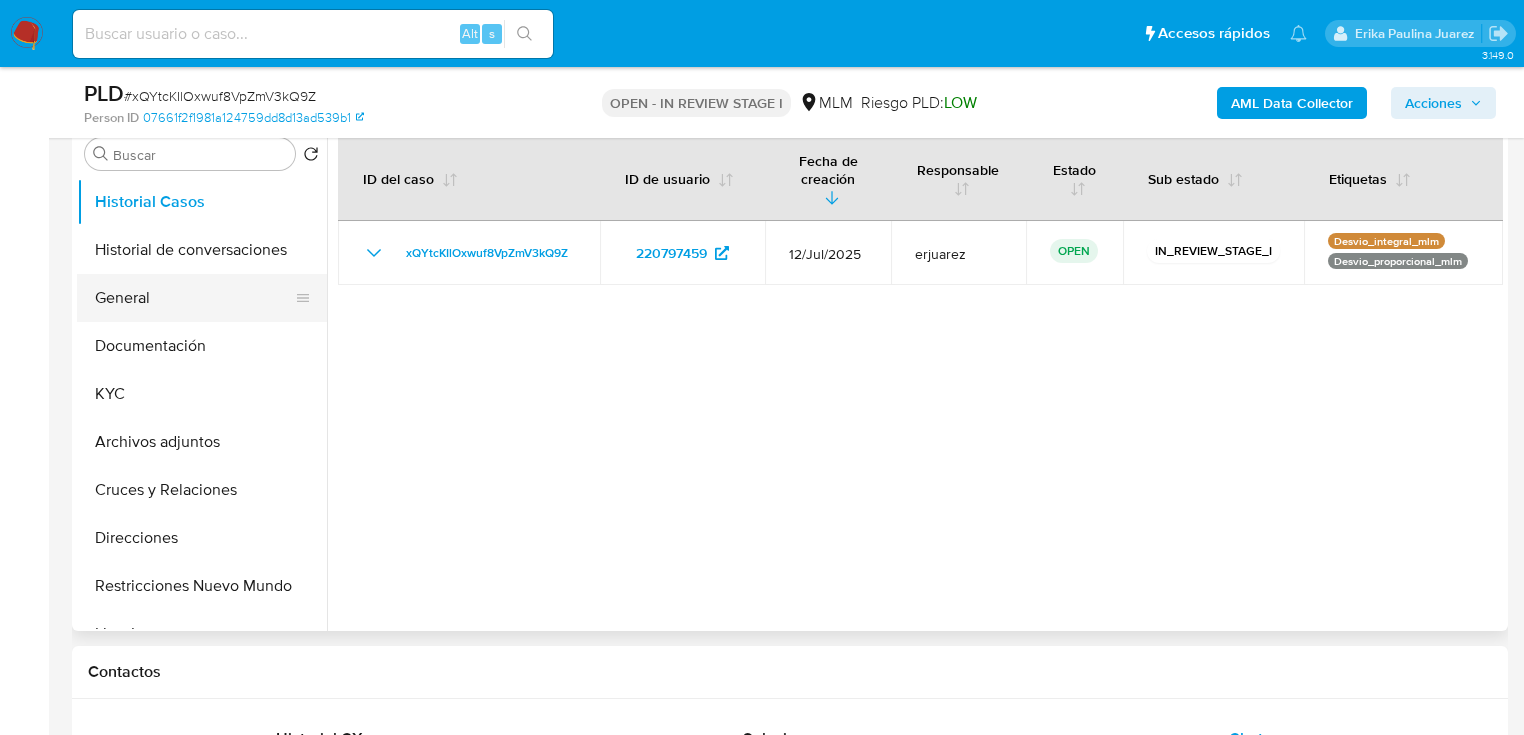 click on "General" at bounding box center [194, 298] 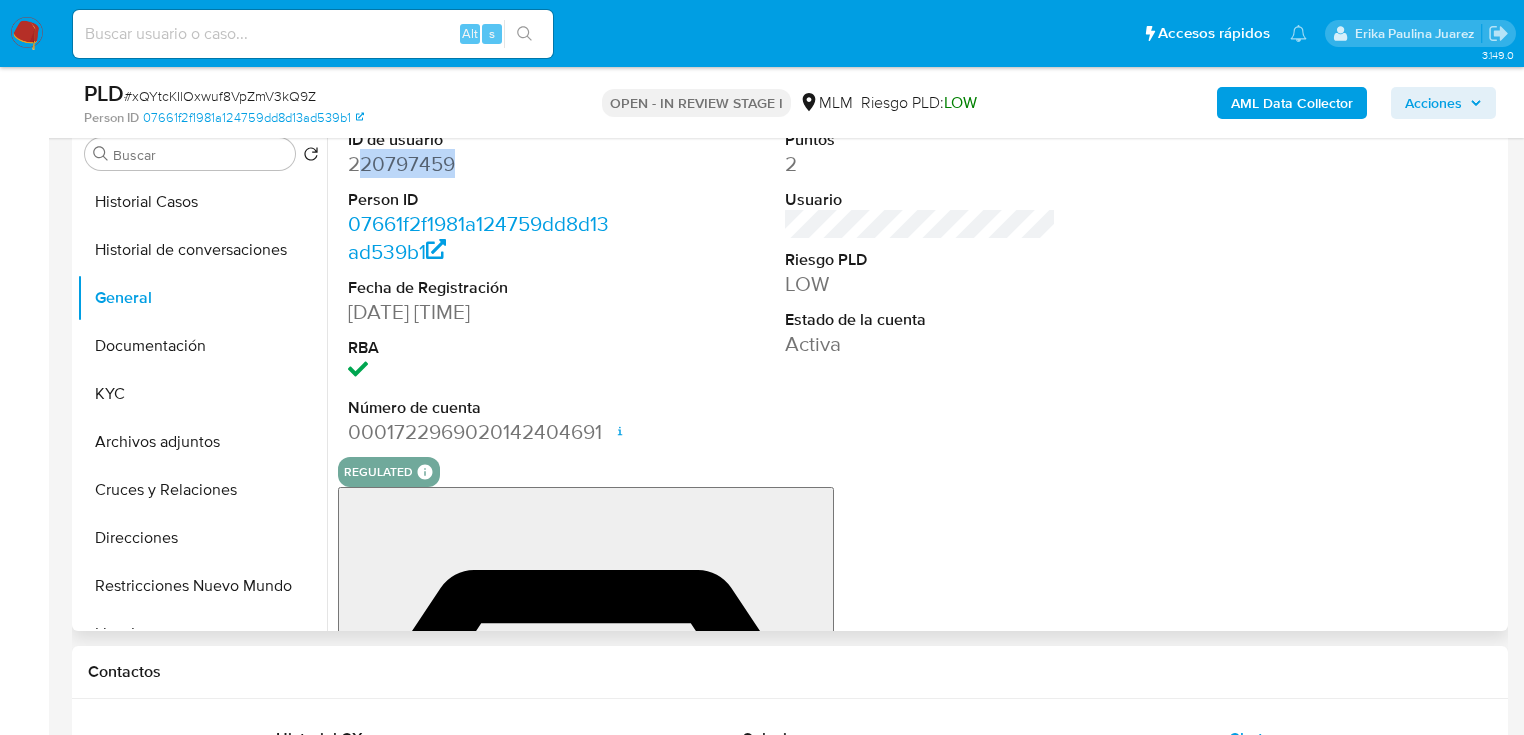 drag, startPoint x: 483, startPoint y: 165, endPoint x: 367, endPoint y: 172, distance: 116.21101 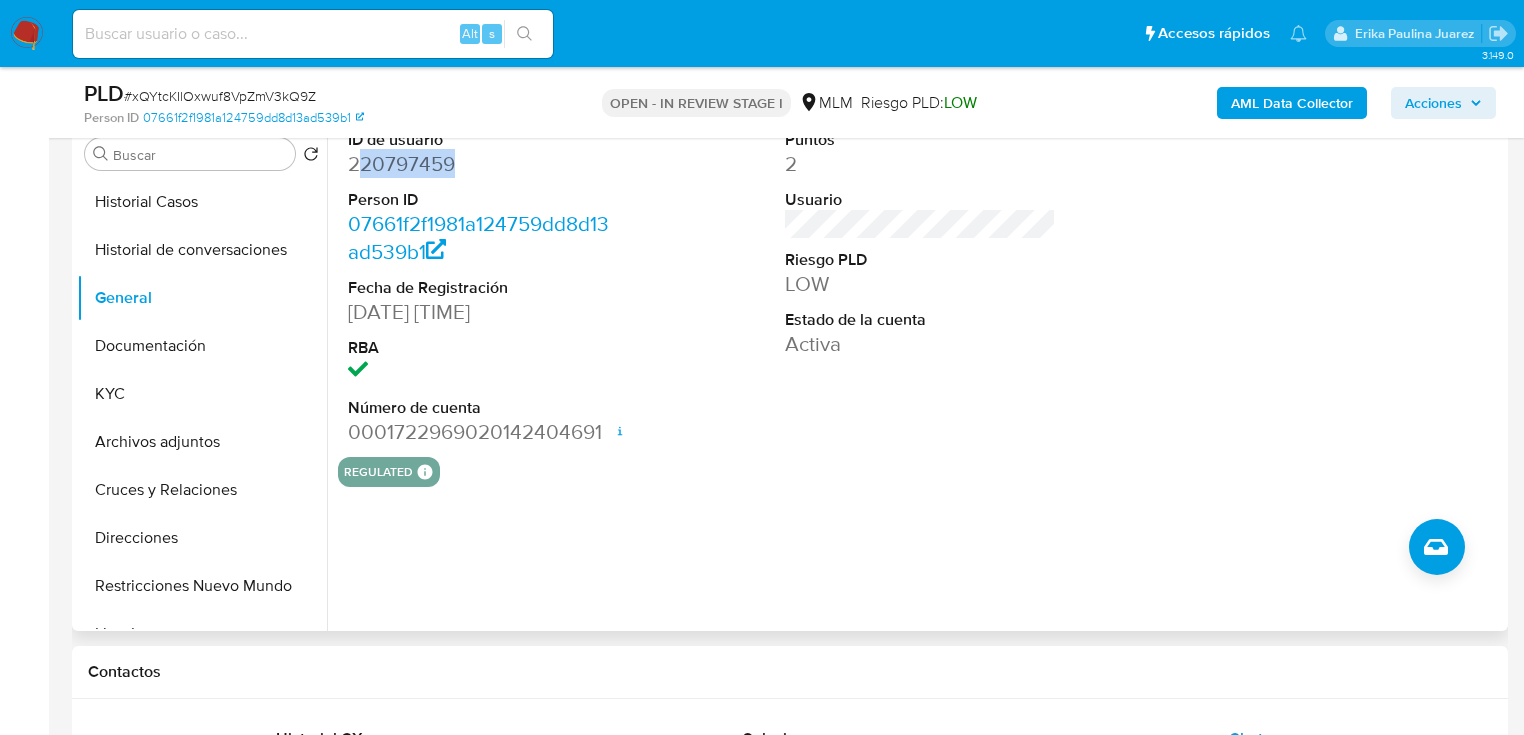 click on "220797459" at bounding box center (483, 164) 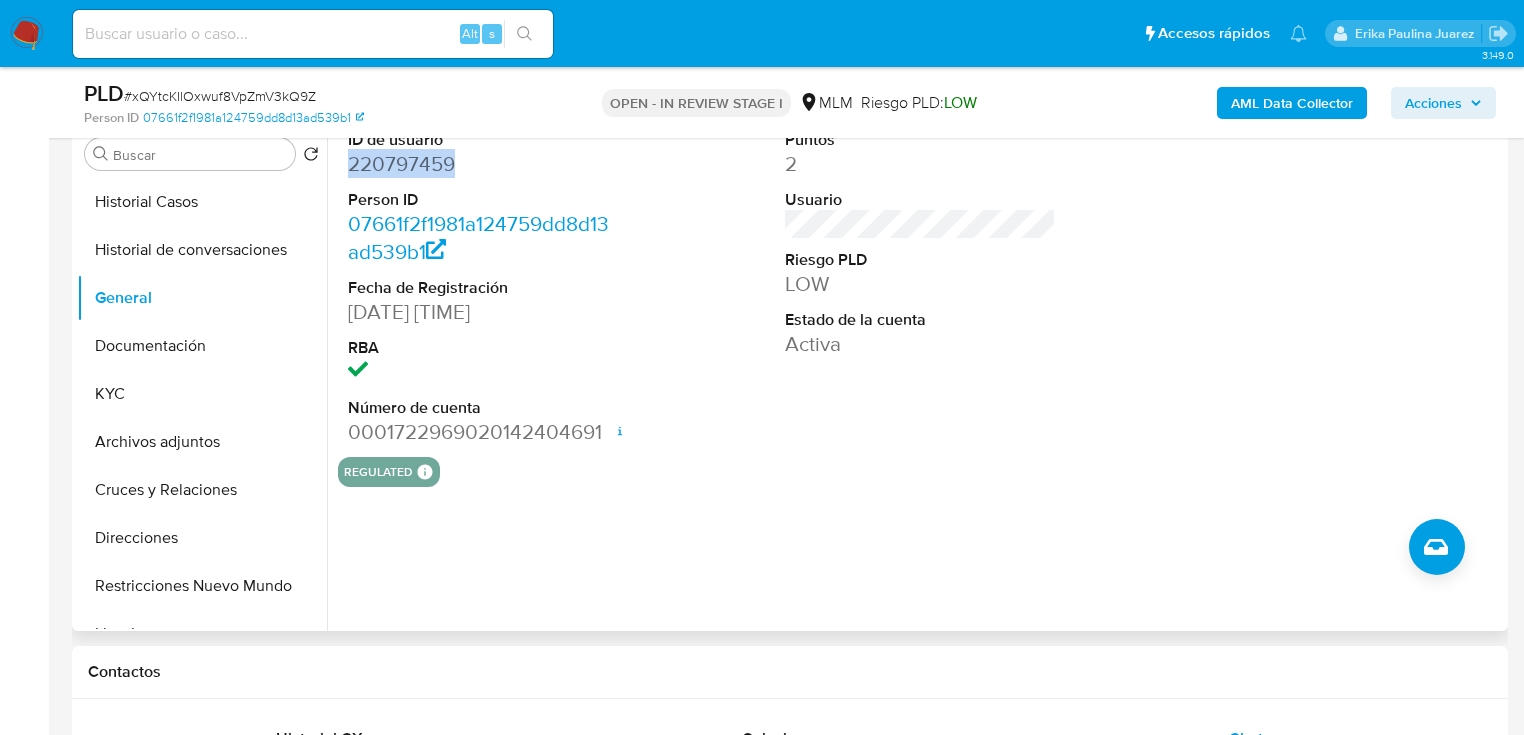 drag, startPoint x: 460, startPoint y: 168, endPoint x: 351, endPoint y: 163, distance: 109.11462 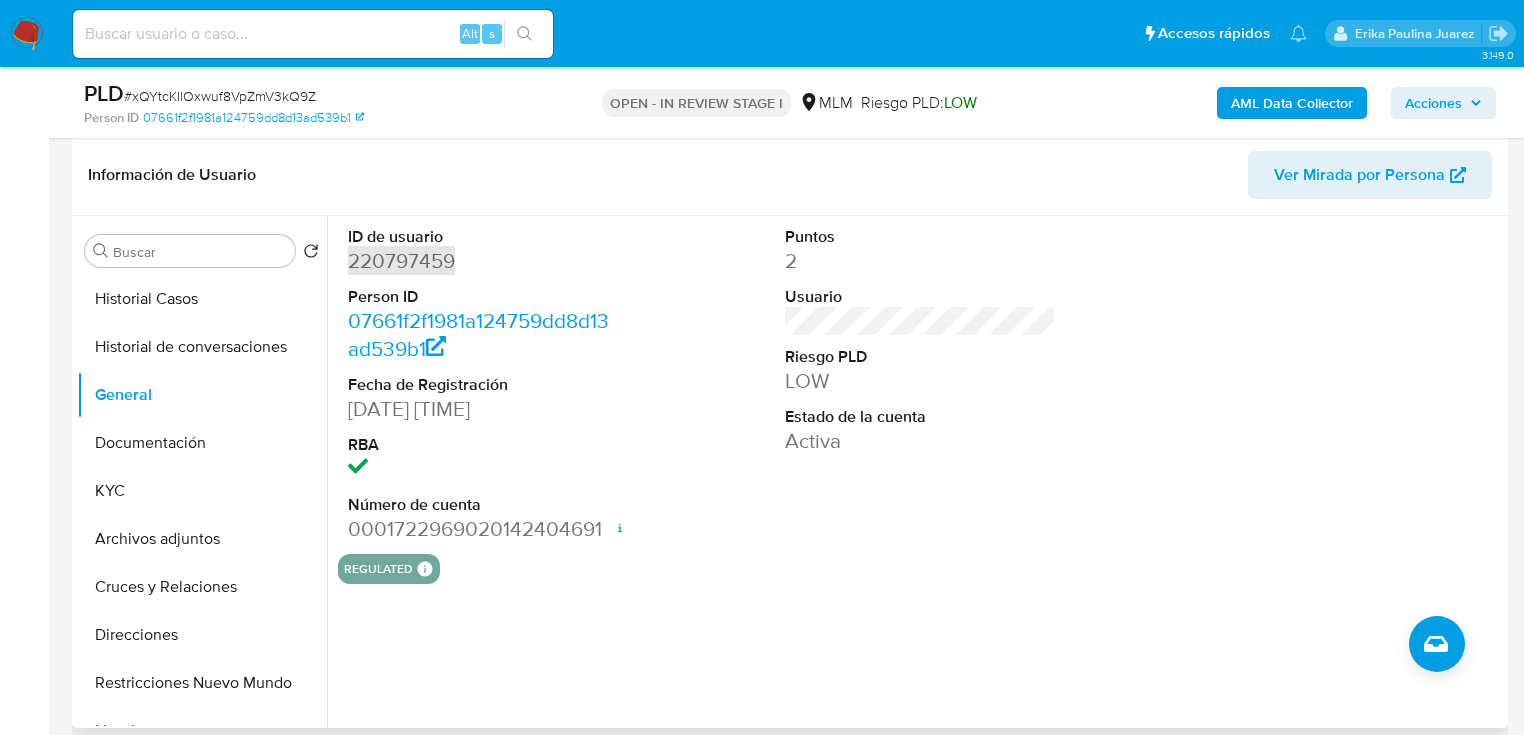 scroll, scrollTop: 160, scrollLeft: 0, axis: vertical 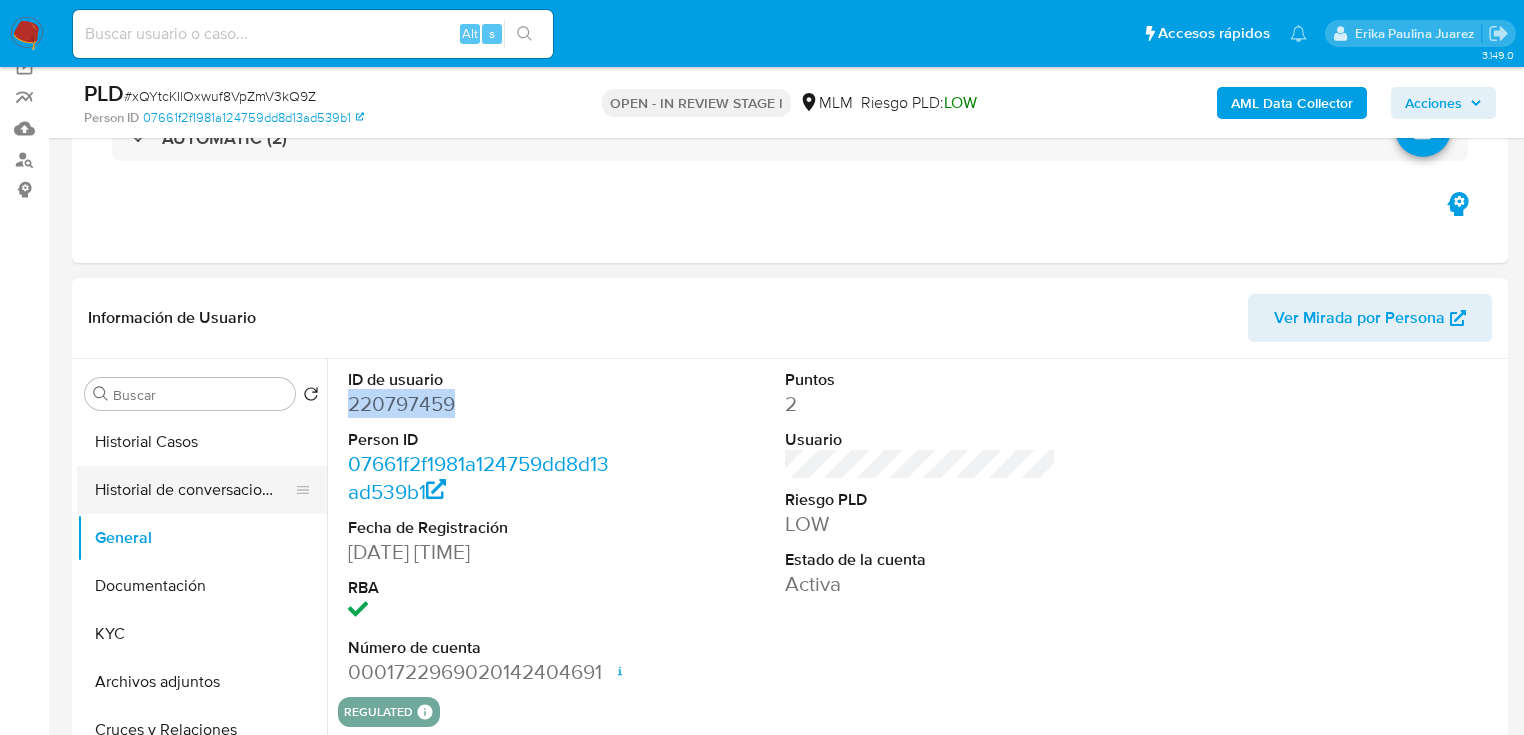 click on "Historial de conversaciones" at bounding box center (194, 490) 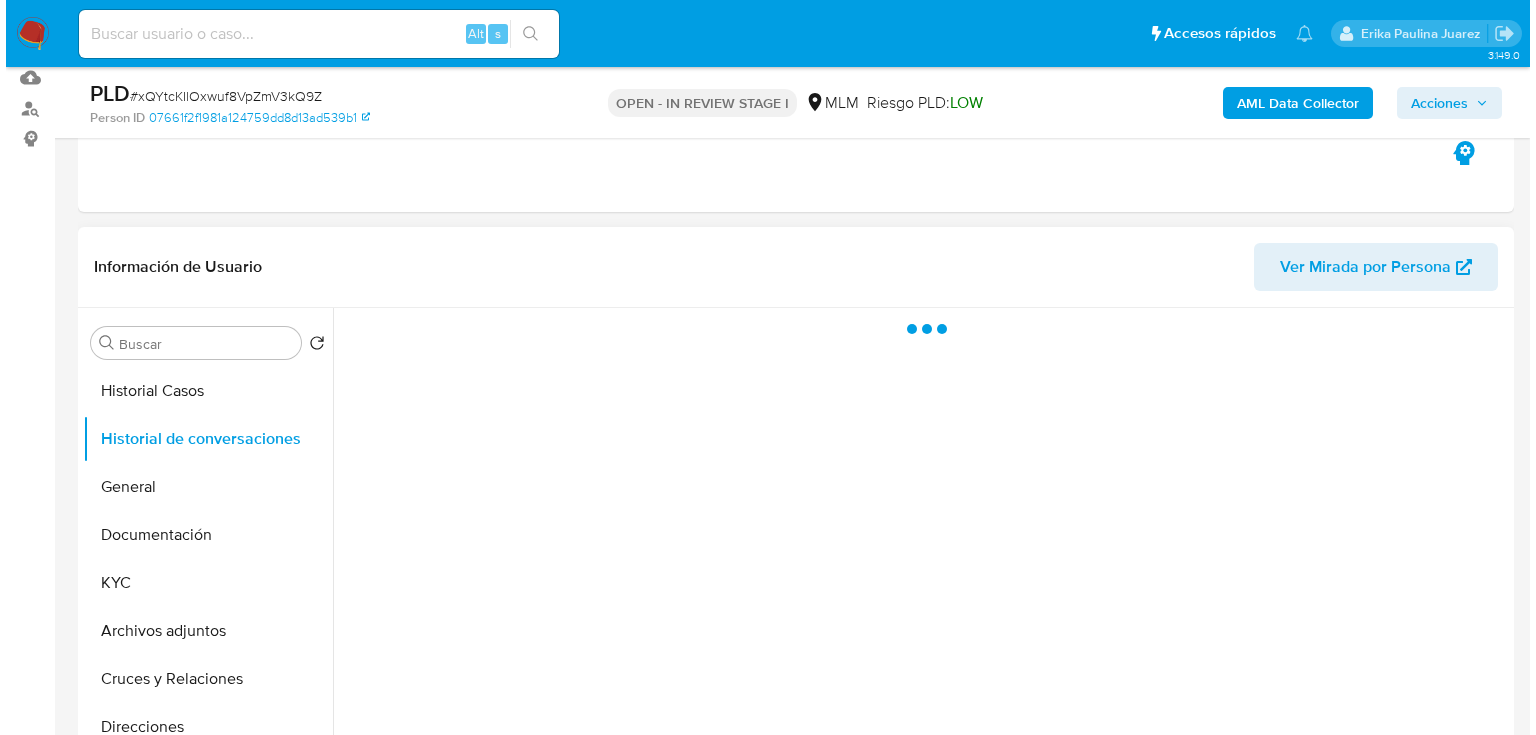 scroll, scrollTop: 240, scrollLeft: 0, axis: vertical 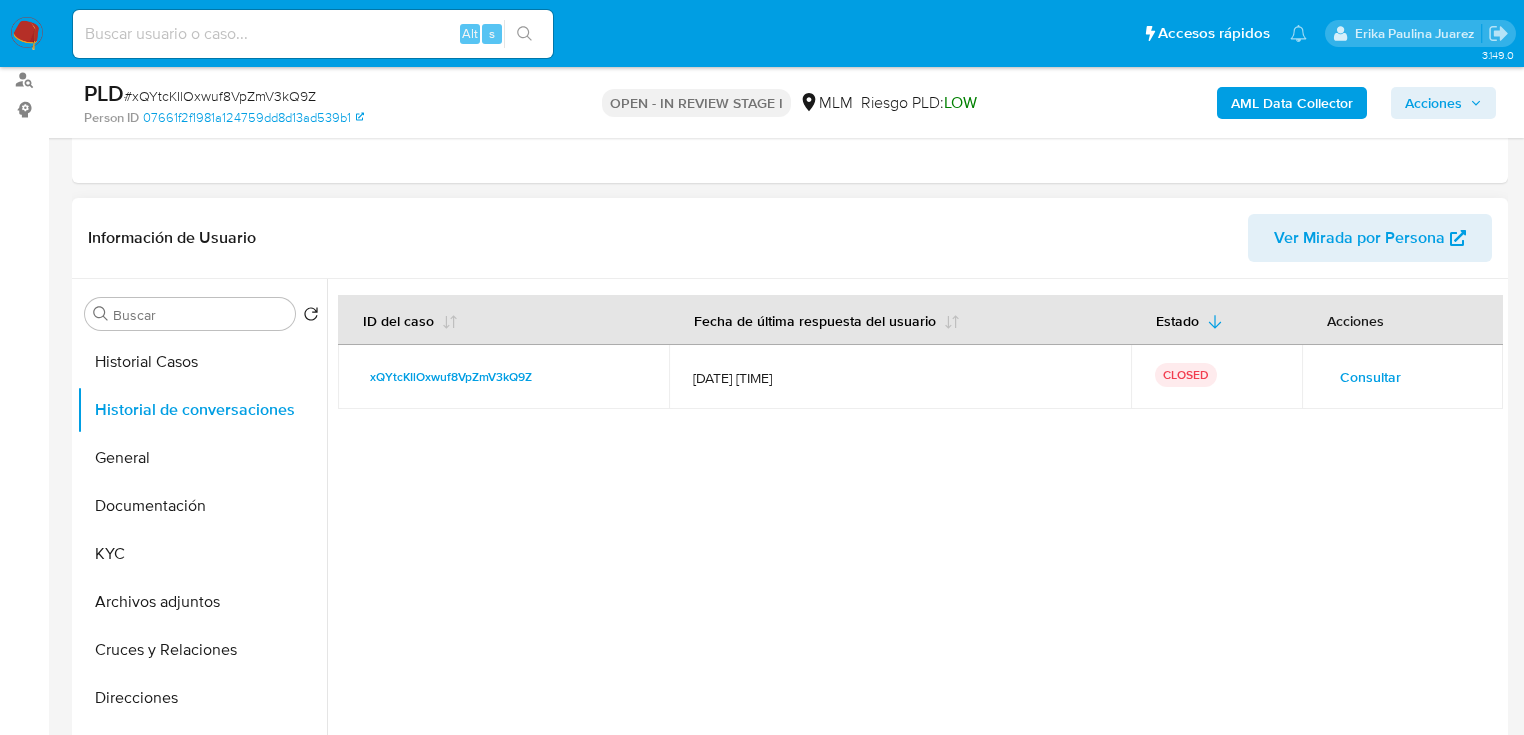 click on "Consultar" at bounding box center (1370, 377) 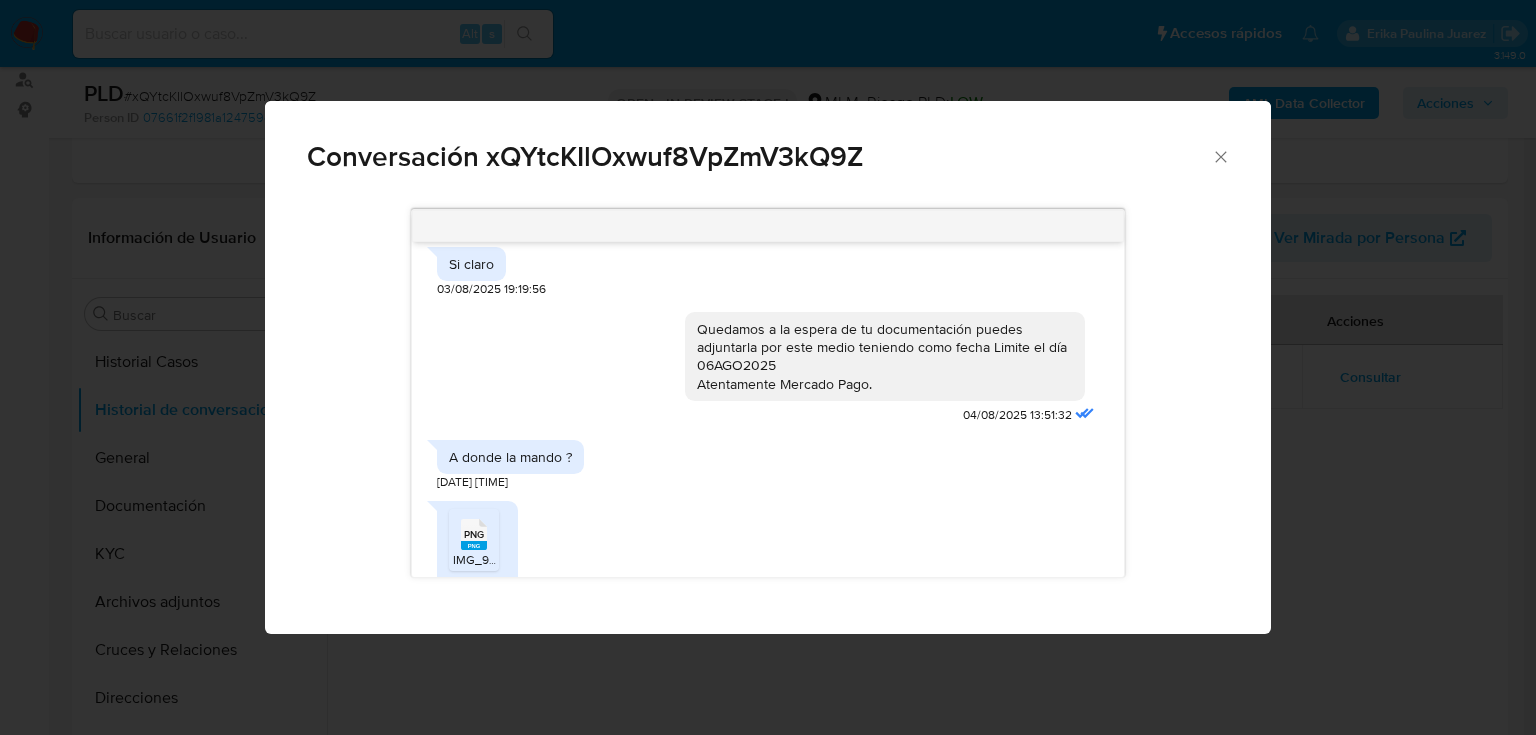 scroll, scrollTop: 821, scrollLeft: 0, axis: vertical 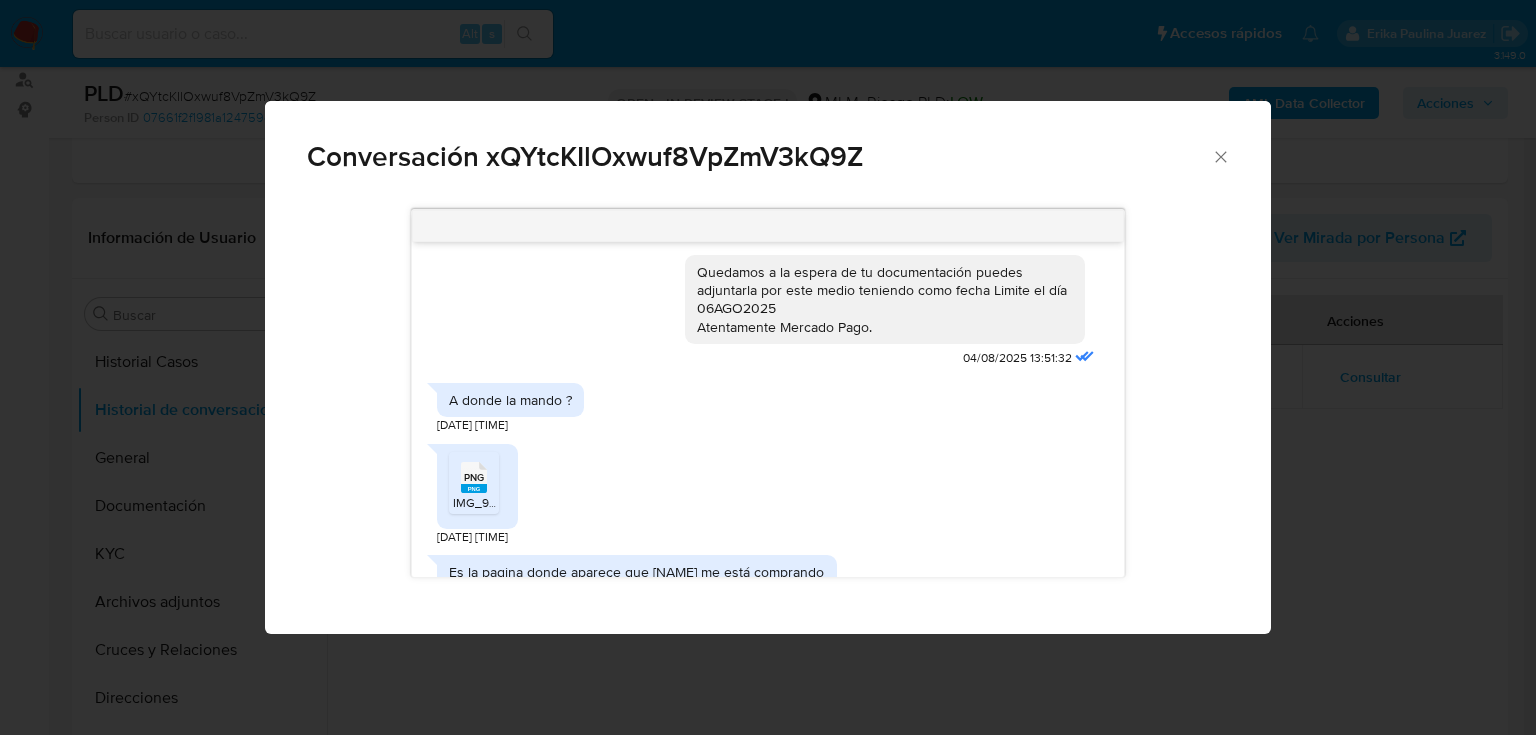 click on "PNG" at bounding box center [474, 477] 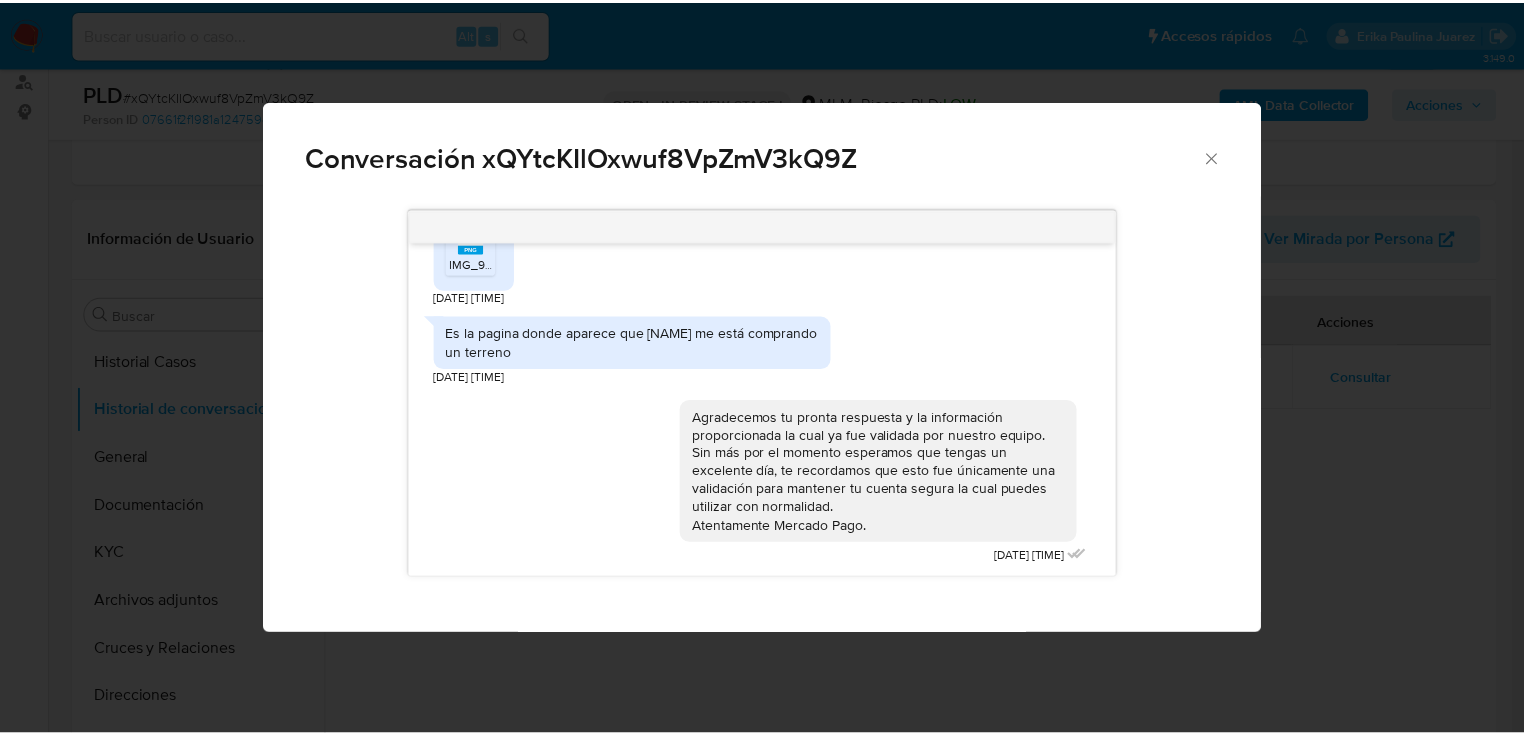 scroll, scrollTop: 1061, scrollLeft: 0, axis: vertical 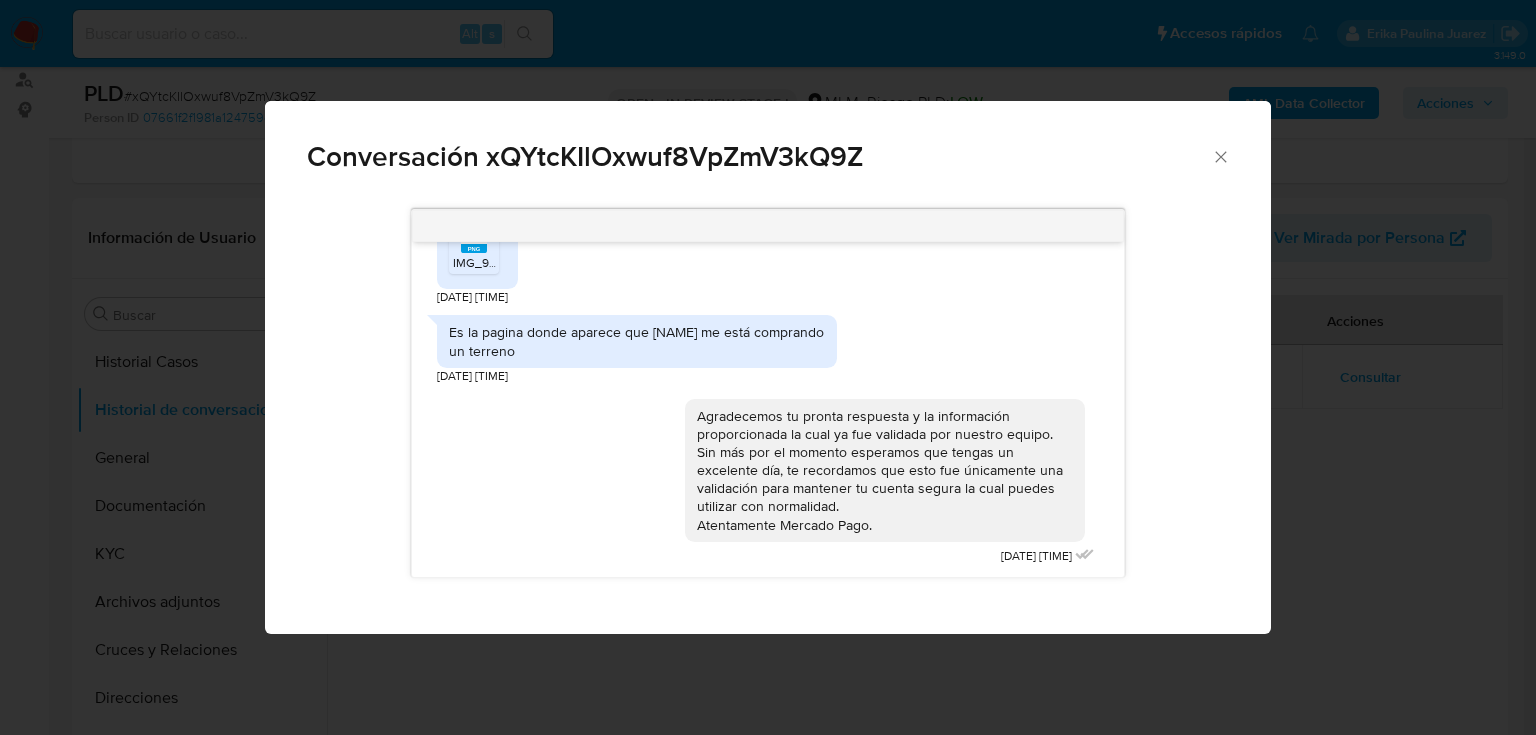 click 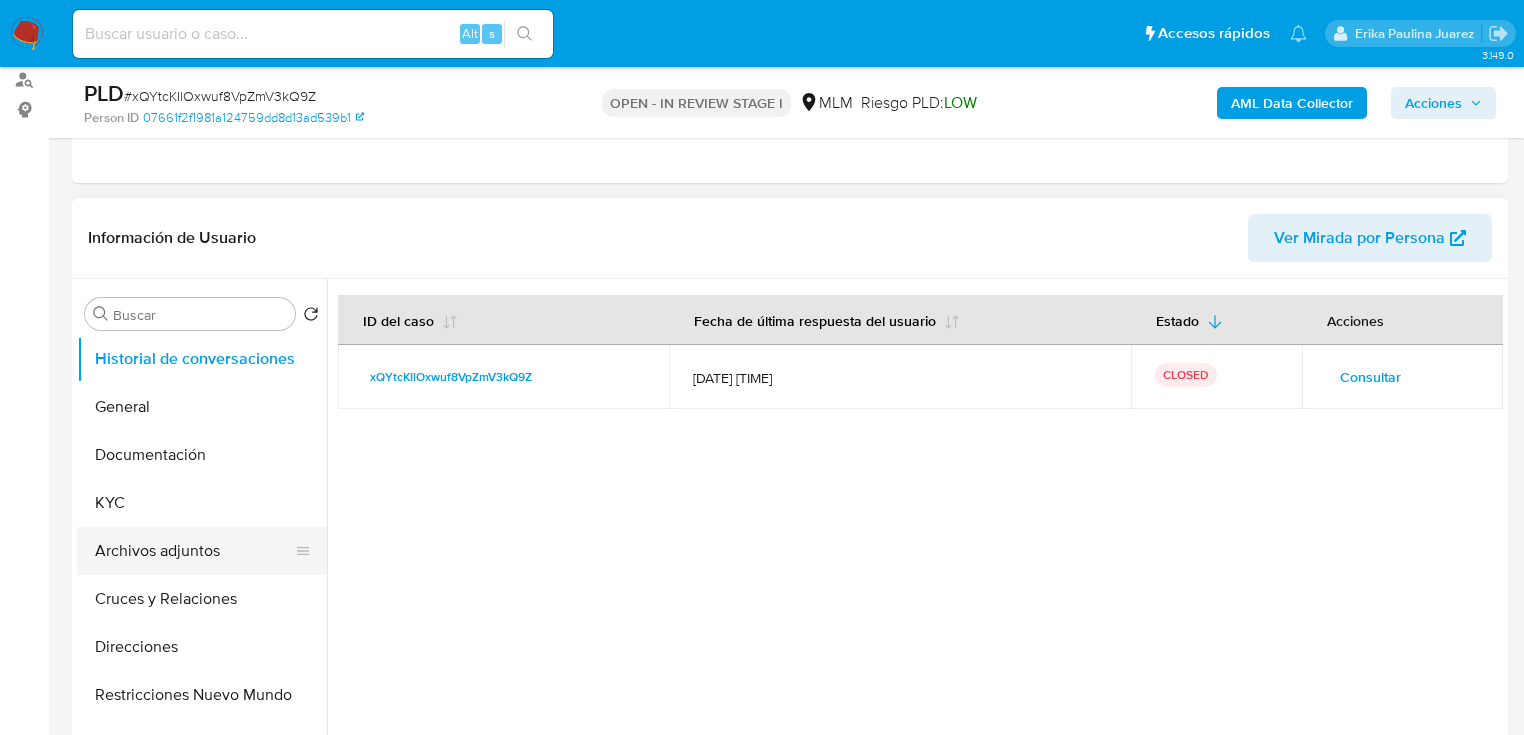 scroll, scrollTop: 80, scrollLeft: 0, axis: vertical 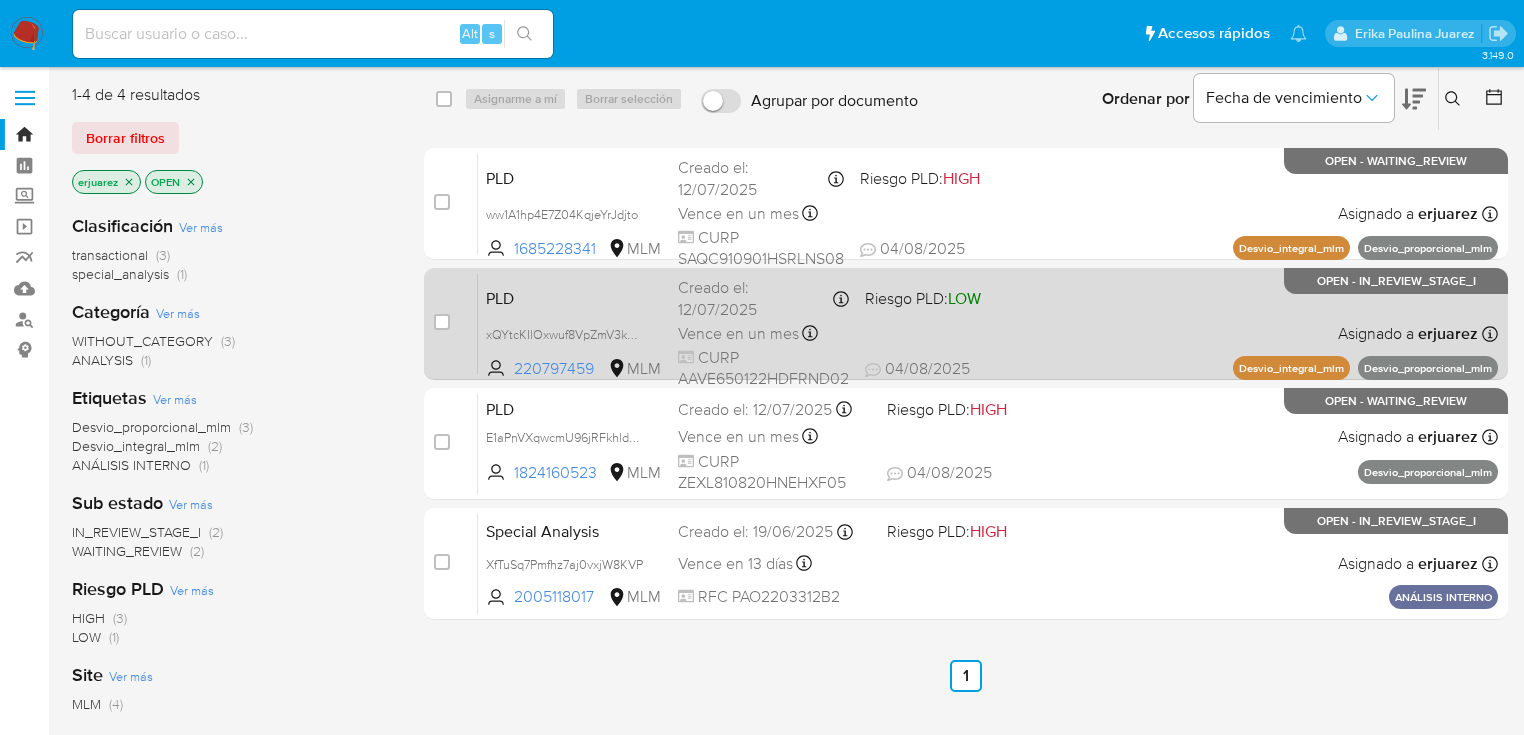 click on "LOW" at bounding box center (964, 298) 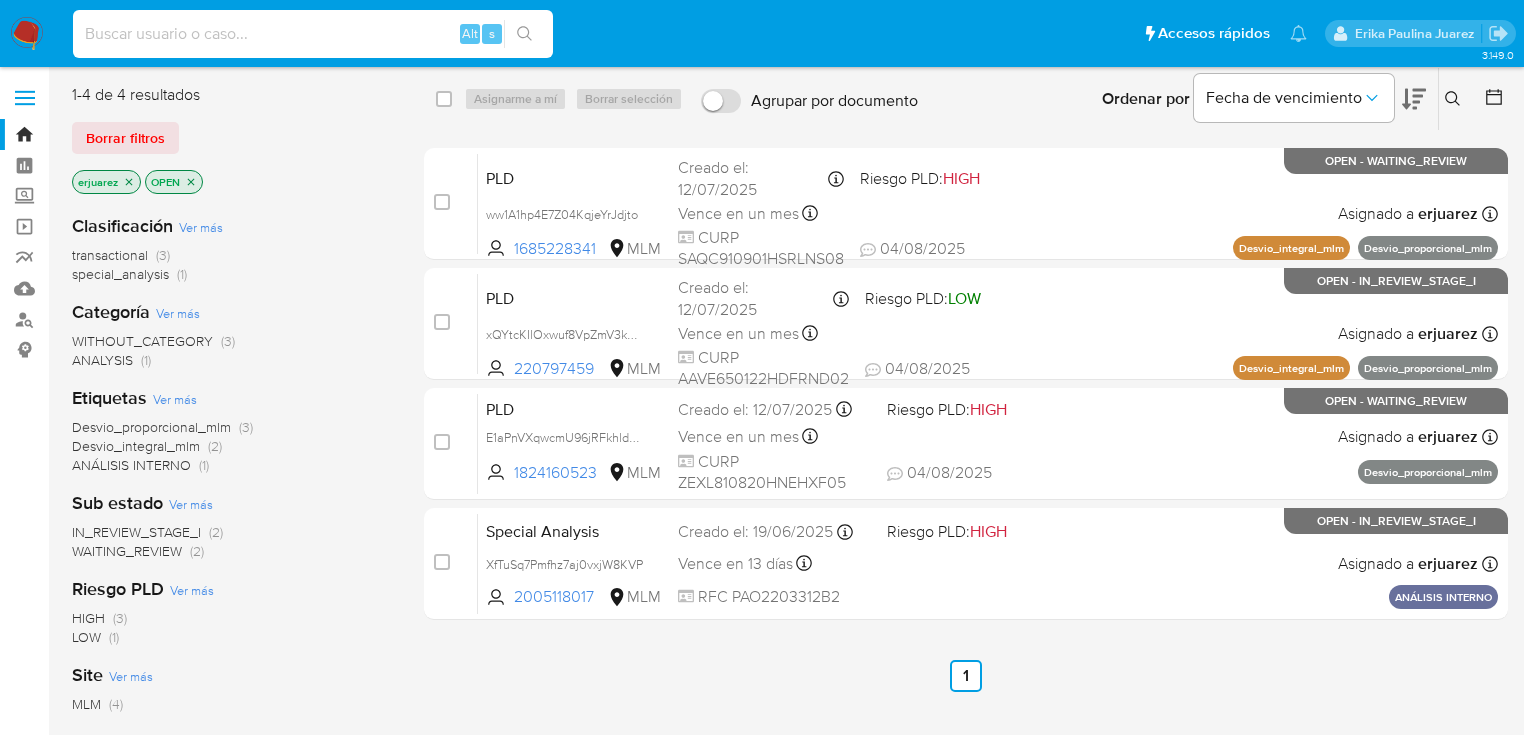 click at bounding box center [313, 34] 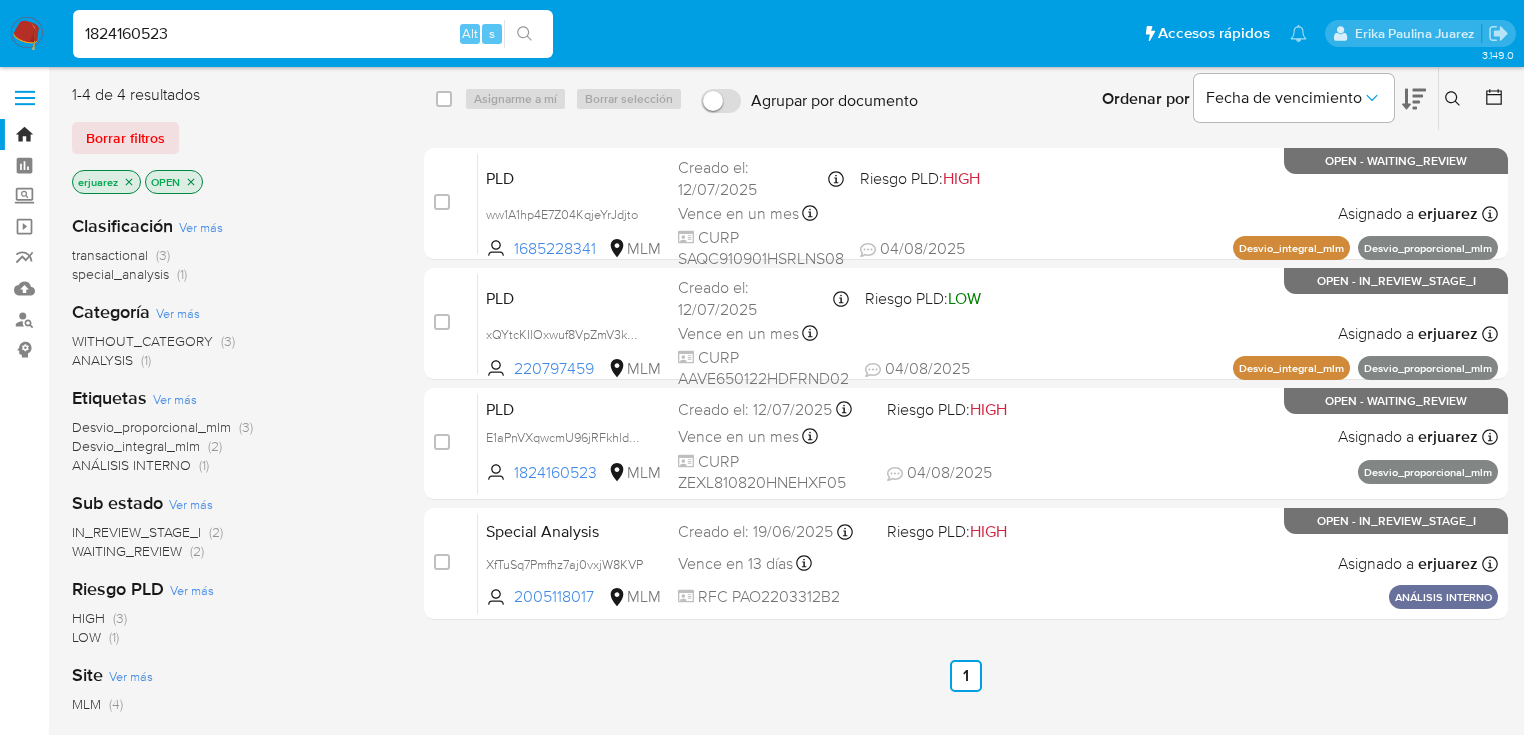 type on "1824160523" 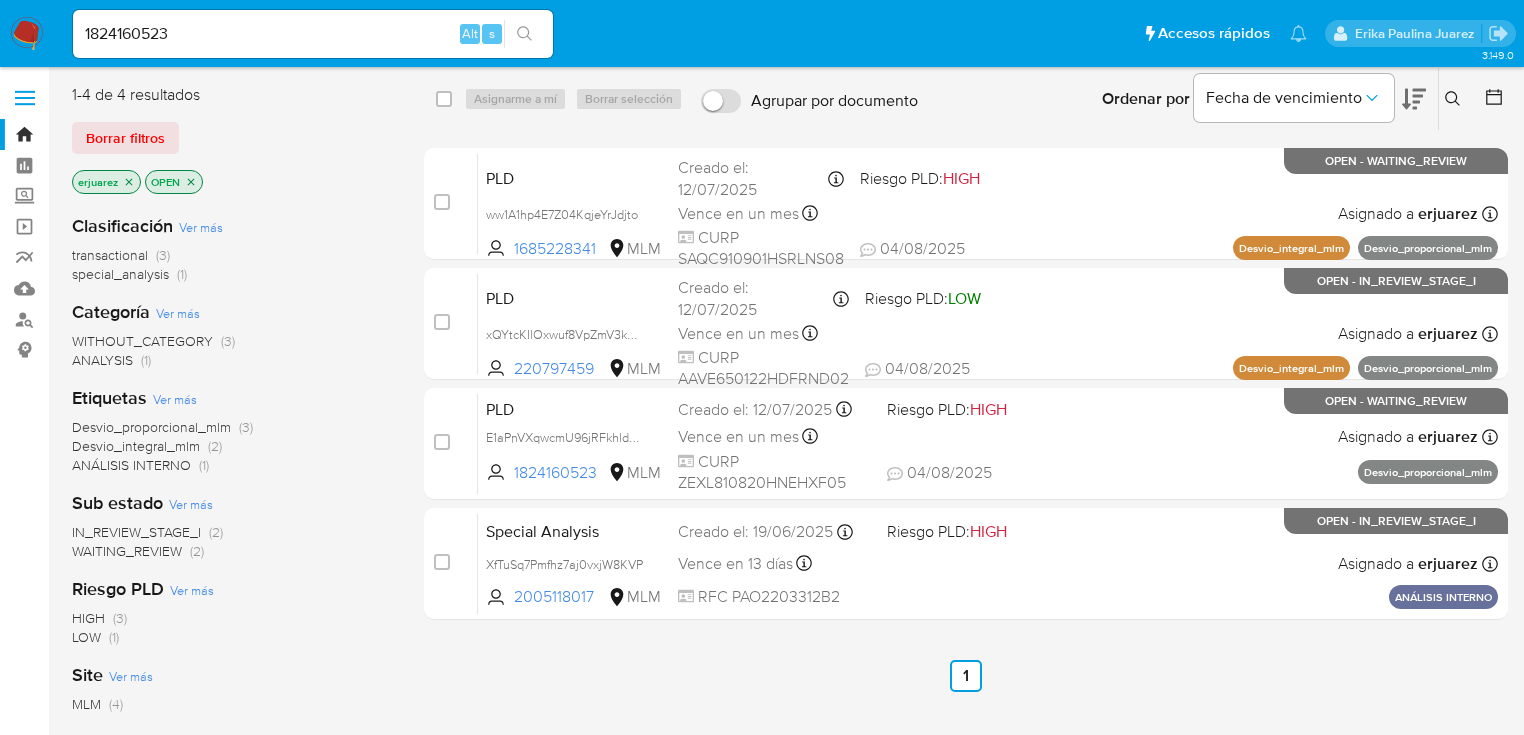 click 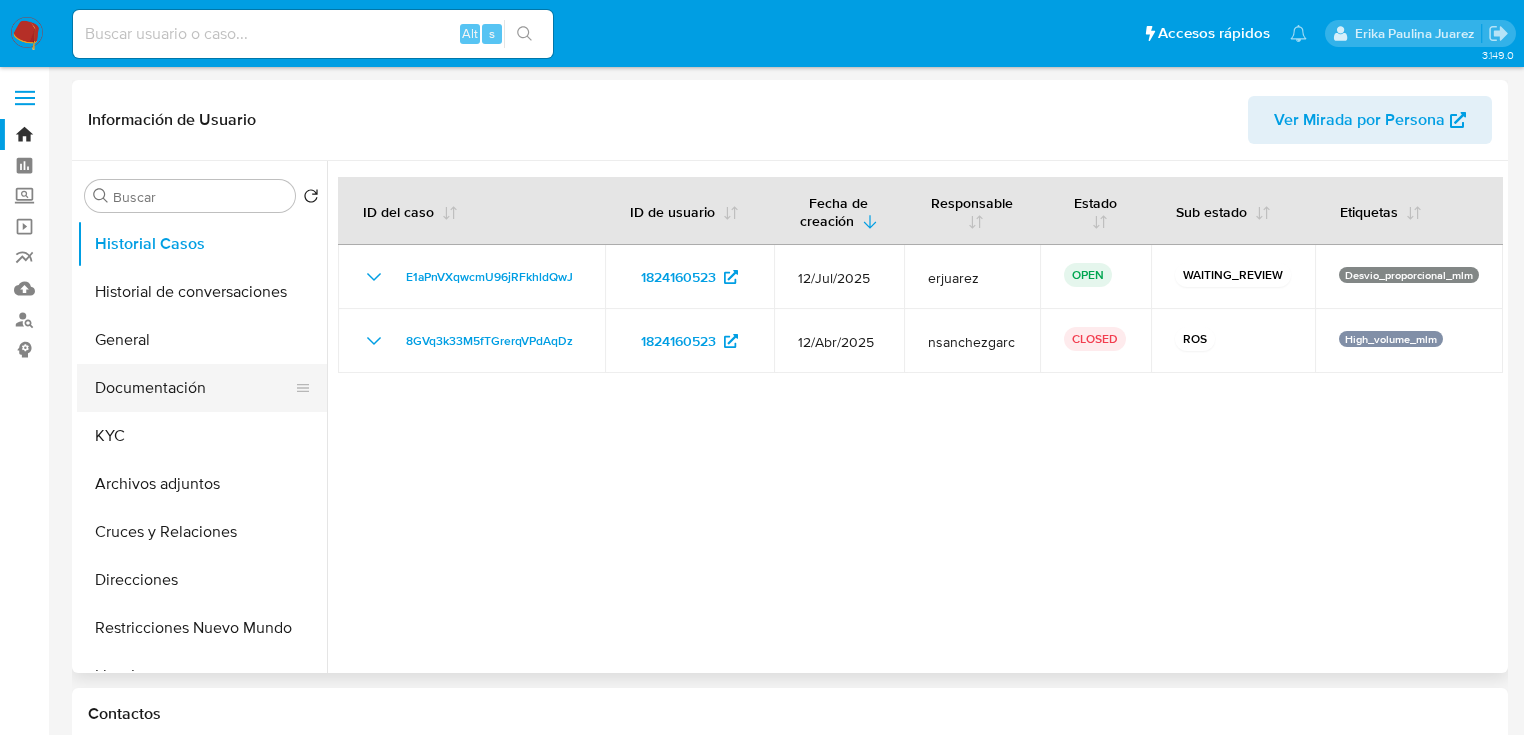 click on "Documentación" at bounding box center [194, 388] 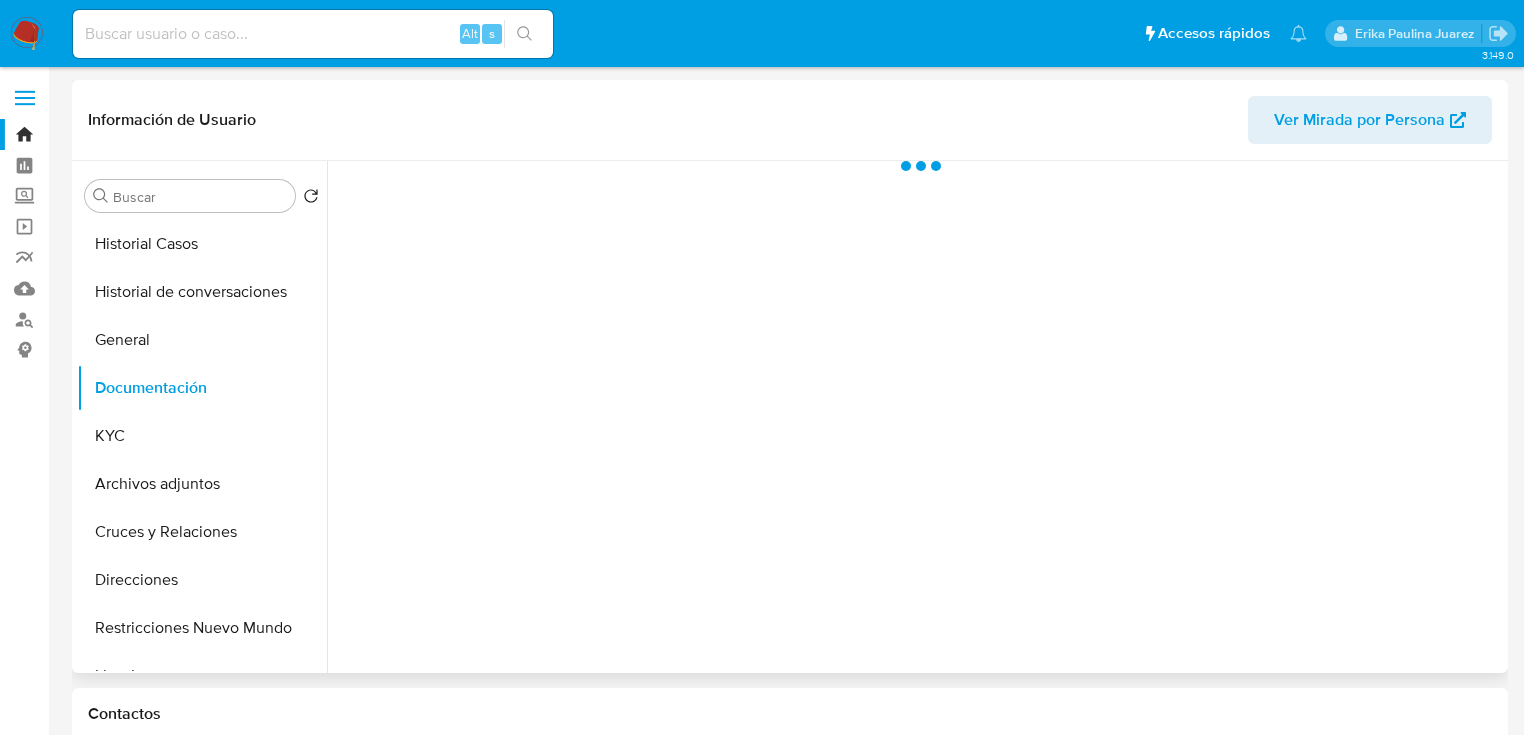 select on "10" 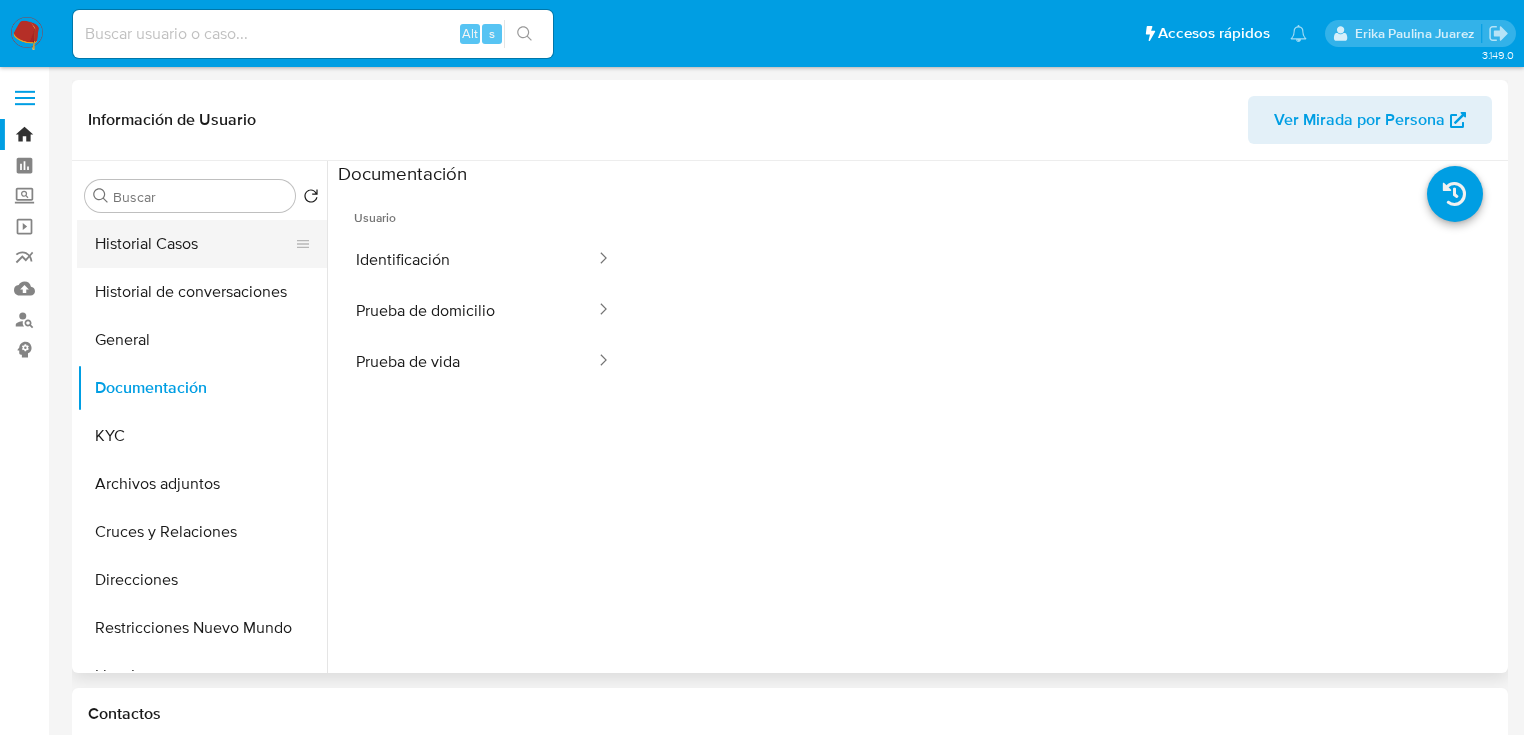 click on "Historial Casos" at bounding box center (194, 244) 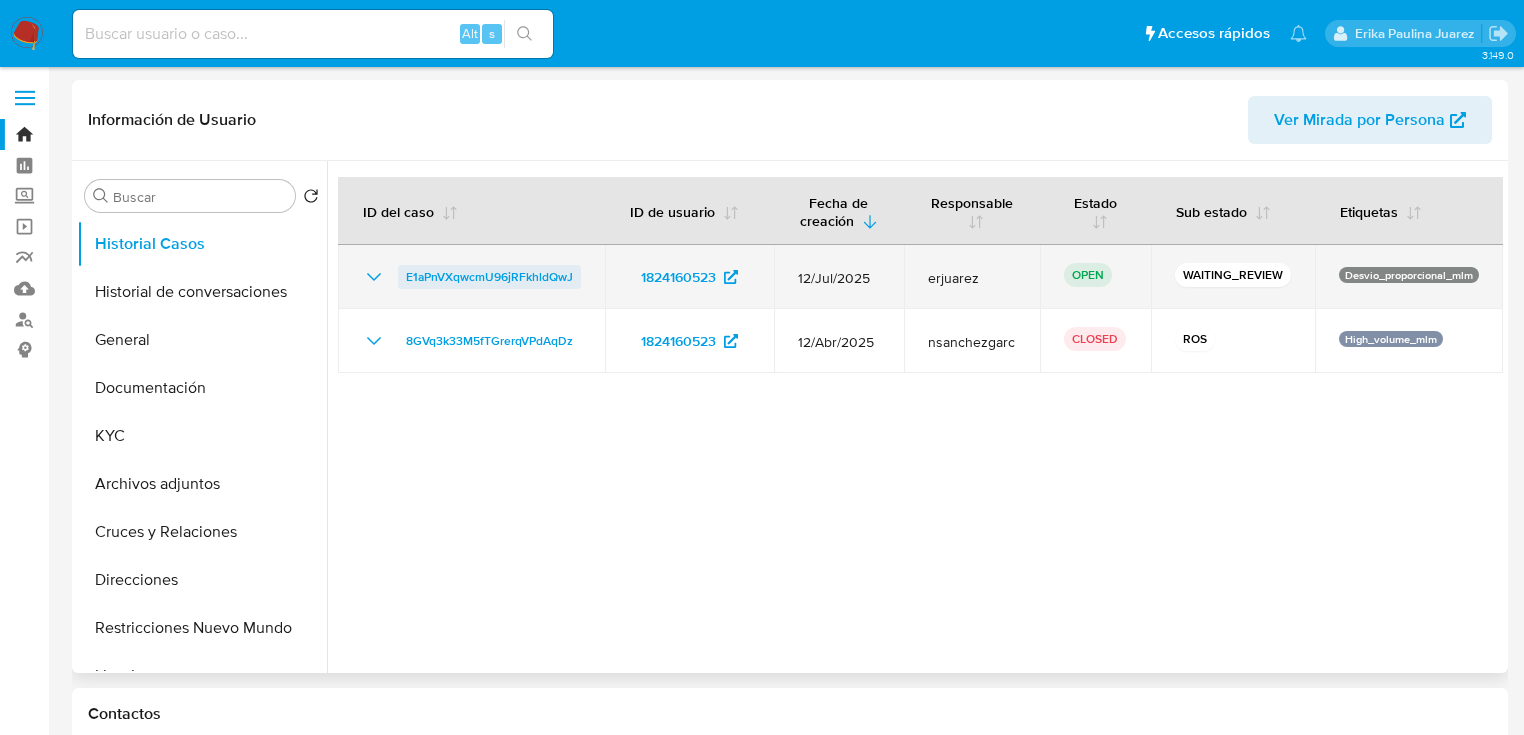 click on "E1aPnVXqwcmU96jRFkhldQwJ" at bounding box center [489, 277] 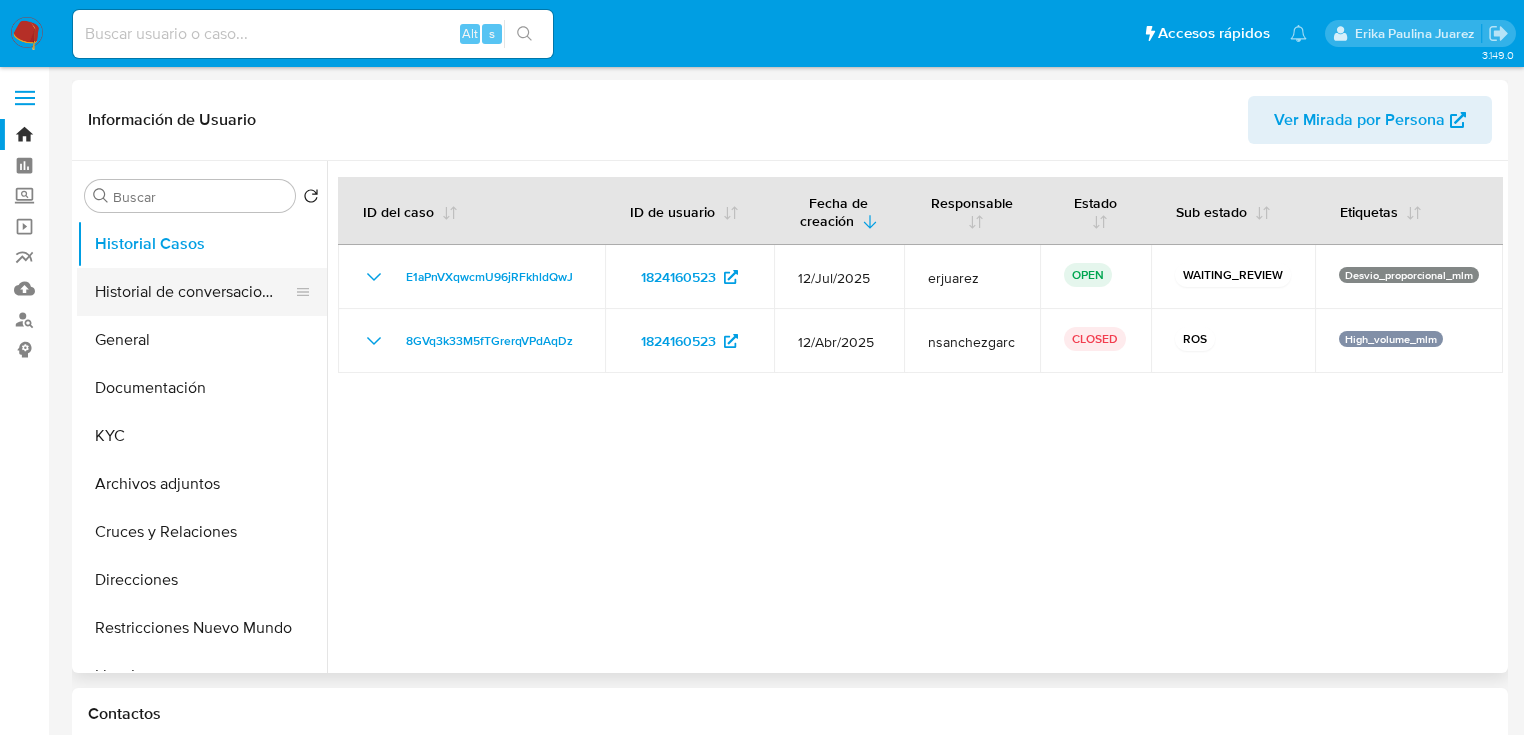 click on "Historial de conversaciones" at bounding box center [194, 292] 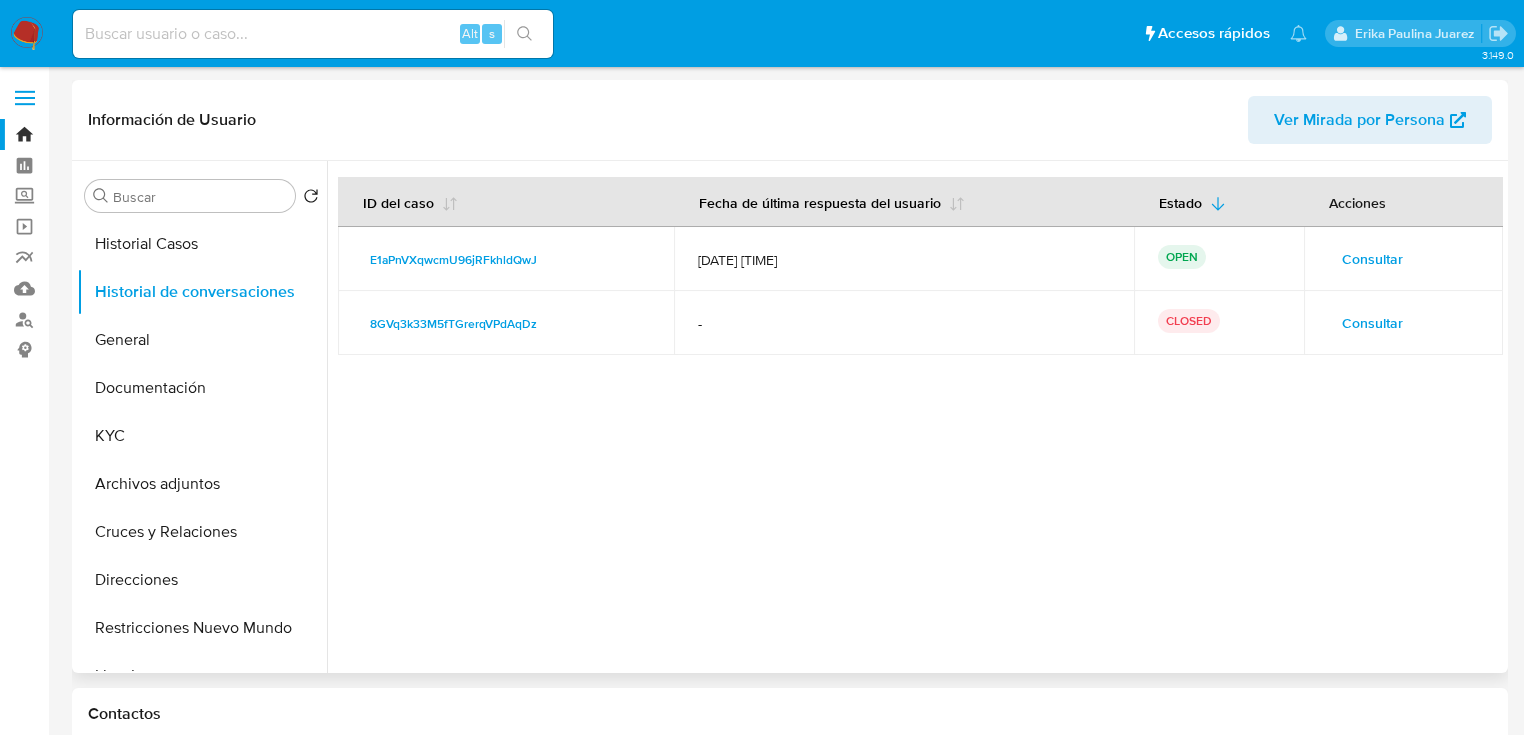 click on "Consultar" at bounding box center (1372, 259) 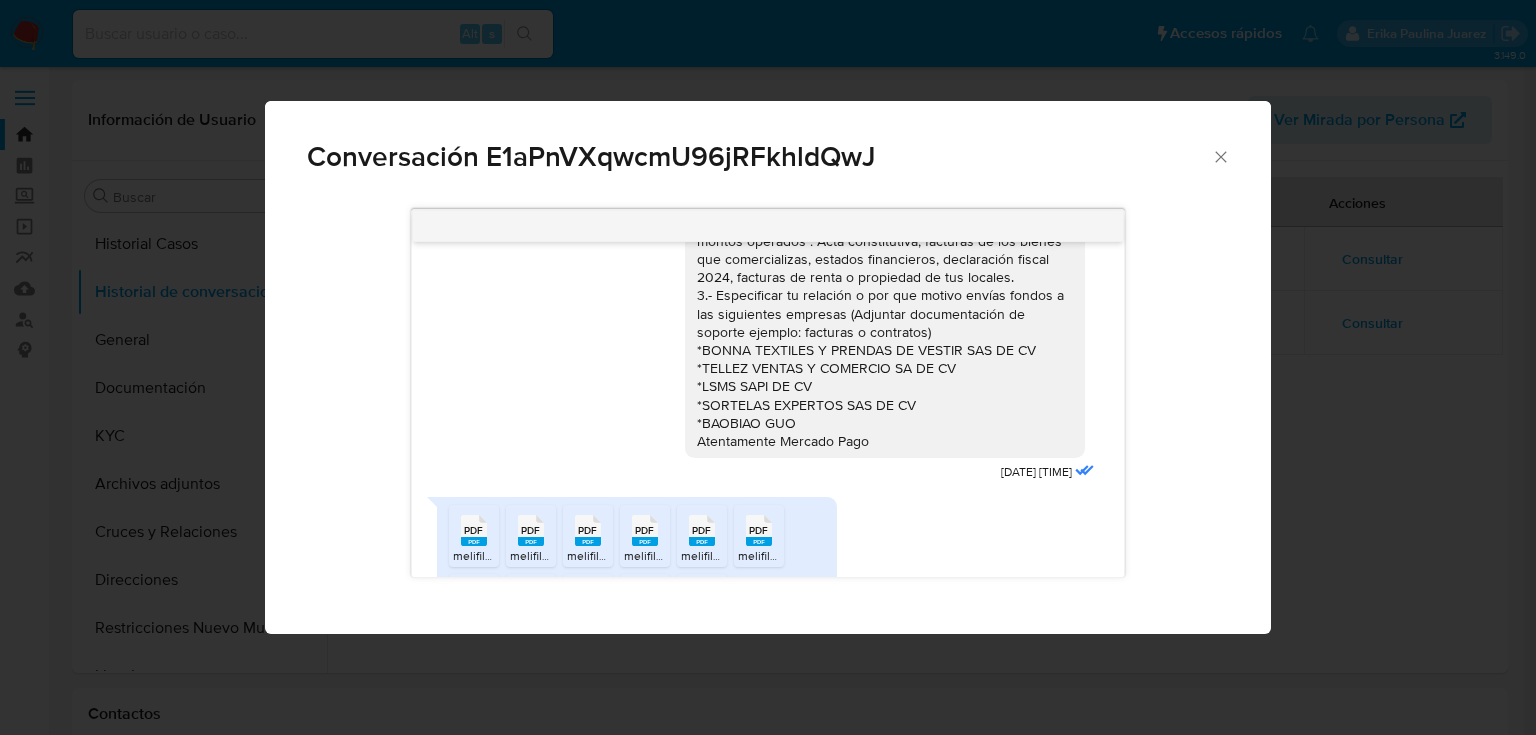 scroll, scrollTop: 936, scrollLeft: 0, axis: vertical 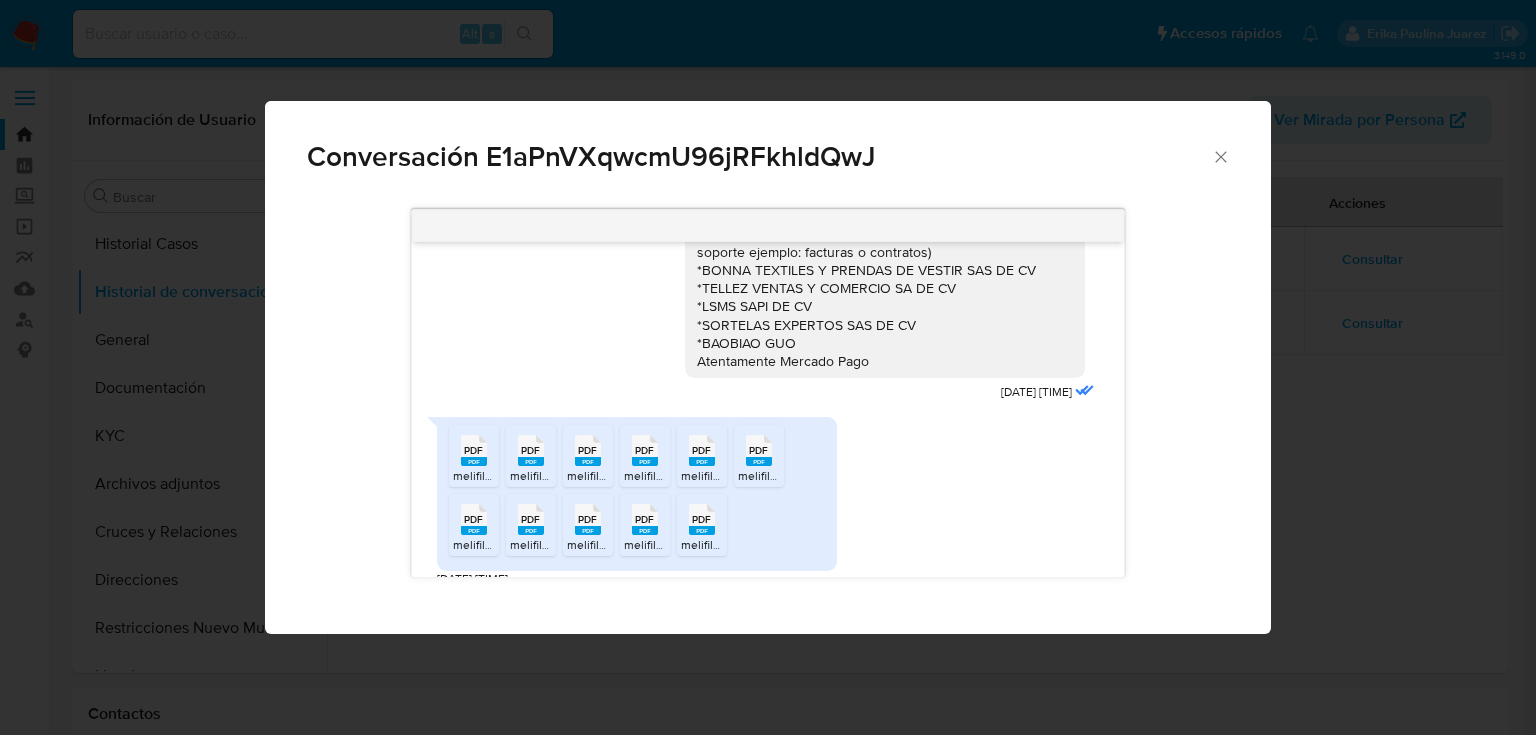 click 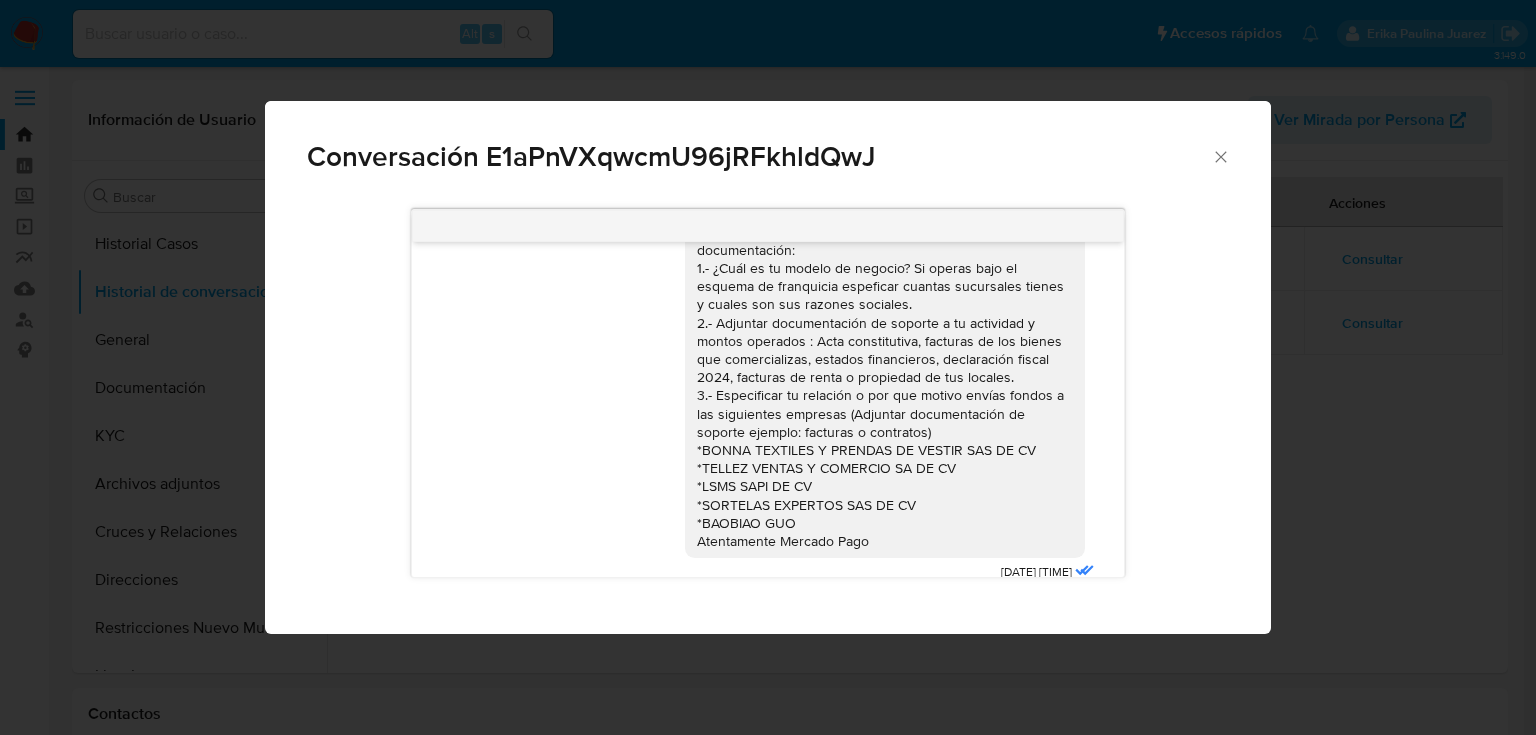 scroll, scrollTop: 616, scrollLeft: 0, axis: vertical 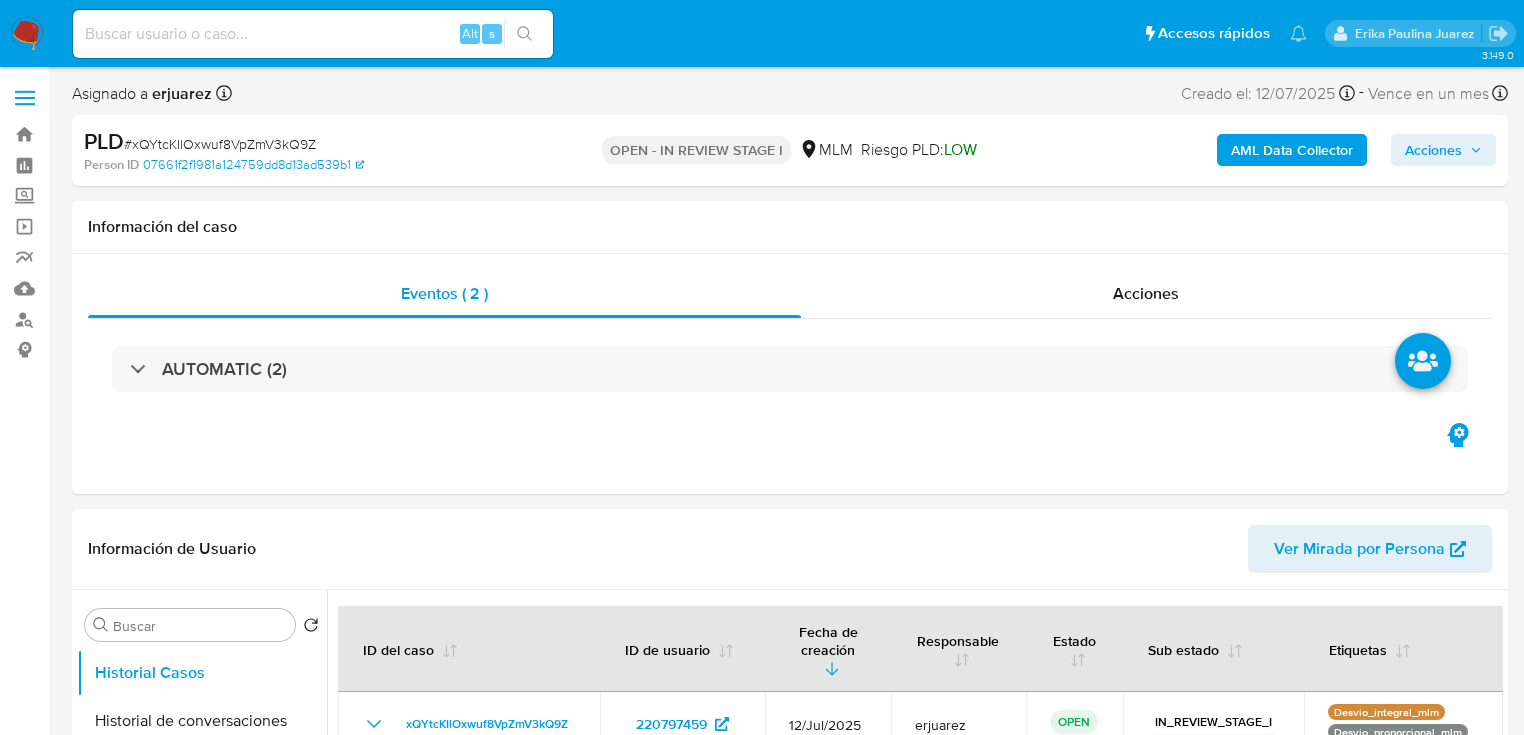 select on "10" 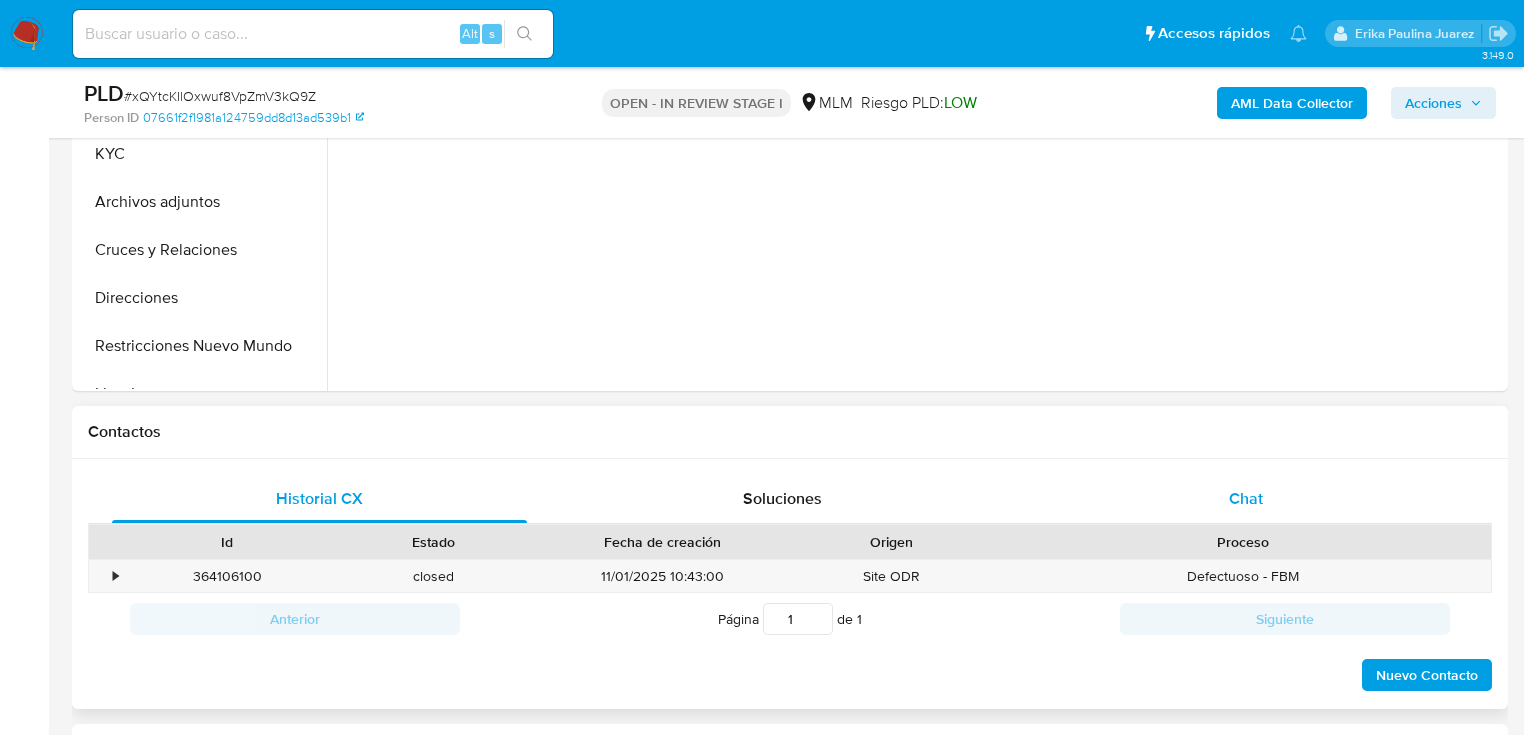 click on "Chat" at bounding box center [1246, 499] 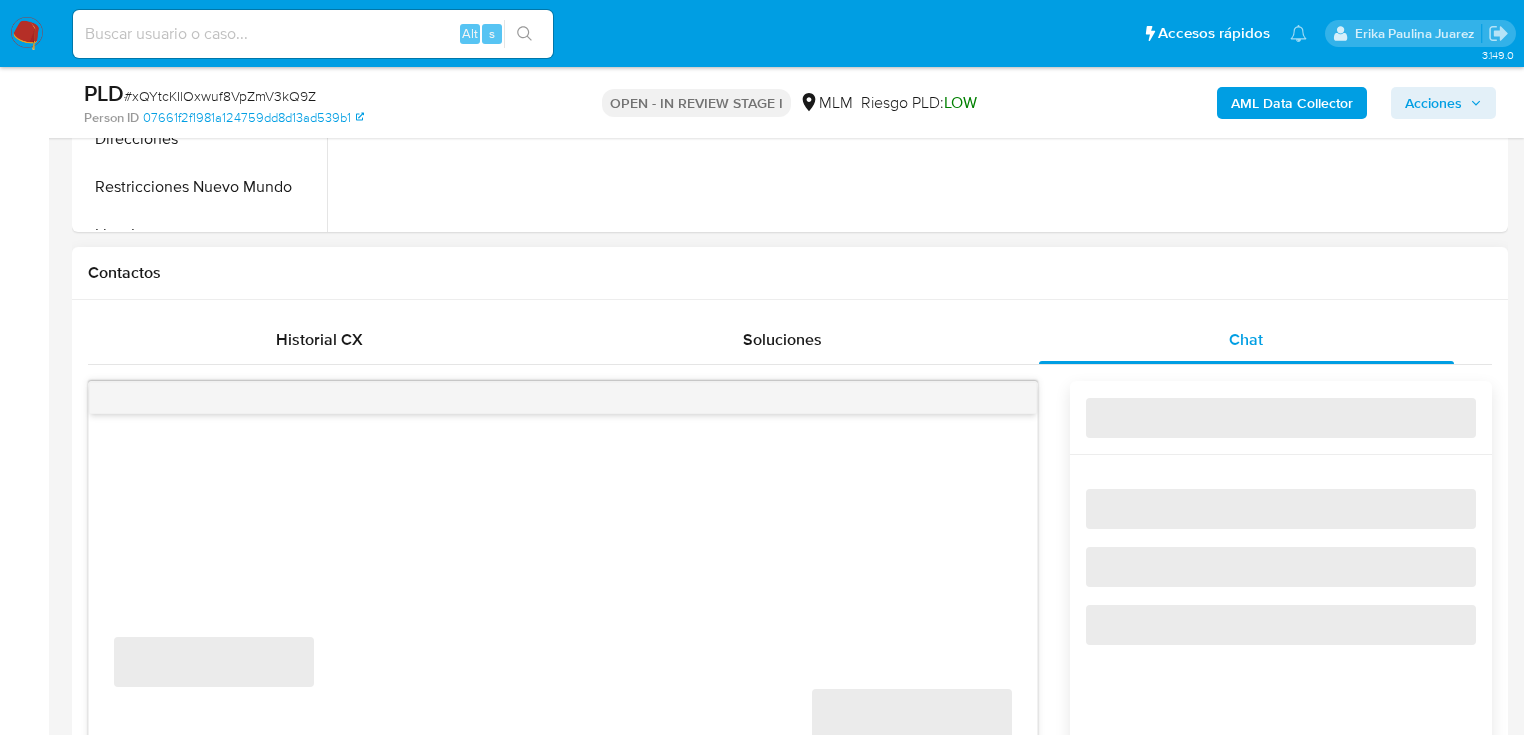 scroll, scrollTop: 960, scrollLeft: 0, axis: vertical 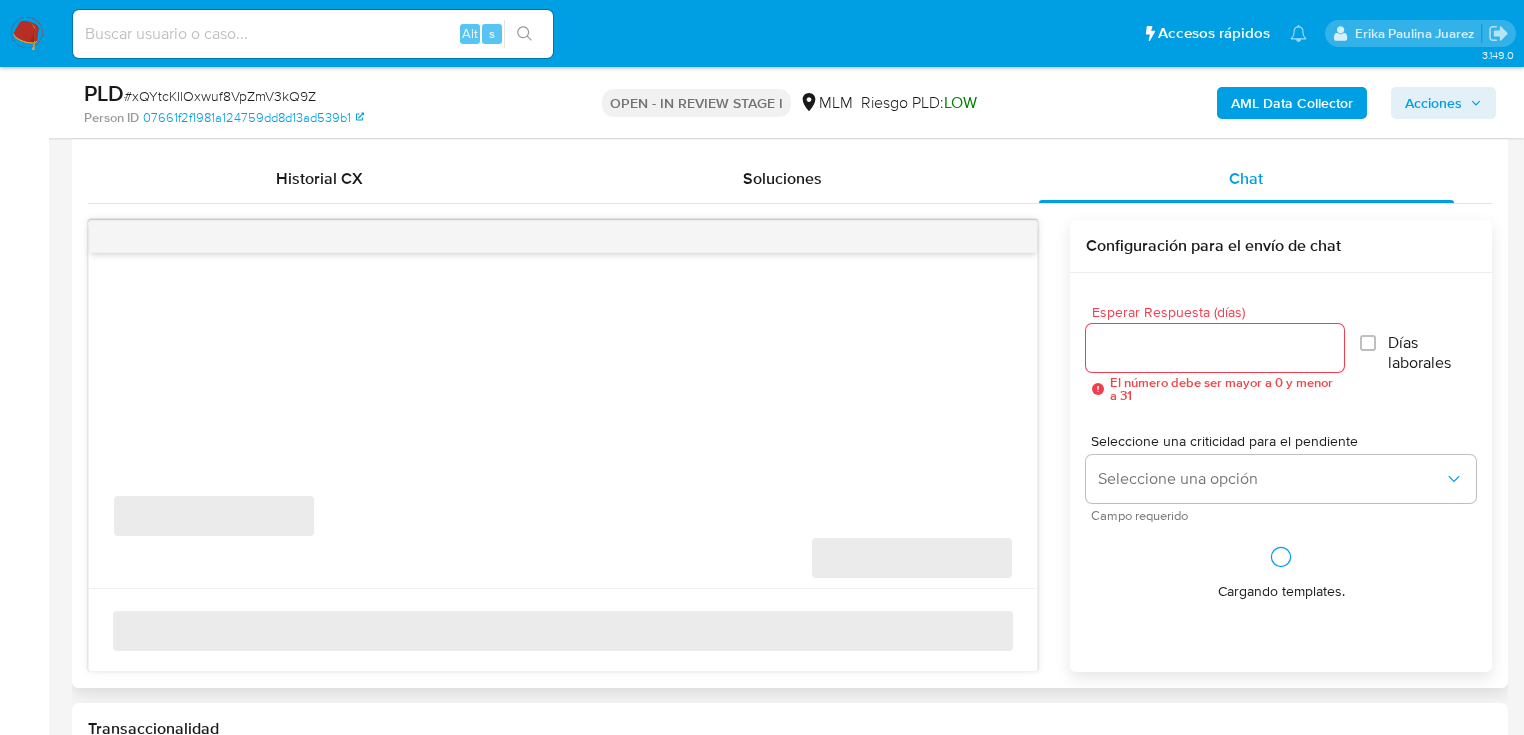 click on "‌" at bounding box center [563, 237] 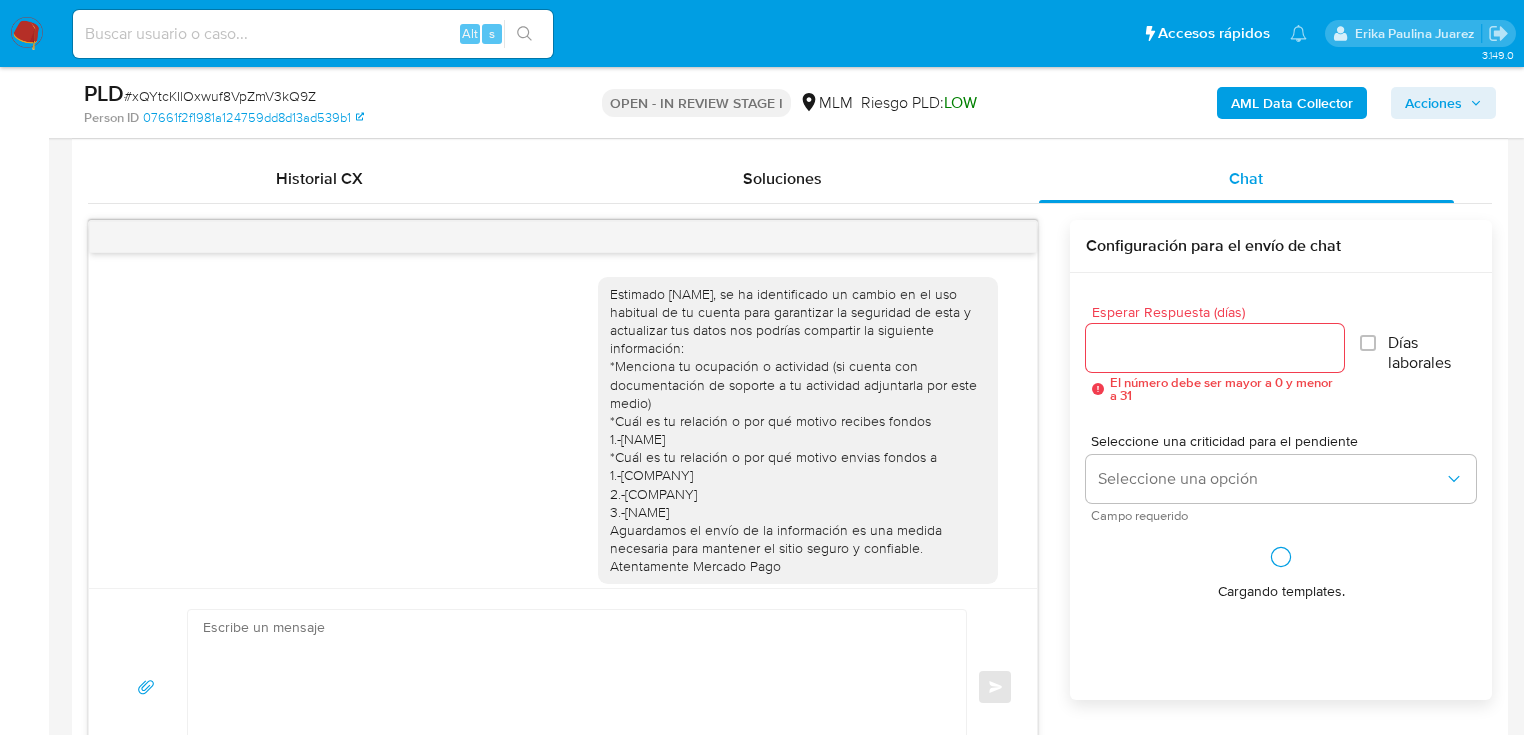 scroll, scrollTop: 1059, scrollLeft: 0, axis: vertical 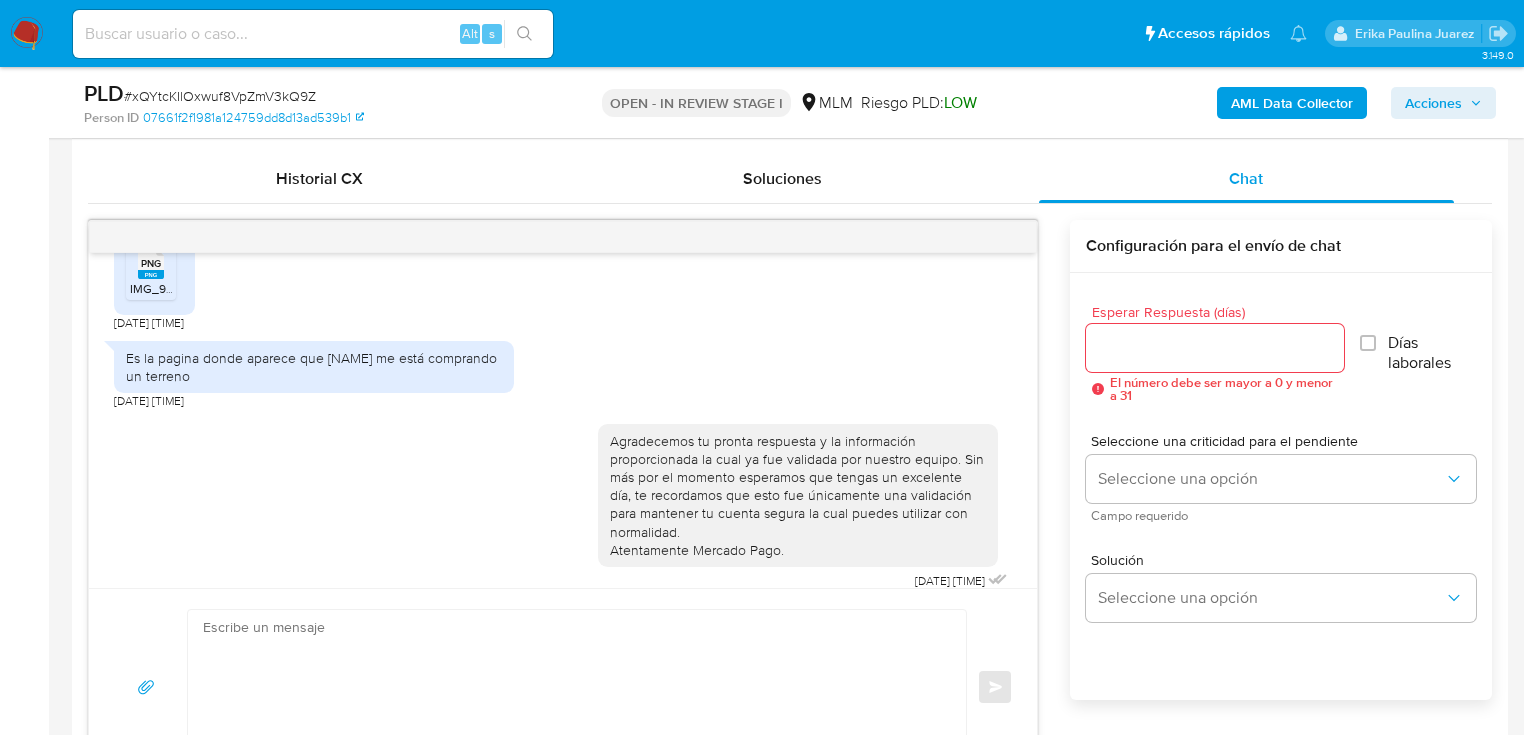 click at bounding box center (563, 237) 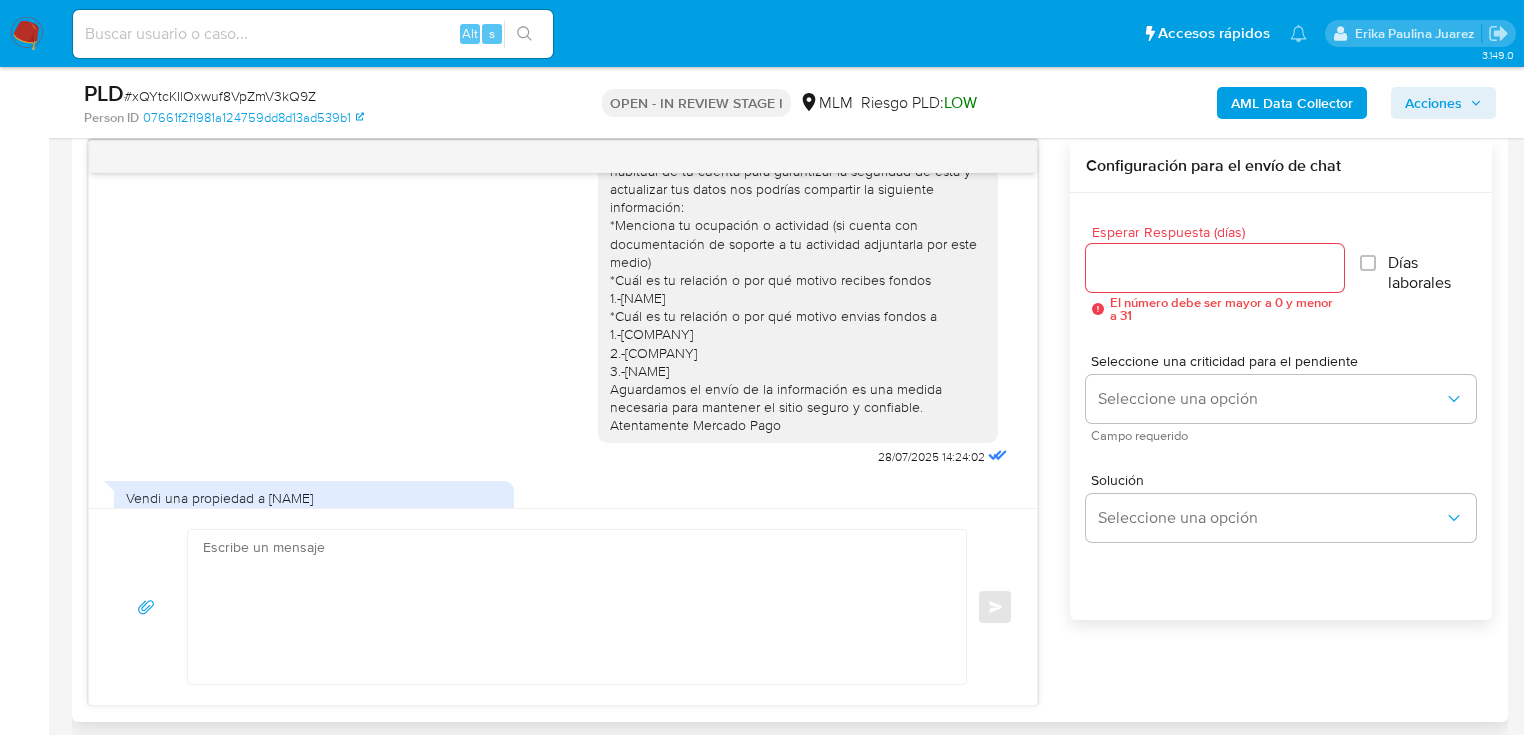 scroll, scrollTop: 0, scrollLeft: 0, axis: both 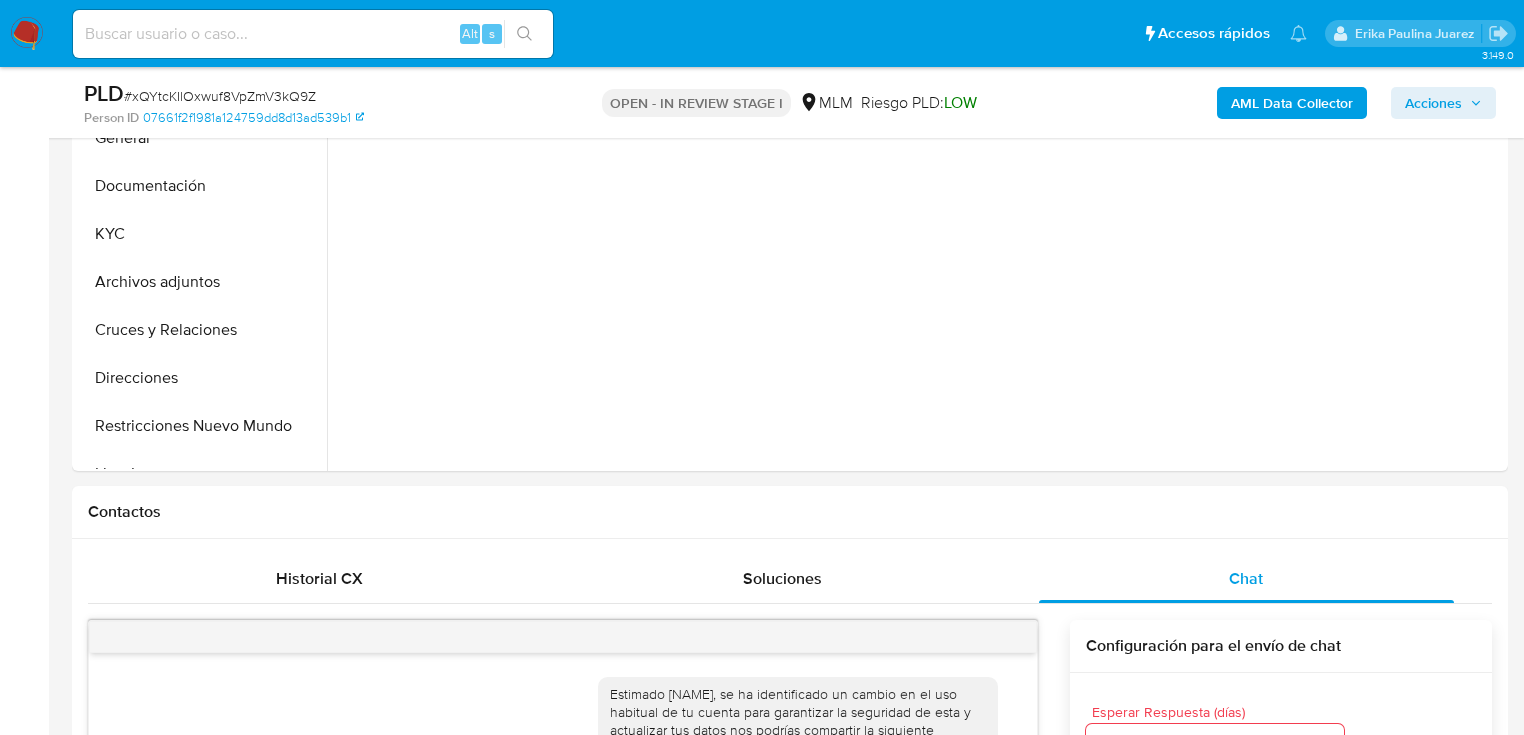 click on "Archivos adjuntos" at bounding box center [202, 282] 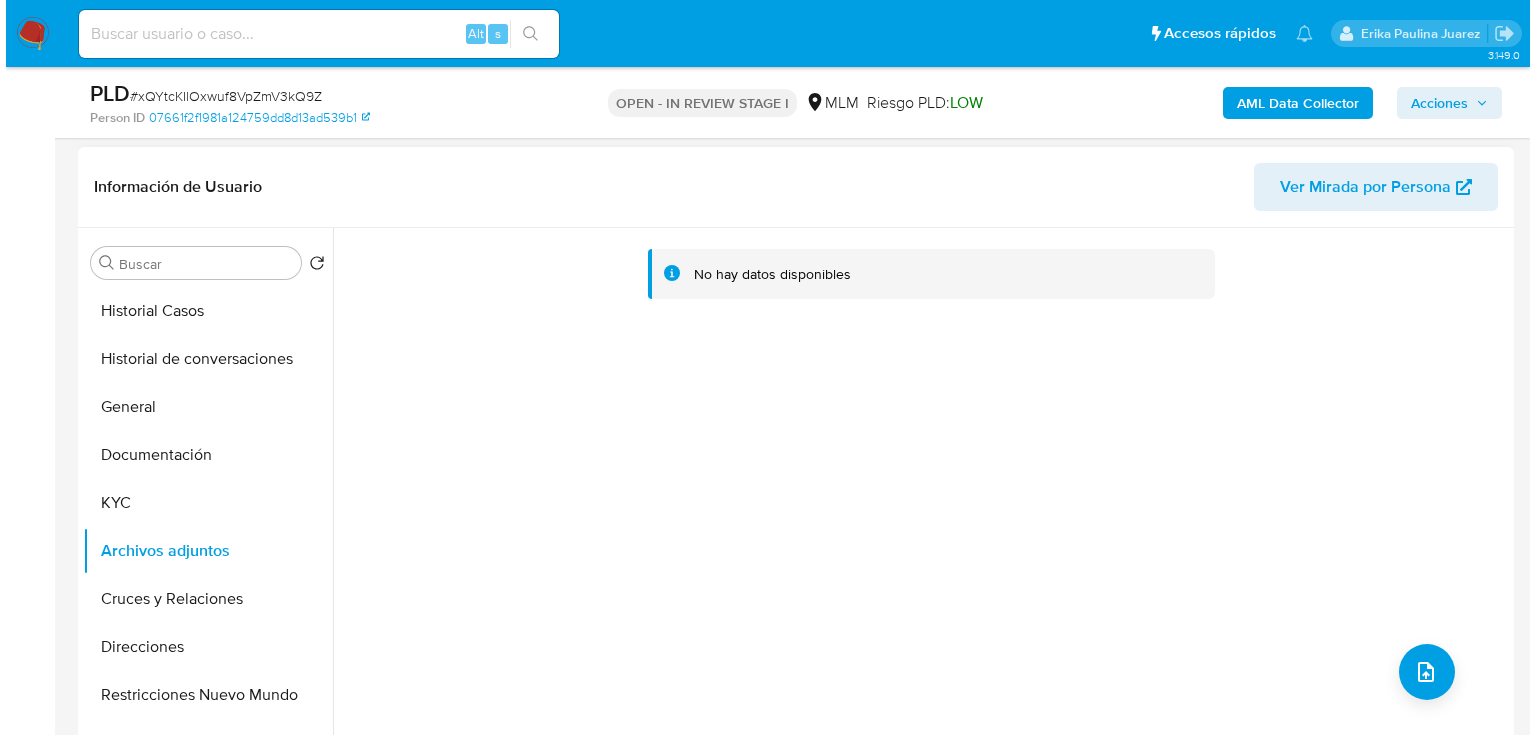 scroll, scrollTop: 320, scrollLeft: 0, axis: vertical 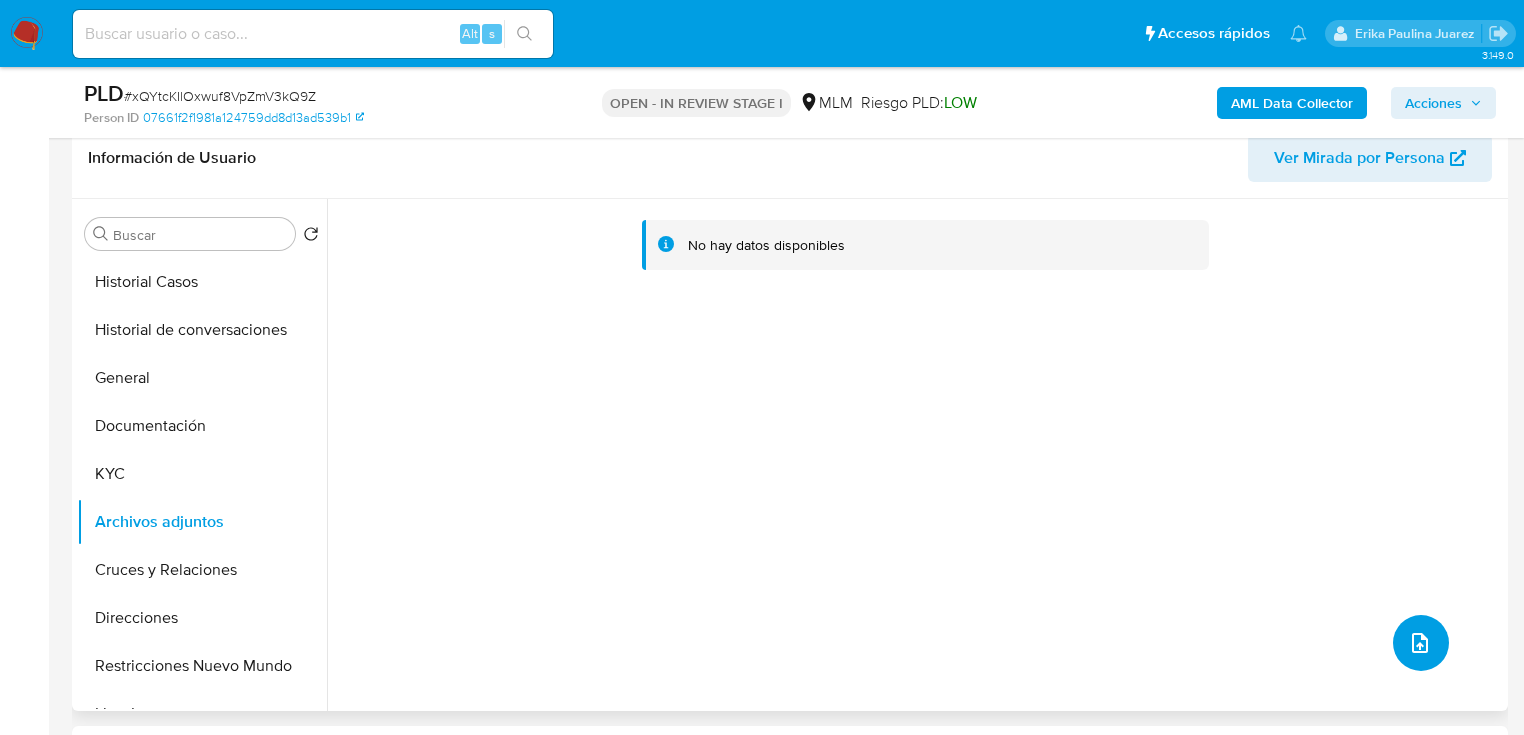 click 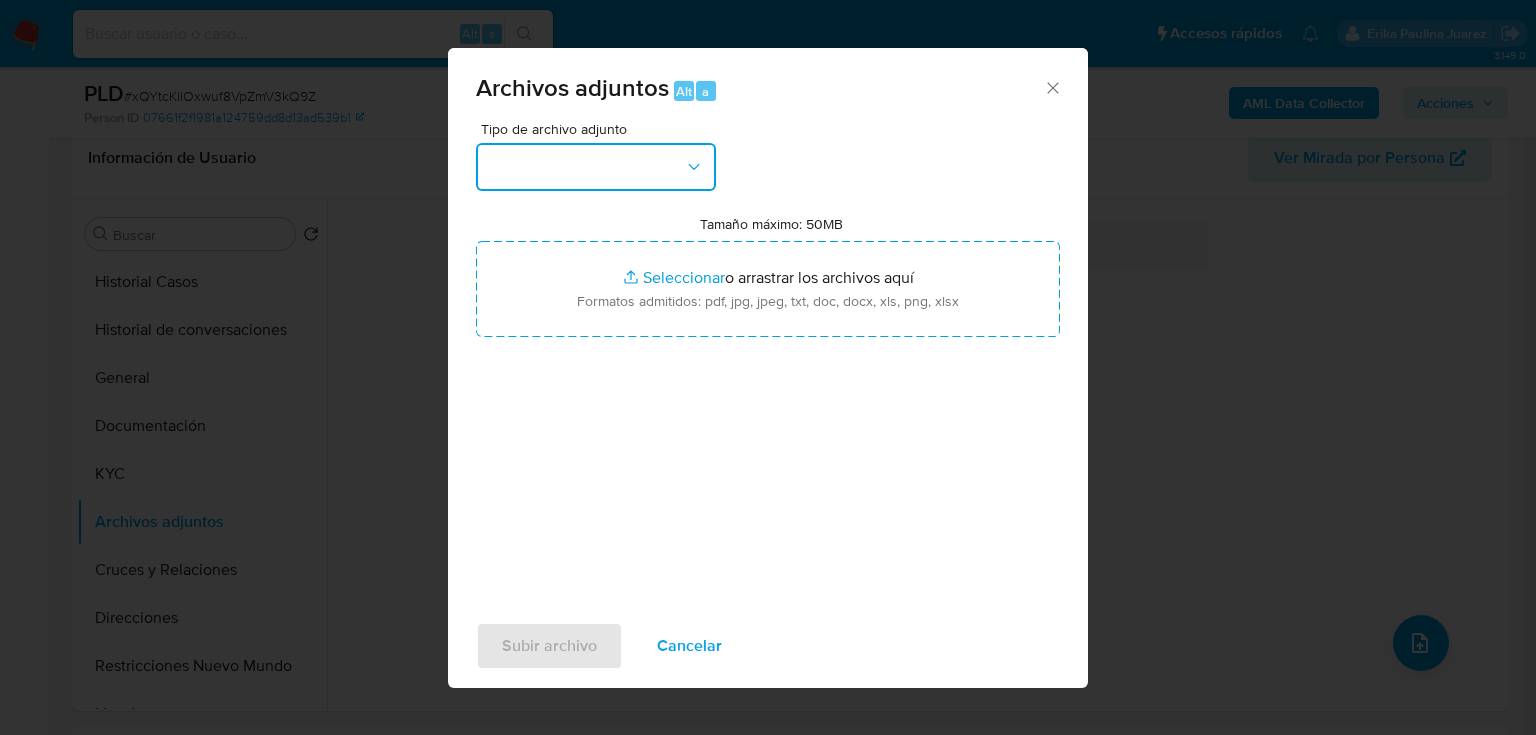 click at bounding box center [596, 167] 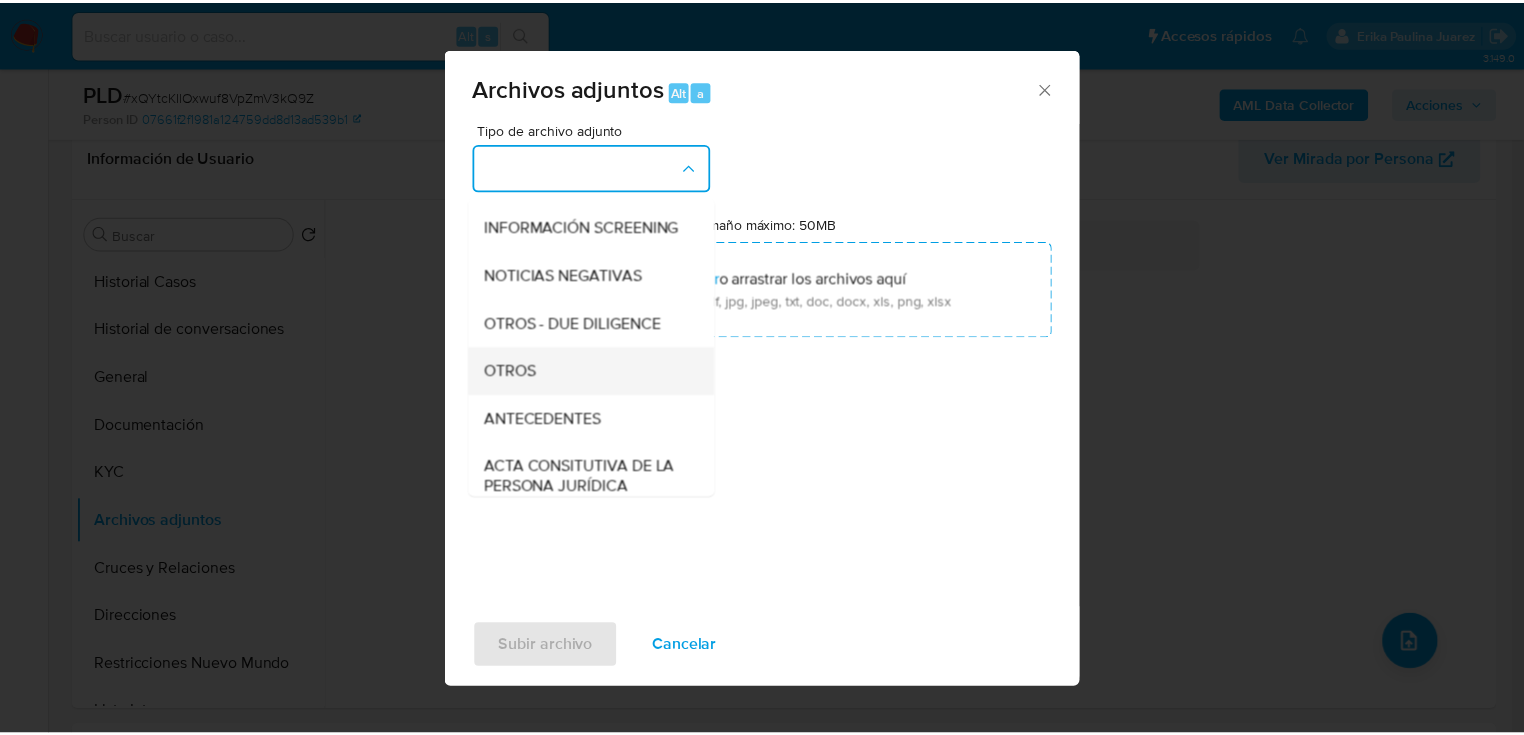 scroll, scrollTop: 240, scrollLeft: 0, axis: vertical 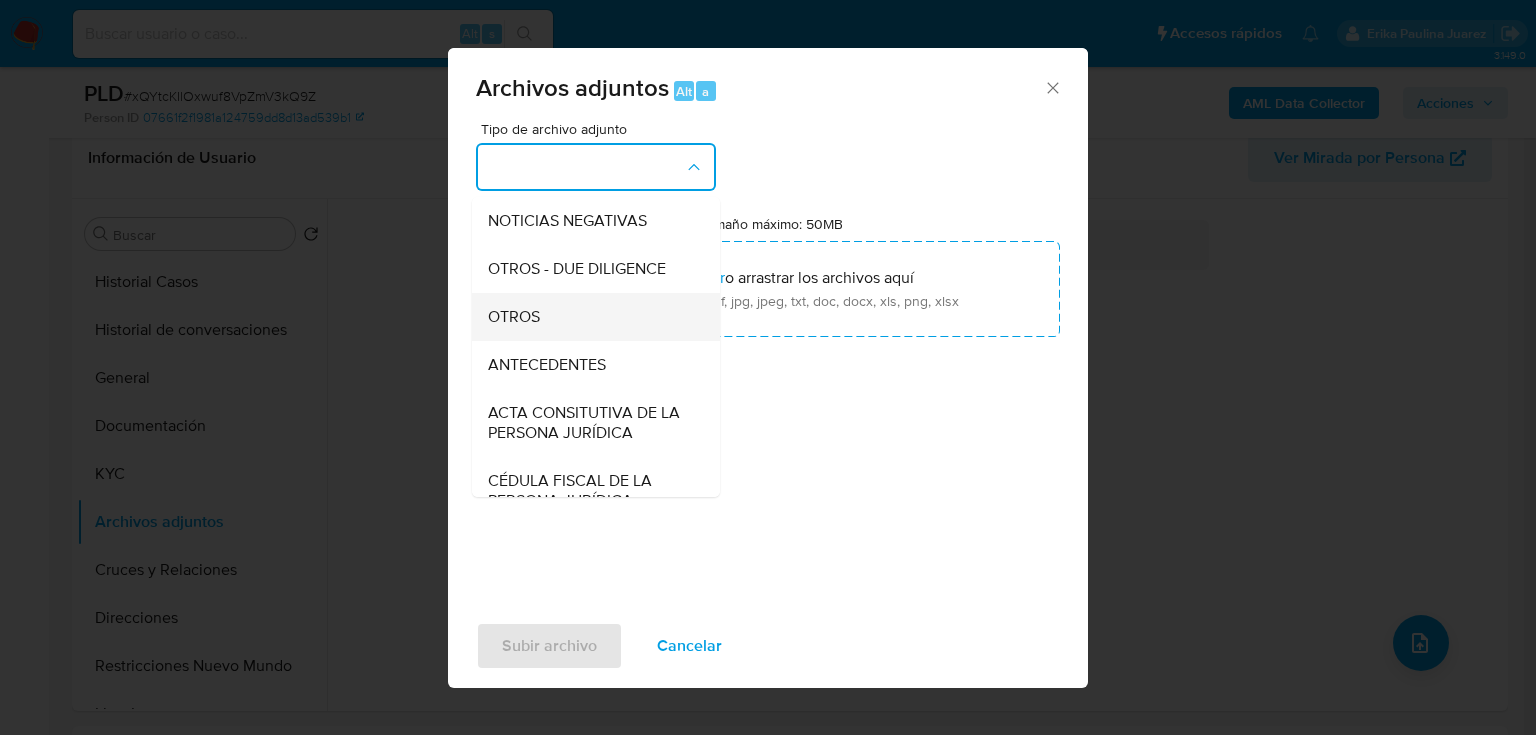 click on "OTROS" at bounding box center [514, 317] 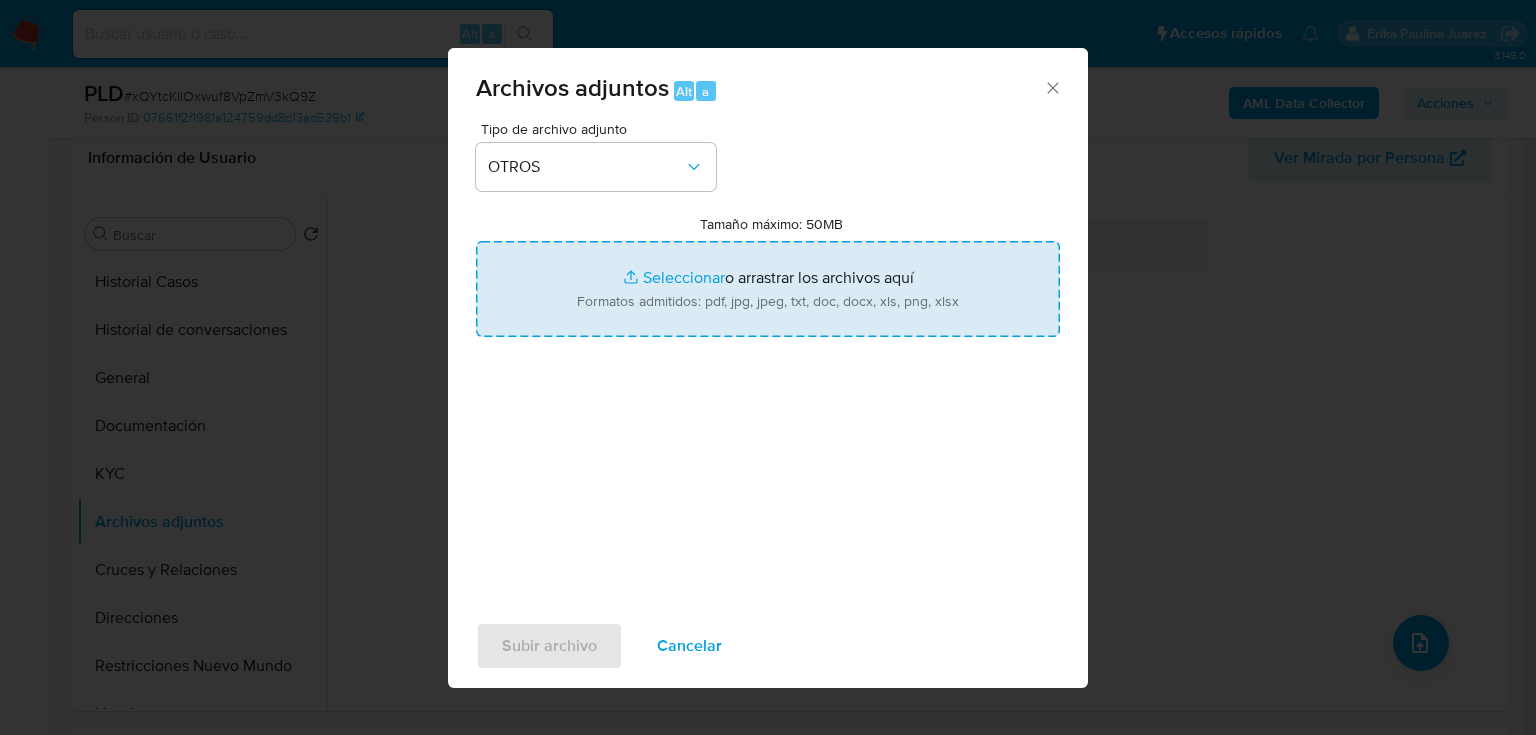 click on "Tamaño máximo: 50MB Seleccionar archivos" at bounding box center [768, 289] 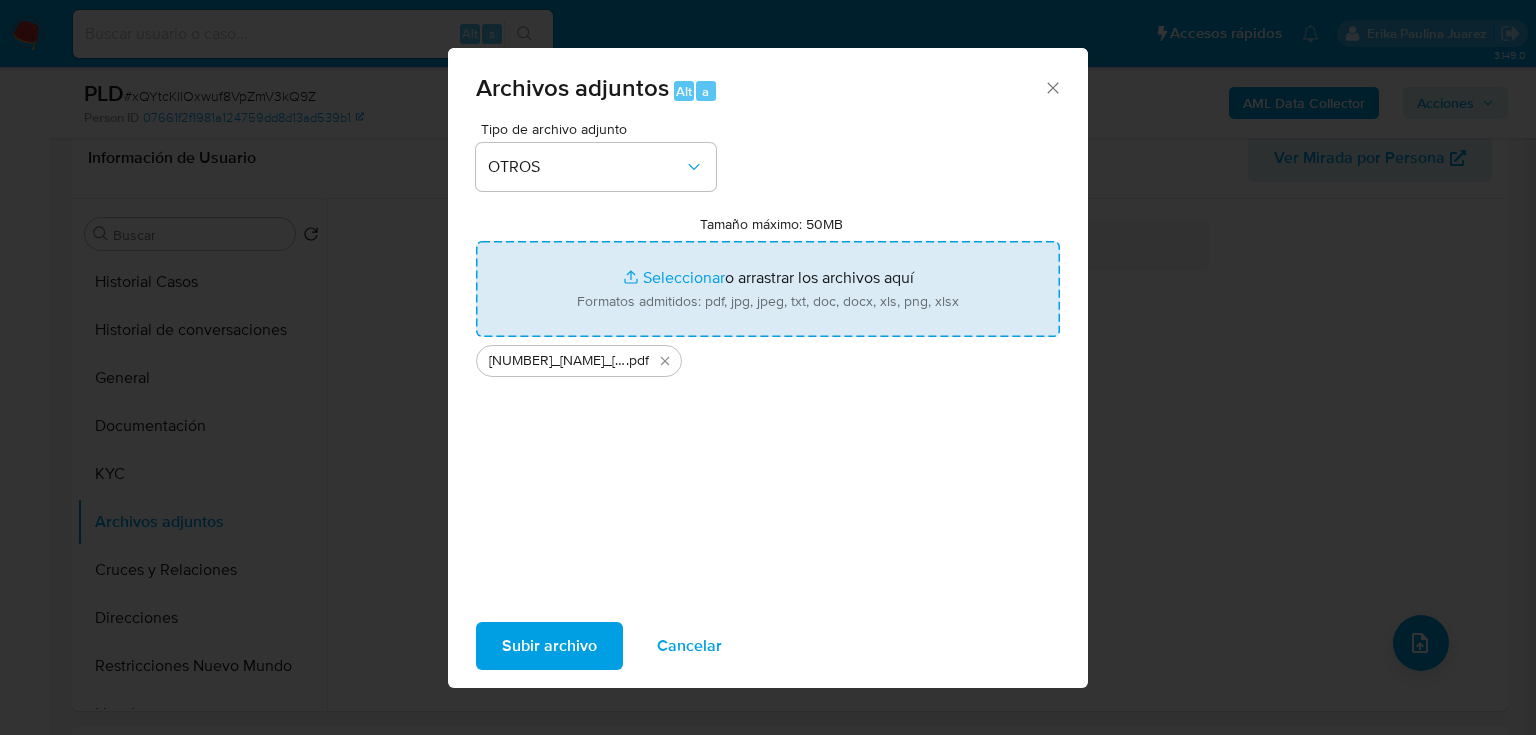click on "Tamaño máximo: 50MB Seleccionar archivos" at bounding box center [768, 289] 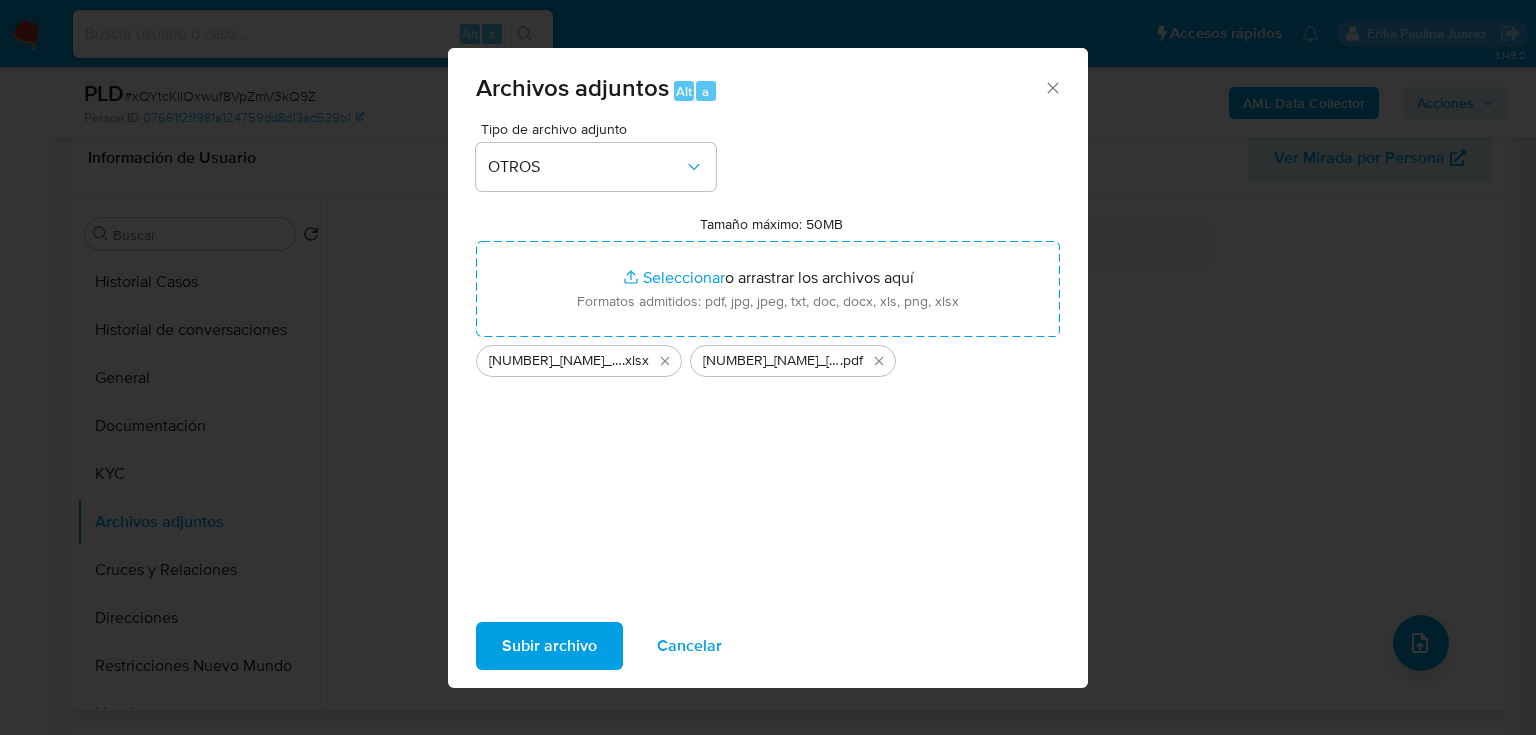 click on "Subir archivo" at bounding box center [549, 646] 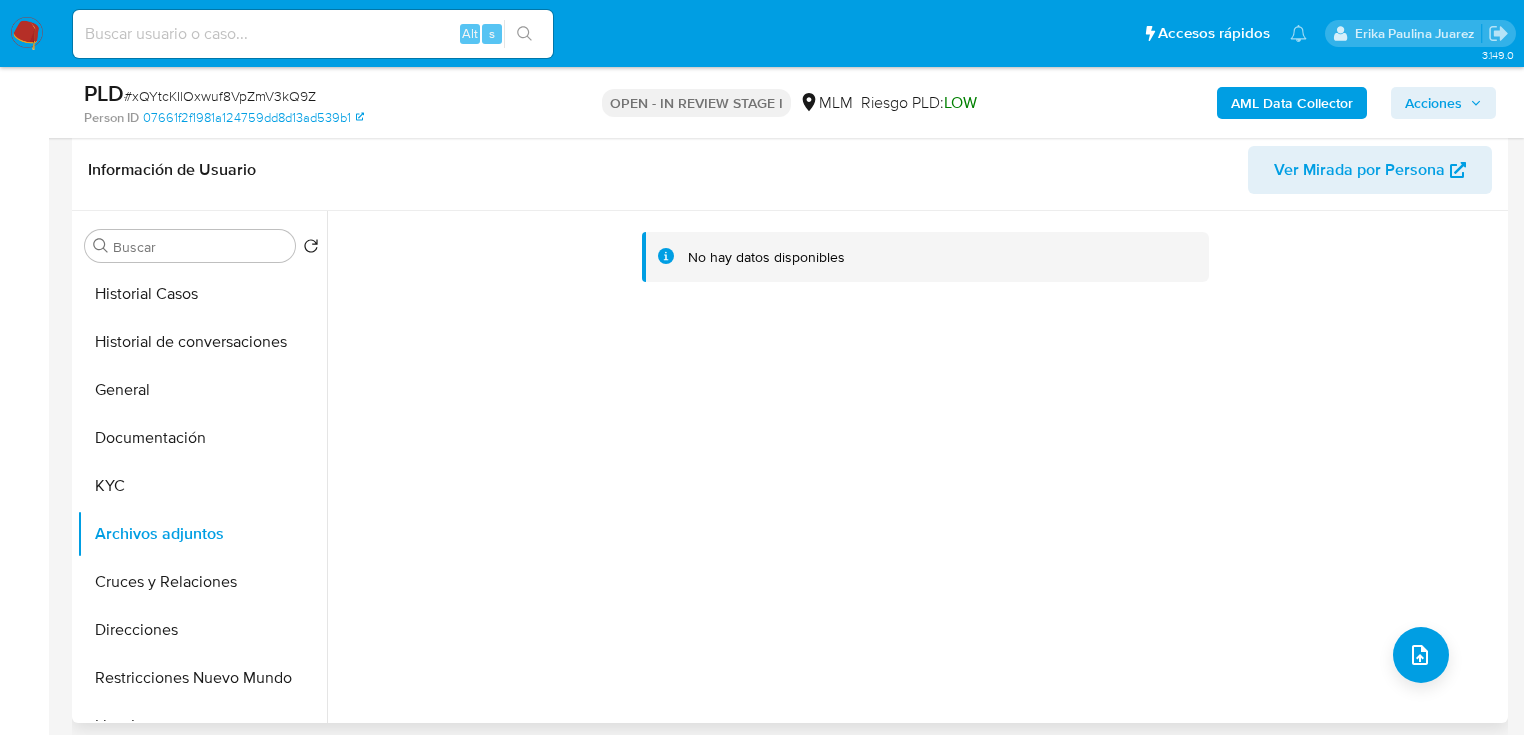 scroll, scrollTop: 480, scrollLeft: 0, axis: vertical 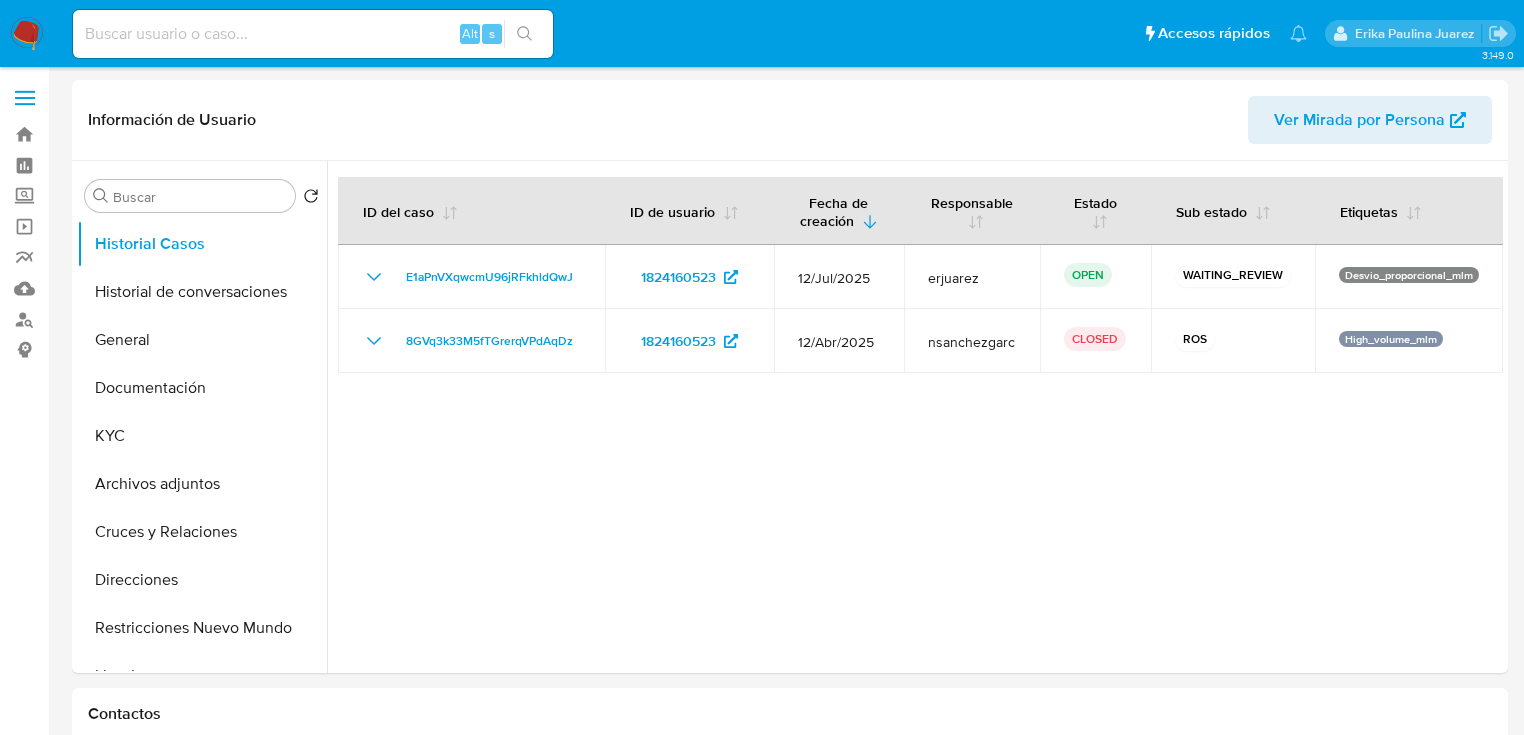 select on "10" 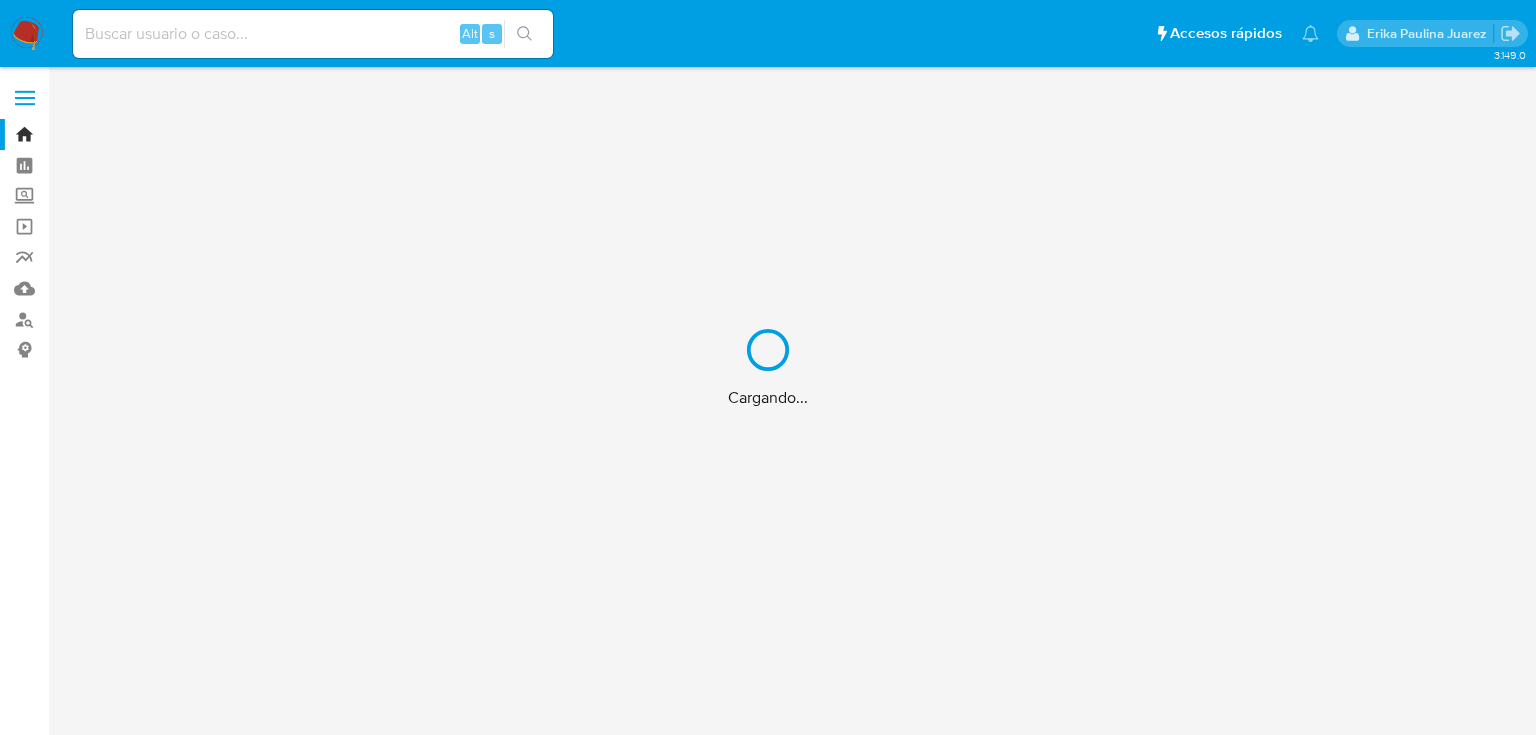 scroll, scrollTop: 0, scrollLeft: 0, axis: both 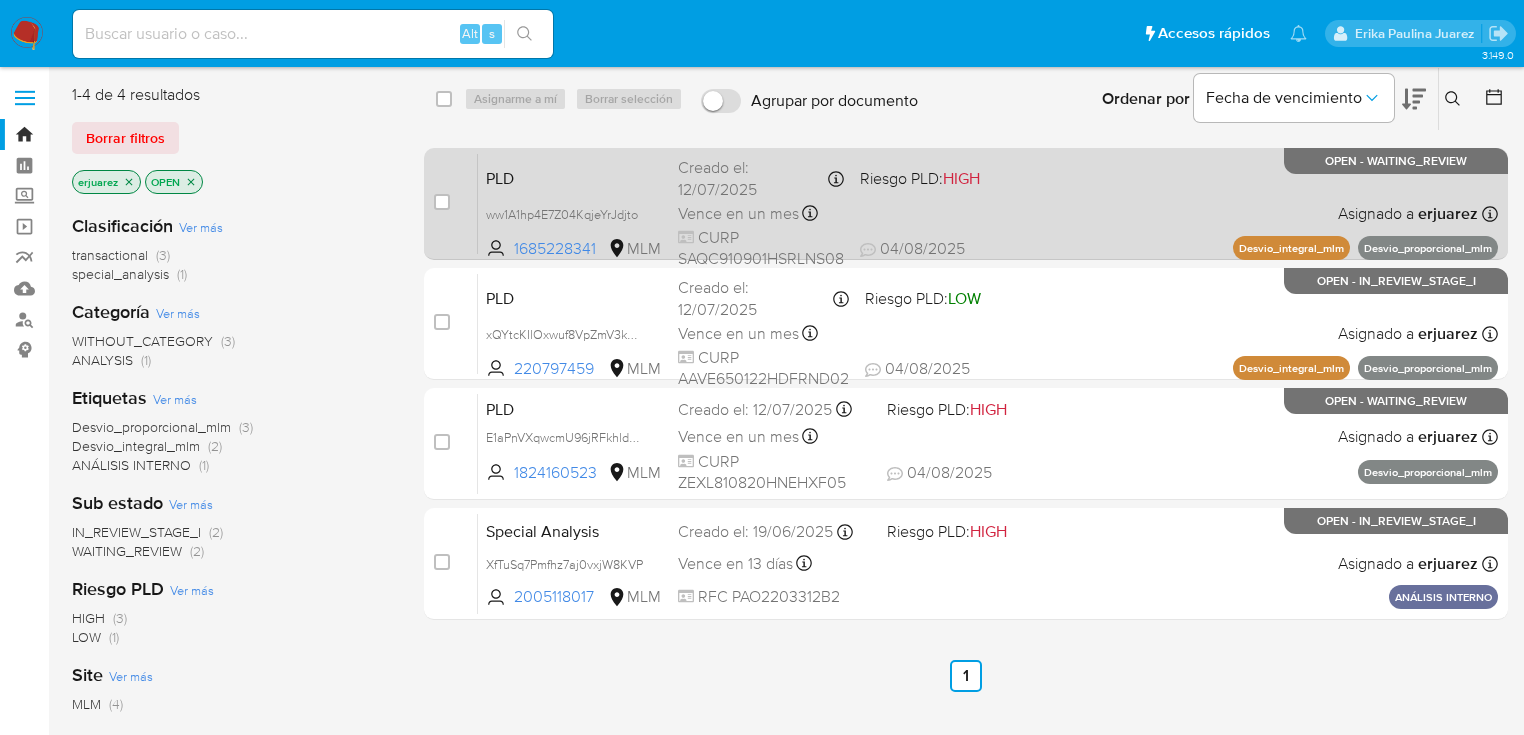 drag, startPoint x: 442, startPoint y: 444, endPoint x: 504, endPoint y: 176, distance: 275.07816 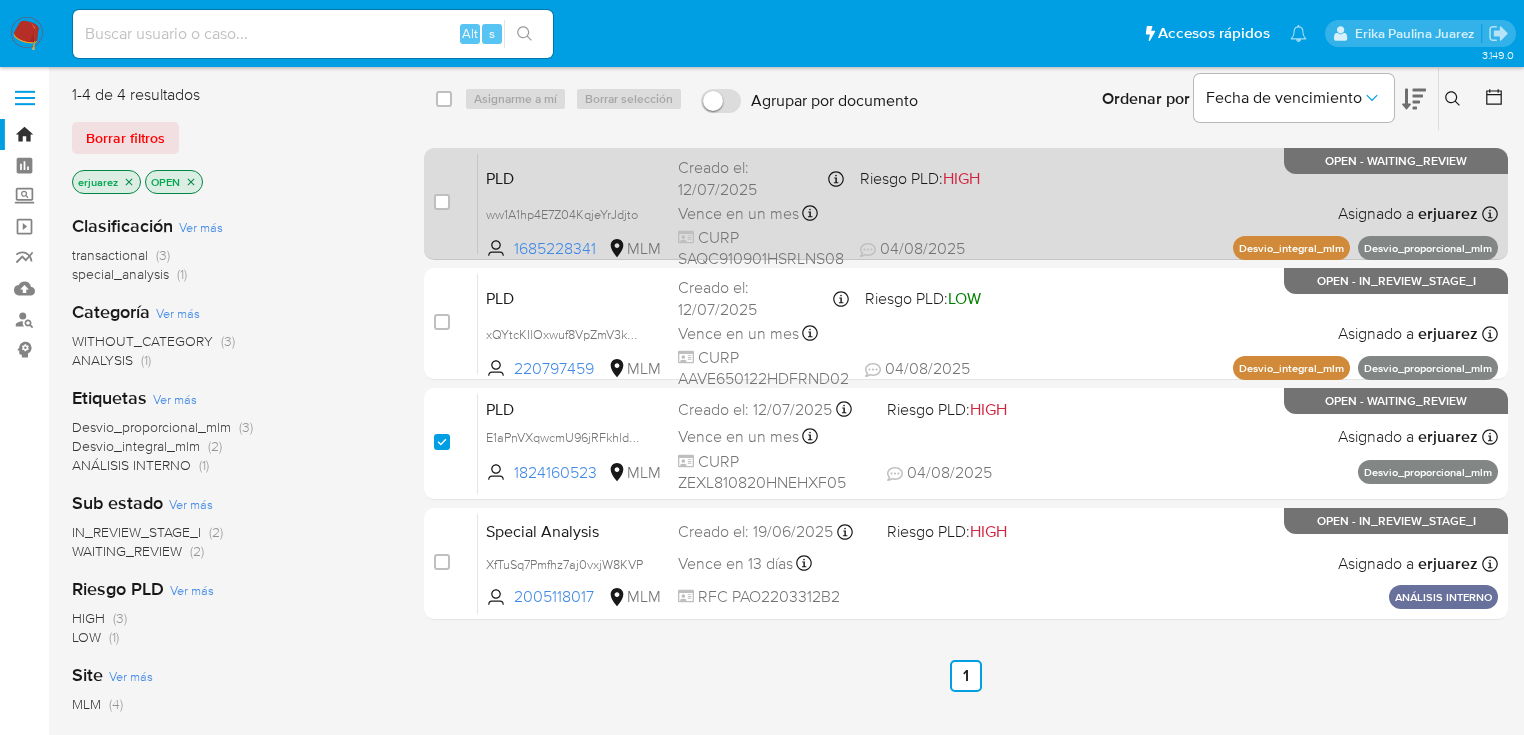 checkbox on "true" 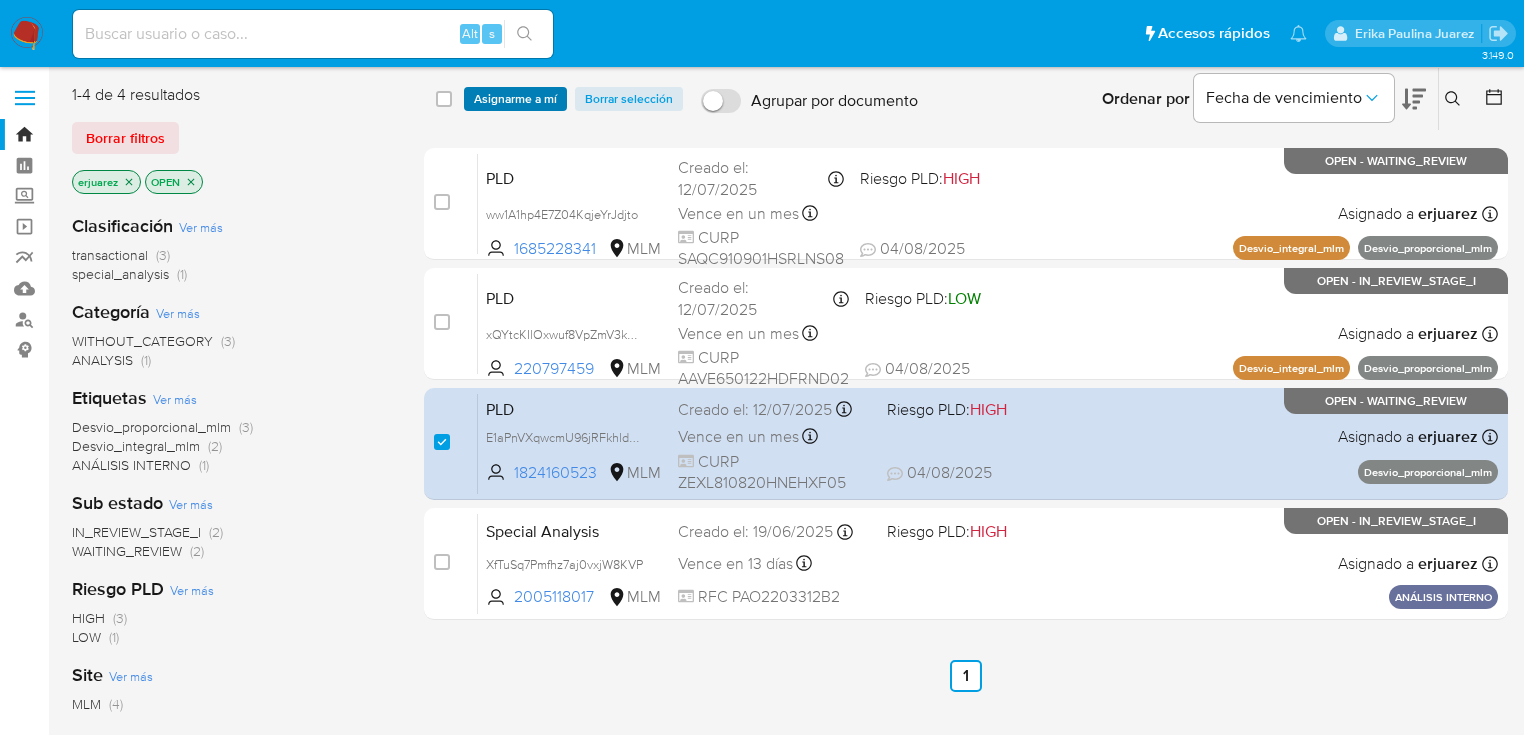 click on "Asignarme a mí" at bounding box center [515, 99] 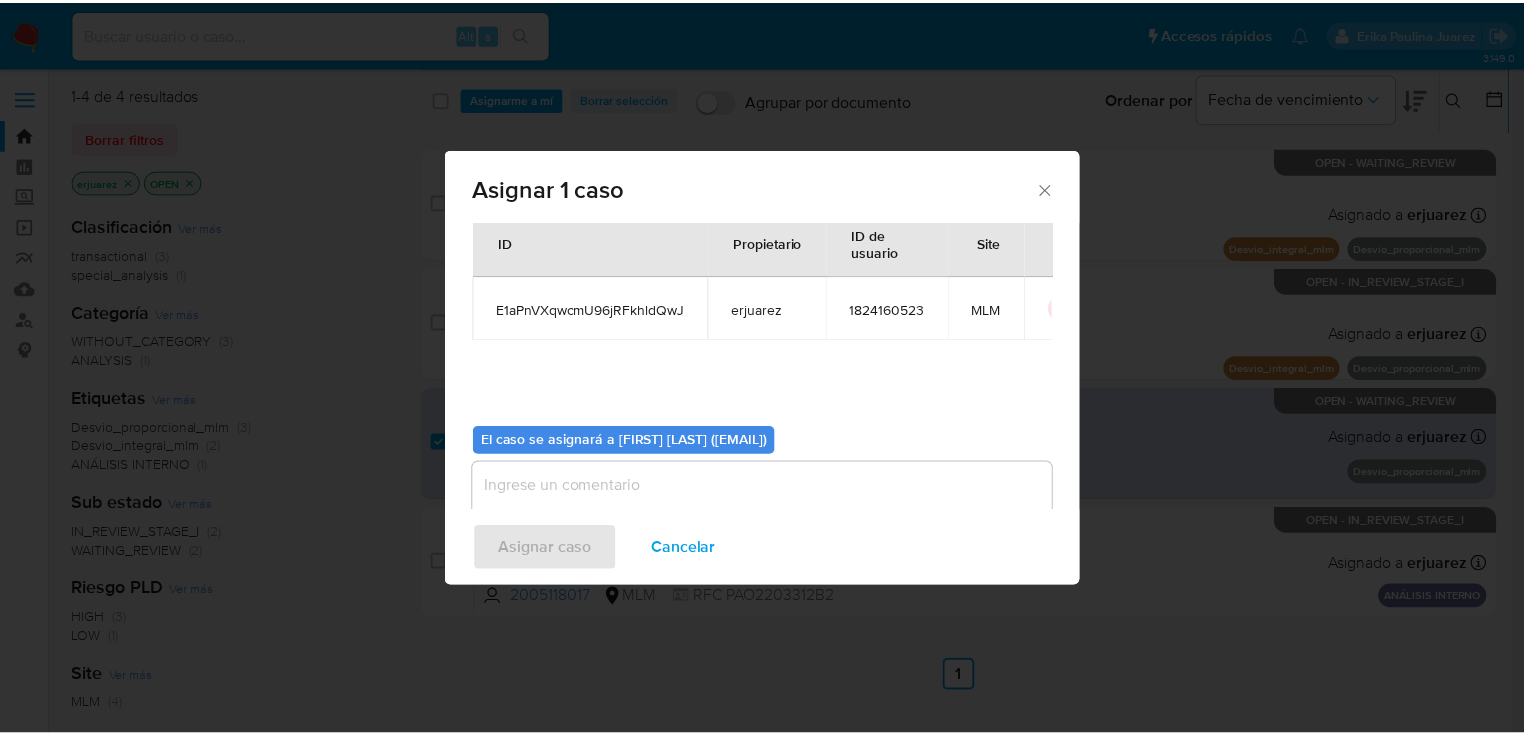 scroll, scrollTop: 103, scrollLeft: 0, axis: vertical 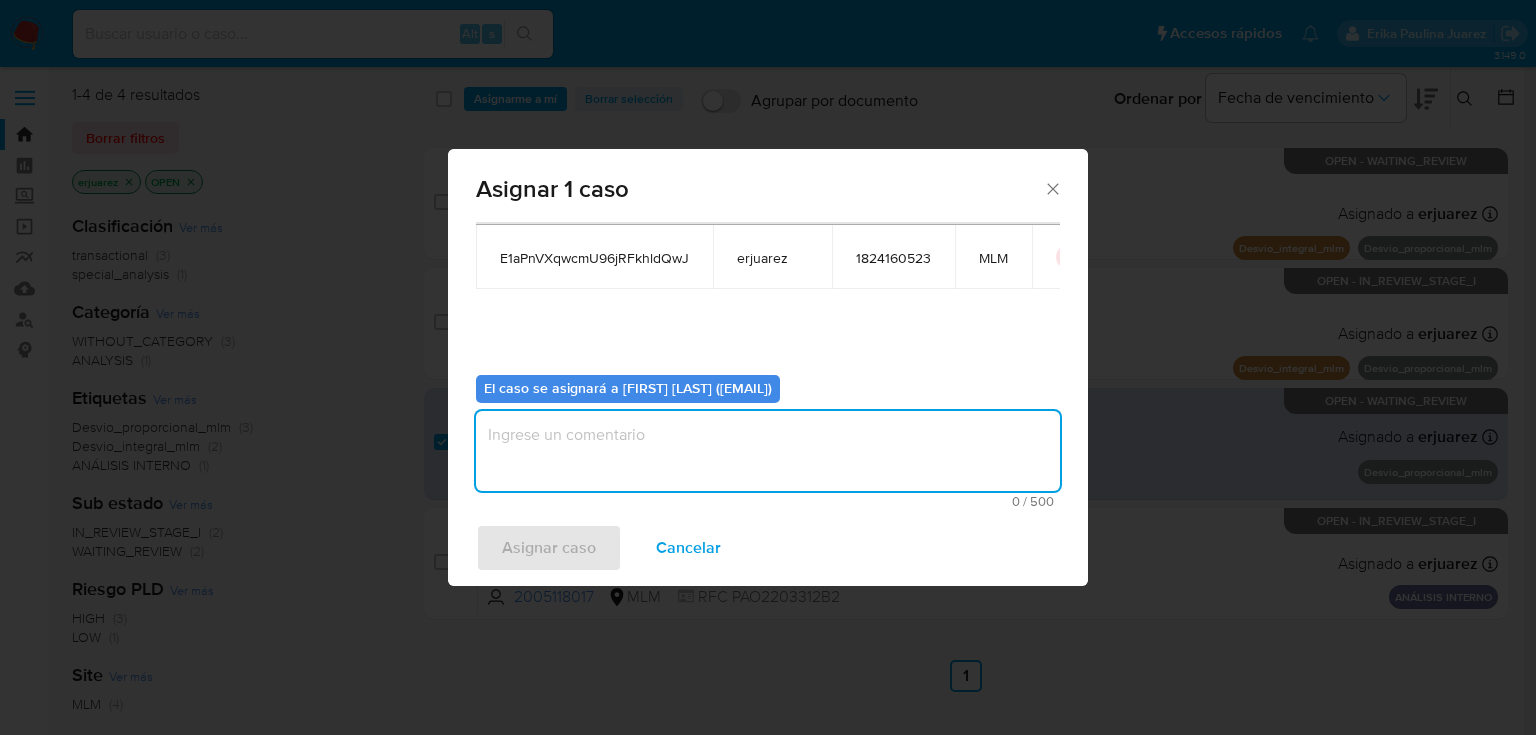click at bounding box center (768, 451) 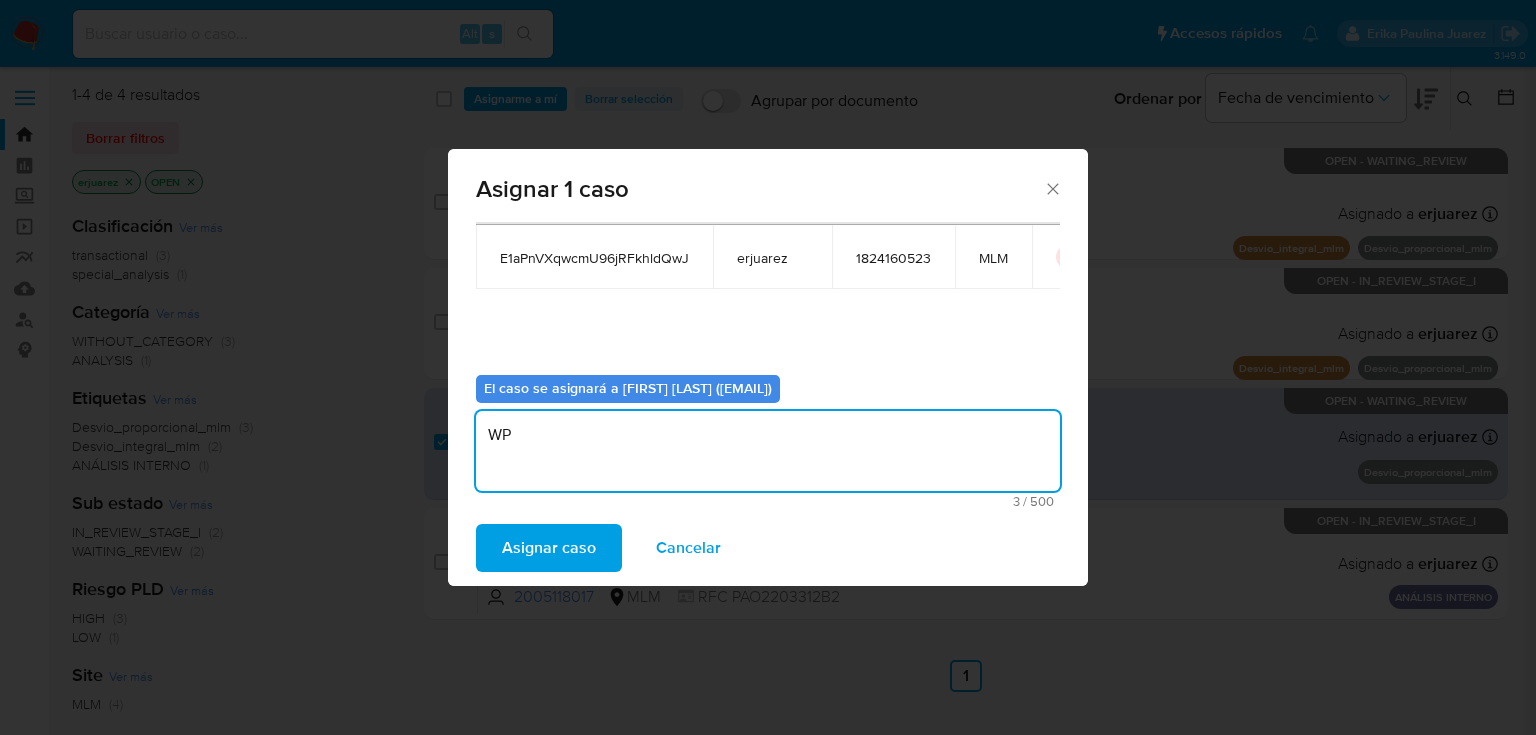 type on "W" 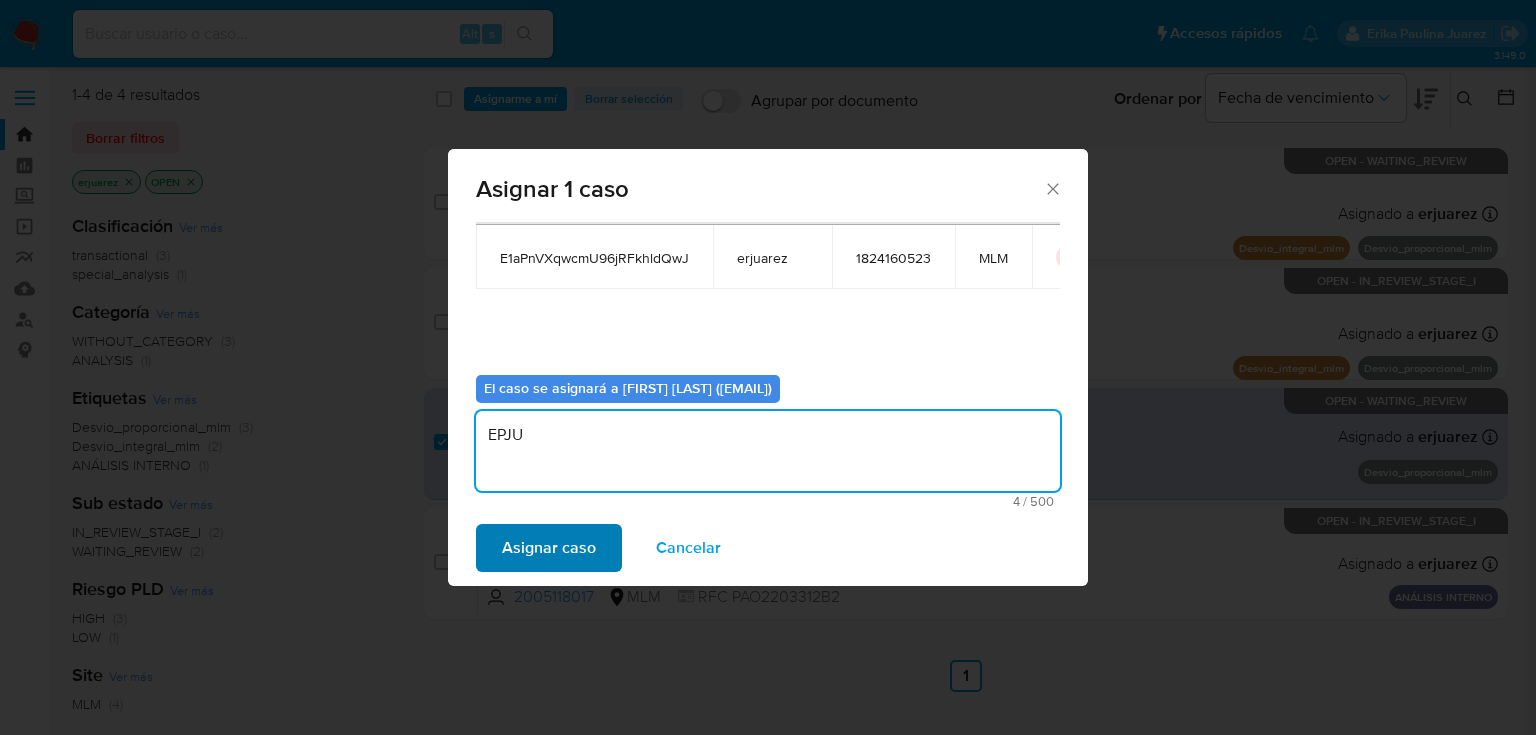 type on "EPJU" 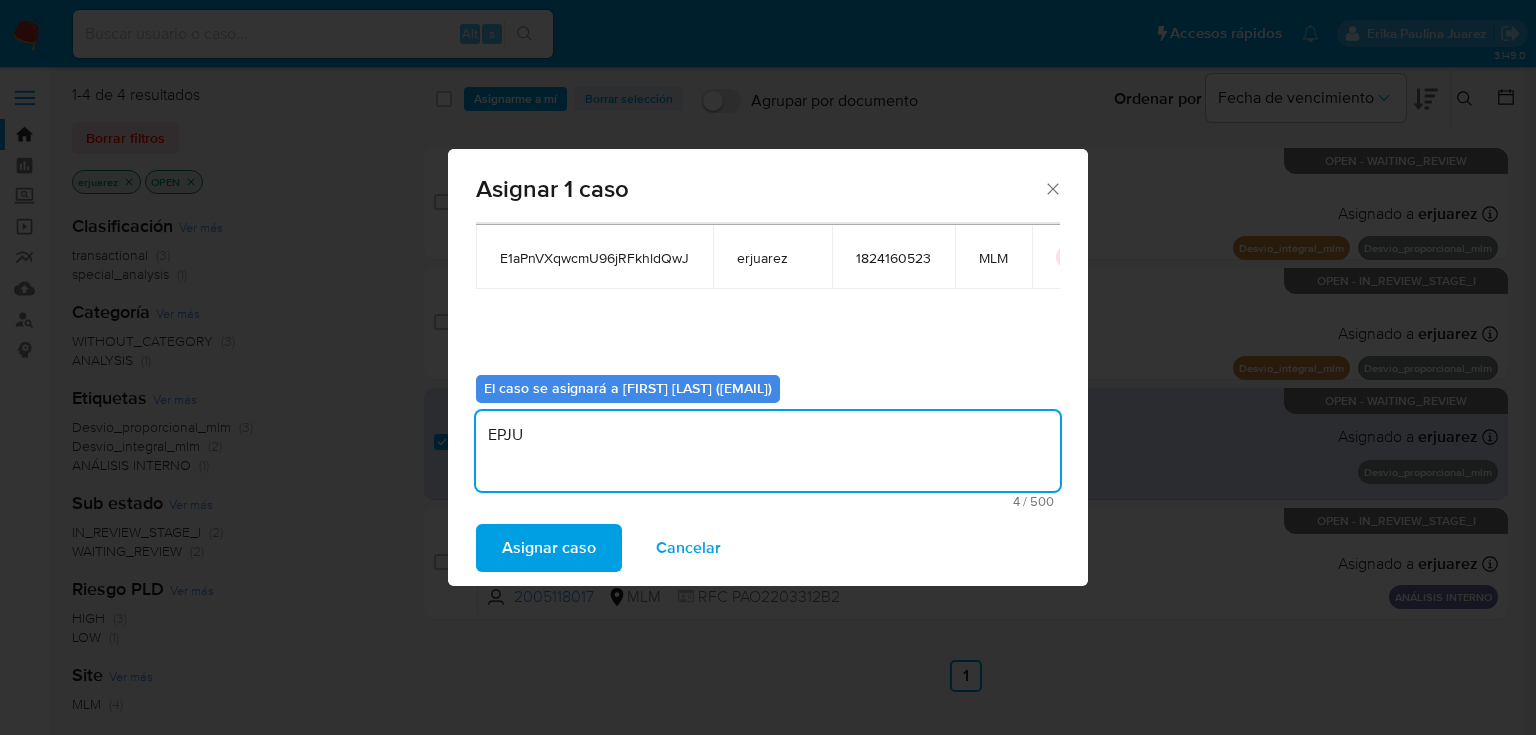 click on "Asignar caso" at bounding box center [549, 548] 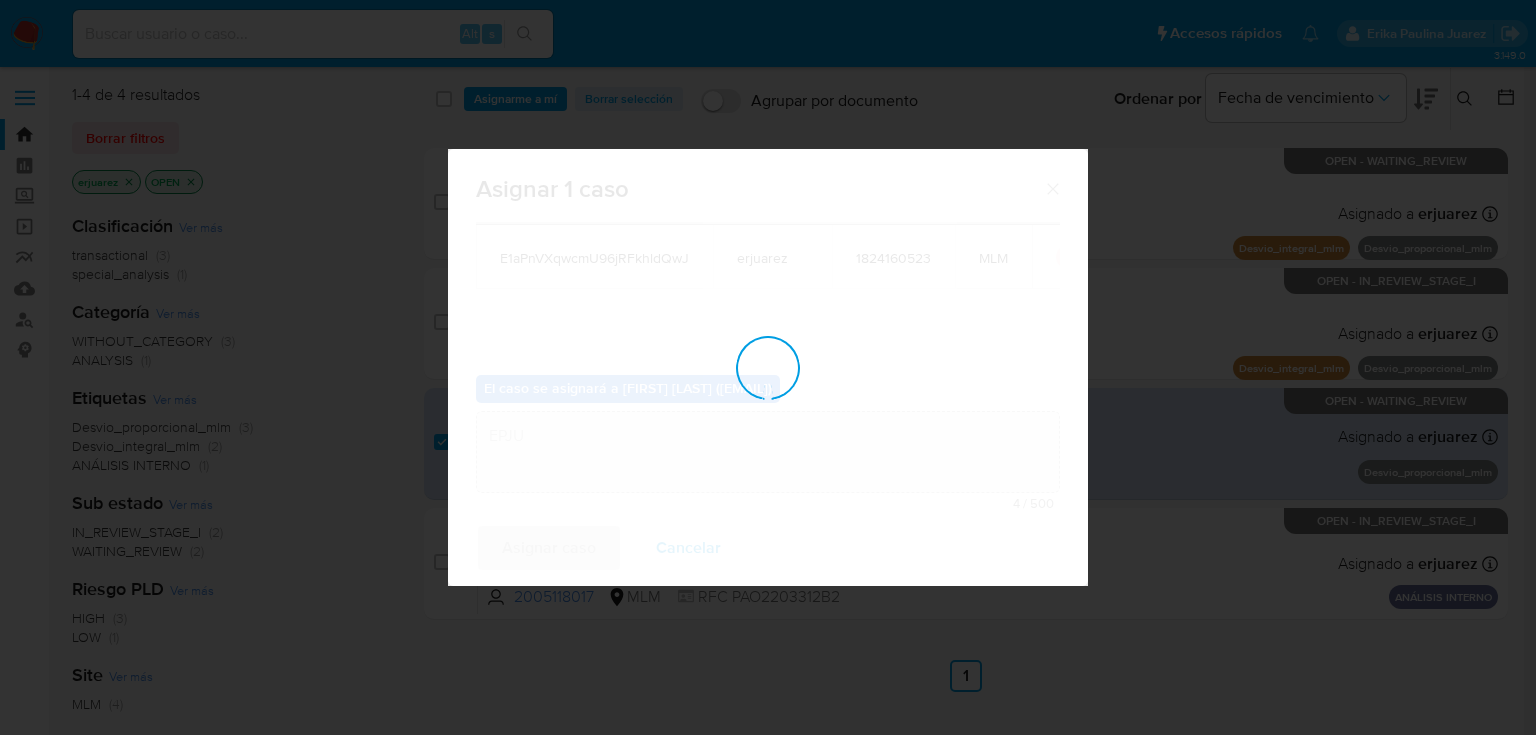 type 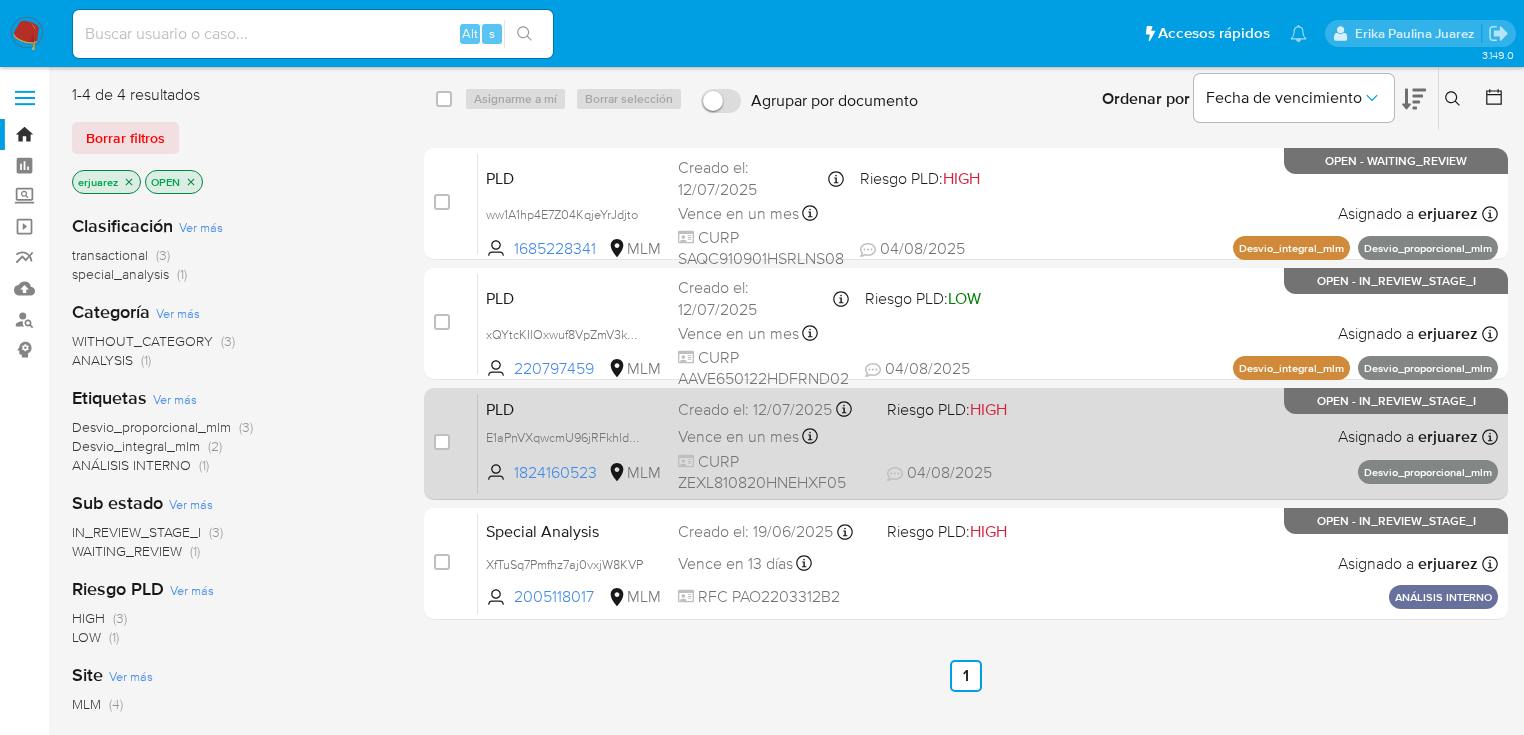 click on "PLD E1aPnVXqwcmU96jRFkhldQwJ 1824160523 MLM Riesgo PLD:  HIGH Creado el: 12/07/2025   Creado el: 12/07/2025 02:10:13 Vence en un mes   Vence el 10/09/2025 02:10:14 CURP   ZEXL810820HNEHXF05 04/08/2025   04/08/2025 16:55 Asignado a   erjuarez   Asignado el: 04/08/2025 09:11:34 Desvio_proporcional_mlm OPEN - IN_REVIEW_STAGE_I" at bounding box center [988, 443] 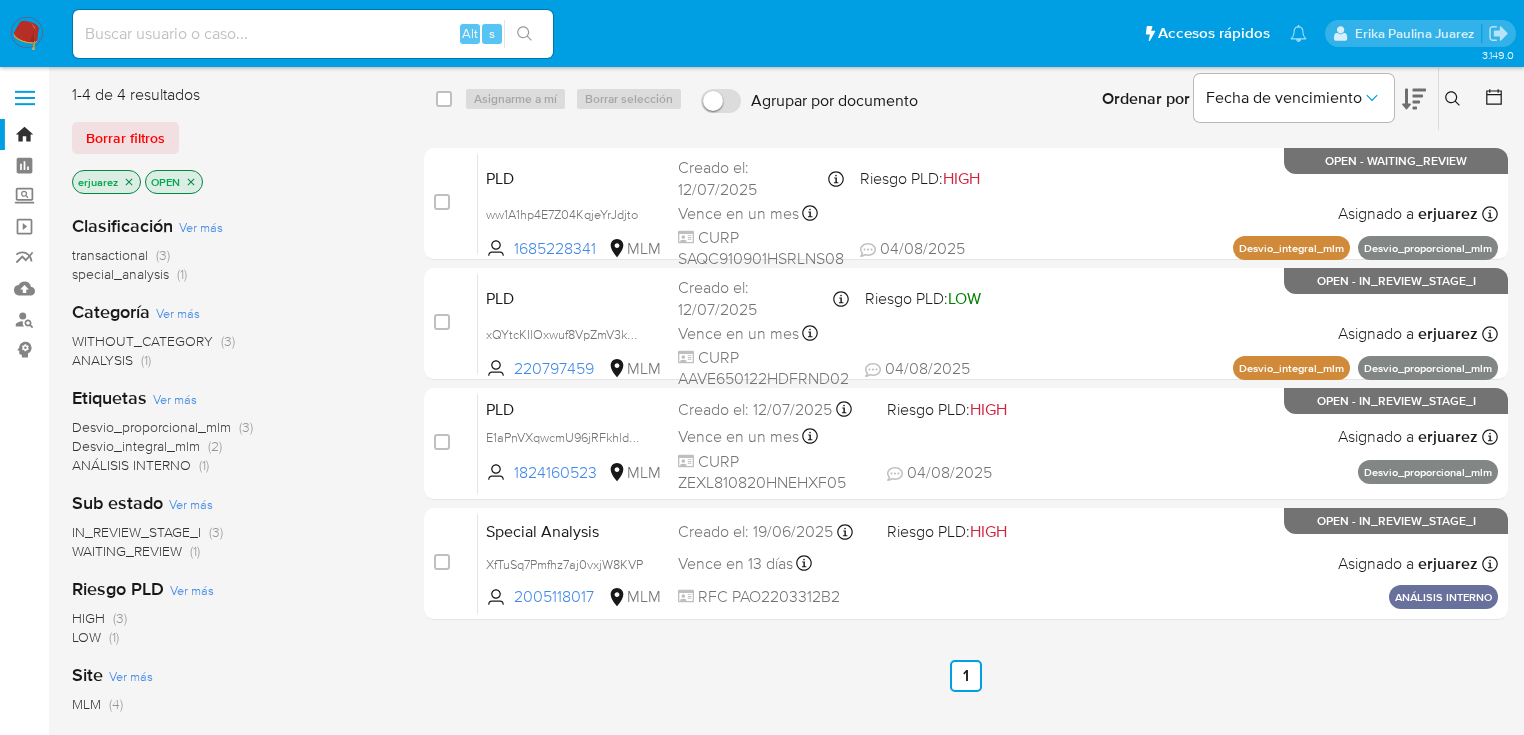 click at bounding box center (27, 34) 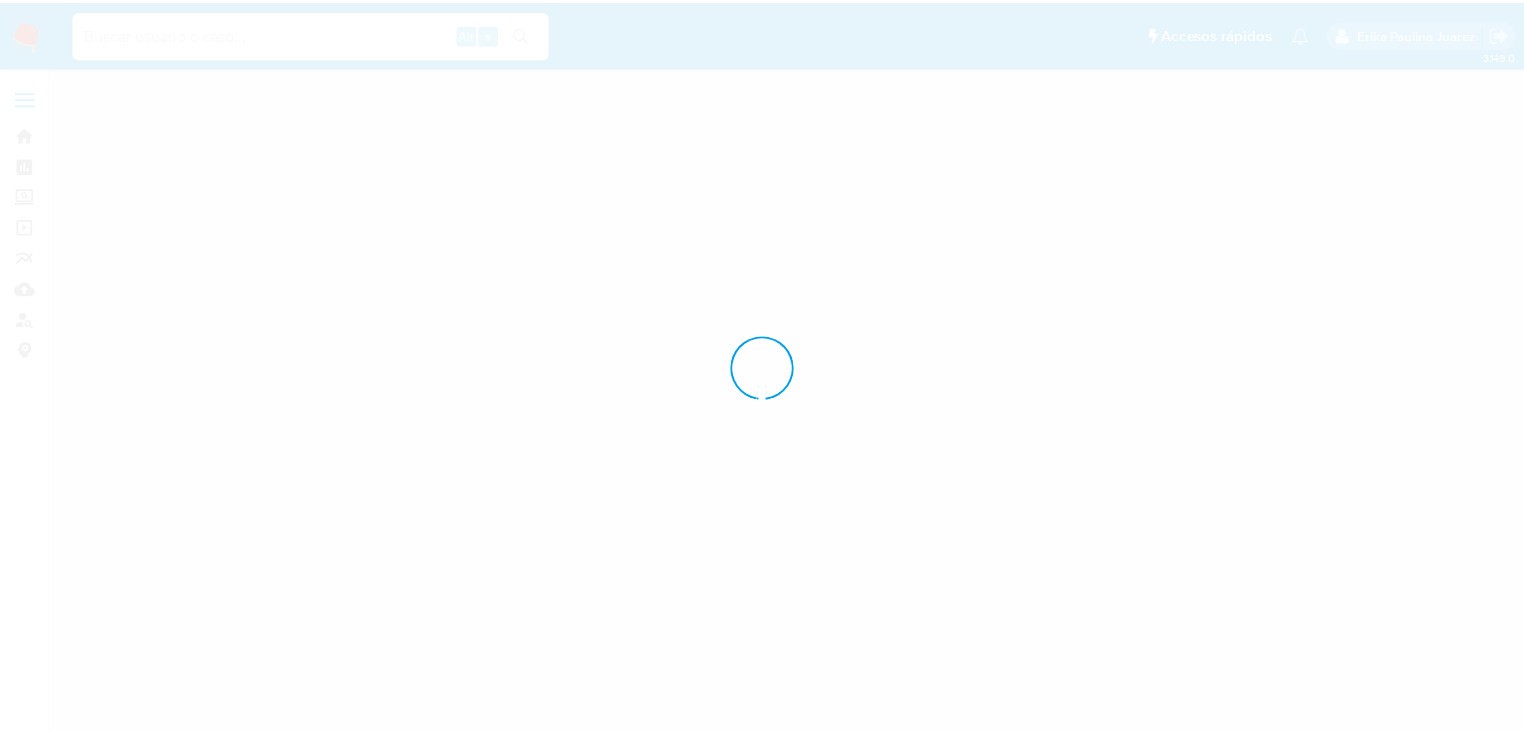 scroll, scrollTop: 0, scrollLeft: 0, axis: both 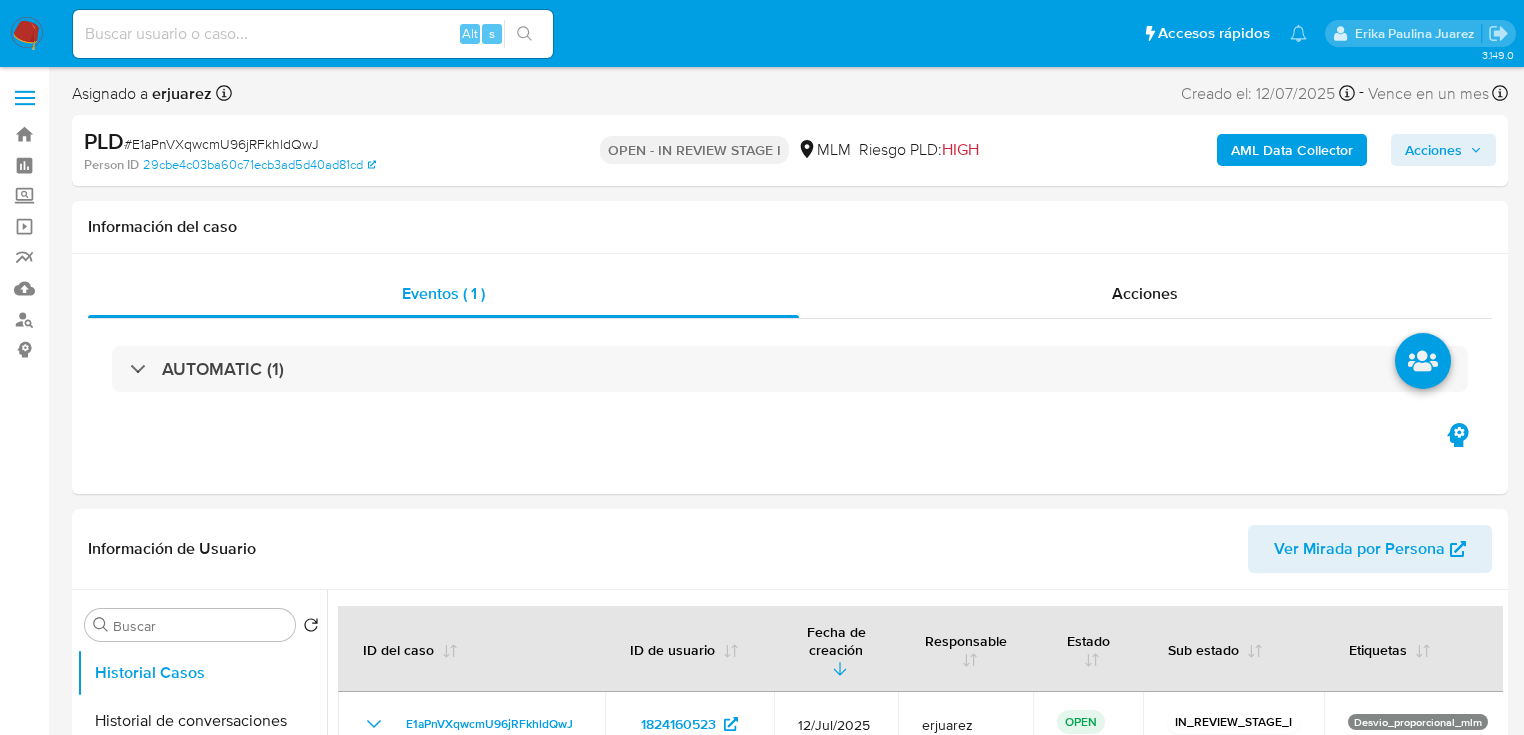 select on "10" 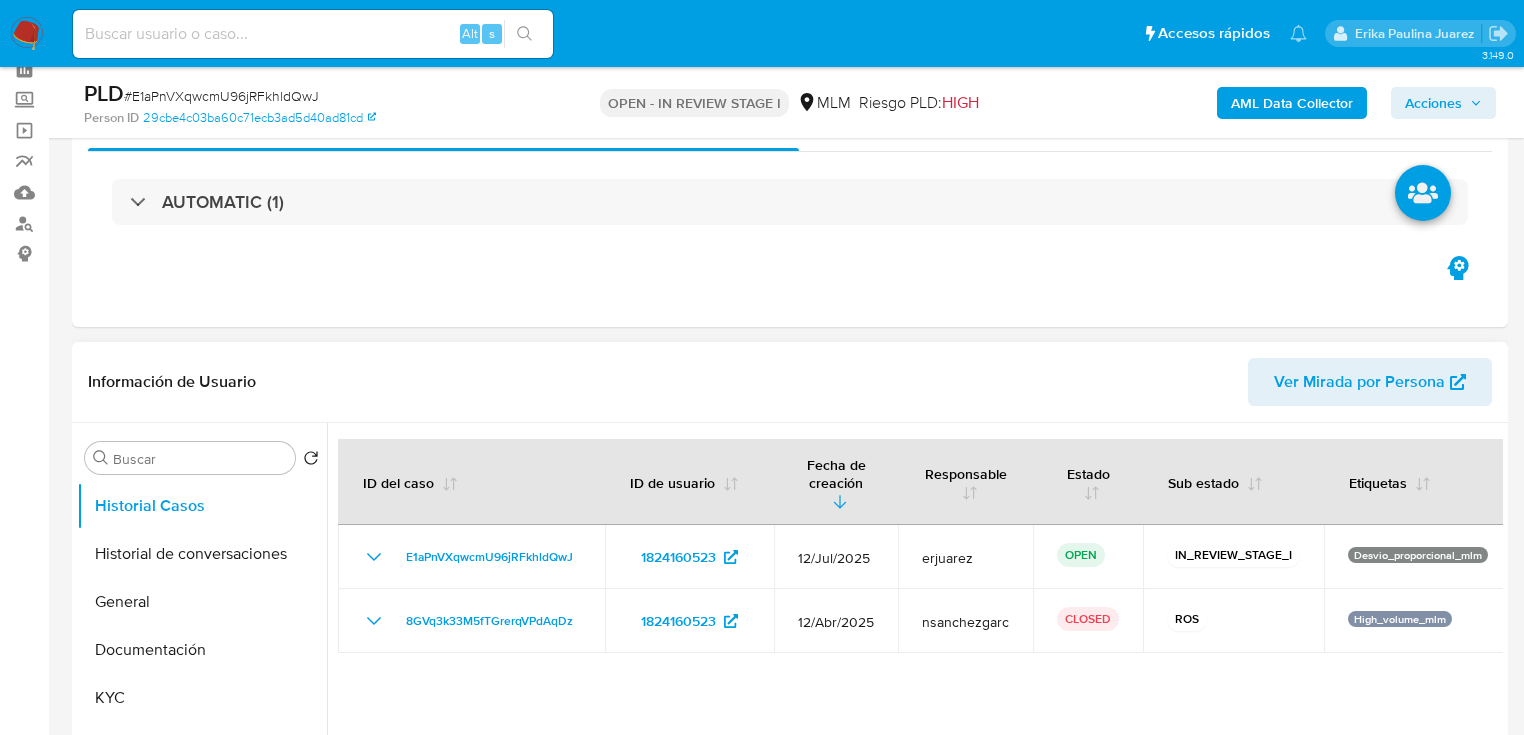 scroll, scrollTop: 480, scrollLeft: 0, axis: vertical 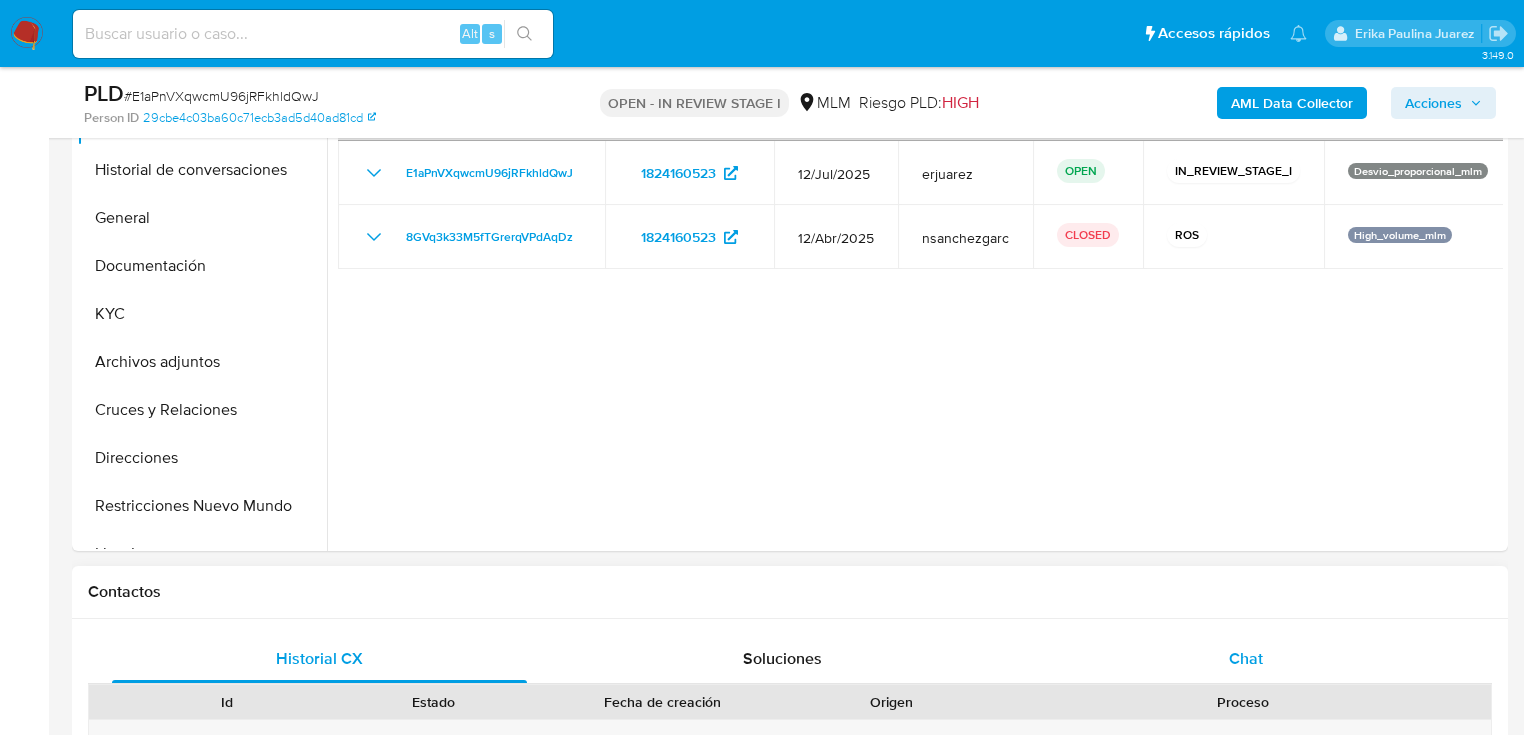 click on "Chat" at bounding box center (1246, 658) 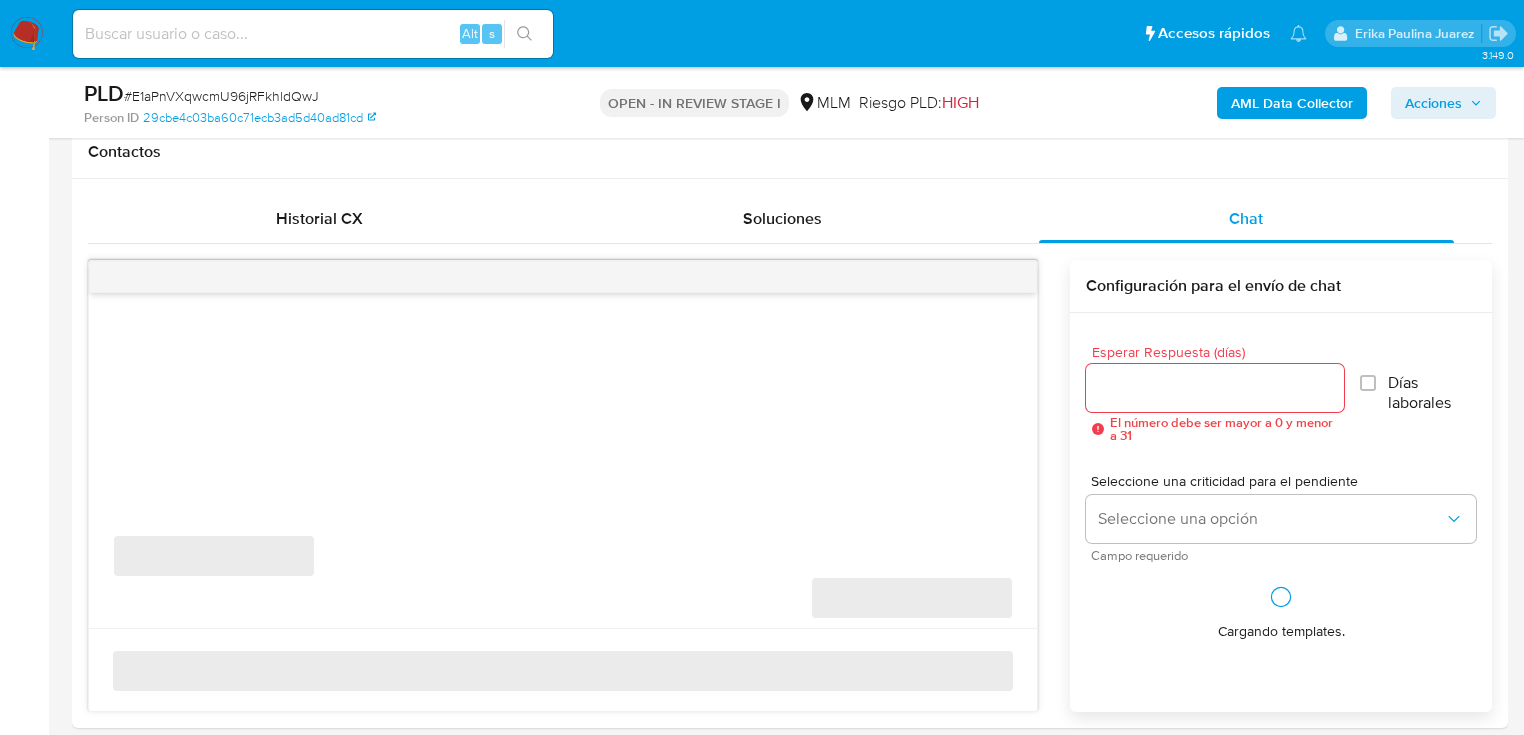 scroll, scrollTop: 960, scrollLeft: 0, axis: vertical 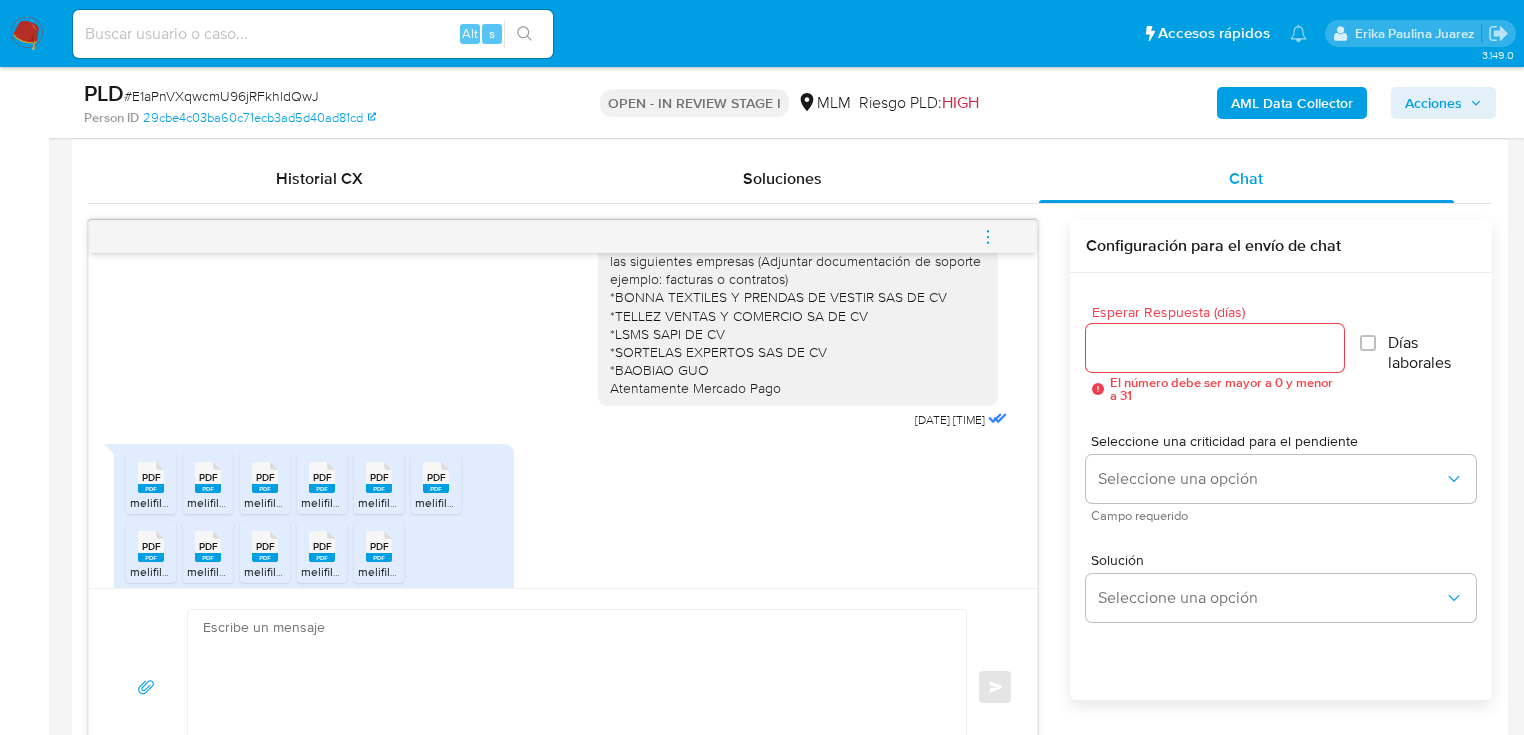 click on "PDF" at bounding box center [151, 477] 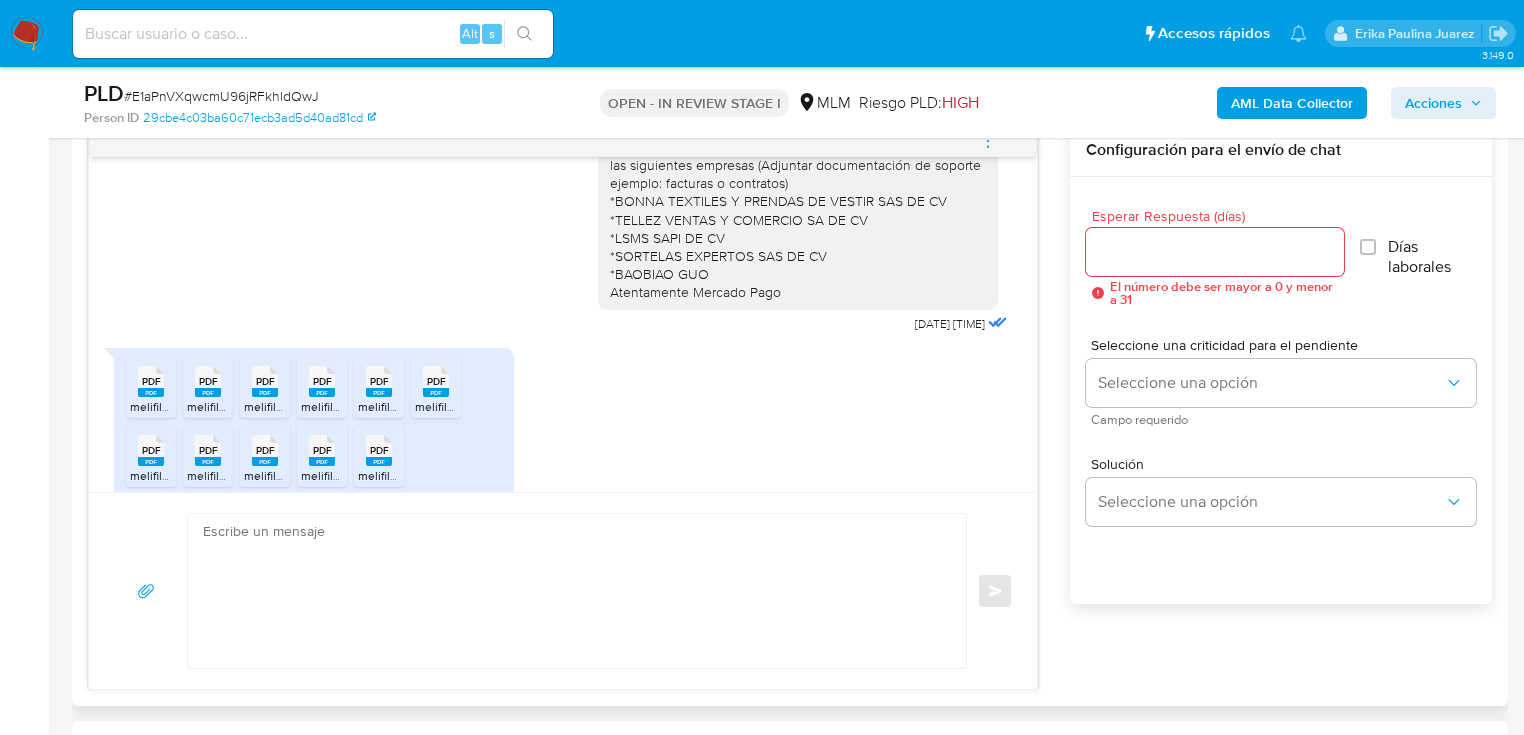 scroll, scrollTop: 880, scrollLeft: 0, axis: vertical 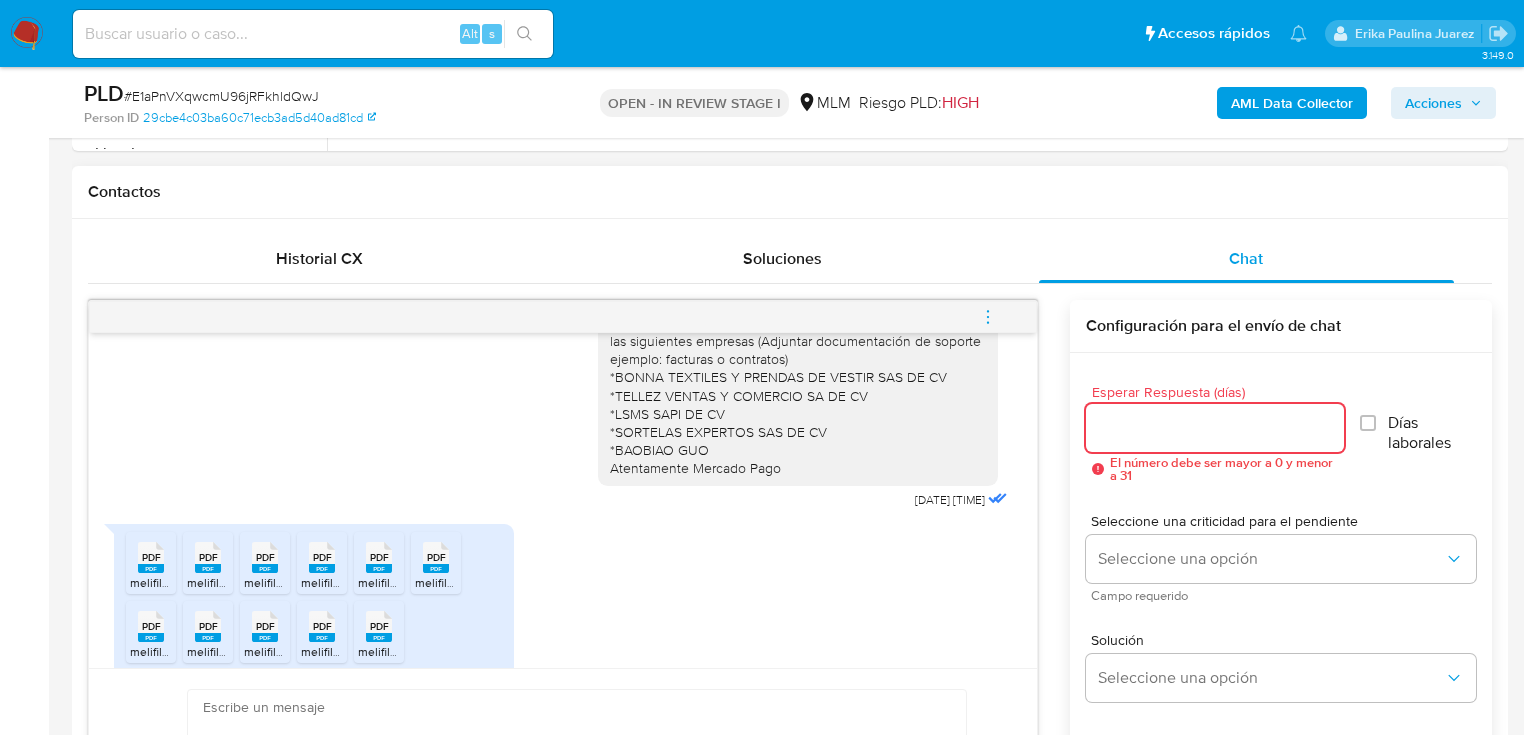 click on "Esperar Respuesta (días)" at bounding box center [1215, 428] 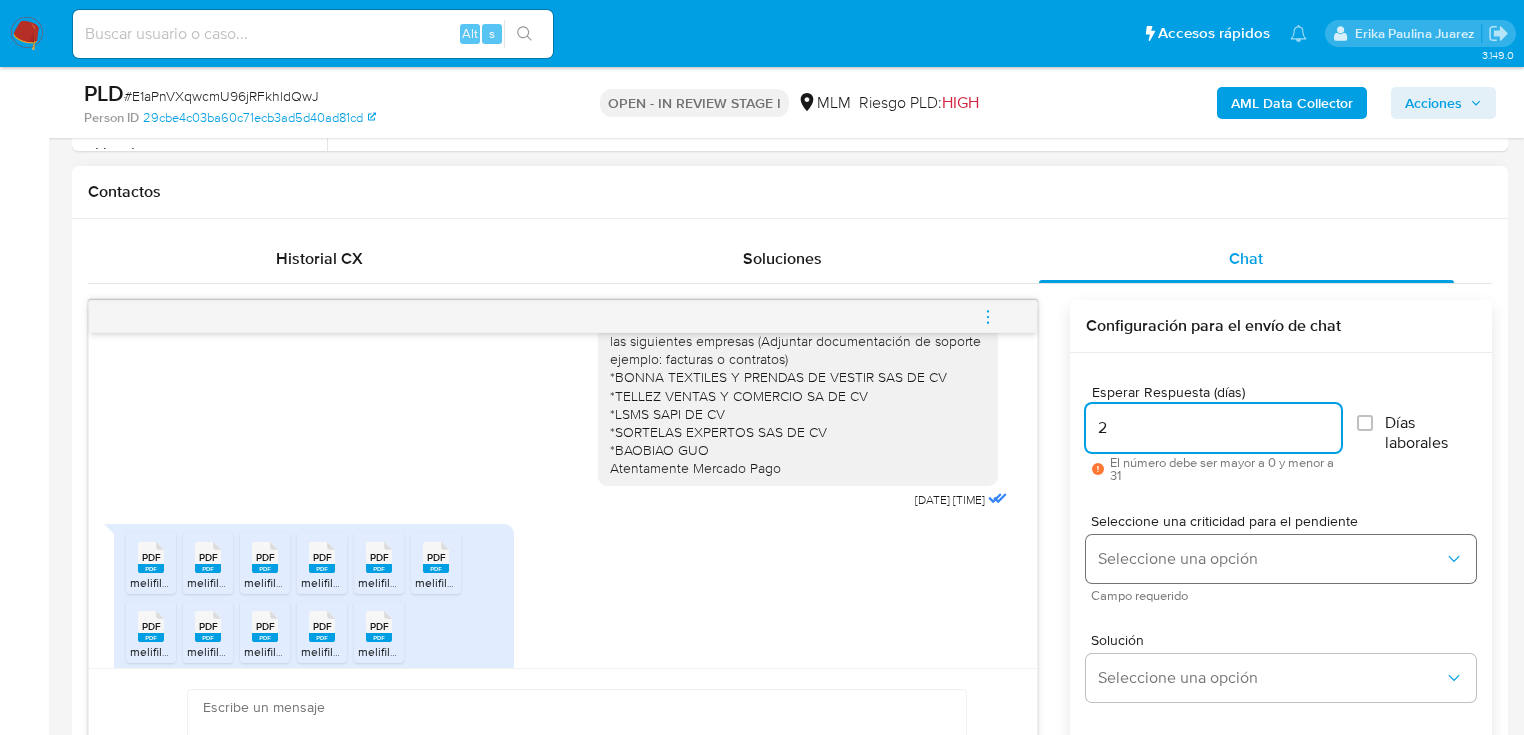 type on "2" 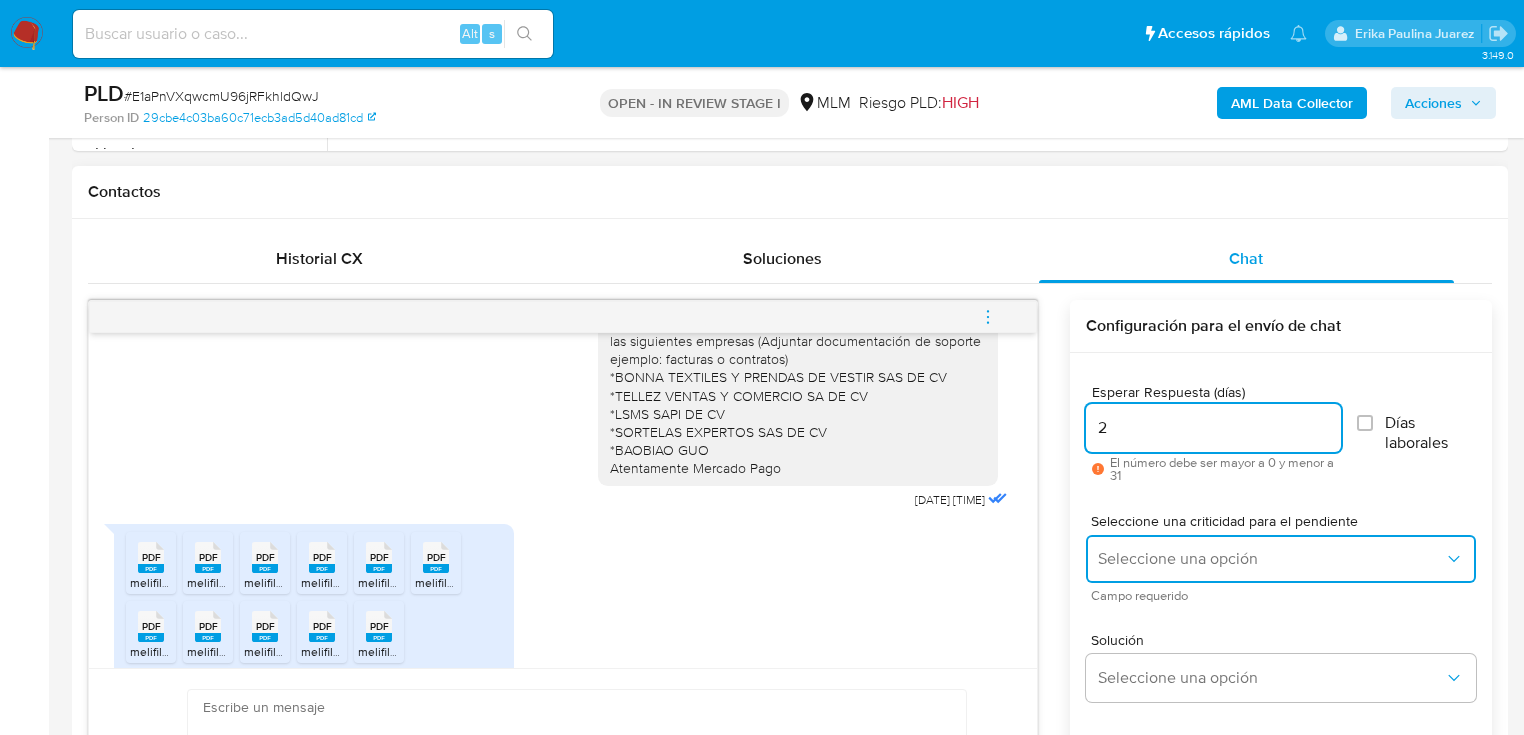 click on "Seleccione una opción" at bounding box center (1281, 559) 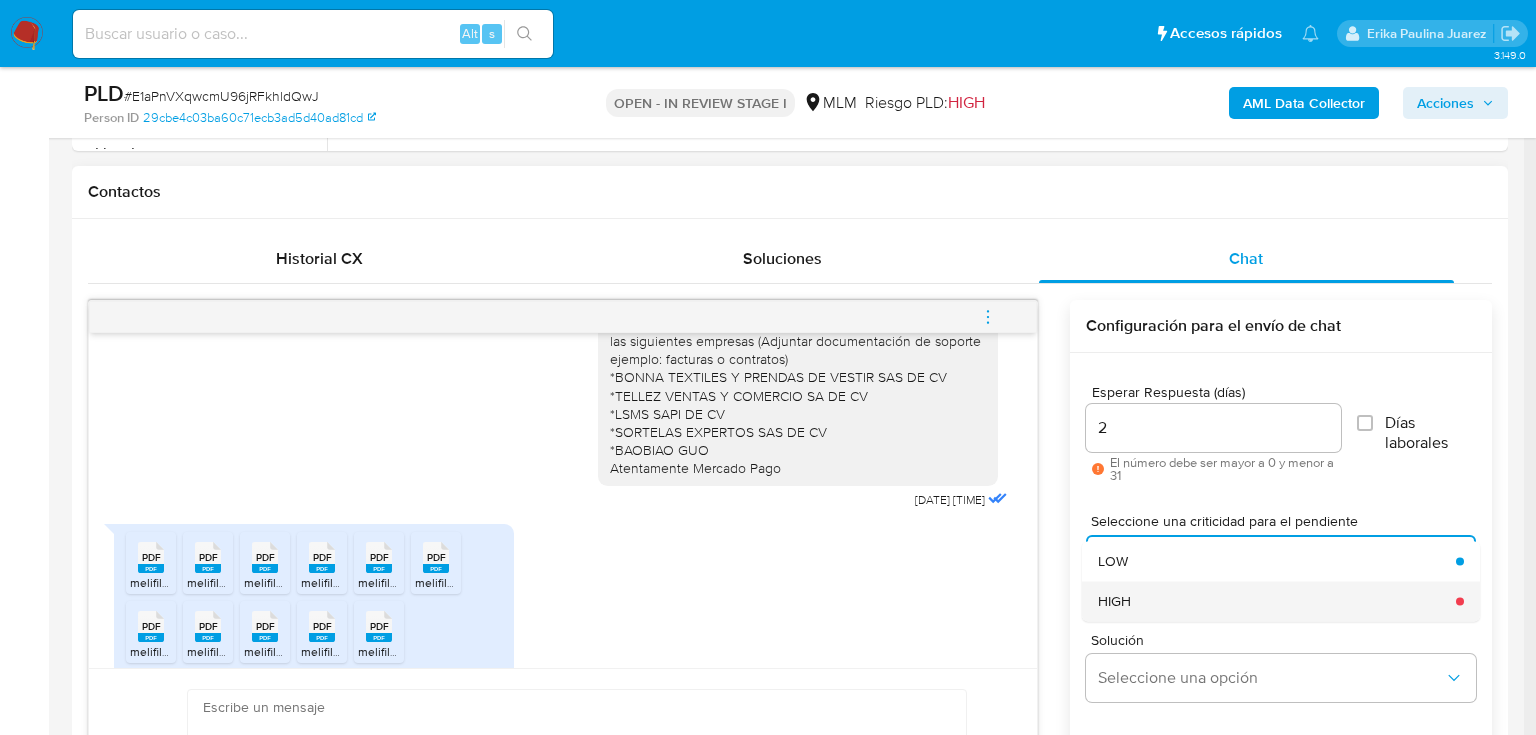 click on "HIGH" at bounding box center [1271, 601] 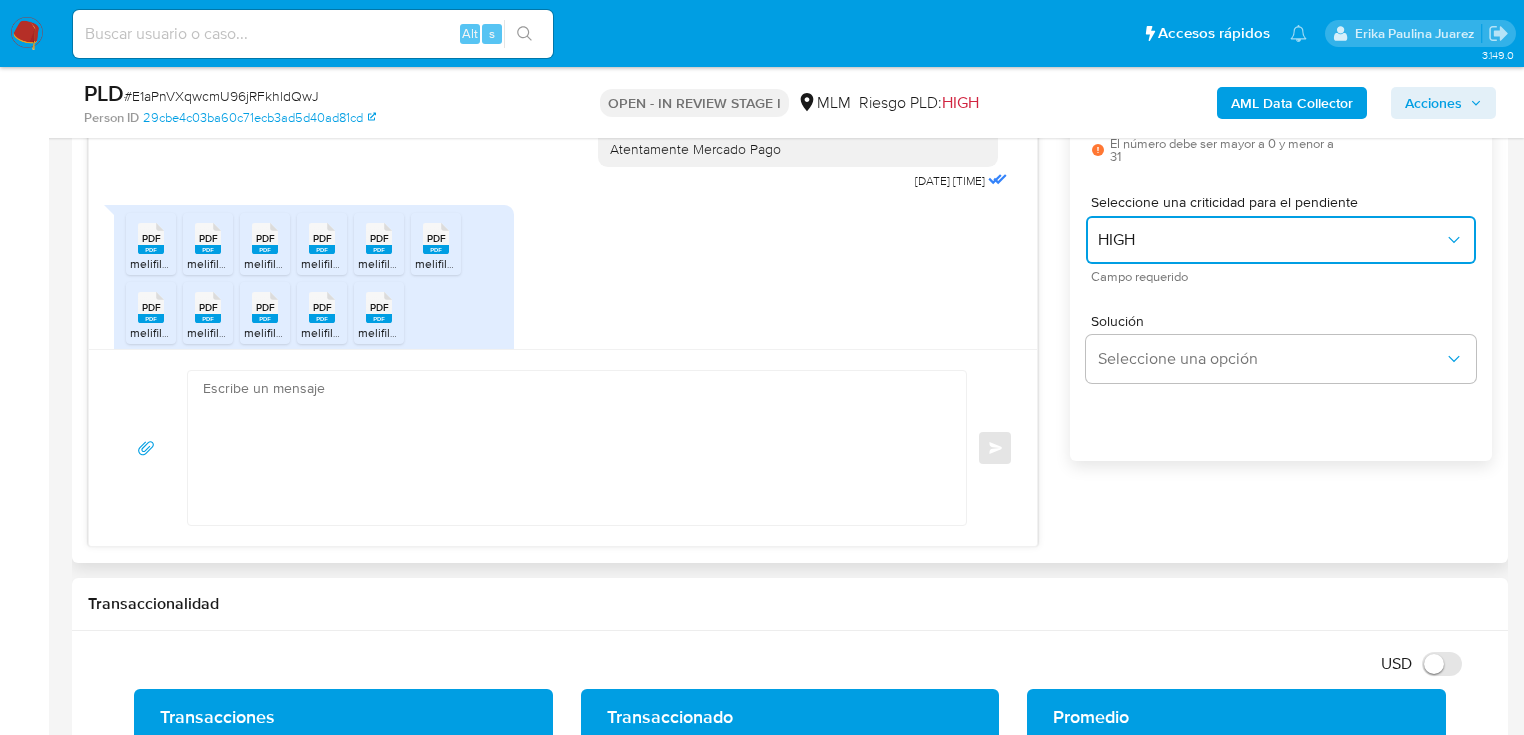 scroll, scrollTop: 1200, scrollLeft: 0, axis: vertical 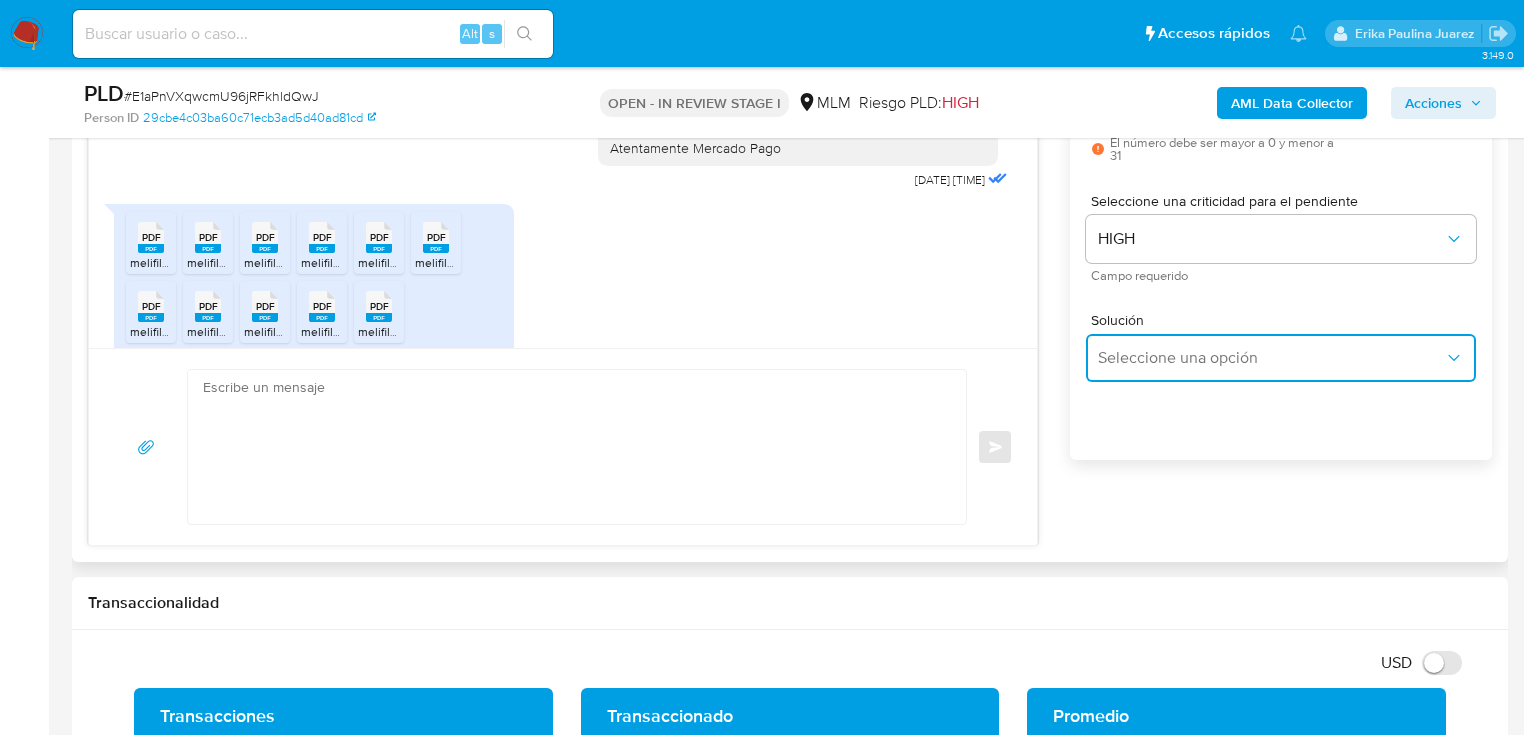 click on "Seleccione una opción" at bounding box center (1281, 358) 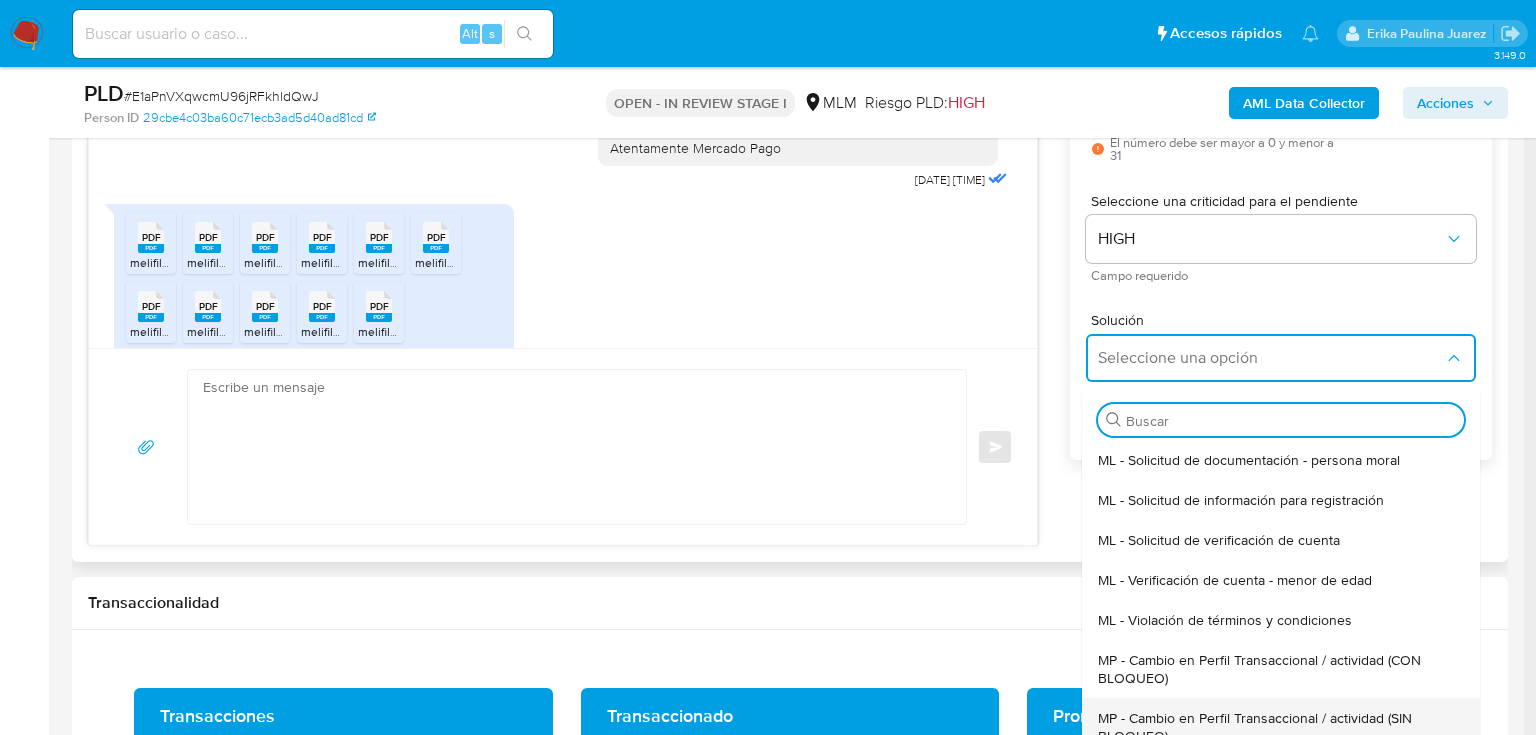click on "MP - Cambio en Perfil Transaccional / actividad (SIN BLOQUEO)" at bounding box center [1275, 727] 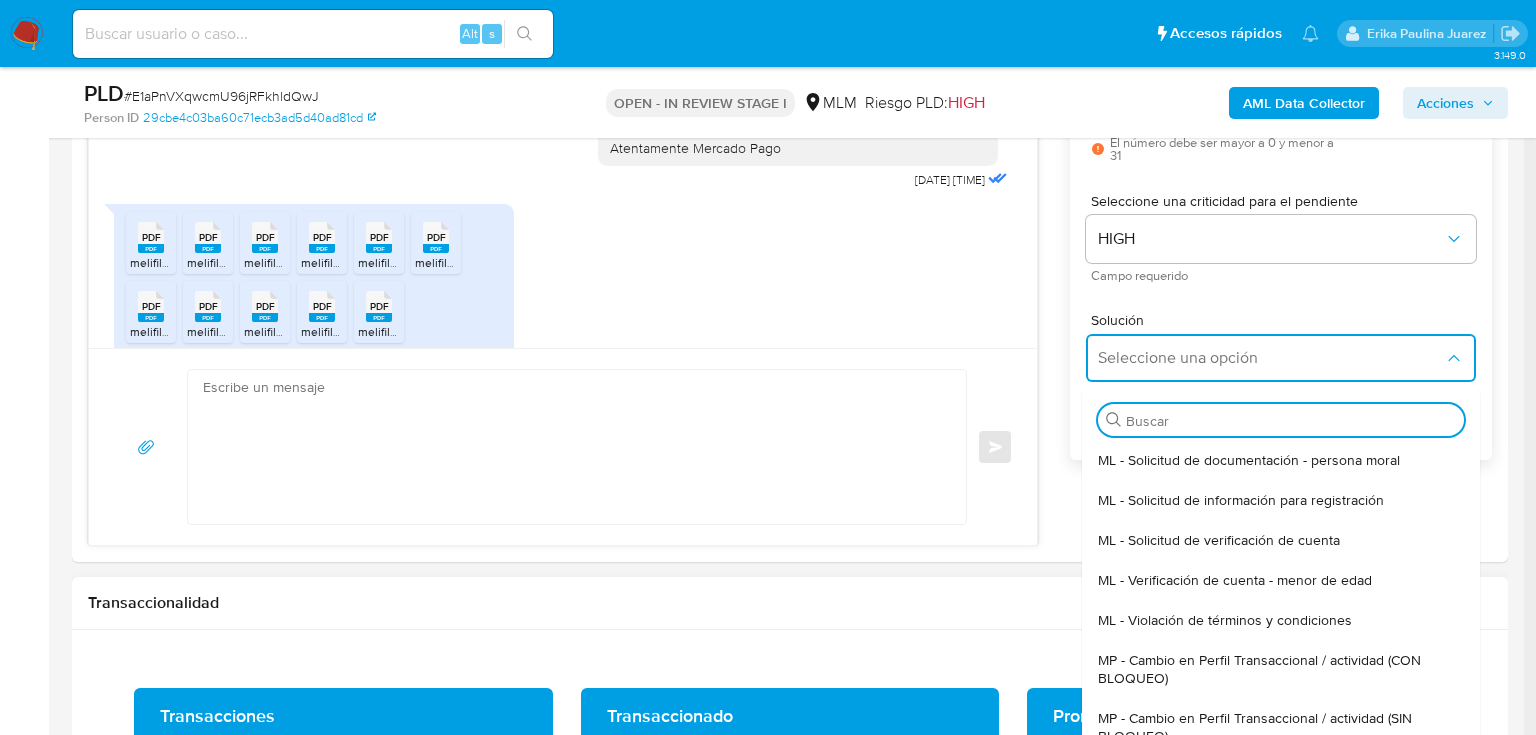 type on "Estimado ,Te comunicamos que se ha identificado un cambio en el uso habitual de tu cuenta (compra - venta) durante [INCLUIR PERIODO], por lo que, de acuerdo con las políticas de control de Mercado Pago, debemos llevar a cabo un proceso de verificación para garantizar la seguridad de tu cuenta.Por lo anterior, es necesario que nos compartas la siguiente información:Tu ocupación o actividad preponderante.Motivo por el cual (i) recibes envíos de dinero por parte de [INCLUIR NOMBRE]. (ii) realizas los mismos pagos / compras con [INCLUIR NOMBRE]. Aguardamos el envío de la información para evitar algún inconveniente o restricción en tu cuenta.Lamentamos el malestar que esta situación te pudiera ocasionar, pero es una medida necesaria para mantener el sitio seguro y confiable.Atentamente,Mercado Pago" 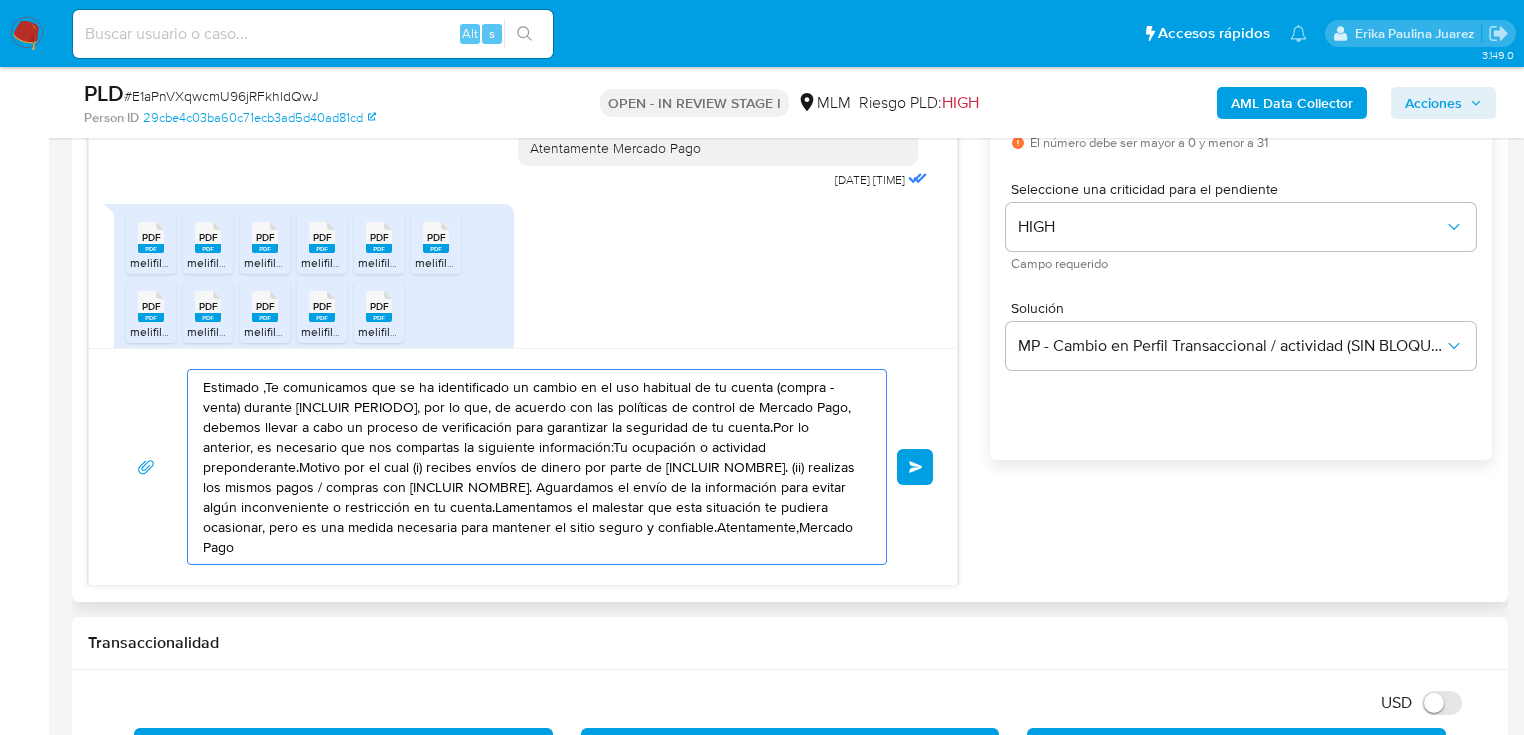 drag, startPoint x: 780, startPoint y: 521, endPoint x: 435, endPoint y: 460, distance: 350.35126 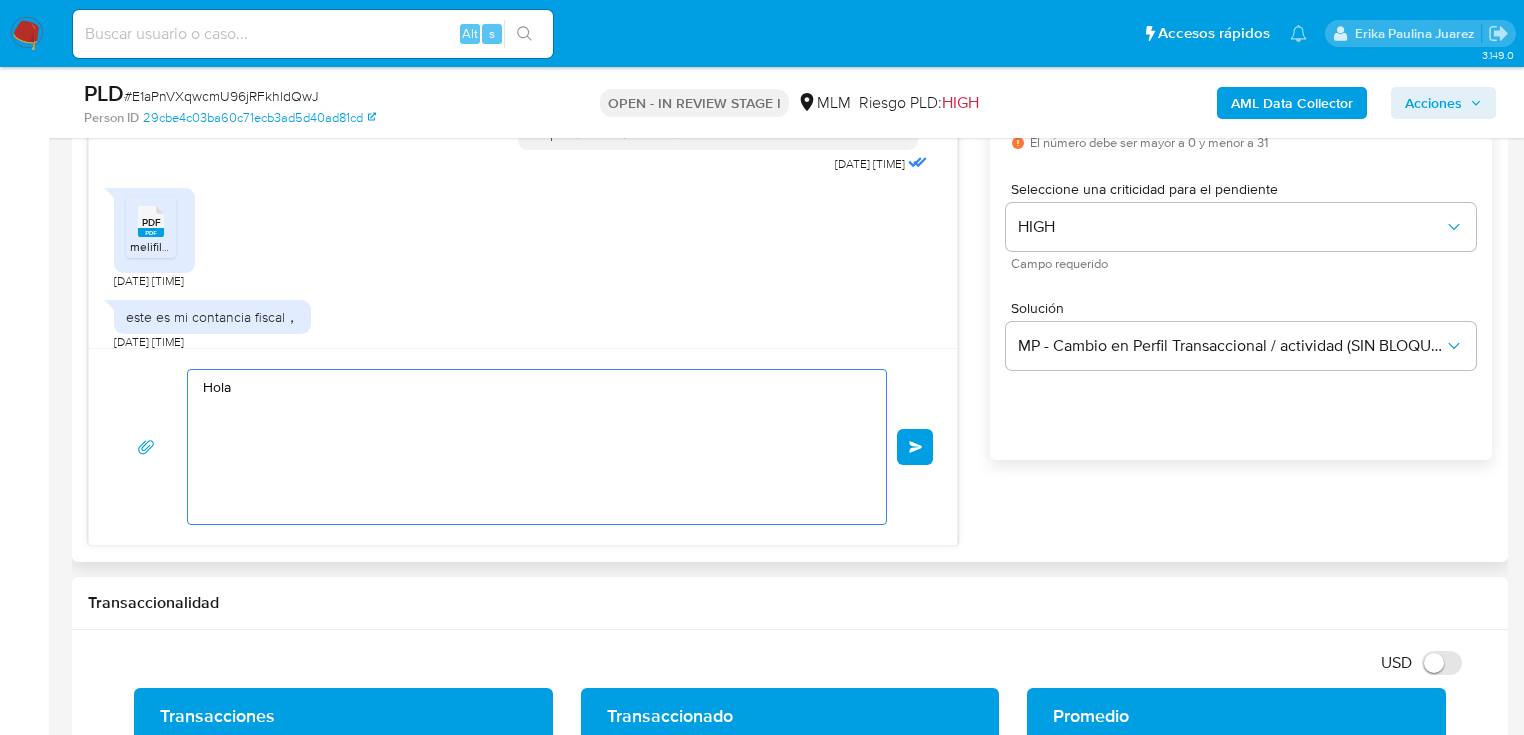 scroll, scrollTop: 517, scrollLeft: 0, axis: vertical 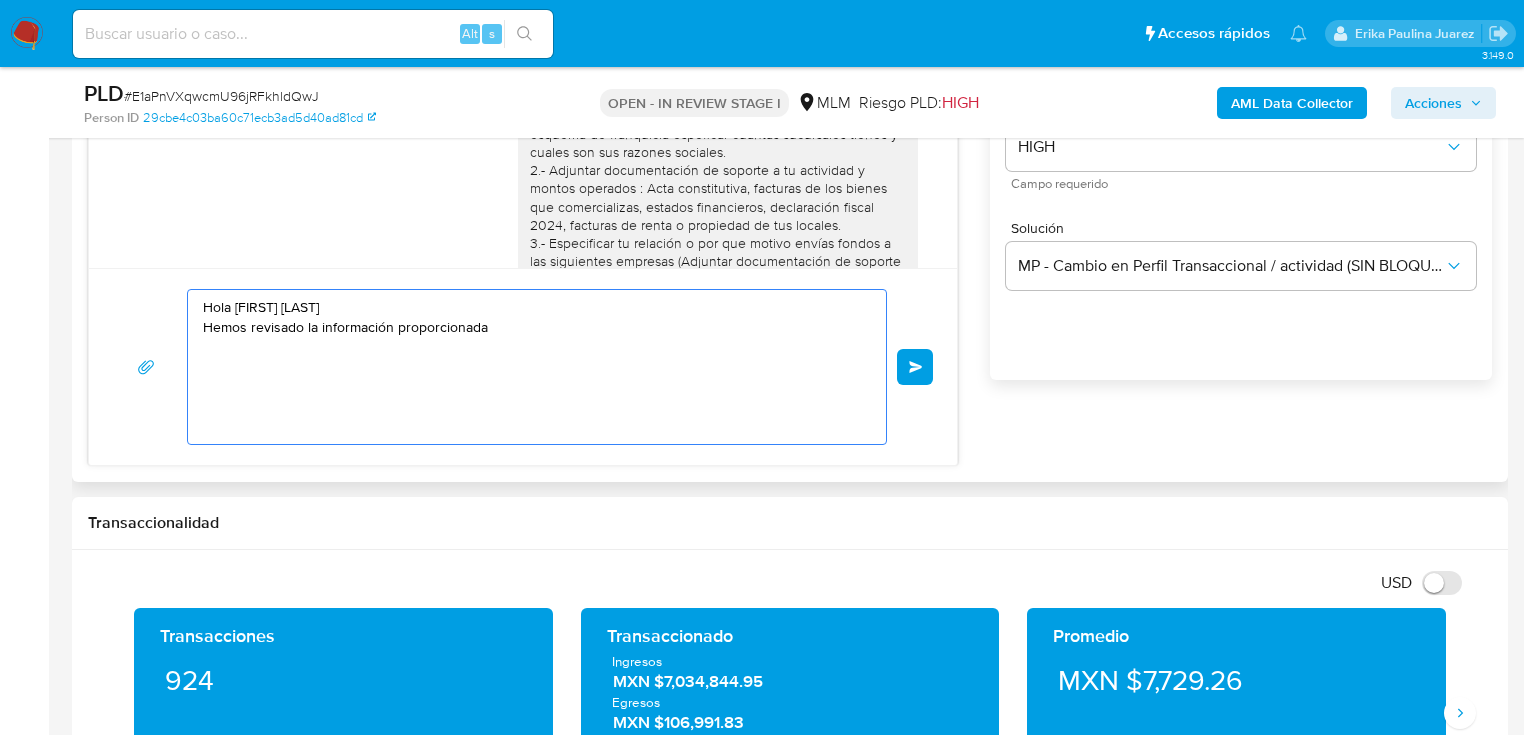 click on "Hola Lifeng Zheng
Hemos revisado la información proporcionada" at bounding box center [532, 367] 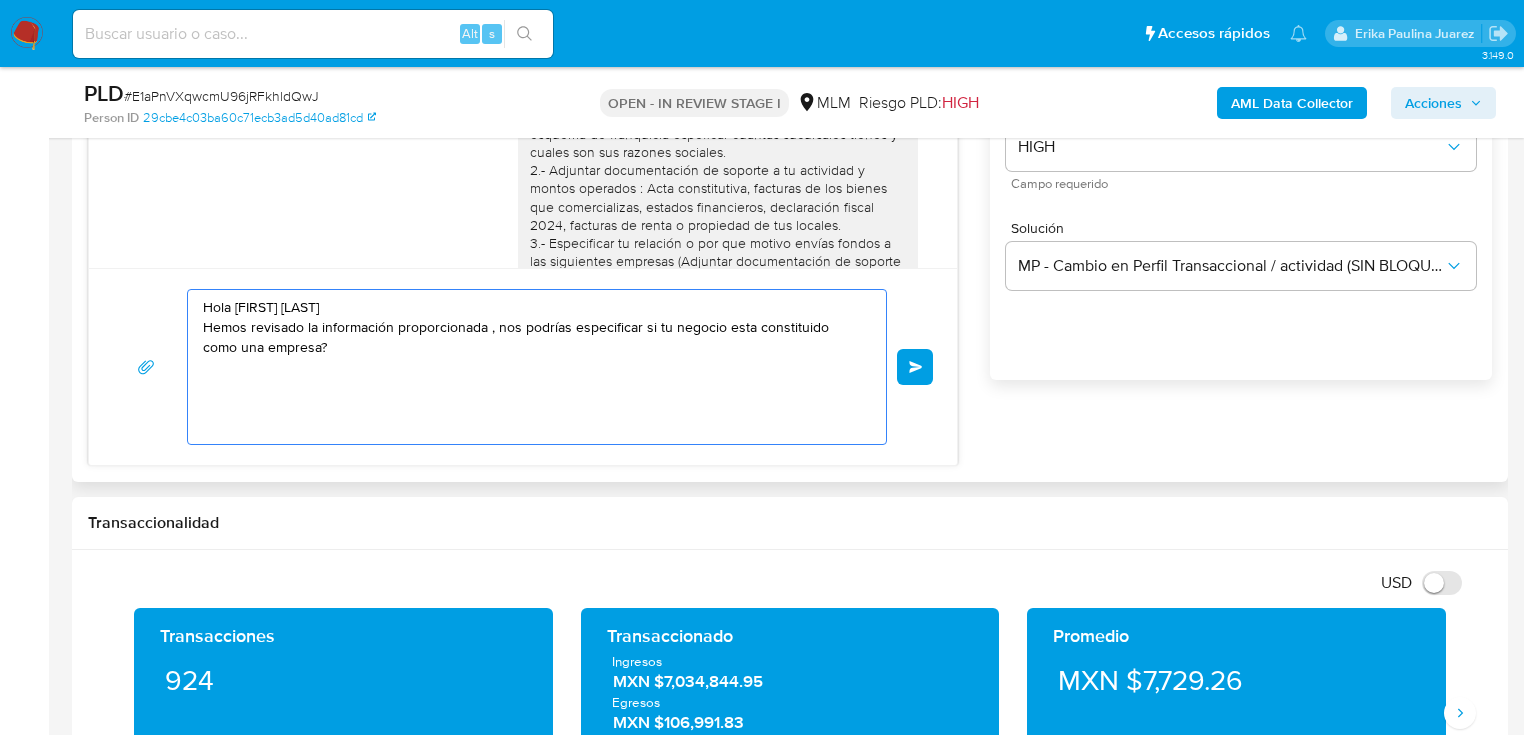 drag, startPoint x: 611, startPoint y: 368, endPoint x: 638, endPoint y: 325, distance: 50.77401 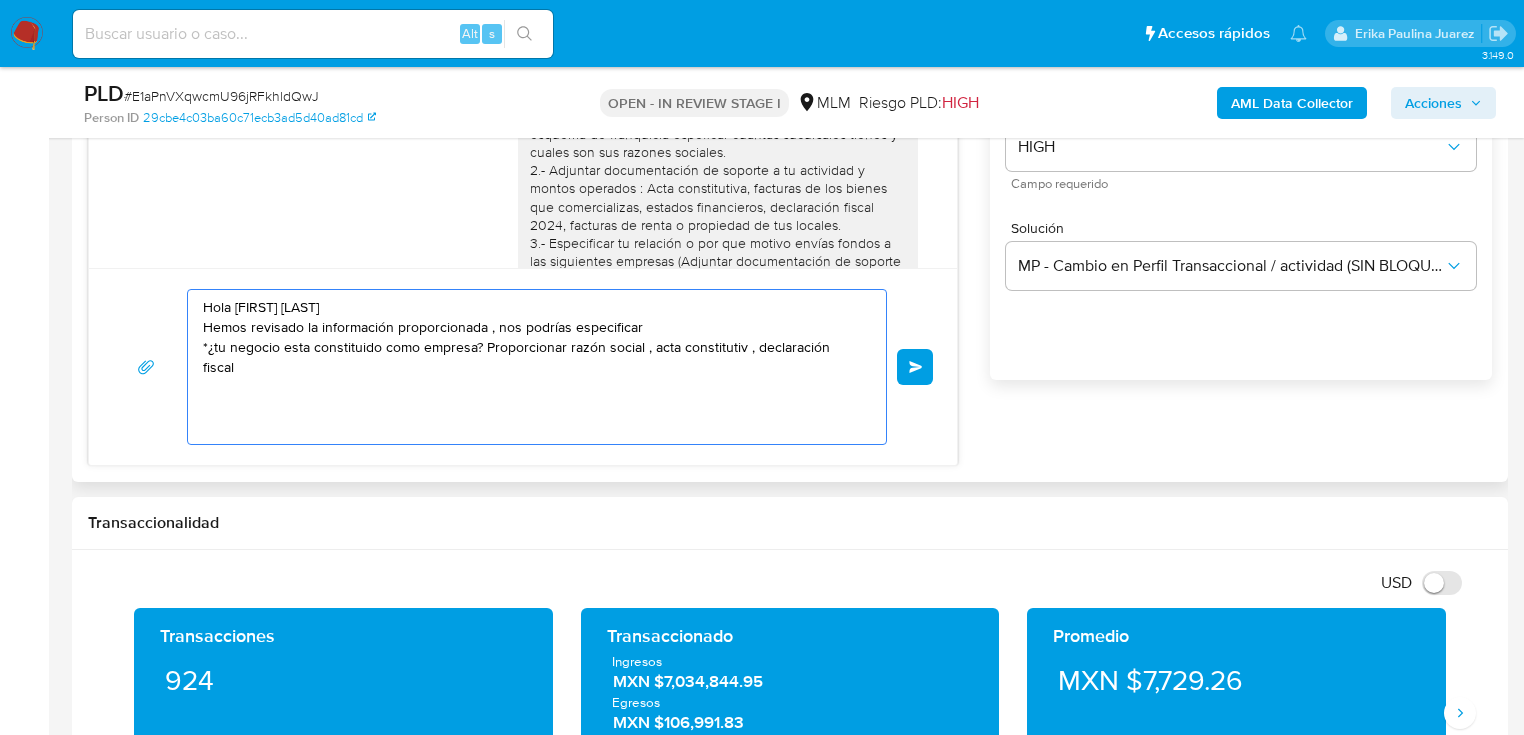 click on "Hola Lifeng Zheng
Hemos revisado la información proporcionada , nos podrías especificar
*¿tu negocio esta constituido como empresa? Proporcionar razón social , acta constitutiv , declaración fiscal" at bounding box center [532, 367] 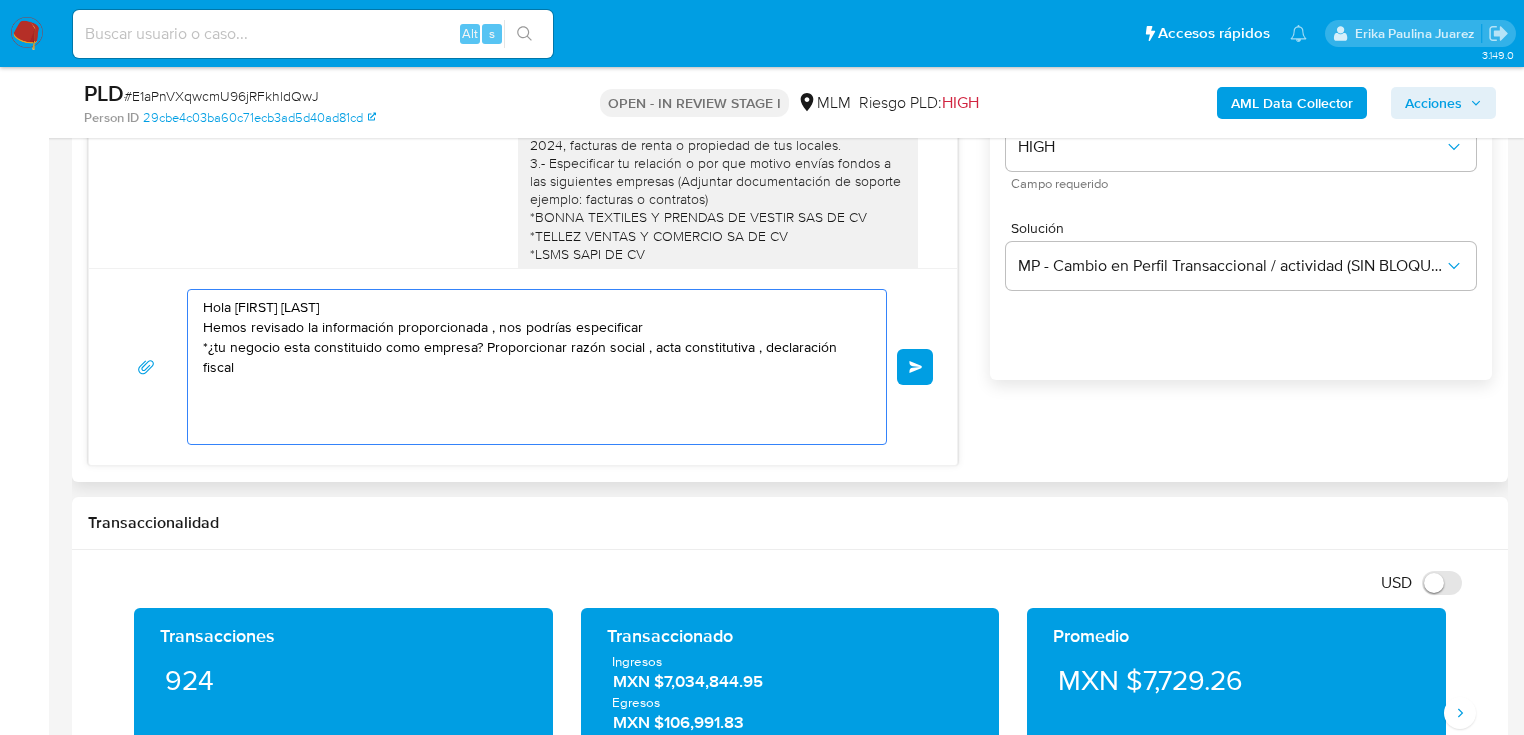 scroll, scrollTop: 597, scrollLeft: 0, axis: vertical 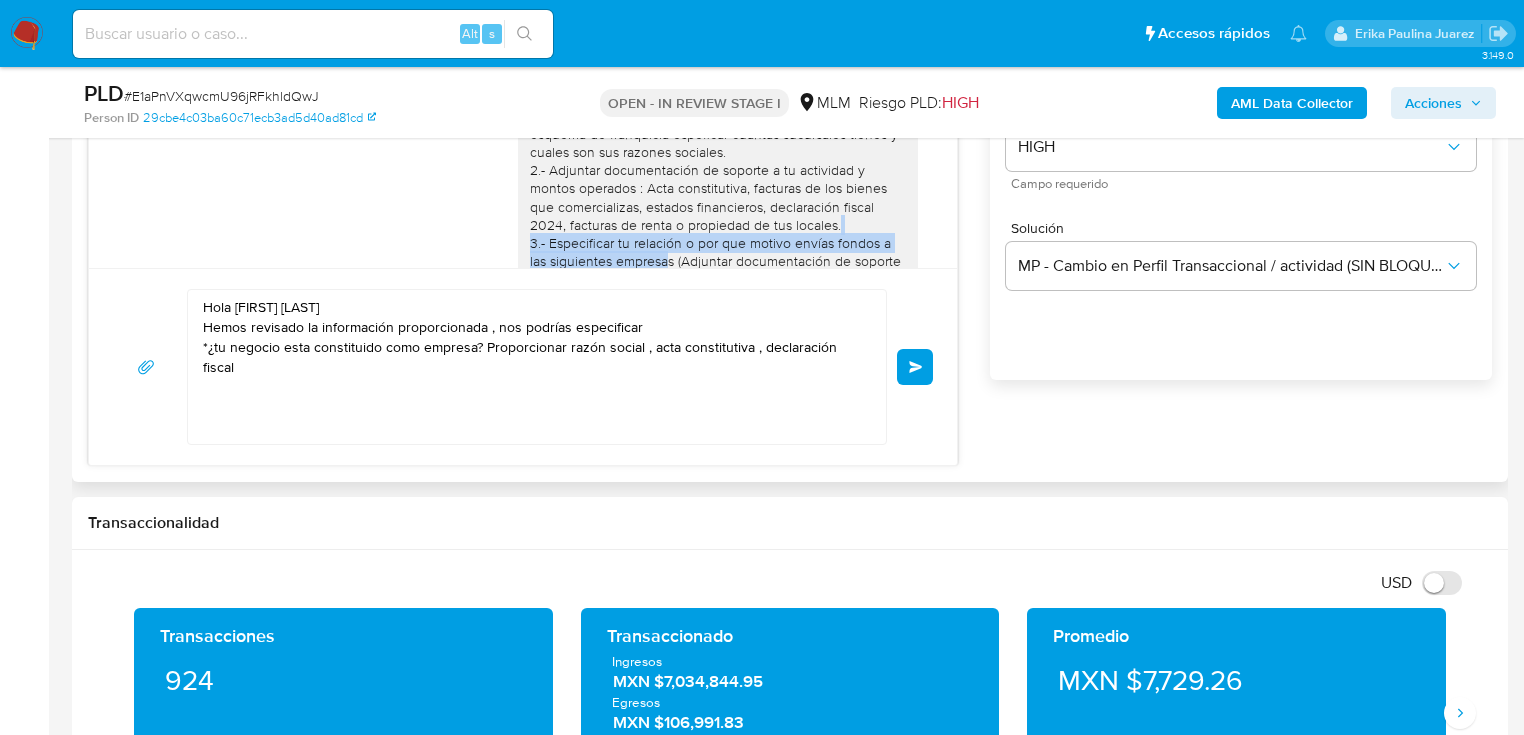 drag, startPoint x: 518, startPoint y: 204, endPoint x: 662, endPoint y: 230, distance: 146.3284 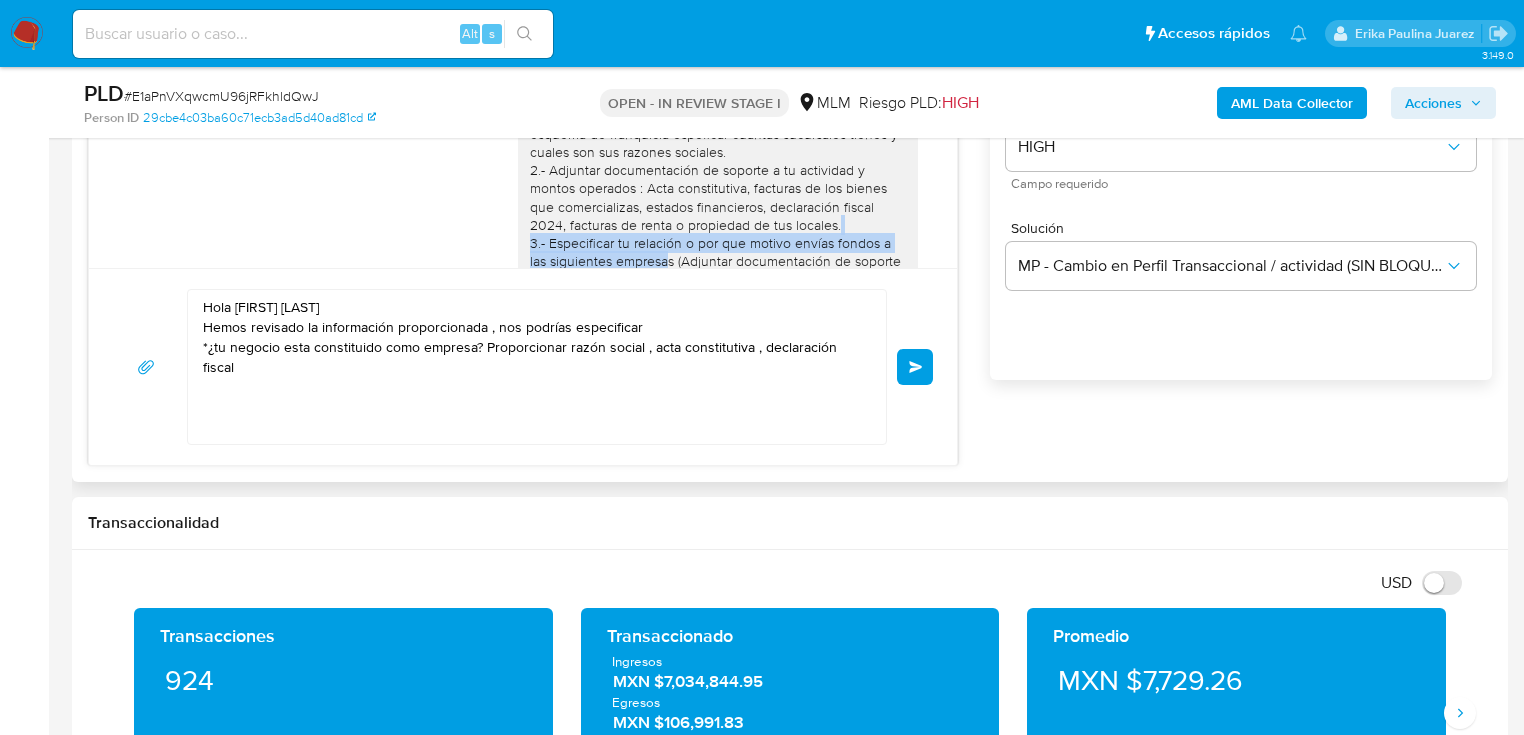 copy on "3.- Especificar tu relación o por que motivo envías fondos a las siguientes empresas" 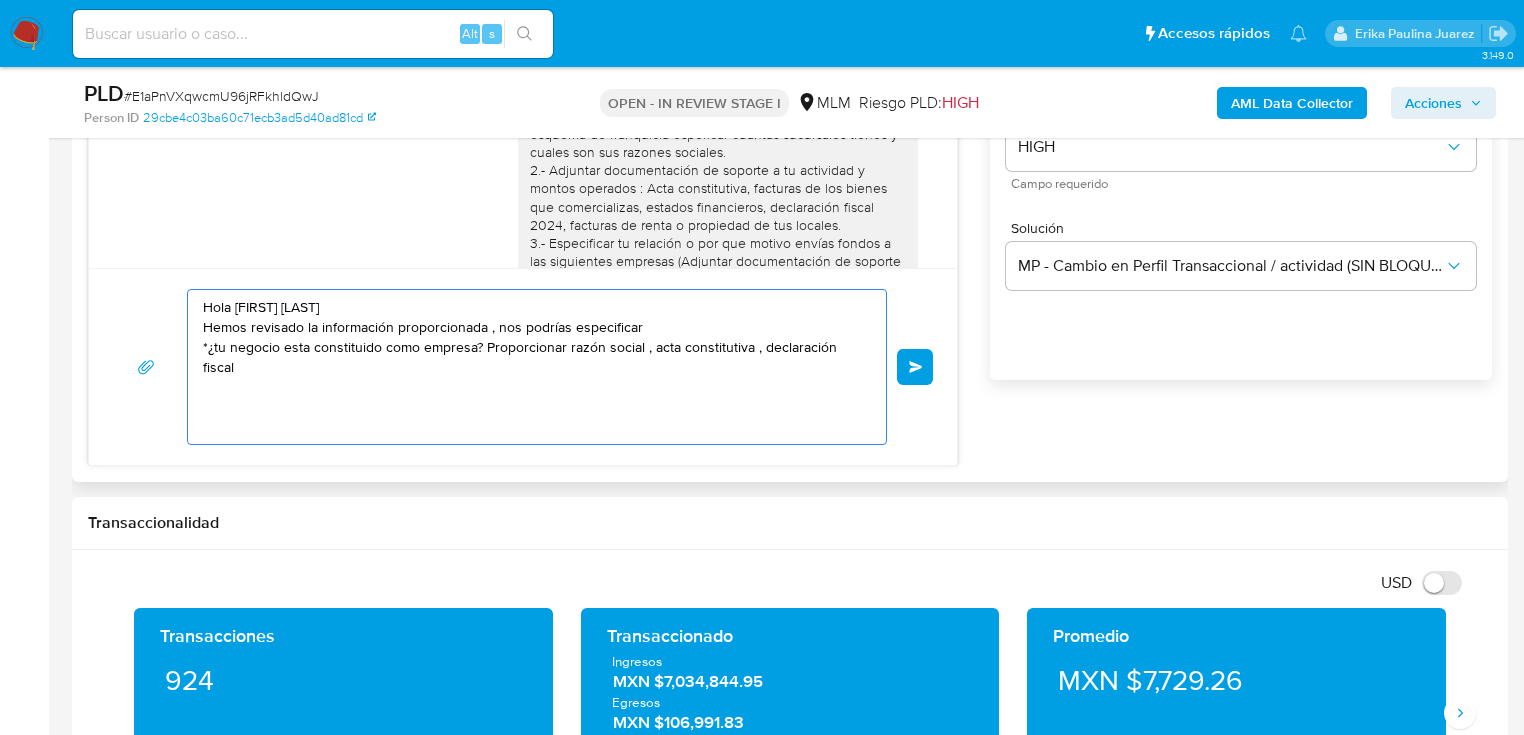drag, startPoint x: 345, startPoint y: 388, endPoint x: 292, endPoint y: 378, distance: 53.935146 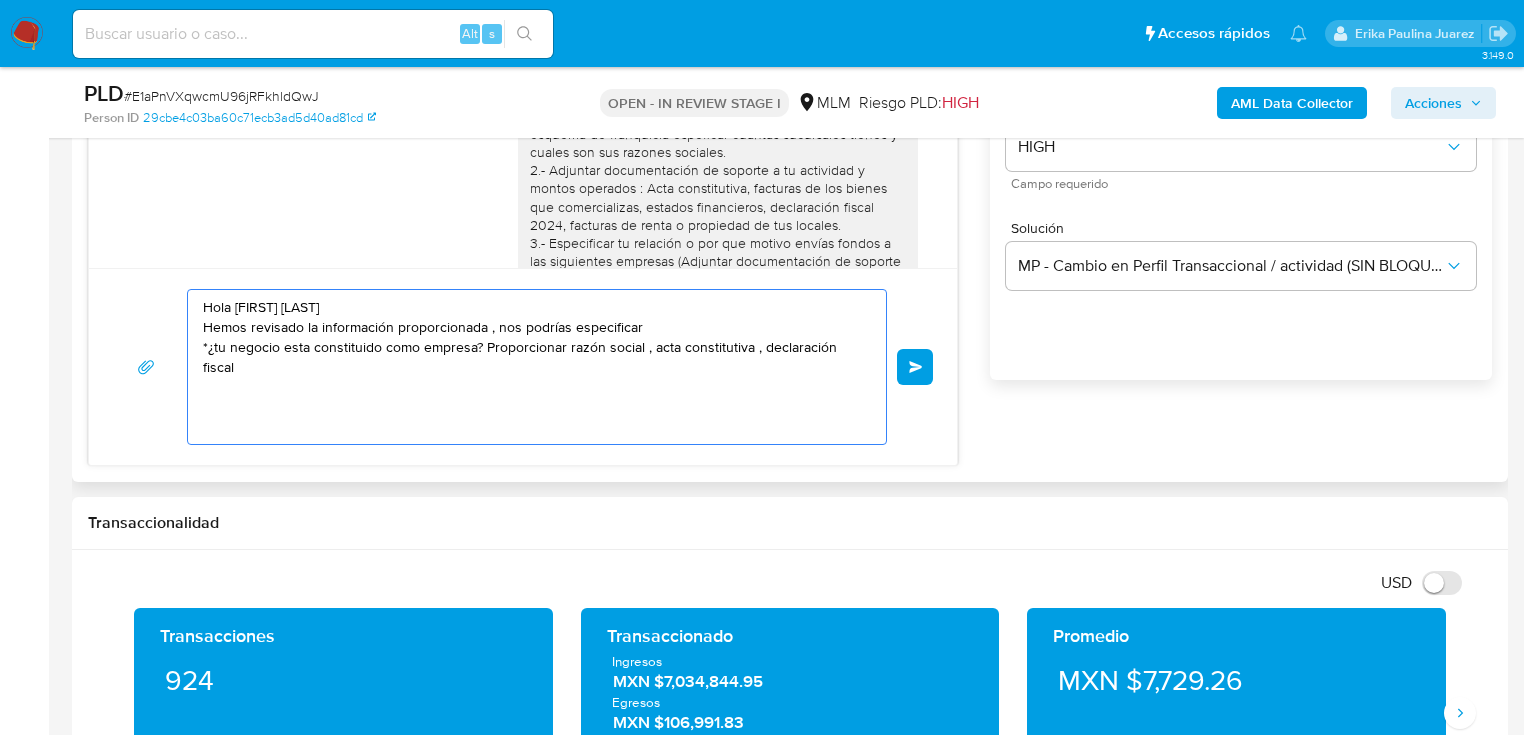 paste on "3.- Especificar tu relación o por que motivo envías fondos a las siguientes empresas" 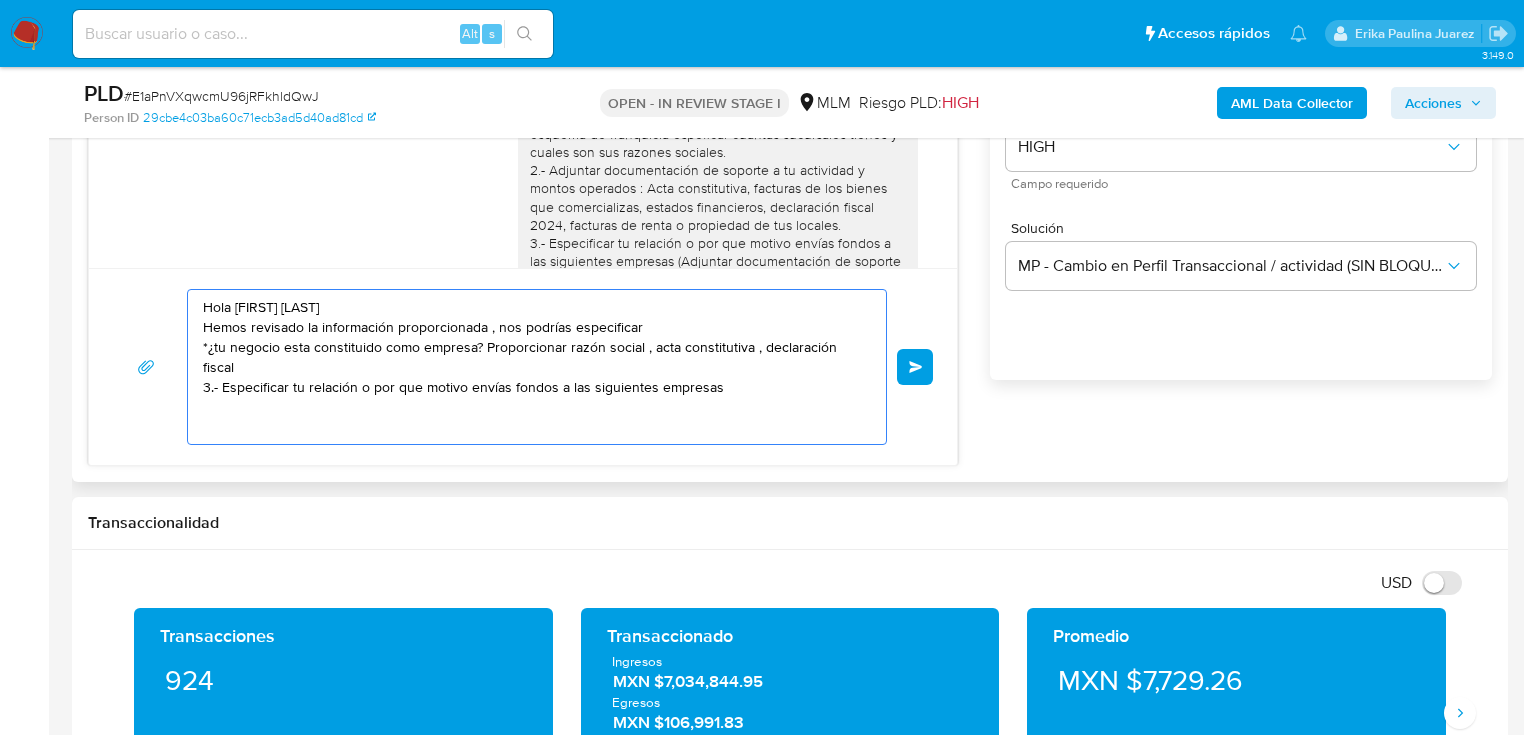 click on "Hola Lifeng Zheng
Hemos revisado la información proporcionada , nos podrías especificar
*¿tu negocio esta constituido como empresa? Proporcionar razón social , acta constitutiva , declaración fiscal
3.- Especificar tu relación o por que motivo envías fondos a las siguientes empresas" at bounding box center (532, 367) 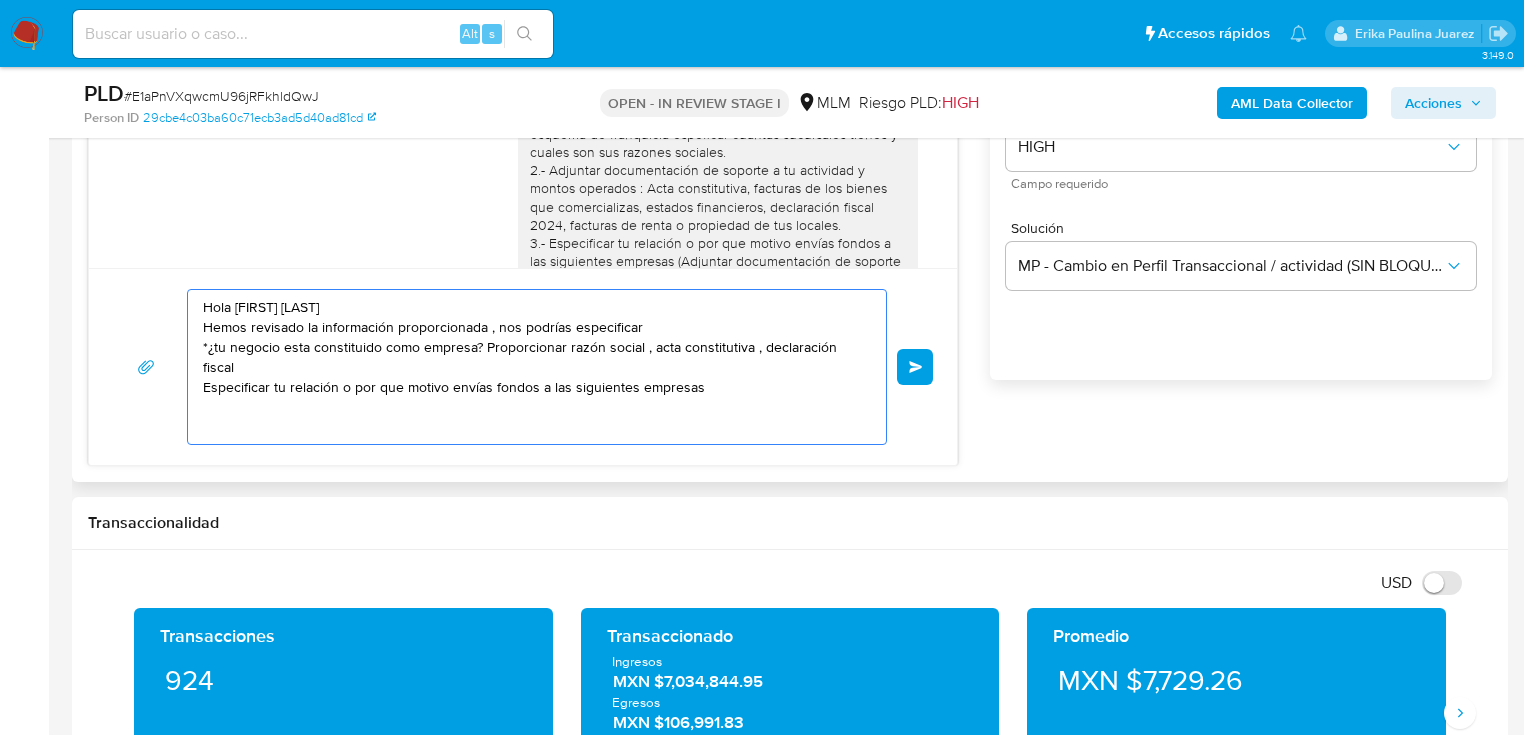 click on "Hola Lifeng Zheng
Hemos revisado la información proporcionada , nos podrías especificar
*¿tu negocio esta constituido como empresa? Proporcionar razón social , acta constitutiva , declaración fiscal
Especificar tu relación o por que motivo envías fondos a las siguientes empresas" at bounding box center (532, 367) 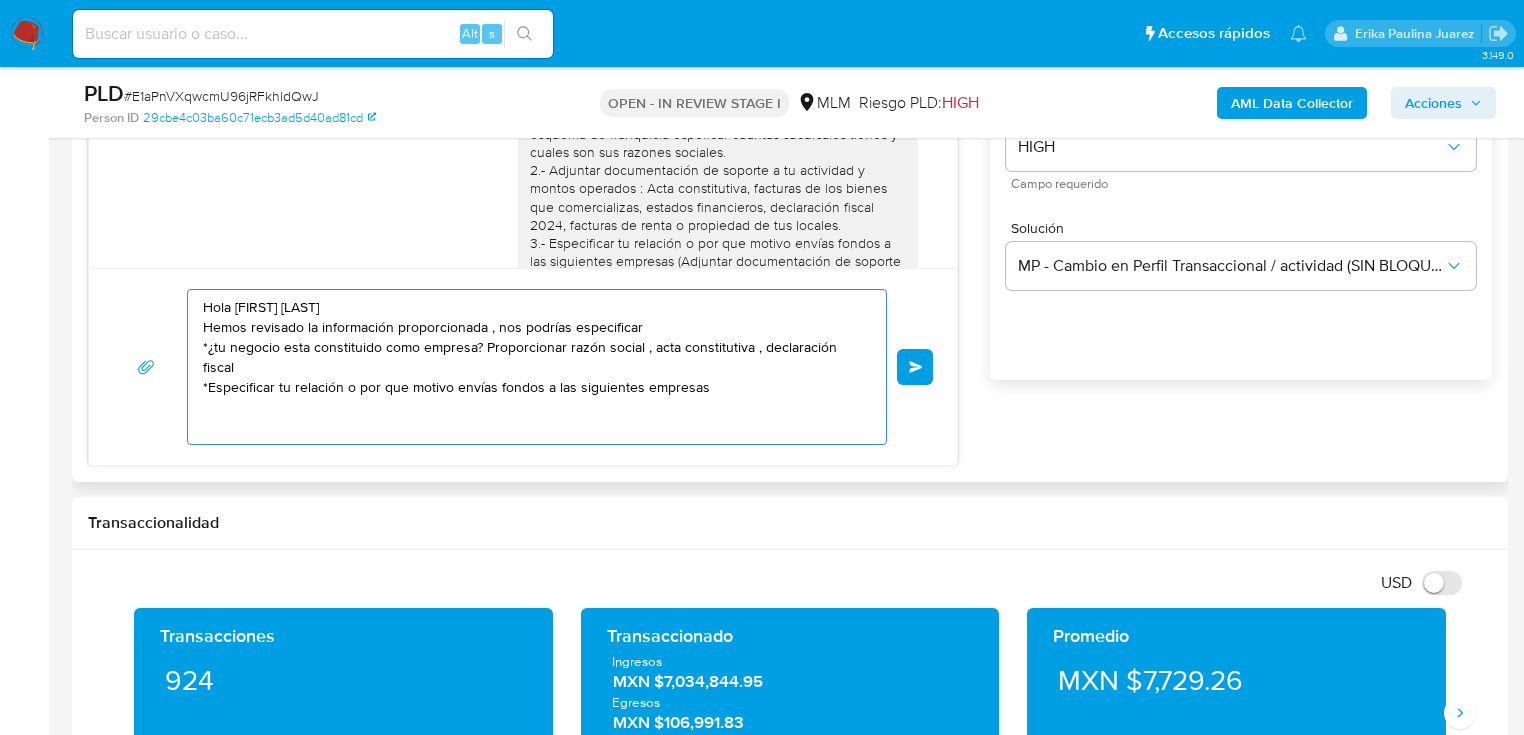click on "Hola Lifeng Zheng
Hemos revisado la información proporcionada , nos podrías especificar
*¿tu negocio esta constituido como empresa? Proporcionar razón social , acta constitutiva , declaración fiscal
*Especificar tu relación o por que motivo envías fondos a las siguientes empresas" at bounding box center [532, 367] 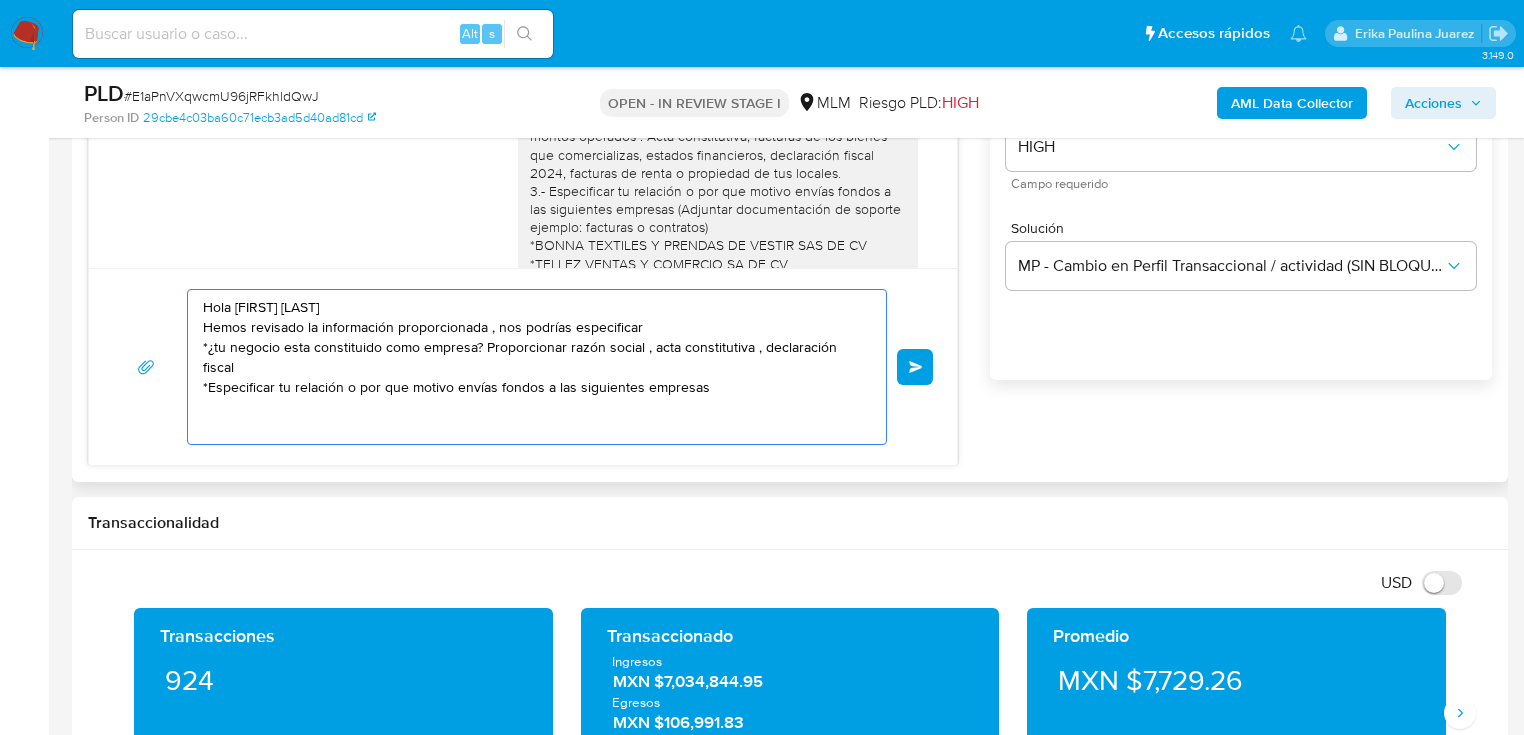 scroll, scrollTop: 677, scrollLeft: 0, axis: vertical 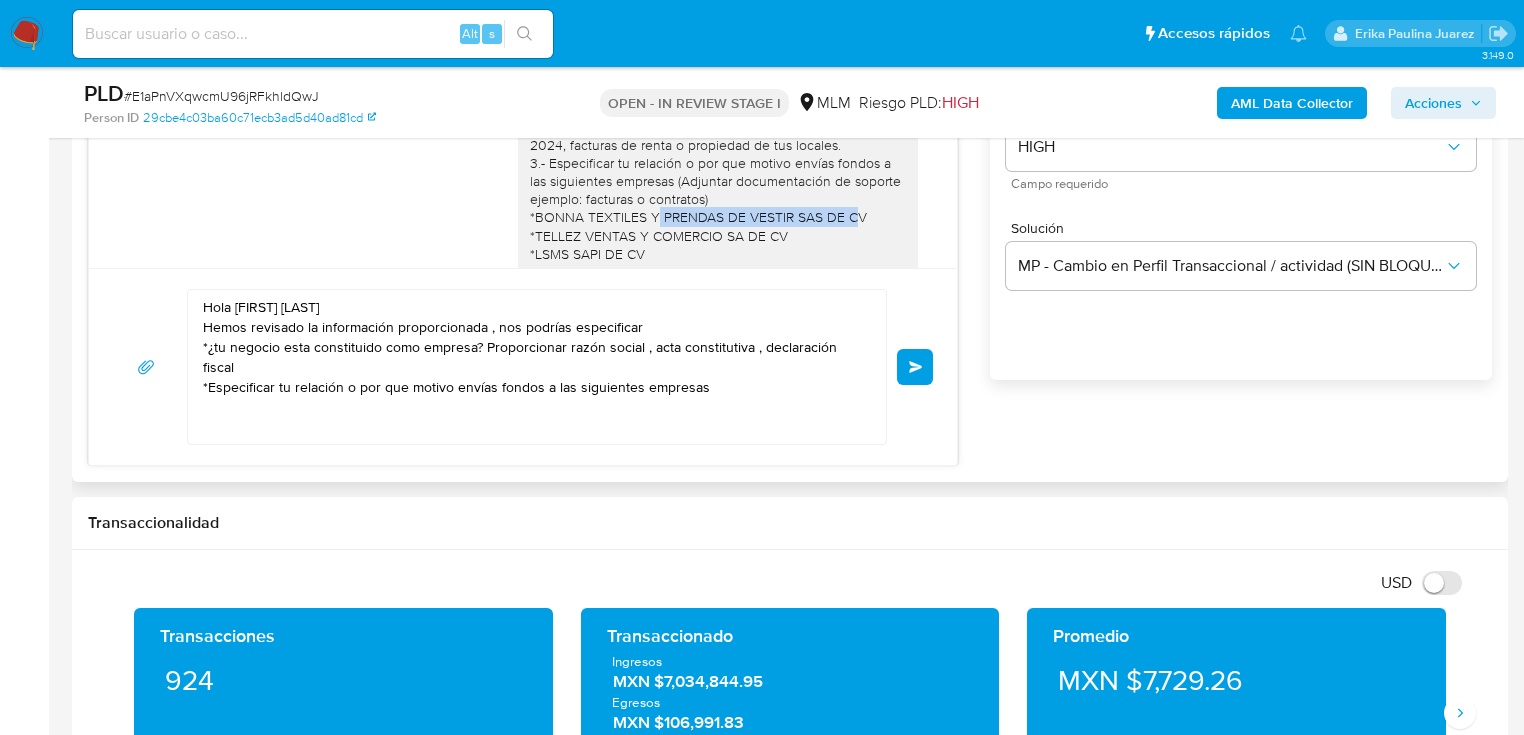 drag, startPoint x: 855, startPoint y: 180, endPoint x: 631, endPoint y: 182, distance: 224.00893 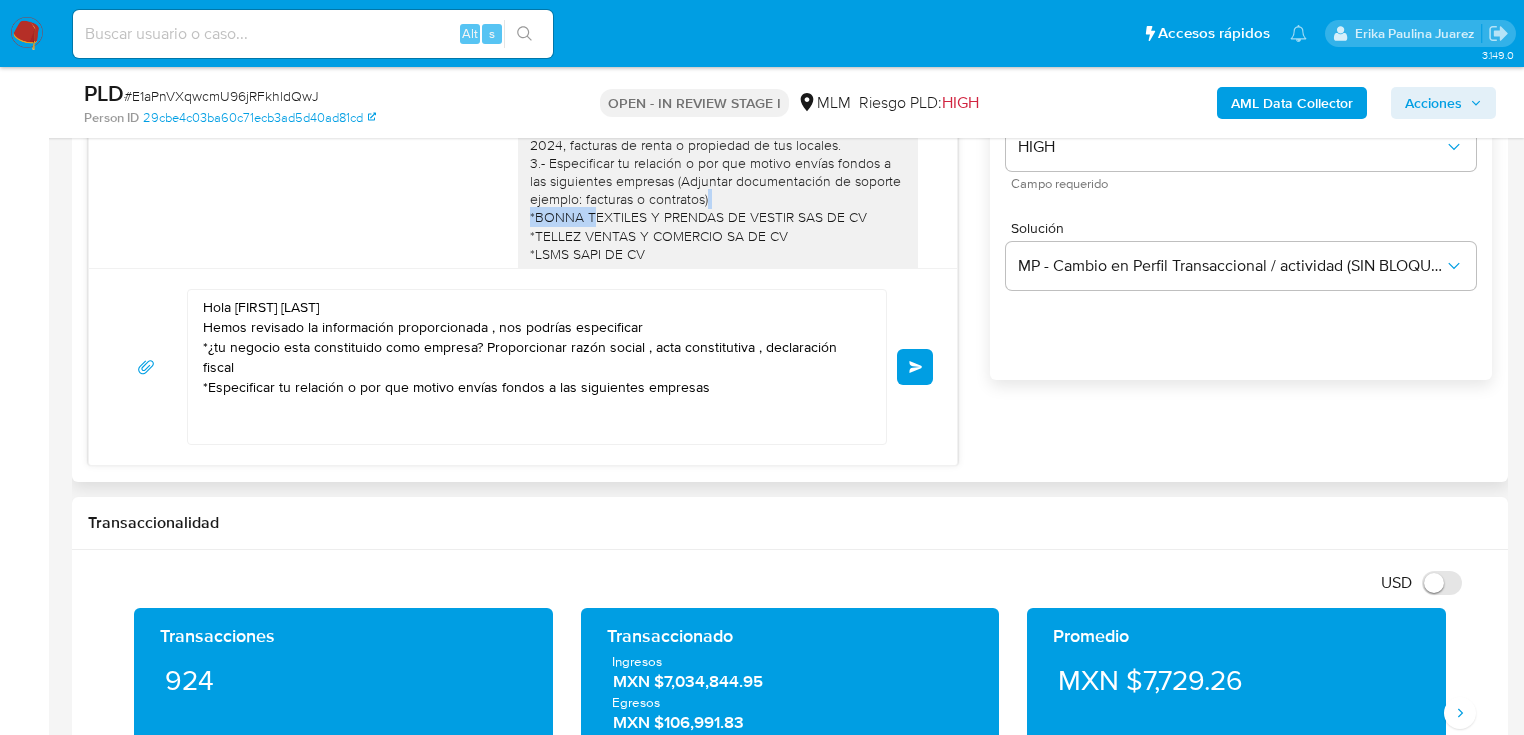 drag, startPoint x: 558, startPoint y: 184, endPoint x: 511, endPoint y: 180, distance: 47.169907 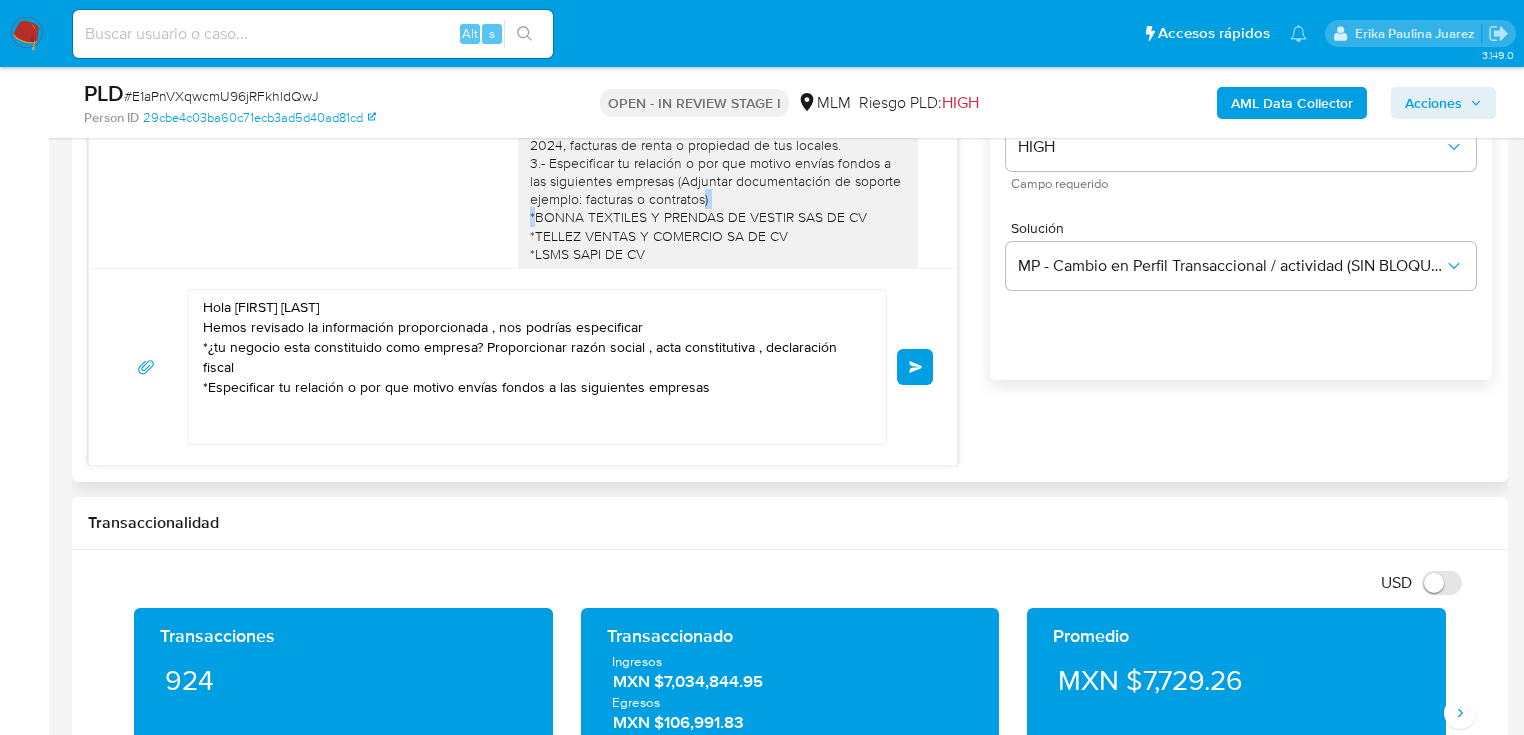 drag, startPoint x: 528, startPoint y: 180, endPoint x: 889, endPoint y: 168, distance: 361.1994 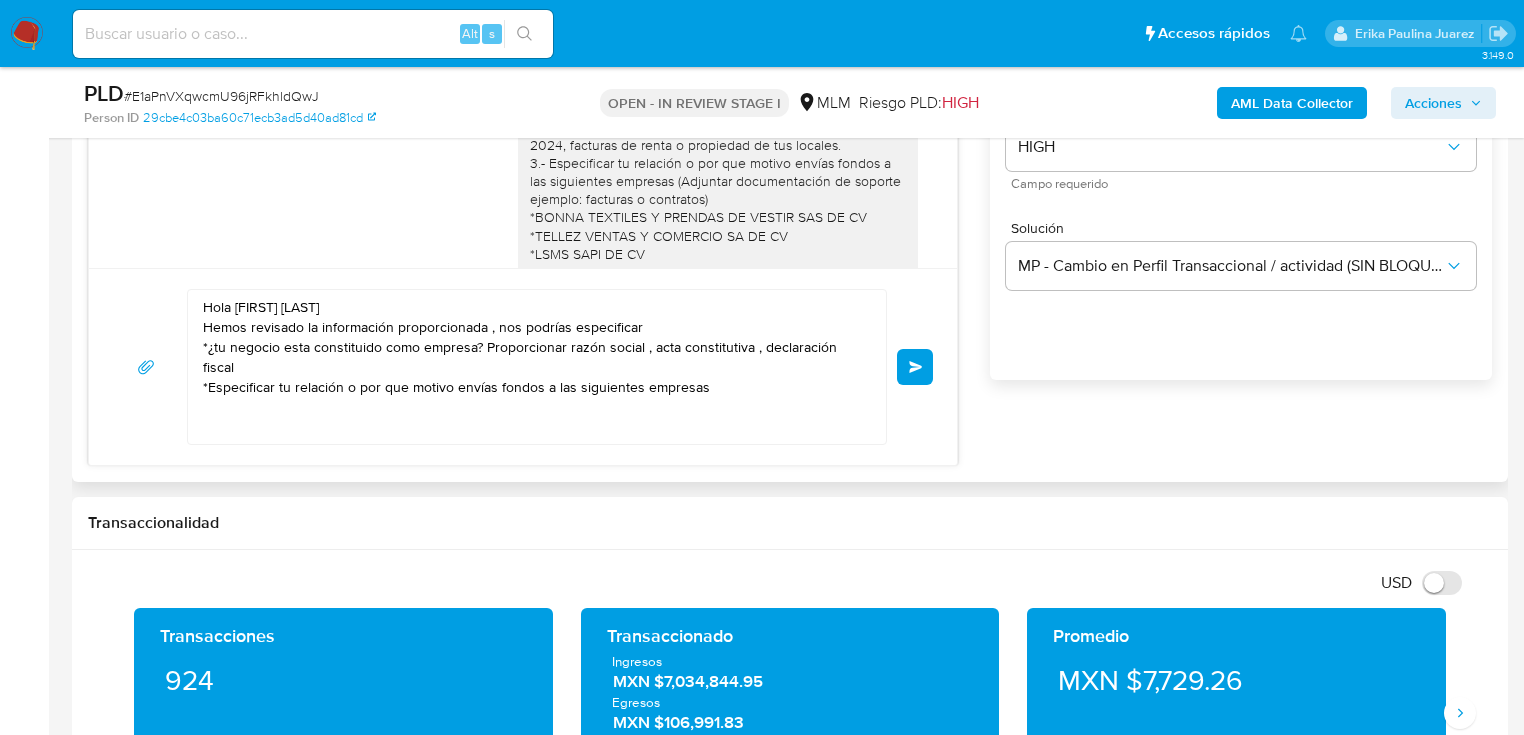 click on "Hola  Lifeng Zheng ya contamos con tu constancia fiscal, nos podrías ayudar con la siguiente información y documentación:
1.- ¿Cuál es tu modelo de negocio? Si operas bajo el esquema de franquicia espeficar cuantas sucursales tienes y cuales son sus razones sociales.
2.- Adjuntar documentación de soporte a tu actividad y montos operados : Acta constitutiva, facturas de los bienes que comercializas, estados financieros, declaración fiscal 2024, facturas de renta o propiedad de tus locales.
3.- Especificar tu relación o por que motivo envías fondos a las siguientes empresas (Adjuntar documentación de soporte ejemplo: facturas o contratos)
*BONNA TEXTILES Y PRENDAS DE VESTIR SAS DE CV
*TELLEZ VENTAS Y COMERCIO SA DE CV
*LSMS SAPI DE CV
*SORTELAS EXPERTOS SAS DE CV
*BAOBIAO GUO
Atentamente Mercado Pago" at bounding box center (718, 145) 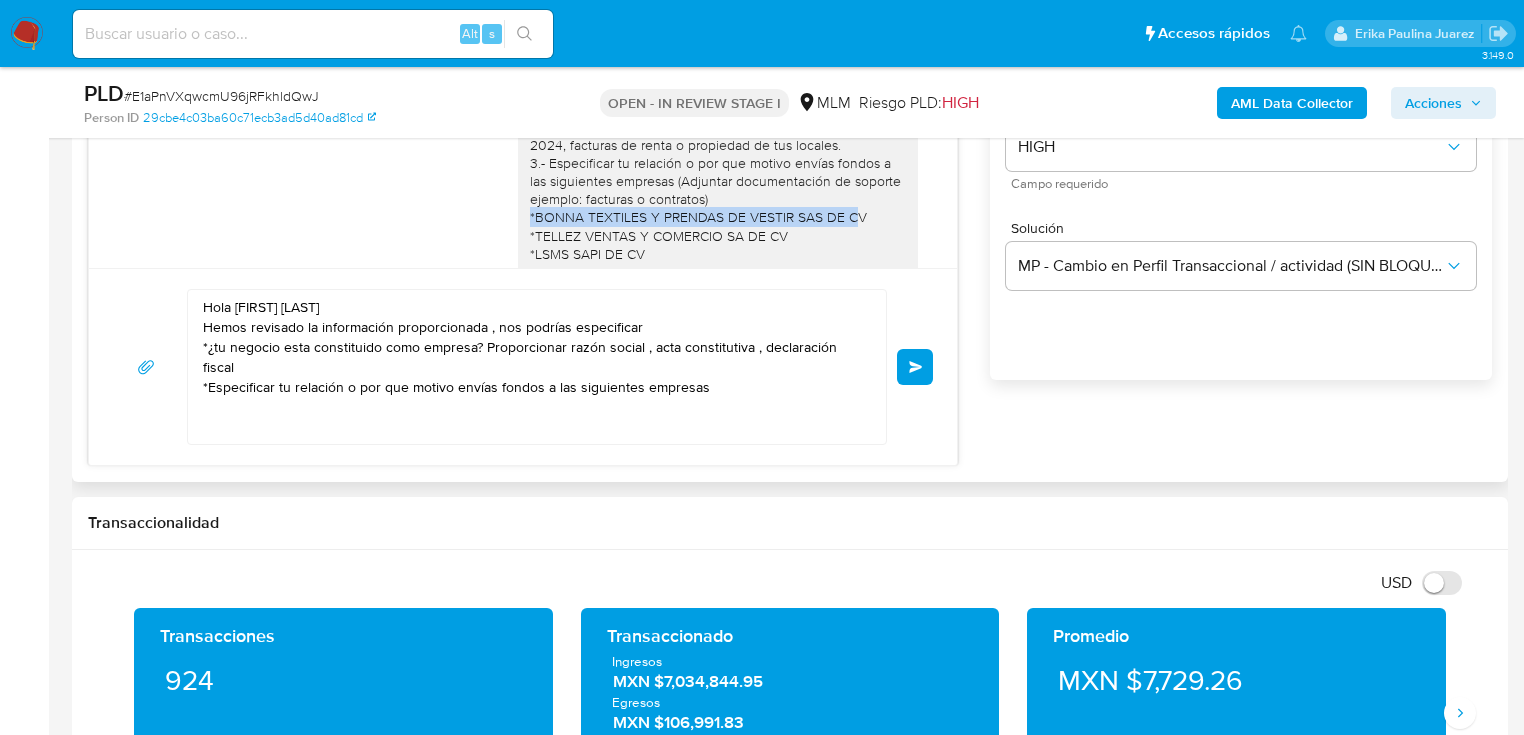 drag, startPoint x: 522, startPoint y: 178, endPoint x: 864, endPoint y: 174, distance: 342.02338 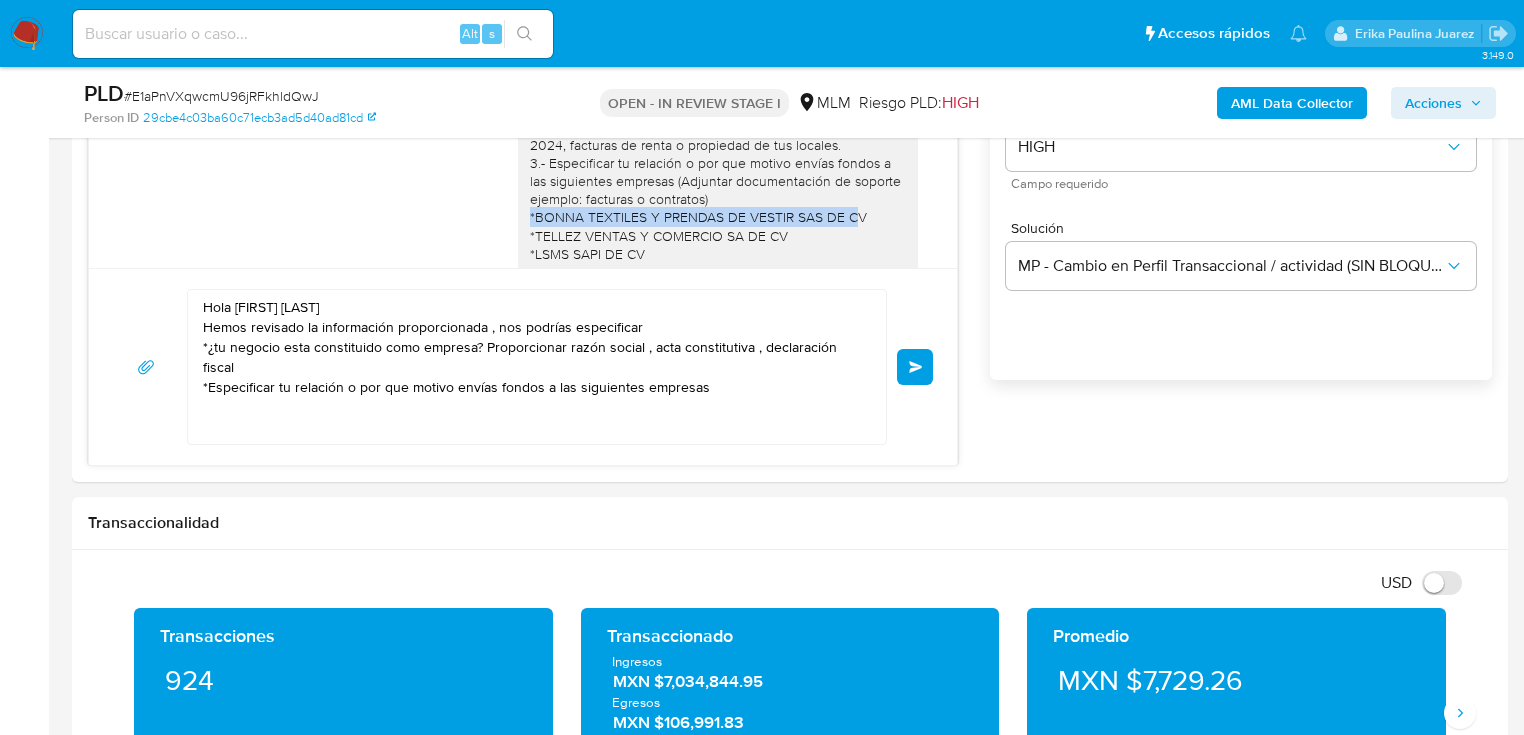 copy on "BONNA TEXTILES Y PRENDAS DE VESTIR SAS DE CV" 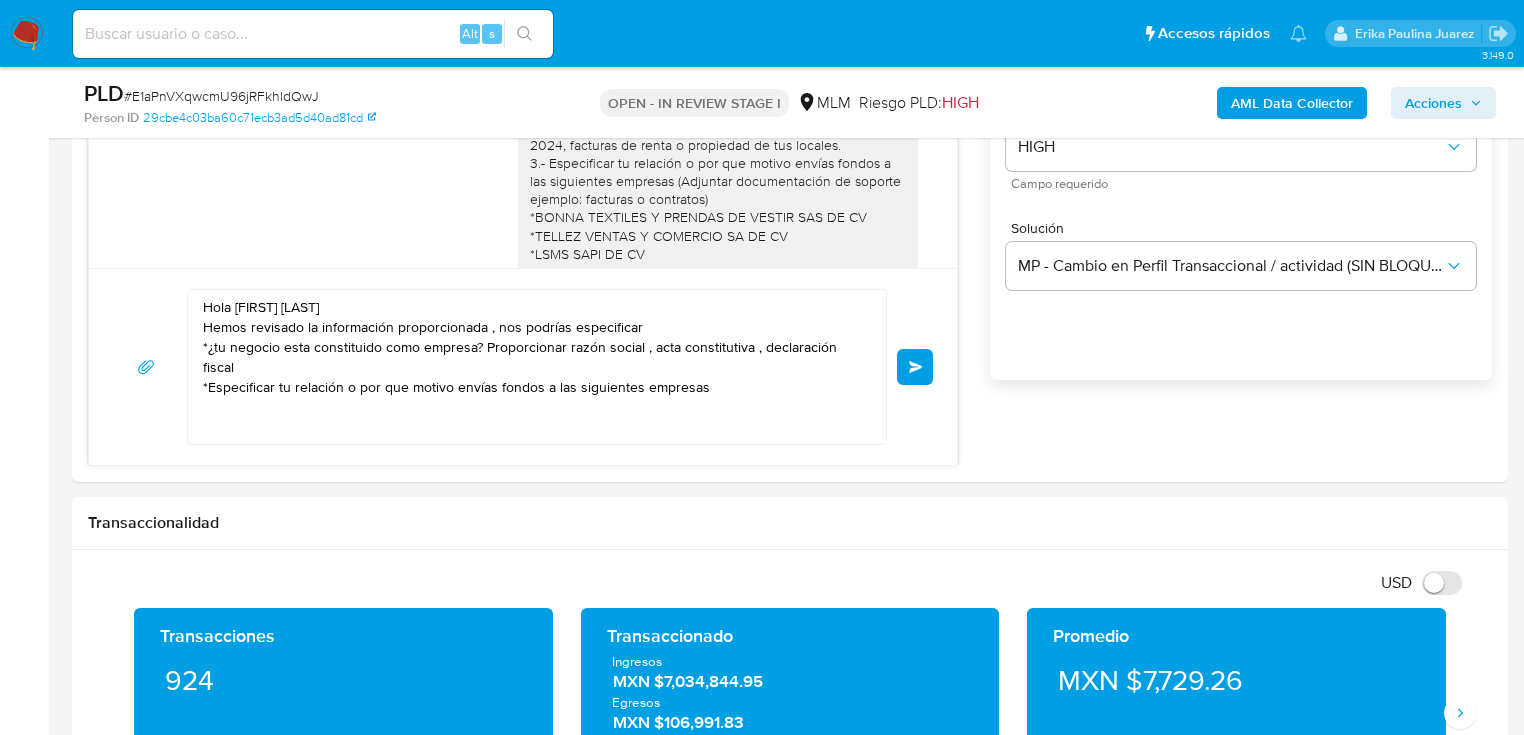 drag, startPoint x: 270, startPoint y: 491, endPoint x: 244, endPoint y: 438, distance: 59.03389 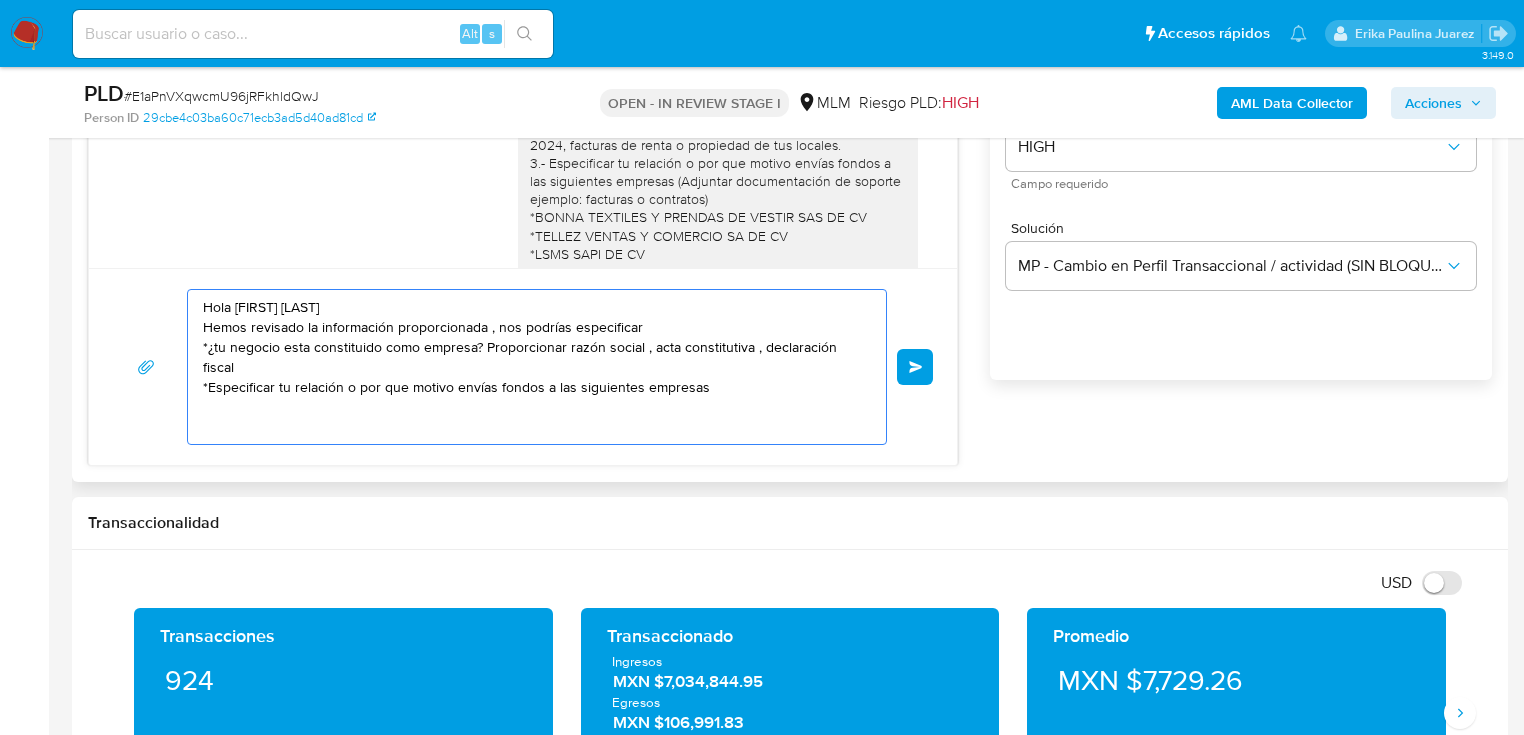 click on "Hola Lifeng Zheng
Hemos revisado la información proporcionada , nos podrías especificar
*¿tu negocio esta constituido como empresa? Proporcionar razón social , acta constitutiva , declaración fiscal
*Especificar tu relación o por que motivo envías fondos a las siguientes empresas" at bounding box center (532, 367) 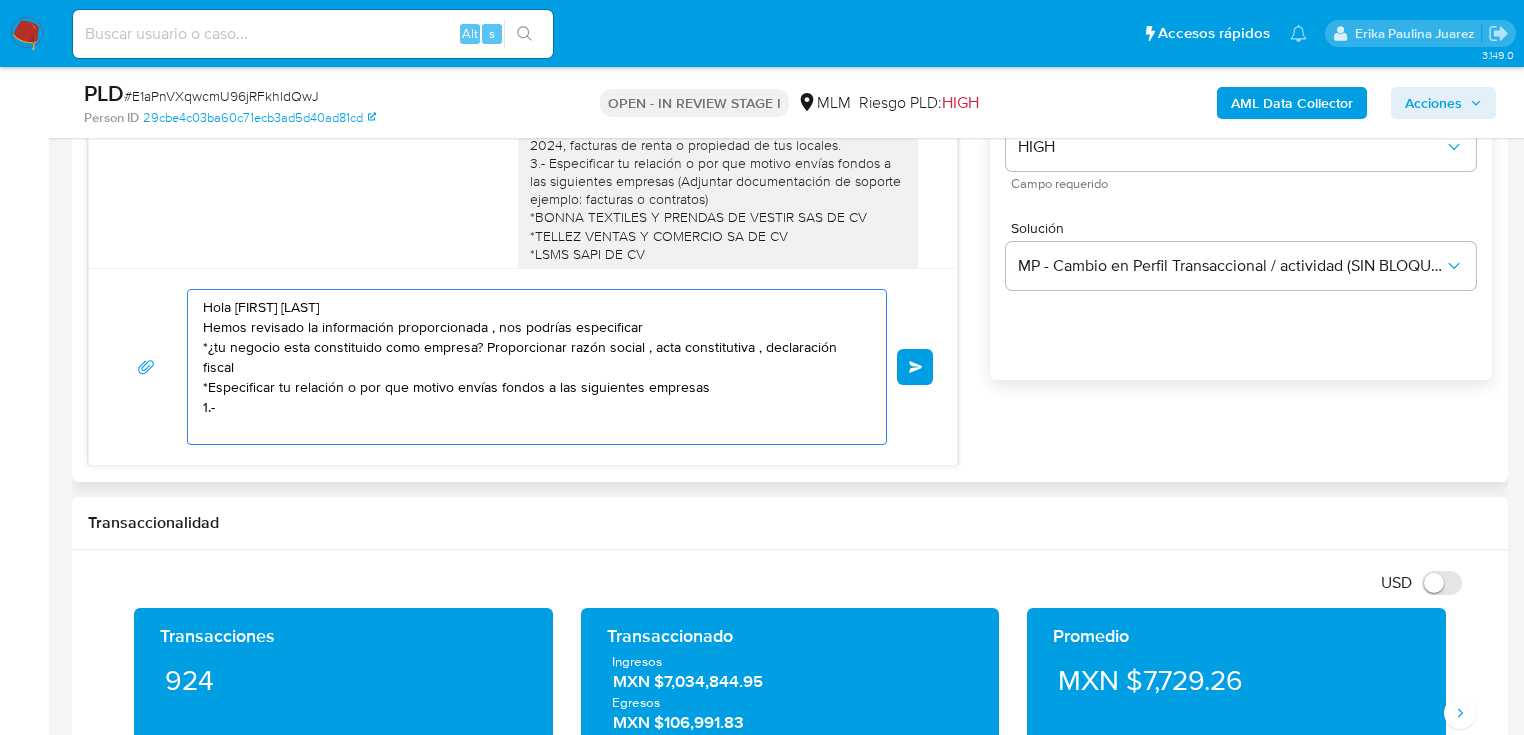 paste on "BONNA TEXTILES Y PRENDAS DE VESTIR SAS DE CV" 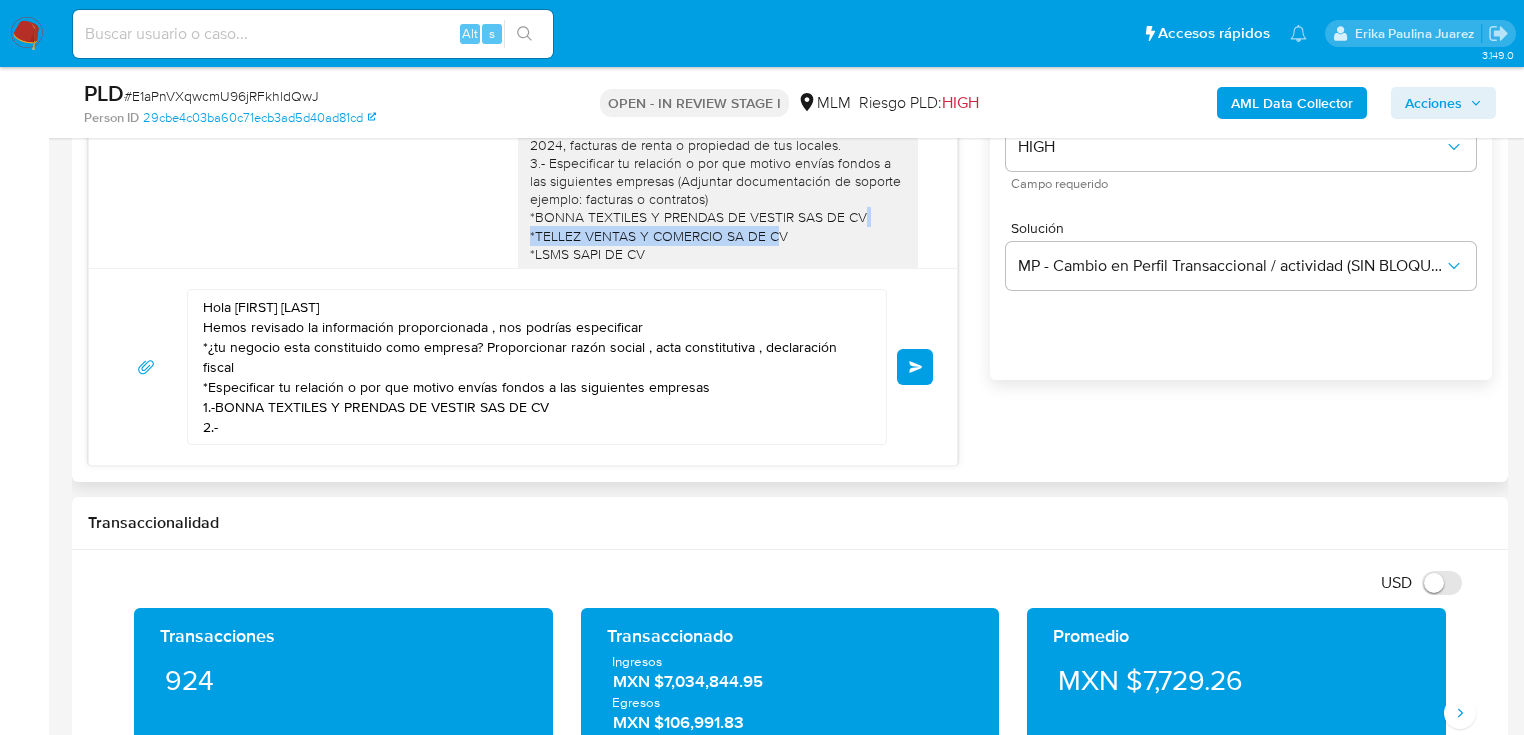 drag, startPoint x: 520, startPoint y: 195, endPoint x: 790, endPoint y: 196, distance: 270.00186 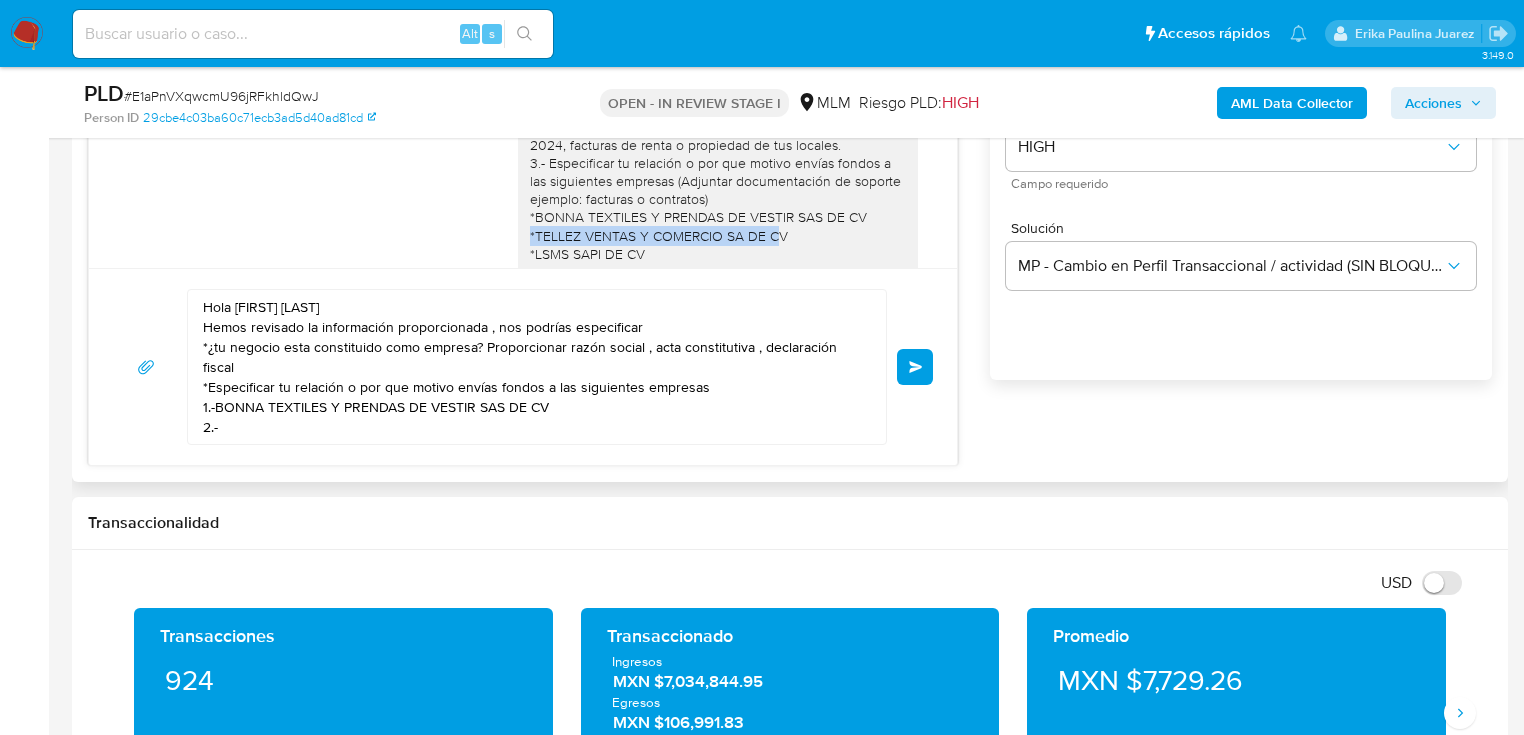 drag, startPoint x: 526, startPoint y: 194, endPoint x: 400, endPoint y: 415, distance: 254.39536 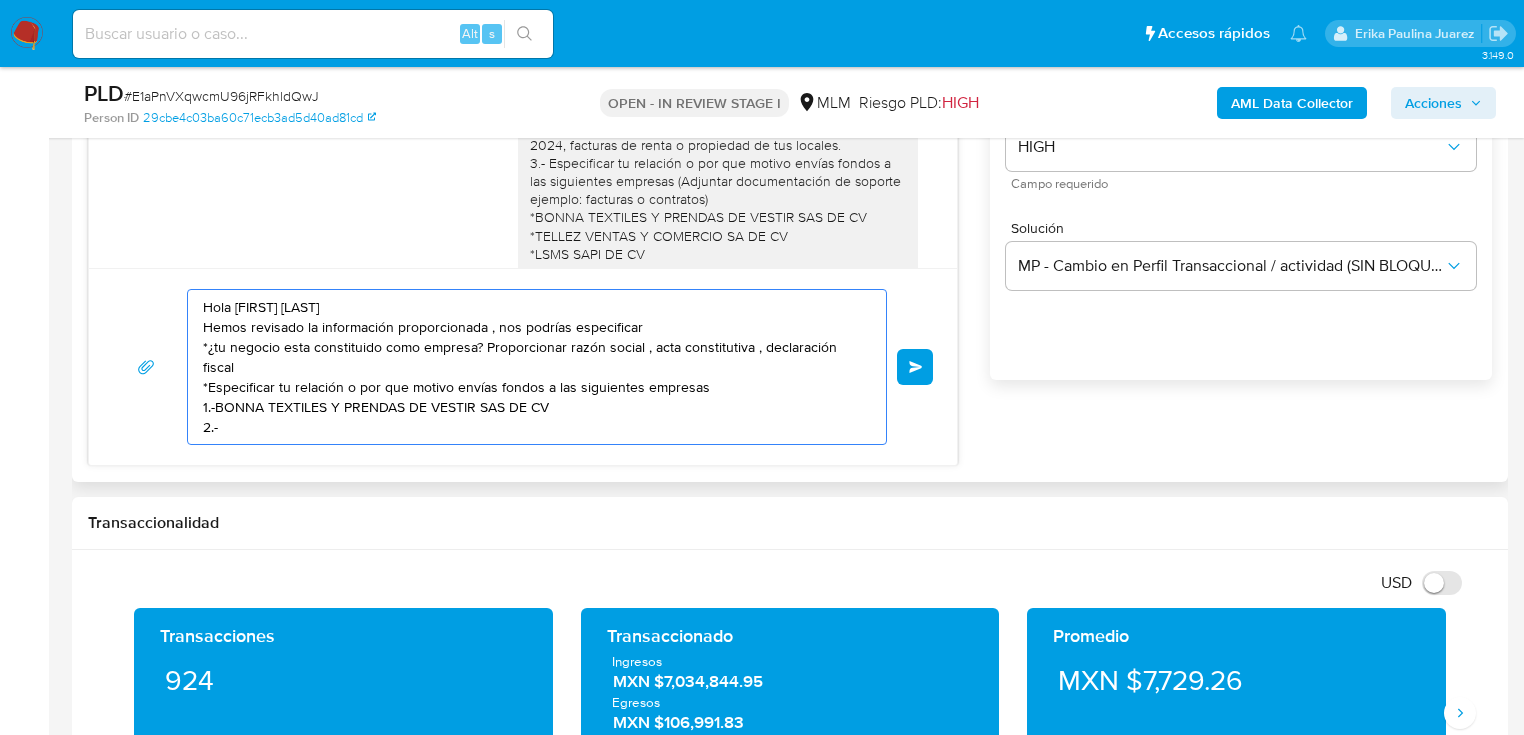 click on "Hola Lifeng Zheng
Hemos revisado la información proporcionada , nos podrías especificar
*¿tu negocio esta constituido como empresa? Proporcionar razón social , acta constitutiva , declaración fiscal
*Especificar tu relación o por que motivo envías fondos a las siguientes empresas
1.-BONNA TEXTILES Y PRENDAS DE VESTIR SAS DE CV
2.-" at bounding box center [532, 367] 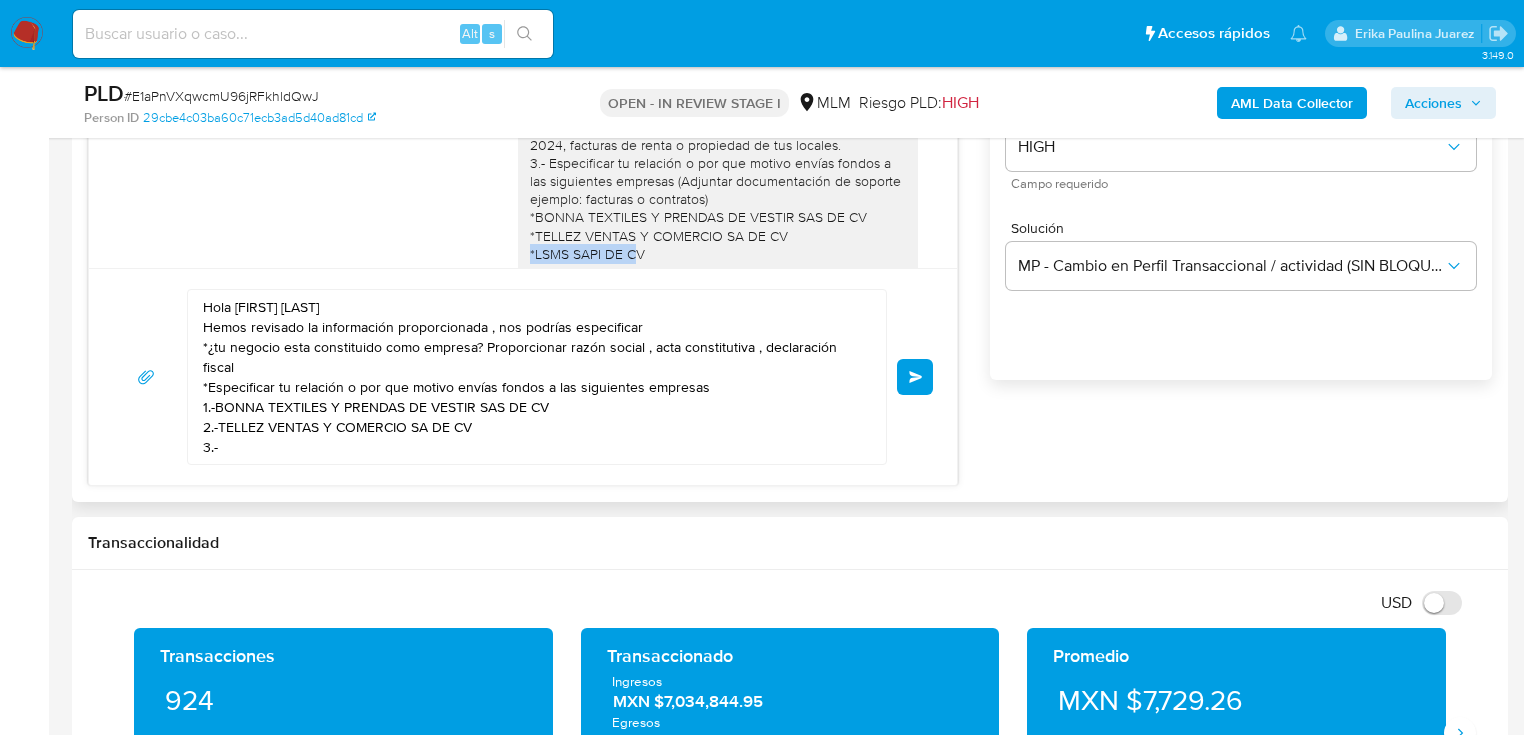 drag, startPoint x: 523, startPoint y: 223, endPoint x: 640, endPoint y: 214, distance: 117.34564 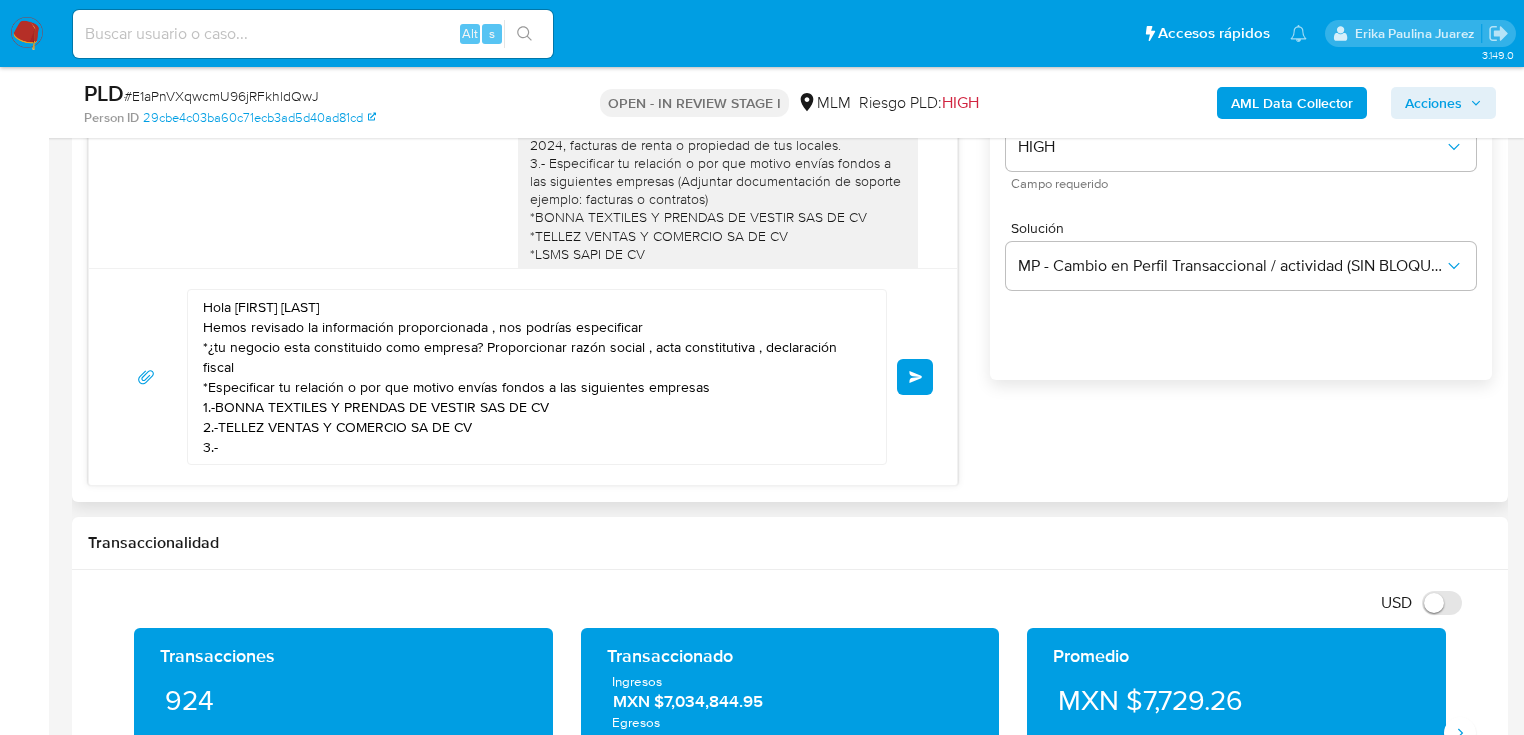 click on "Hola Lifeng Zheng
Hemos revisado la información proporcionada , nos podrías especificar
*¿tu negocio esta constituido como empresa? Proporcionar razón social , acta constitutiva , declaración fiscal
*Especificar tu relación o por que motivo envías fondos a las siguientes empresas
1.-BONNA TEXTILES Y PRENDAS DE VESTIR SAS DE CV
2.-TELLEZ VENTAS Y COMERCIO SA DE CV
3.-" at bounding box center (532, 377) 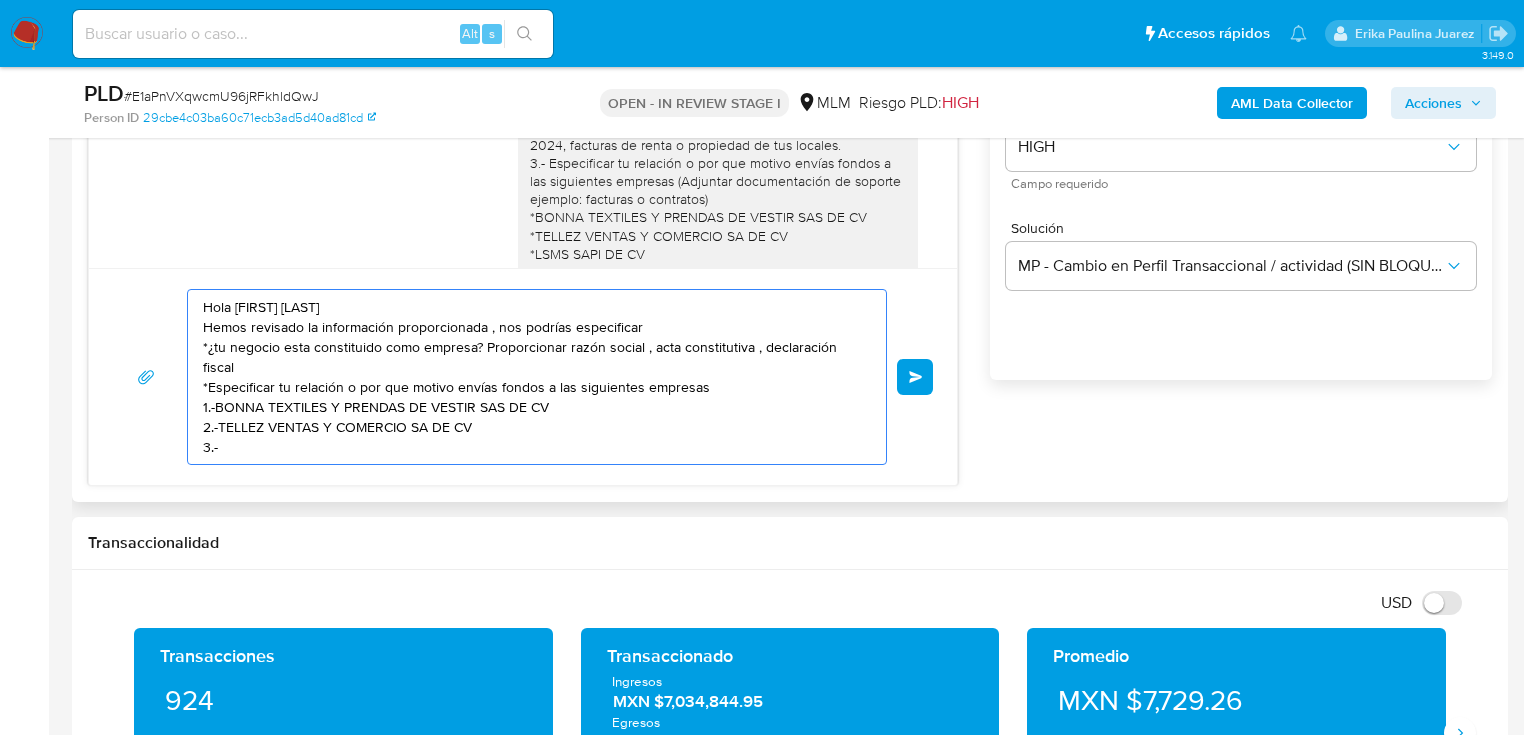 paste on "LSMS SAPI DE CV" 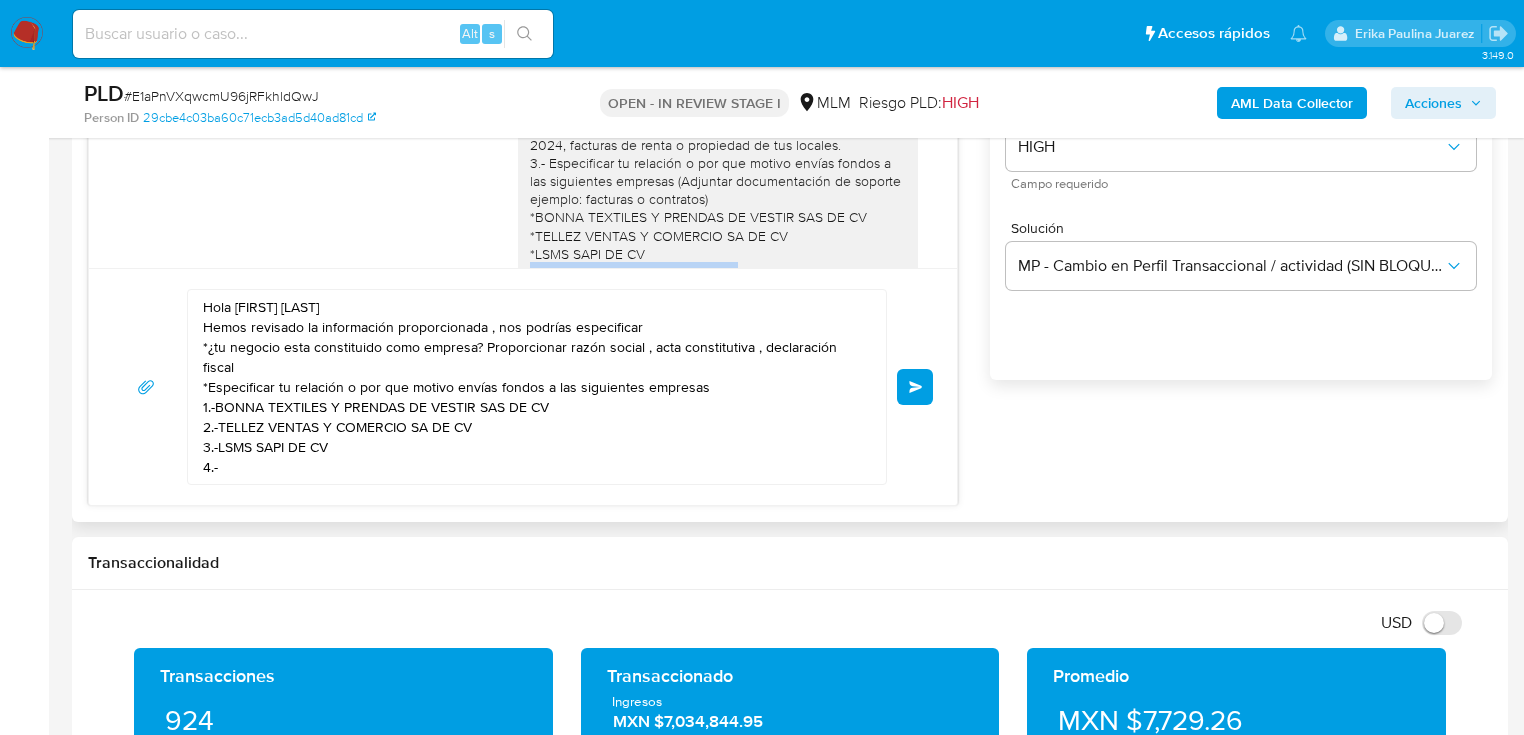 drag, startPoint x: 526, startPoint y: 234, endPoint x: 742, endPoint y: 229, distance: 216.05786 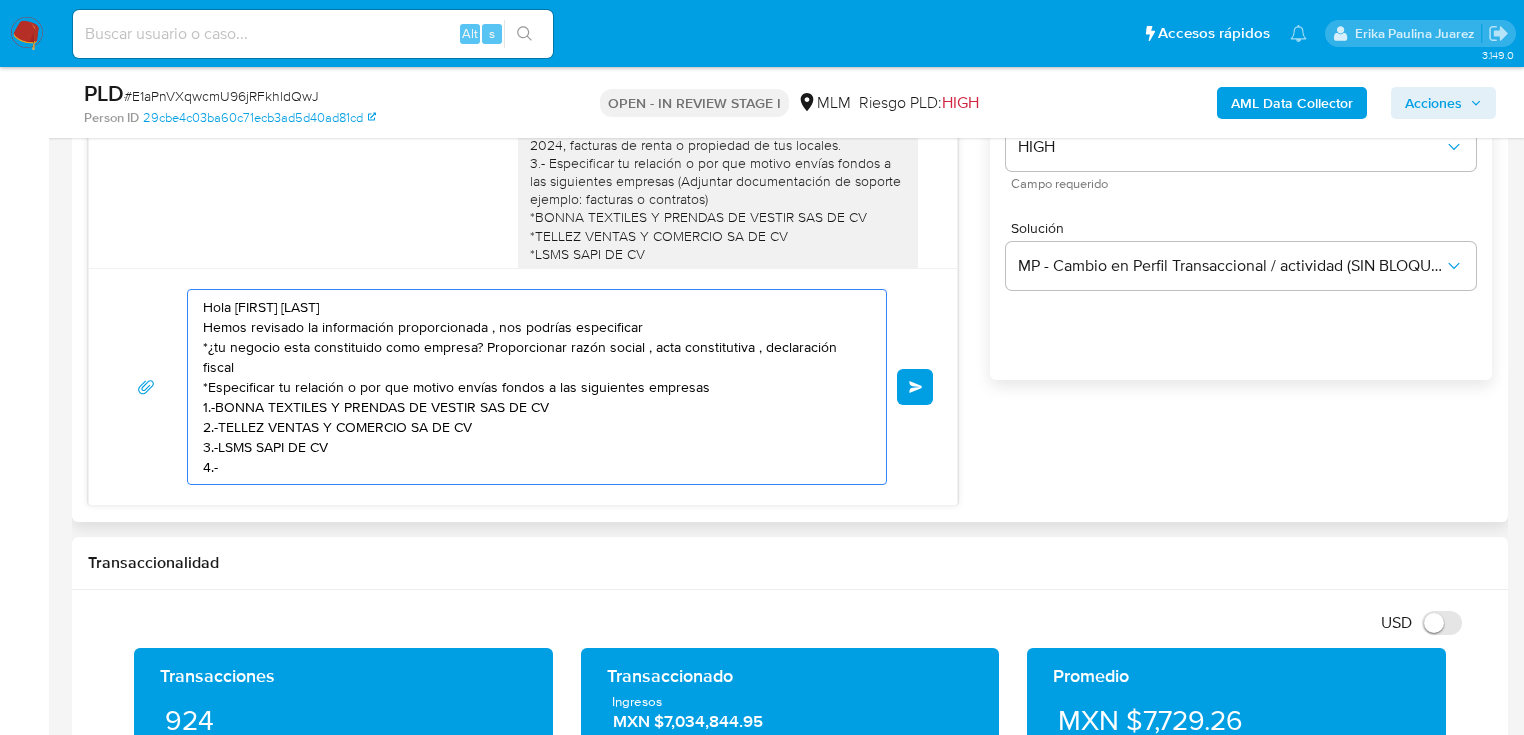 click on "Hola Lifeng Zheng
Hemos revisado la información proporcionada , nos podrías especificar
*¿tu negocio esta constituido como empresa? Proporcionar razón social , acta constitutiva , declaración fiscal
*Especificar tu relación o por que motivo envías fondos a las siguientes empresas
1.-BONNA TEXTILES Y PRENDAS DE VESTIR SAS DE CV
2.-TELLEZ VENTAS Y COMERCIO SA DE CV
3.-LSMS SAPI DE CV
4.-" at bounding box center [532, 387] 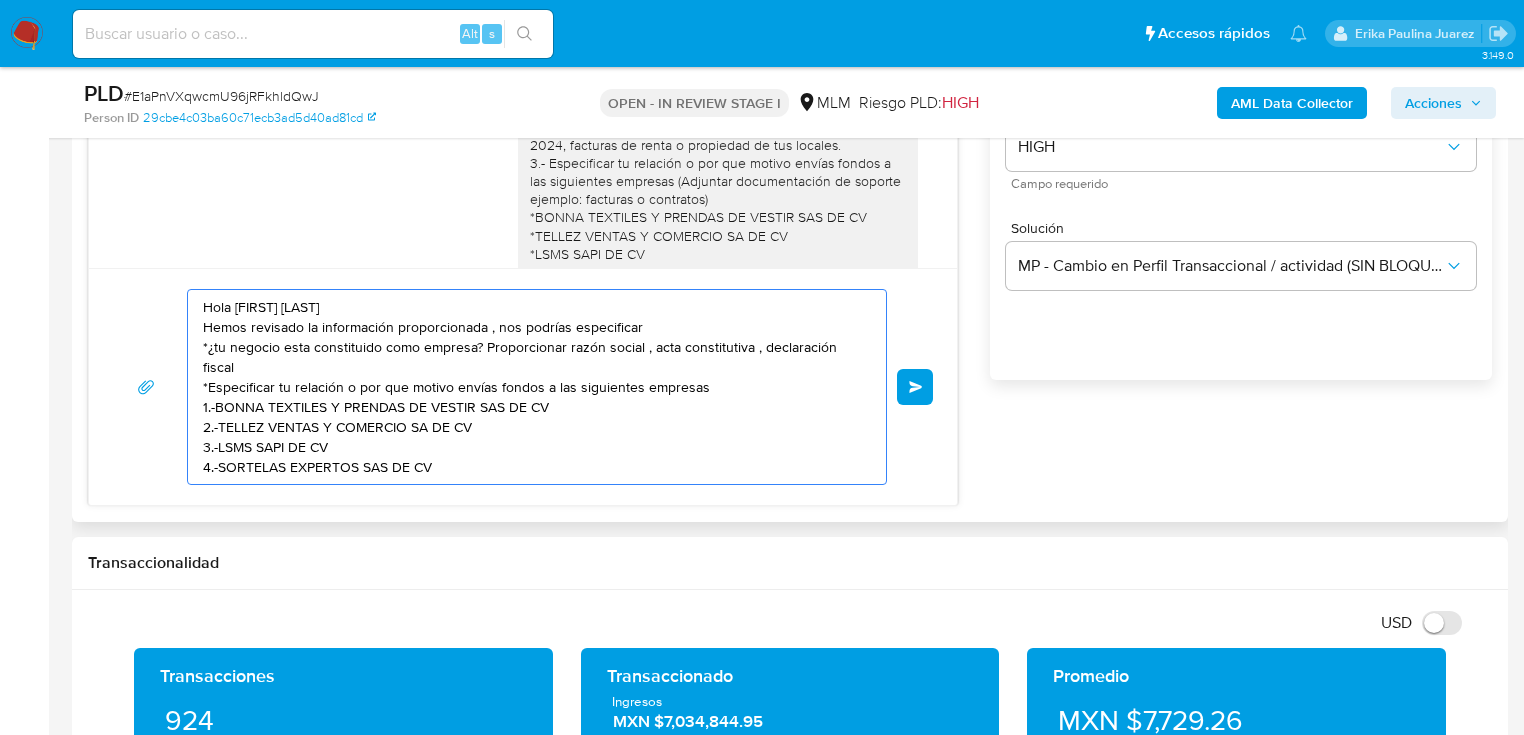 scroll, scrollTop: 7, scrollLeft: 0, axis: vertical 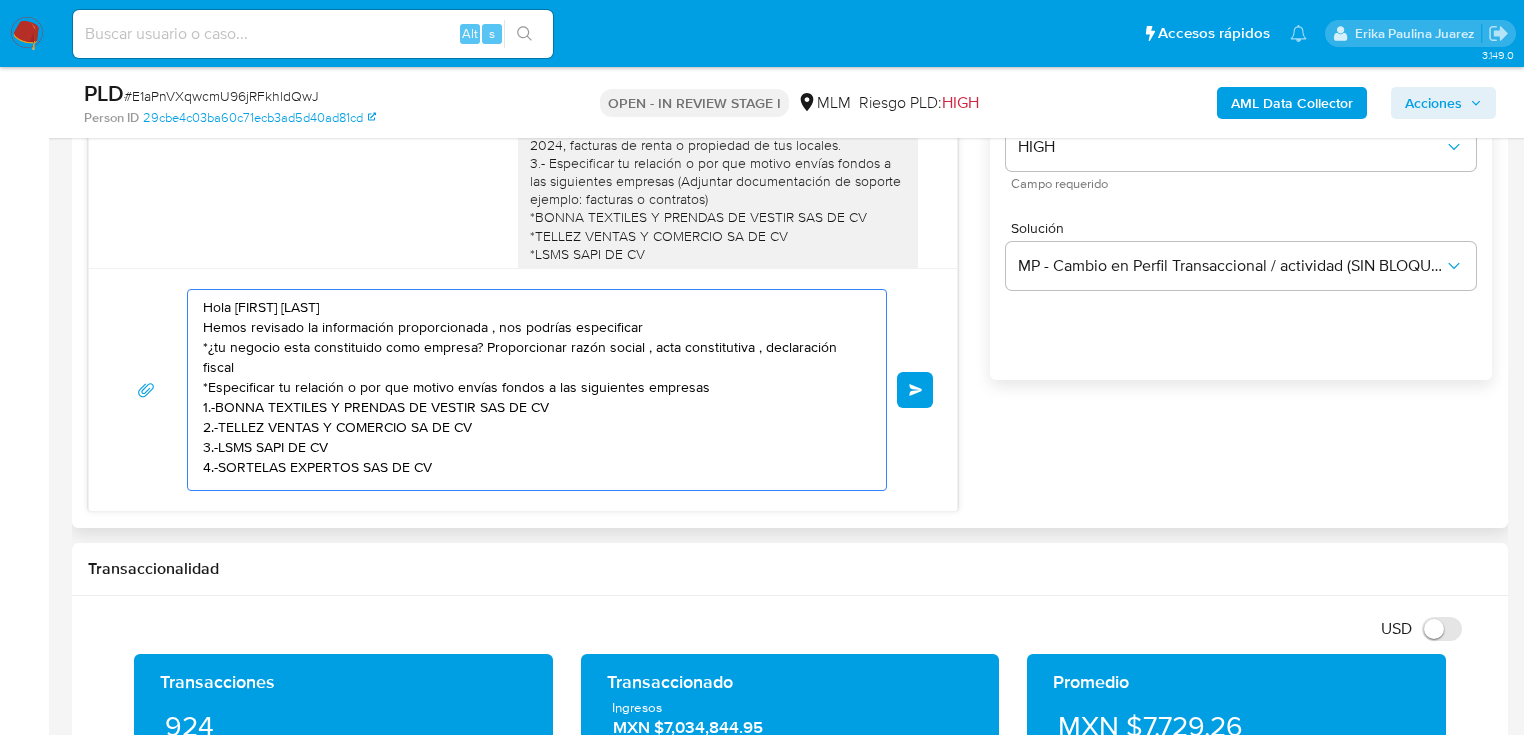 click on "Hola Lifeng Zheng
Hemos revisado la información proporcionada , nos podrías especificar
*¿tu negocio esta constituido como empresa? Proporcionar razón social , acta constitutiva , declaración fiscal
*Especificar tu relación o por que motivo envías fondos a las siguientes empresas
1.-BONNA TEXTILES Y PRENDAS DE VESTIR SAS DE CV
2.-TELLEZ VENTAS Y COMERCIO SA DE CV
3.-LSMS SAPI DE CV
4.-SORTELAS EXPERTOS SAS DE CV" at bounding box center [532, 390] 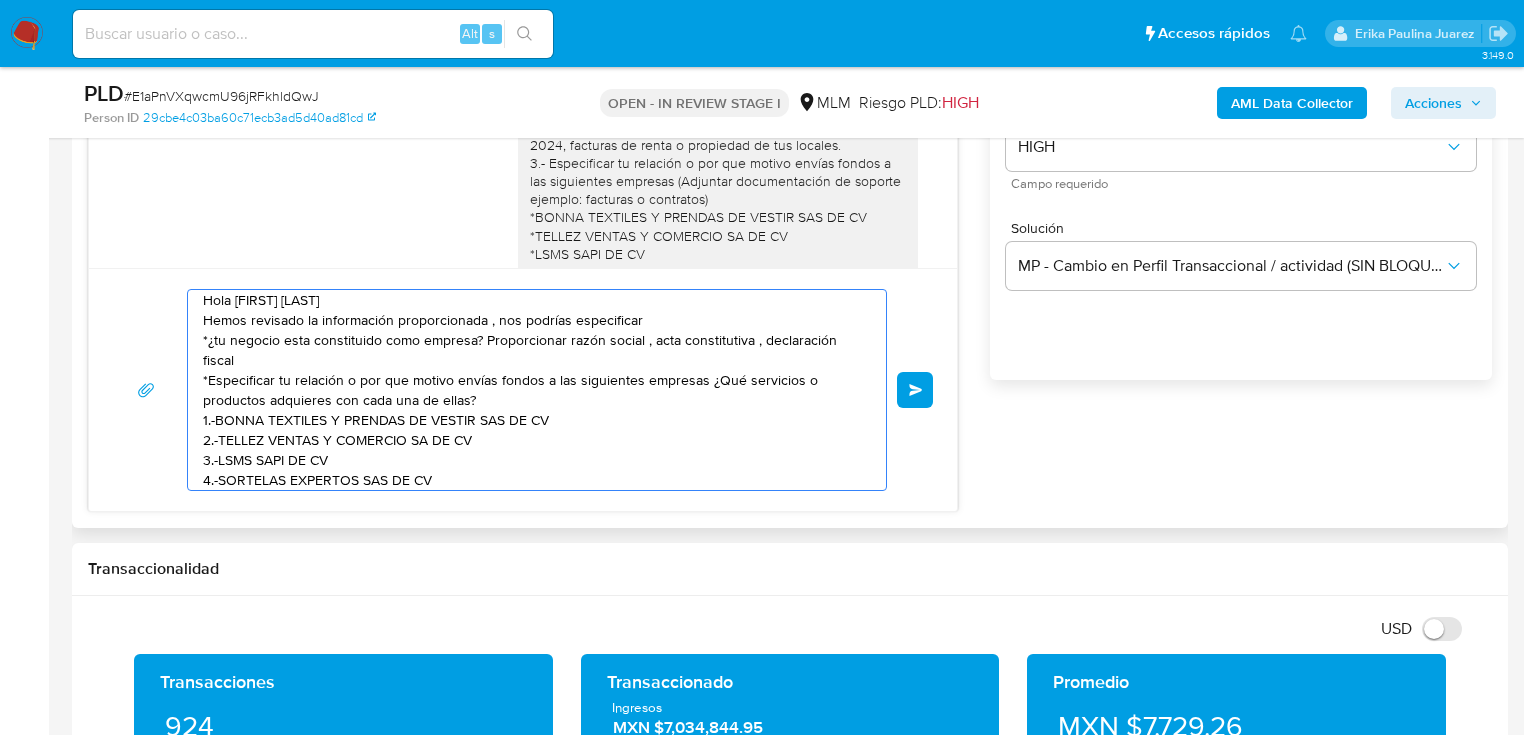 click on "Hola Lifeng Zheng
Hemos revisado la información proporcionada , nos podrías especificar
*¿tu negocio esta constituido como empresa? Proporcionar razón social , acta constitutiva , declaración fiscal
*Especificar tu relación o por que motivo envías fondos a las siguientes empresas ¿Qué servicios o productos adquieres con cada una de ellas?
1.-BONNA TEXTILES Y PRENDAS DE VESTIR SAS DE CV
2.-TELLEZ VENTAS Y COMERCIO SA DE CV
3.-LSMS SAPI DE CV
4.-SORTELAS EXPERTOS SAS DE CV" at bounding box center (532, 390) 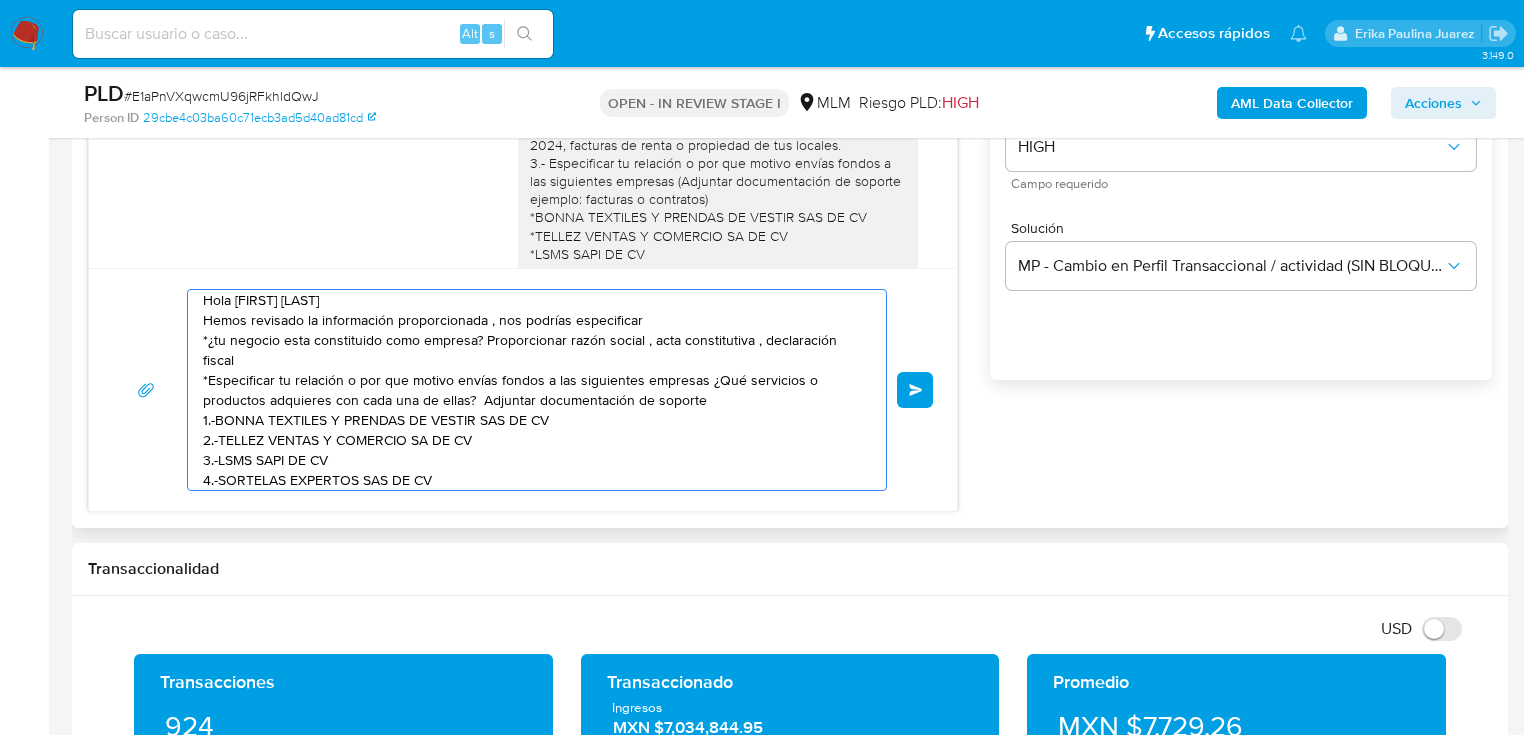 click on "Hola Lifeng Zheng
Hemos revisado la información proporcionada , nos podrías especificar
*¿tu negocio esta constituido como empresa? Proporcionar razón social , acta constitutiva , declaración fiscal
*Especificar tu relación o por que motivo envías fondos a las siguientes empresas ¿Qué servicios o productos adquieres con cada una de ellas?  Adjuntar documentación de soporte
1.-BONNA TEXTILES Y PRENDAS DE VESTIR SAS DE CV
2.-TELLEZ VENTAS Y COMERCIO SA DE CV
3.-LSMS SAPI DE CV
4.-SORTELAS EXPERTOS SAS DE CV" at bounding box center [532, 390] 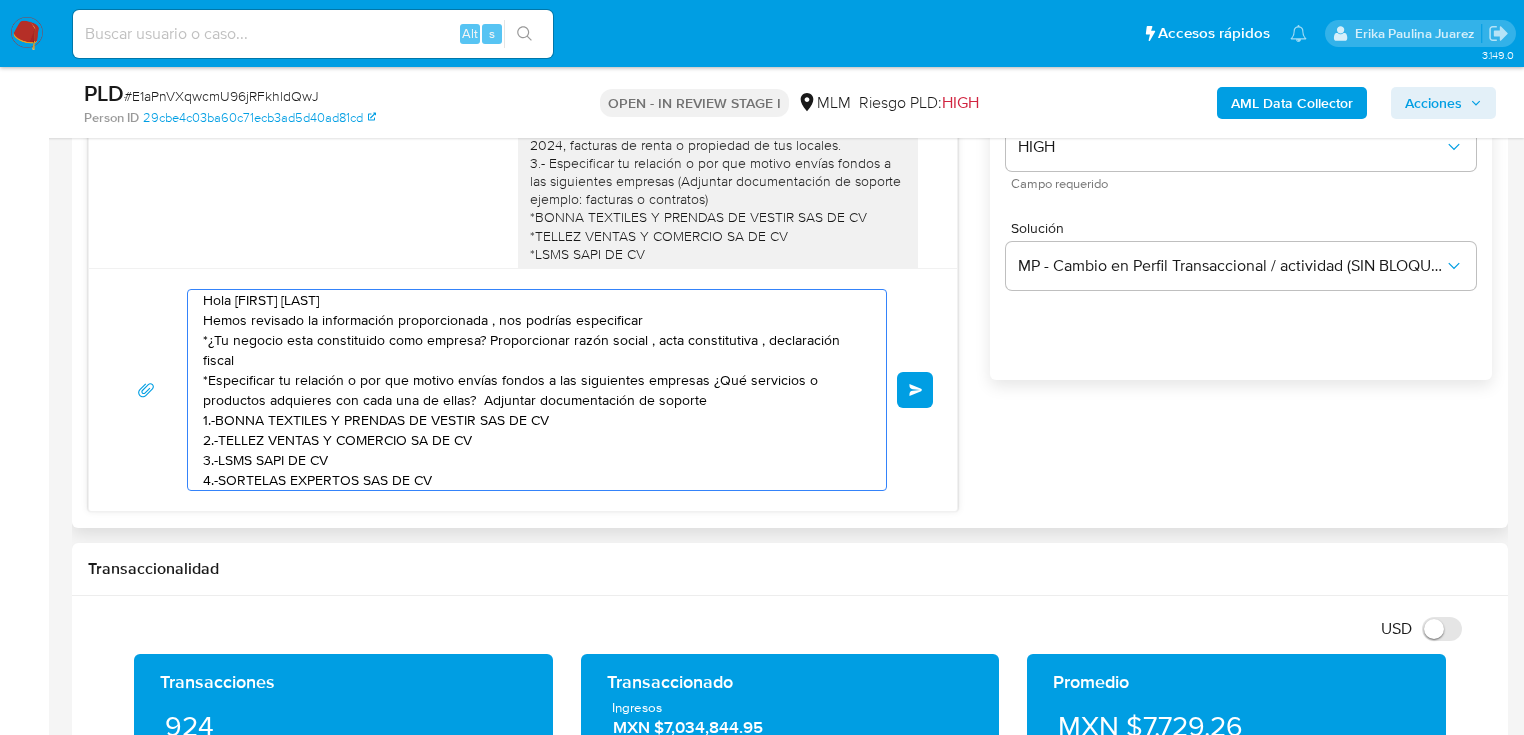 click on "Hola Lifeng Zheng
Hemos revisado la información proporcionada , nos podrías especificar
*¿Tu negocio esta constituido como empresa? Proporcionar razón social , acta constitutiva , declaración fiscal
*Especificar tu relación o por que motivo envías fondos a las siguientes empresas ¿Qué servicios o productos adquieres con cada una de ellas?  Adjuntar documentación de soporte
1.-BONNA TEXTILES Y PRENDAS DE VESTIR SAS DE CV
2.-TELLEZ VENTAS Y COMERCIO SA DE CV
3.-LSMS SAPI DE CV
4.-SORTELAS EXPERTOS SAS DE CV" at bounding box center [532, 390] 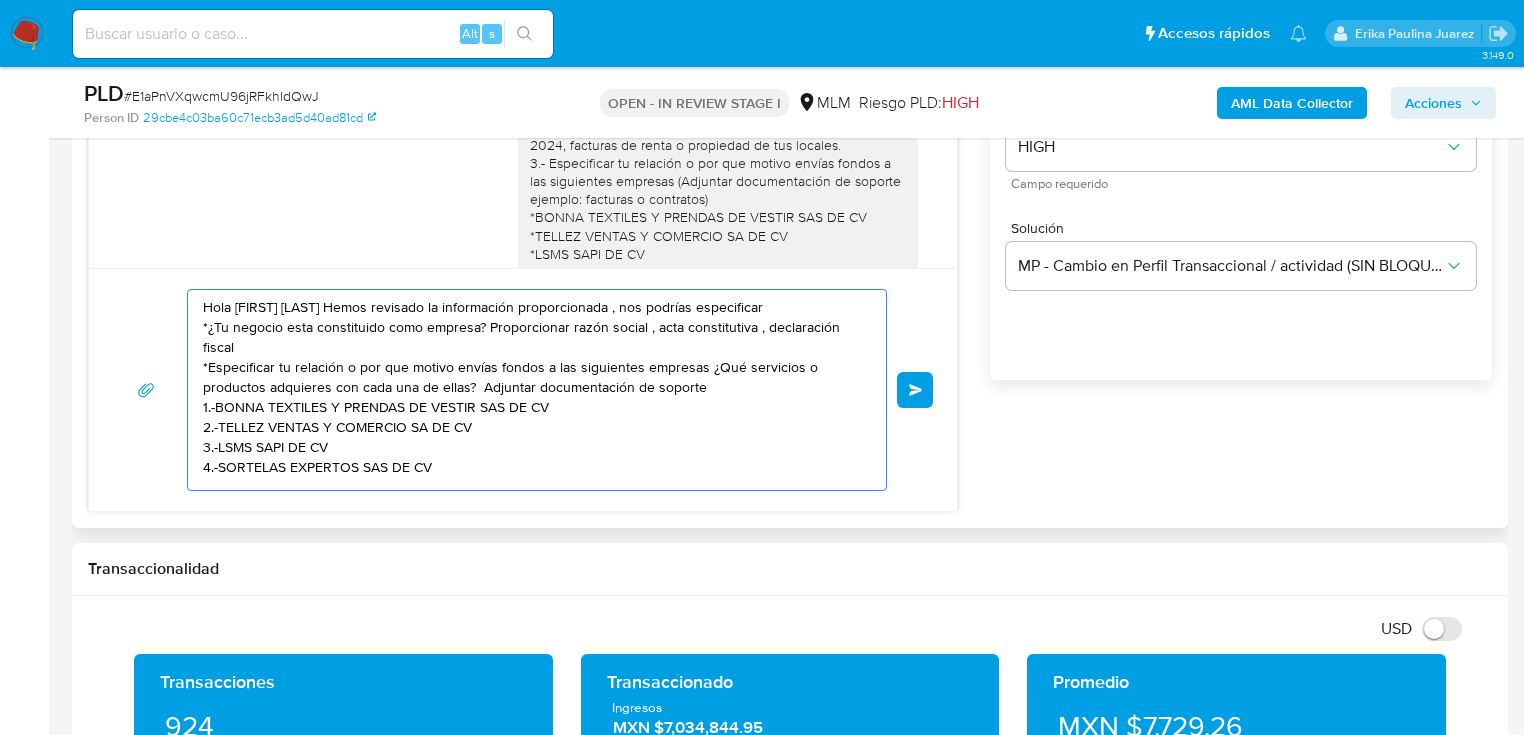 scroll, scrollTop: 0, scrollLeft: 0, axis: both 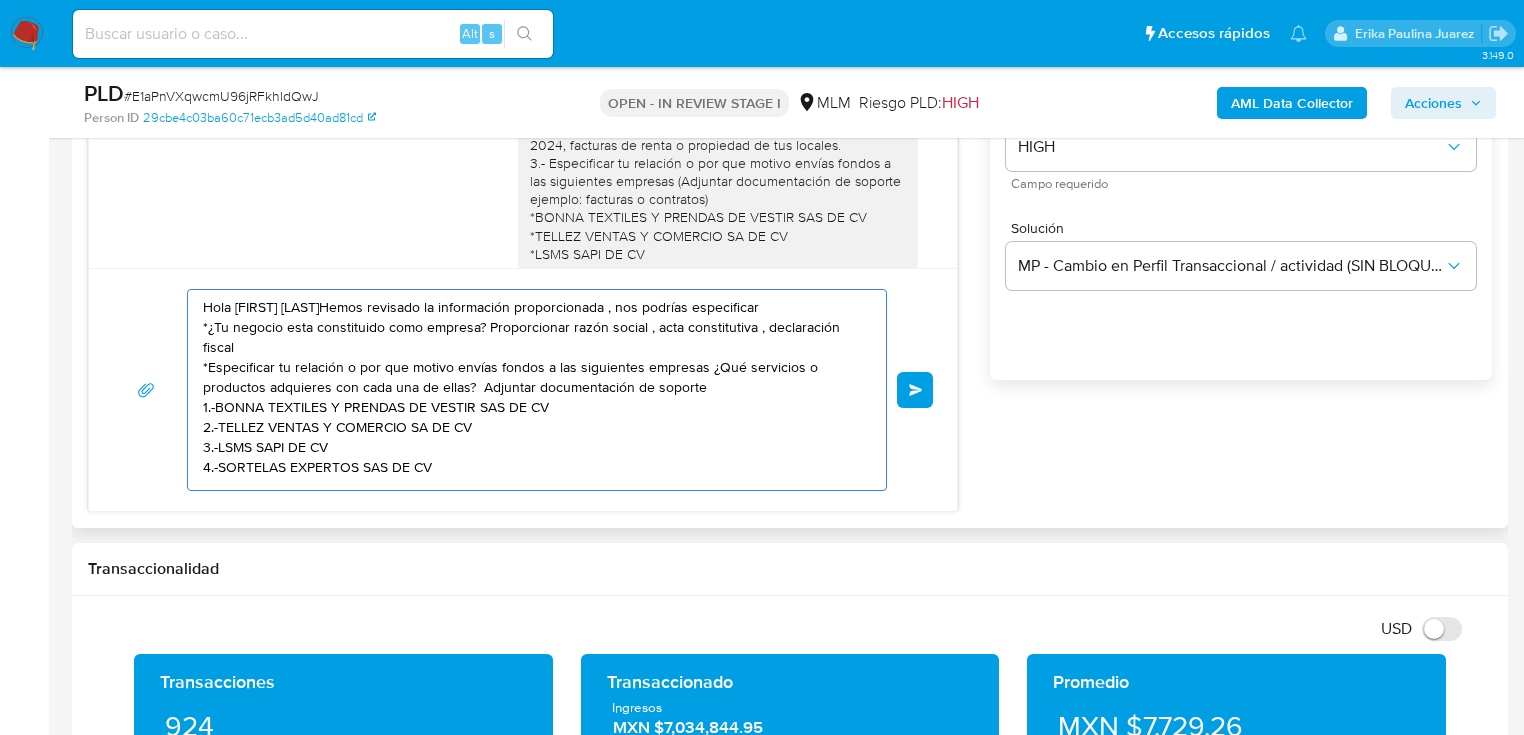 click on "Hola Lifeng ZhengHemos revisado la información proporcionada , nos podrías especificar
*¿Tu negocio esta constituido como empresa? Proporcionar razón social , acta constitutiva , declaración fiscal
*Especificar tu relación o por que motivo envías fondos a las siguientes empresas ¿Qué servicios o productos adquieres con cada una de ellas?  Adjuntar documentación de soporte
1.-BONNA TEXTILES Y PRENDAS DE VESTIR SAS DE CV
2.-TELLEZ VENTAS Y COMERCIO SA DE CV
3.-LSMS SAPI DE CV
4.-SORTELAS EXPERTOS SAS DE CV" at bounding box center (532, 390) 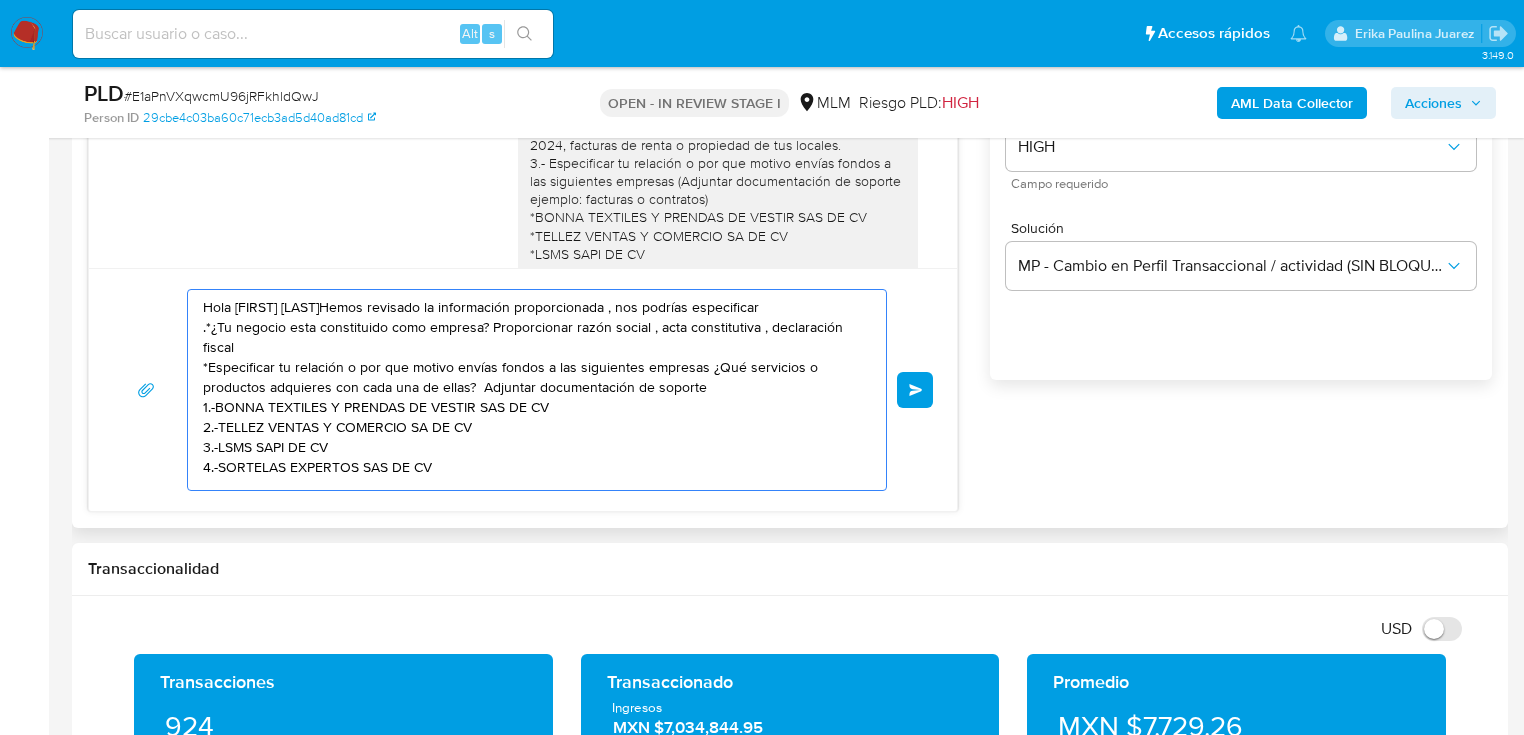 click on "Hola Lifeng ZhengHemos revisado la información proporcionada , nos podrías especificar
.*¿Tu negocio esta constituido como empresa? Proporcionar razón social , acta constitutiva , declaración fiscal
*Especificar tu relación o por que motivo envías fondos a las siguientes empresas ¿Qué servicios o productos adquieres con cada una de ellas?  Adjuntar documentación de soporte
1.-BONNA TEXTILES Y PRENDAS DE VESTIR SAS DE CV
2.-TELLEZ VENTAS Y COMERCIO SA DE CV
3.-LSMS SAPI DE CV
4.-SORTELAS EXPERTOS SAS DE CV" at bounding box center (532, 390) 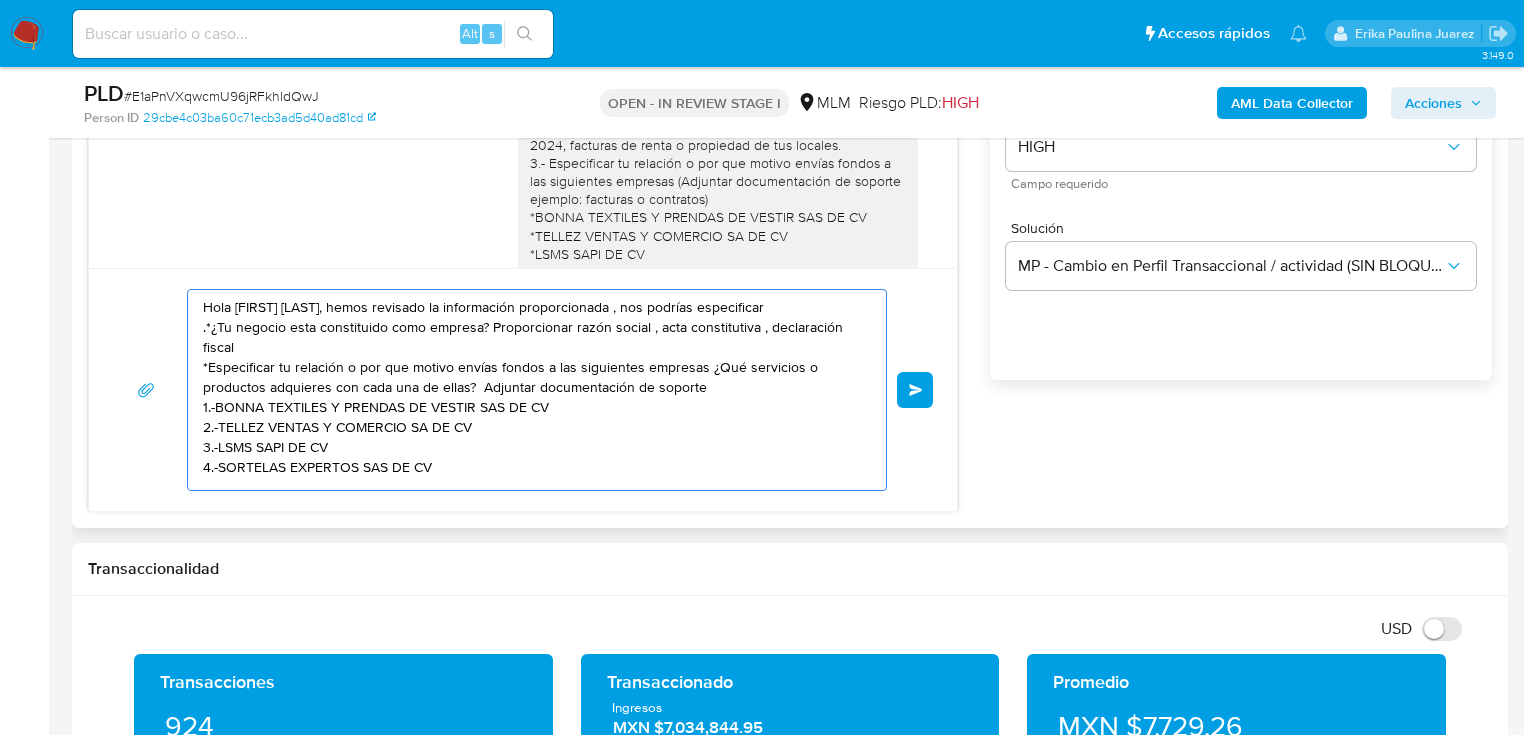 scroll, scrollTop: 14, scrollLeft: 0, axis: vertical 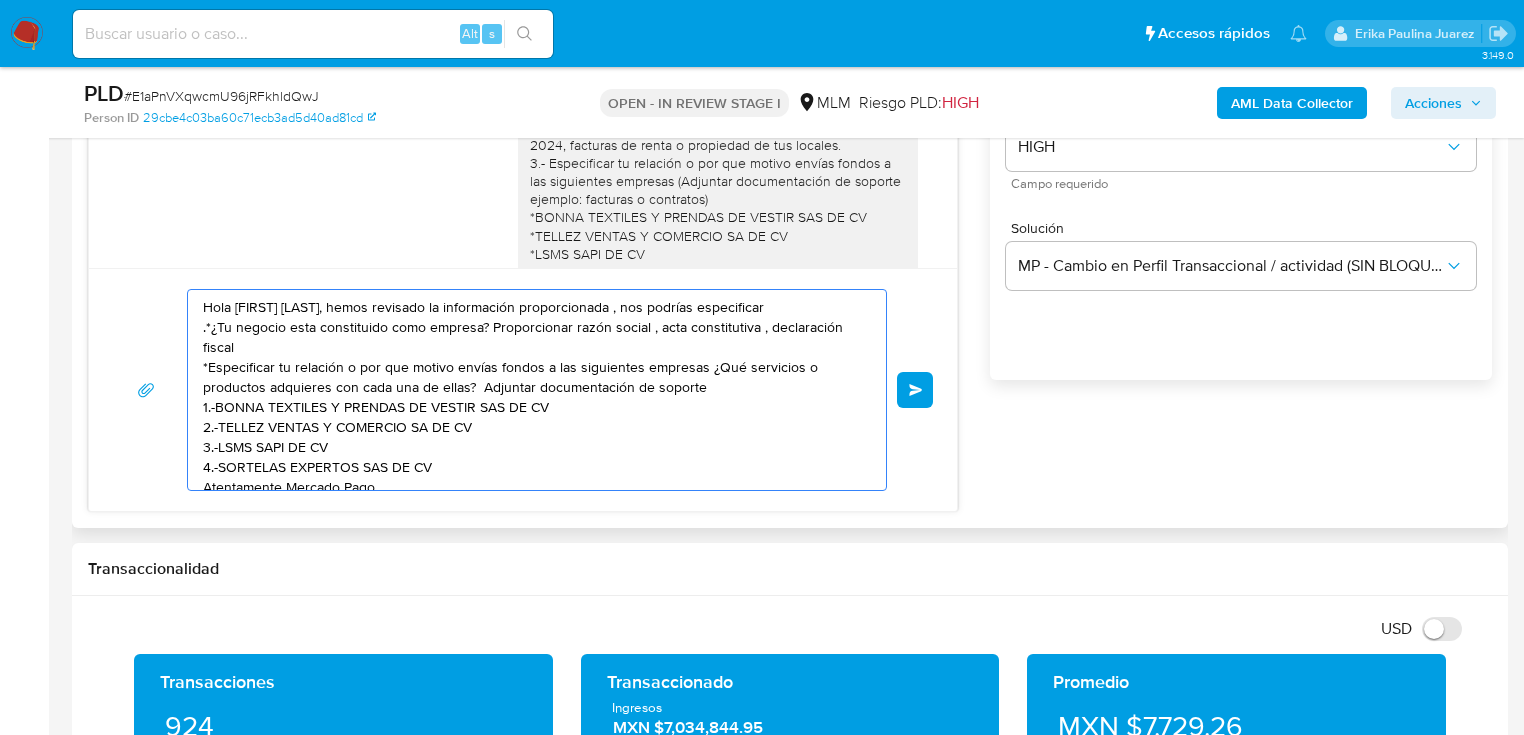 drag, startPoint x: 452, startPoint y: 460, endPoint x: 174, endPoint y: 292, distance: 324.81995 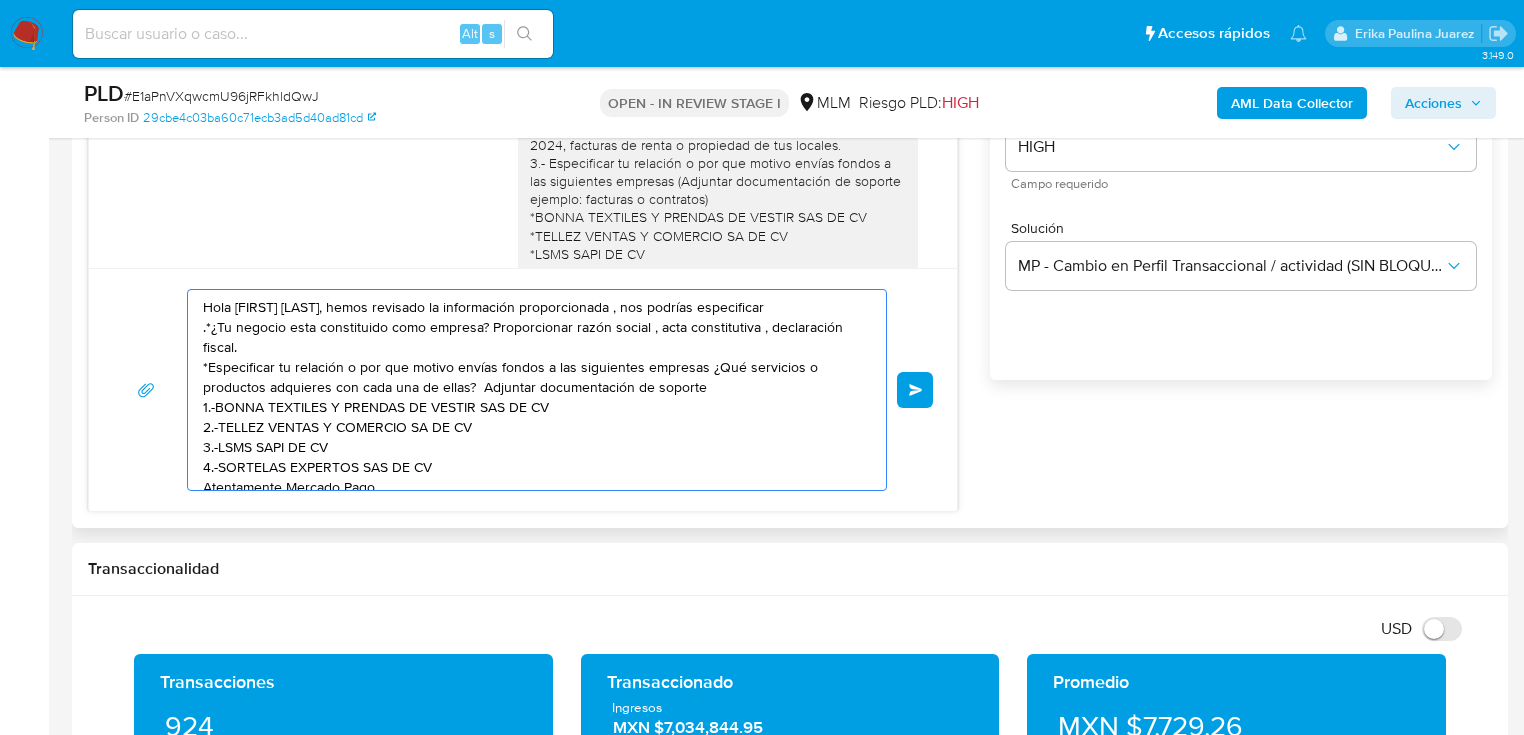 click on "Hola Lifeng Zheng, hemos revisado la información proporcionada , nos podrías especificar
.*¿Tu negocio esta constituido como empresa? Proporcionar razón social , acta constitutiva , declaración fiscal.
*Especificar tu relación o por que motivo envías fondos a las siguientes empresas ¿Qué servicios o productos adquieres con cada una de ellas?  Adjuntar documentación de soporte
1.-BONNA TEXTILES Y PRENDAS DE VESTIR SAS DE CV
2.-TELLEZ VENTAS Y COMERCIO SA DE CV
3.-LSMS SAPI DE CV
4.-SORTELAS EXPERTOS SAS DE CV
Atentamente Mercado Pago" at bounding box center (532, 390) 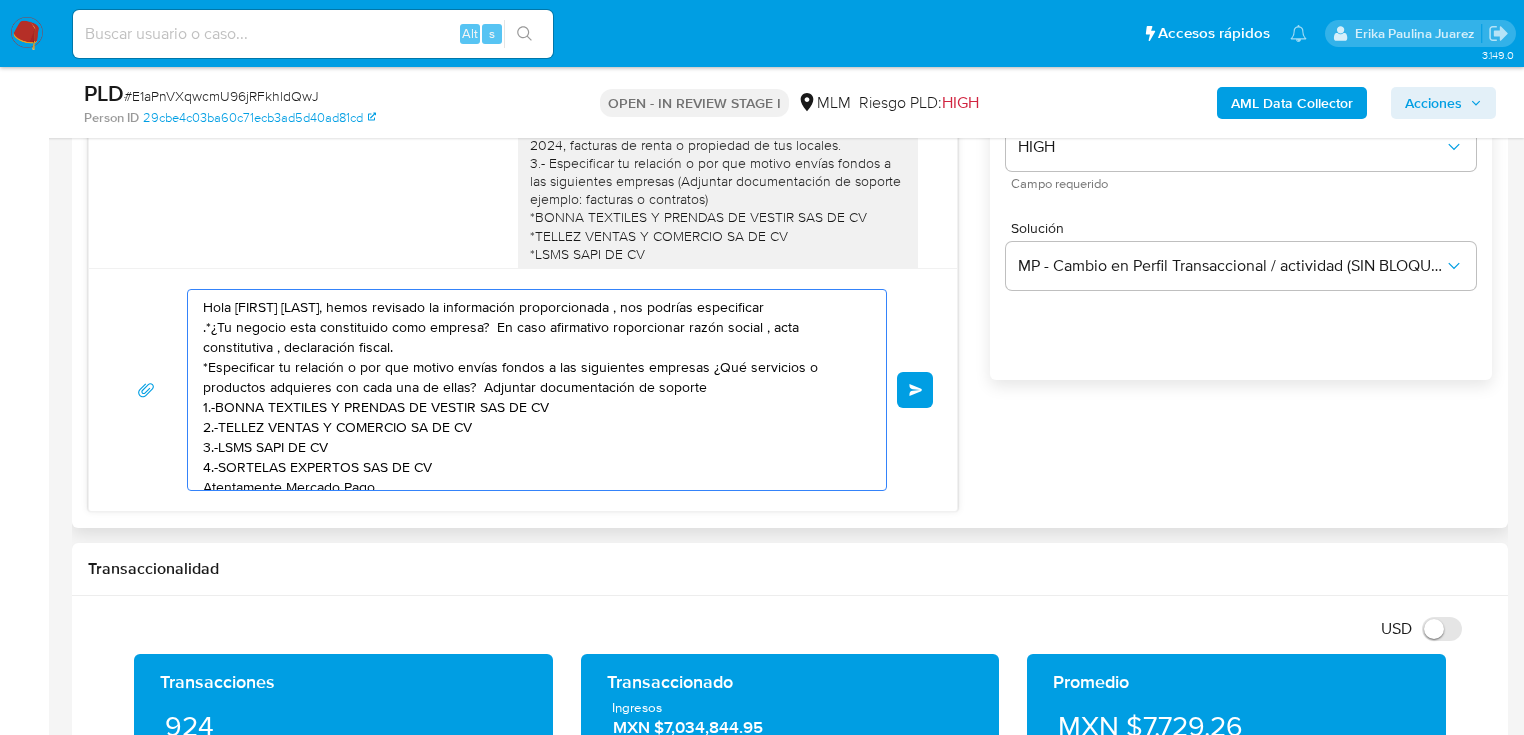 type on "Hola Lifeng Zheng, hemos revisado la información proporcionada , nos podrías especificar
.*¿Tu negocio esta constituido como empresa?  En caso afirmativo proporcionar razón social , acta constitutiva , declaración fiscal.
*Especificar tu relación o por que motivo envías fondos a las siguientes empresas ¿Qué servicios o productos adquieres con cada una de ellas?  Adjuntar documentación de soporte
1.-BONNA TEXTILES Y PRENDAS DE VESTIR SAS DE CV
2.-TELLEZ VENTAS Y COMERCIO SA DE CV
3.-LSMS SAPI DE CV
4.-SORTELAS EXPERTOS SAS DE CV
Atentamente Mercado Pago" 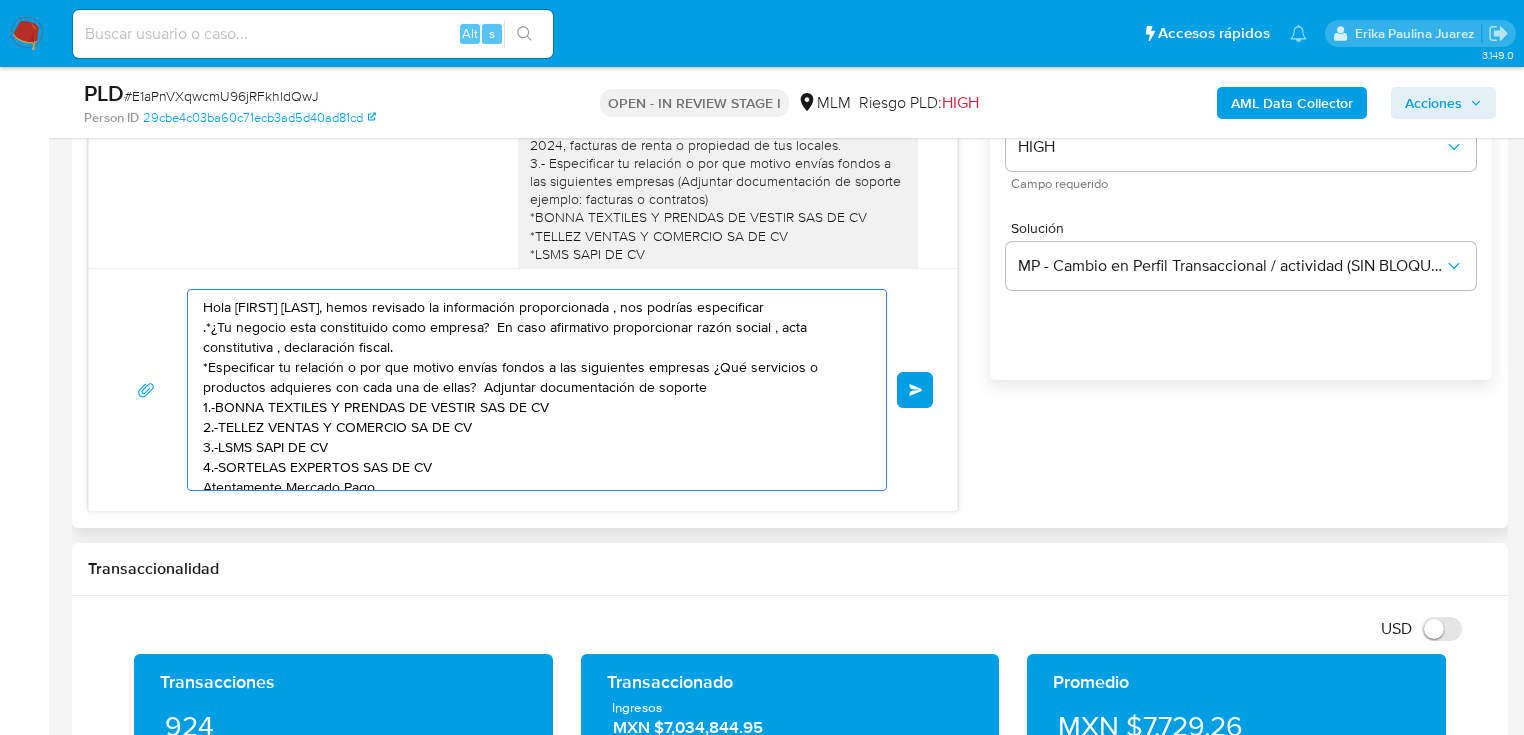 drag, startPoint x: 498, startPoint y: 463, endPoint x: 183, endPoint y: 296, distance: 356.53052 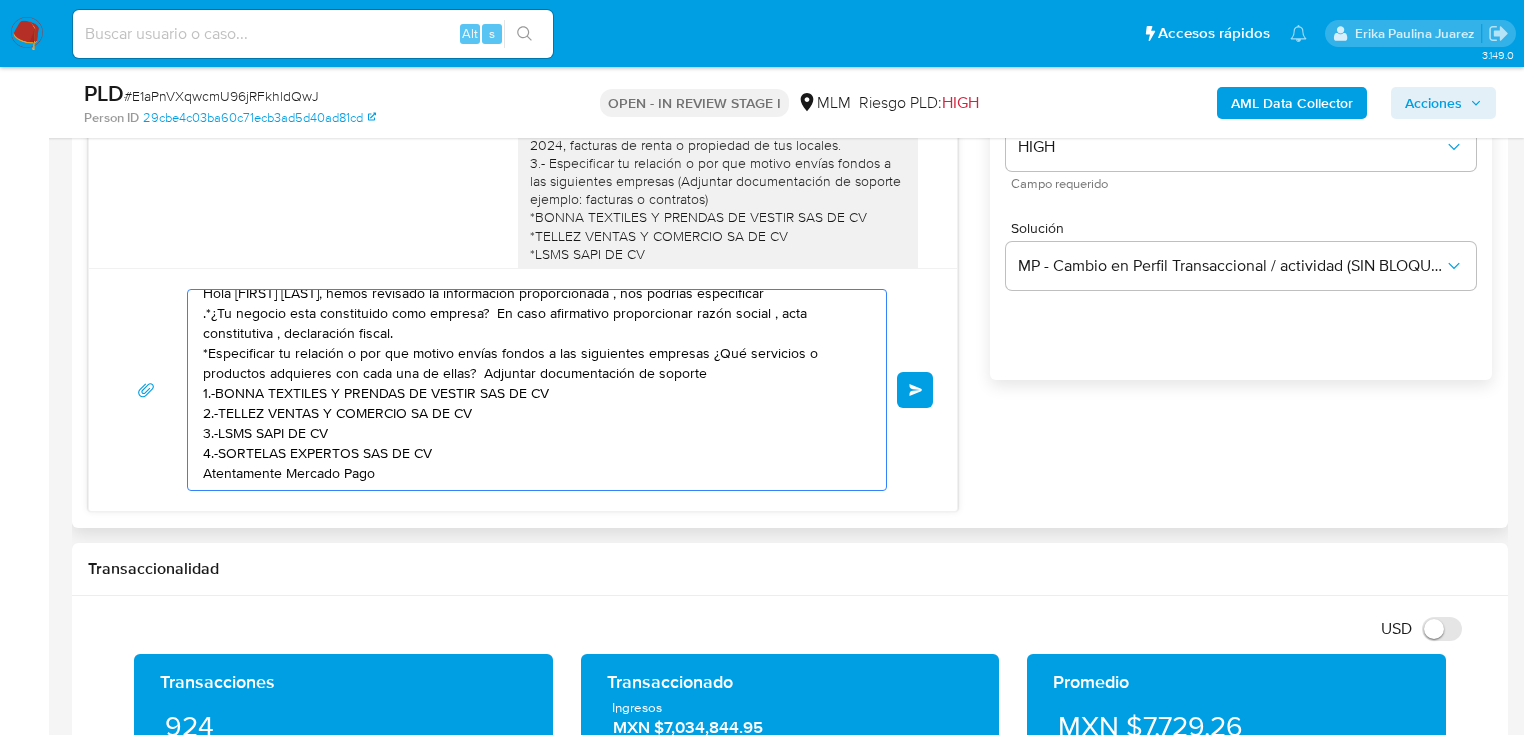 click on "Hola Lifeng Zheng, hemos revisado la información proporcionada , nos podrías especificar
.*¿Tu negocio esta constituido como empresa?  En caso afirmativo proporcionar razón social , acta constitutiva , declaración fiscal.
*Especificar tu relación o por que motivo envías fondos a las siguientes empresas ¿Qué servicios o productos adquieres con cada una de ellas?  Adjuntar documentación de soporte
1.-BONNA TEXTILES Y PRENDAS DE VESTIR SAS DE CV
2.-TELLEZ VENTAS Y COMERCIO SA DE CV
3.-LSMS SAPI DE CV
4.-SORTELAS EXPERTOS SAS DE CV
Atentamente Mercado Pago" at bounding box center (532, 390) 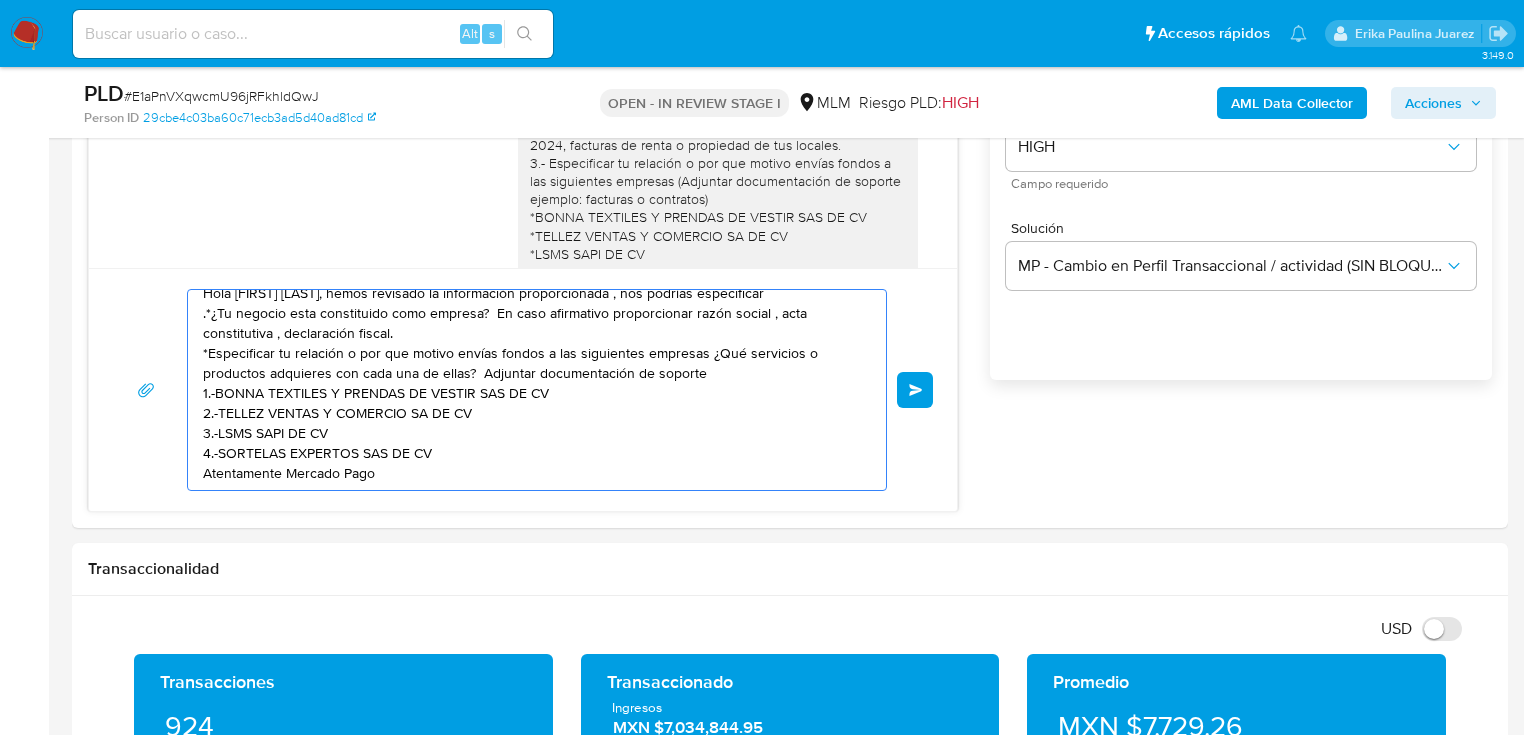 scroll, scrollTop: 0, scrollLeft: 0, axis: both 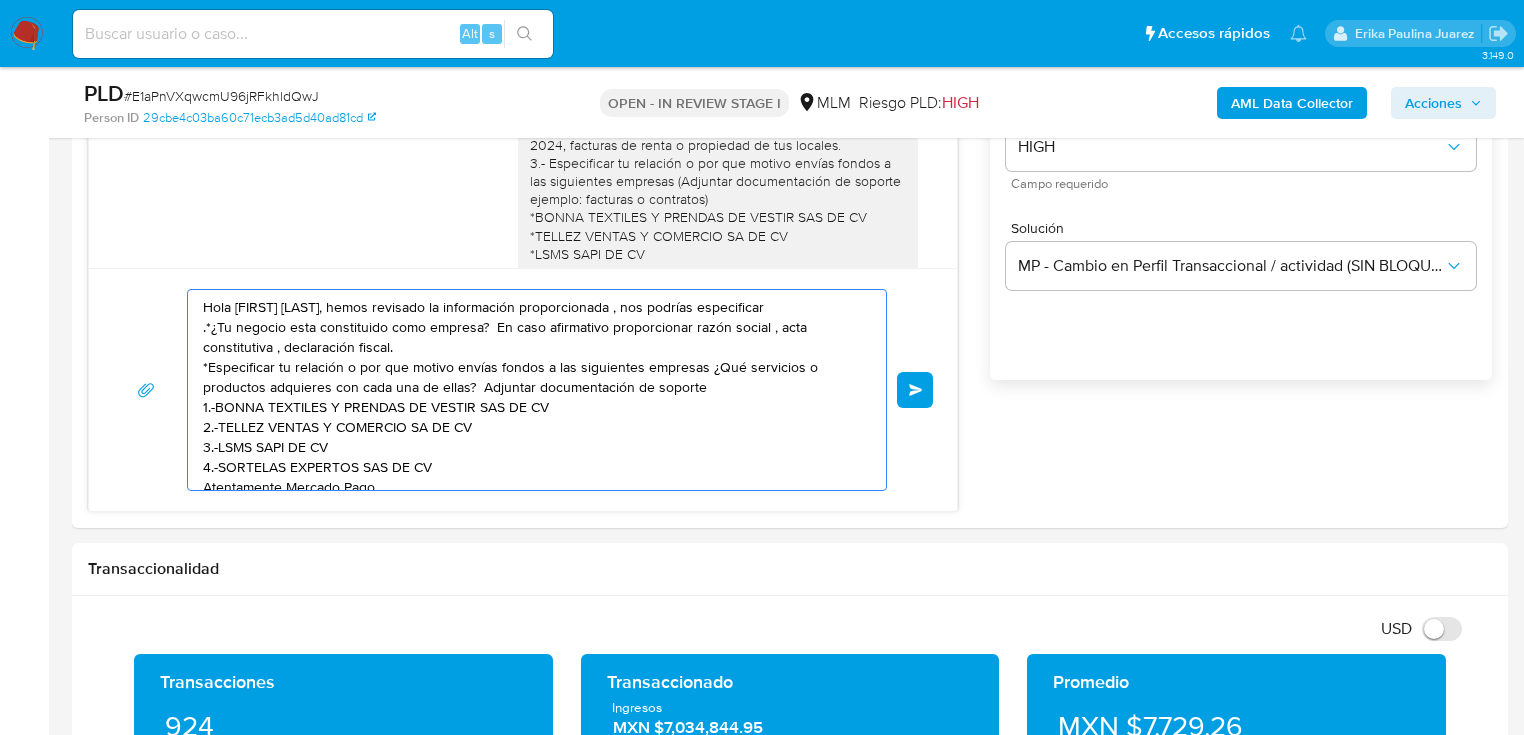 drag, startPoint x: 451, startPoint y: 440, endPoint x: 52, endPoint y: 227, distance: 452.29416 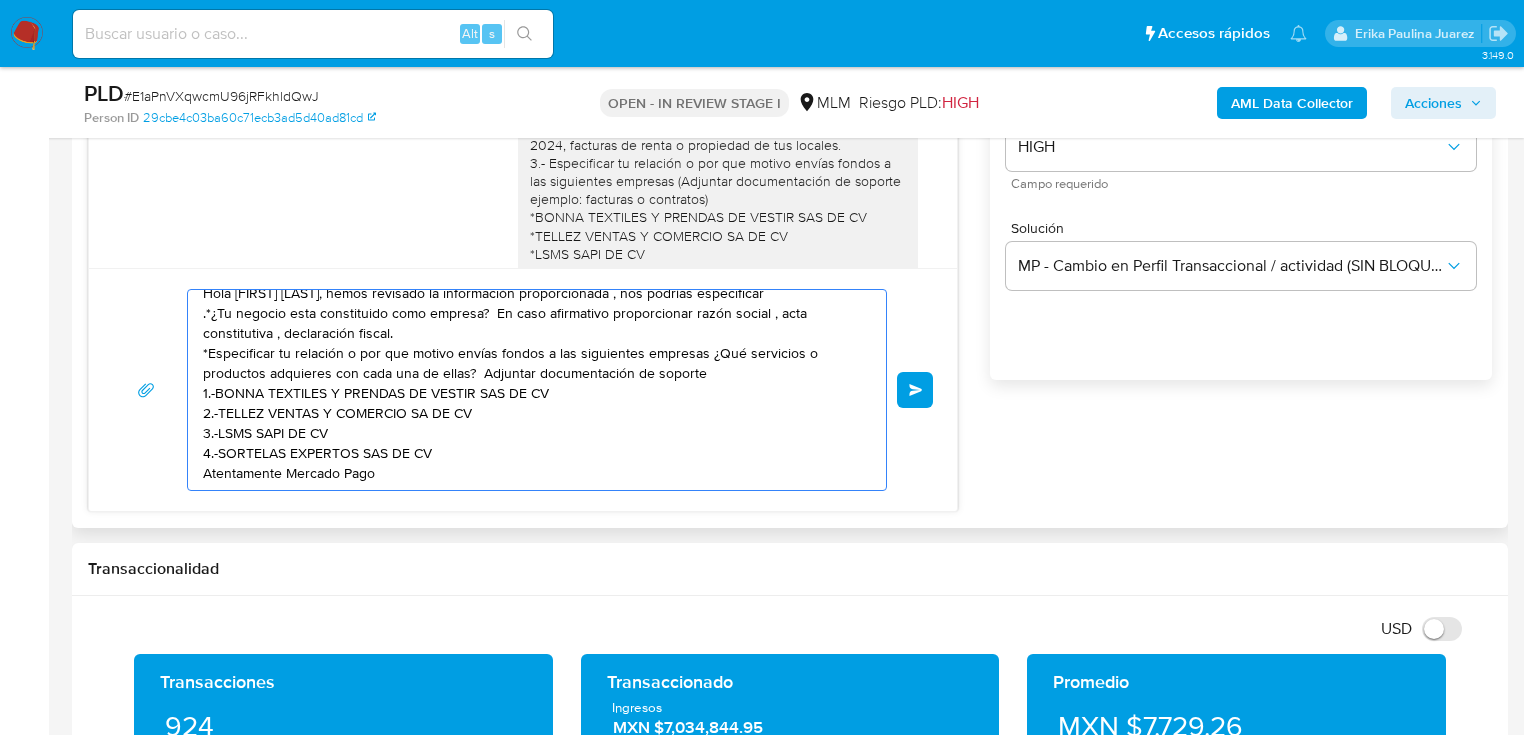 scroll, scrollTop: 34, scrollLeft: 0, axis: vertical 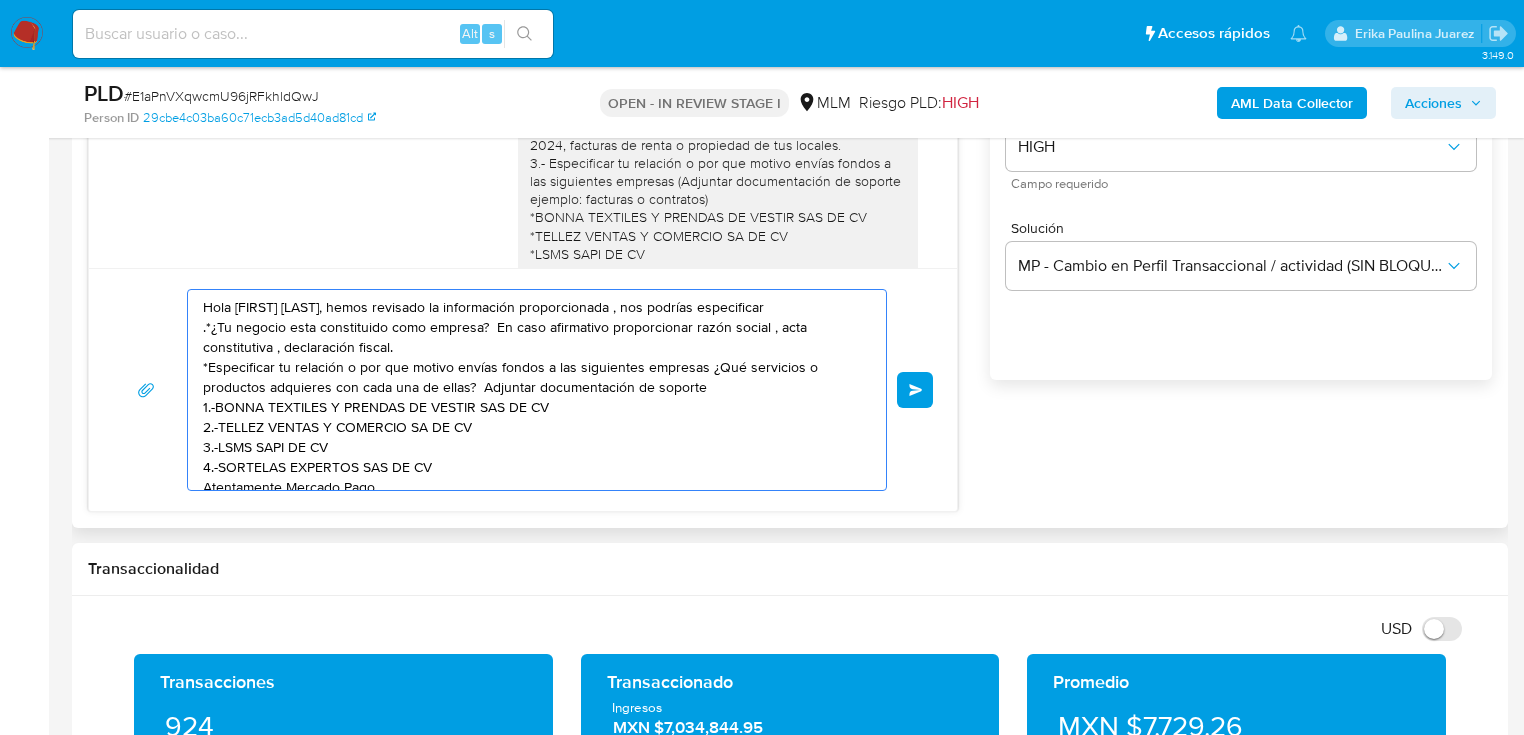 drag, startPoint x: 404, startPoint y: 455, endPoint x: 93, endPoint y: 208, distance: 397.15237 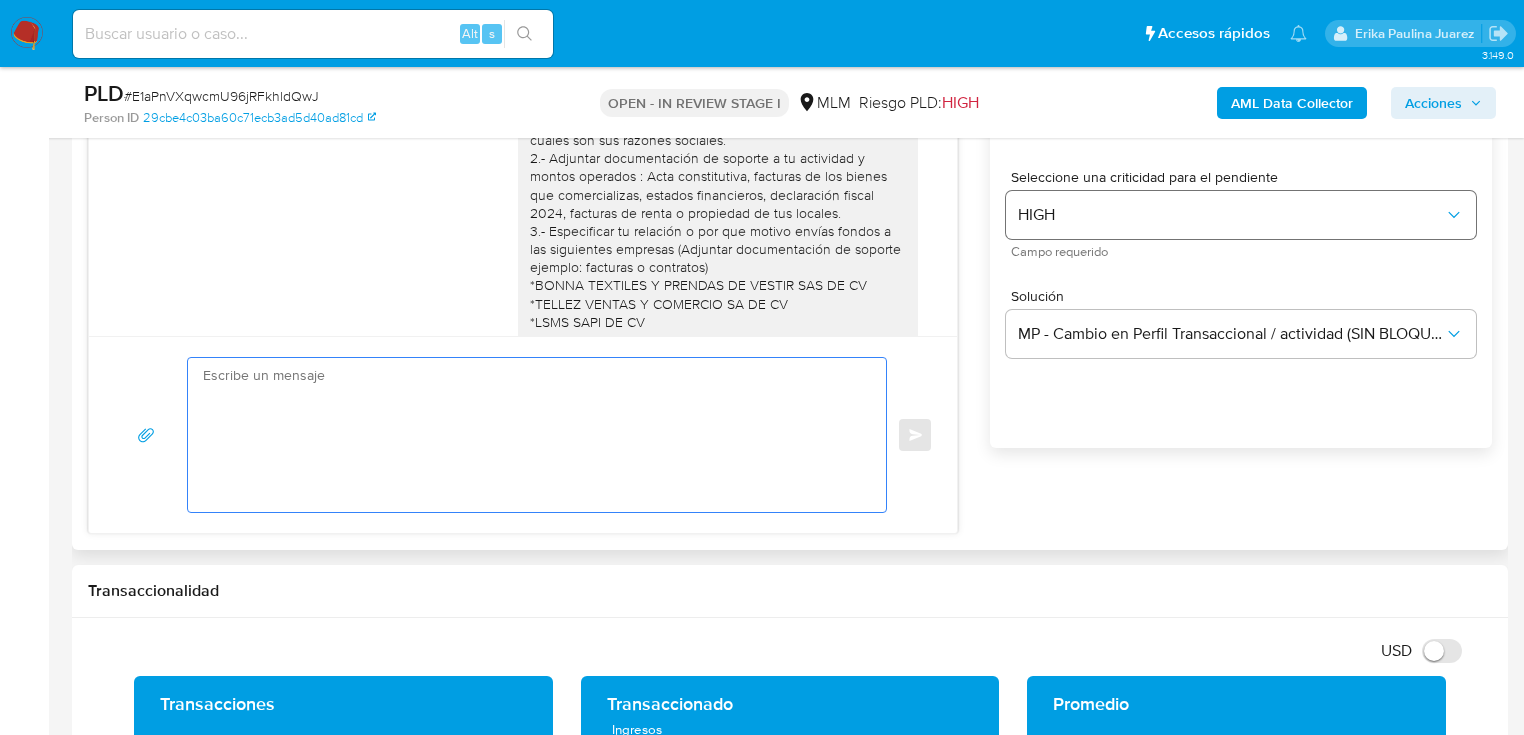 scroll, scrollTop: 1120, scrollLeft: 0, axis: vertical 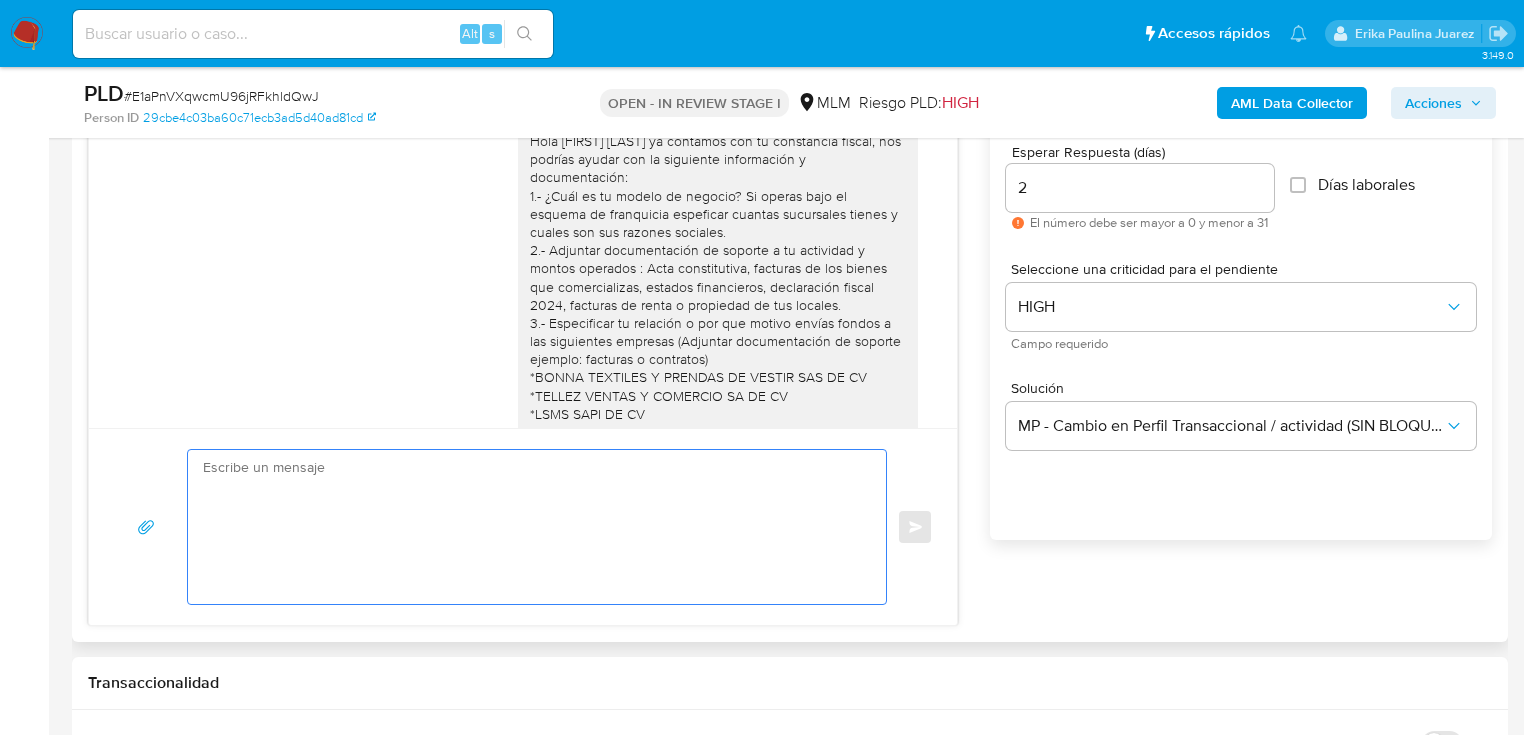 click on "Enviar" at bounding box center [523, 526] 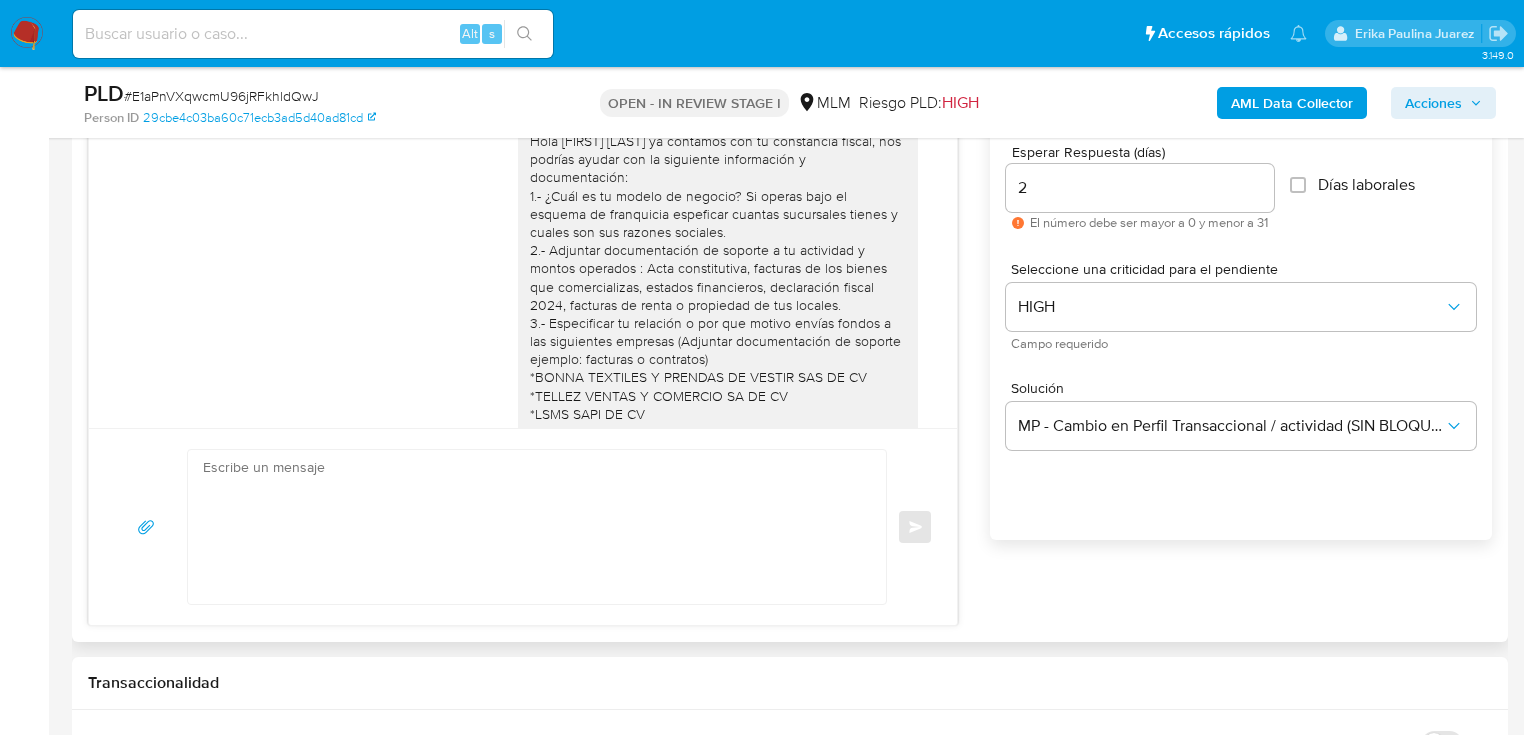 click at bounding box center (532, 527) 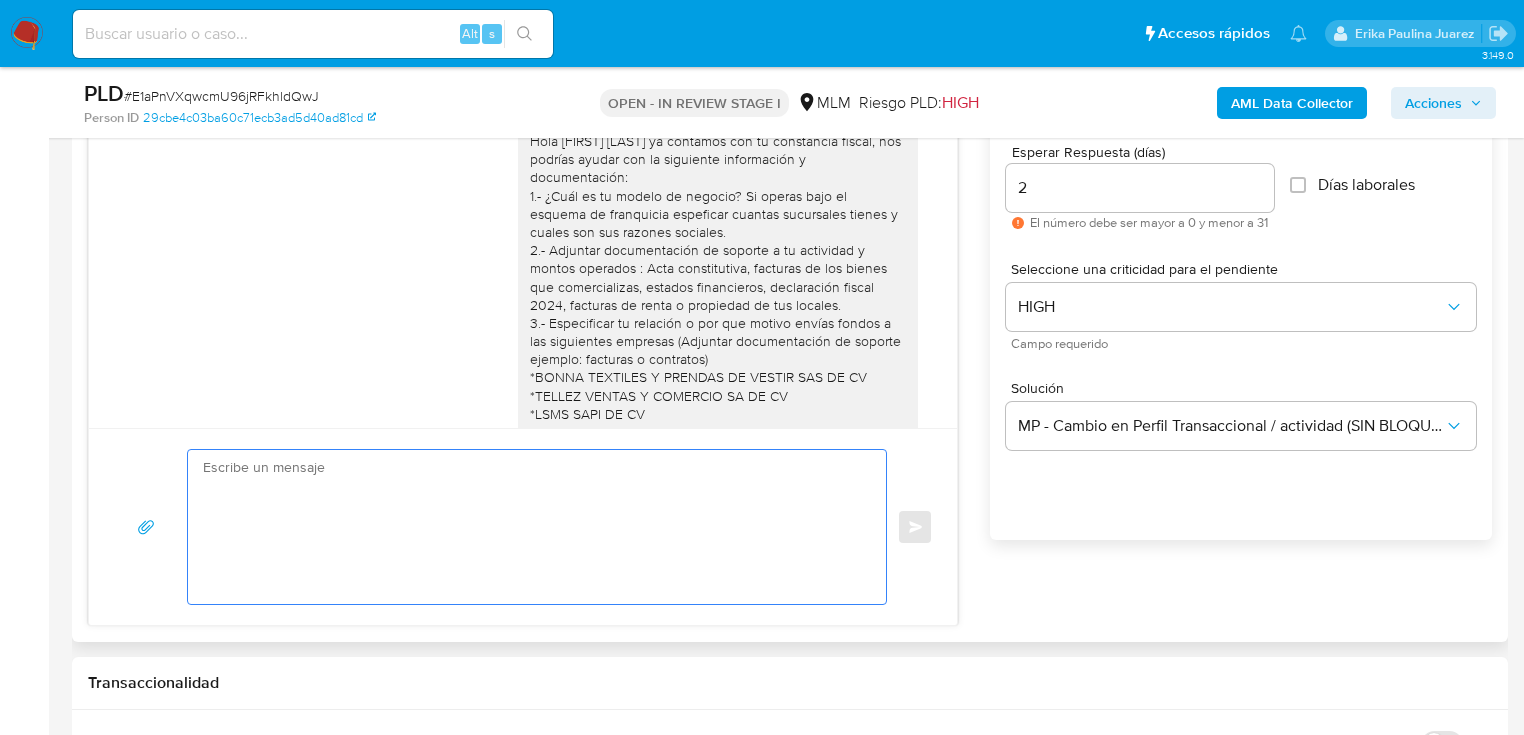 paste on "Hola Lifeng Zheng, hemos revisado la información proporcionada , nos podrías especificar
.*¿Tu negocio esta constituido como empresa?  En caso afirmativo proporcionar razón social , acta constitutiva , declaración fiscal.
*Especificar tu relación o por que motivo envías fondos a las siguientes empresas ¿Qué servicios o productos adquieres con cada una de ellas?  Adjuntar documentación de soporte
1.-BONNA TEXTILES Y PRENDAS DE VESTIR SAS DE CV
2.-TELLEZ VENTAS Y COMERCIO SA DE CV
3.-LSMS SAPI DE CV
4.-SORTELAS EXPERTOS SAS DE CV
Atentamente Mercado Pago" 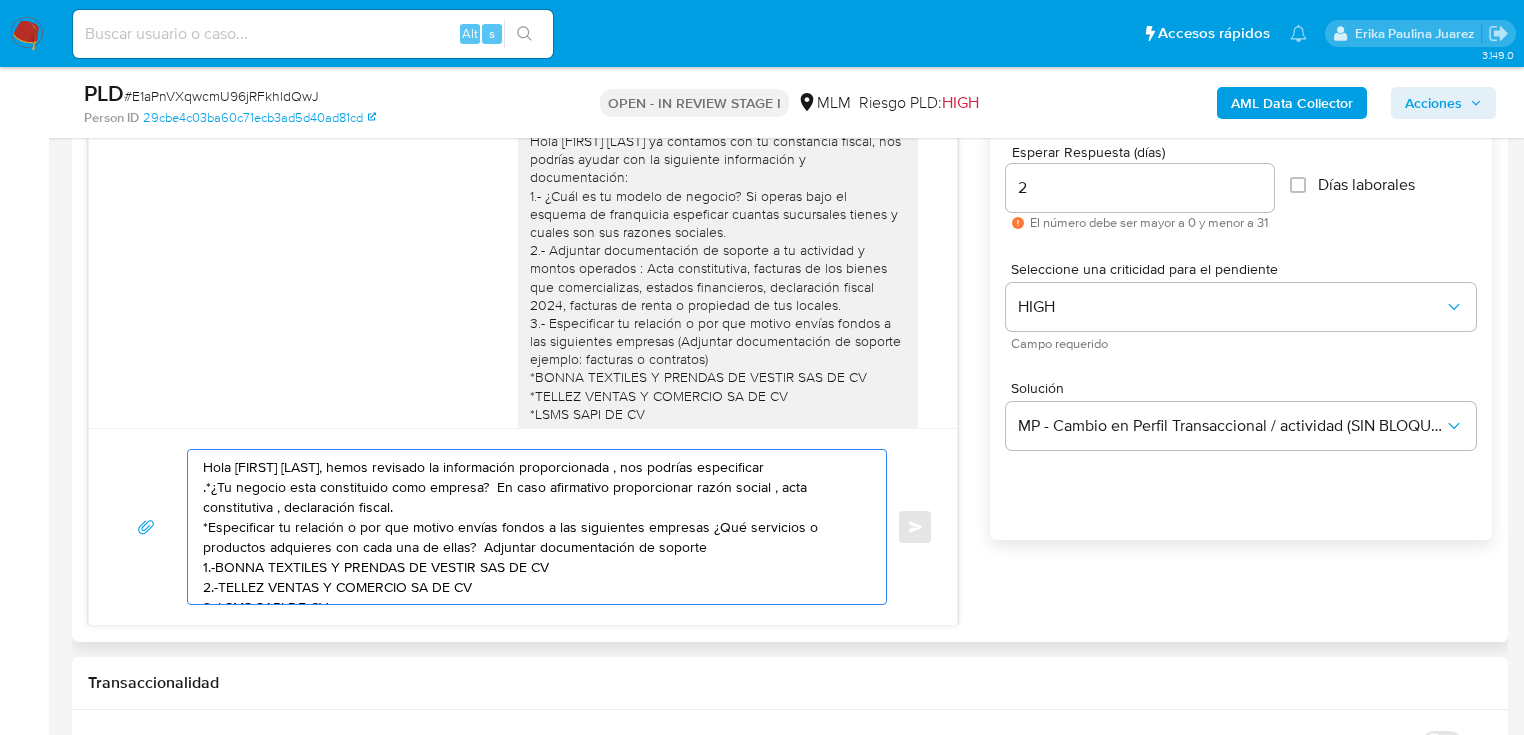 scroll, scrollTop: 27, scrollLeft: 0, axis: vertical 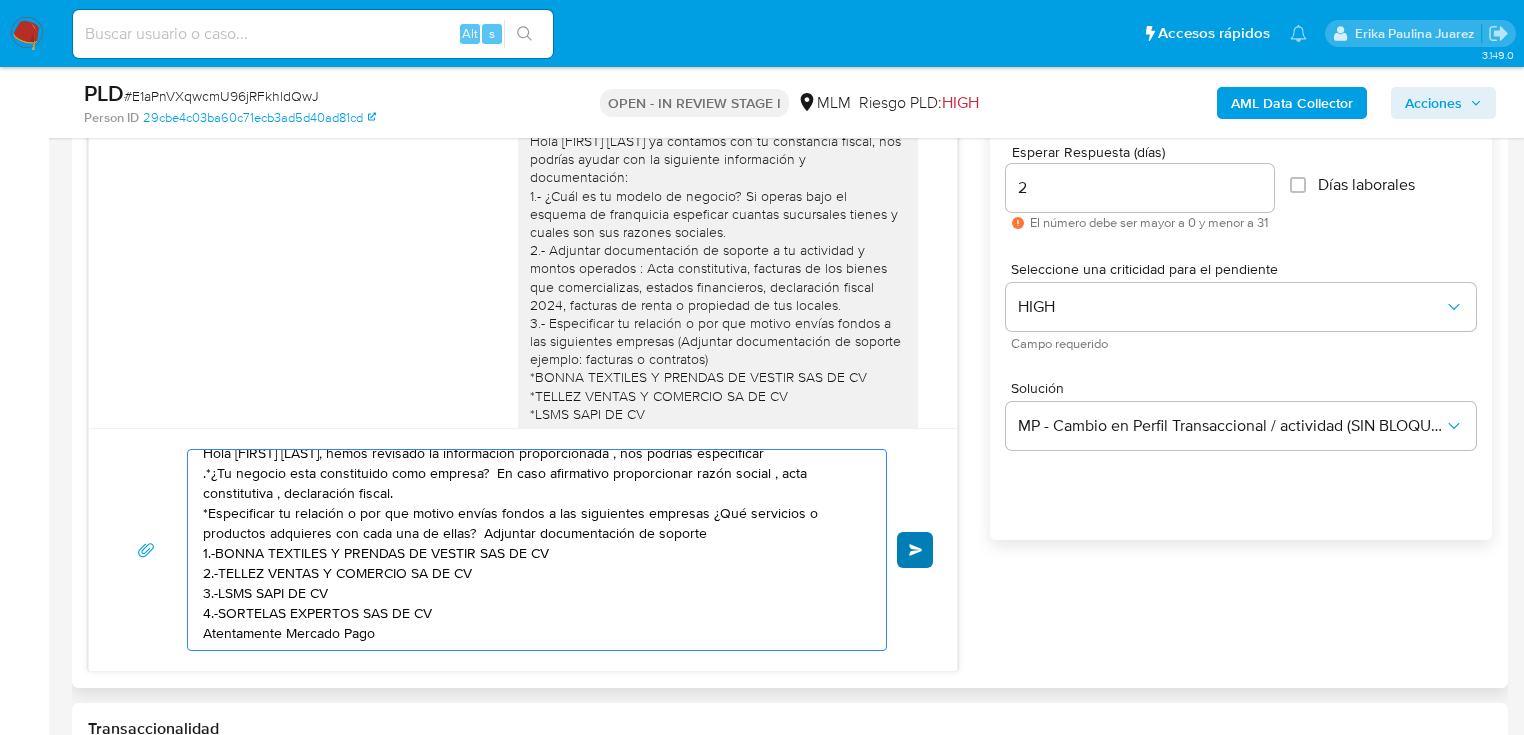 type on "Hola Lifeng Zheng, hemos revisado la información proporcionada , nos podrías especificar
.*¿Tu negocio esta constituido como empresa?  En caso afirmativo proporcionar razón social , acta constitutiva , declaración fiscal.
*Especificar tu relación o por que motivo envías fondos a las siguientes empresas ¿Qué servicios o productos adquieres con cada una de ellas?  Adjuntar documentación de soporte
1.-BONNA TEXTILES Y PRENDAS DE VESTIR SAS DE CV
2.-TELLEZ VENTAS Y COMERCIO SA DE CV
3.-LSMS SAPI DE CV
4.-SORTELAS EXPERTOS SAS DE CV
Atentamente Mercado Pago" 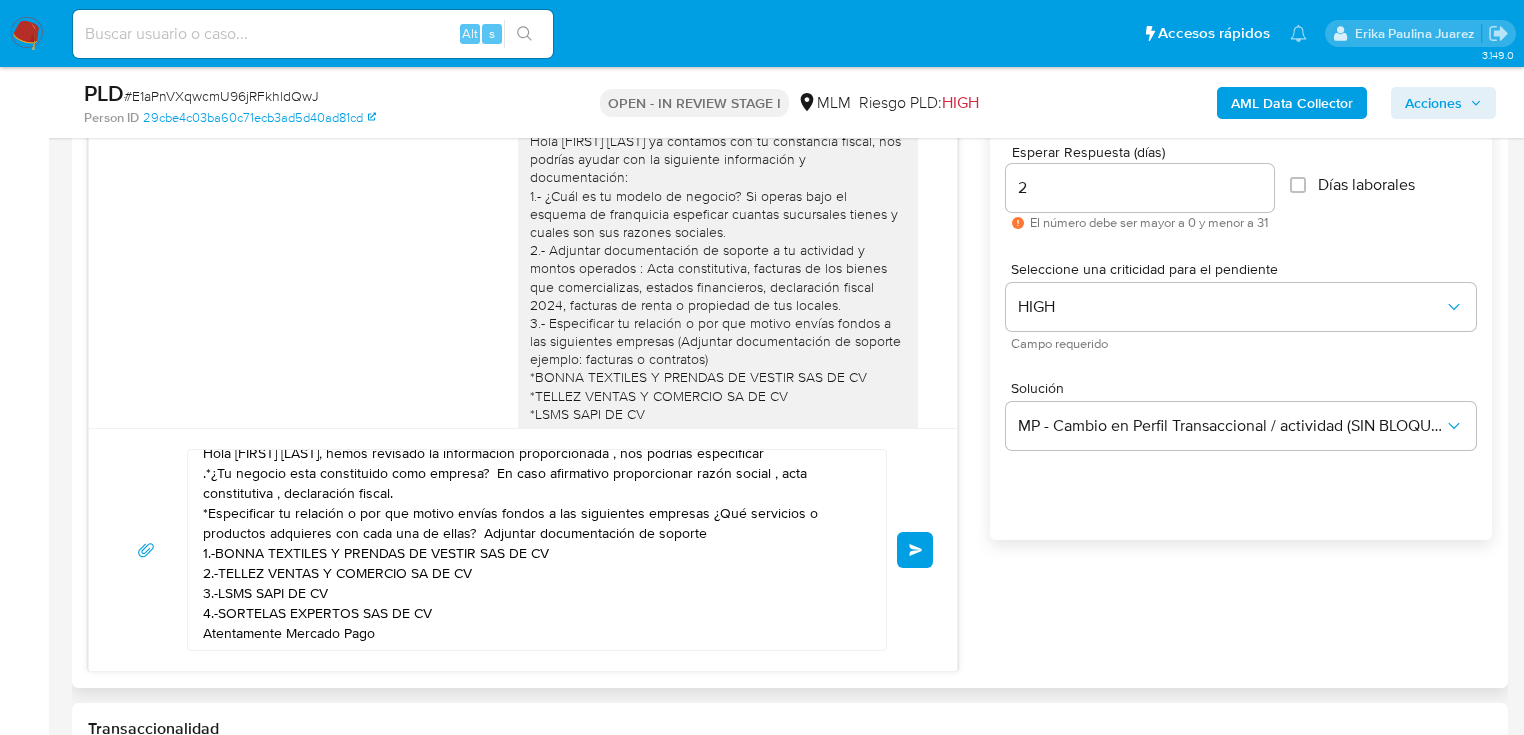 click on "Enviar" at bounding box center (915, 550) 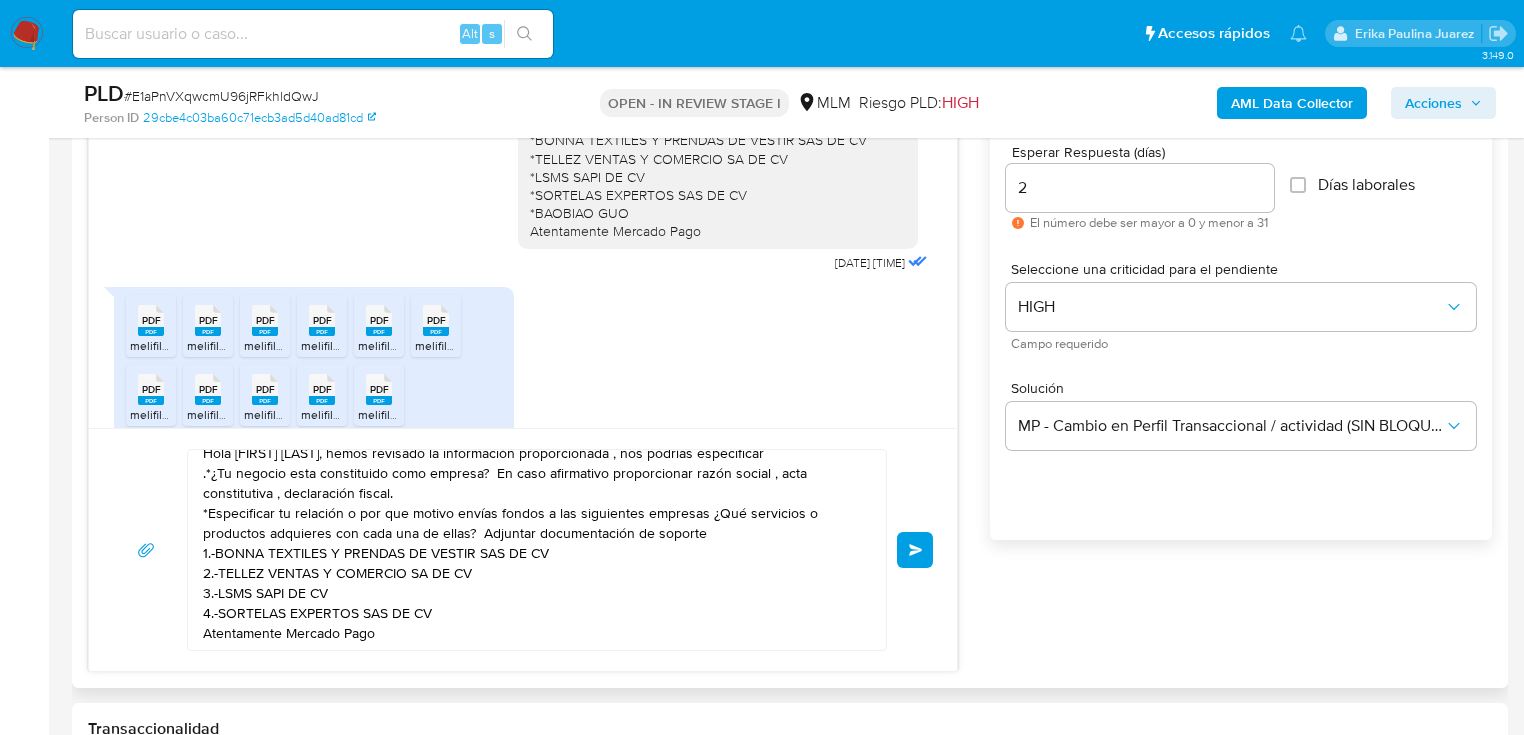 type 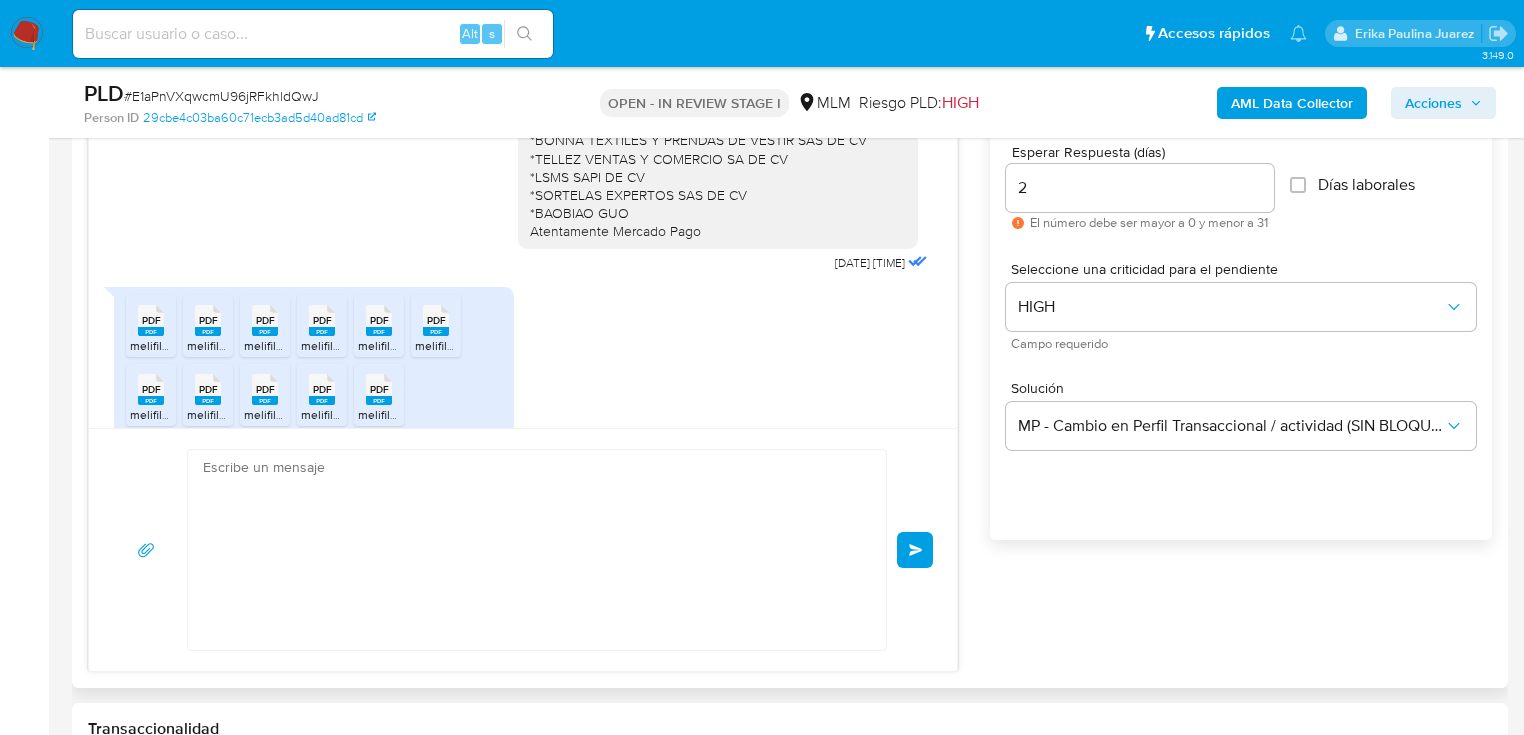 scroll, scrollTop: 1212, scrollLeft: 0, axis: vertical 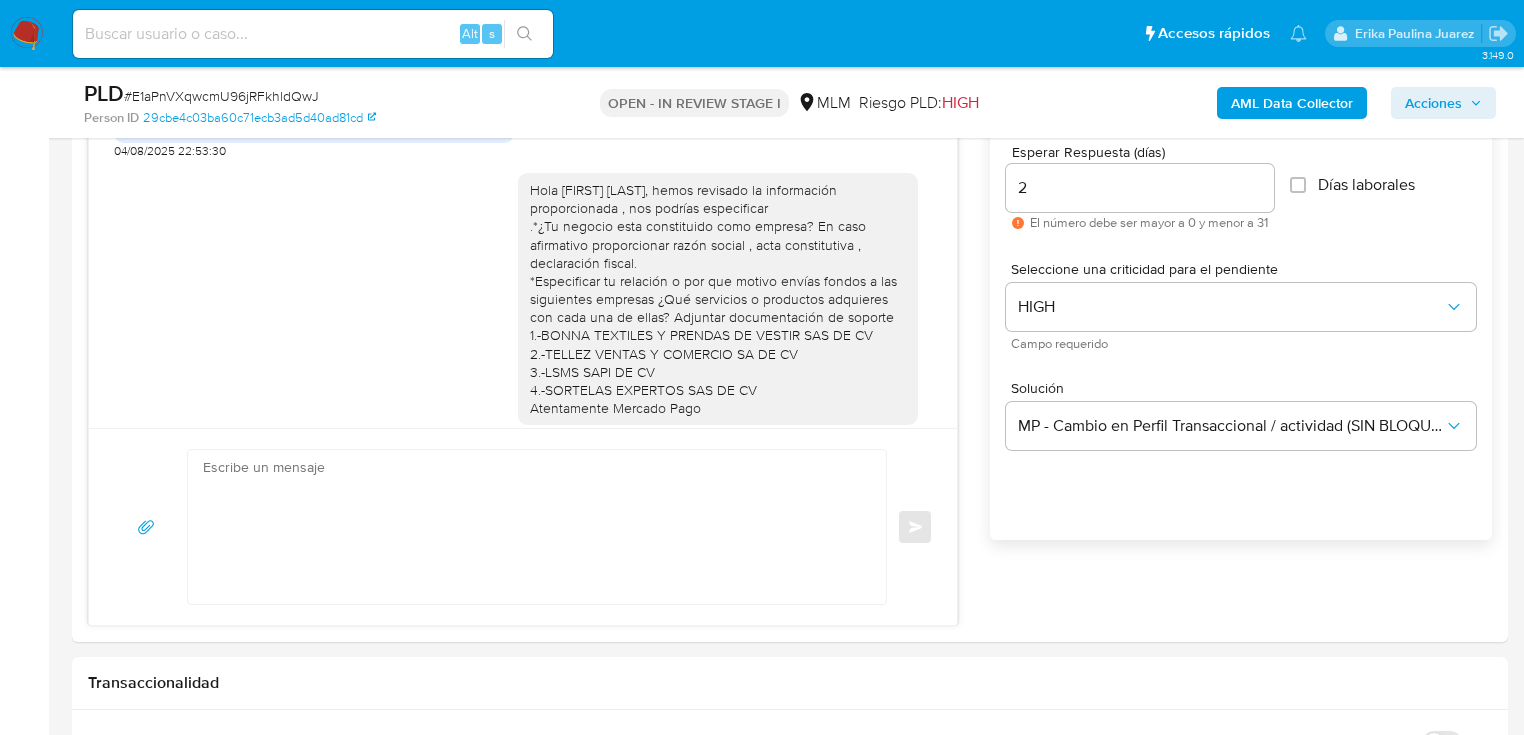 click at bounding box center (27, 34) 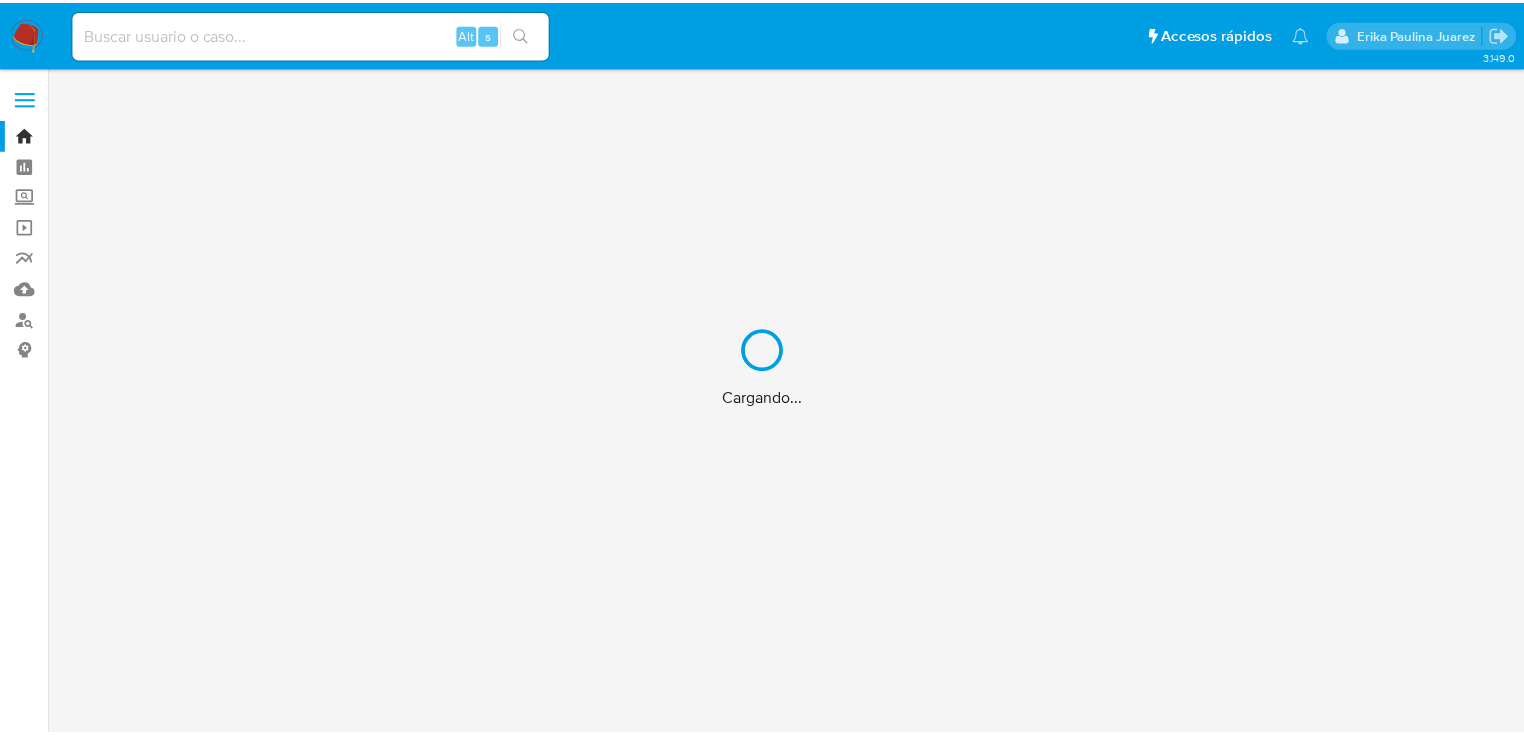 scroll, scrollTop: 0, scrollLeft: 0, axis: both 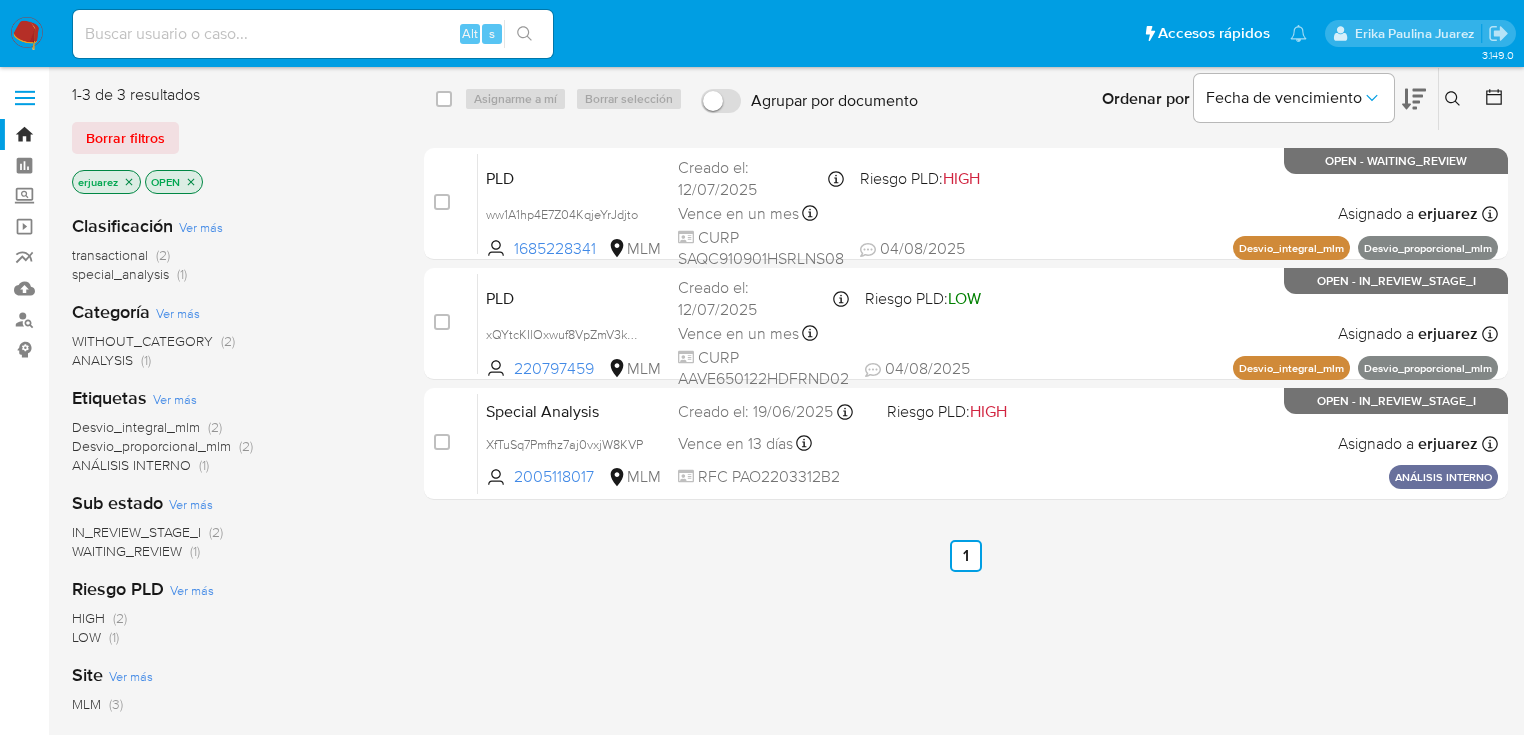 click on "select-all-cases-checkbox Asignarme a mí Borrar selección Agrupar por documento Ordenar por Fecha de vencimiento   No es posible ordenar los resultados mientras se encuentren agrupados. Ingrese ID de usuario o caso Buscar Borrar filtros case-item-checkbox   No es posible asignar el caso PLD ww1A1hp4E7Z04KqjeYrJdjto 1685228341 MLM Riesgo PLD:  HIGH Creado el: [DATE]   Creado el: [DATE] [TIME] Vence en un mes   Vence el [DATE] [TIME] CURP   SAQC910901HSRLNS08 [DATE]   [DATE] [TIME] Asignado a   [NAME]   Asignado el: [DATE] [TIME] Desvio_integral_mlm Desvio_proporcional_mlm OPEN - WAITING_REVIEW  case-item-checkbox   No es posible asignar el caso PLD xQYtcKIlOxwuf8VpZmV3kQ9Z 220797459 MLM Riesgo PLD:  LOW Creado el: [DATE]   Creado el: [DATE] [TIME] Vence en un mes   Vence el [DATE] [TIME] CURP   AAVE650122HDFRND02 [DATE]   [DATE] [TIME] Asignado a   [NAME]   Asignado el: [DATE] [TIME] Desvio_integral_mlm Desvio_proporcional_mlm case-item-checkbox" at bounding box center [966, 529] 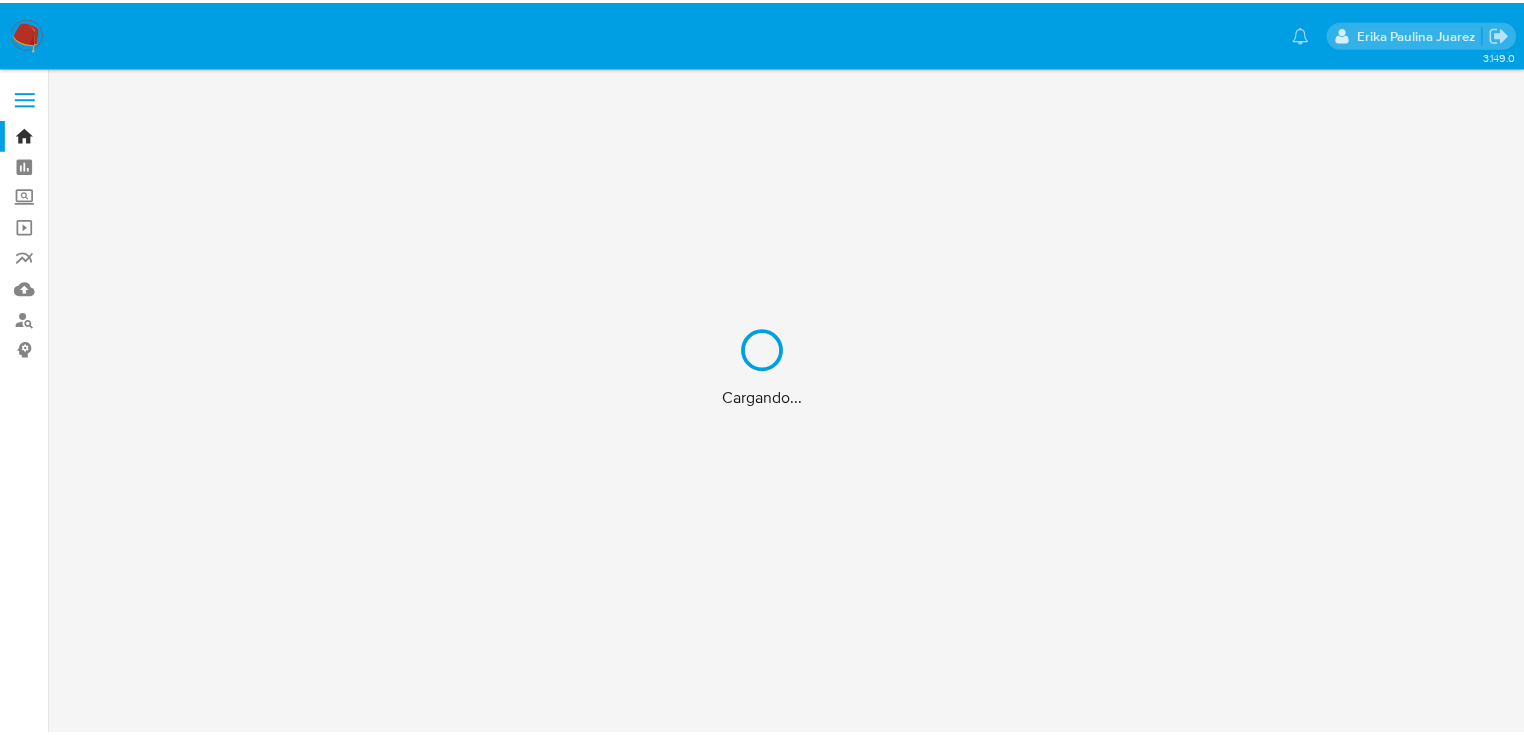 scroll, scrollTop: 0, scrollLeft: 0, axis: both 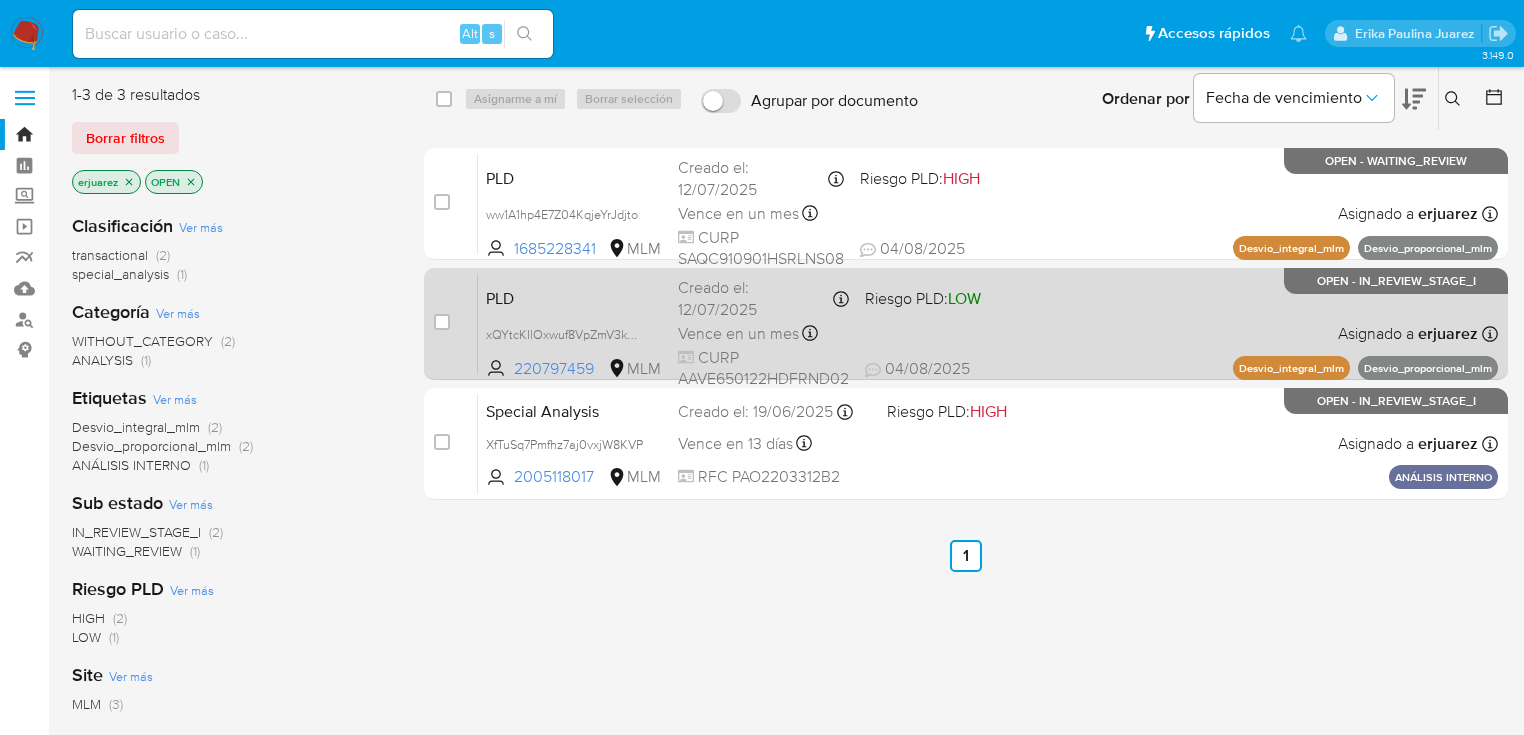 click on "PLD xQYtcKIlOxwuf8VpZmV3kQ9Z 220797459 MLM Riesgo PLD:  LOW Creado el: [DATE]   Creado el: [DATE] [TIME] Vence en un mes   Vence el [DATE] [TIME] CURP   AAVE650122HDFRND02 [DATE]   [DATE] [TIME] Asignado a   [USERNAME]   Asignado el: [DATE] [TIME] Desvio_integral_mlm Desvio_proporcional_mlm OPEN - IN_REVIEW_STAGE_I" at bounding box center [988, 323] 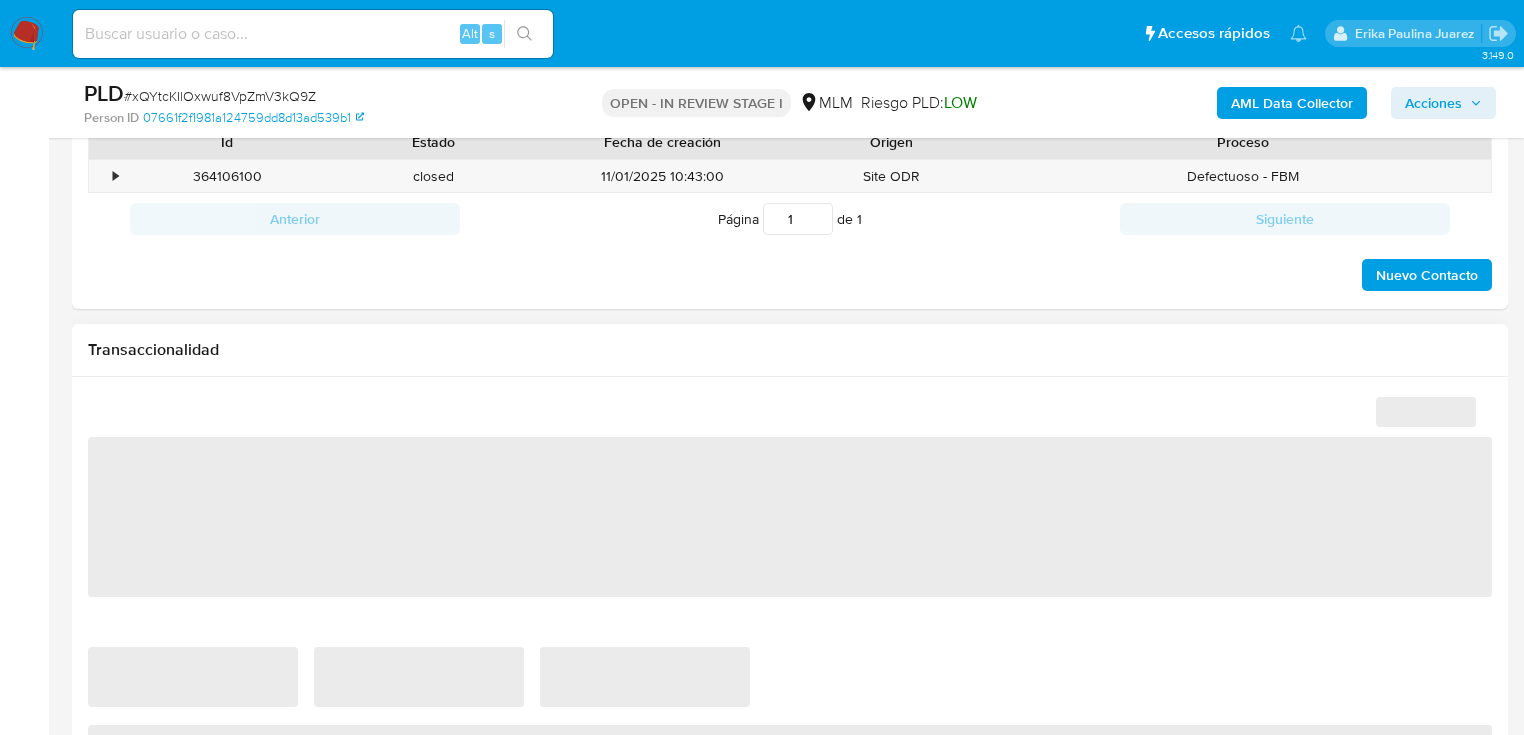 scroll, scrollTop: 1440, scrollLeft: 0, axis: vertical 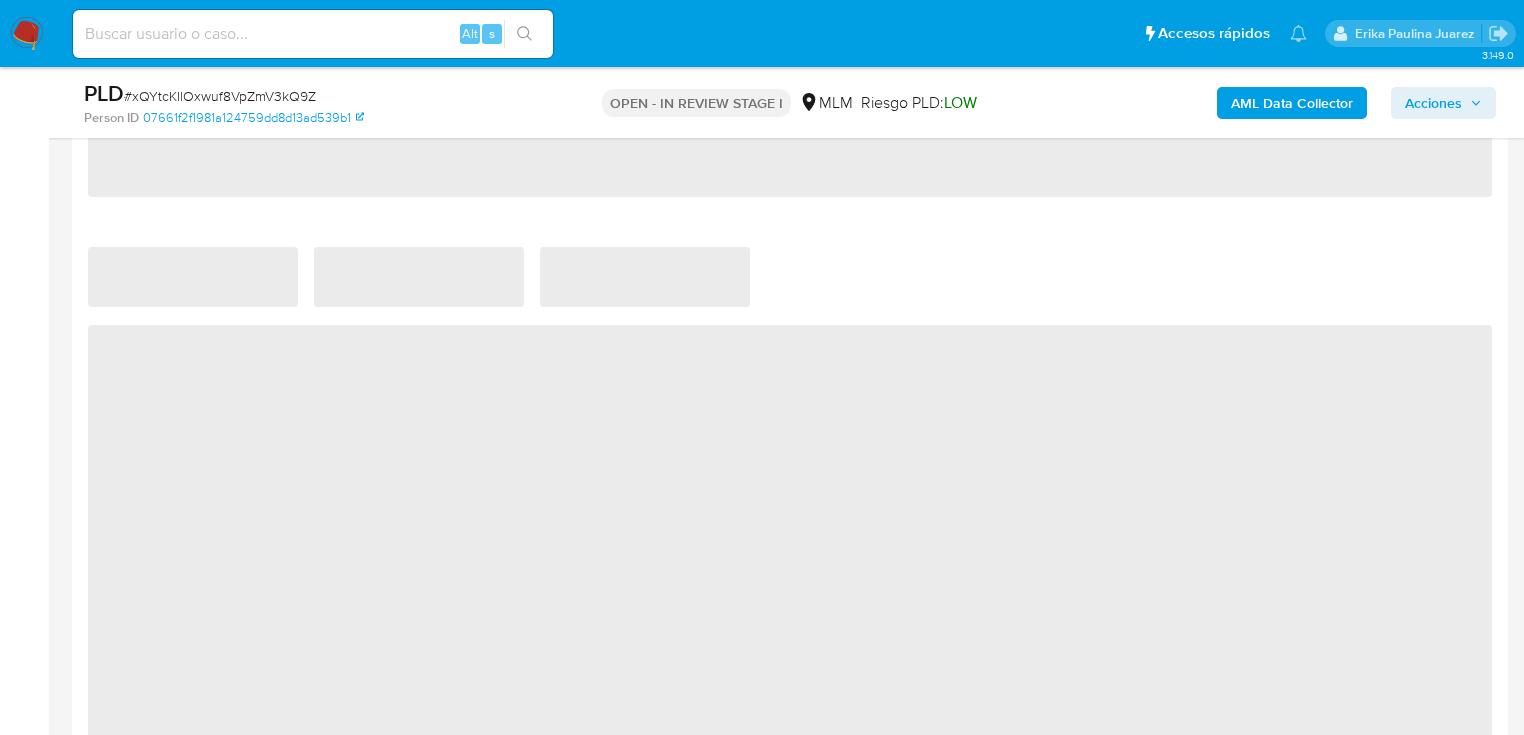 select on "10" 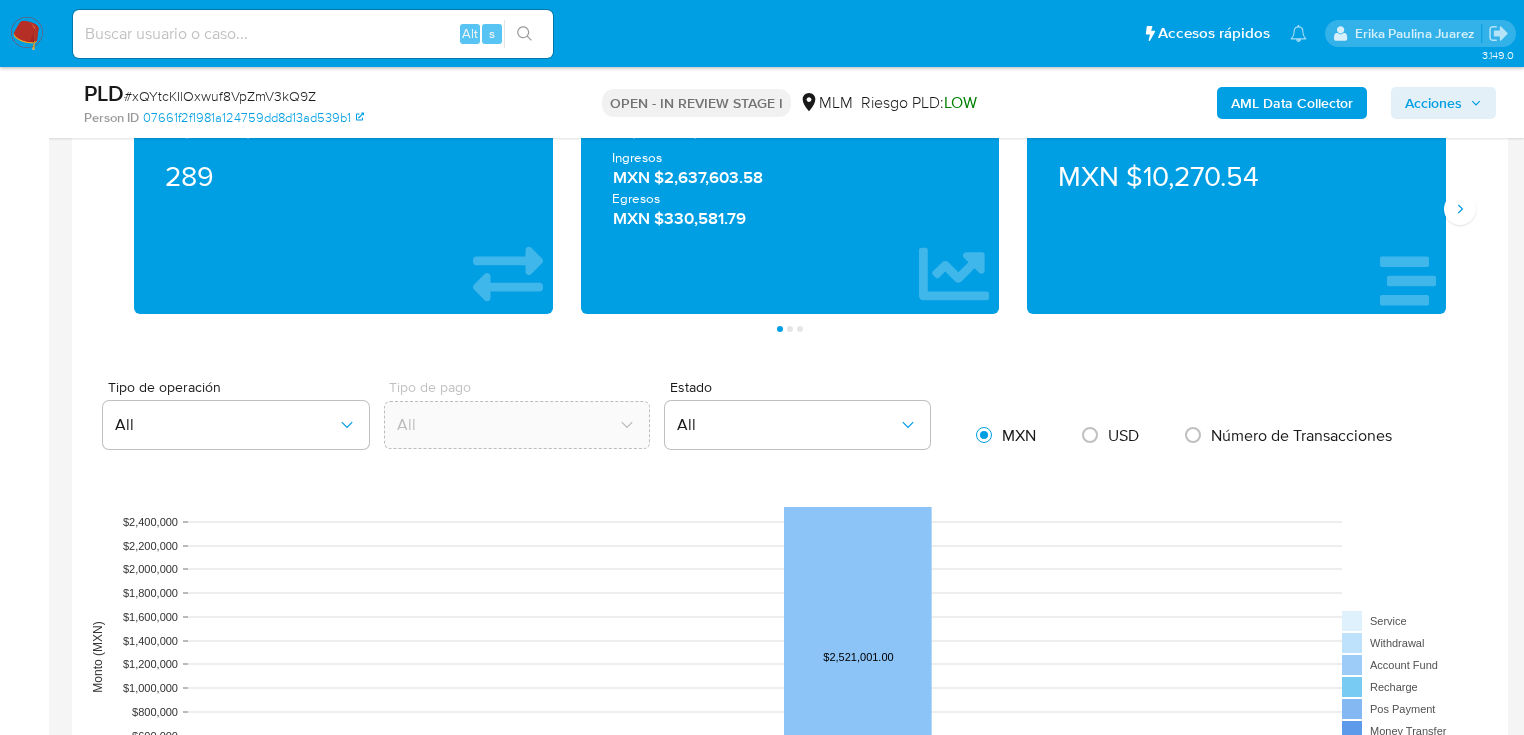 scroll, scrollTop: 1280, scrollLeft: 0, axis: vertical 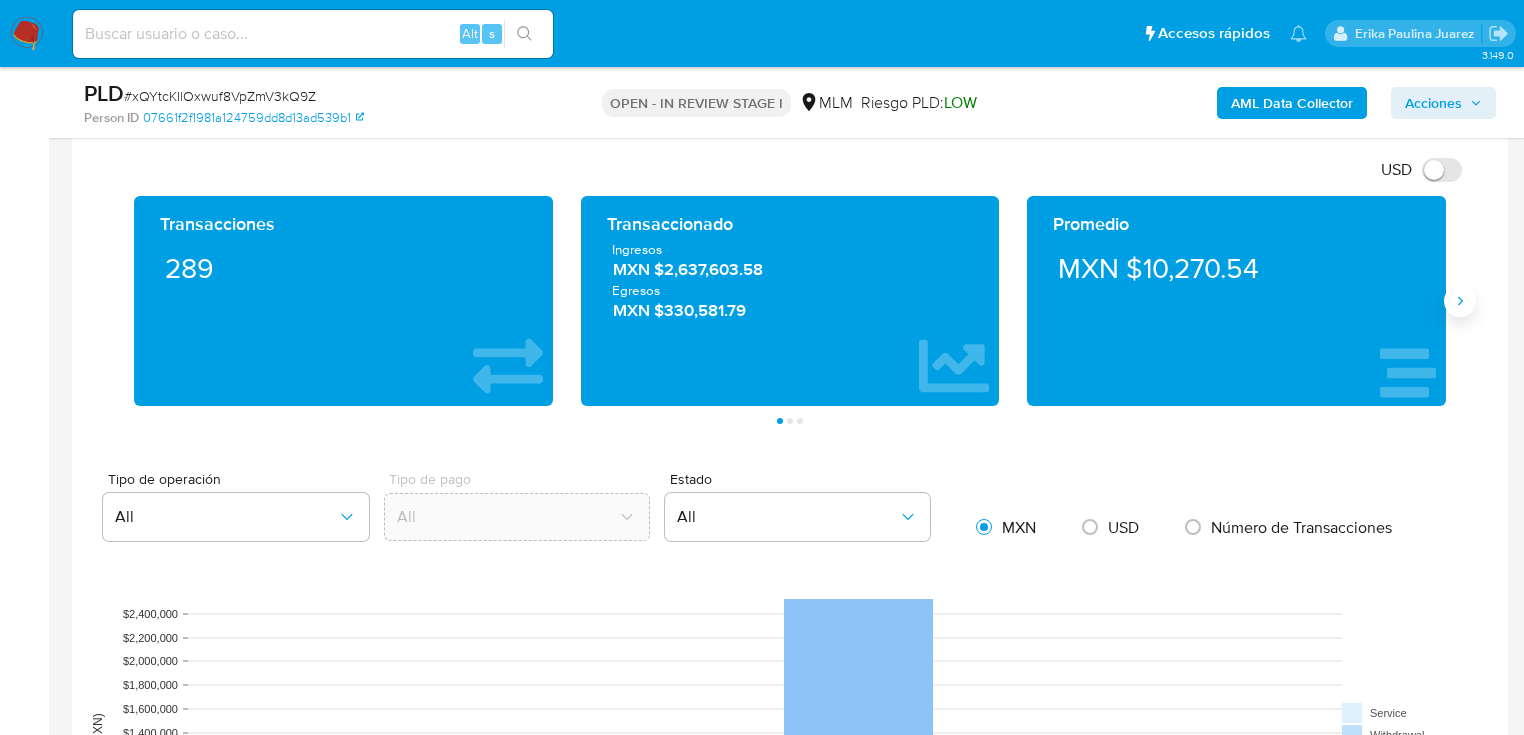 click 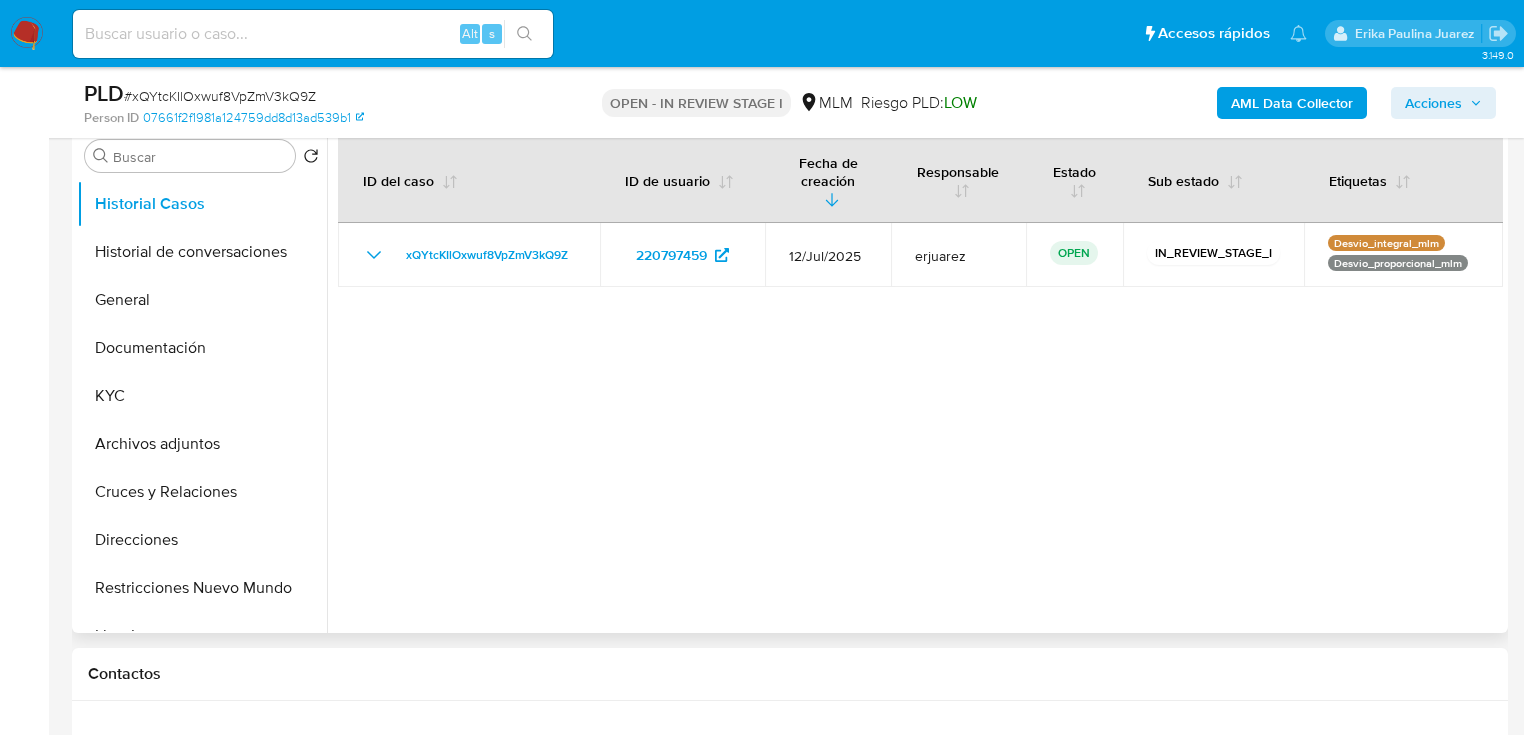 scroll, scrollTop: 400, scrollLeft: 0, axis: vertical 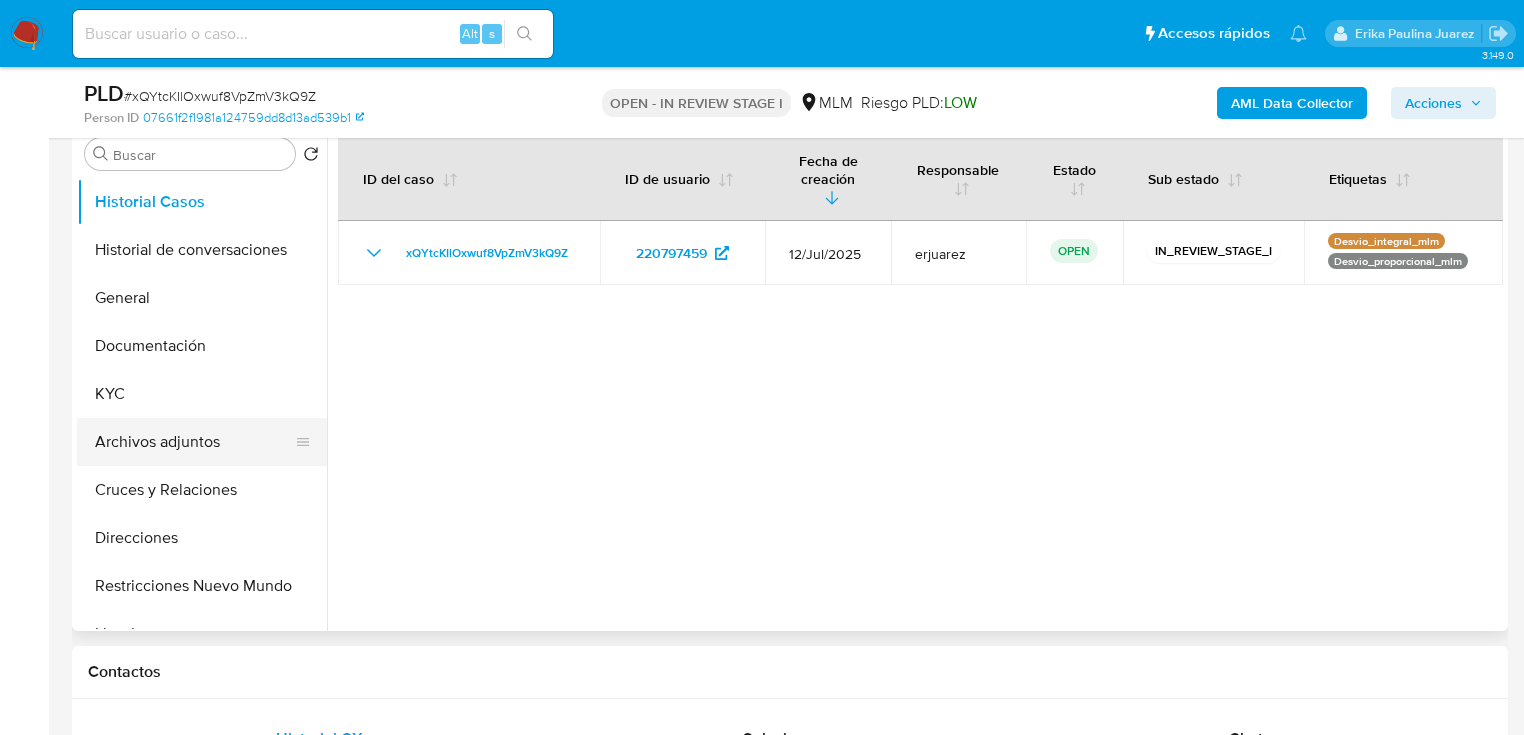 click on "Archivos adjuntos" at bounding box center [194, 442] 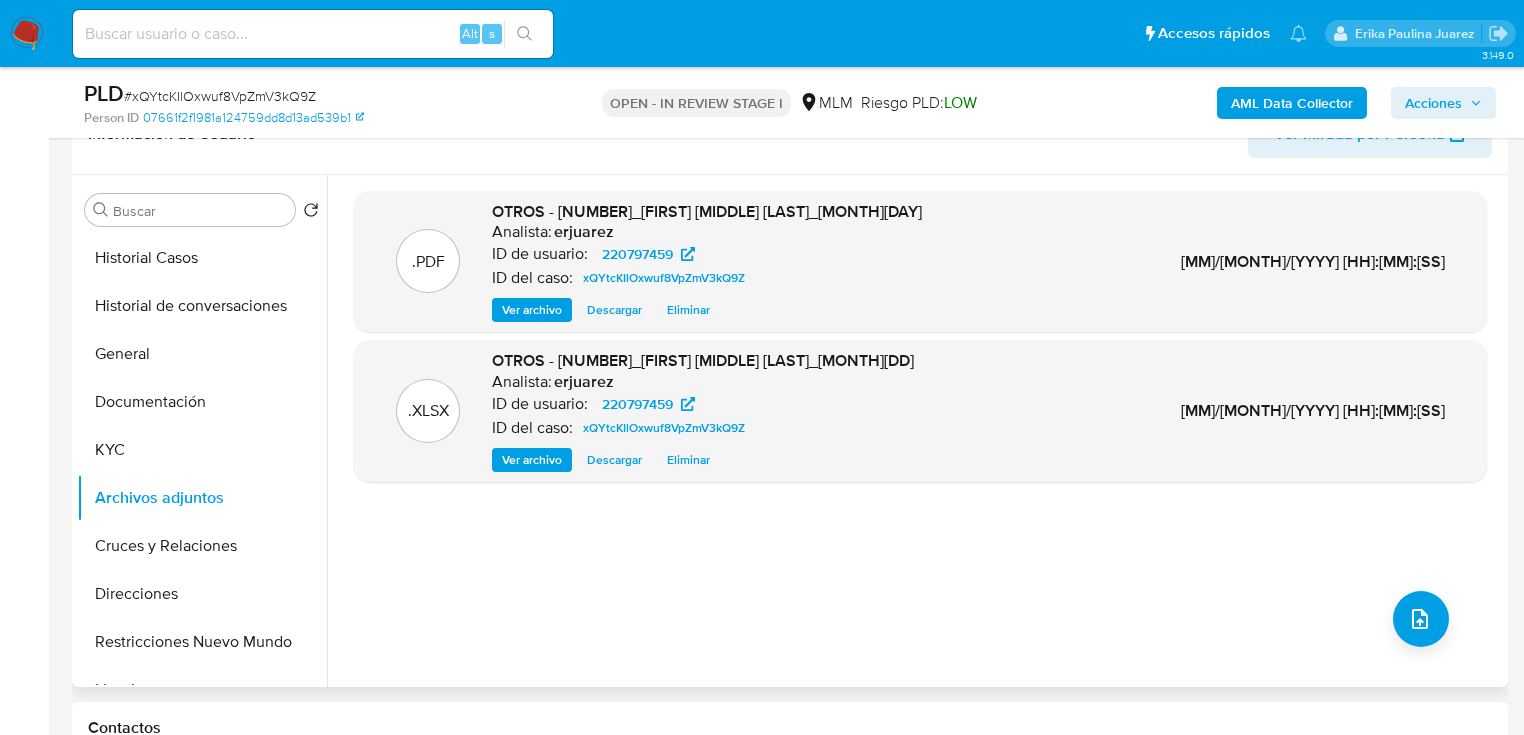 scroll, scrollTop: 320, scrollLeft: 0, axis: vertical 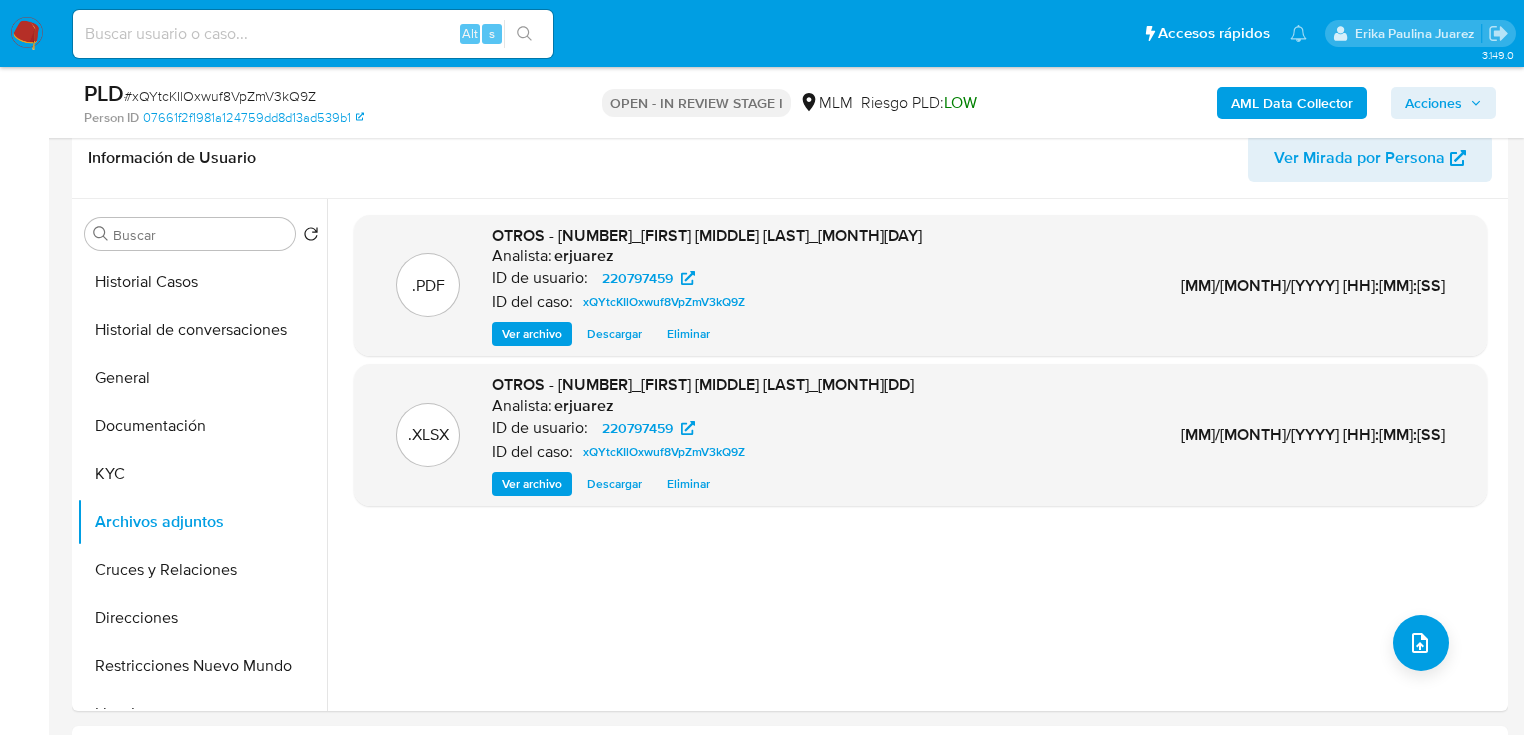 click on "Acciones" at bounding box center [1433, 103] 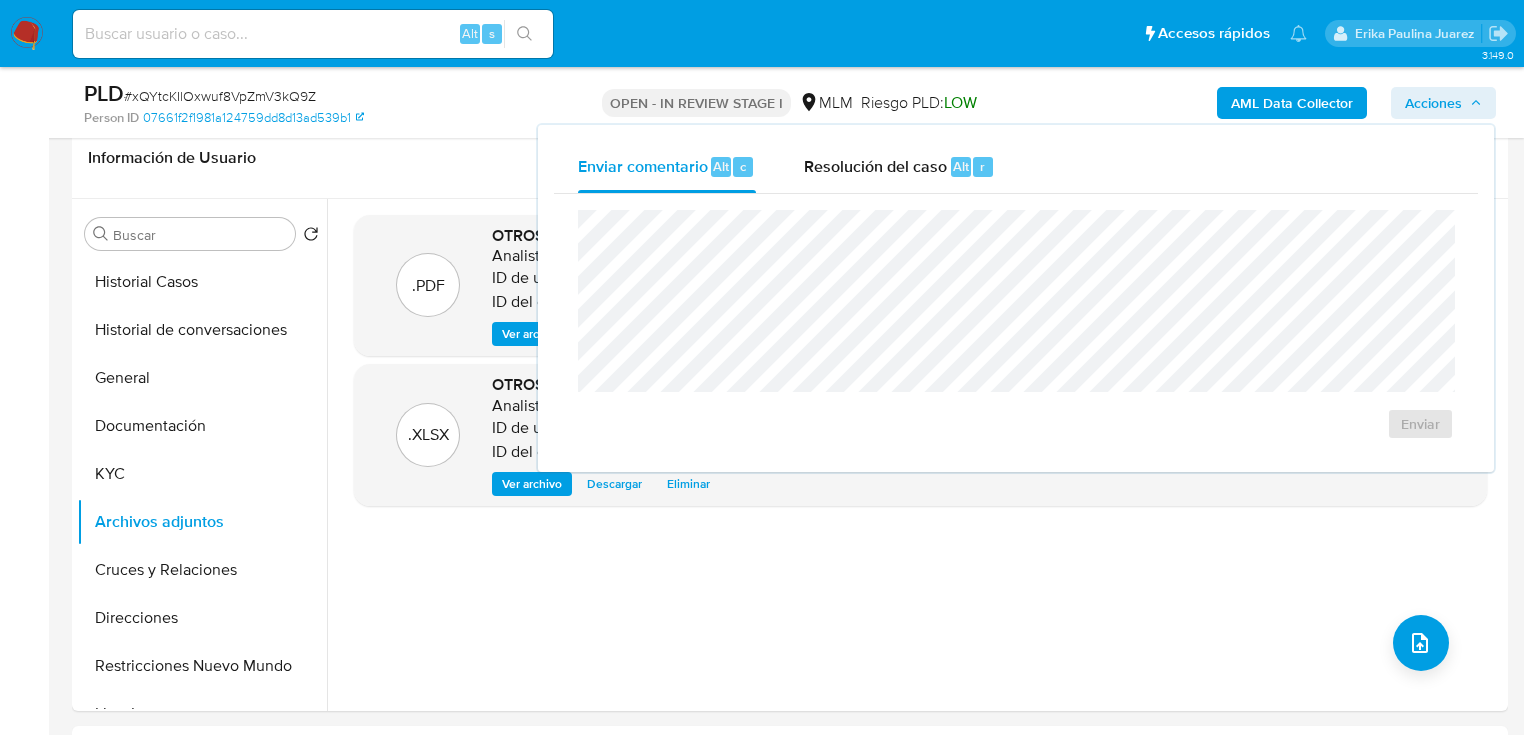 drag, startPoint x: 920, startPoint y: 153, endPoint x: 866, endPoint y: 200, distance: 71.5891 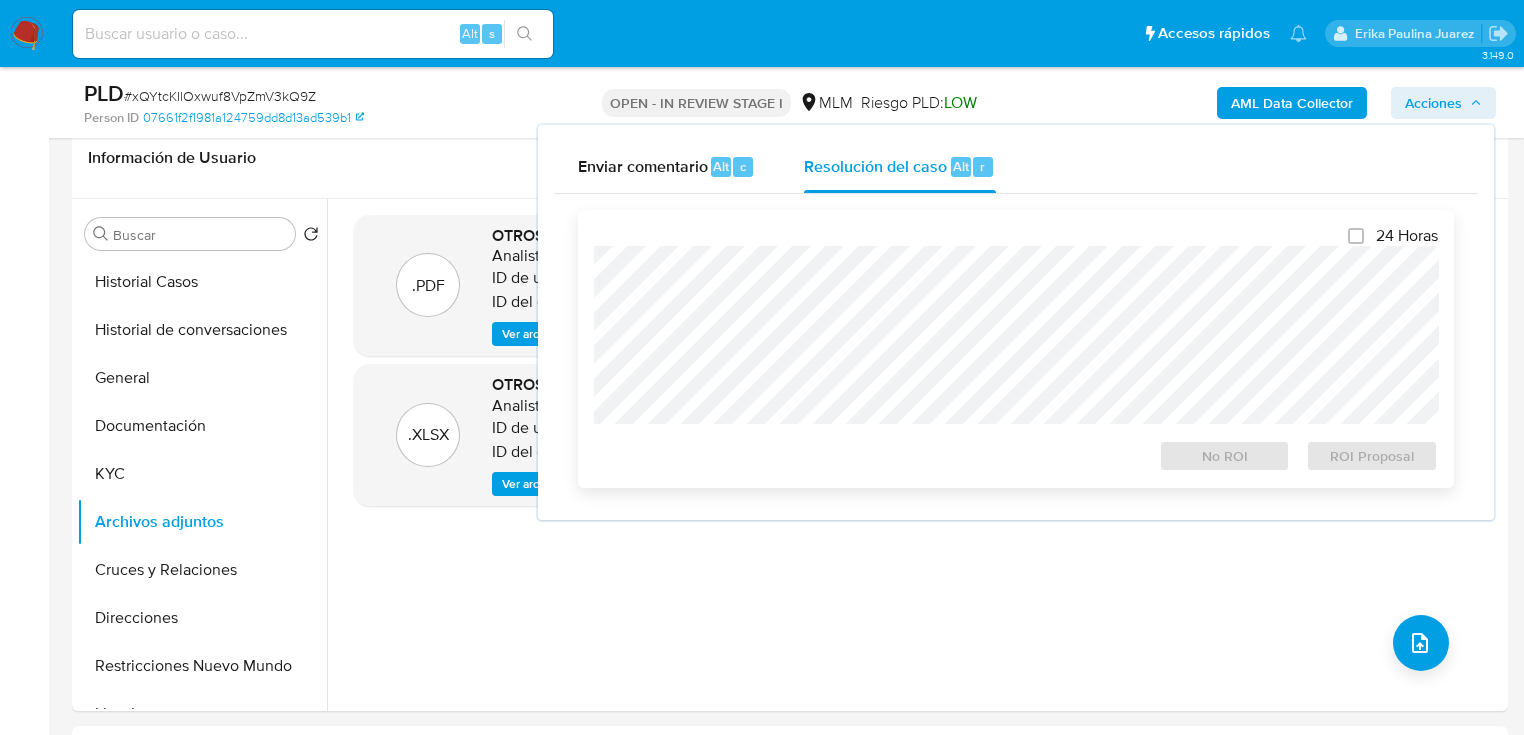 click at bounding box center [1016, 335] 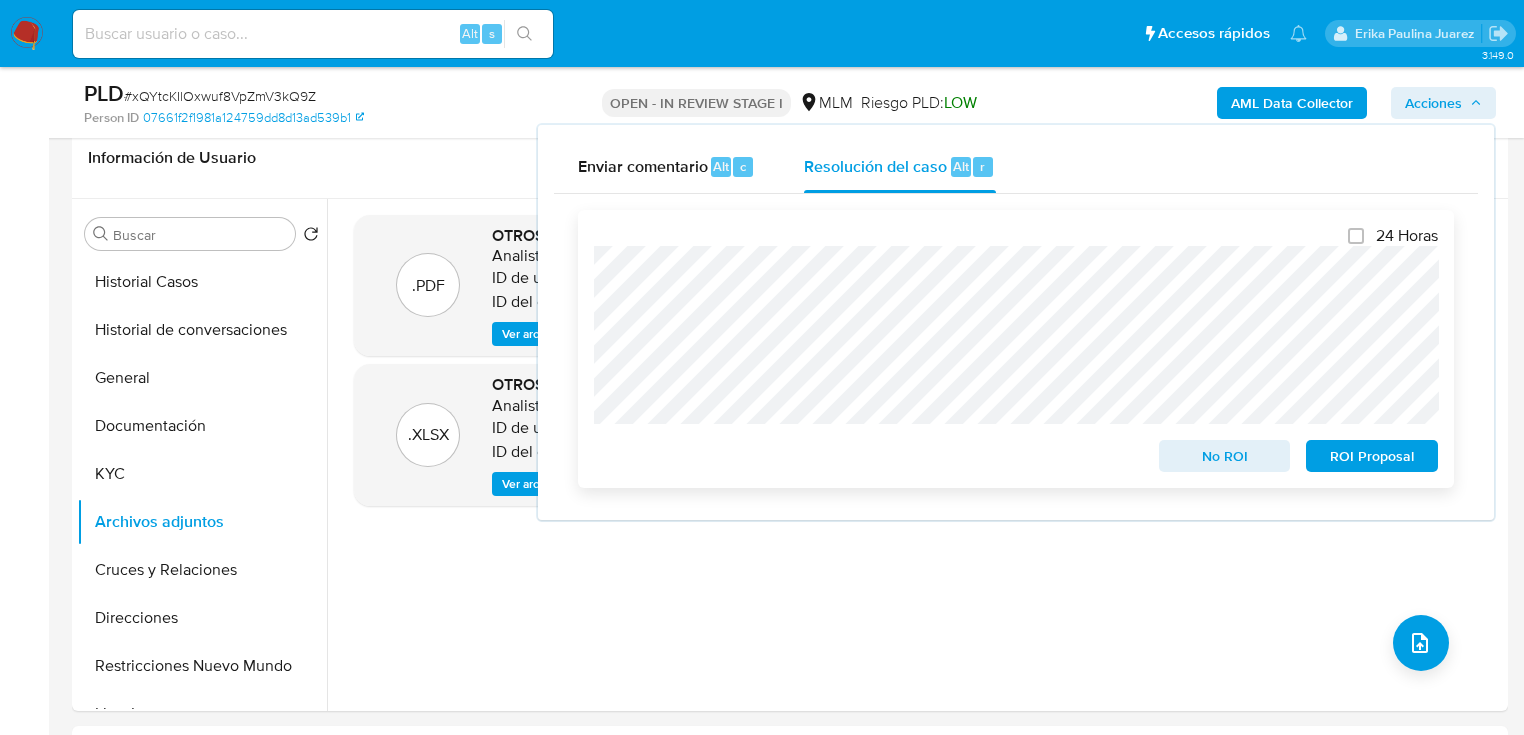 scroll, scrollTop: 160, scrollLeft: 0, axis: vertical 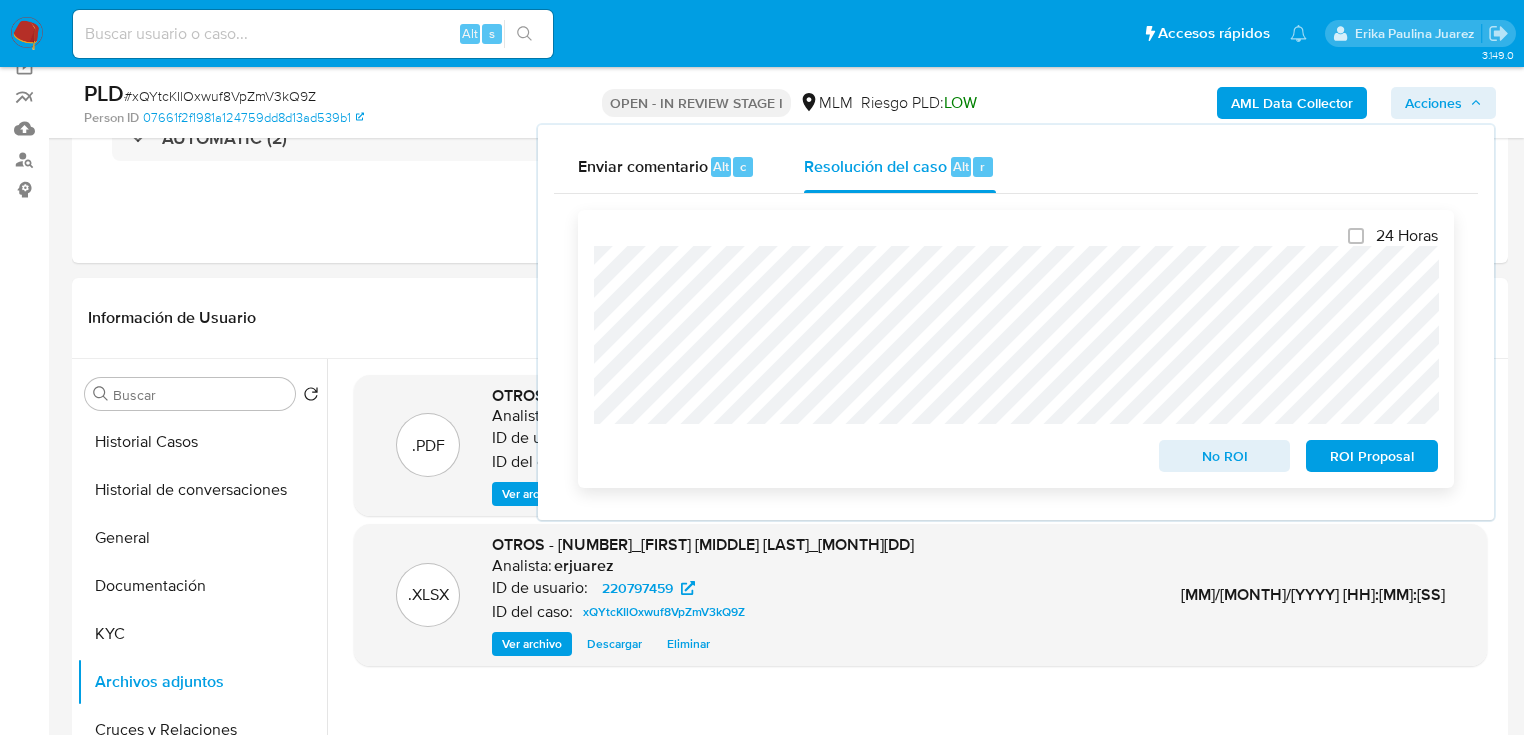 click on "No ROI" at bounding box center [1225, 456] 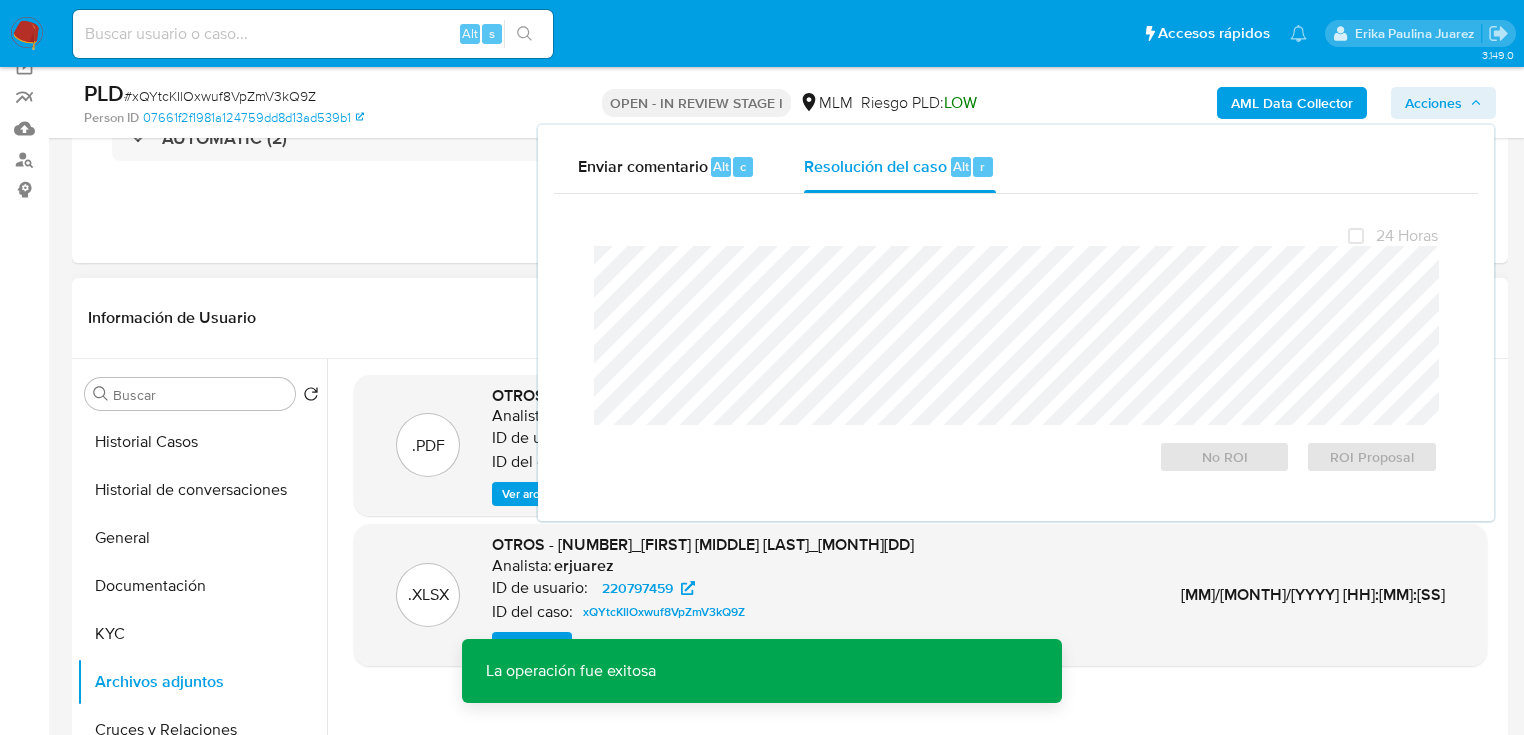 click on "Información de Usuario Ver Mirada por Persona" at bounding box center (790, 318) 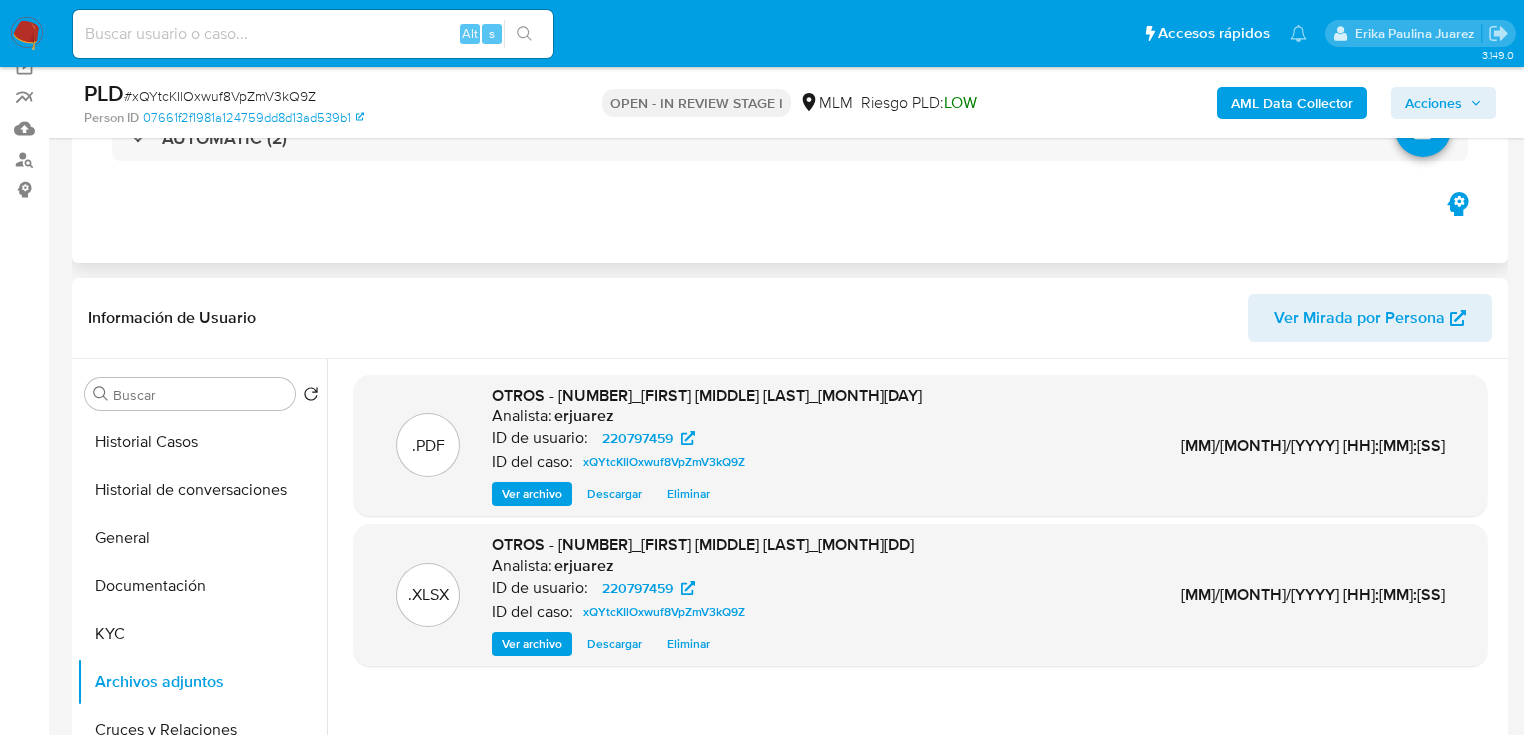 scroll, scrollTop: 0, scrollLeft: 0, axis: both 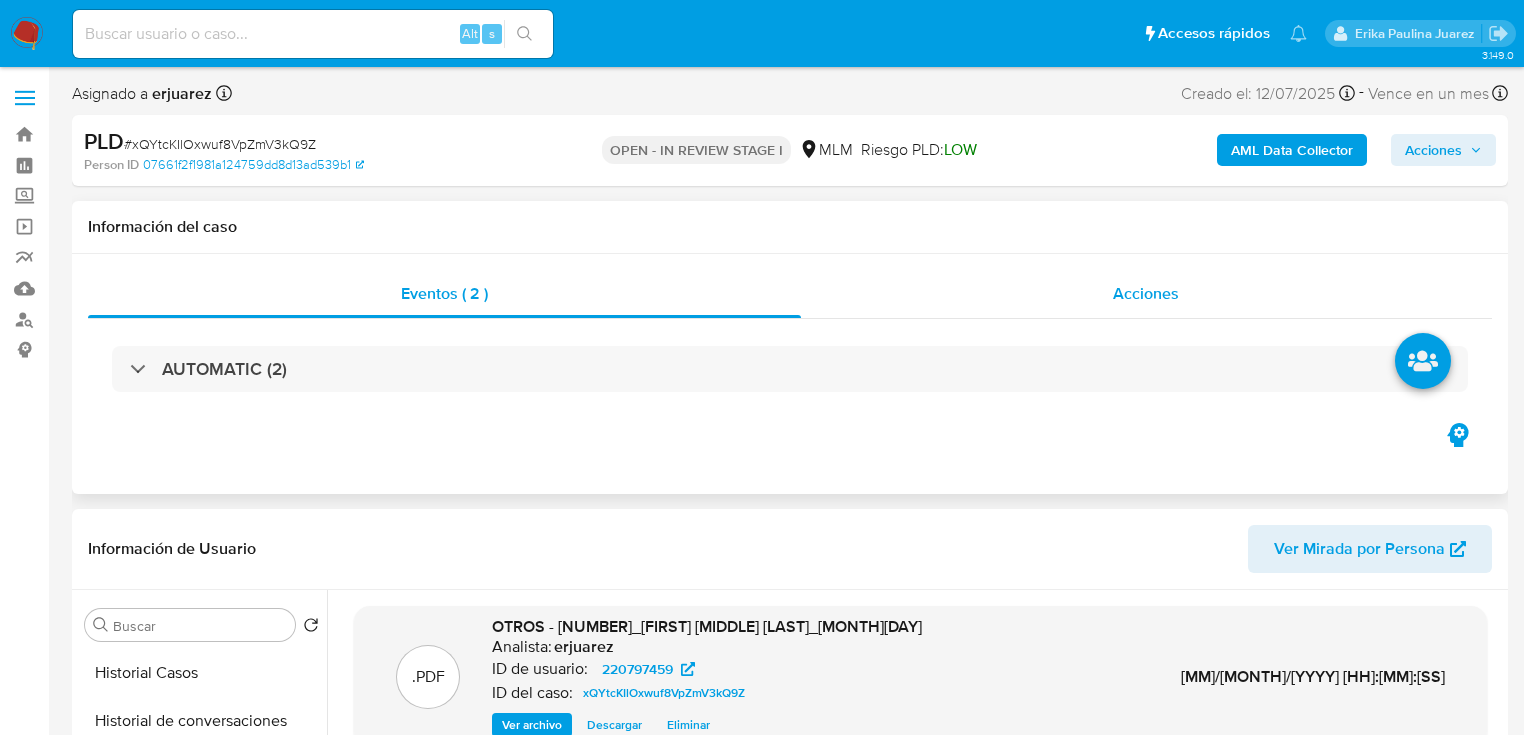 click on "Acciones" at bounding box center (1147, 294) 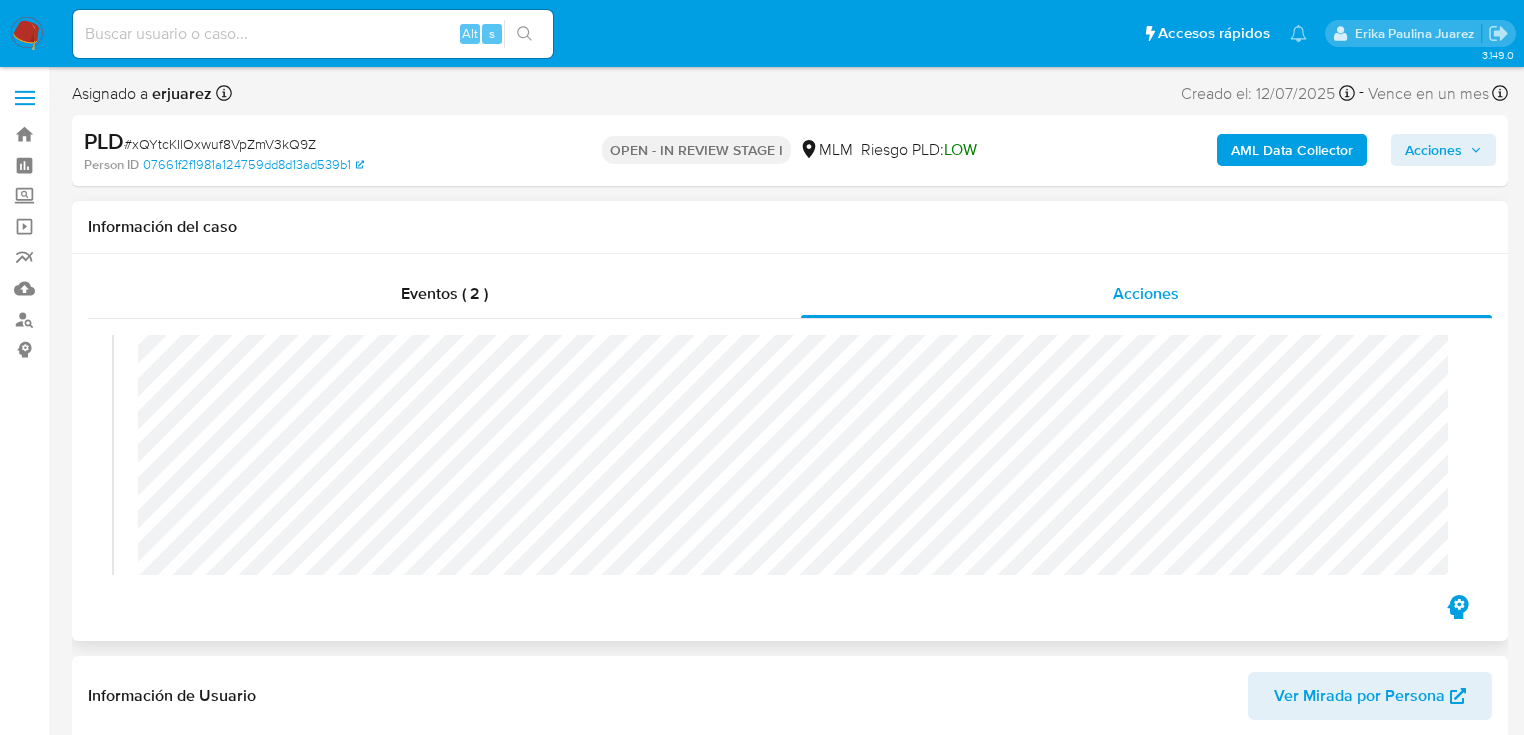 scroll, scrollTop: 80, scrollLeft: 0, axis: vertical 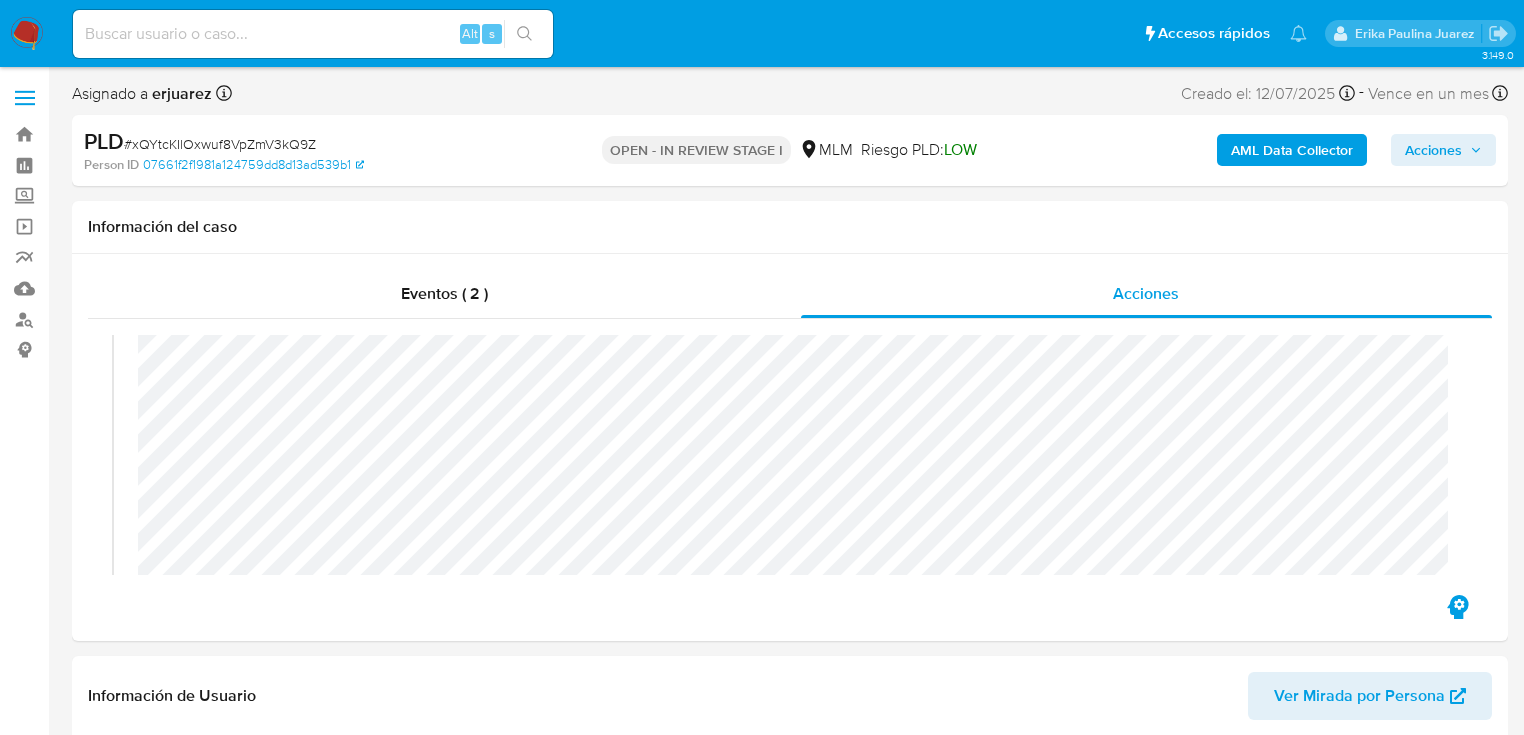 click at bounding box center [27, 34] 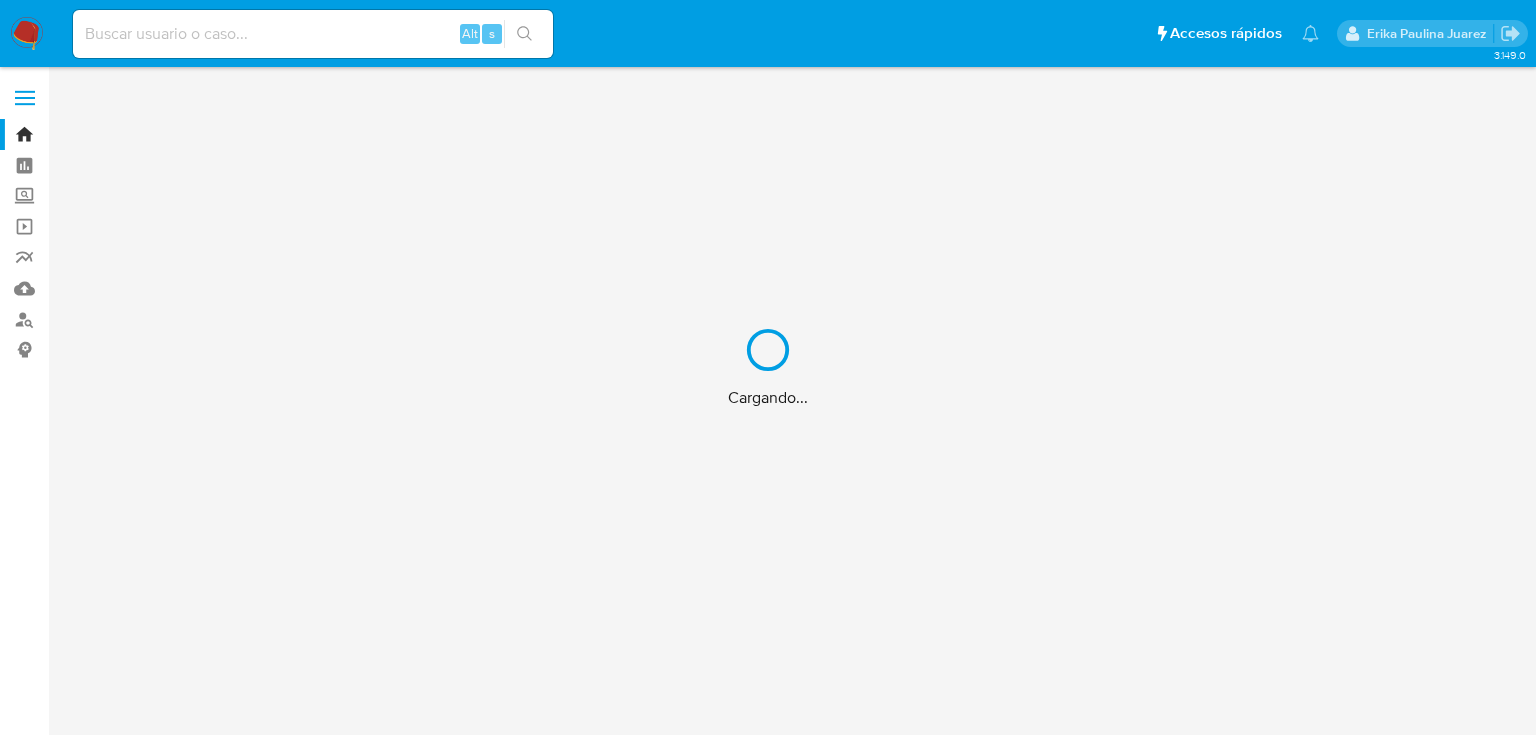 scroll, scrollTop: 0, scrollLeft: 0, axis: both 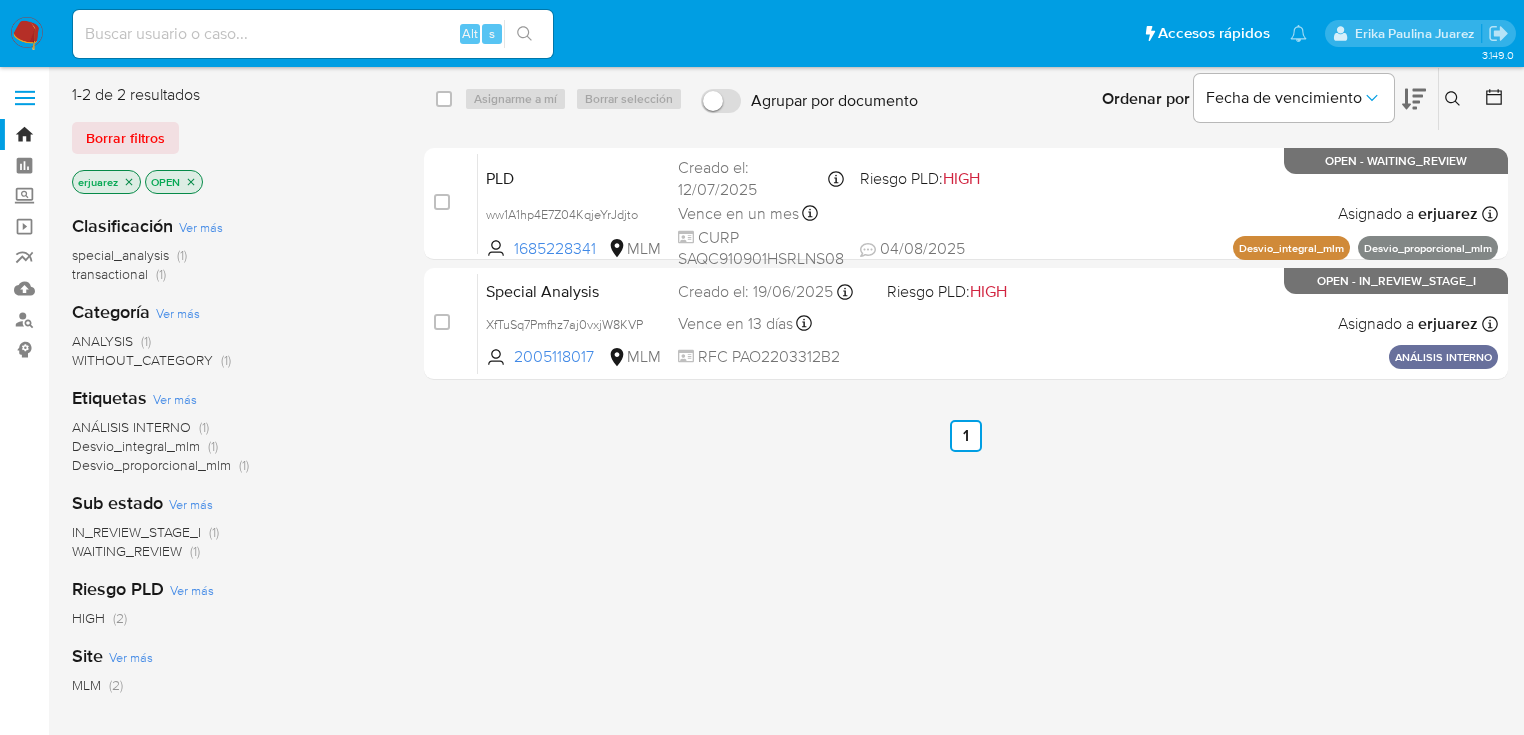 click on "select-all-cases-checkbox Asignarme a mí Borrar selección Agrupar por documento Ordenar por Fecha de vencimiento   No es posible ordenar los resultados mientras se encuentren agrupados. Ingrese ID de usuario o caso Buscar Borrar filtros case-item-checkbox   No es posible asignar el caso PLD ww1A1hp4E7Z04KqjeYrJdjto 1685228341 MLM Riesgo PLD:  HIGH Creado el: [DATE]   Creado el: [DATE] [TIME] Vence en un mes   Vence el [DATE] [TIME] CURP   [SSN] [DATE]   [DATE] [TIME] Asignado a   [USERNAME]   Asignado el: [DATE] [TIME] Desvio_integral_mlm Desvio_proporcional_mlm OPEN - WAITING_REVIEW  case-item-checkbox   No es posible asignar el caso Special Analysis XfTuSq7Pmfhz7aj0vxjW8KVP 2005118017 MLM Riesgo PLD:  HIGH Creado el: [DATE]   Creado el: [DATE] [TIME] Vence en 13 días   Vence el [DATE] [TIME] RFC   [SSN] Asignado a   [USERNAME]   Asignado el: [DATE] [TIME] ANÁLISIS INTERNO OPEN - IN_REVIEW_STAGE_I  Anterior 1 Siguiente" at bounding box center (966, 529) 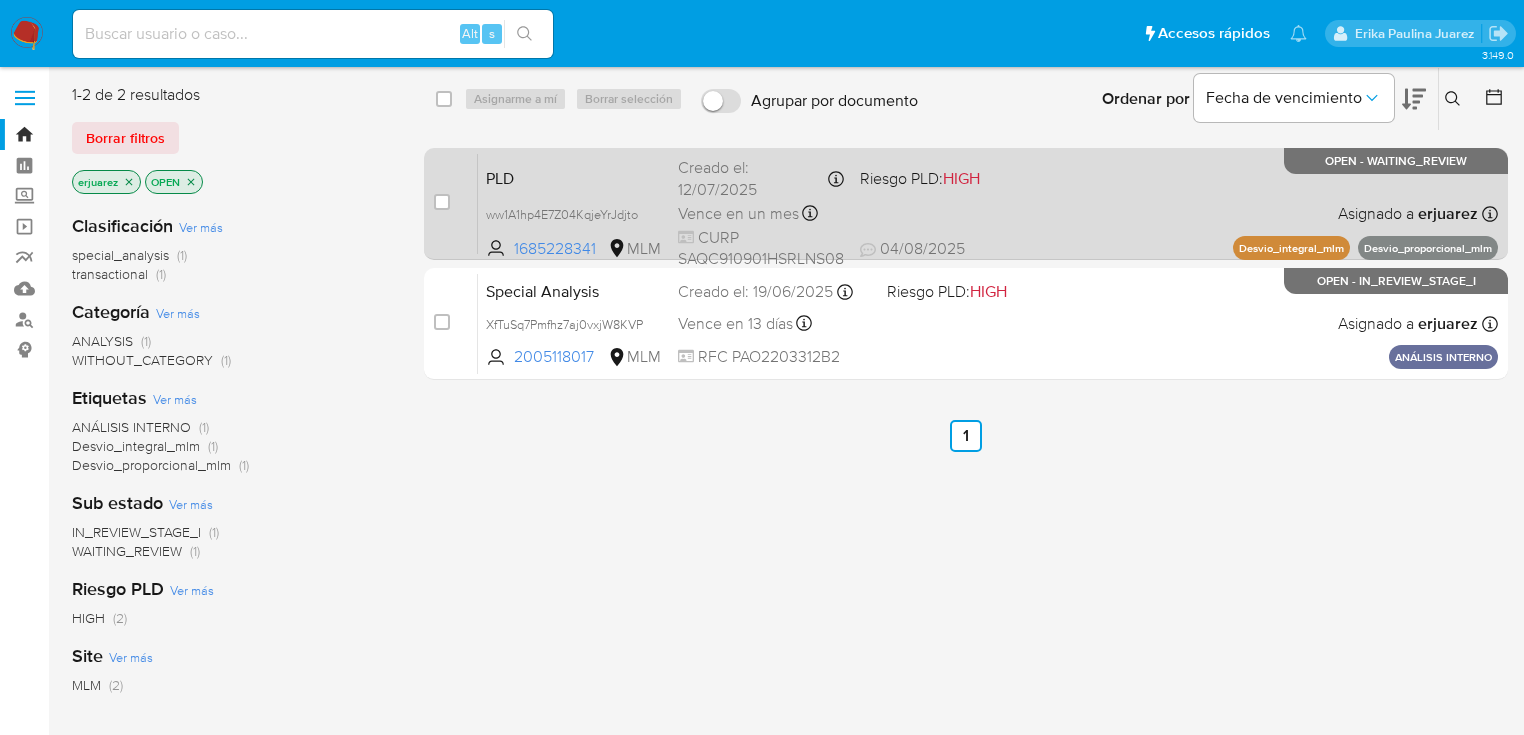 click on "PLD ww1A1hp4E7Z04KqjeYrJdjto 1685228341 MLM Riesgo PLD:  HIGH Creado el: 12/07/2025   Creado el: 12/07/2025 02:10:33 Vence en un mes   Vence el 10/09/2025 02:10:33 CURP   SAQC910901HSRLNS08 04/08/2025   04/08/2025 17:32 Asignado a   erjuarez   Asignado el: 01/08/2025 18:17:54 Desvio_integral_mlm Desvio_proporcional_mlm OPEN - WAITING_REVIEW" at bounding box center [988, 203] 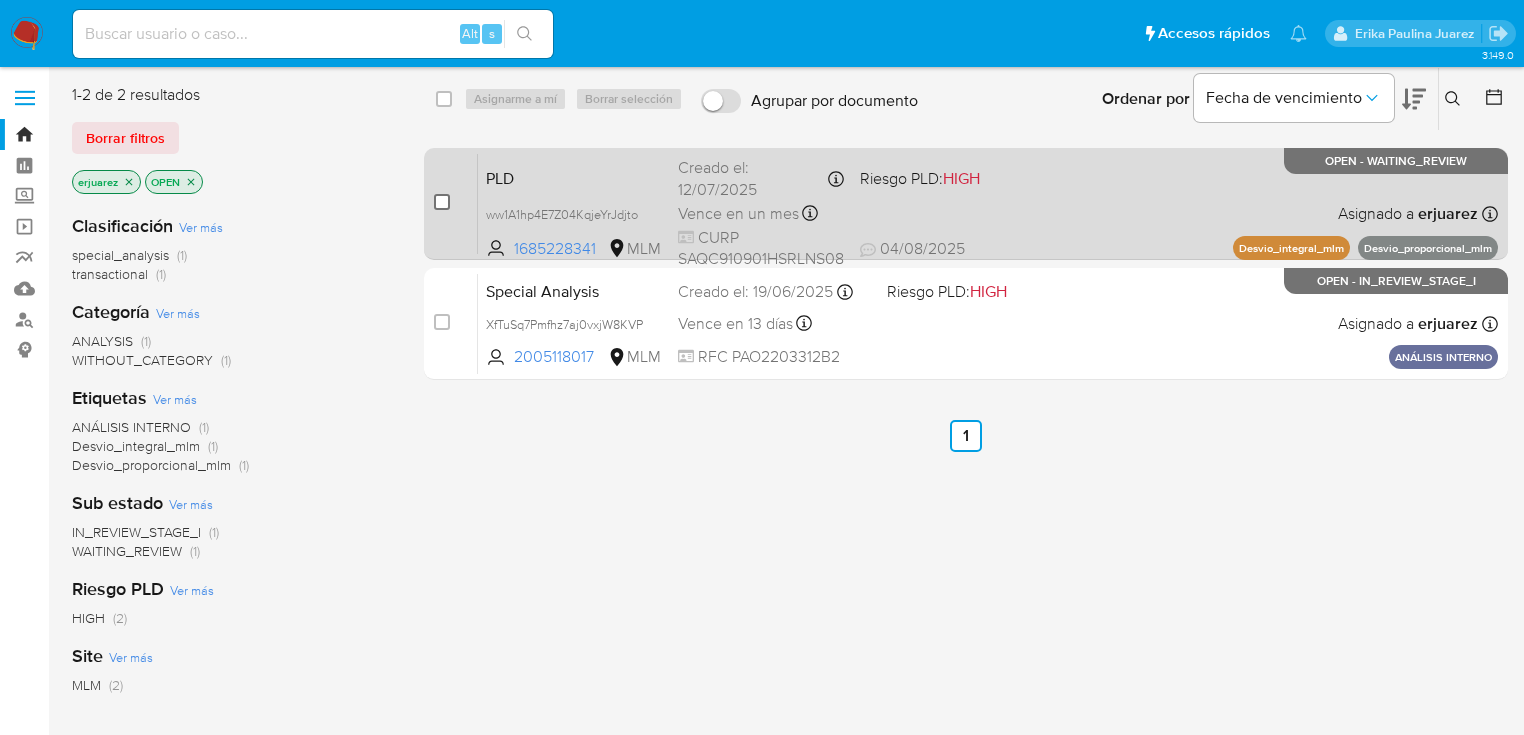click at bounding box center [442, 202] 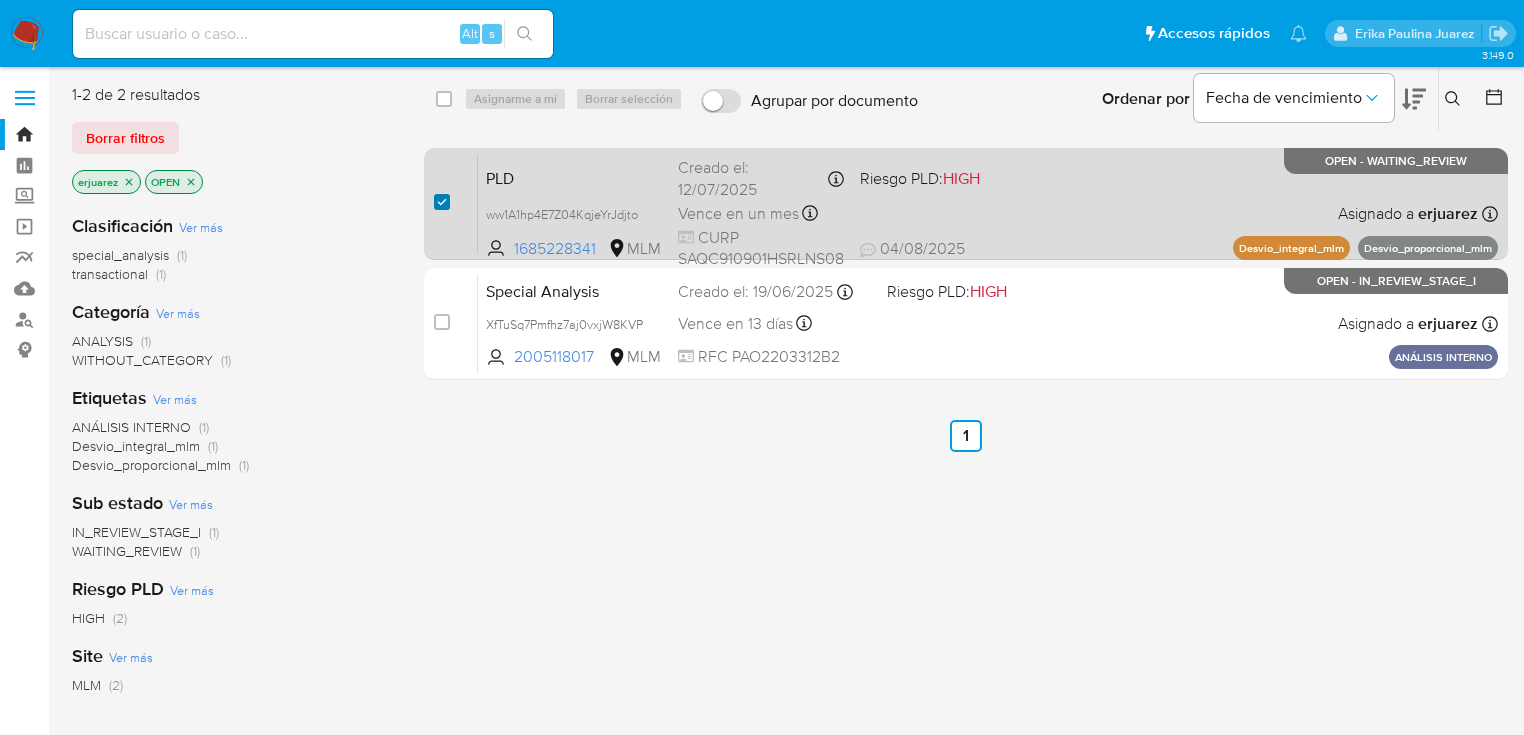 checkbox on "true" 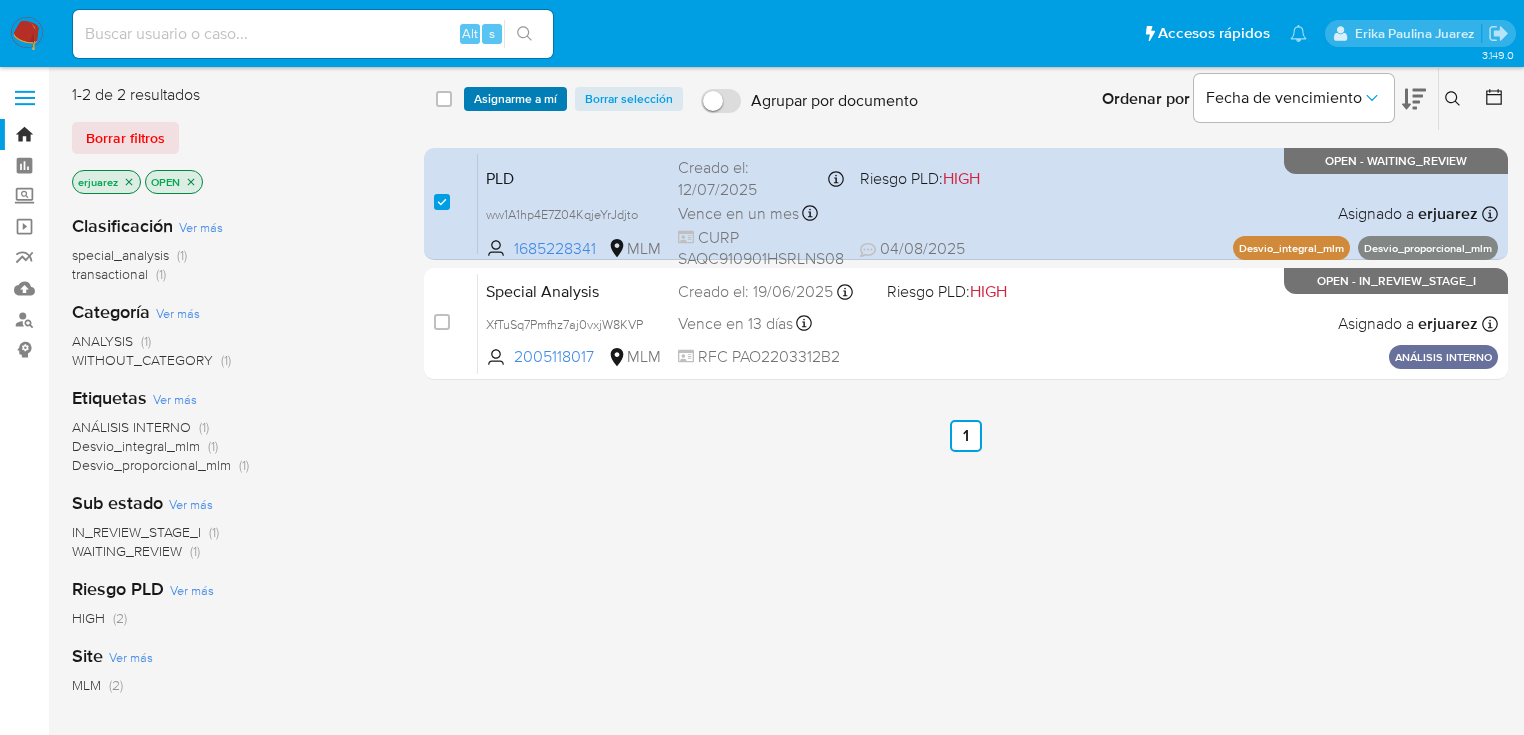 click on "Asignarme a mí" at bounding box center [515, 99] 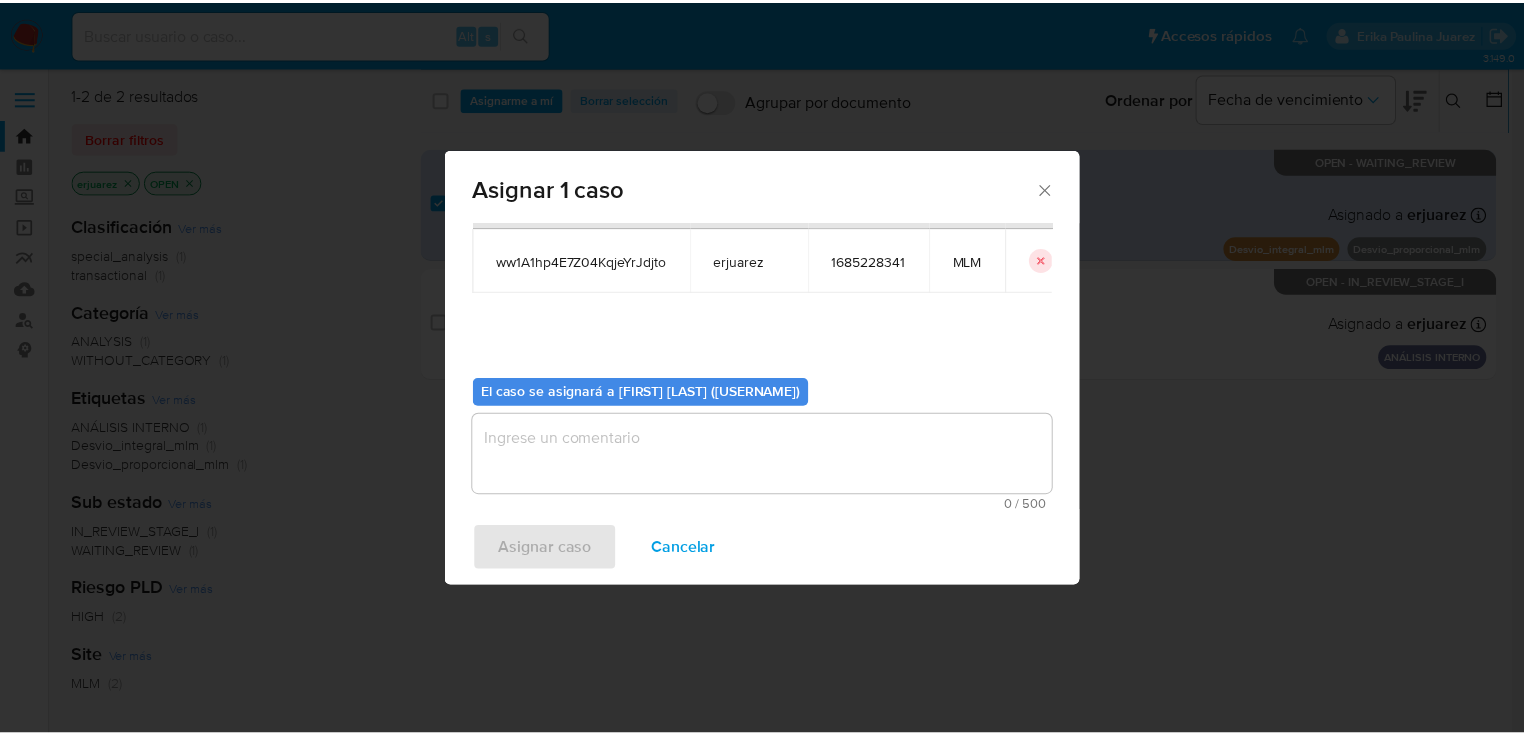 scroll, scrollTop: 103, scrollLeft: 0, axis: vertical 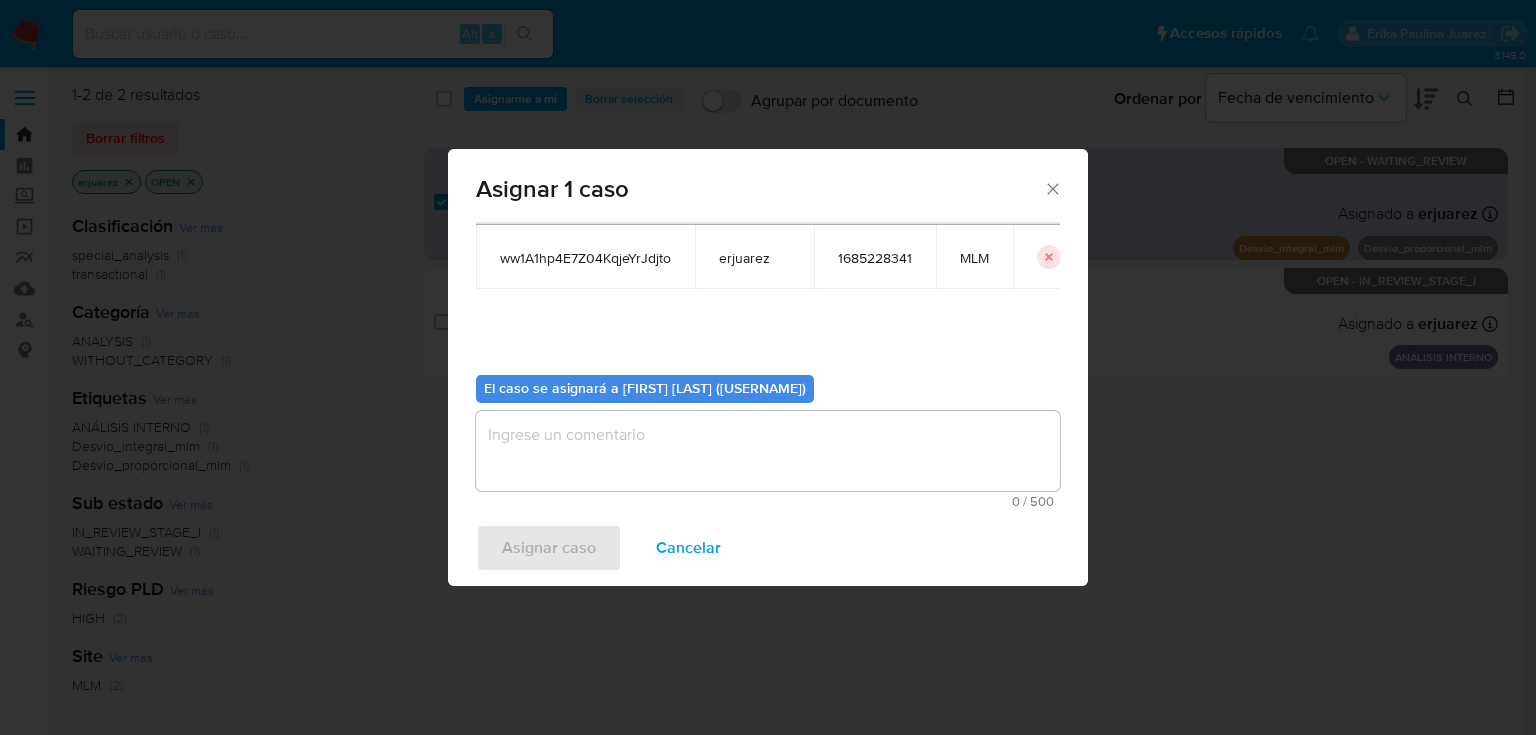 click on "Asignar 1 caso Casos a asignar: ID Propietario ID de usuario Site ww1A1hp4E7Z04KqjeYrJdjto erjuarez 1685228341 MLM     El caso se asignará a
Erika Paulina Juarez (erjuarez) 0 / 500 500 caracteres restantes Asignar caso Cancelar" at bounding box center [768, 367] 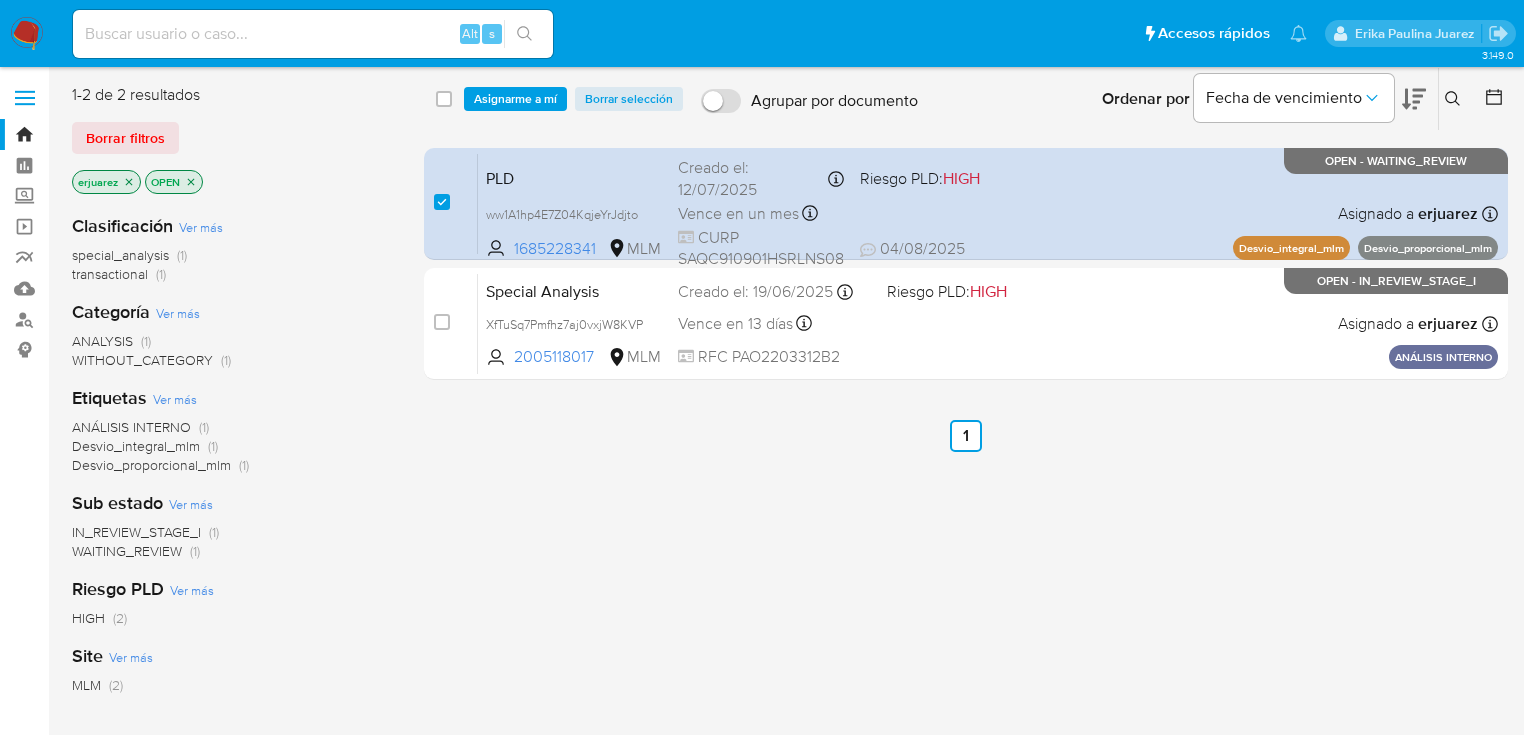 click on "select-all-cases-checkbox Asignarme a mí Borrar selección Agrupar por documento Ordenar por Fecha de vencimiento   No es posible ordenar los resultados mientras se encuentren agrupados. Ingrese ID de usuario o caso Buscar Borrar filtros case-item-checkbox   No es posible asignar el caso PLD ww1A1hp4E7Z04KqjeYrJdjto 1685228341 MLM Riesgo PLD:  HIGH Creado el: 12/07/2025   Creado el: 12/07/2025 02:10:33 Vence en un mes   Vence el 10/09/2025 02:10:33 CURP   SAQC910901HSRLNS08 04/08/2025   04/08/2025 17:32 Asignado a   erjuarez   Asignado el: 01/08/2025 18:17:54 Desvio_integral_mlm Desvio_proporcional_mlm OPEN - WAITING_REVIEW  case-item-checkbox   No es posible asignar el caso Special Analysis XfTuSq7Pmfhz7aj0vxjW8KVP 2005118017 MLM Riesgo PLD:  HIGH Creado el: 19/06/2025   Creado el: 19/06/2025 18:27:30 Vence en 13 días   Vence el 18/08/2025 18:27:31 RFC   PAO2203312B2 Asignado a   erjuarez   Asignado el: 19/06/2025 18:27:30 ANÁLISIS INTERNO OPEN - IN_REVIEW_STAGE_I  Anterior 1 Siguiente" at bounding box center (966, 529) 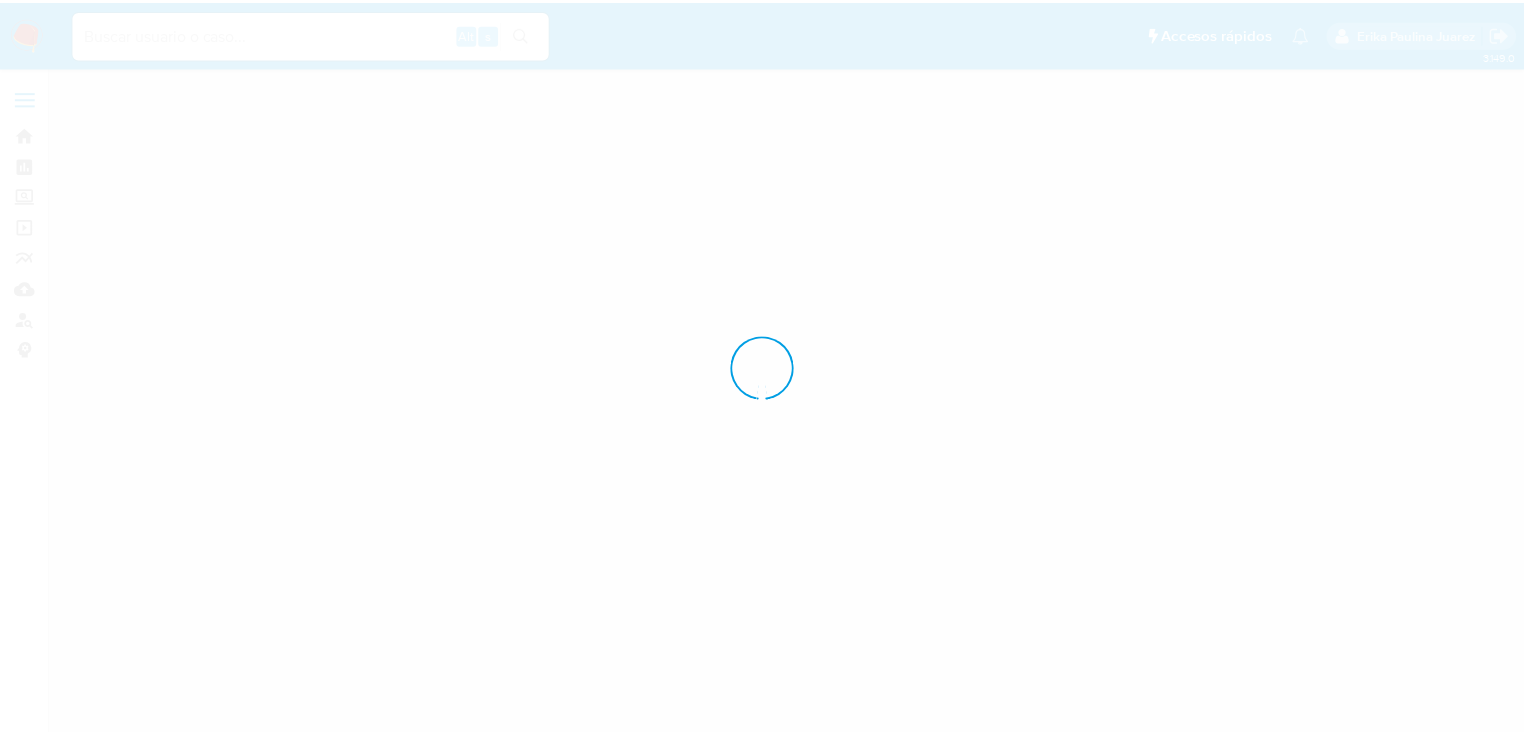 scroll, scrollTop: 0, scrollLeft: 0, axis: both 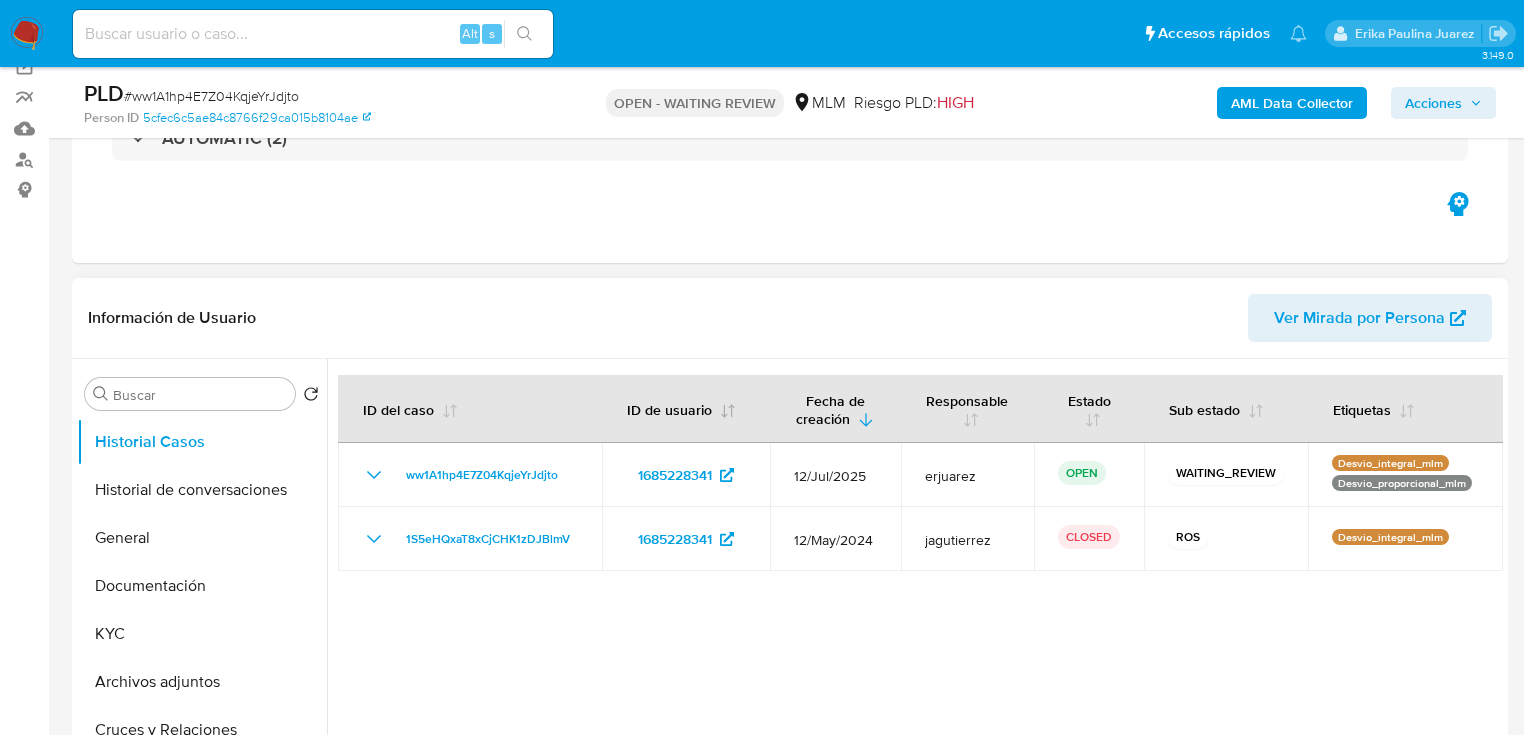 select on "10" 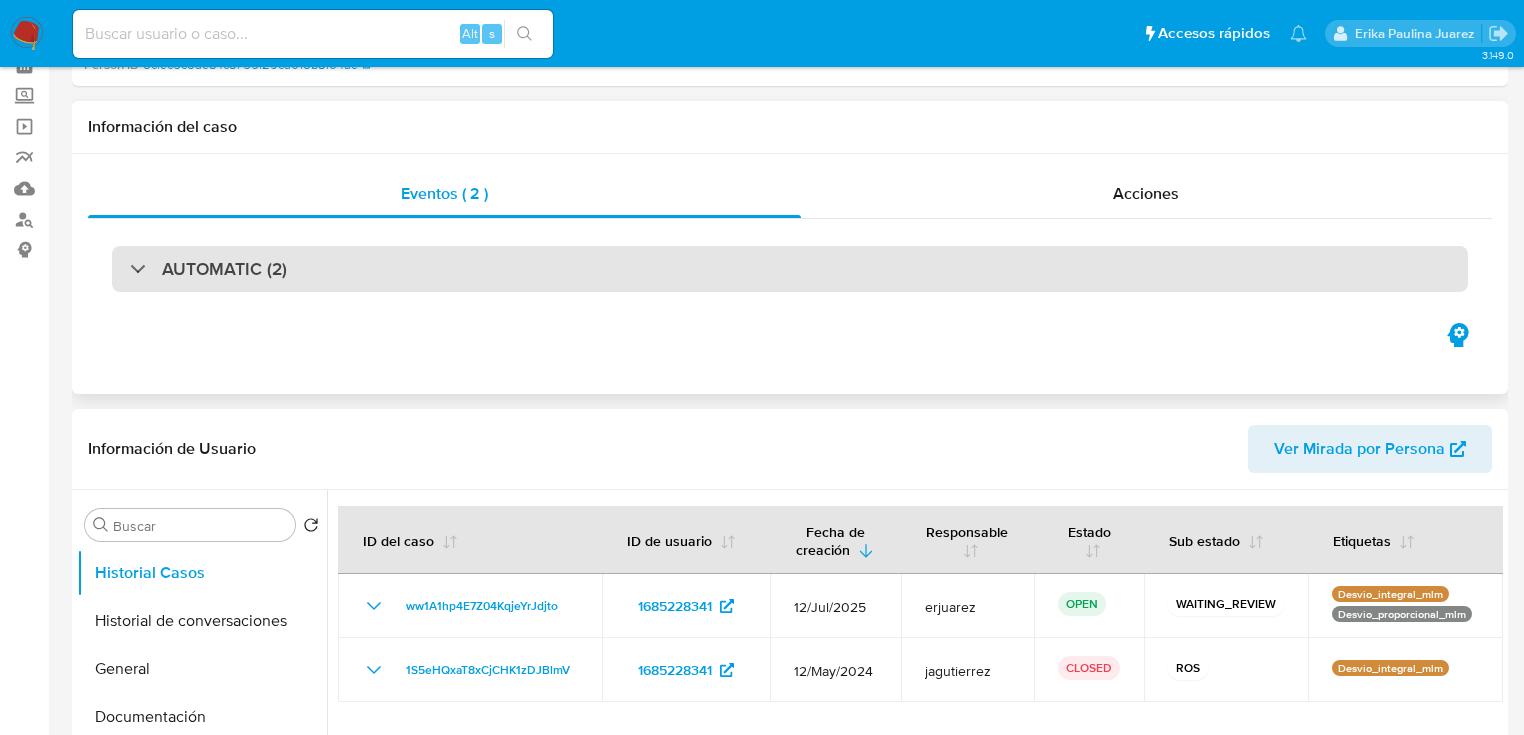 scroll, scrollTop: 0, scrollLeft: 0, axis: both 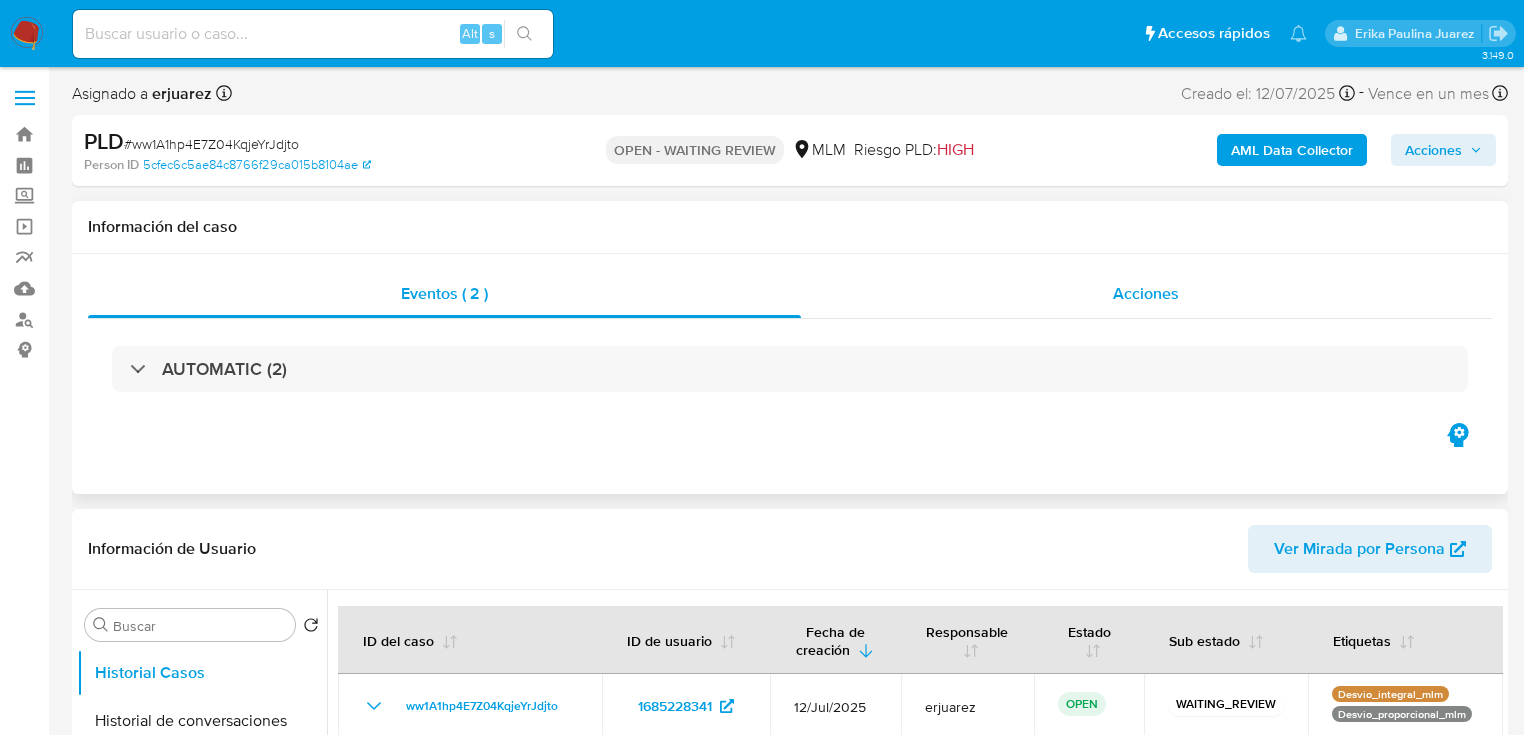 click on "Acciones" at bounding box center (1146, 293) 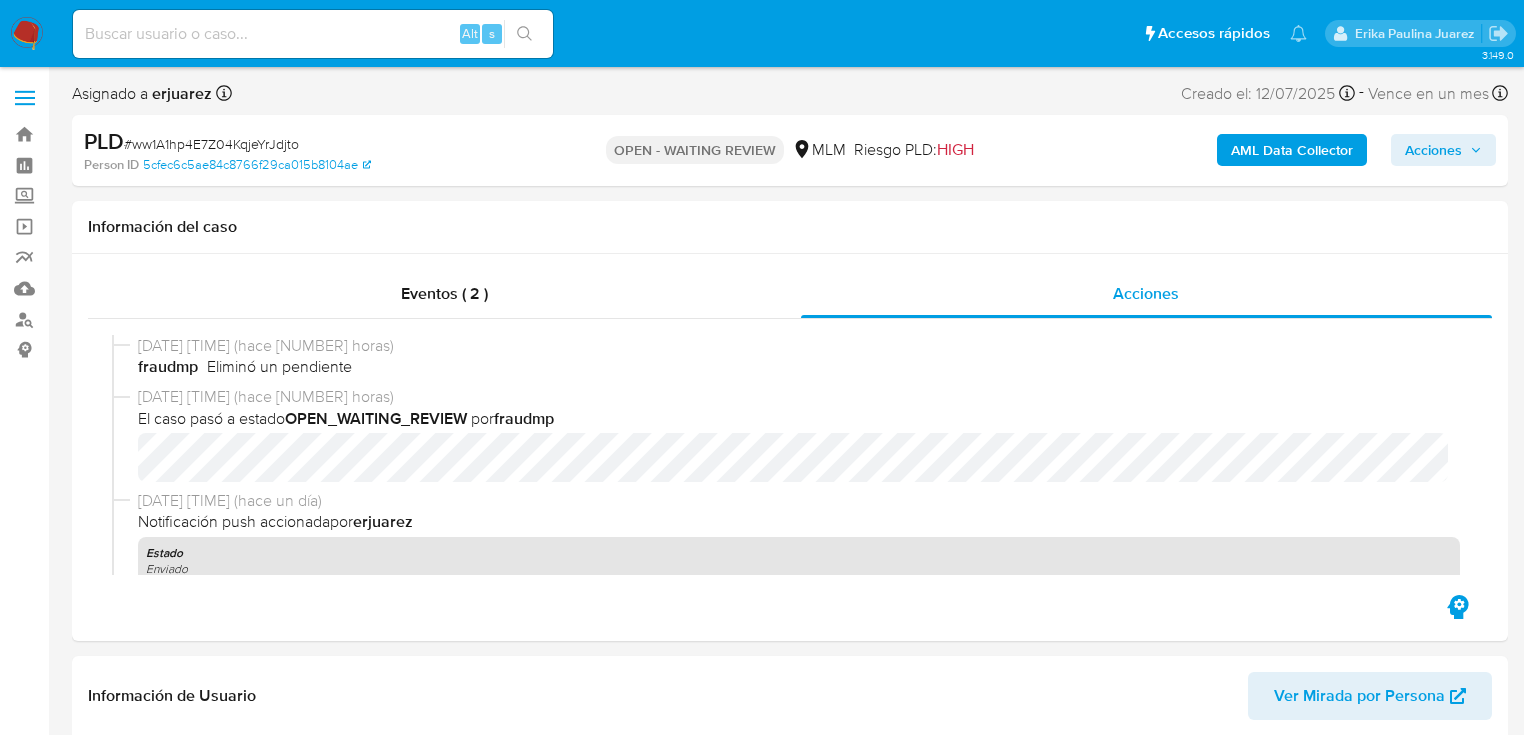 scroll, scrollTop: 0, scrollLeft: 0, axis: both 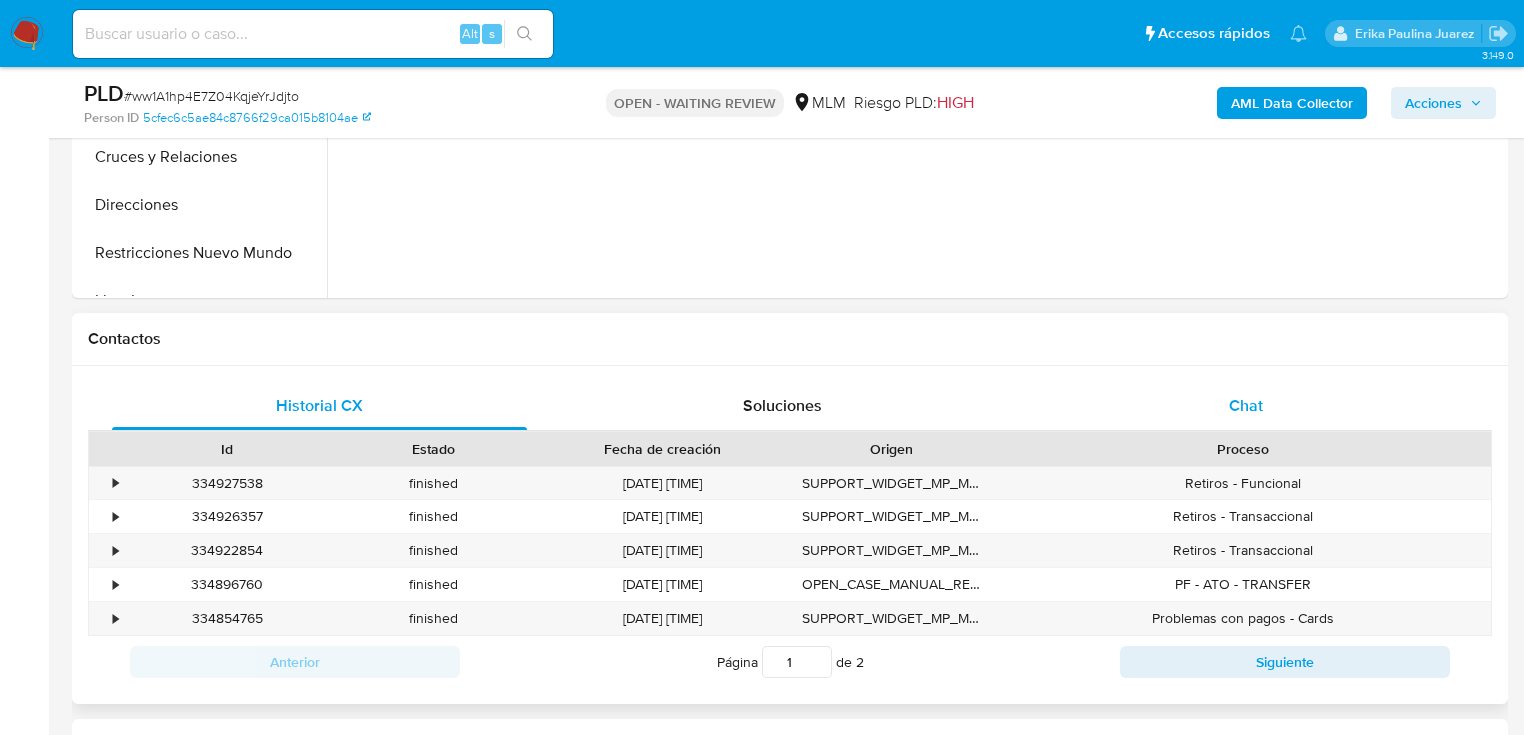 click on "Chat" at bounding box center (1246, 406) 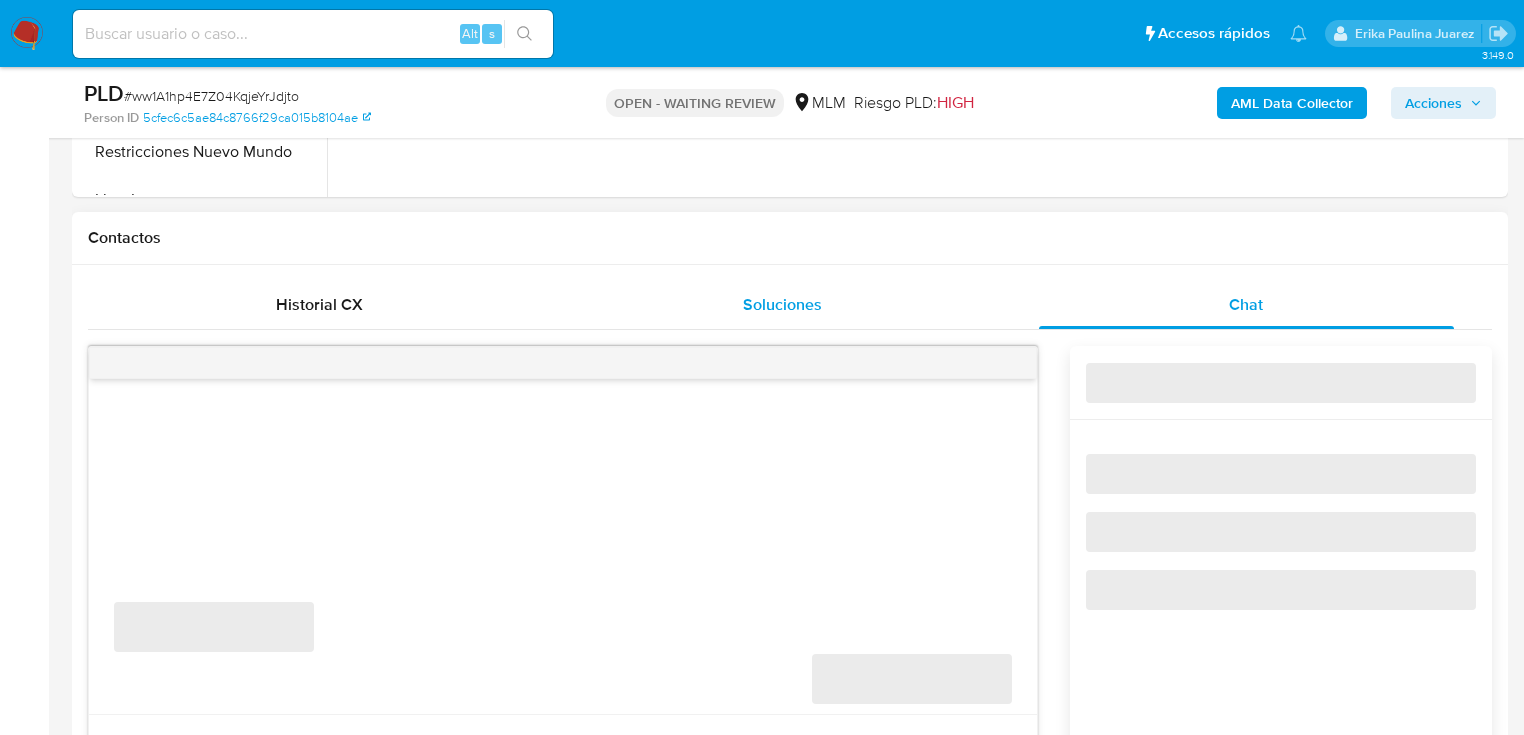 scroll, scrollTop: 1120, scrollLeft: 0, axis: vertical 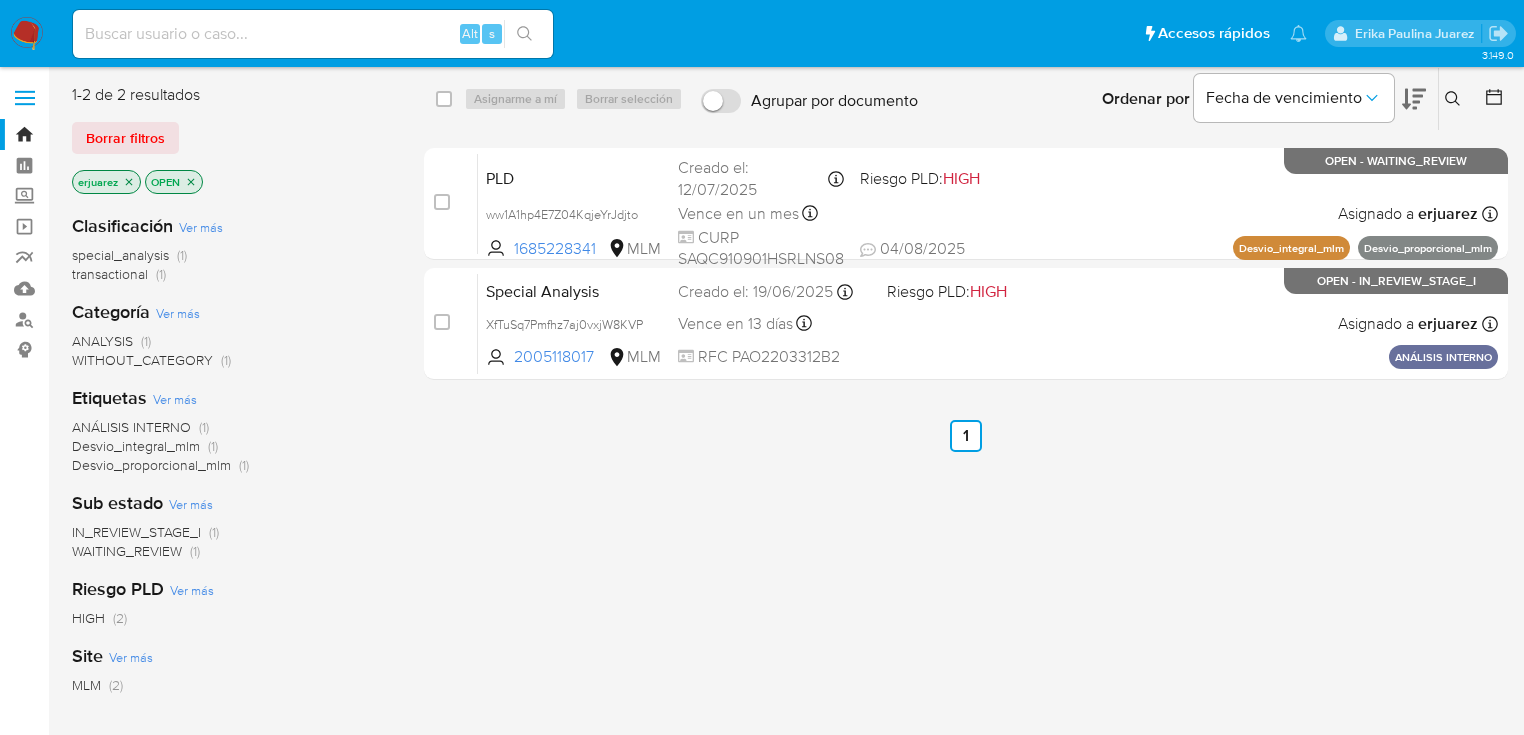 click 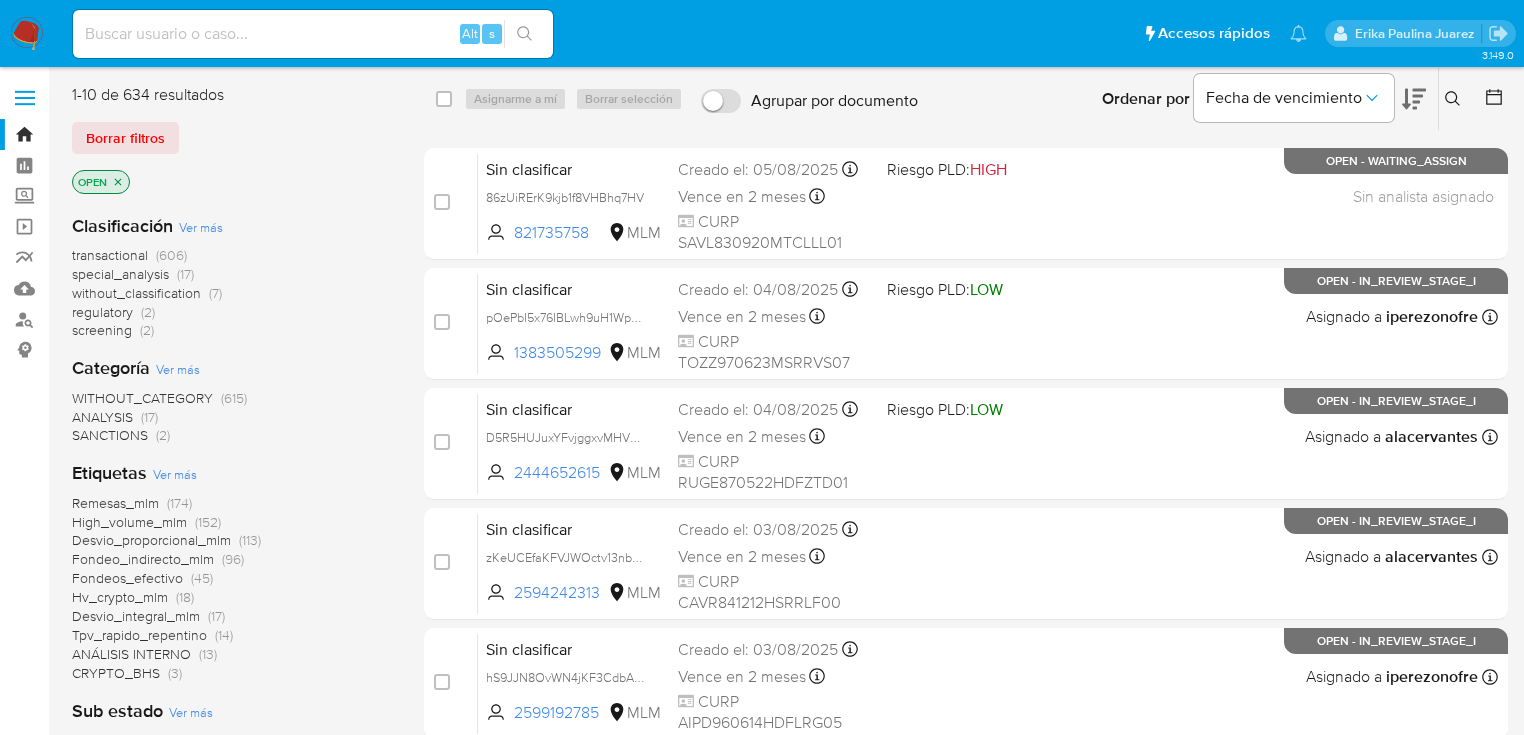 click 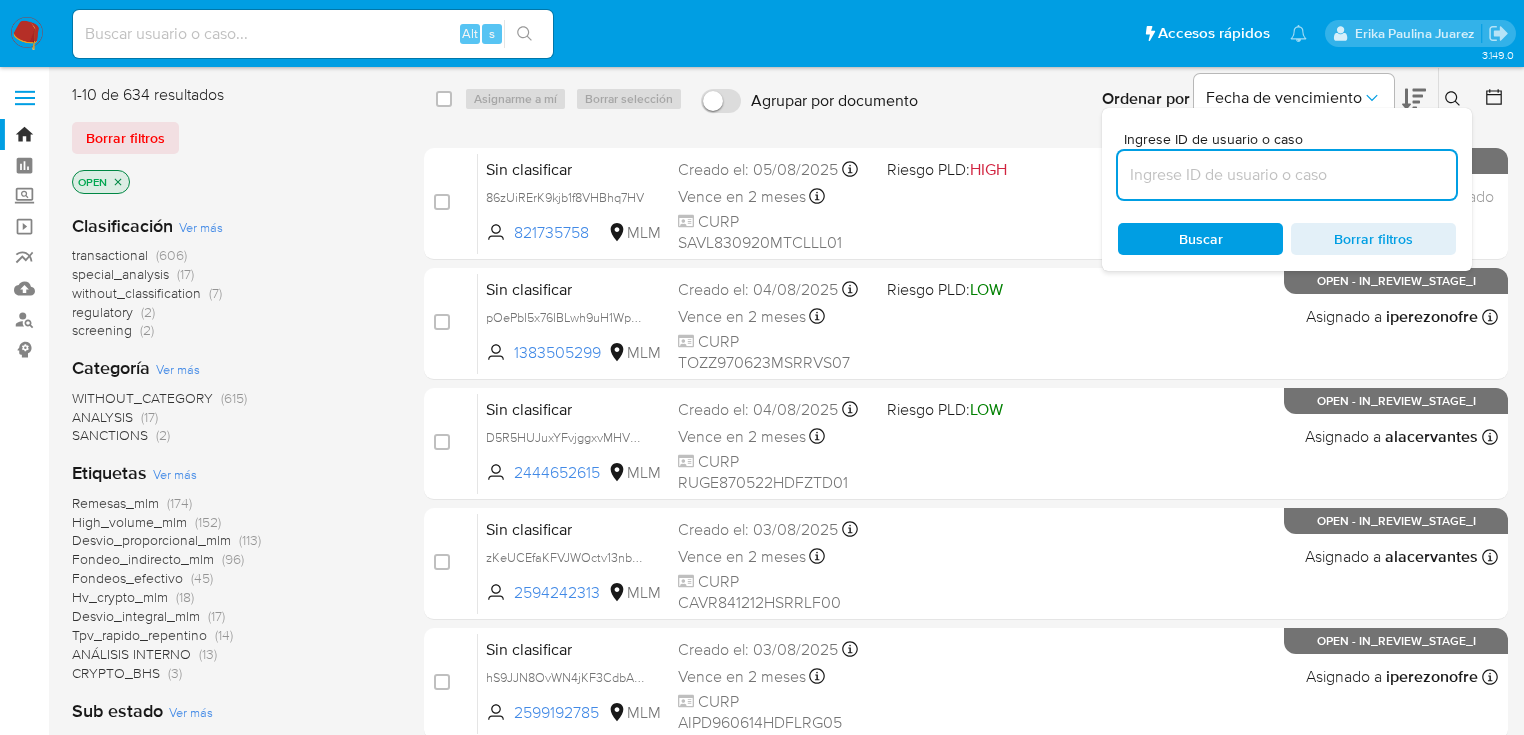 click at bounding box center [1287, 175] 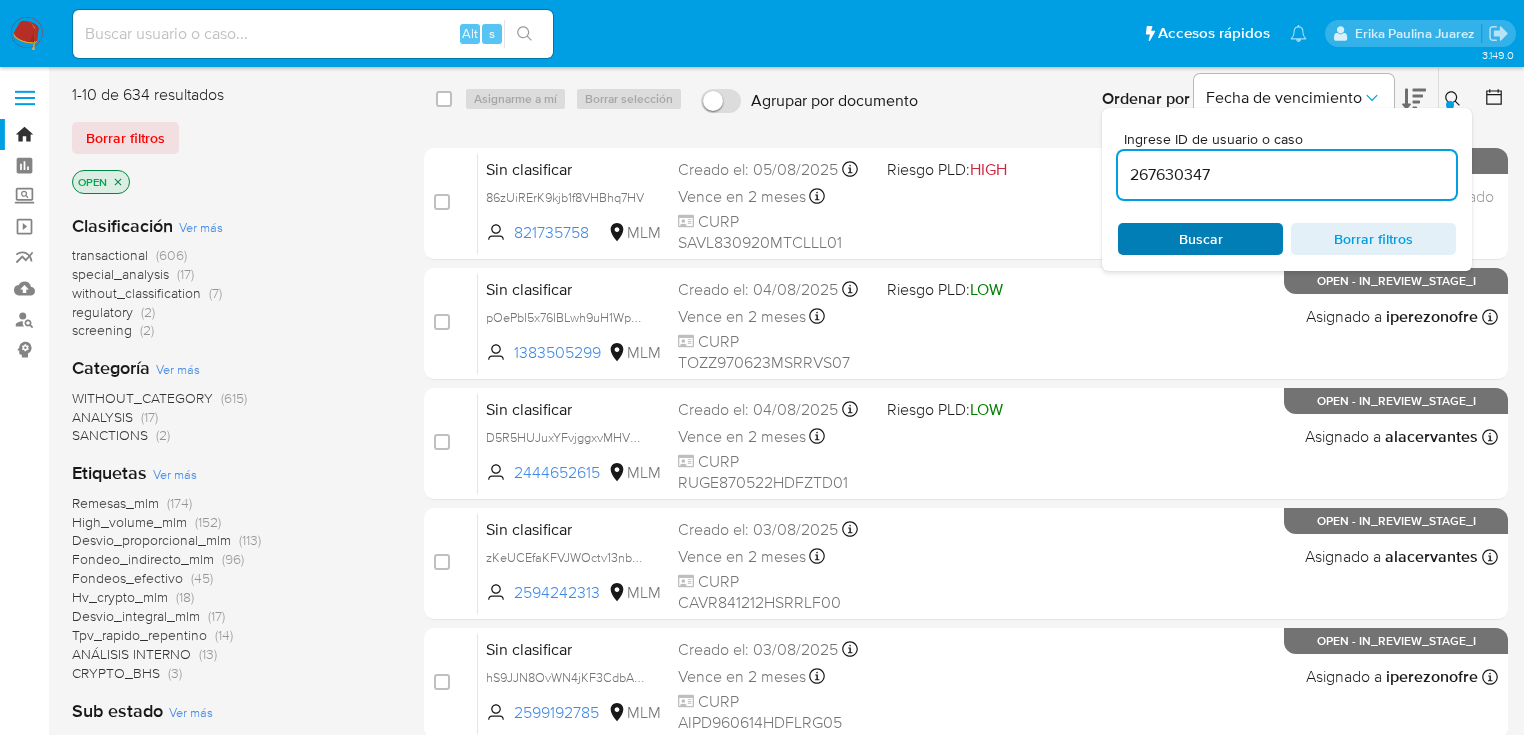type on "267630347" 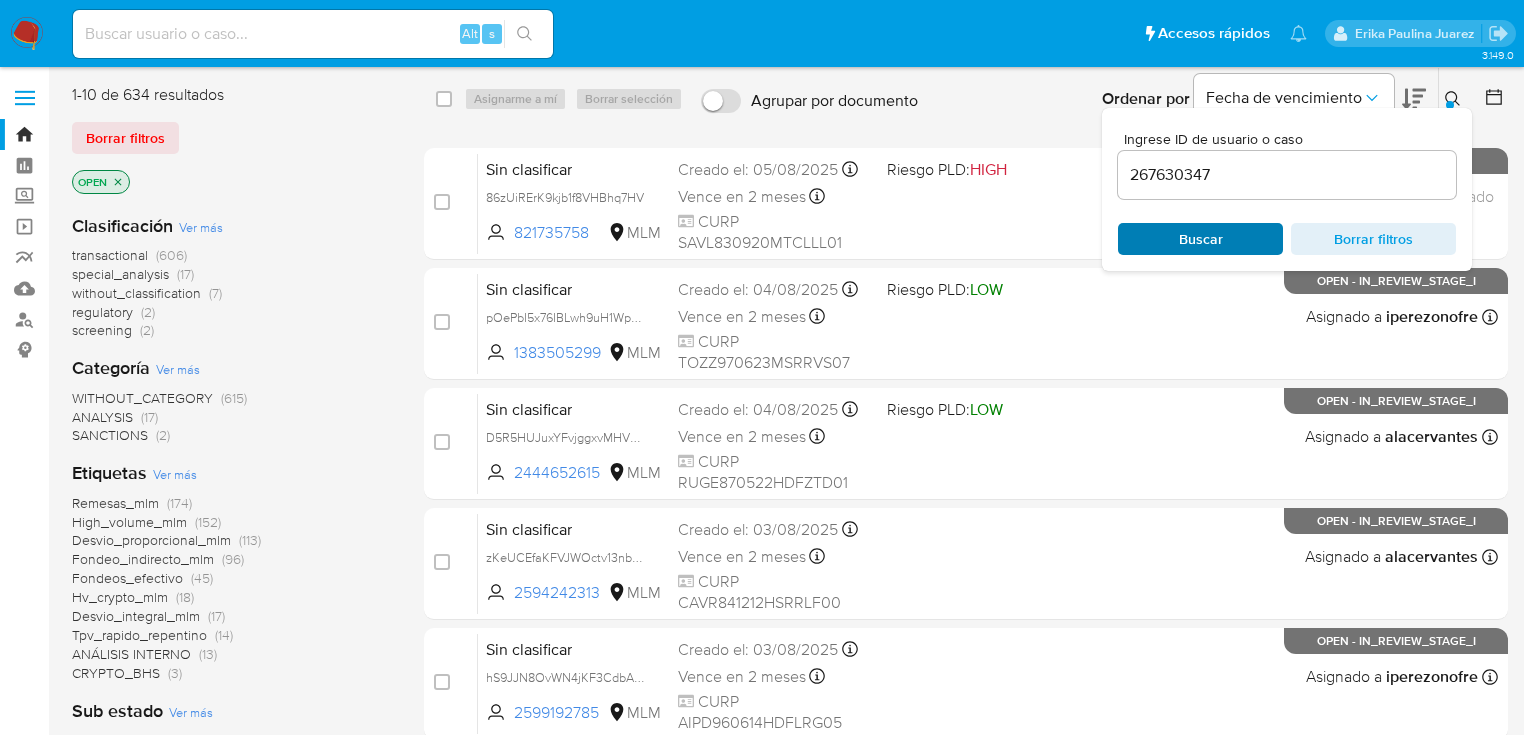 click on "Buscar" at bounding box center (1201, 239) 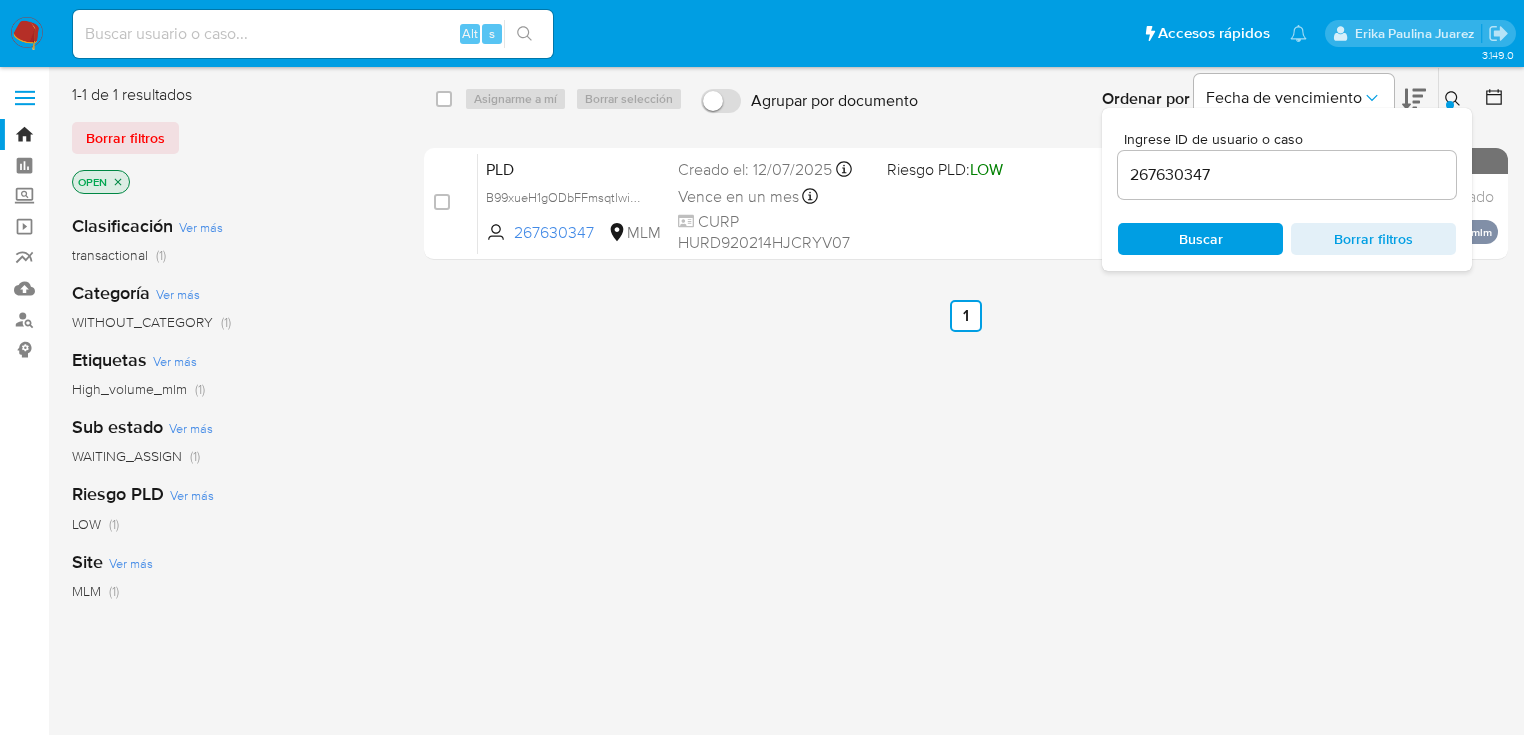 drag, startPoint x: 434, startPoint y: 203, endPoint x: 484, endPoint y: 146, distance: 75.82216 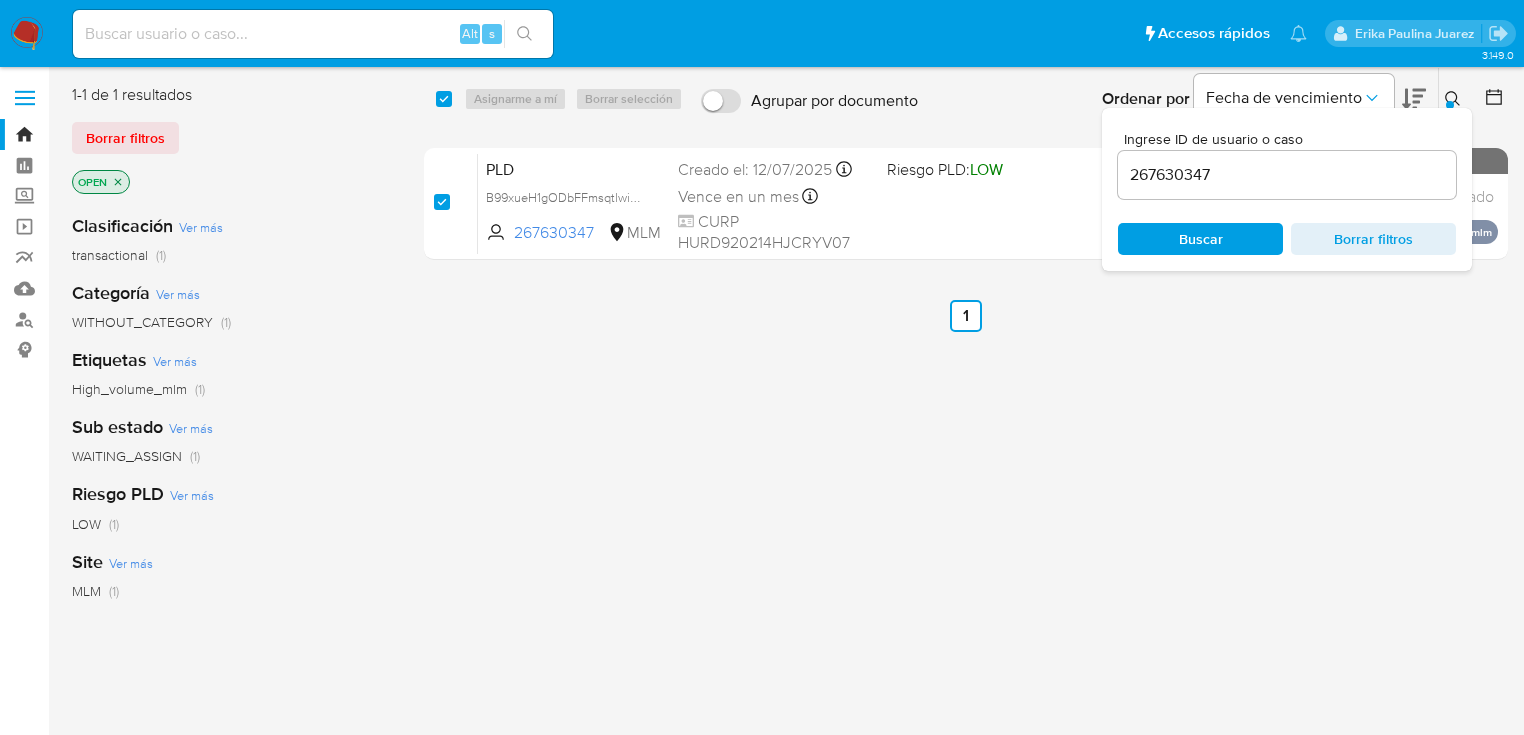 checkbox on "true" 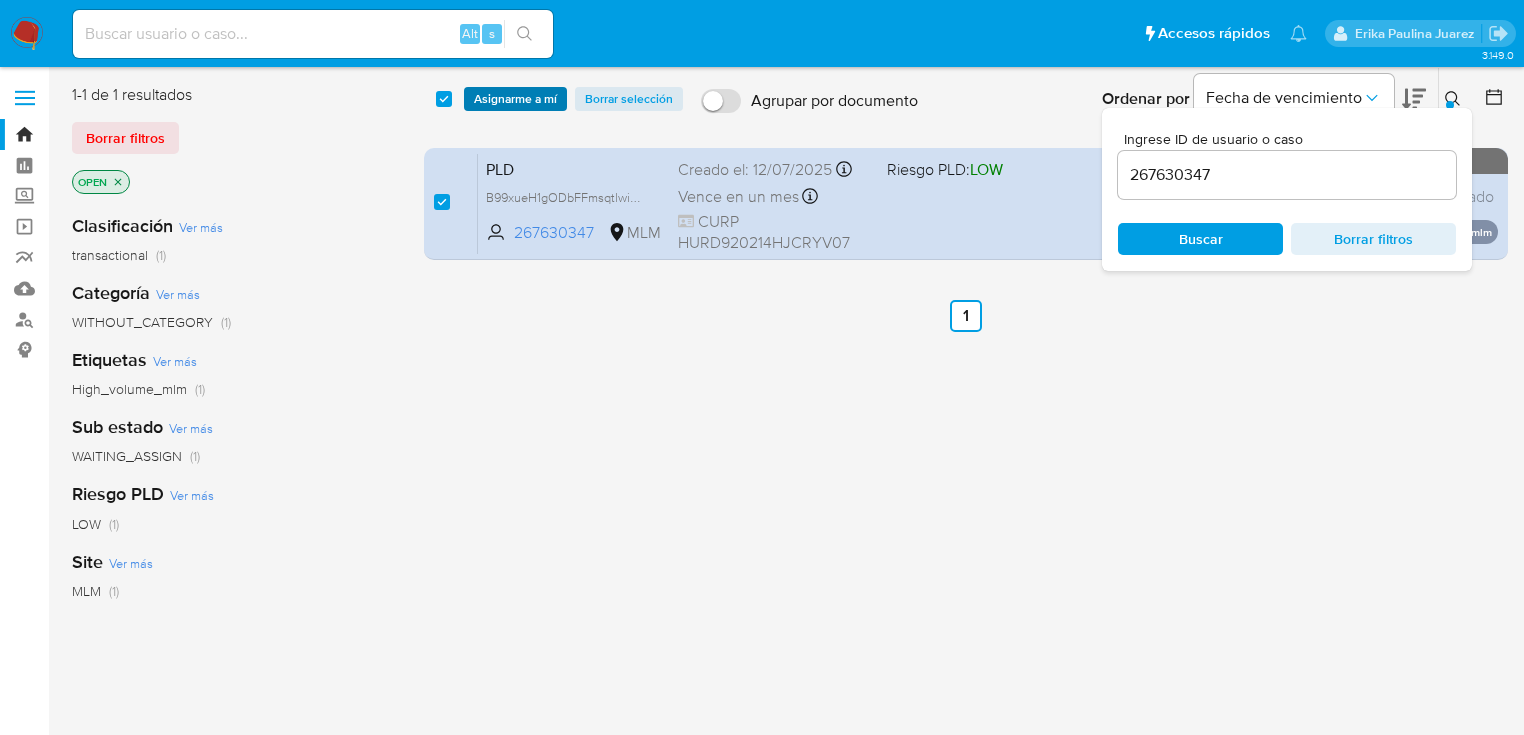 click on "Asignarme a mí" at bounding box center (515, 99) 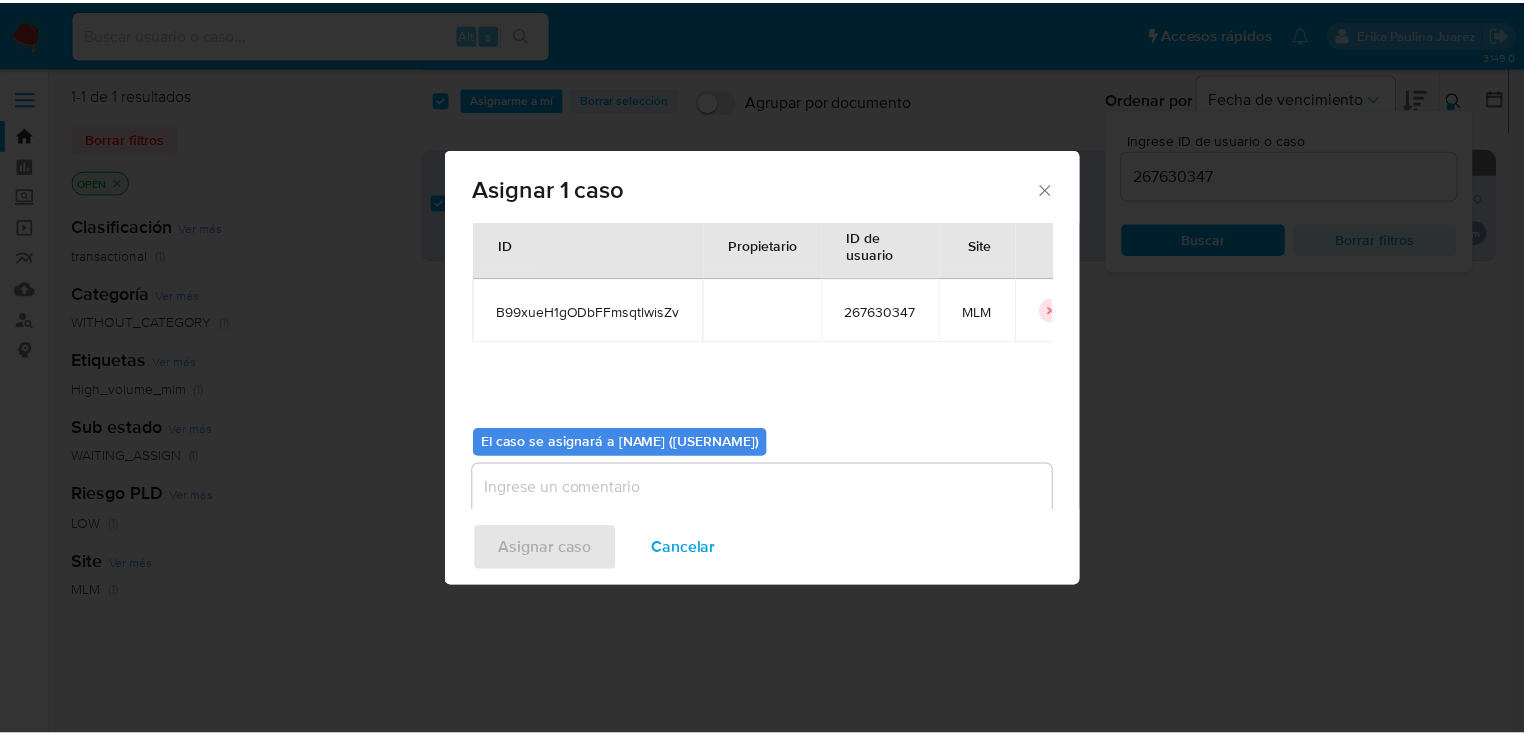 scroll, scrollTop: 103, scrollLeft: 0, axis: vertical 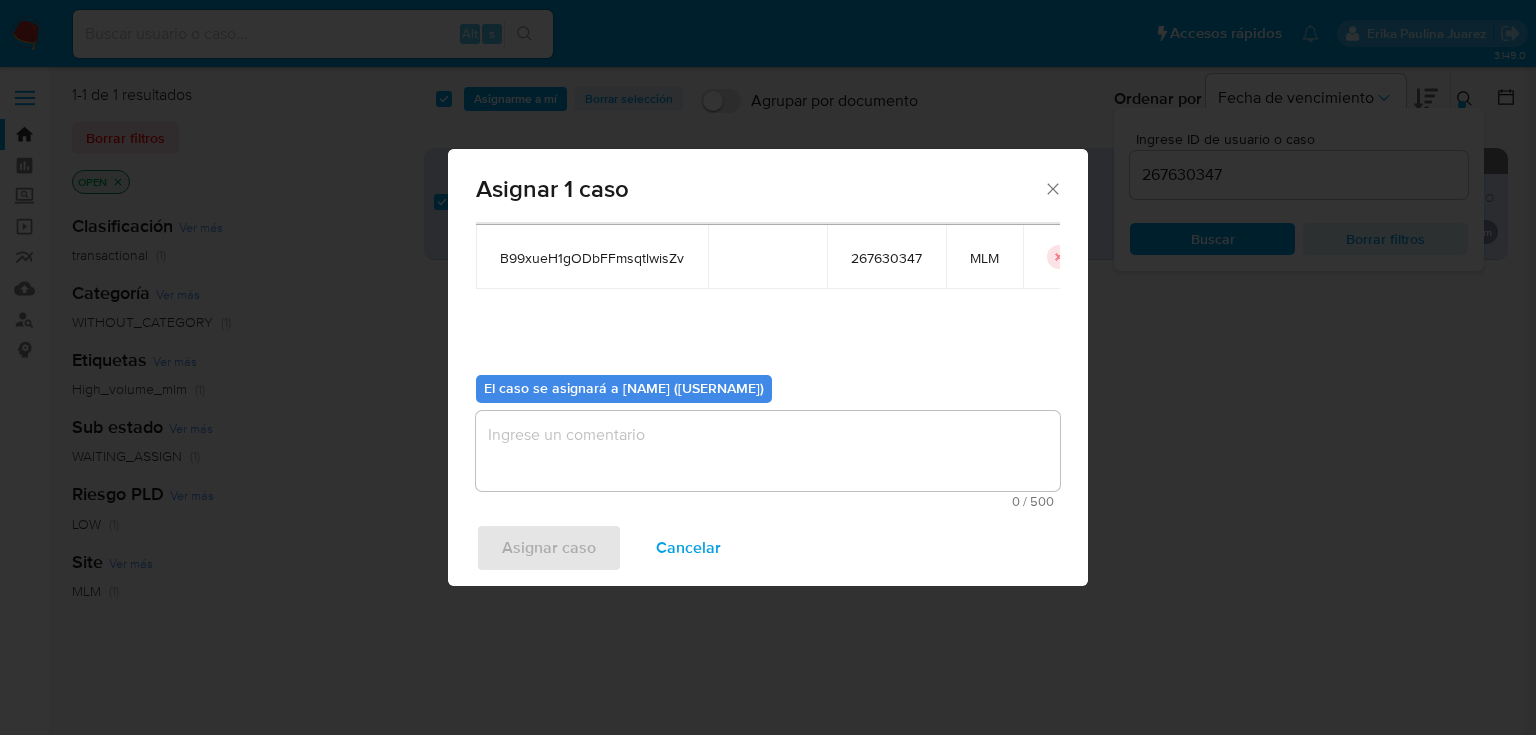 click at bounding box center (768, 451) 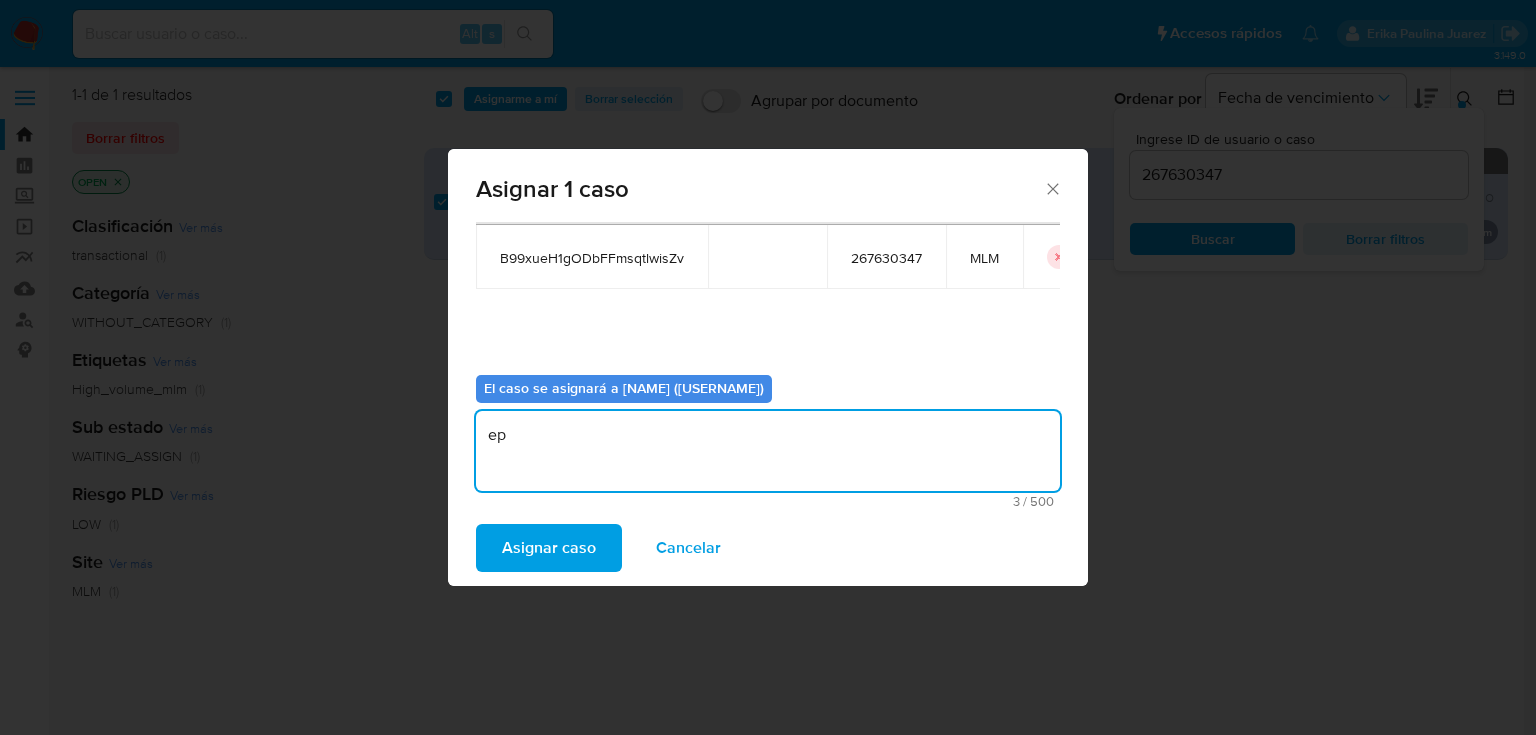 type on "e" 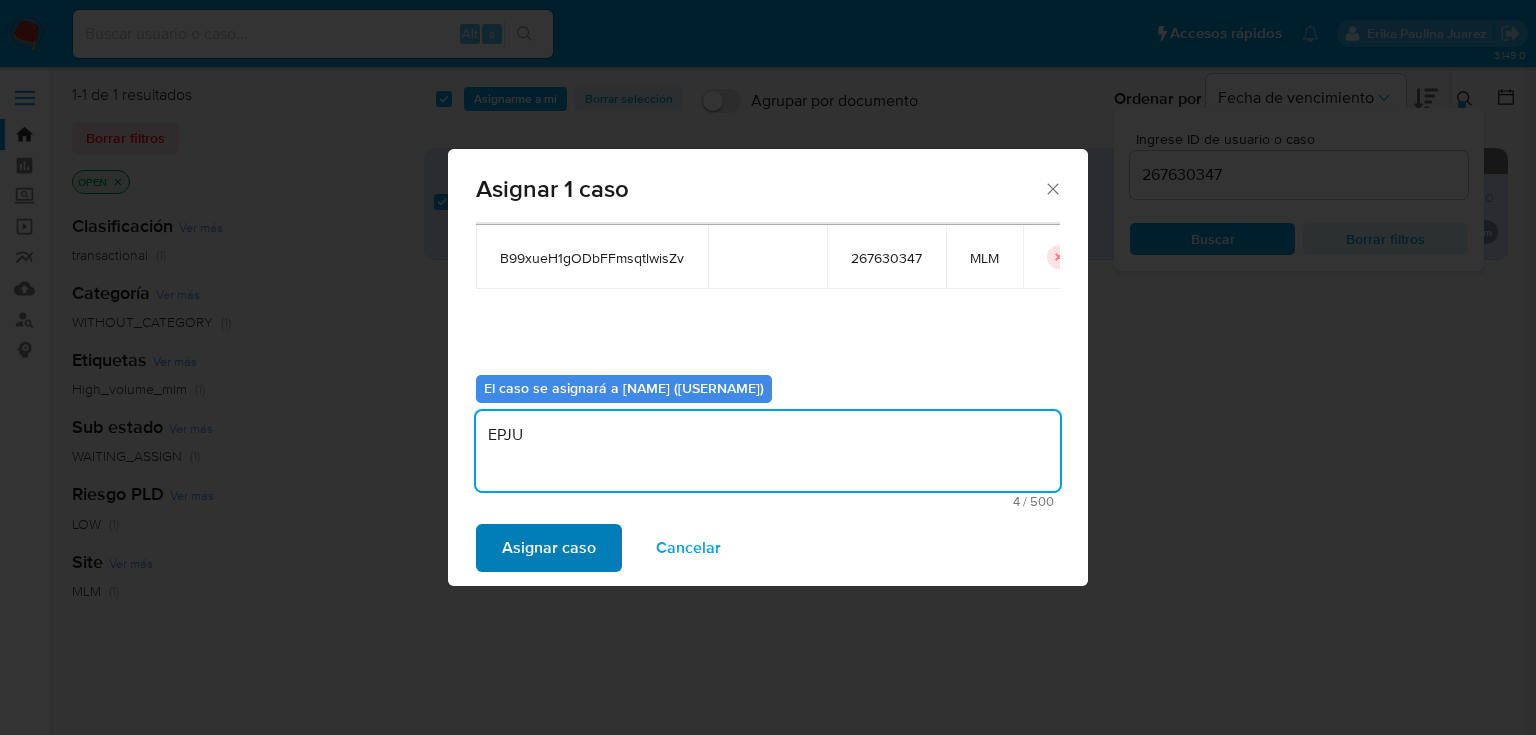 type on "EPJU" 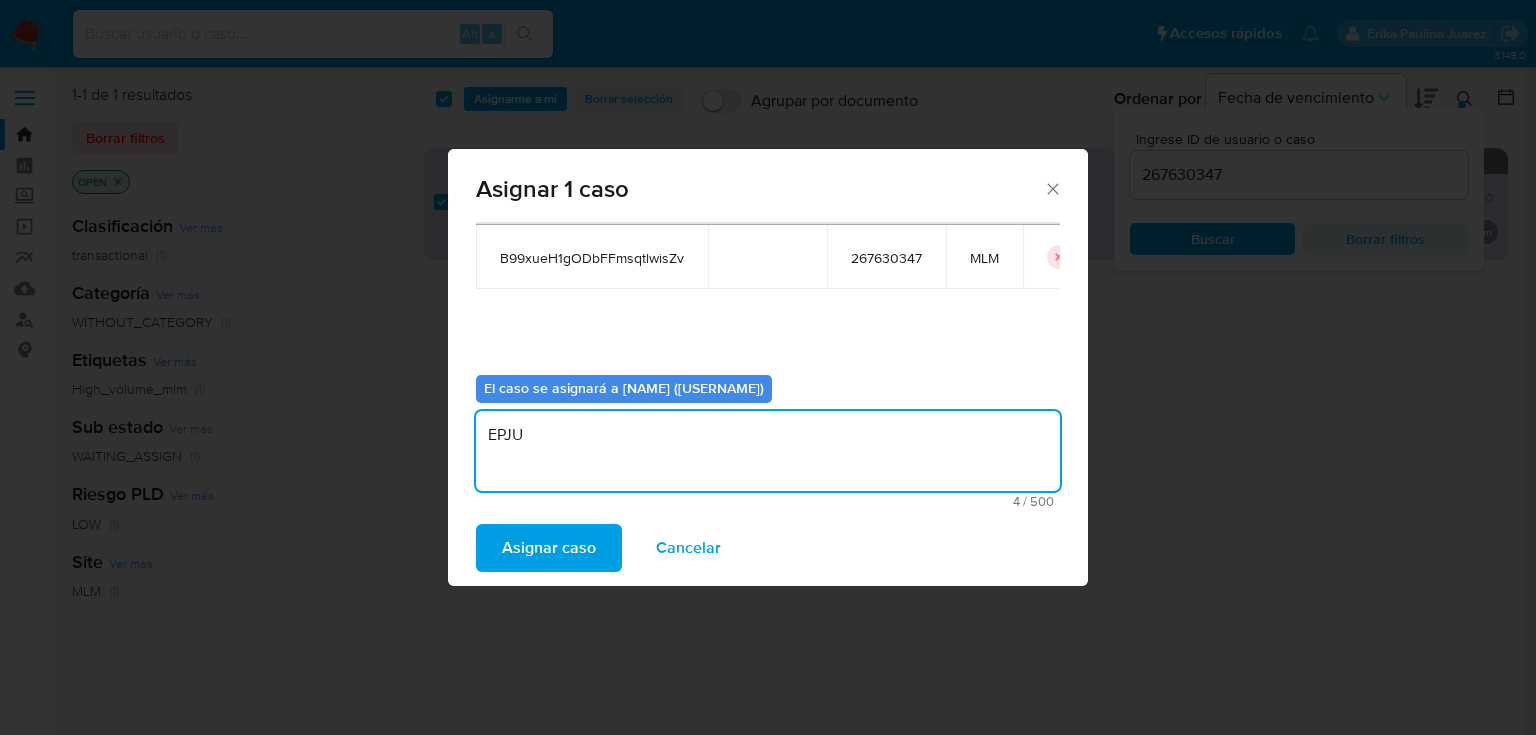 click on "Asignar caso" at bounding box center [549, 548] 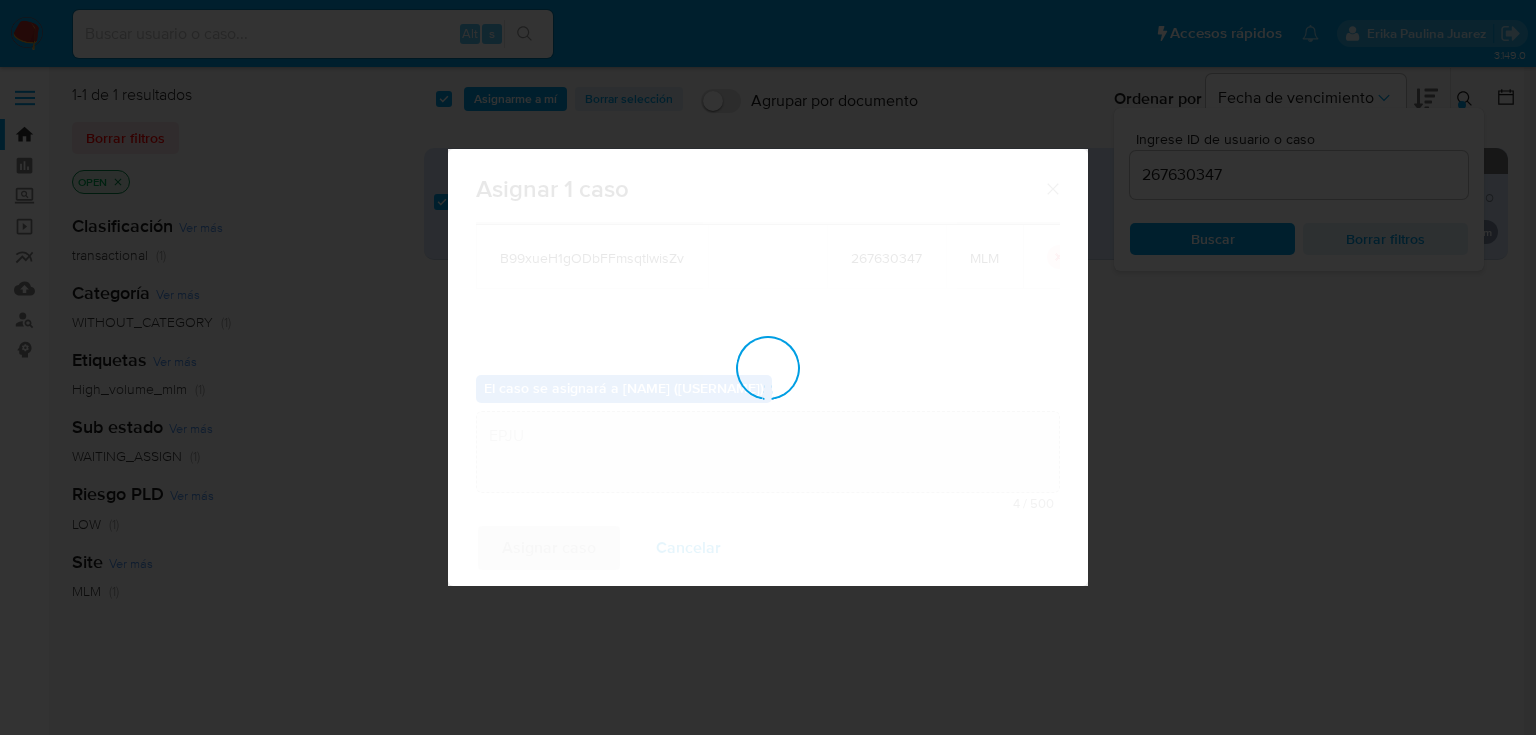 type 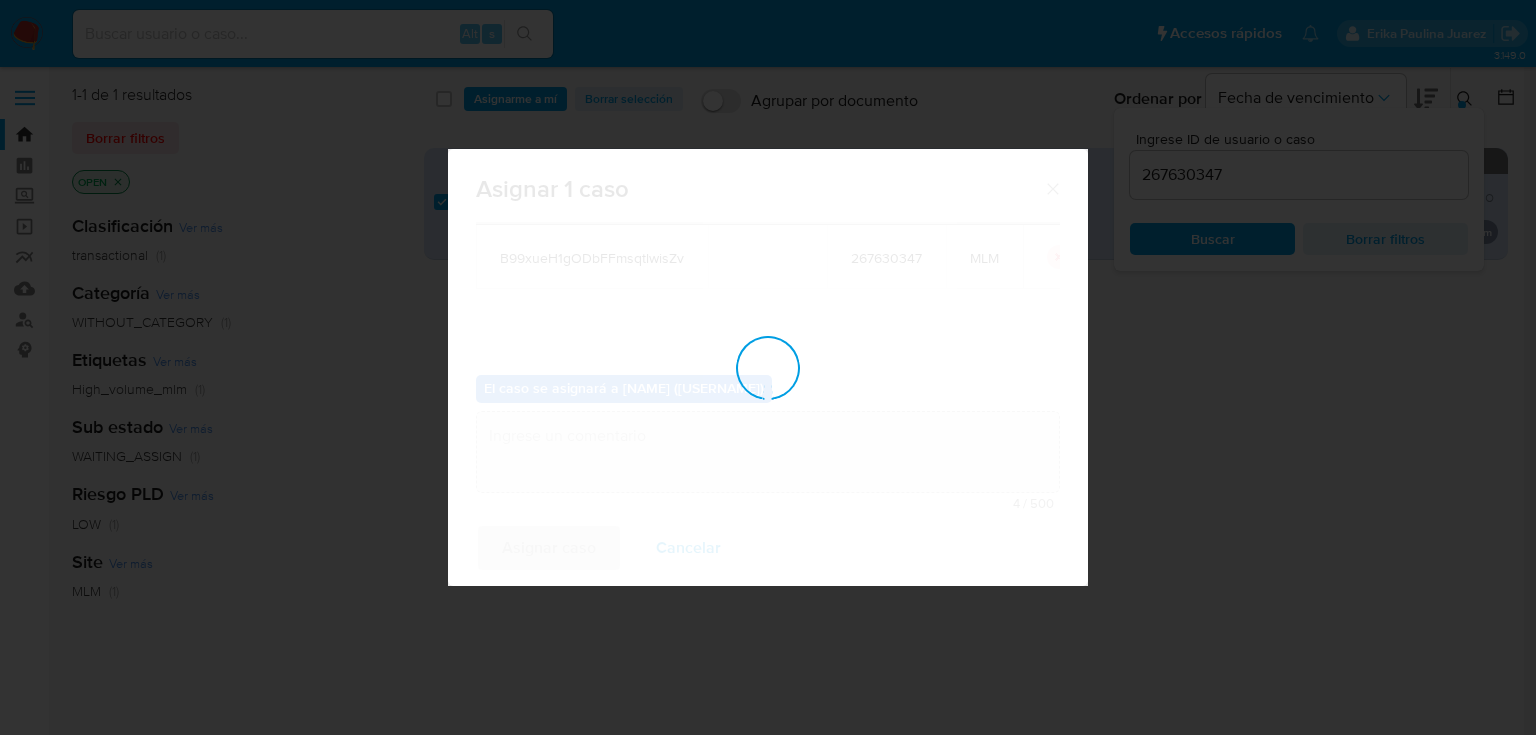 checkbox on "false" 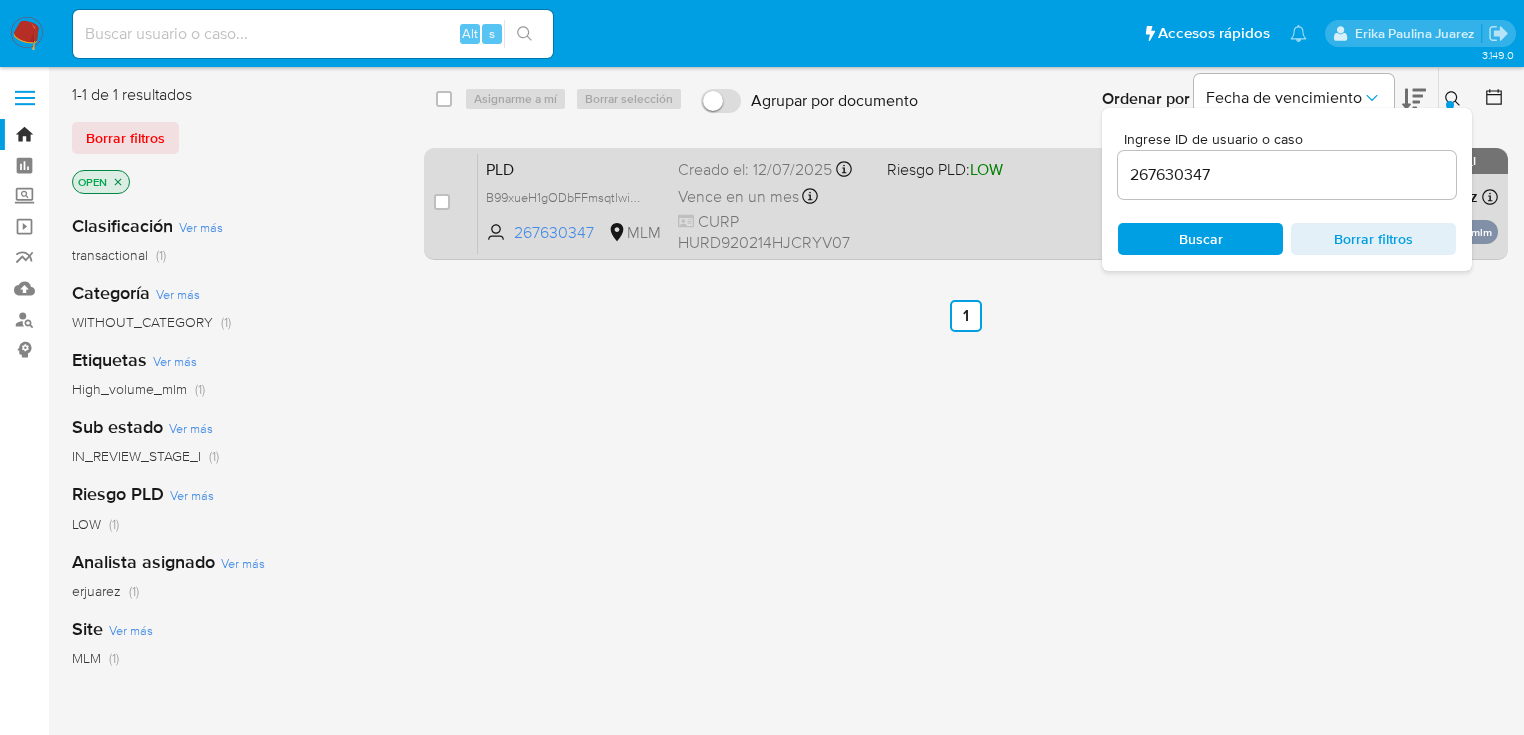click on "PLD B99xueH1gODbFFmsqtlwisZv 267630347 MLM Riesgo PLD:  LOW Creado el: [DATE]   Creado el: [DATE] [TIME] Vence en un mes   Vence el [DATE] [TIME] CURP   [CURP] Asignado a   [USERNAME]   Asignado el: [DATE] [TIME] High_volume_mlm OPEN - IN_REVIEW_STAGE_I" at bounding box center (988, 203) 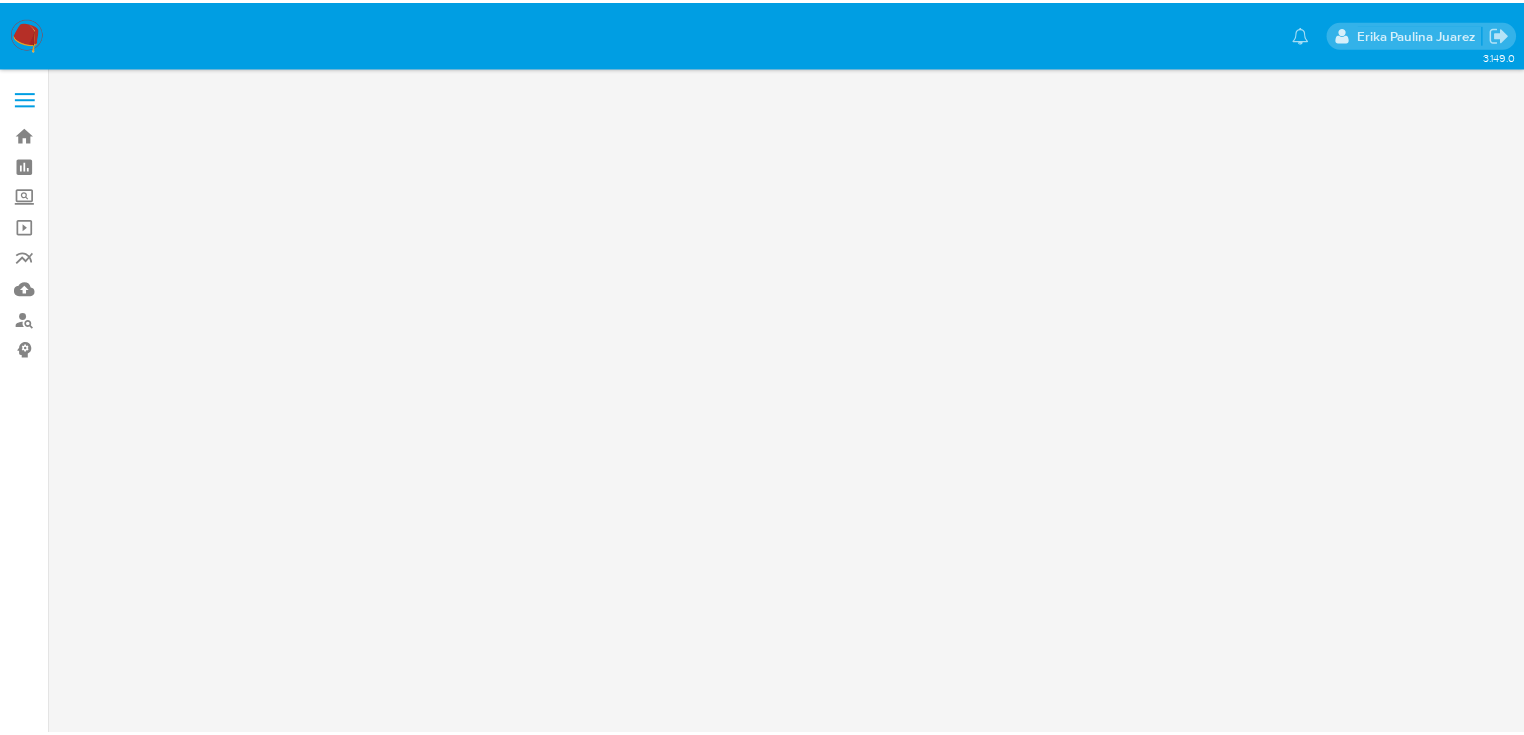 scroll, scrollTop: 0, scrollLeft: 0, axis: both 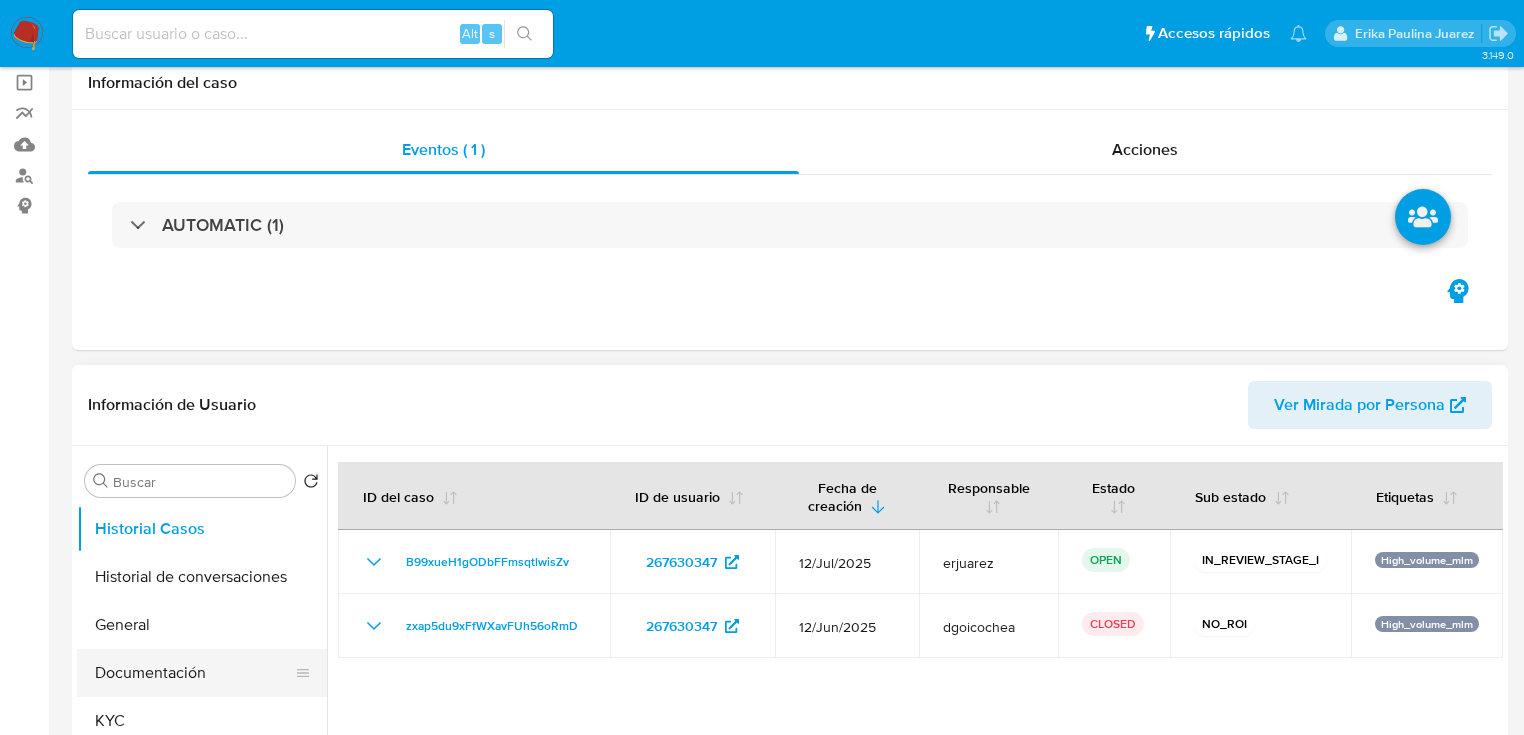 select on "10" 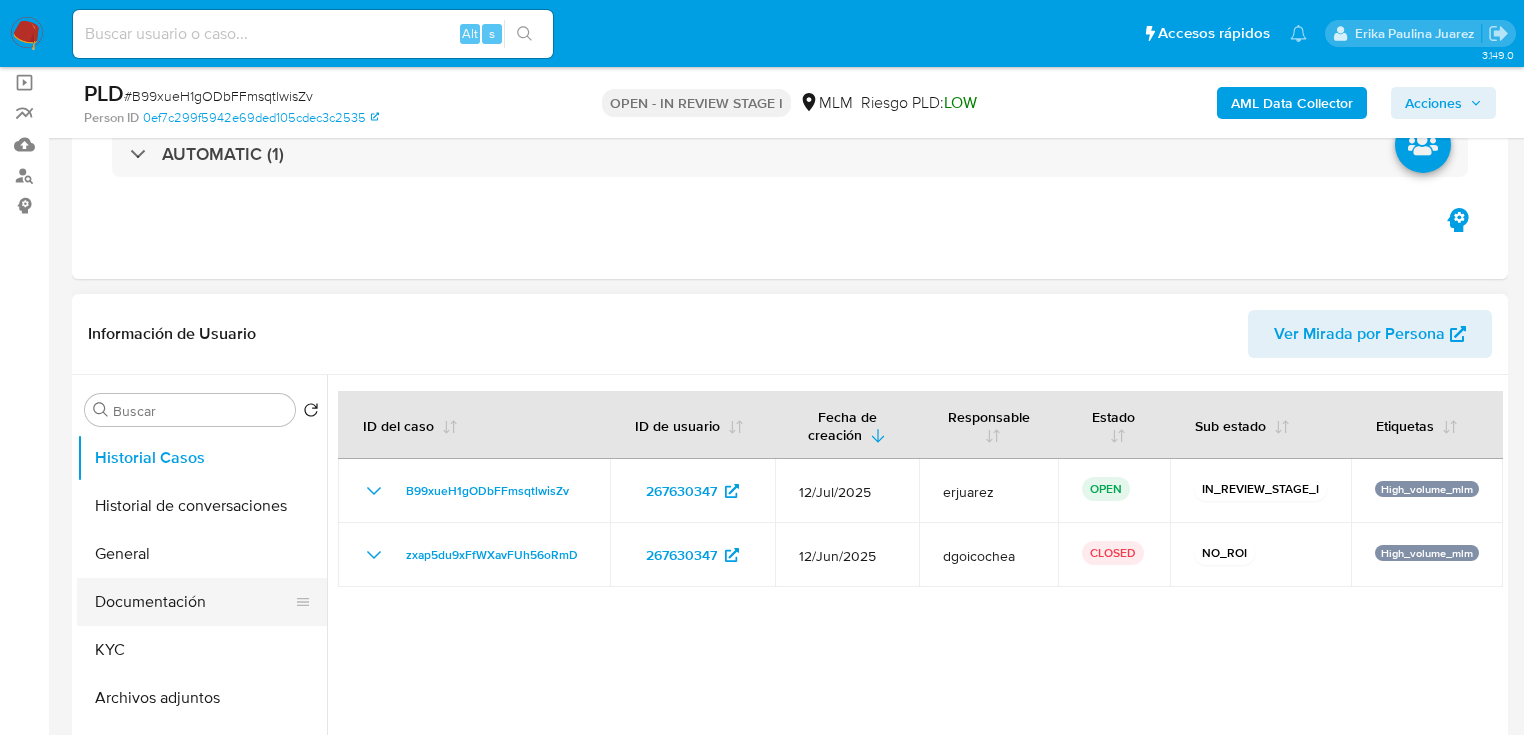 scroll, scrollTop: 400, scrollLeft: 0, axis: vertical 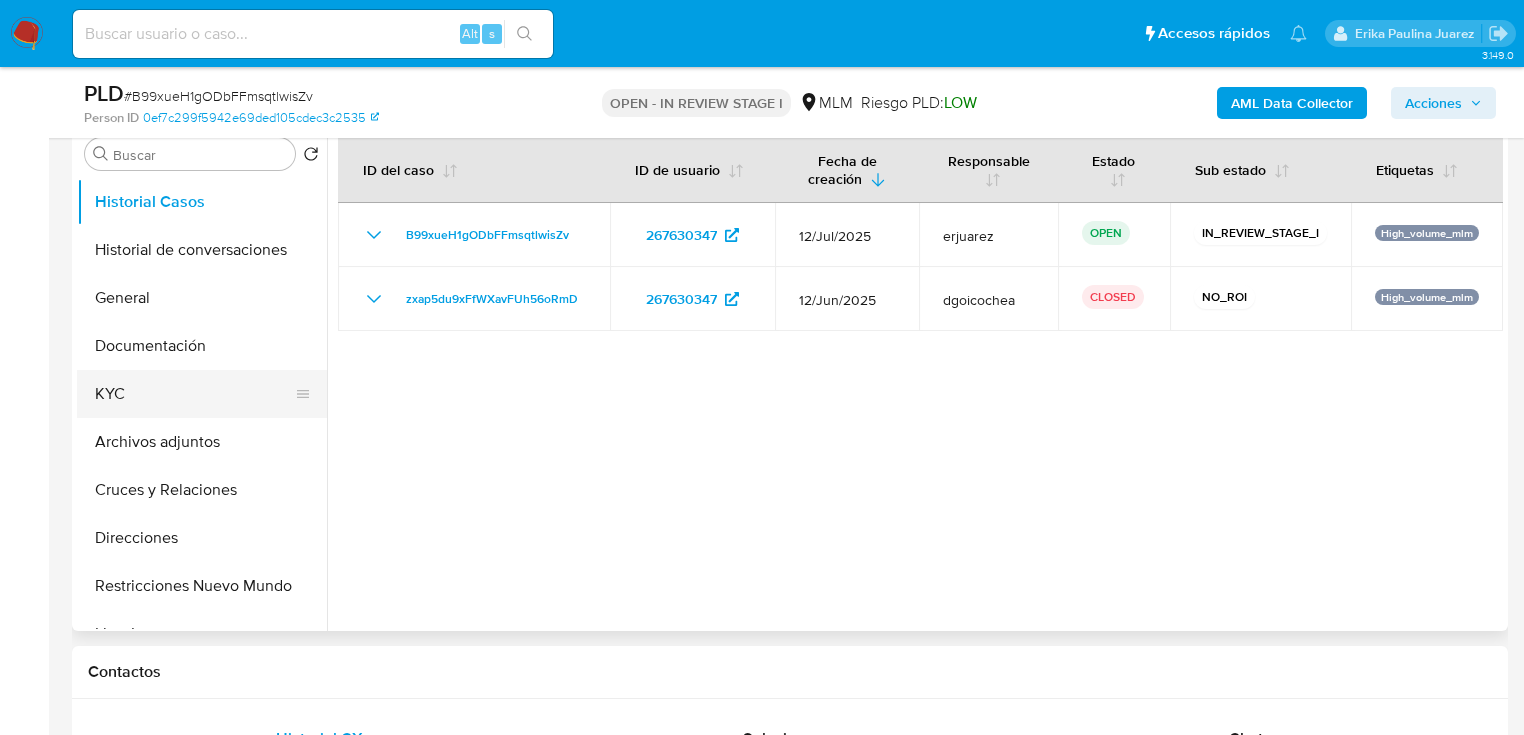 click on "KYC" at bounding box center (194, 394) 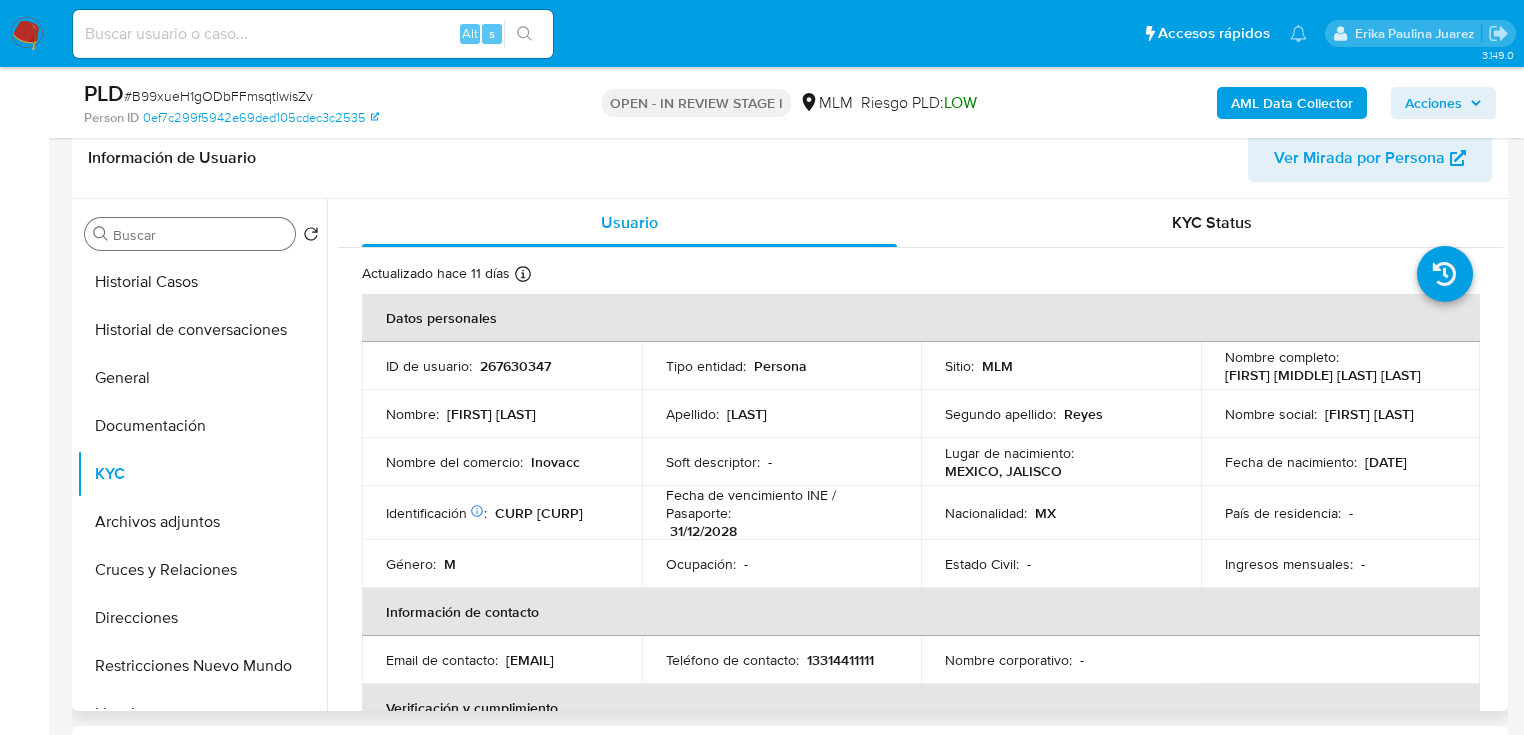 scroll, scrollTop: 320, scrollLeft: 0, axis: vertical 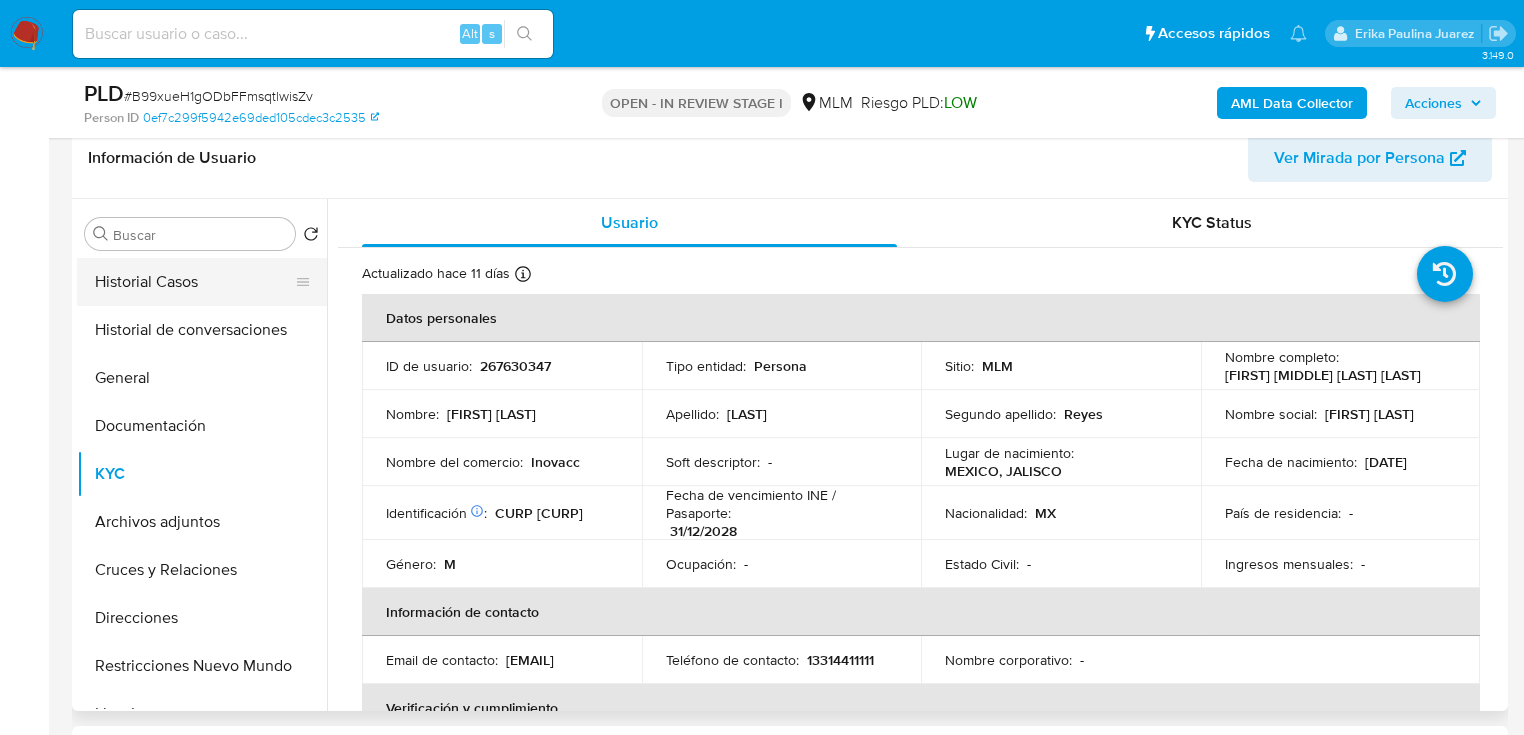 click on "Historial Casos" at bounding box center (194, 282) 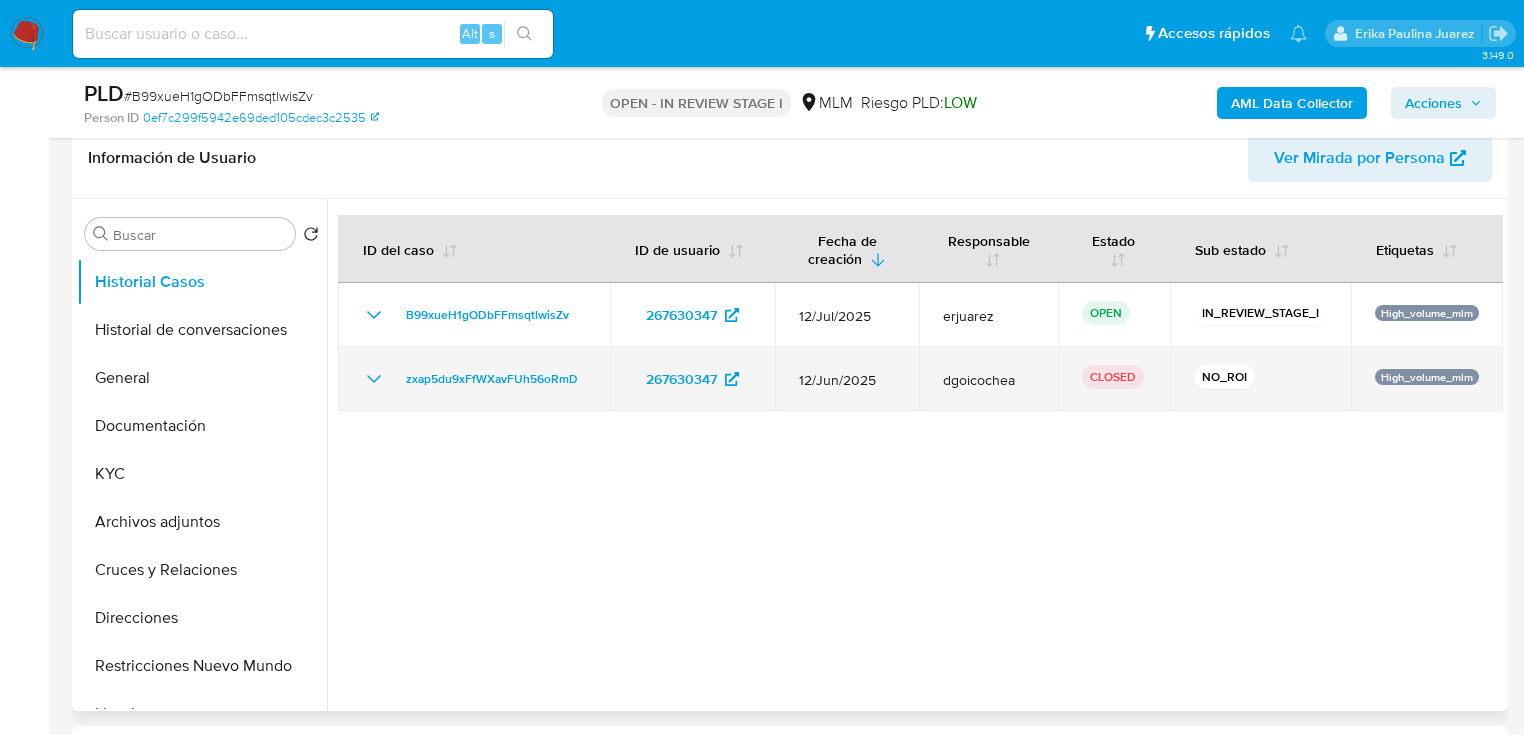 click 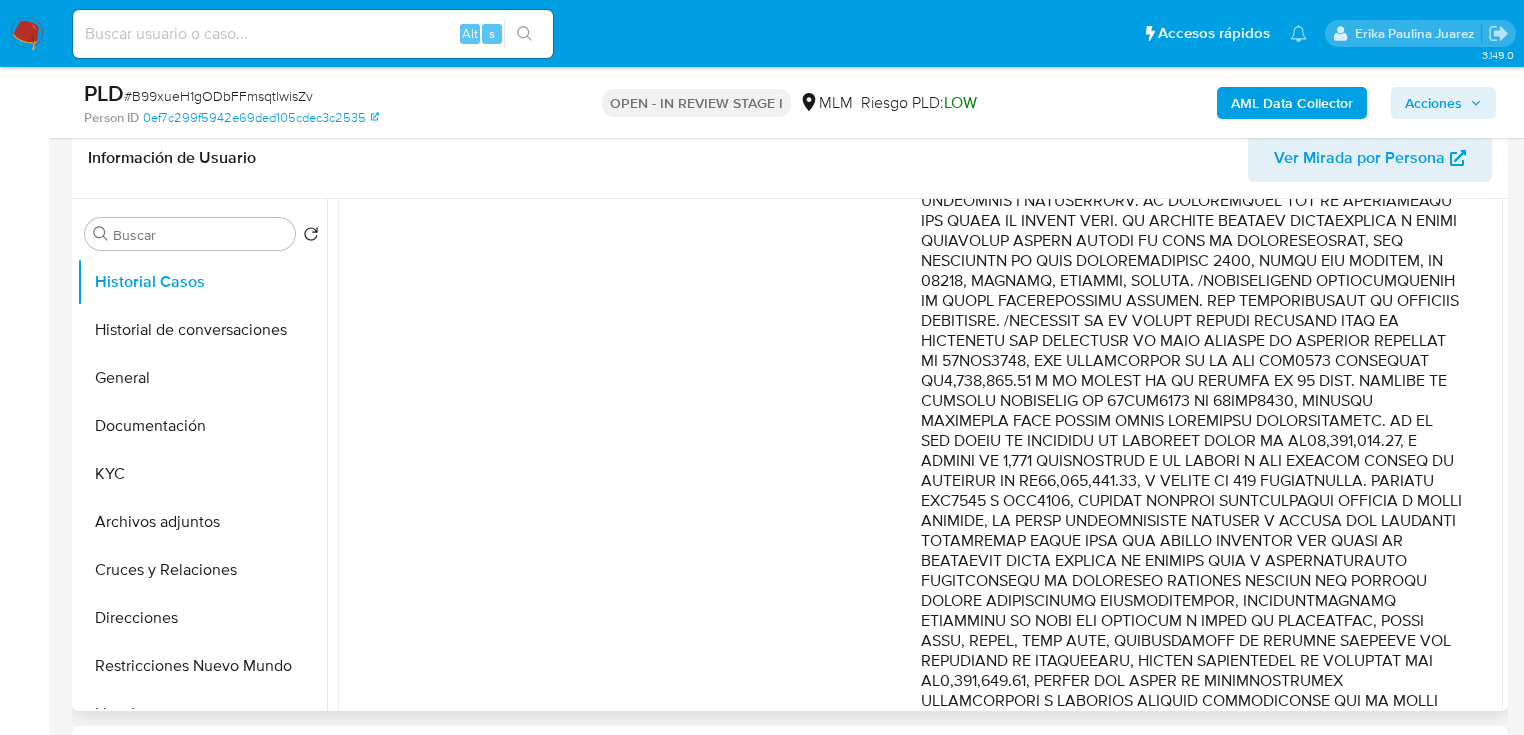 scroll, scrollTop: 400, scrollLeft: 0, axis: vertical 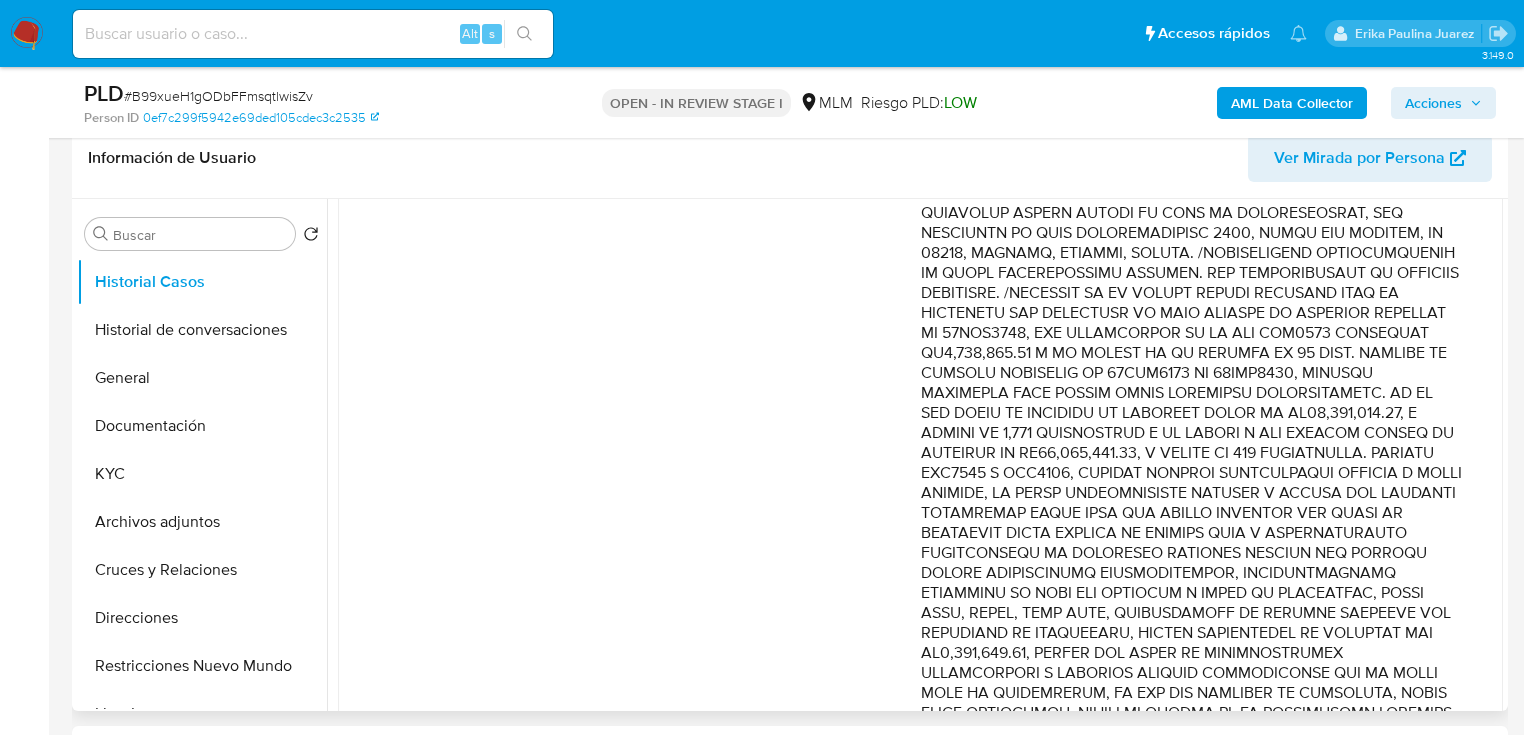 drag, startPoint x: 1171, startPoint y: 340, endPoint x: 1252, endPoint y: 376, distance: 88.63972 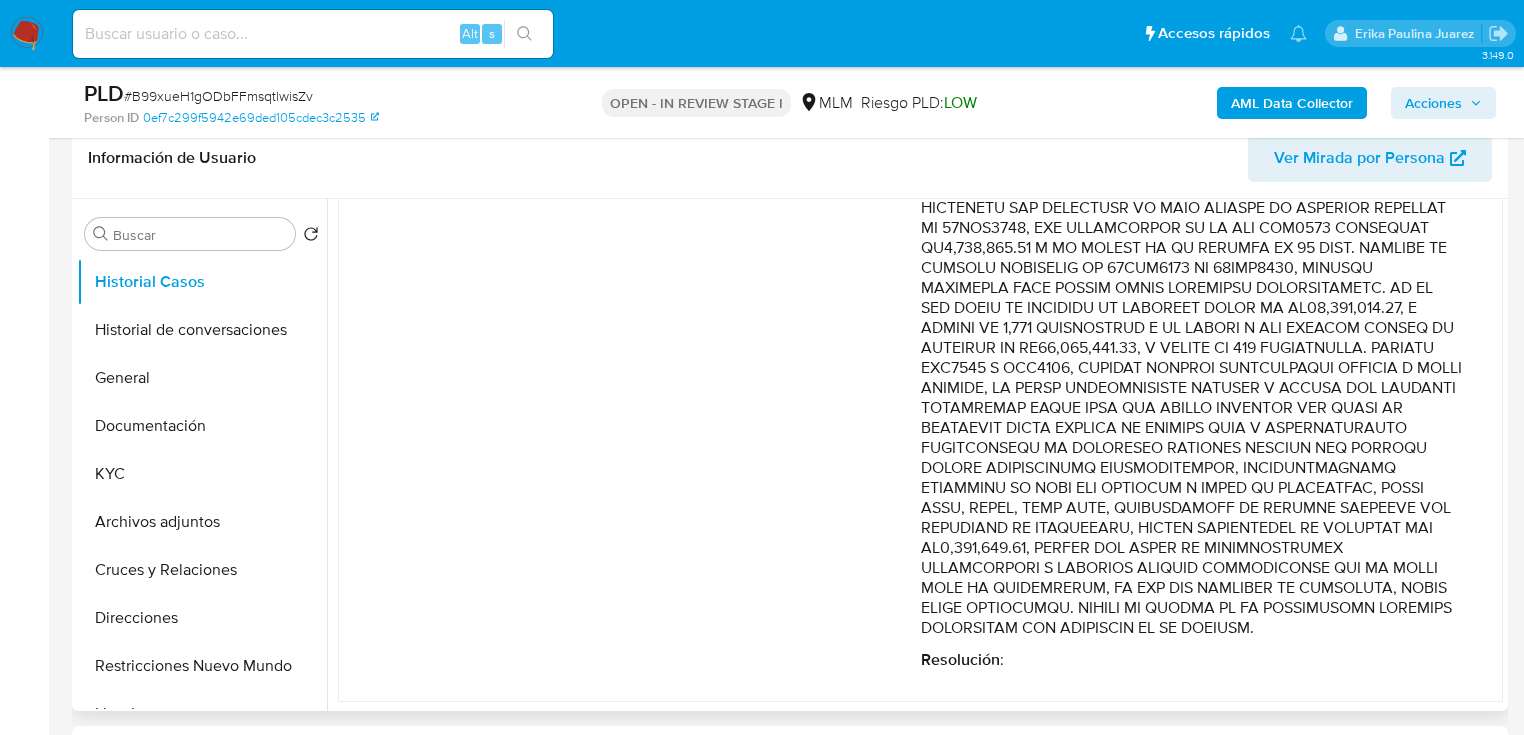 scroll, scrollTop: 527, scrollLeft: 0, axis: vertical 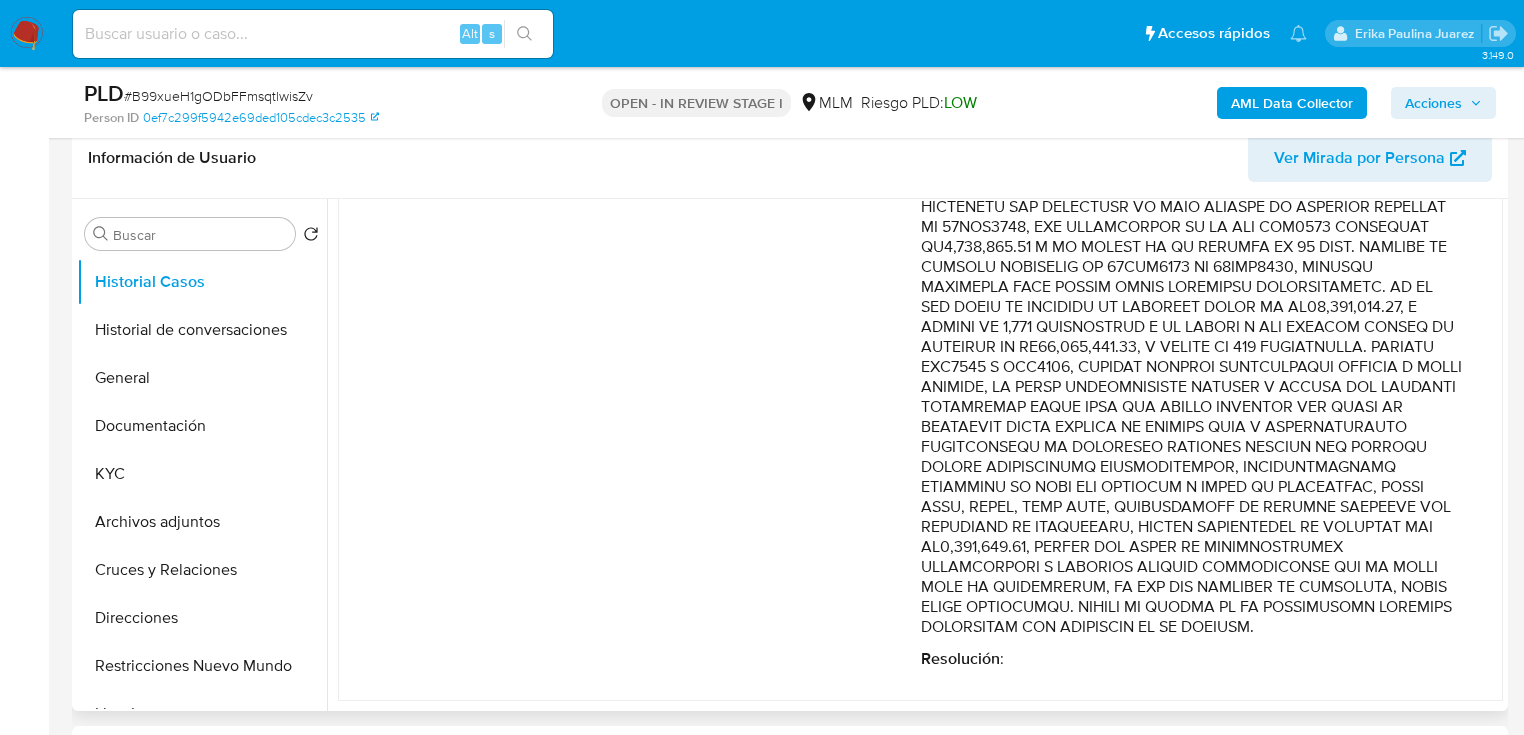 drag, startPoint x: 1160, startPoint y: 448, endPoint x: 1404, endPoint y: 508, distance: 251.26878 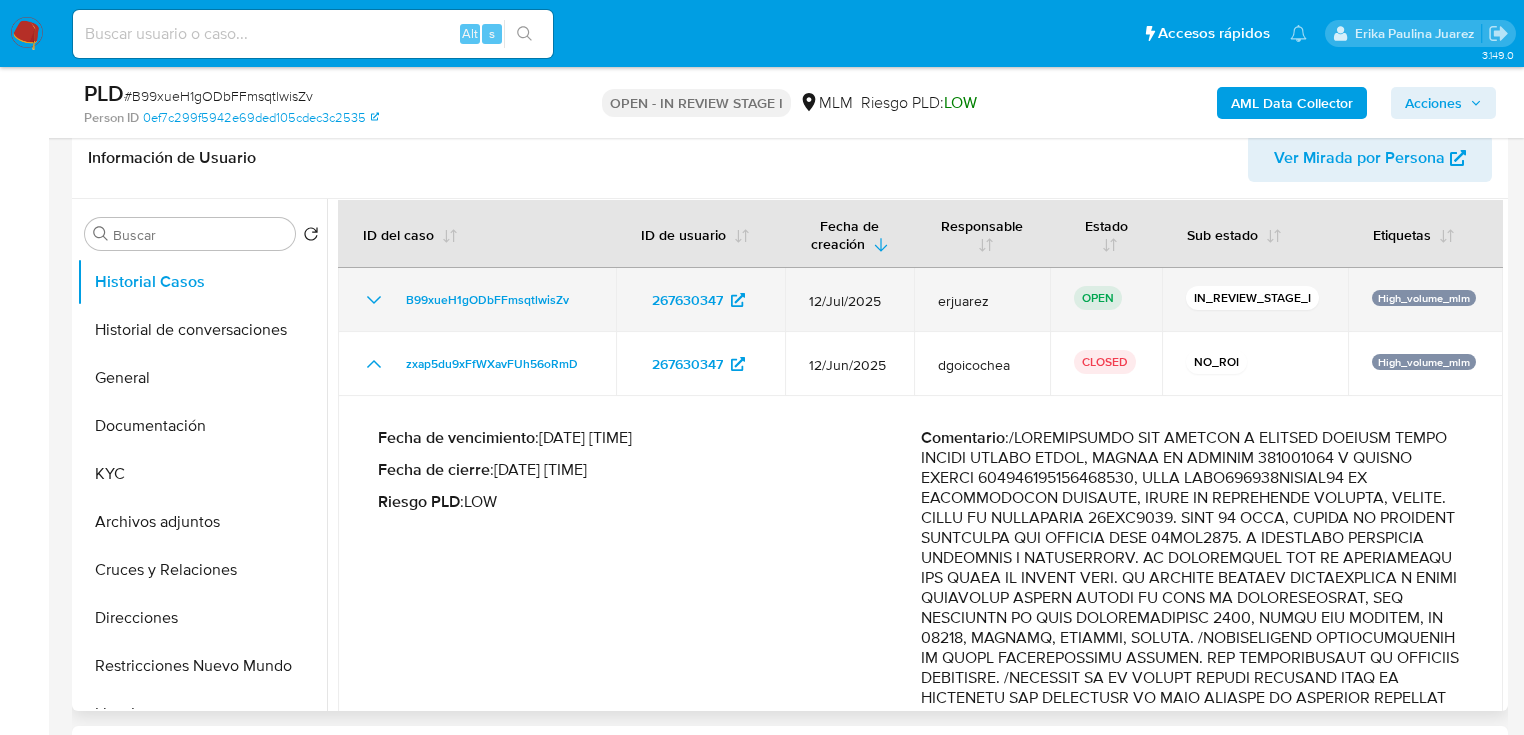 scroll, scrollTop: 0, scrollLeft: 0, axis: both 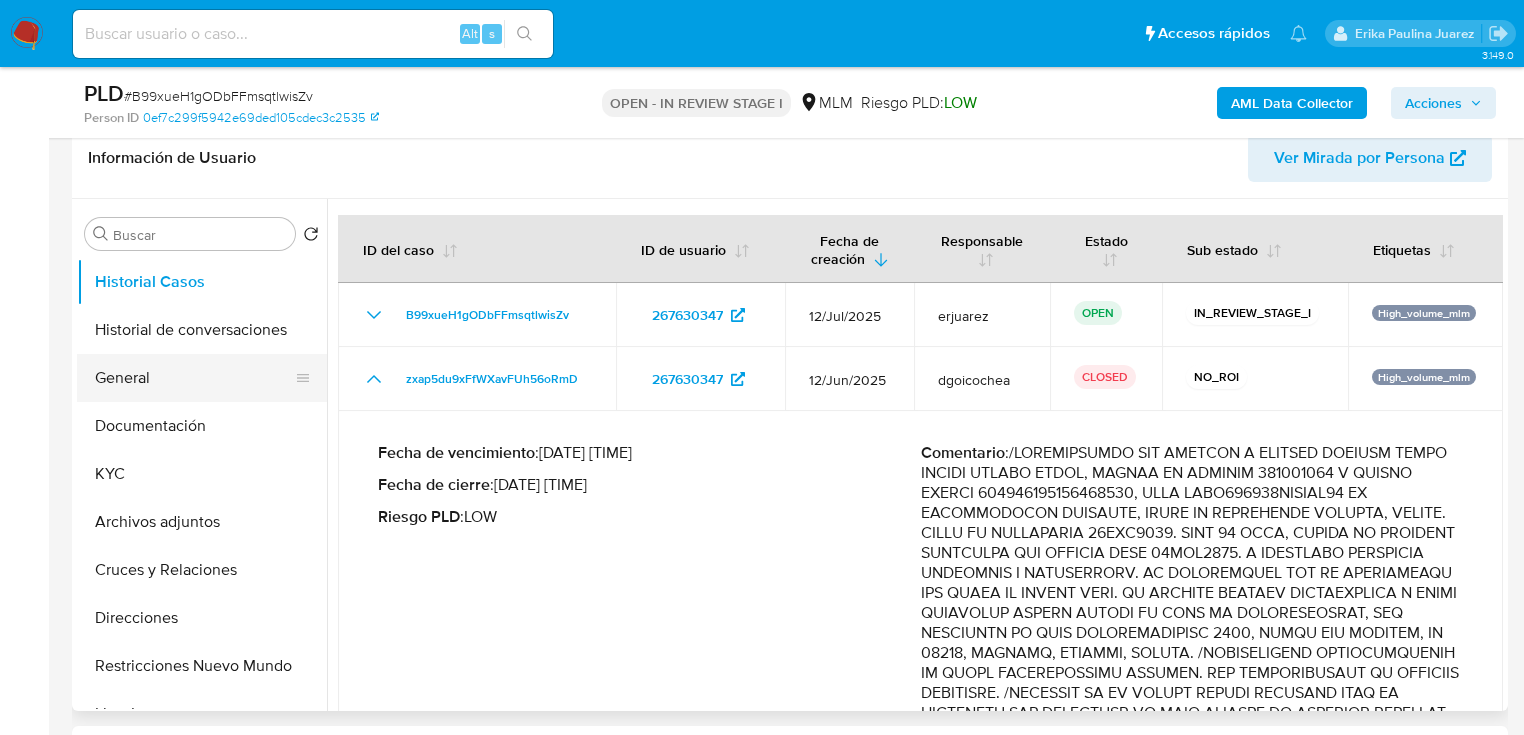 click on "General" at bounding box center (194, 378) 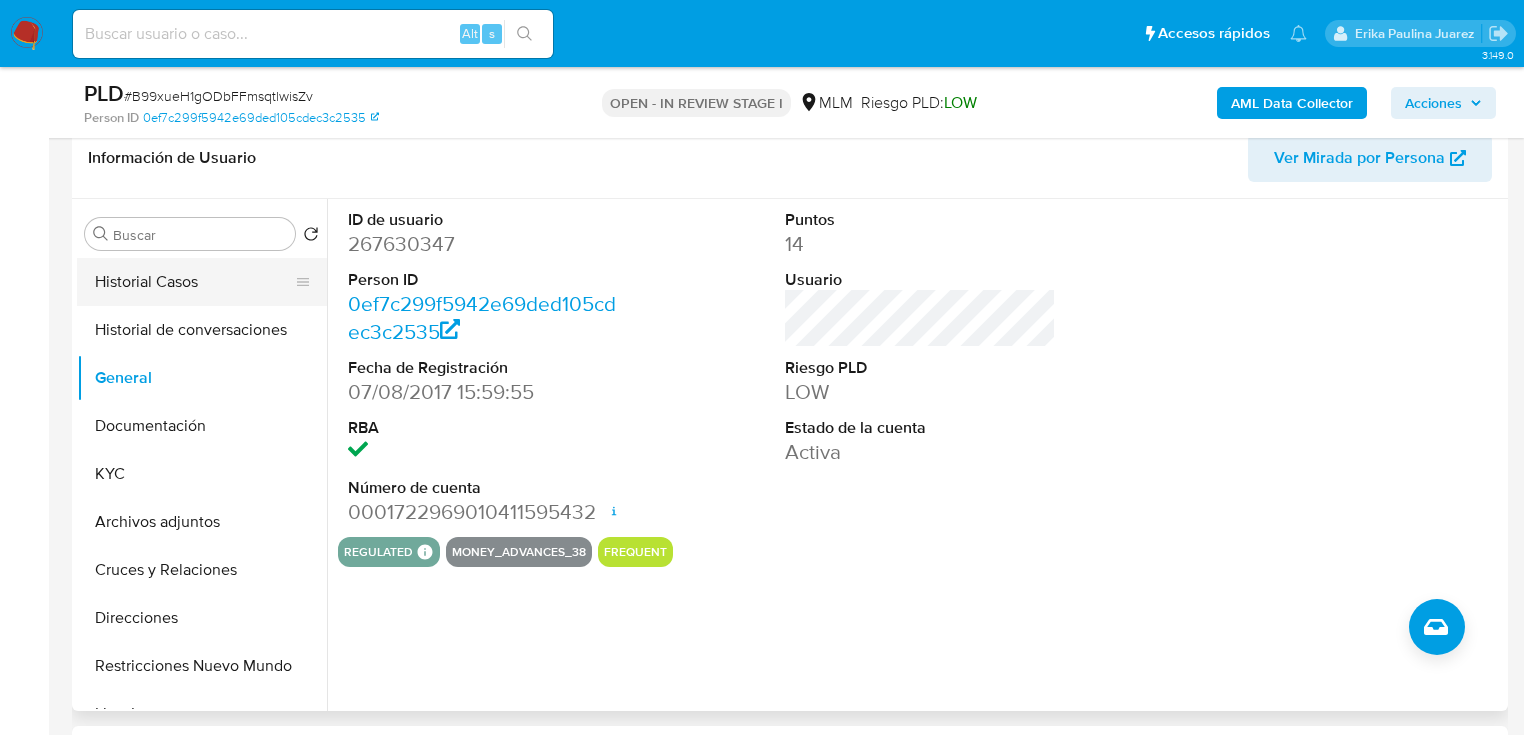 click on "Historial Casos" at bounding box center [194, 282] 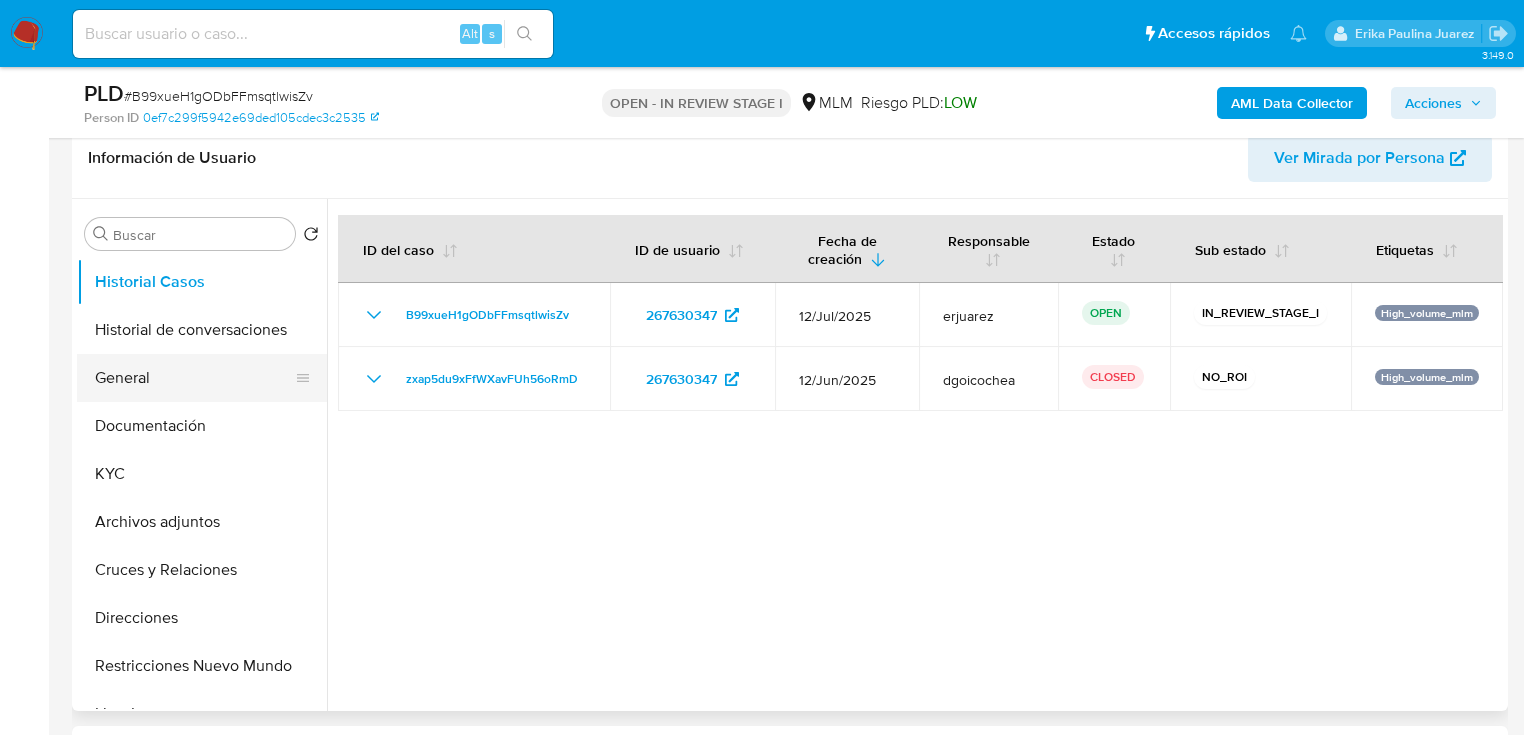 drag, startPoint x: 142, startPoint y: 383, endPoint x: 167, endPoint y: 400, distance: 30.232433 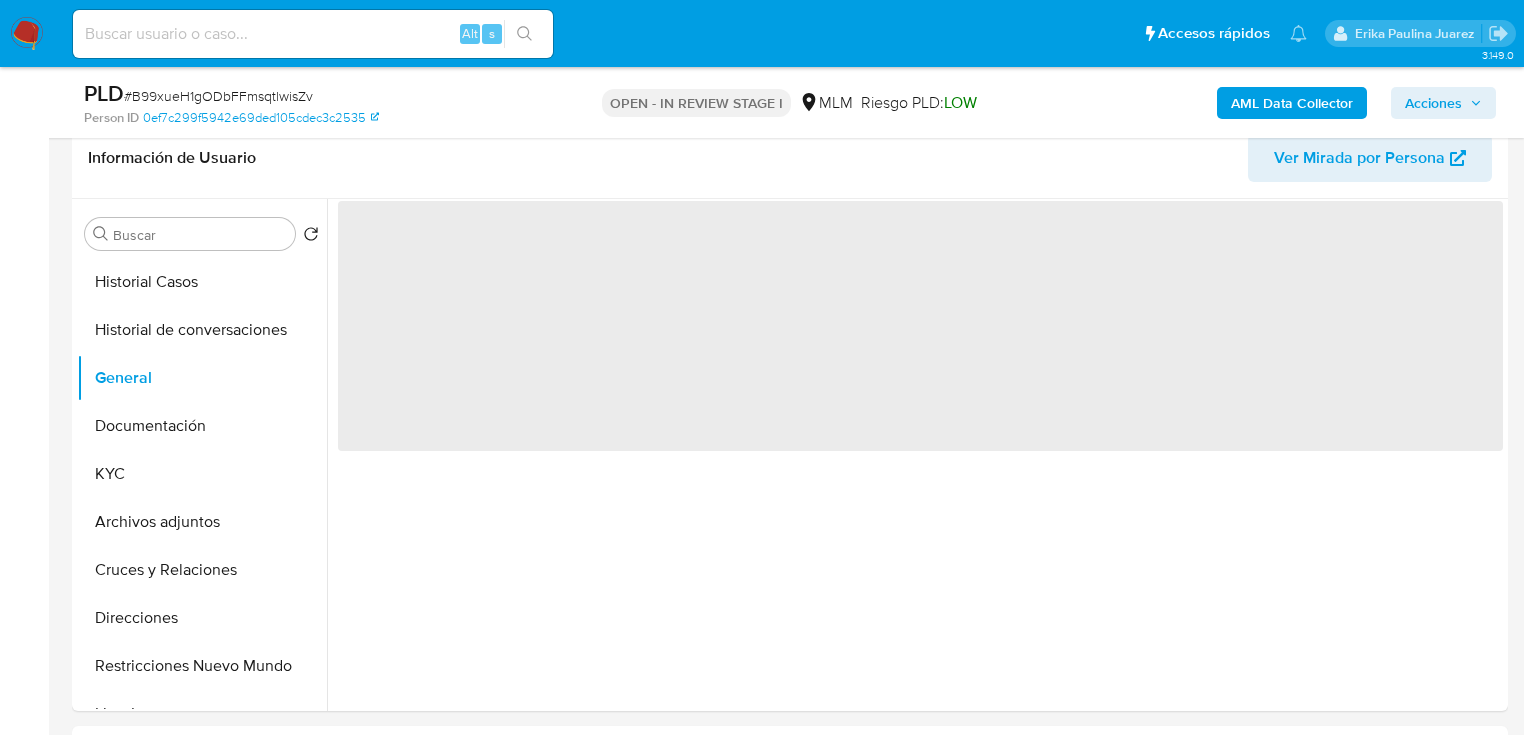 drag, startPoint x: 182, startPoint y: 469, endPoint x: 23, endPoint y: 444, distance: 160.95341 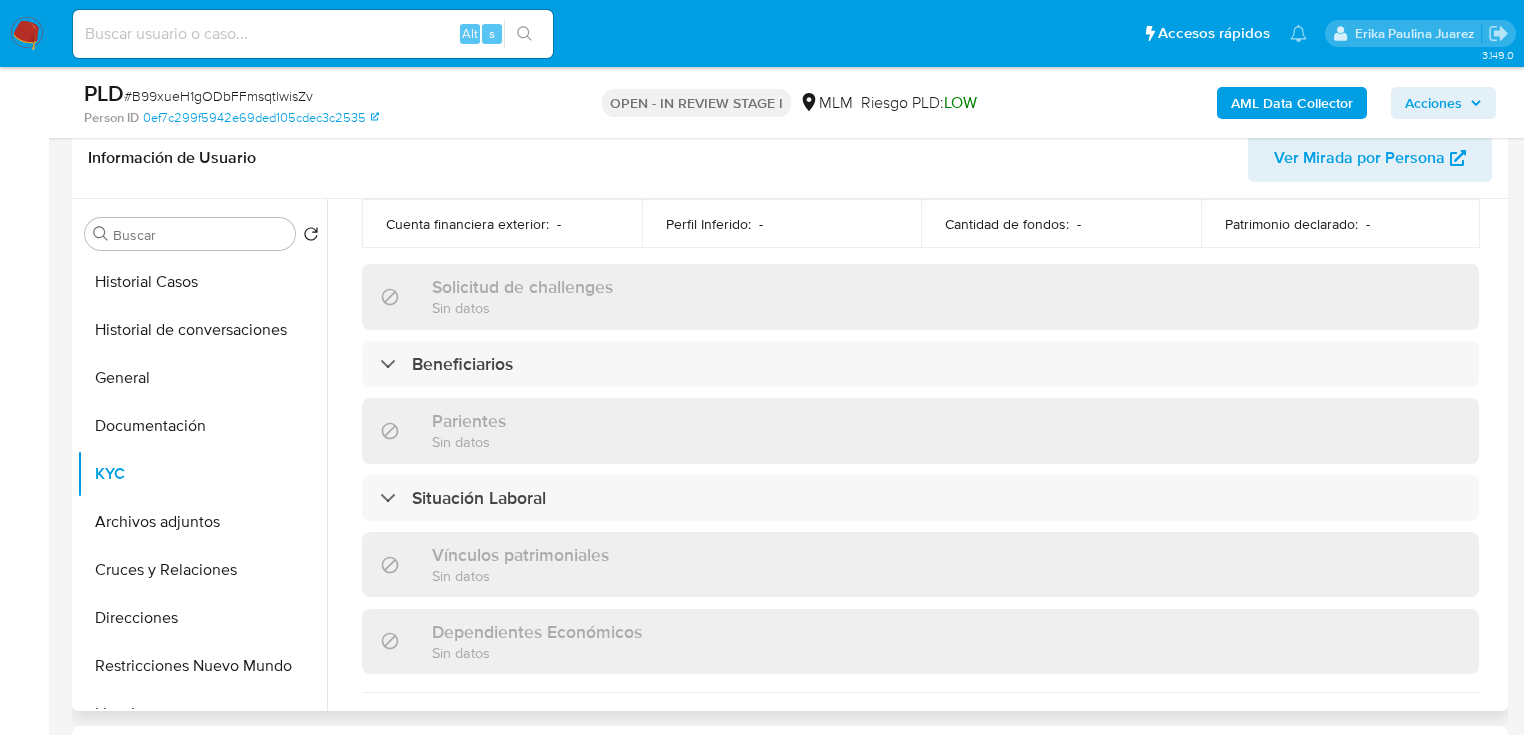 scroll, scrollTop: 800, scrollLeft: 0, axis: vertical 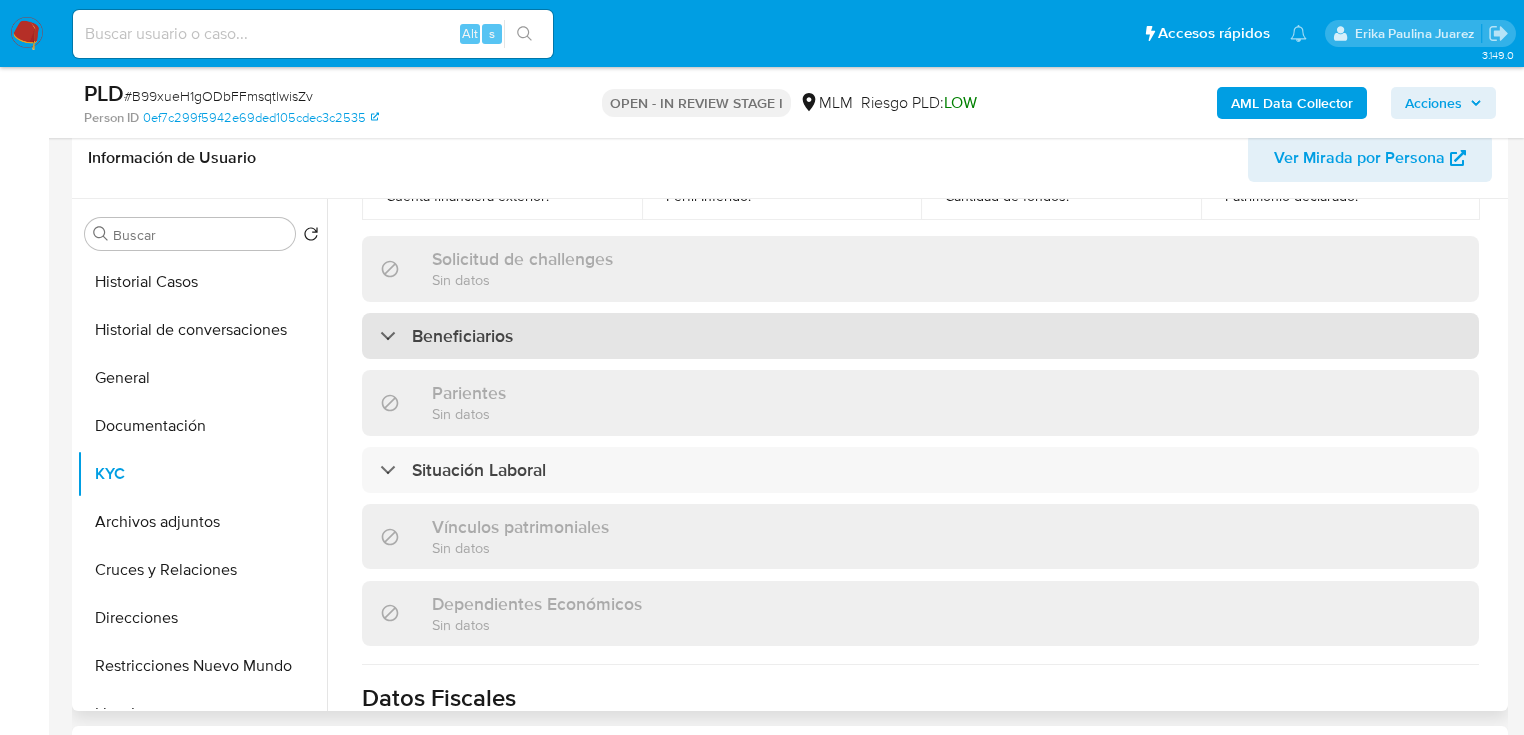 drag, startPoint x: 592, startPoint y: 336, endPoint x: 605, endPoint y: 342, distance: 14.3178215 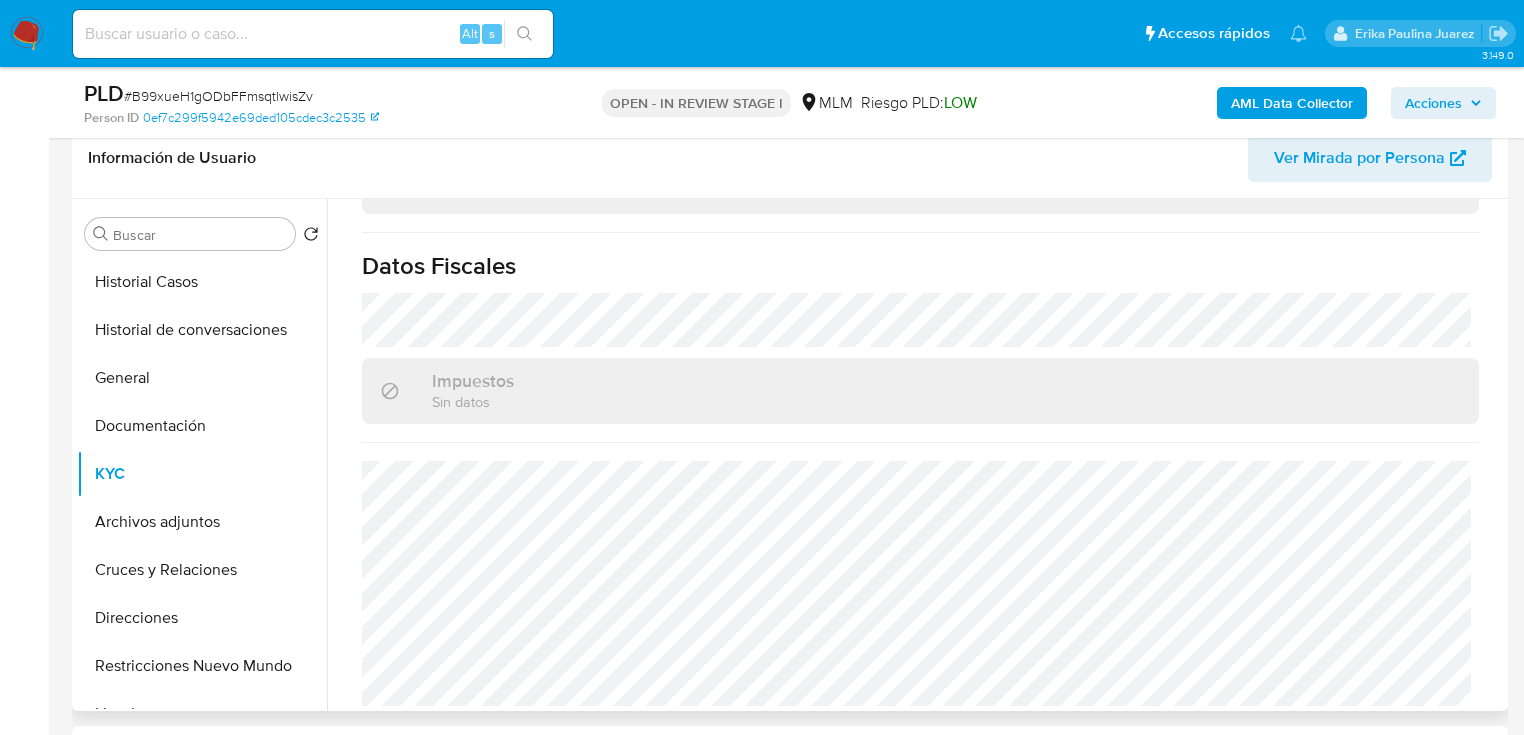 scroll, scrollTop: 1451, scrollLeft: 0, axis: vertical 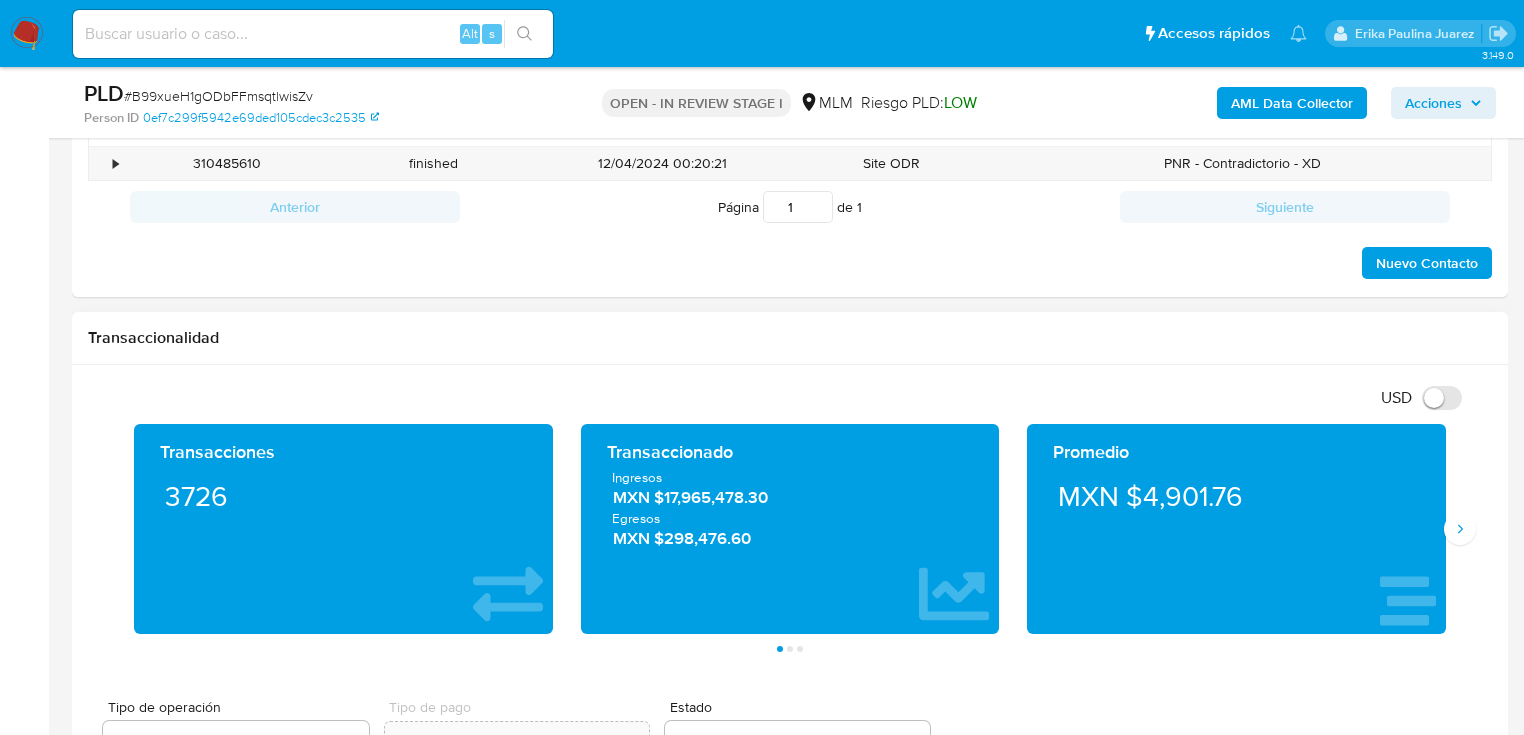 drag, startPoint x: 1456, startPoint y: 536, endPoint x: 1226, endPoint y: 430, distance: 253.25087 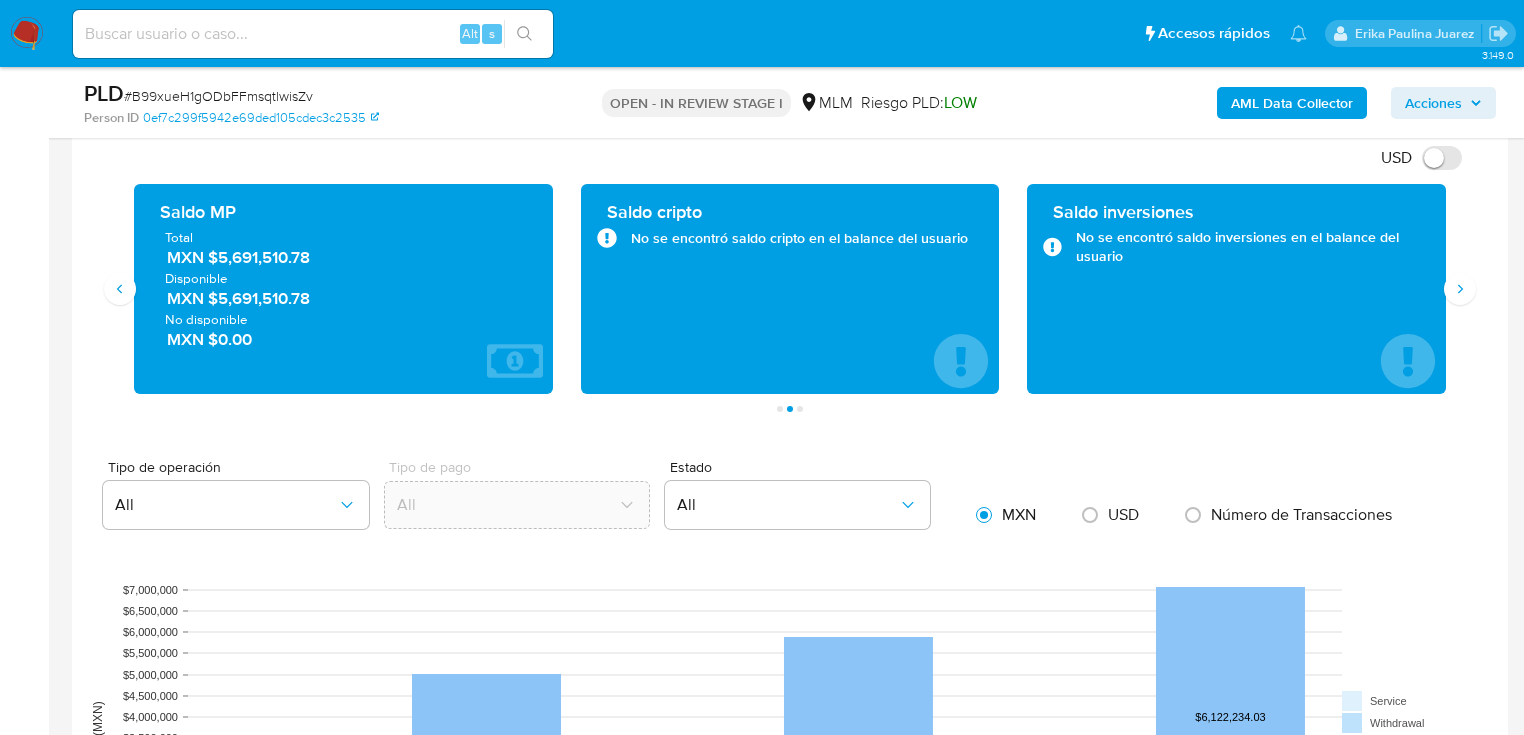 scroll, scrollTop: 1280, scrollLeft: 0, axis: vertical 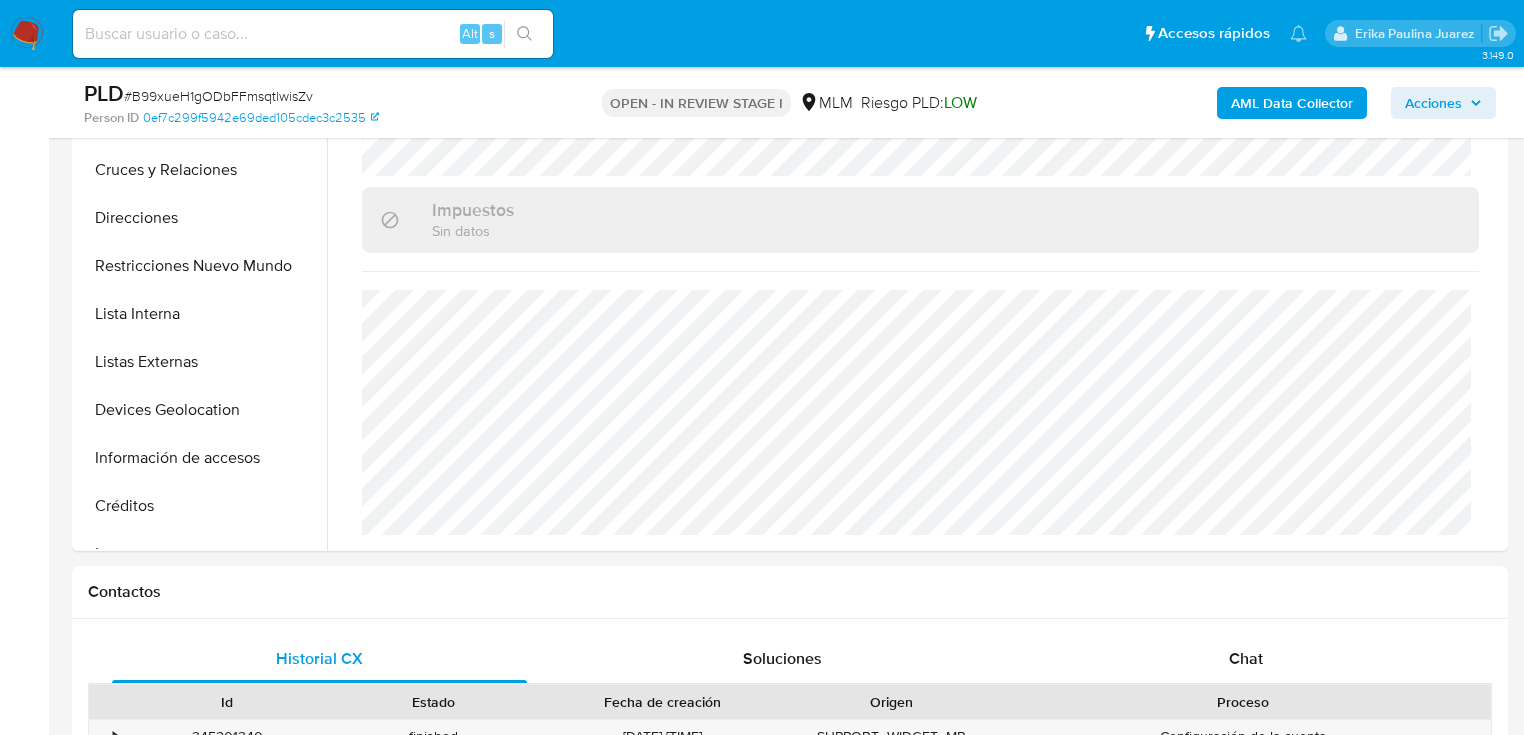 drag, startPoint x: 178, startPoint y: 361, endPoint x: 10, endPoint y: 336, distance: 169.84993 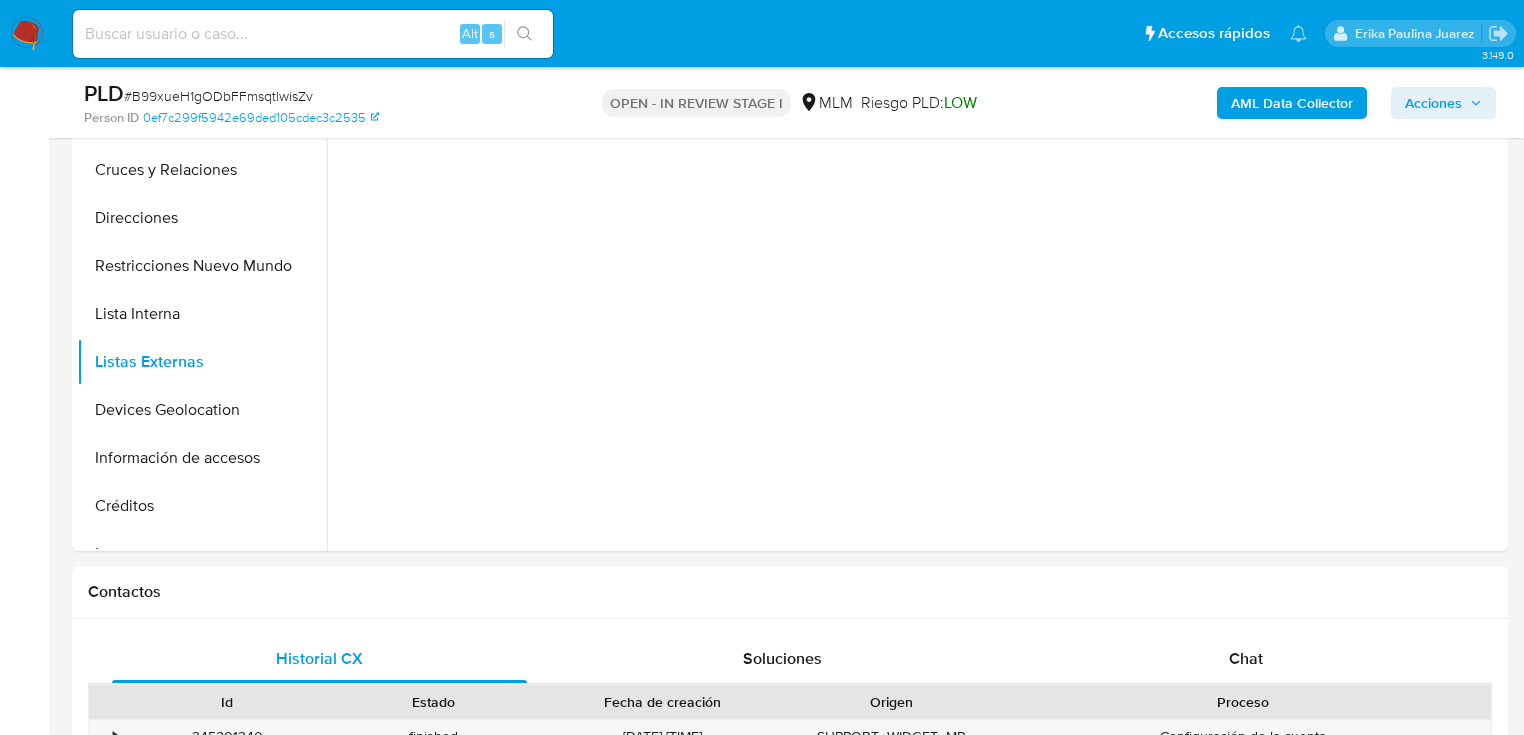 scroll, scrollTop: 0, scrollLeft: 0, axis: both 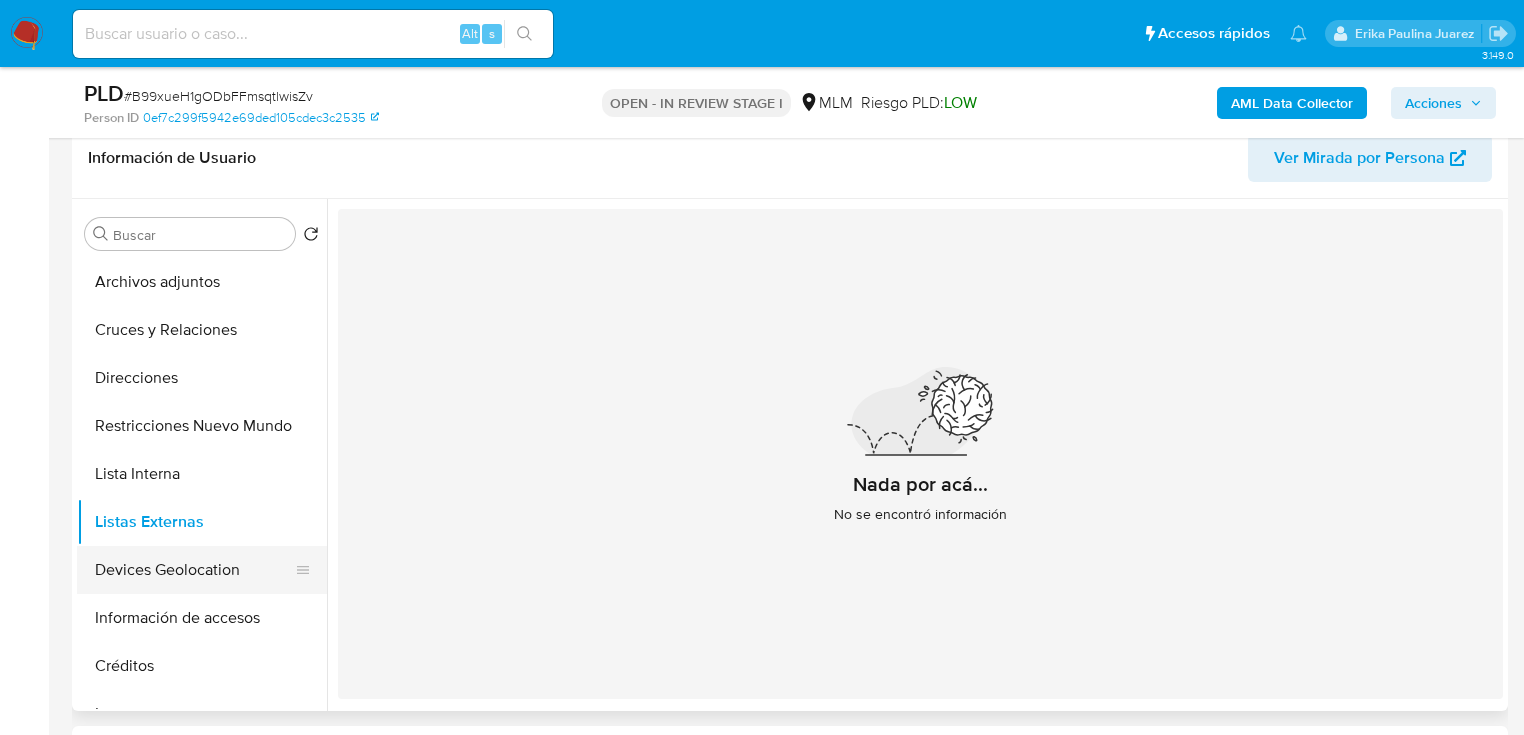 click on "Devices Geolocation" at bounding box center (194, 570) 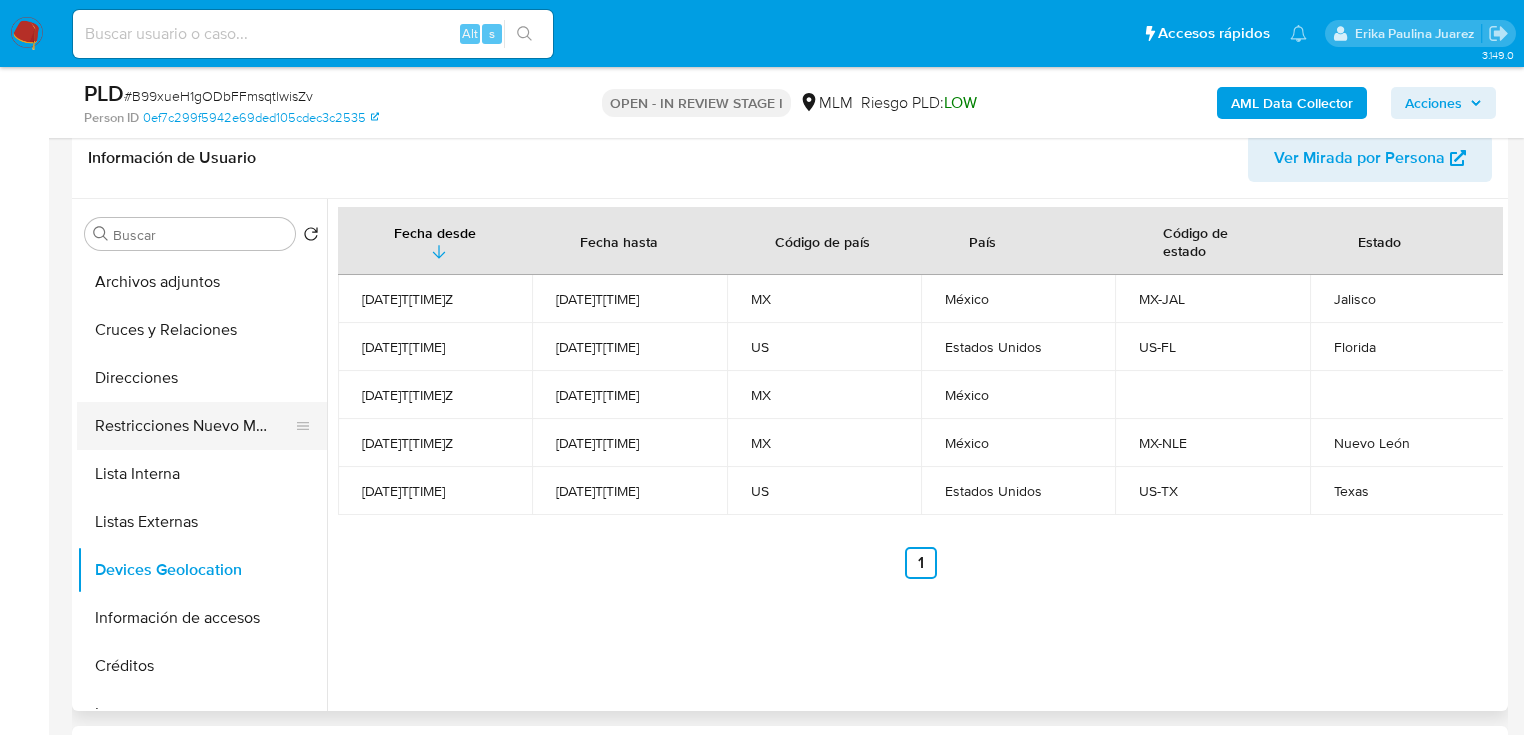 scroll, scrollTop: 0, scrollLeft: 0, axis: both 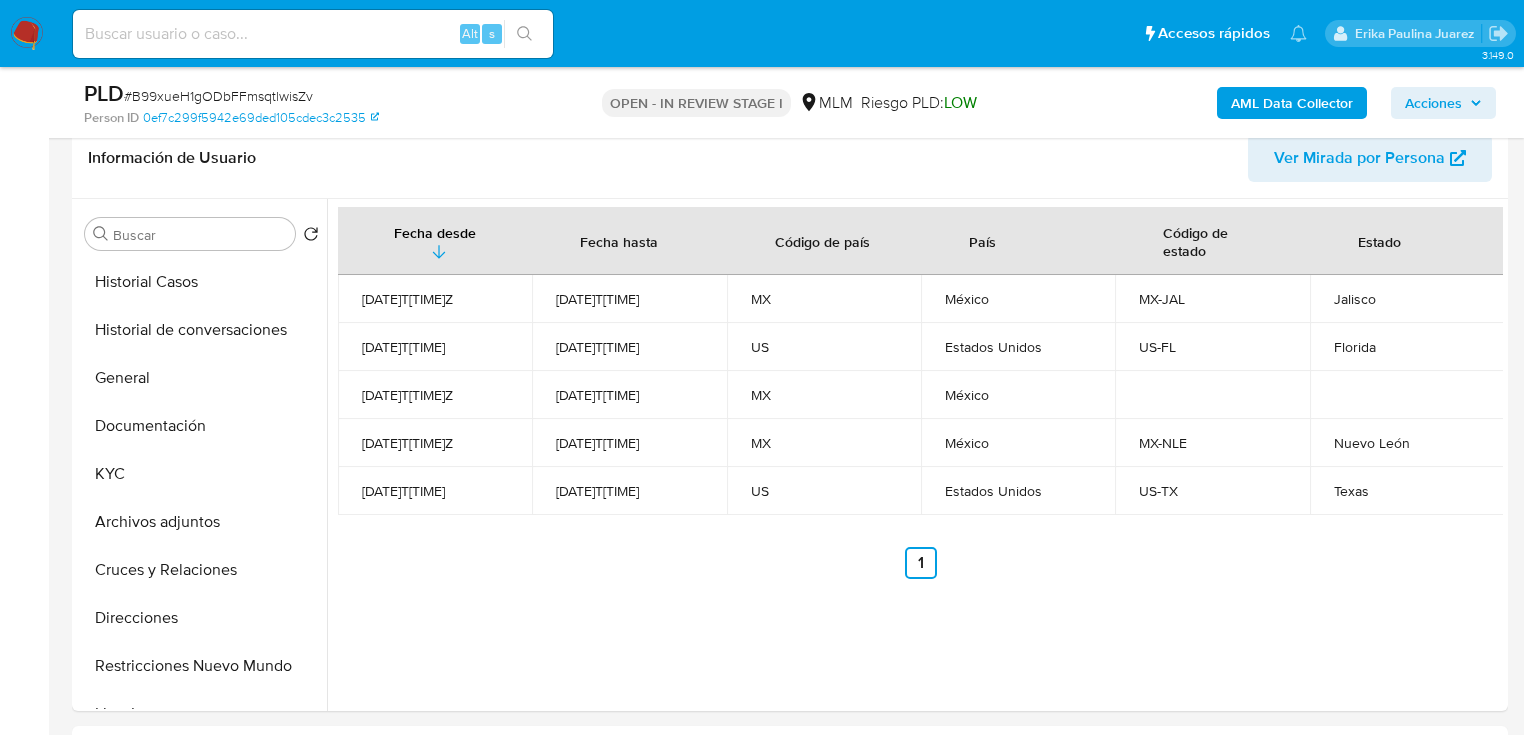 drag, startPoint x: 110, startPoint y: 475, endPoint x: 6, endPoint y: 447, distance: 107.70329 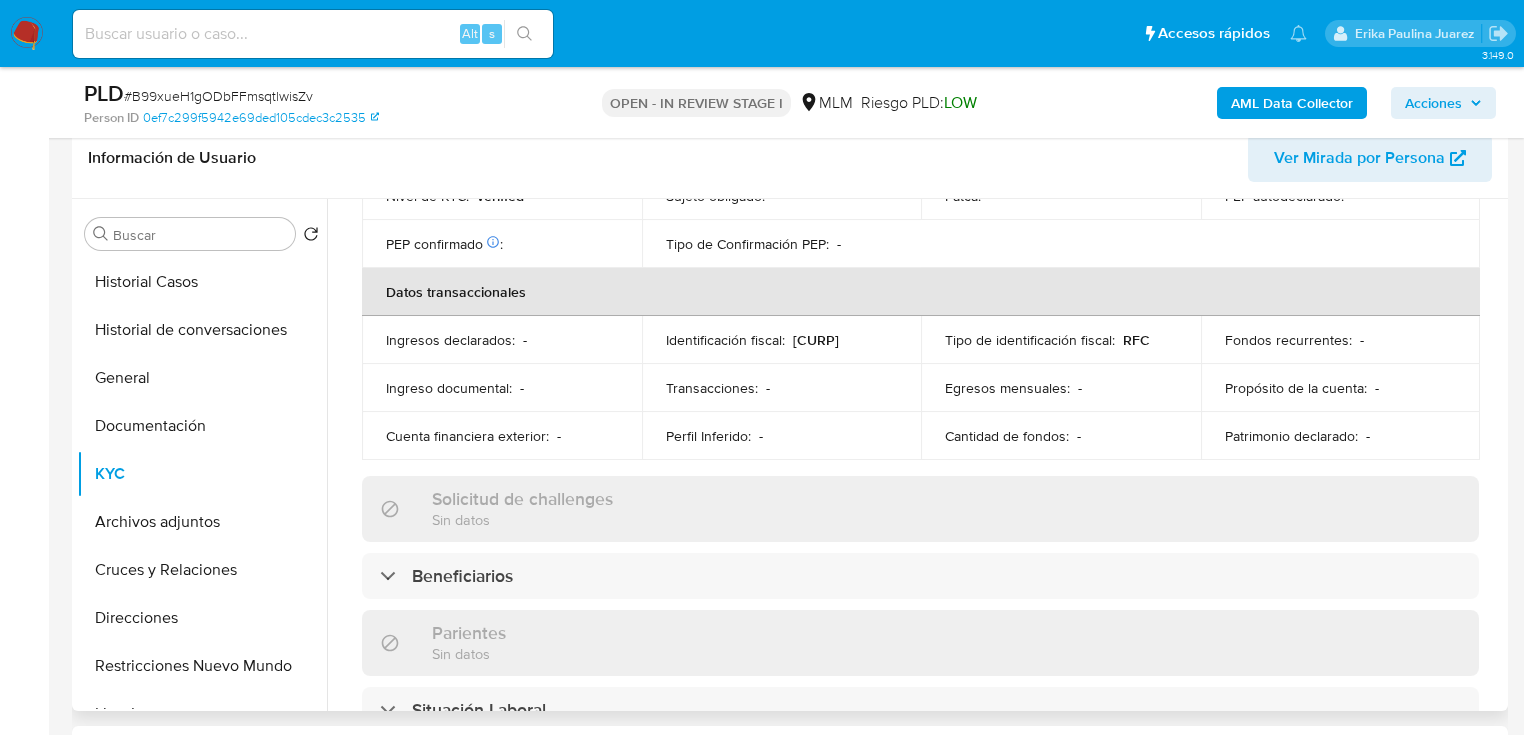 scroll, scrollTop: 1243, scrollLeft: 0, axis: vertical 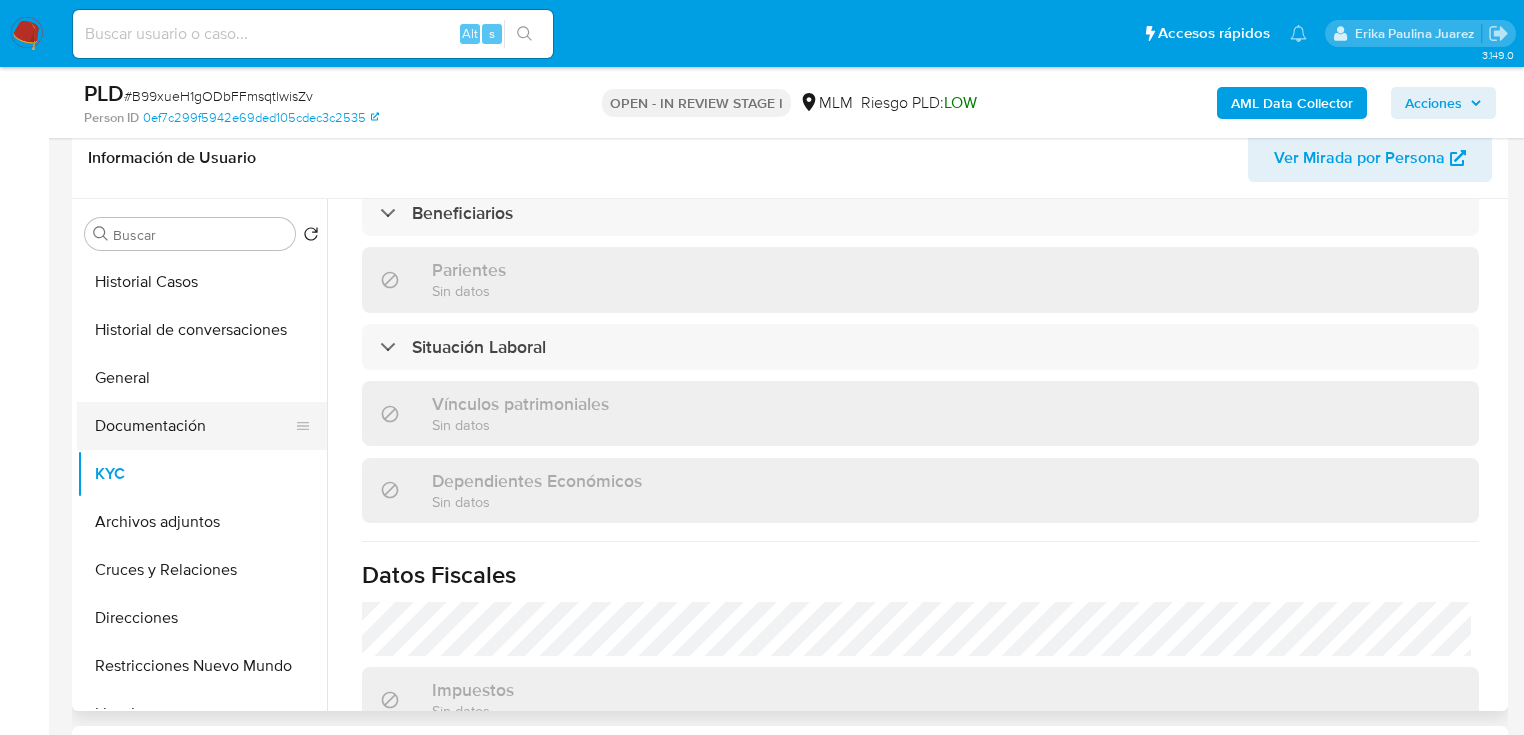 click on "Documentación" at bounding box center [194, 426] 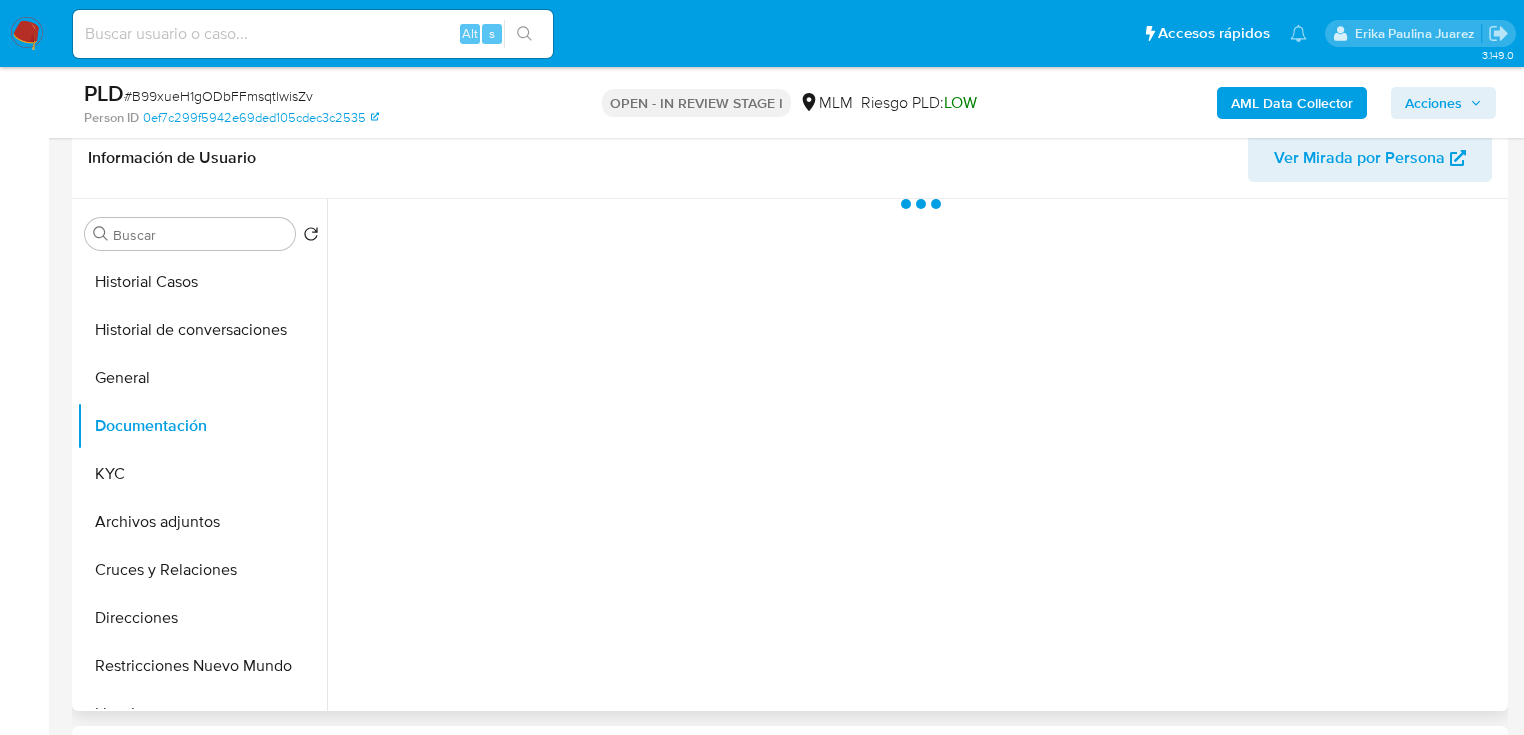 scroll, scrollTop: 0, scrollLeft: 0, axis: both 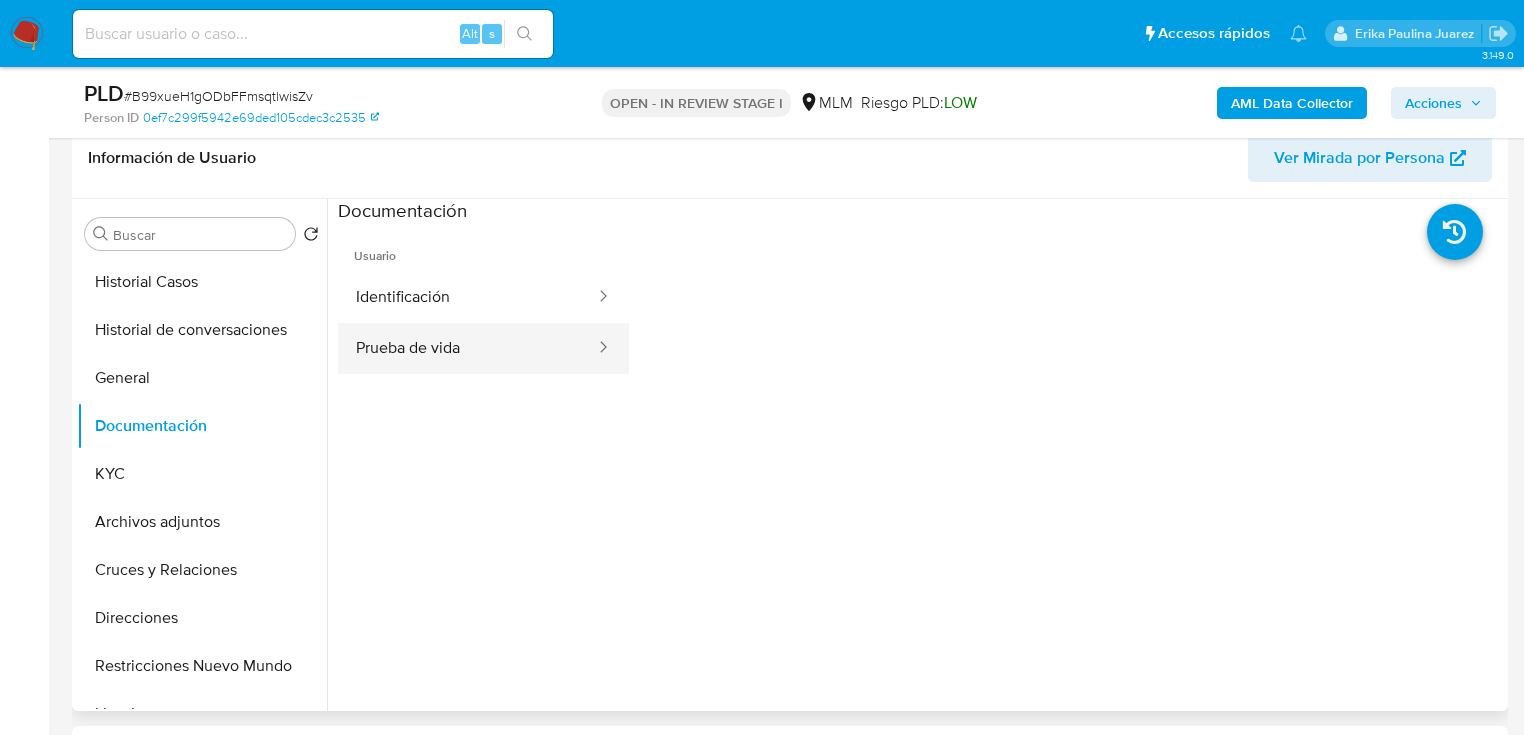 click on "Prueba de vida" at bounding box center [467, 348] 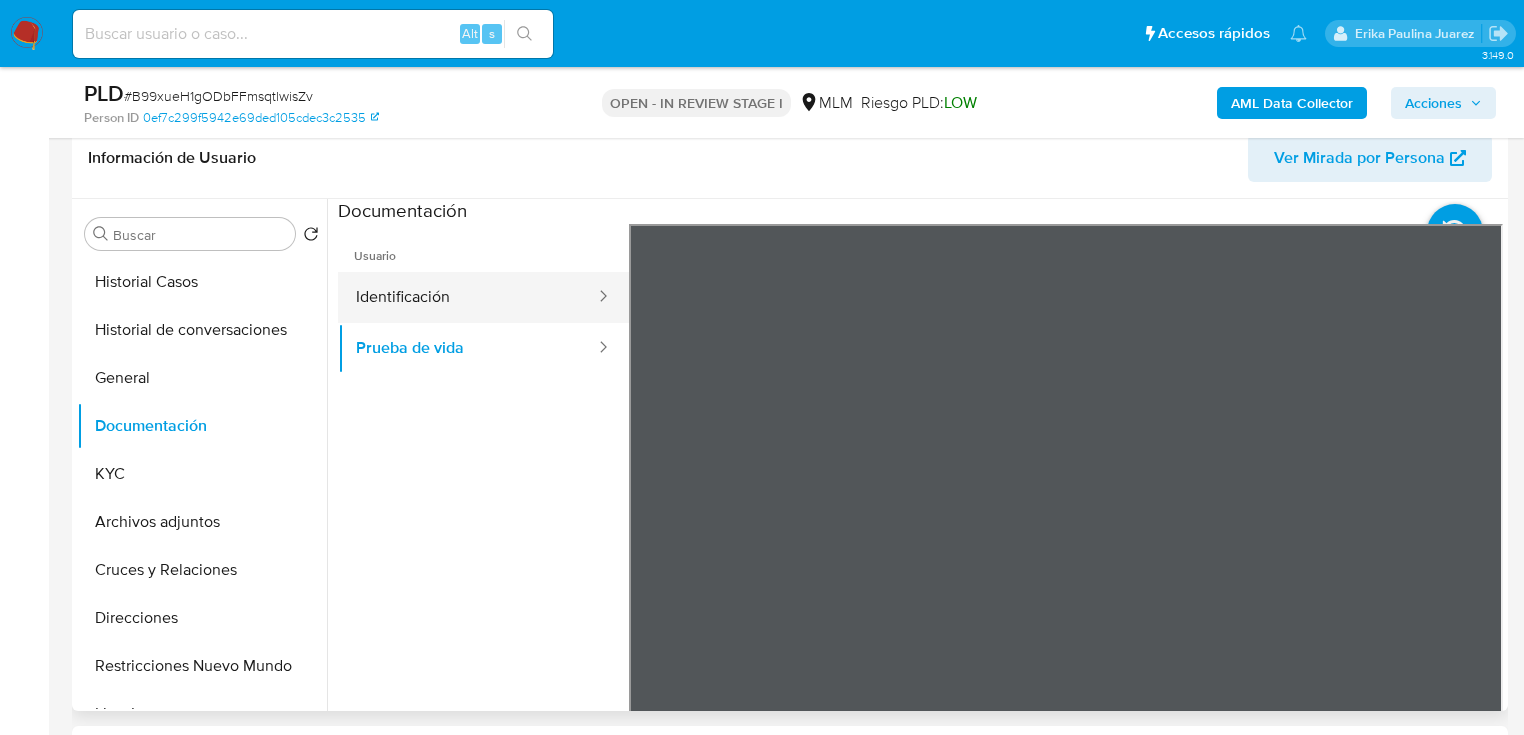 click on "Identificación" at bounding box center (467, 297) 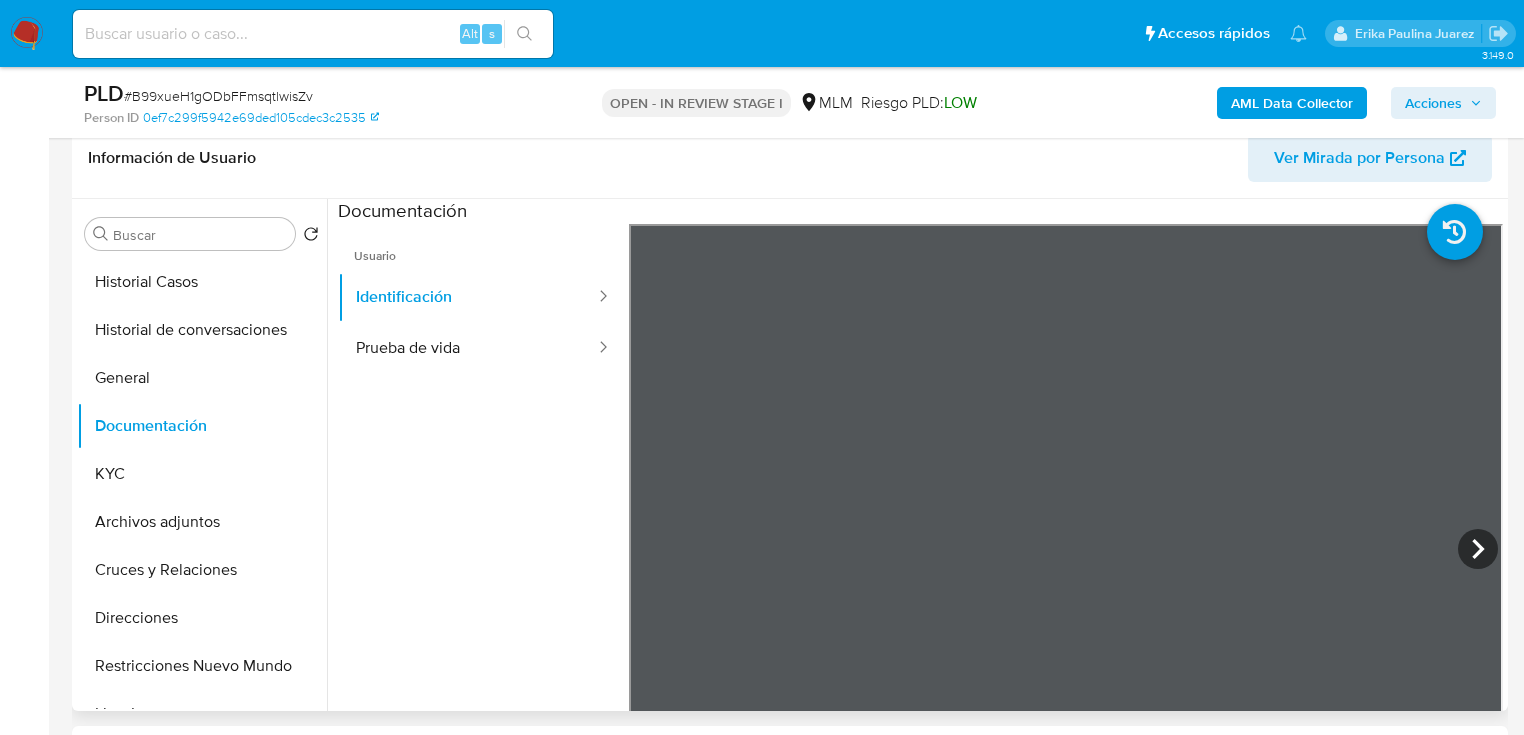 scroll, scrollTop: 306, scrollLeft: 0, axis: vertical 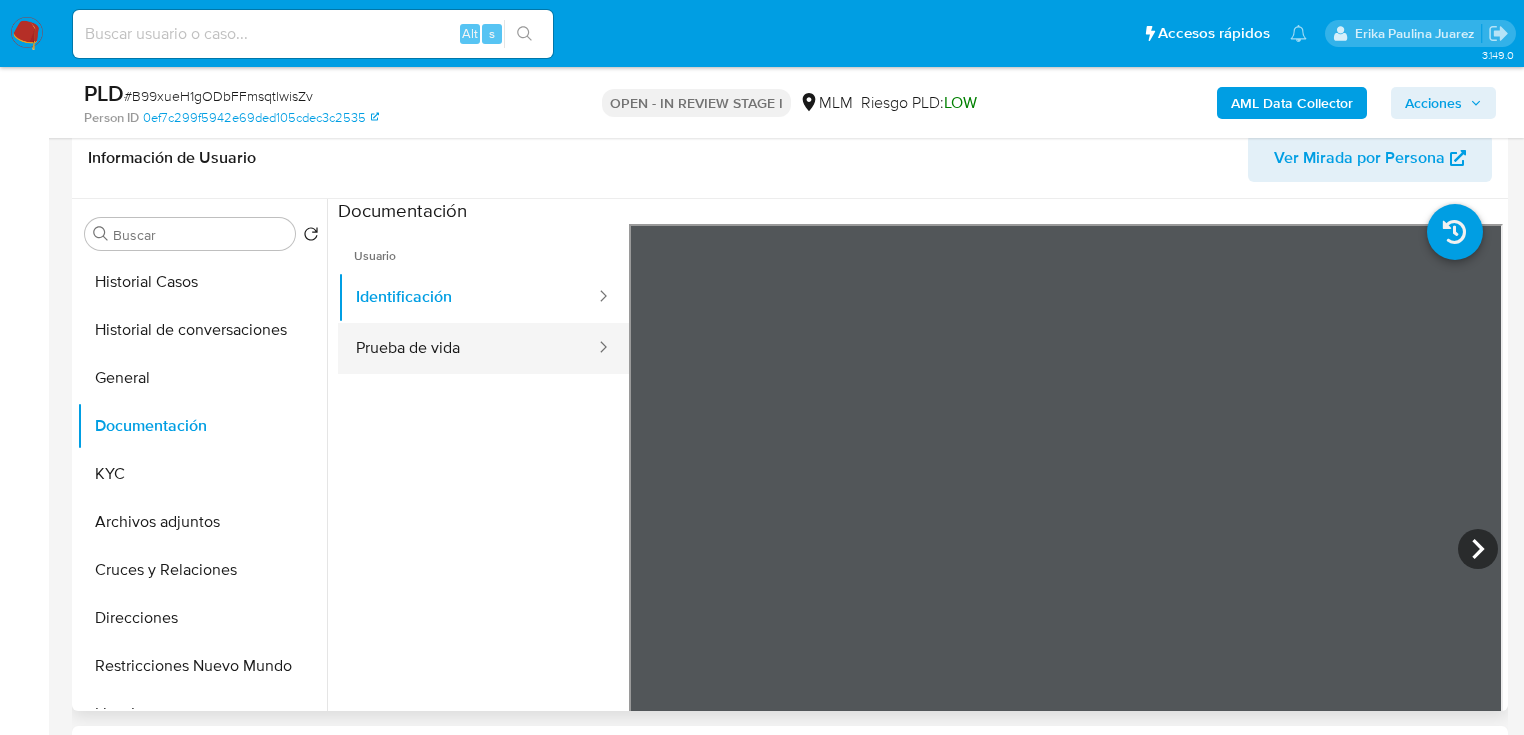 click on "Prueba de vida" at bounding box center [467, 348] 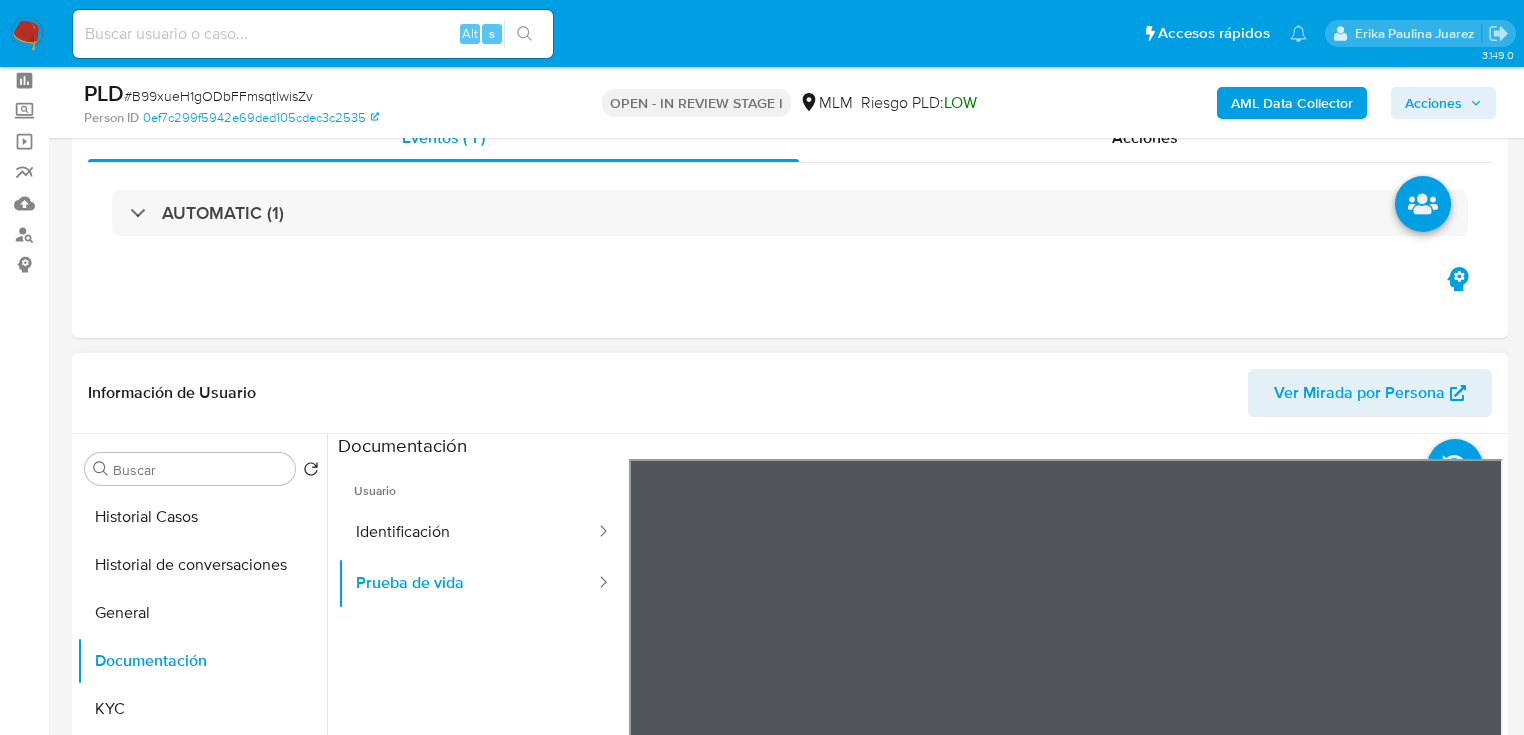 scroll, scrollTop: 80, scrollLeft: 0, axis: vertical 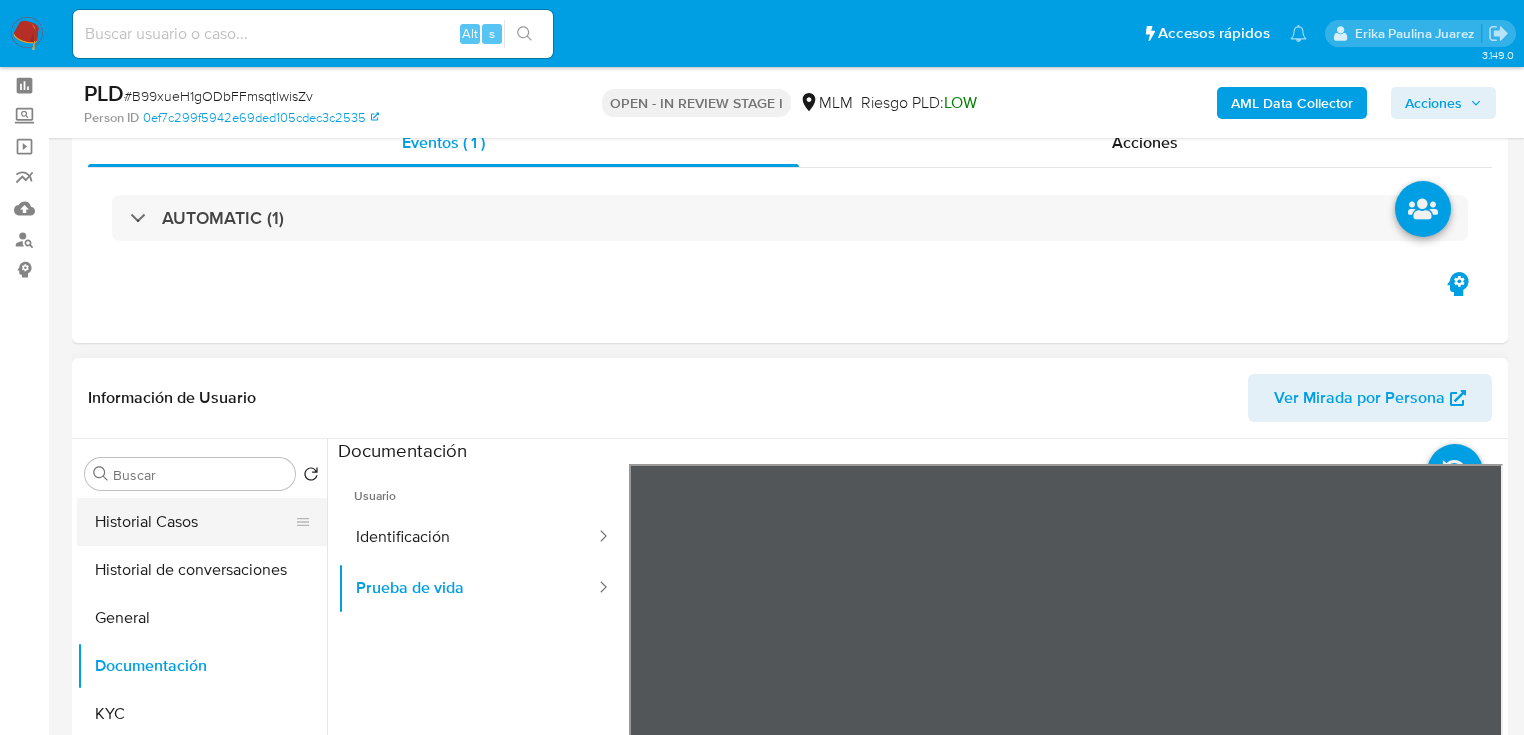 click on "Historial Casos" at bounding box center (194, 522) 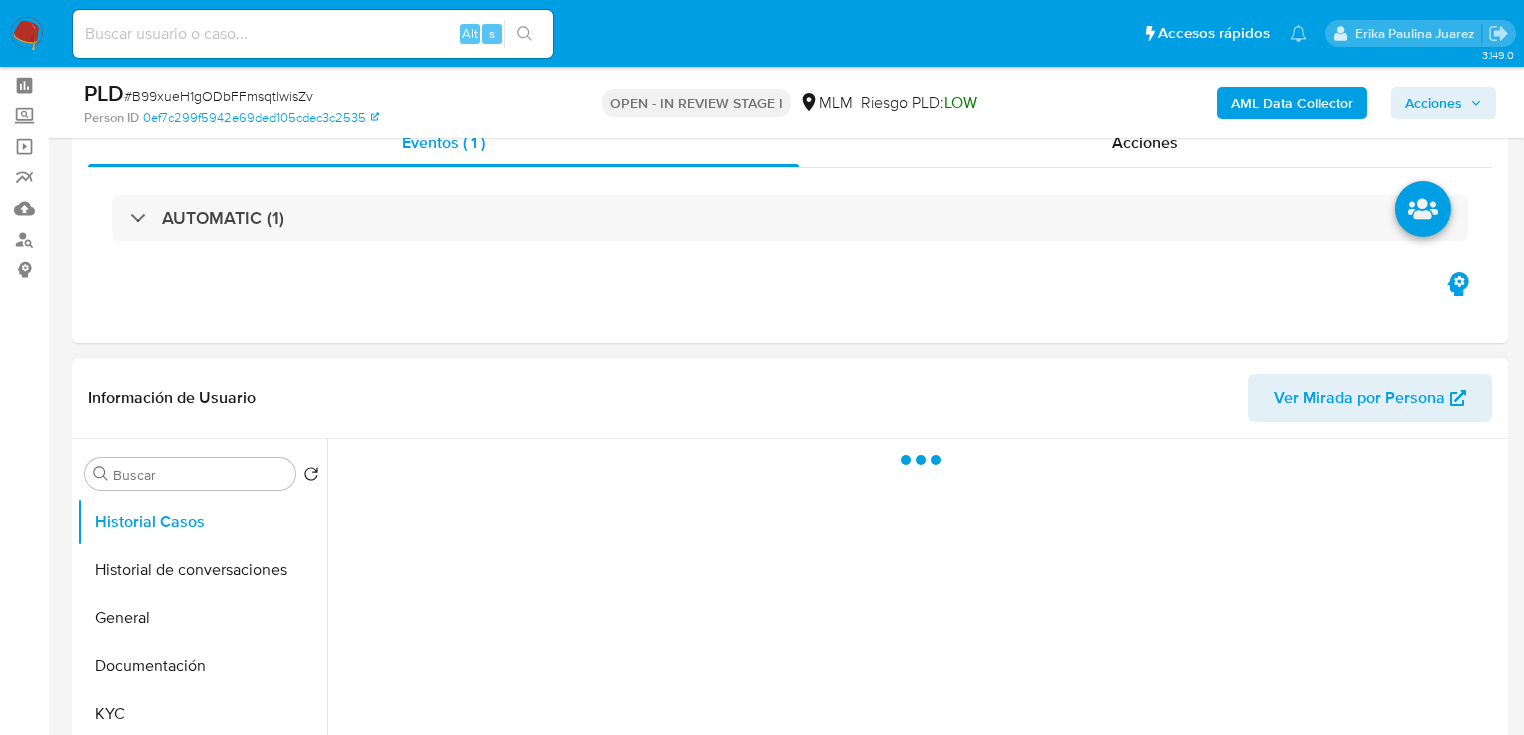 drag, startPoint x: 216, startPoint y: 575, endPoint x: 365, endPoint y: 542, distance: 152.61061 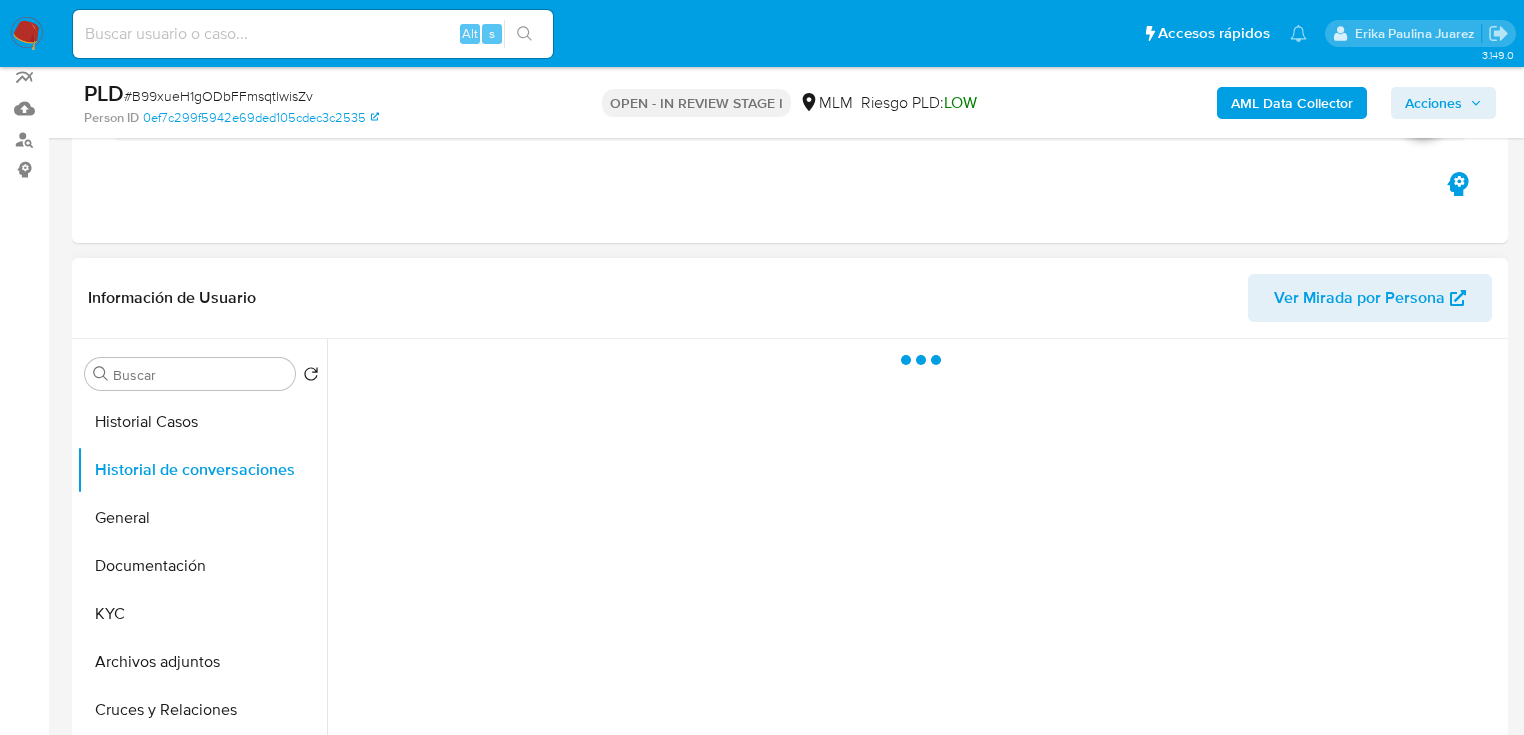scroll, scrollTop: 320, scrollLeft: 0, axis: vertical 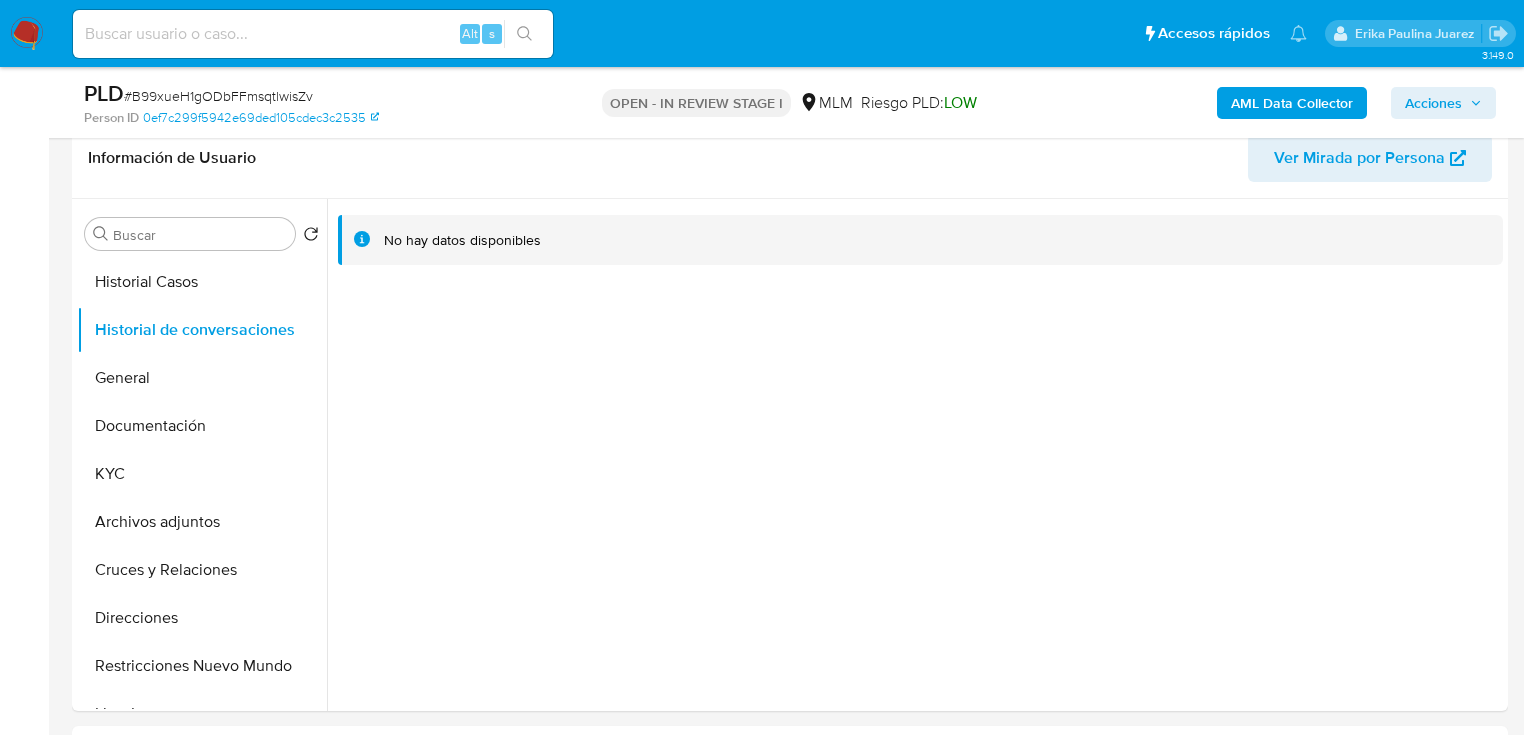 drag, startPoint x: 156, startPoint y: 620, endPoint x: 0, endPoint y: 641, distance: 157.40712 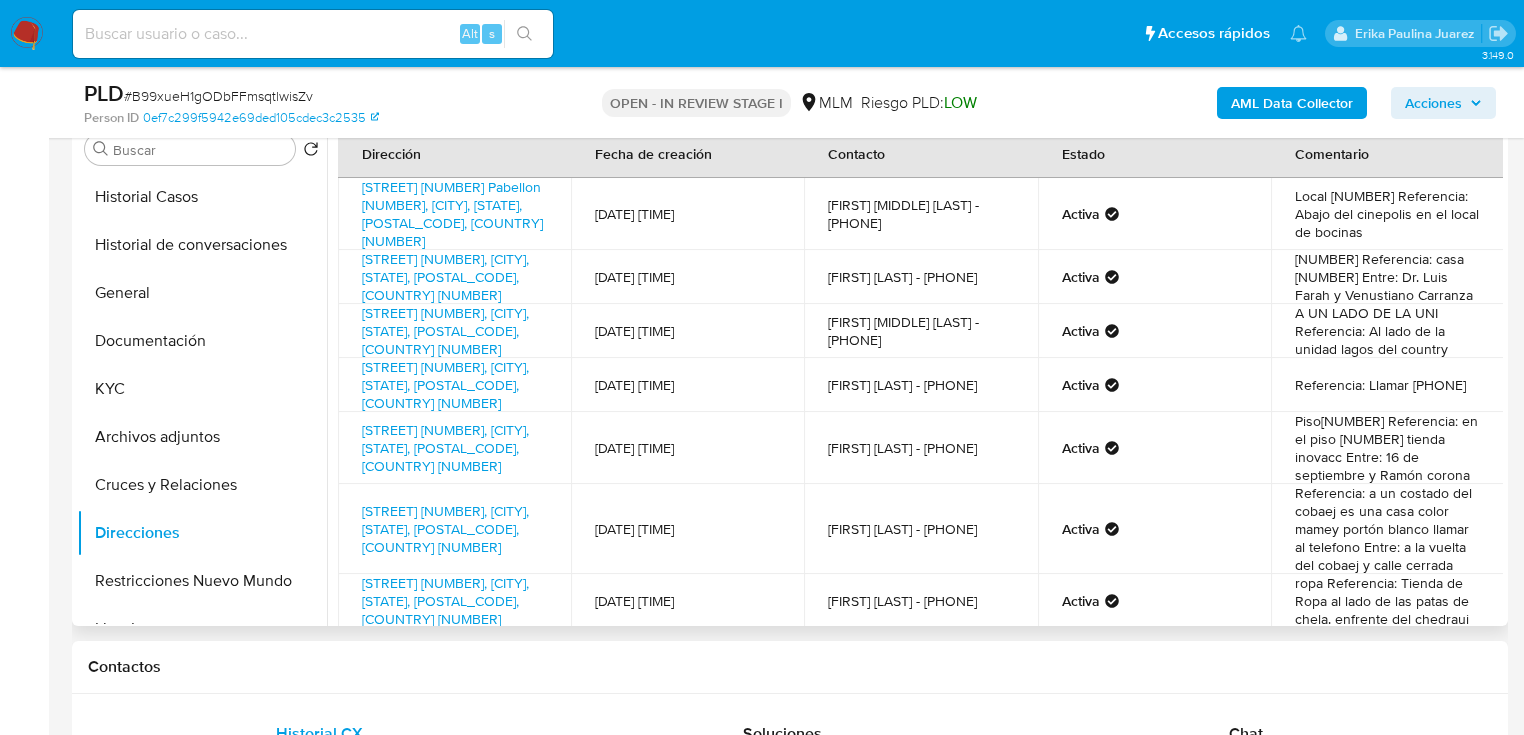 scroll, scrollTop: 240, scrollLeft: 0, axis: vertical 